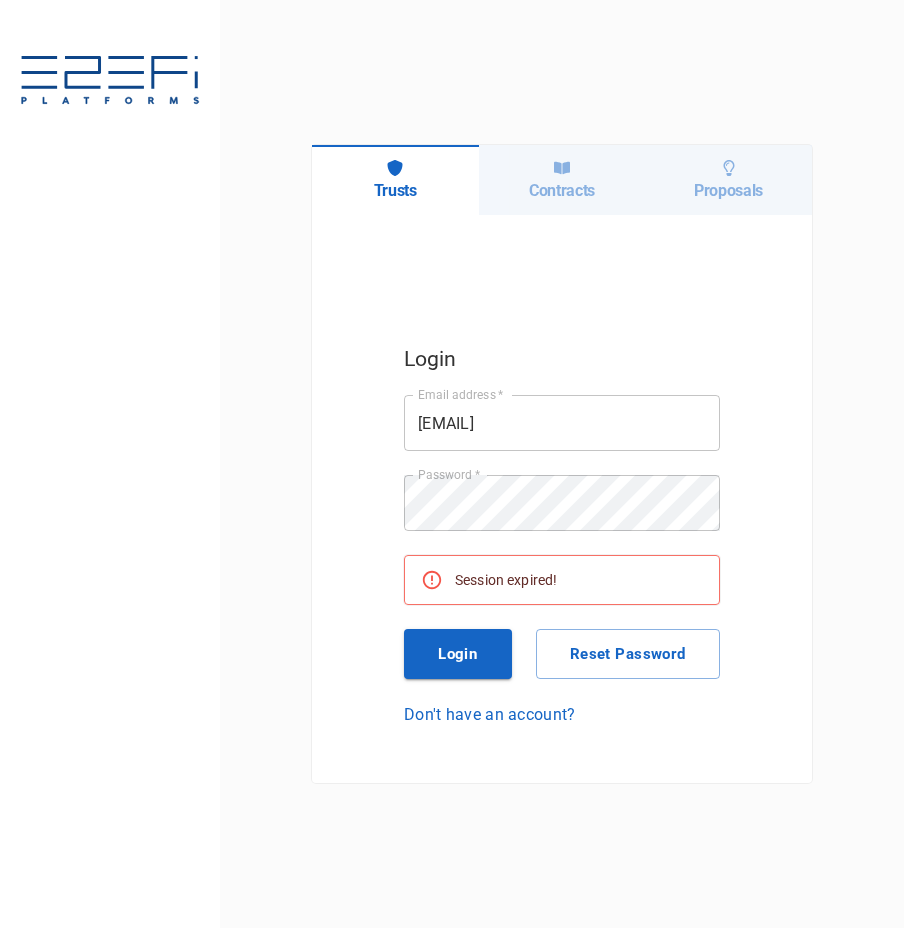 scroll, scrollTop: 0, scrollLeft: 0, axis: both 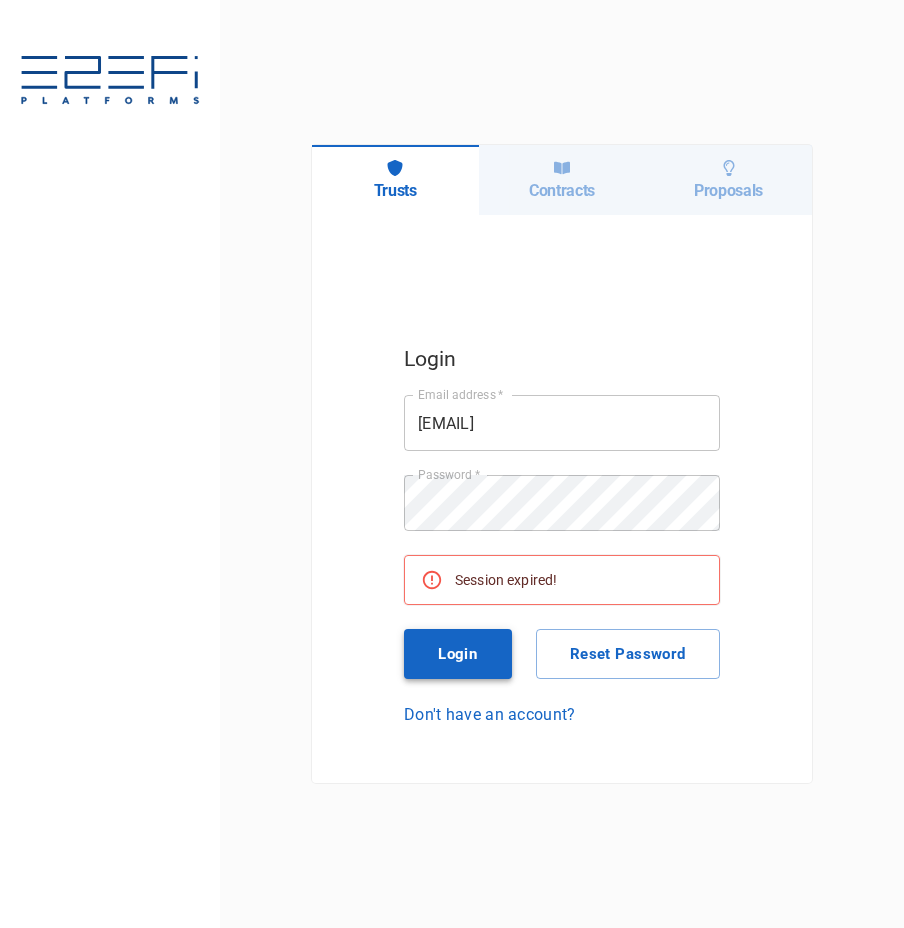 click on "Login" at bounding box center [458, 654] 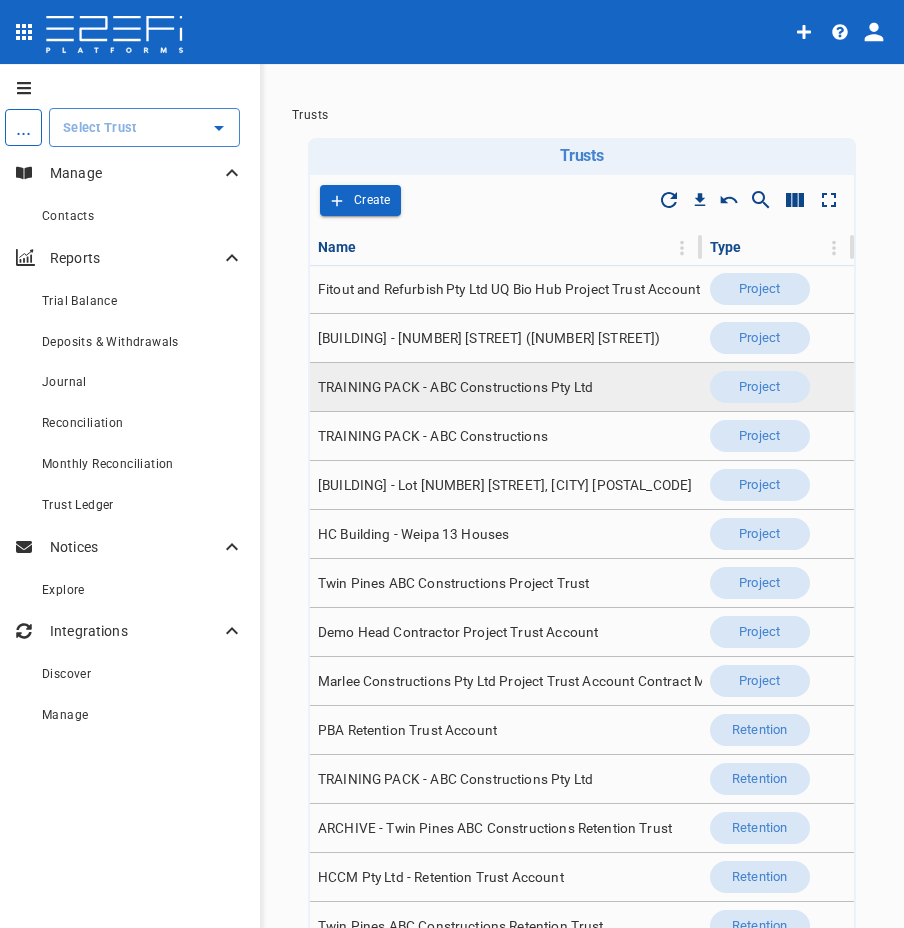 click on "TRAINING PACK - ABC Constructions Pty Ltd" at bounding box center [455, 387] 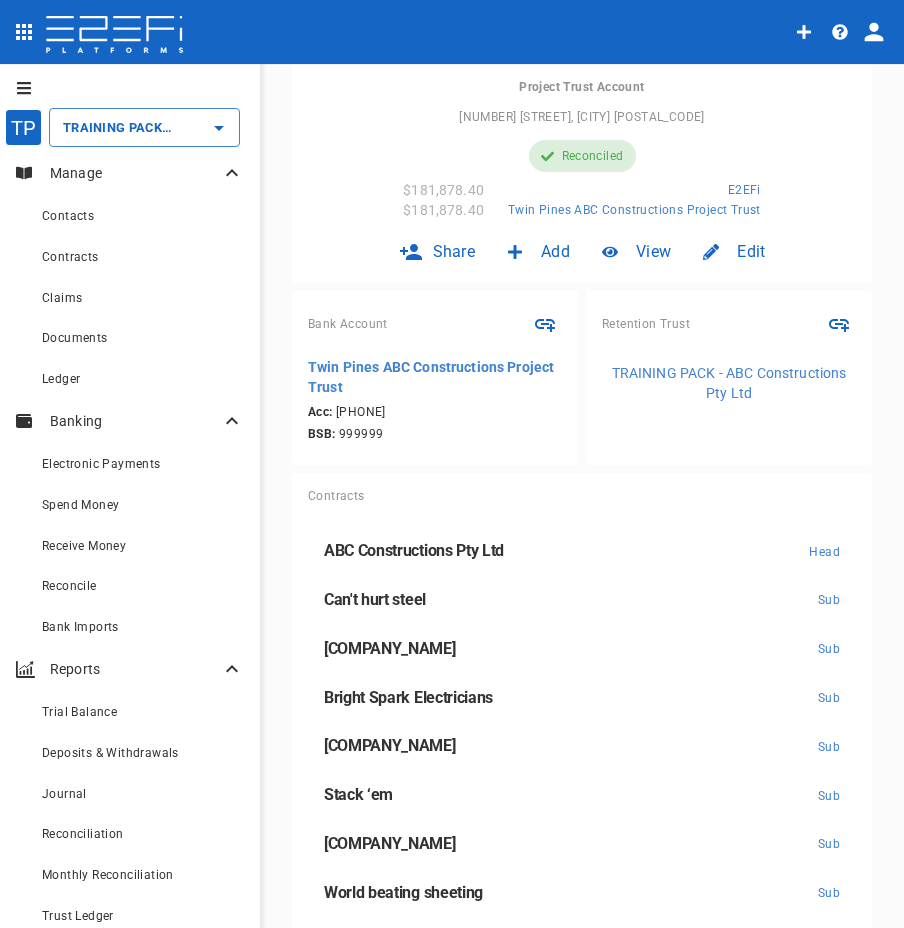 scroll, scrollTop: 200, scrollLeft: 0, axis: vertical 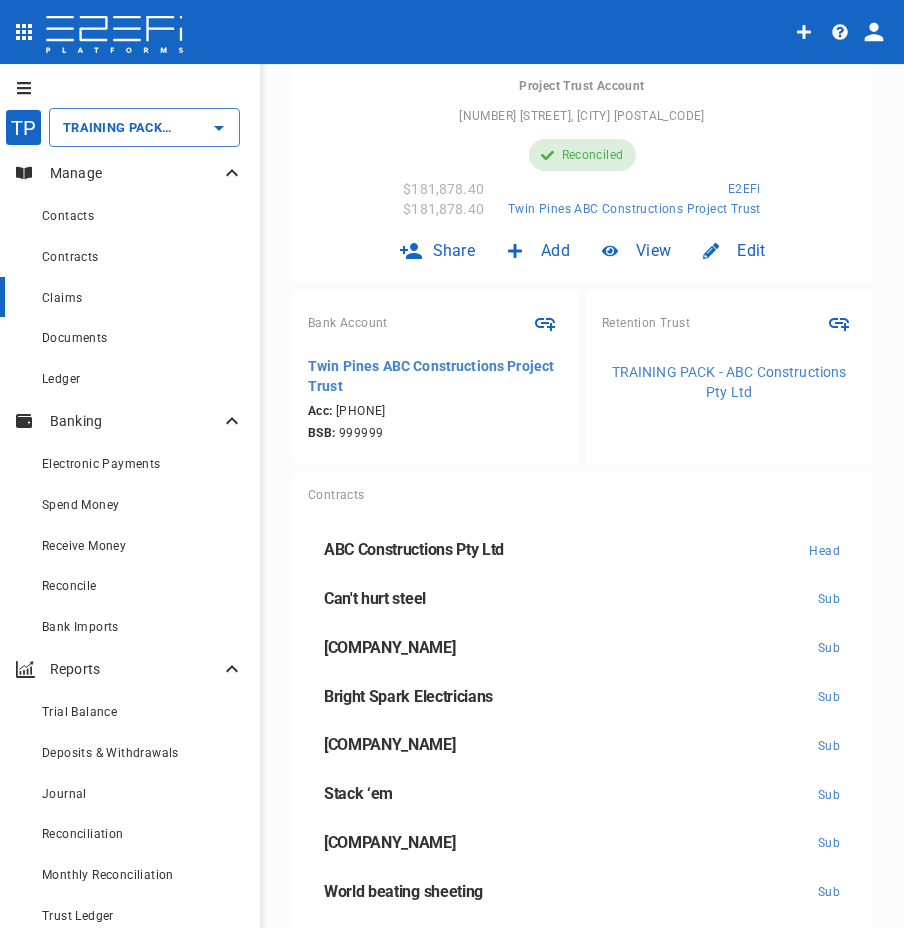 click on "Claims" at bounding box center [62, 298] 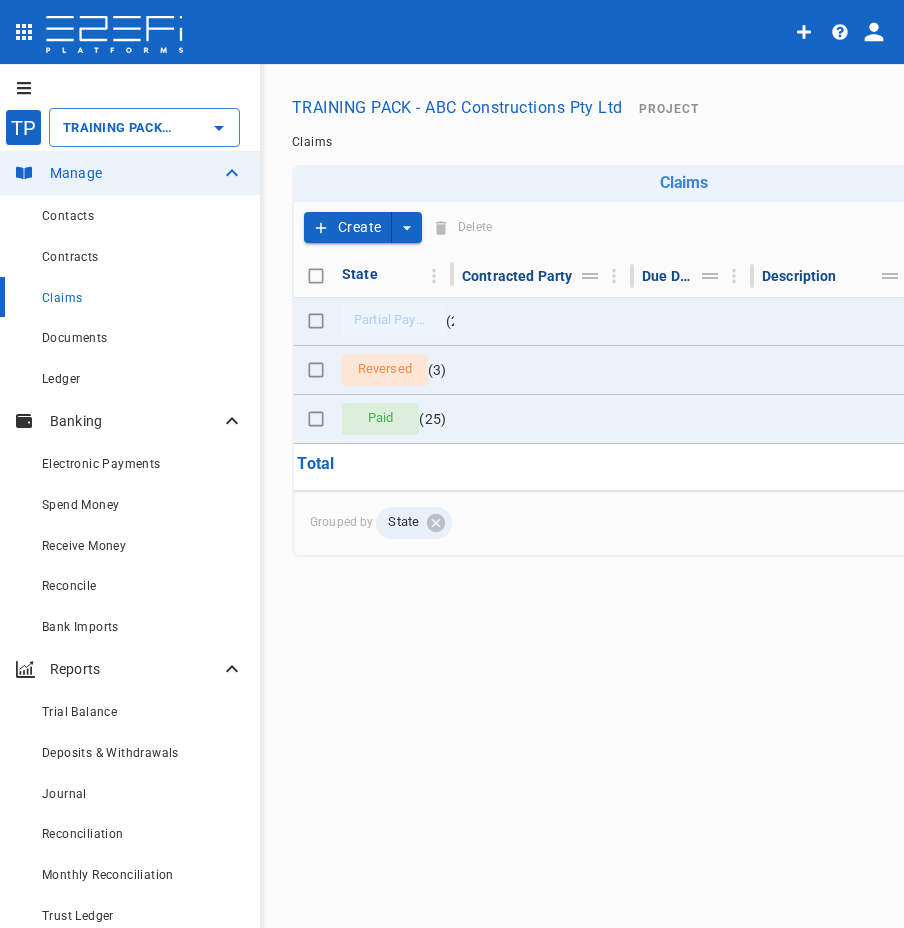 click 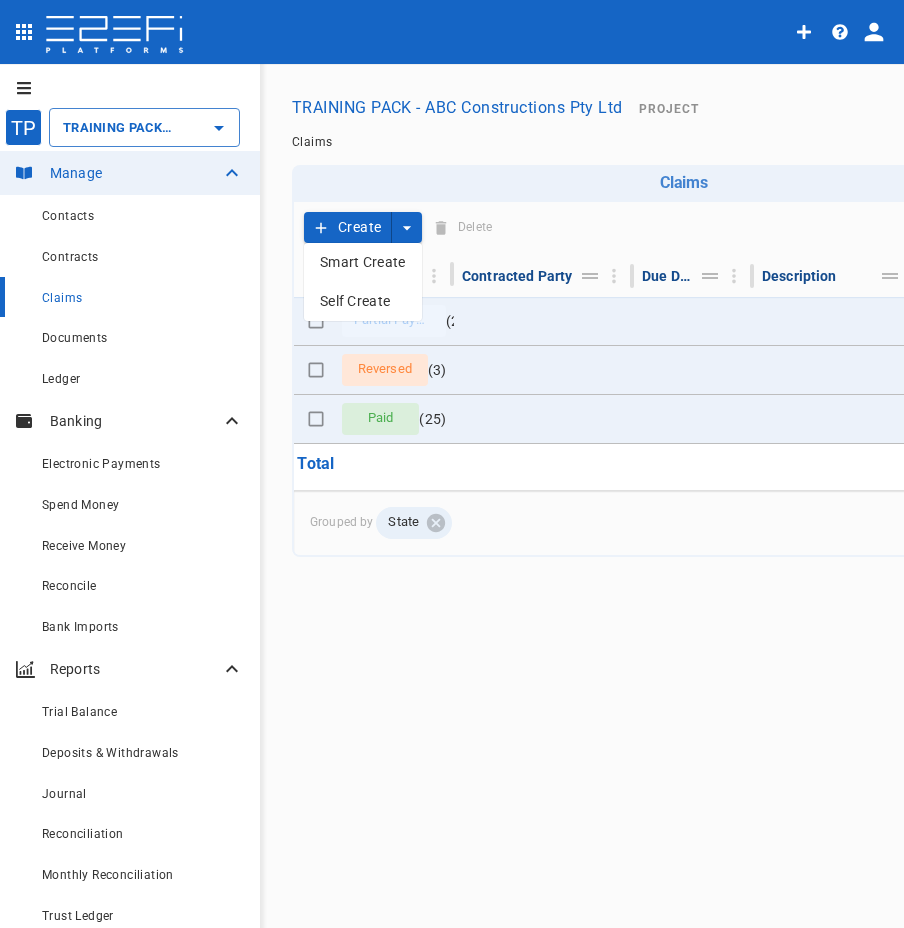 click on "Smart Create" at bounding box center (363, 262) 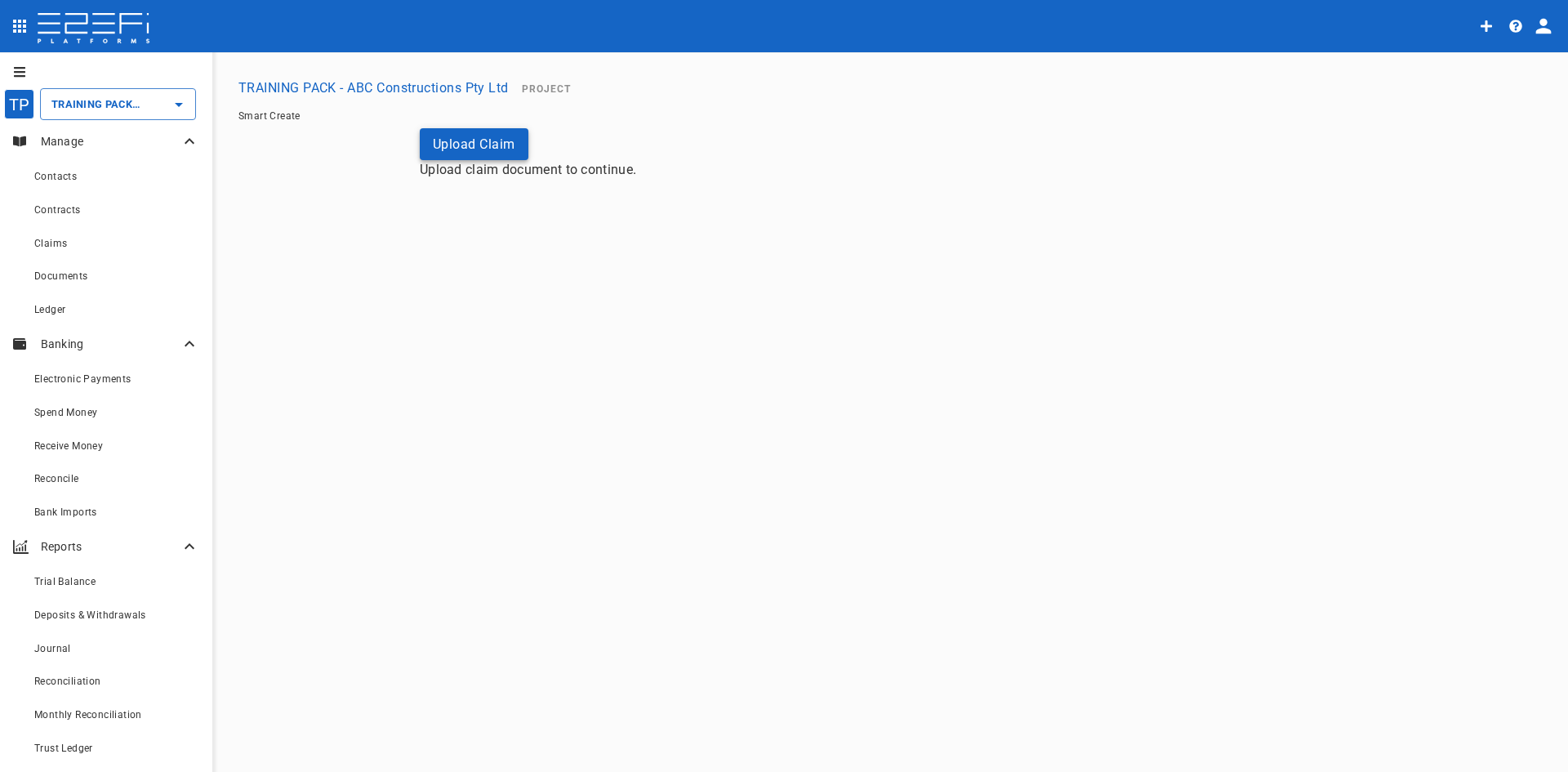 click on "Upload Claim" at bounding box center (474, 144) 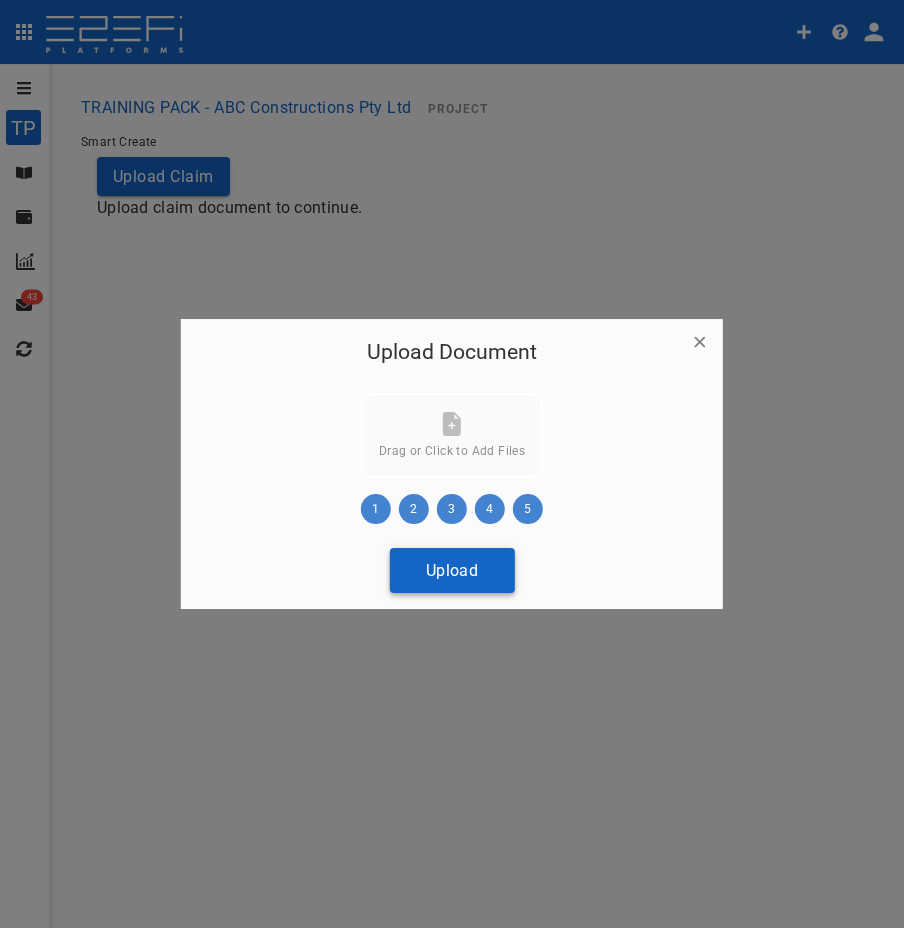 click on "Upload" at bounding box center [451, 570] 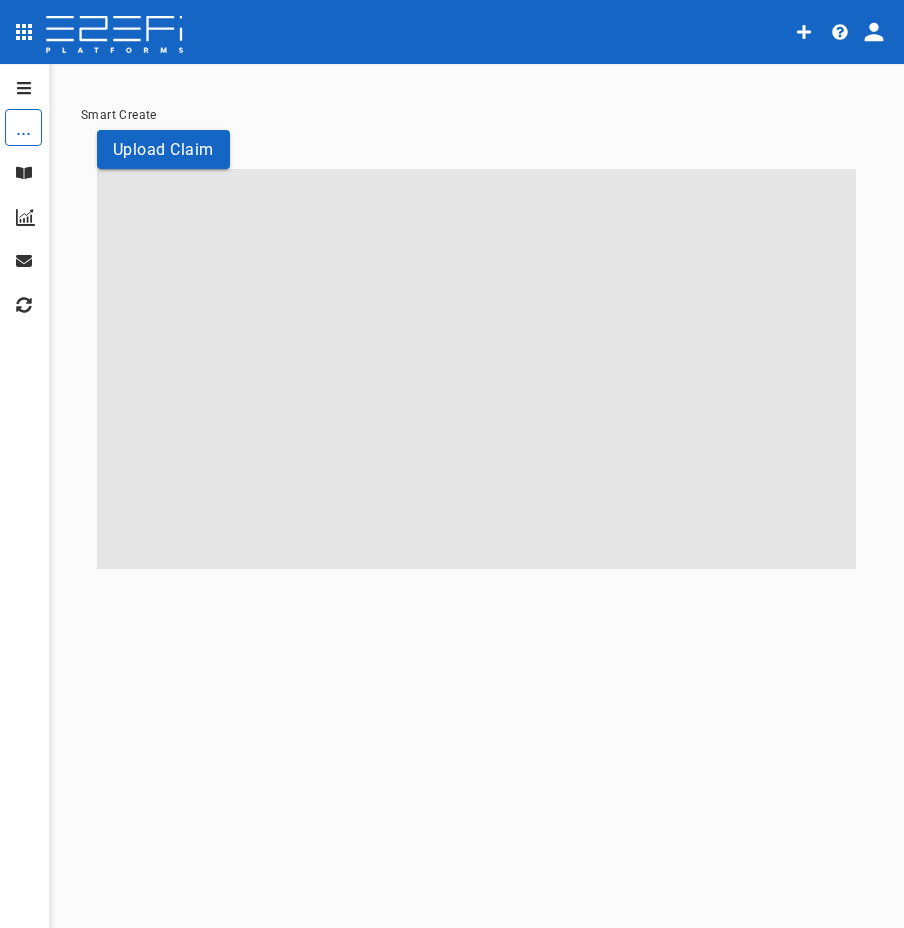 scroll, scrollTop: 0, scrollLeft: 0, axis: both 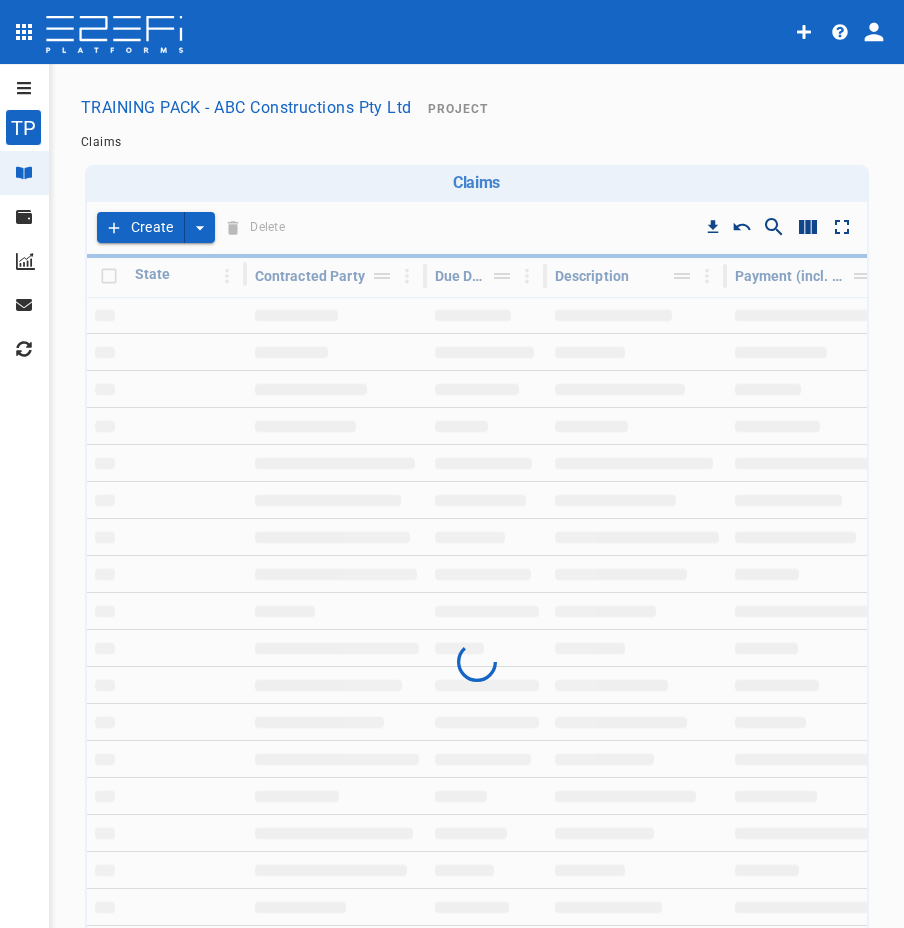 type on "TRAINING PACK - ABC Constructions Pty Ltd" 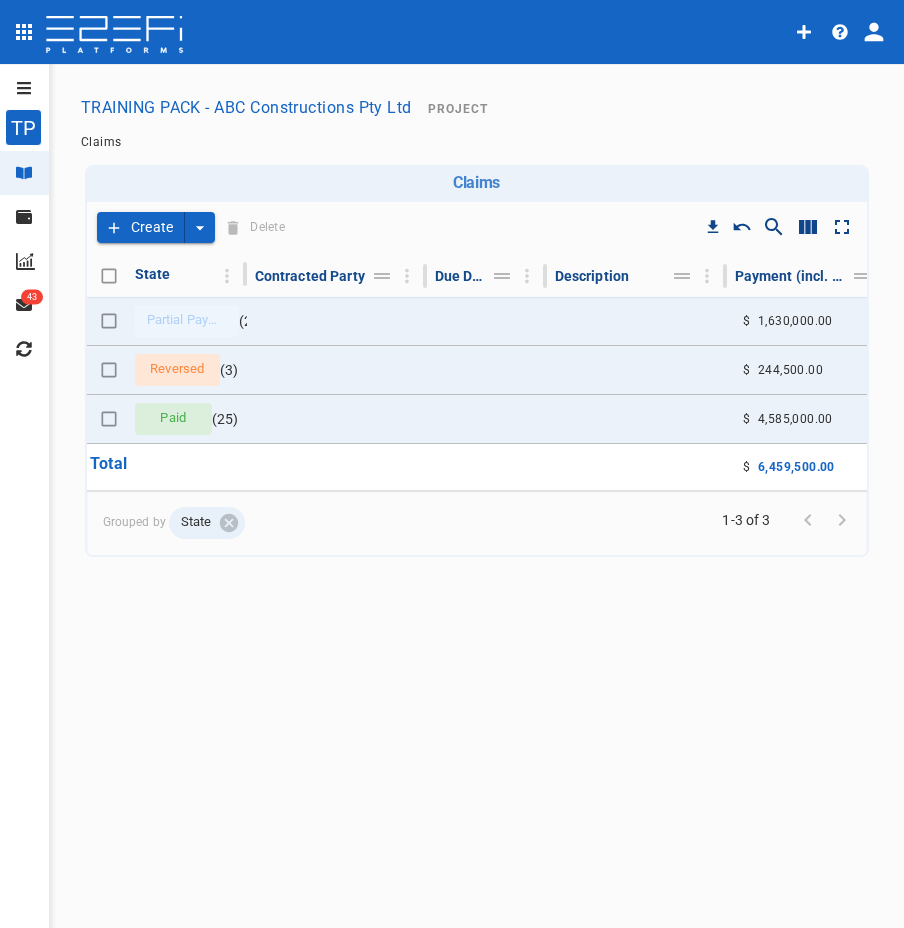 click at bounding box center (20, 88) 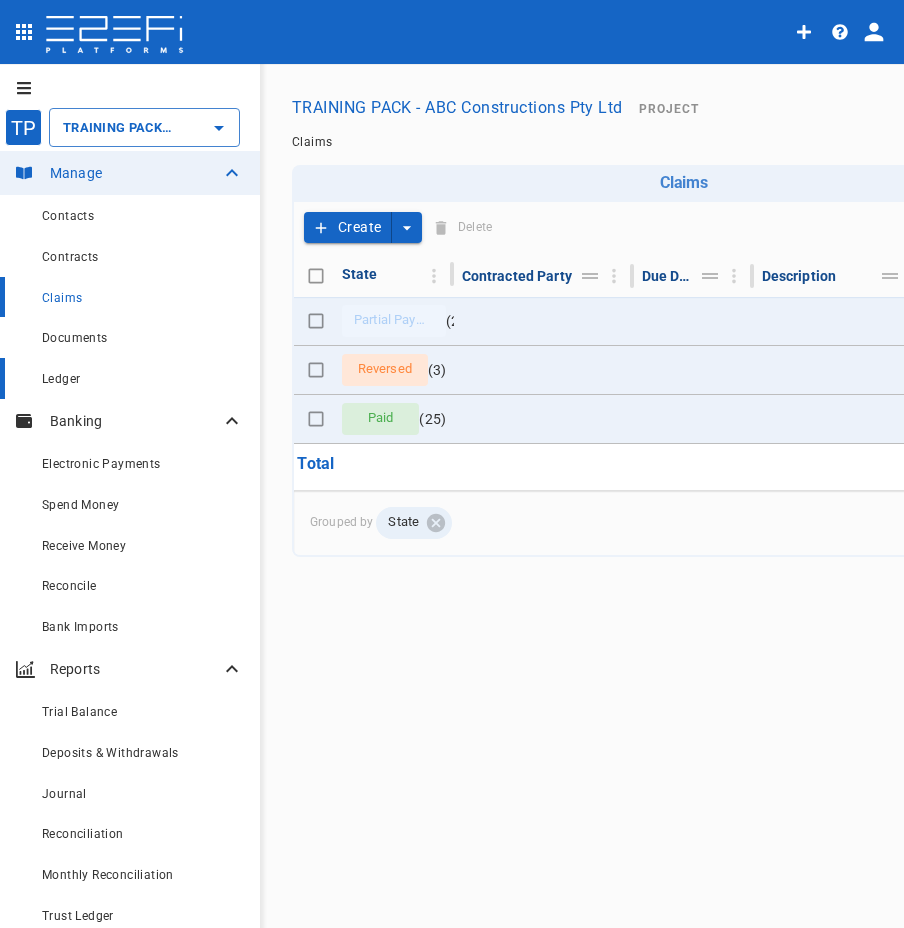 click on "Ledger" at bounding box center [130, 378] 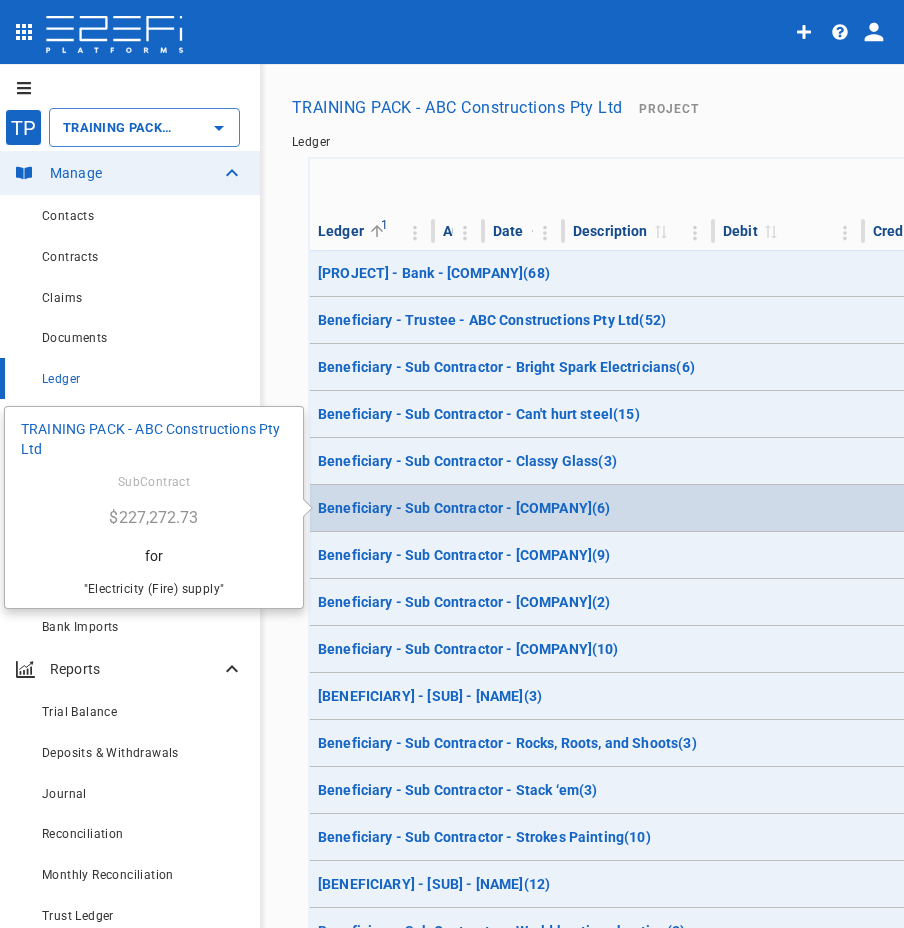 click on "Beneficiary - Sub Contractor - Get it started  ( 6 )" at bounding box center (464, 508) 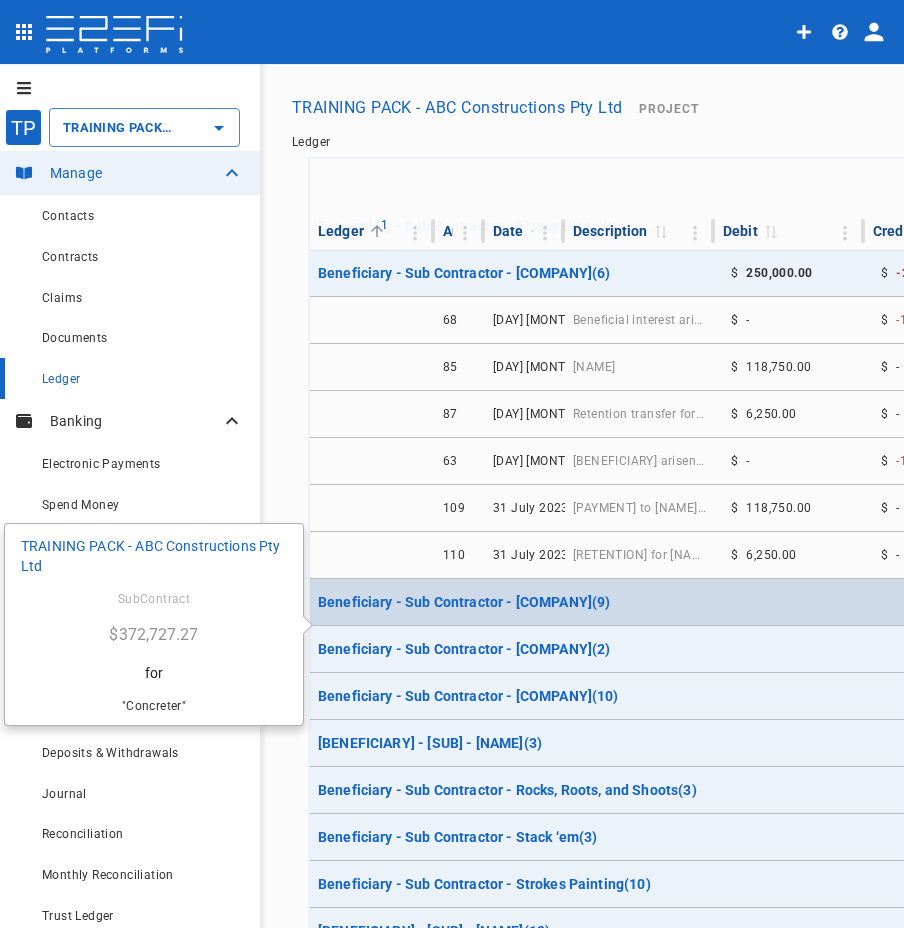 scroll, scrollTop: 200, scrollLeft: 0, axis: vertical 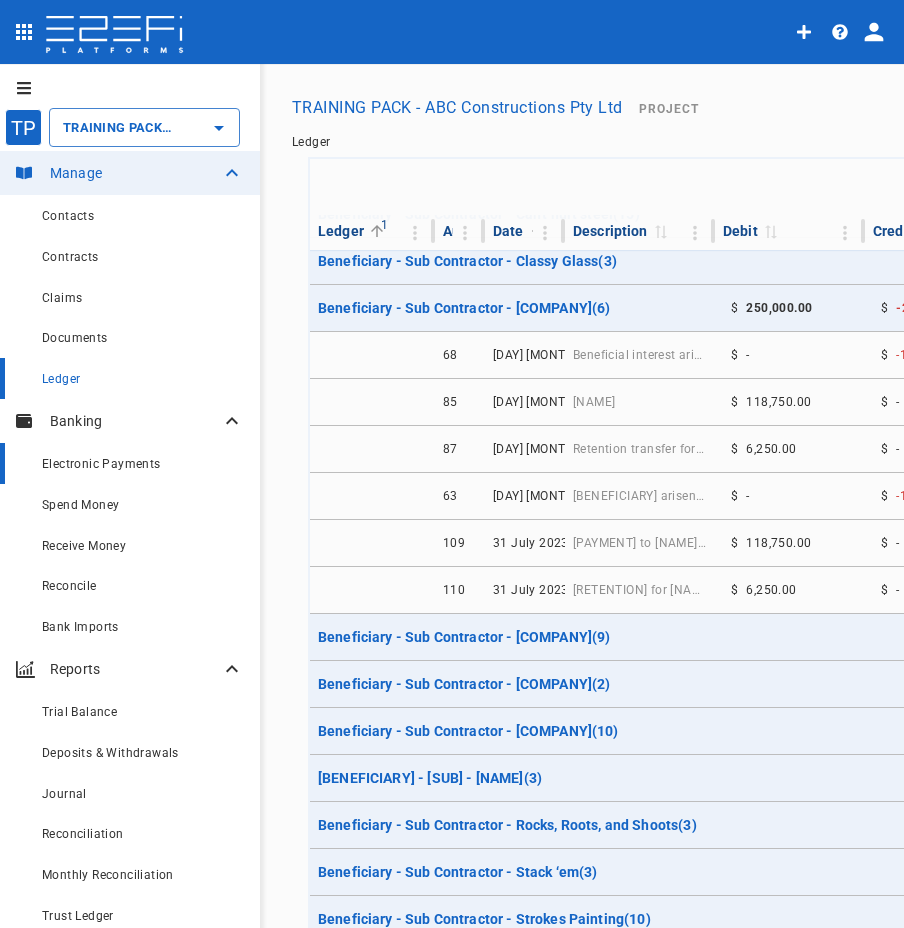 click on "Electronic Payments" at bounding box center [101, 464] 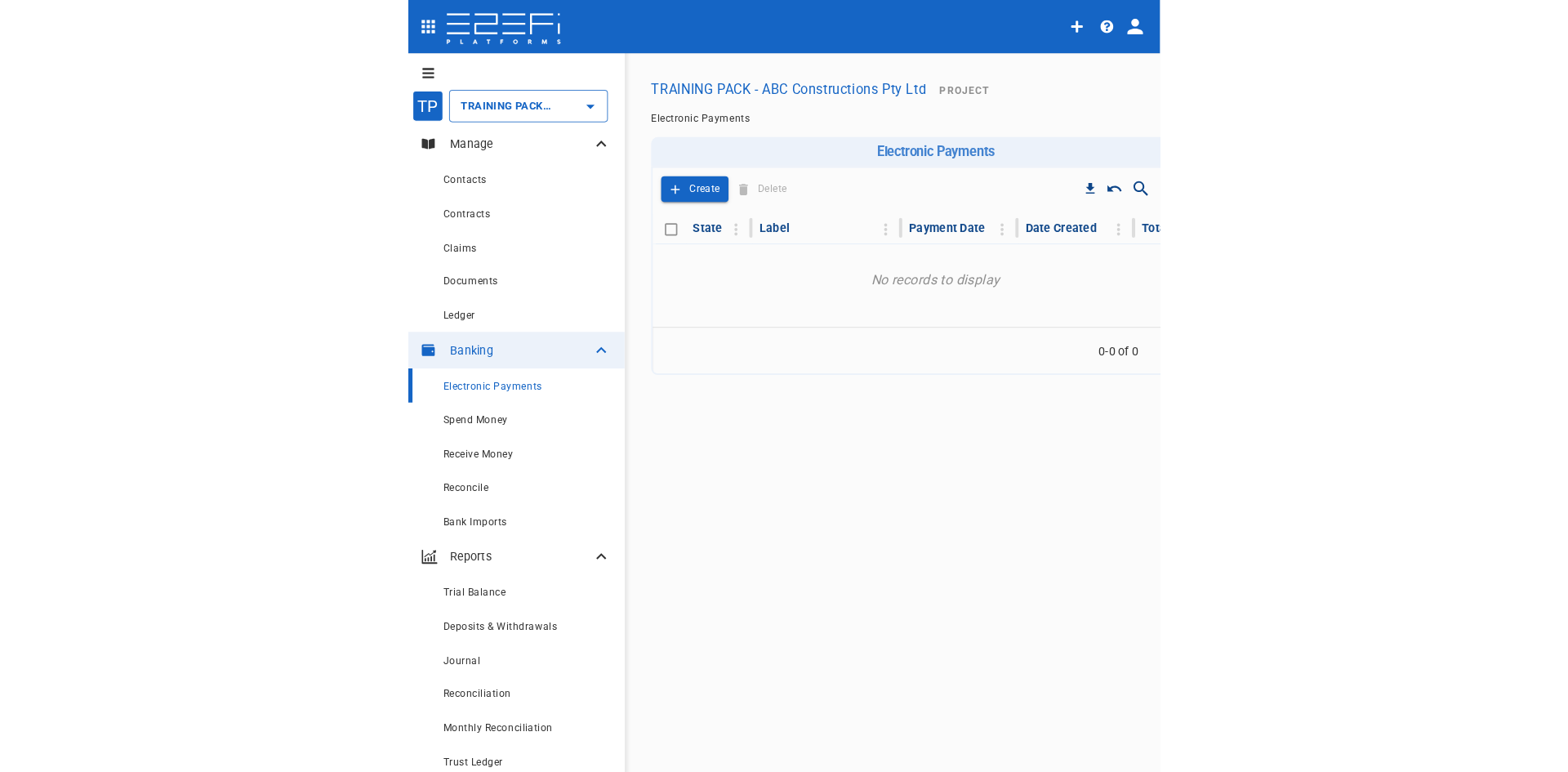 scroll, scrollTop: 0, scrollLeft: 65, axis: horizontal 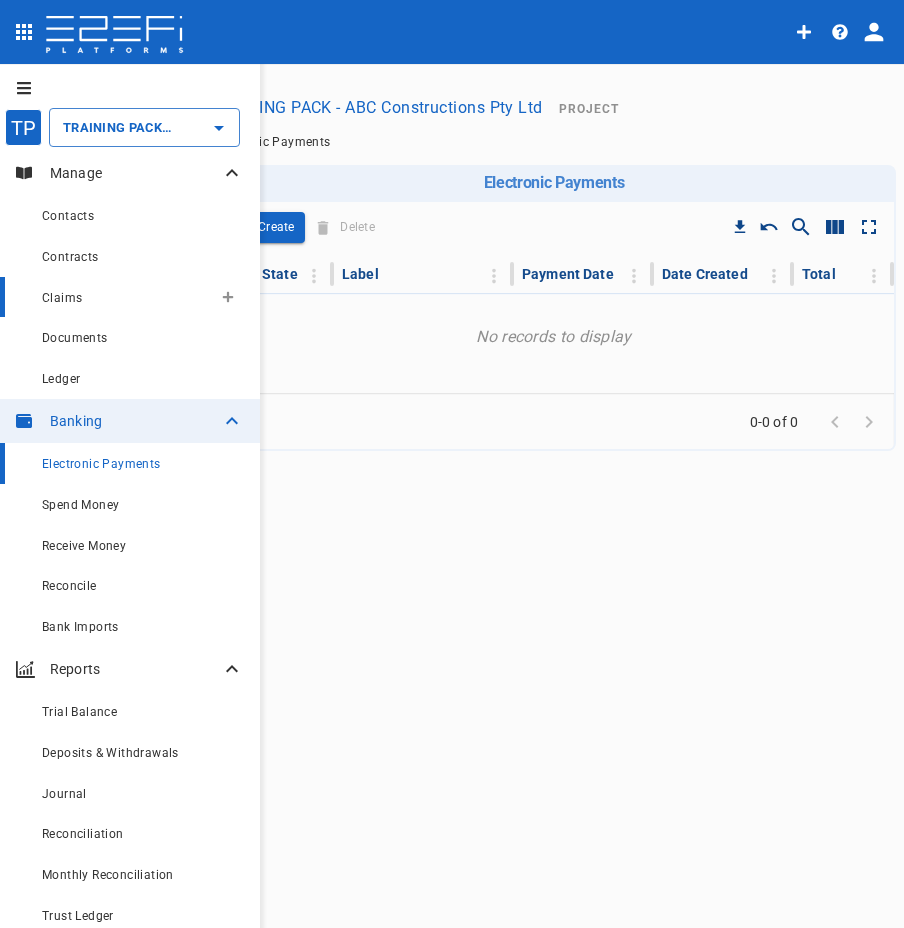 click on "Claims" at bounding box center (127, 297) 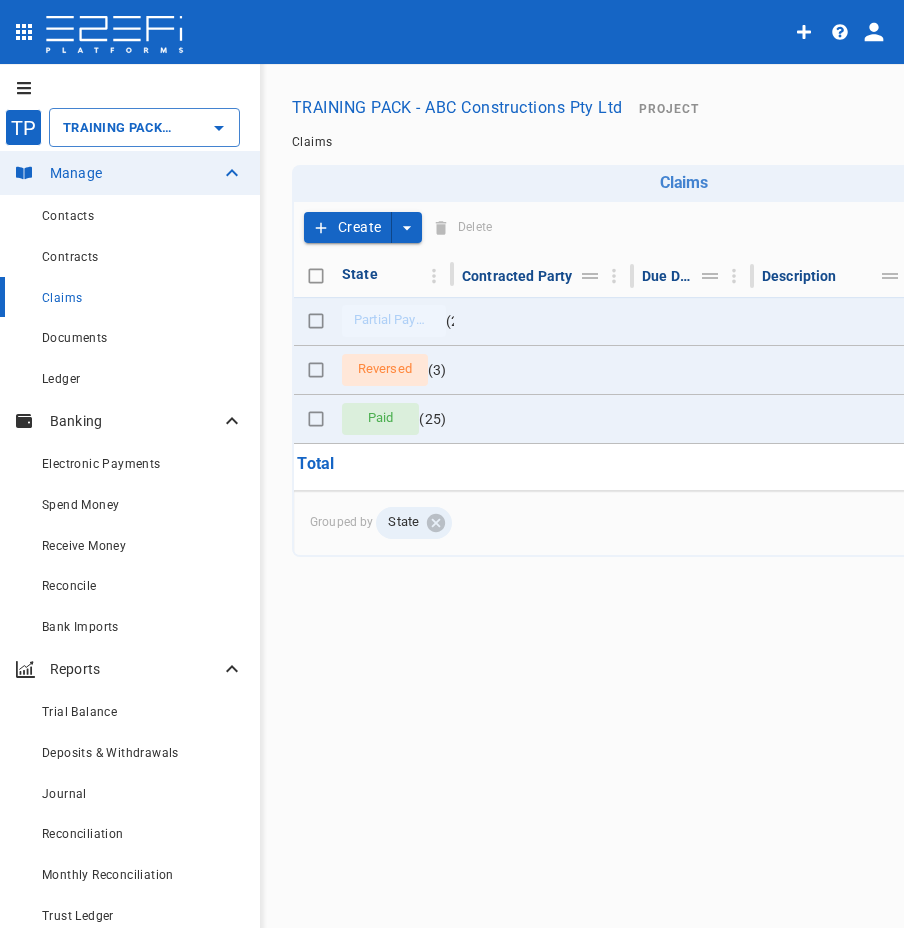 type on "TRAINING PACK - ABC Constructions Pty Ltd" 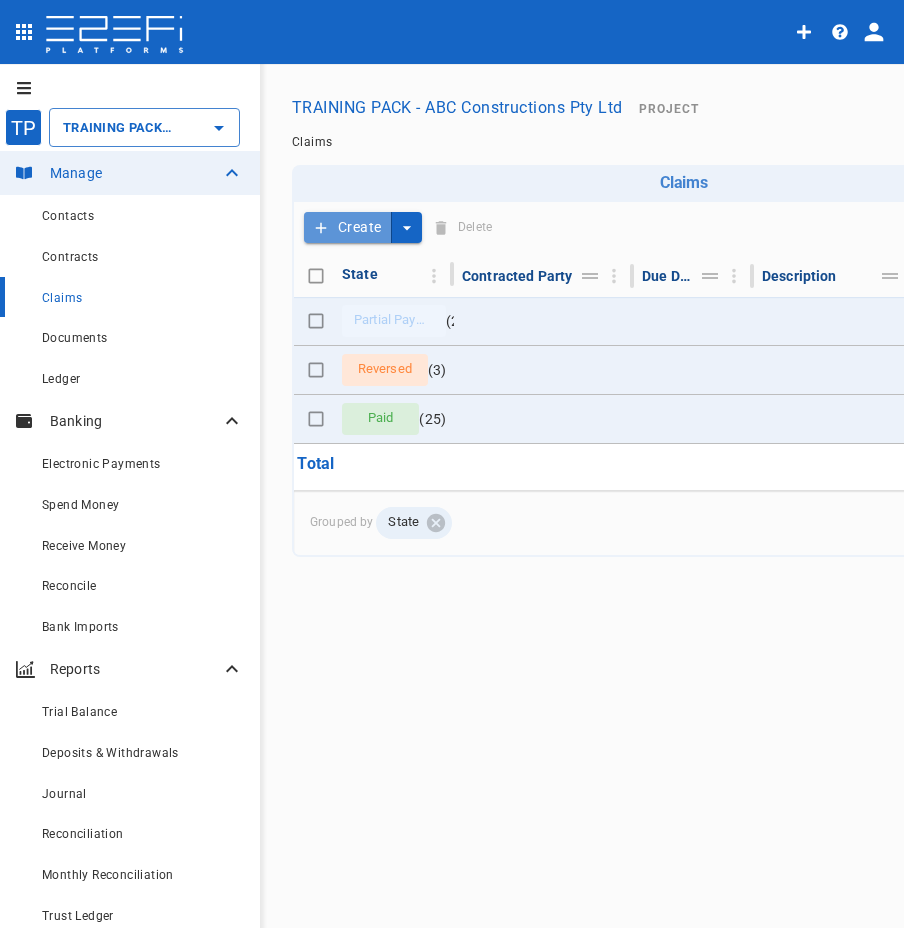click on "Create" at bounding box center [348, 227] 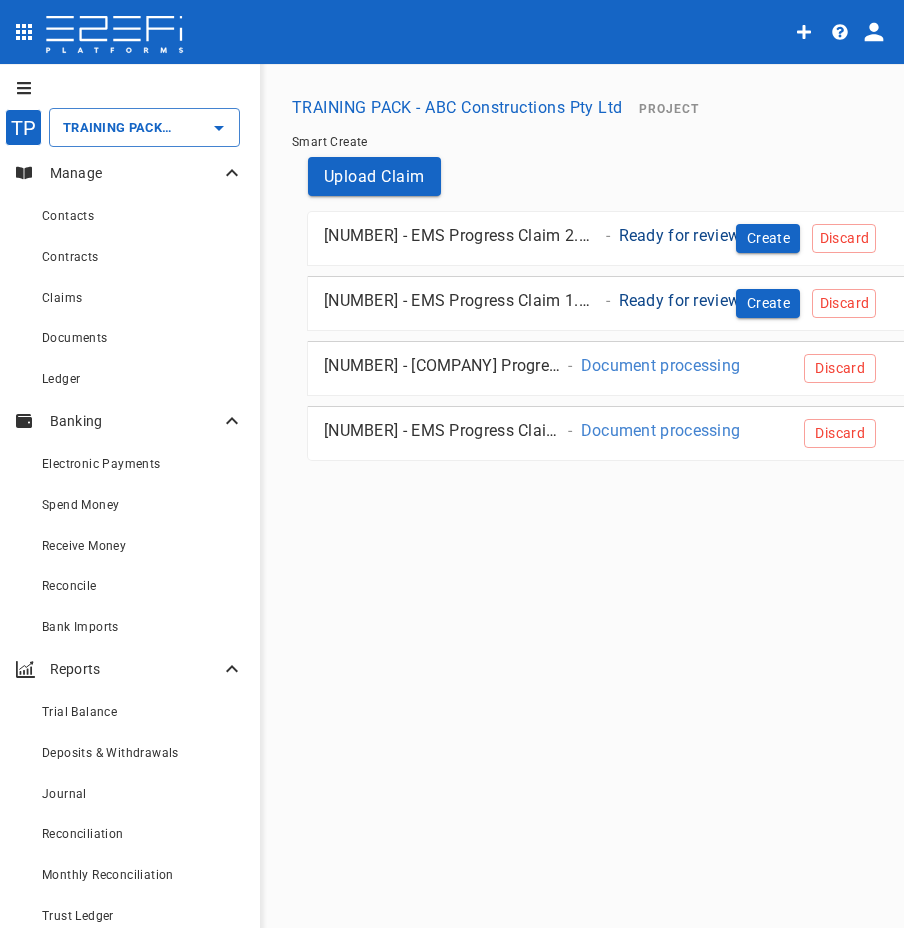 click on "Ready for review" at bounding box center [680, 300] 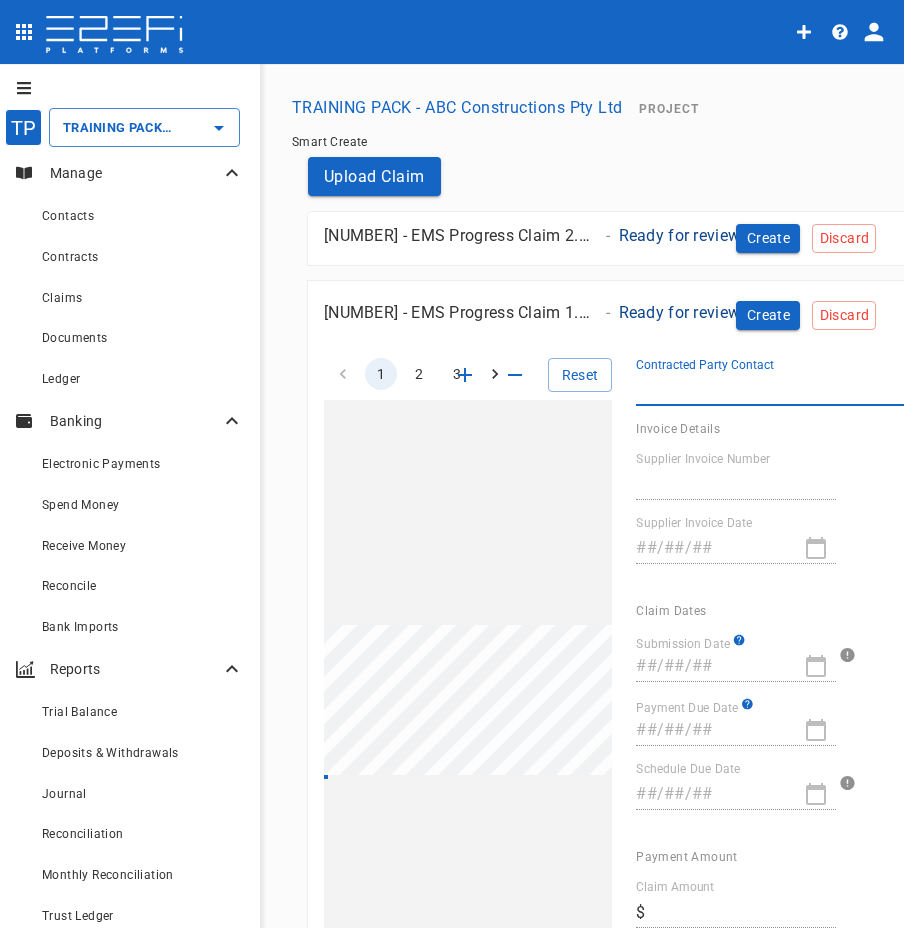 type on "INV-0052" 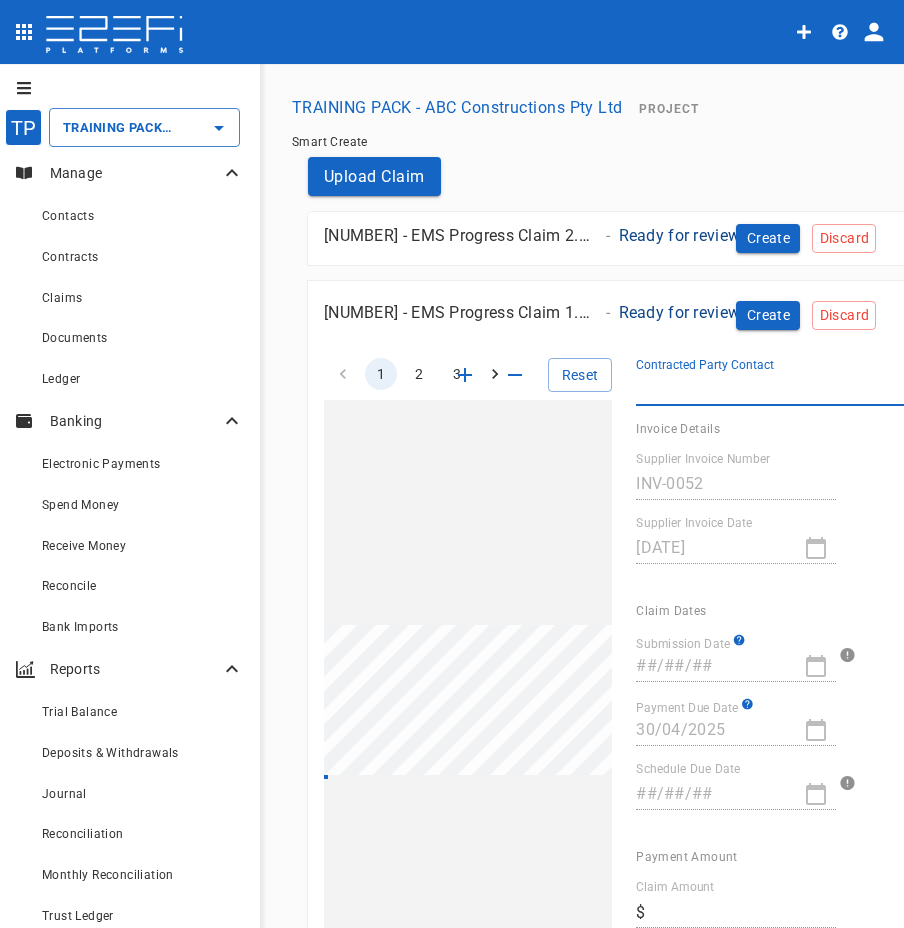 type on "17,150" 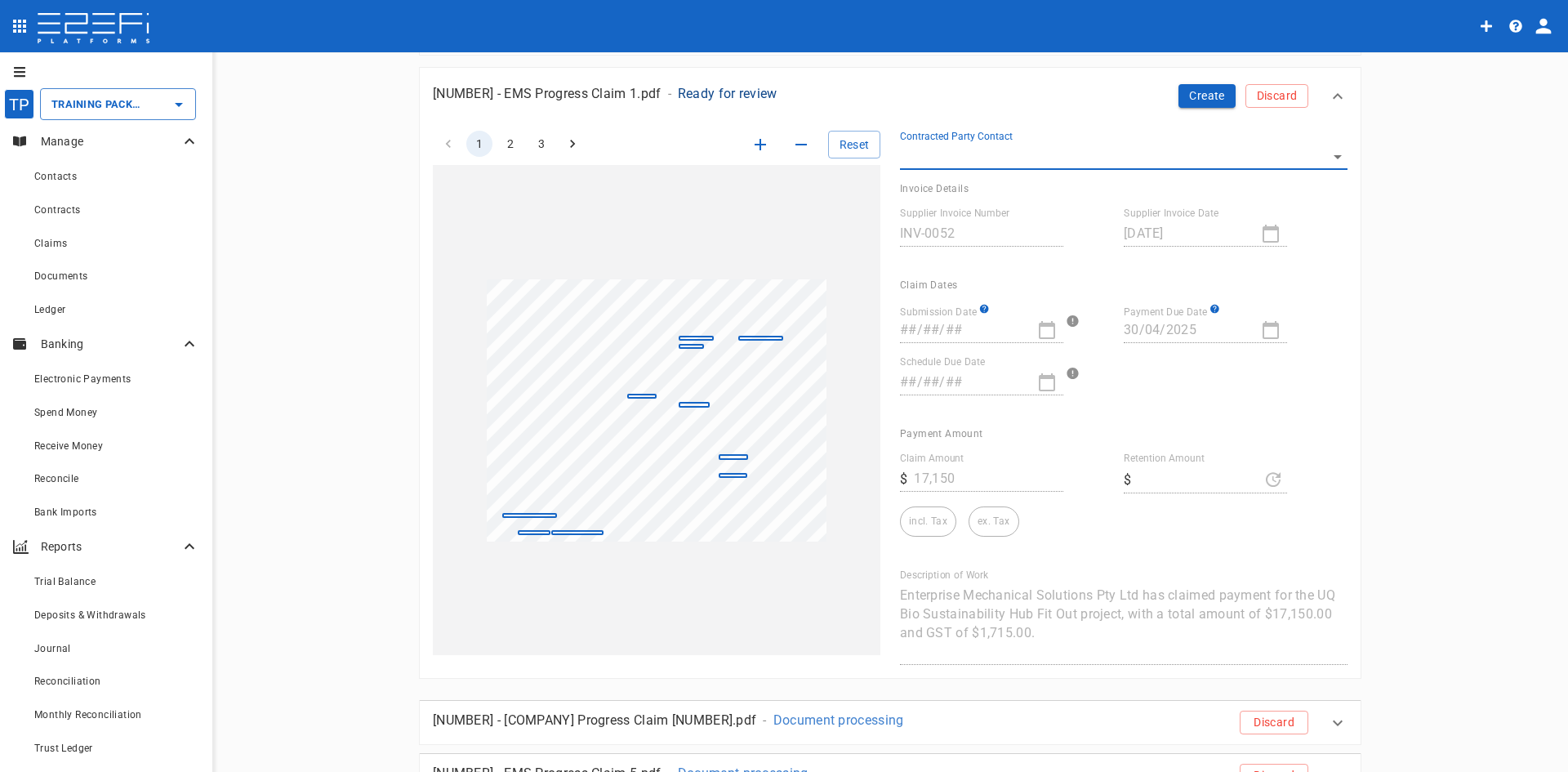 scroll, scrollTop: 163, scrollLeft: 0, axis: vertical 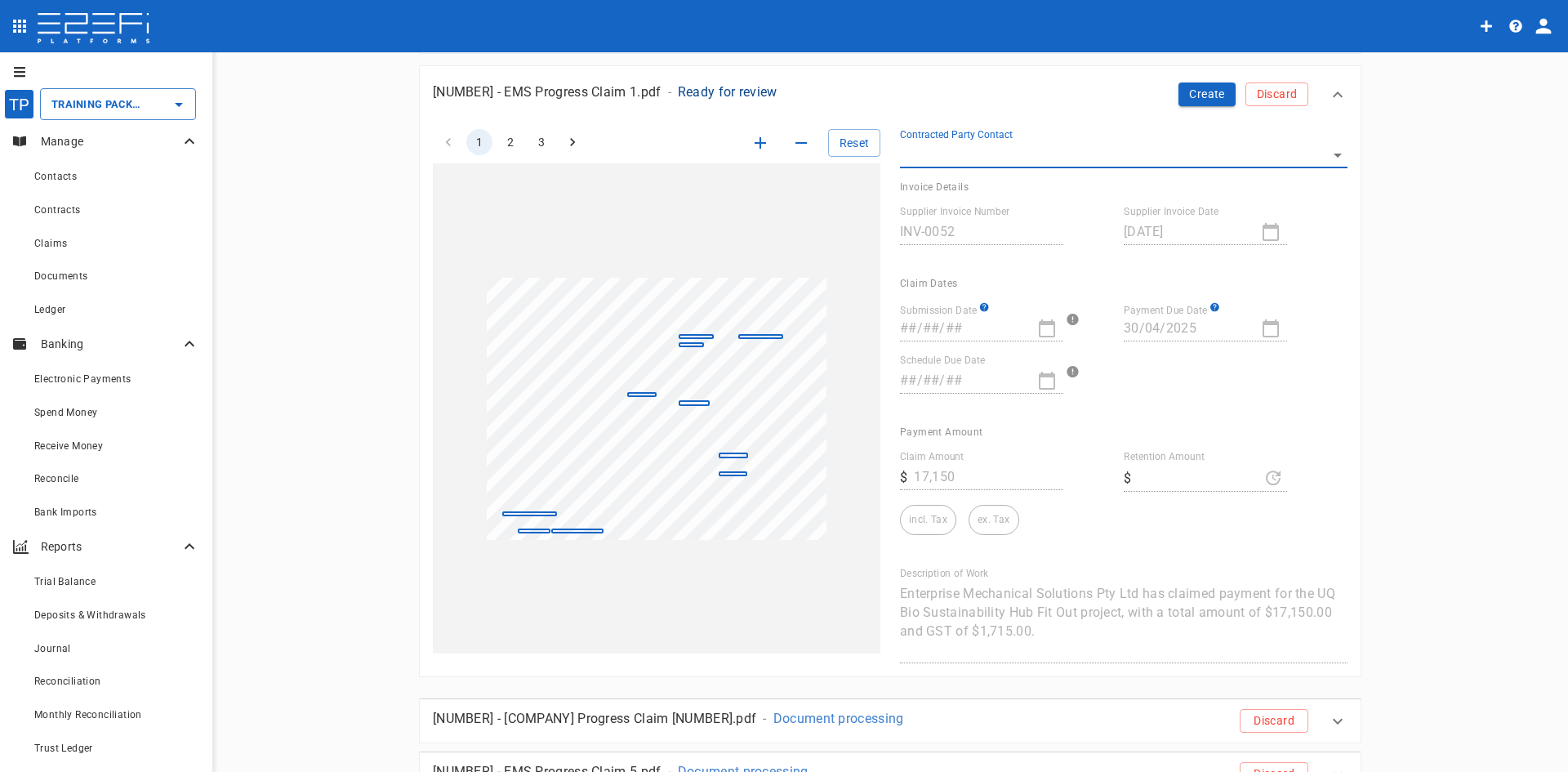 click on "##/##/##" at bounding box center [982, 328] 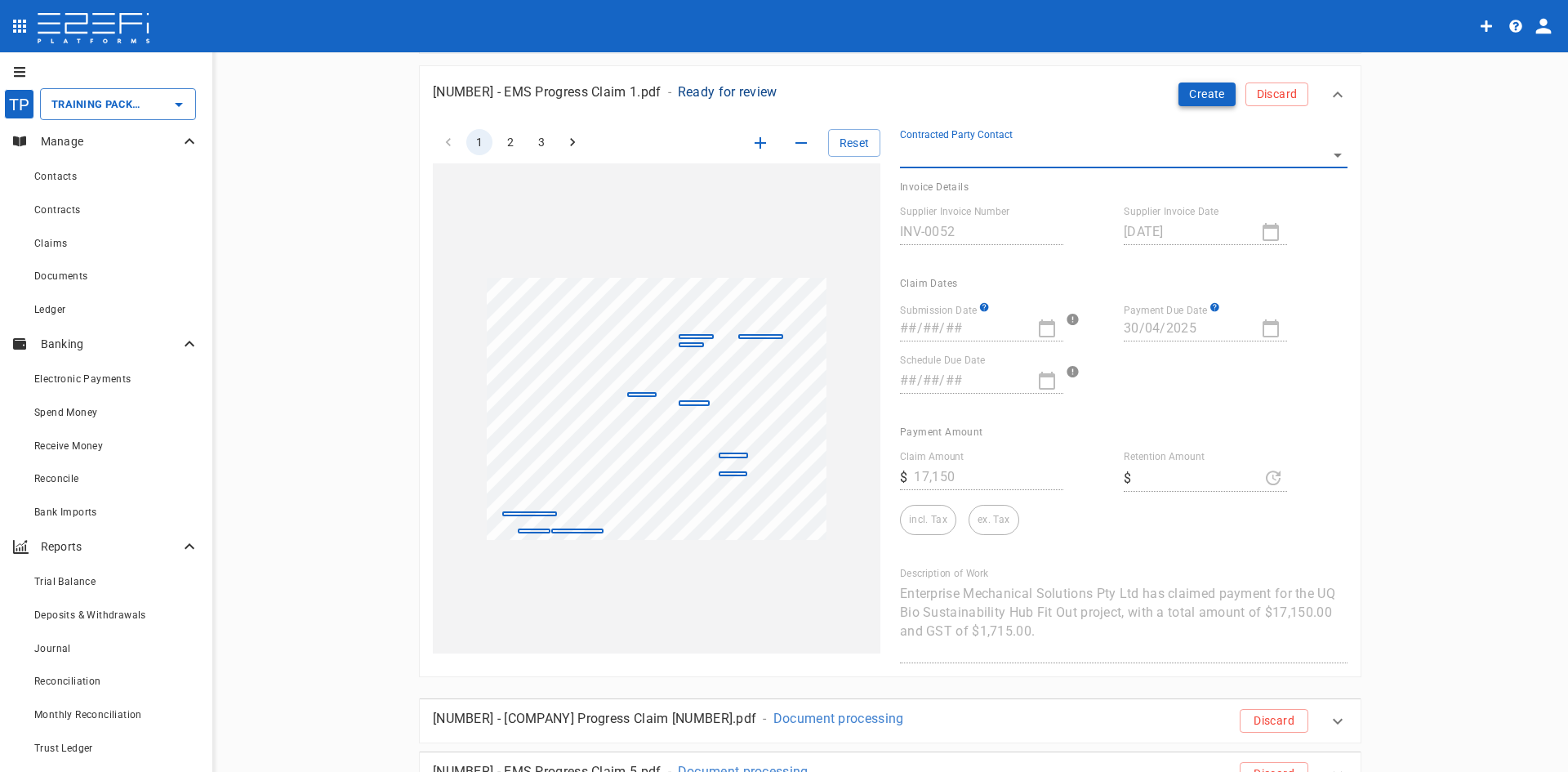 click on "Create" at bounding box center (1207, 94) 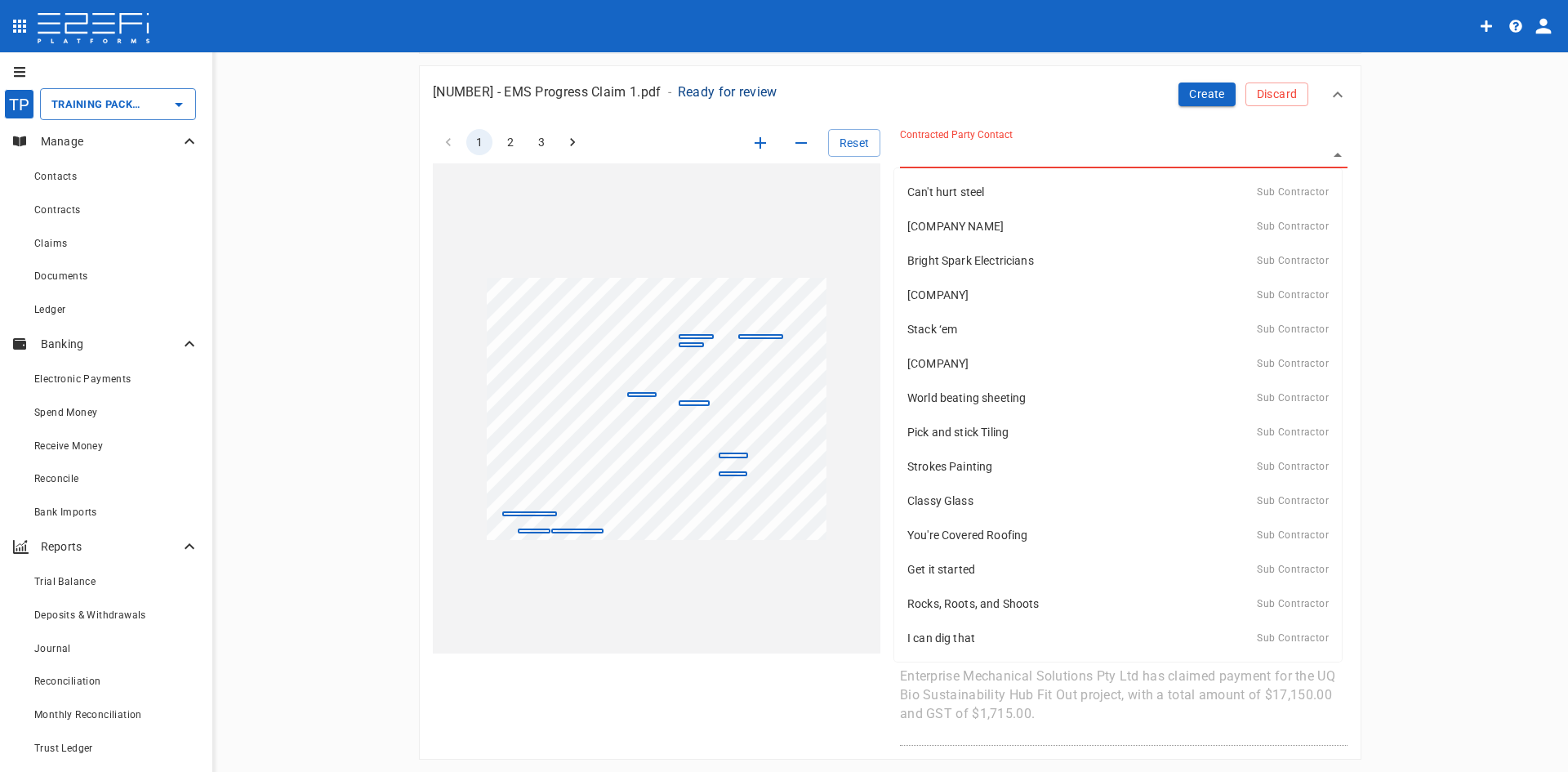 click on "TP TRAINING PACK - ABC Constructions Pty Ltd ​ Manage Contacts Contracts Claims Documents Ledger Banking Electronic Payments Spend Money Receive Money Reconcile Bank Imports Reports Trial Balance Deposits & Withdrawals Journal Reconciliation Monthly Reconciliation Trust Ledger Monthly Record Pack Audit Pack 43 Notices Tasks Explore Project Notices Integrations Discover Manage TRAINING PACK - ABC Constructions Pty Ltd Project Smart Create Upload Claim 2425012 - EMS Progress Claim 2.pdf - Ready for review Create Discard 2425012 - EMS Progress Claim 1.pdf - Ready for review Create Discard 1 2 3 Reset SupplierInvoiceNumber: INV-0052 ClaimAmount: 17150.00 GSTAmount: 1715.00 SupplierName: Enterprise Mechanical Solutions Pty Ltd InvoiceDate: [DATE] DueDate: [DATE] RetentionAmount: 1715.00 BSB: [NUMBER] AccountNumber: [NUMBER] ABN: [NUMBER] Contracted Party Contact ​ Associated contracted party is required Invoice Details Supplier Invoice Number INV-0052 Supplier Invoice Date [DATE] ​" at bounding box center [784, 386] 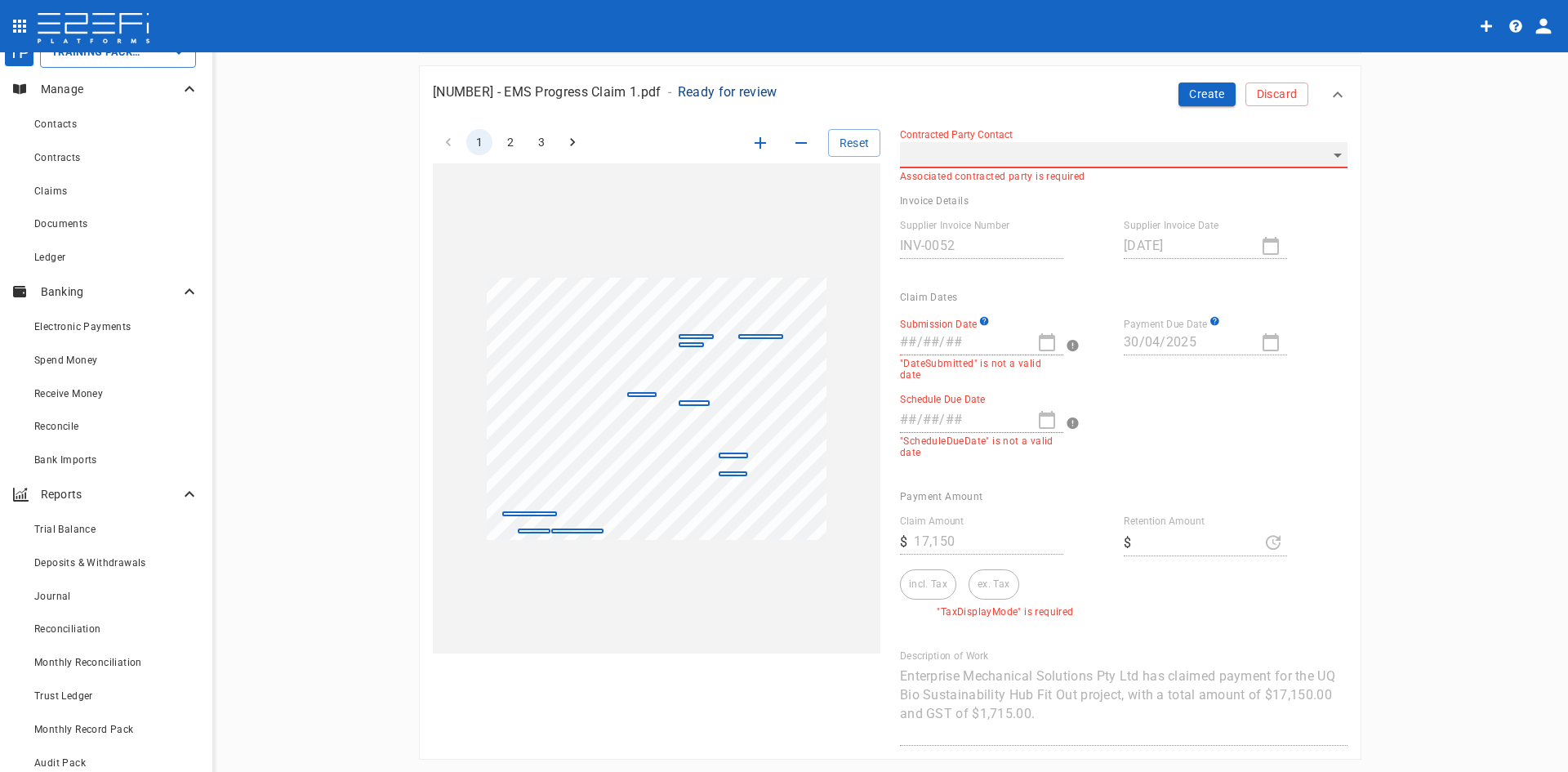 scroll, scrollTop: 82, scrollLeft: 0, axis: vertical 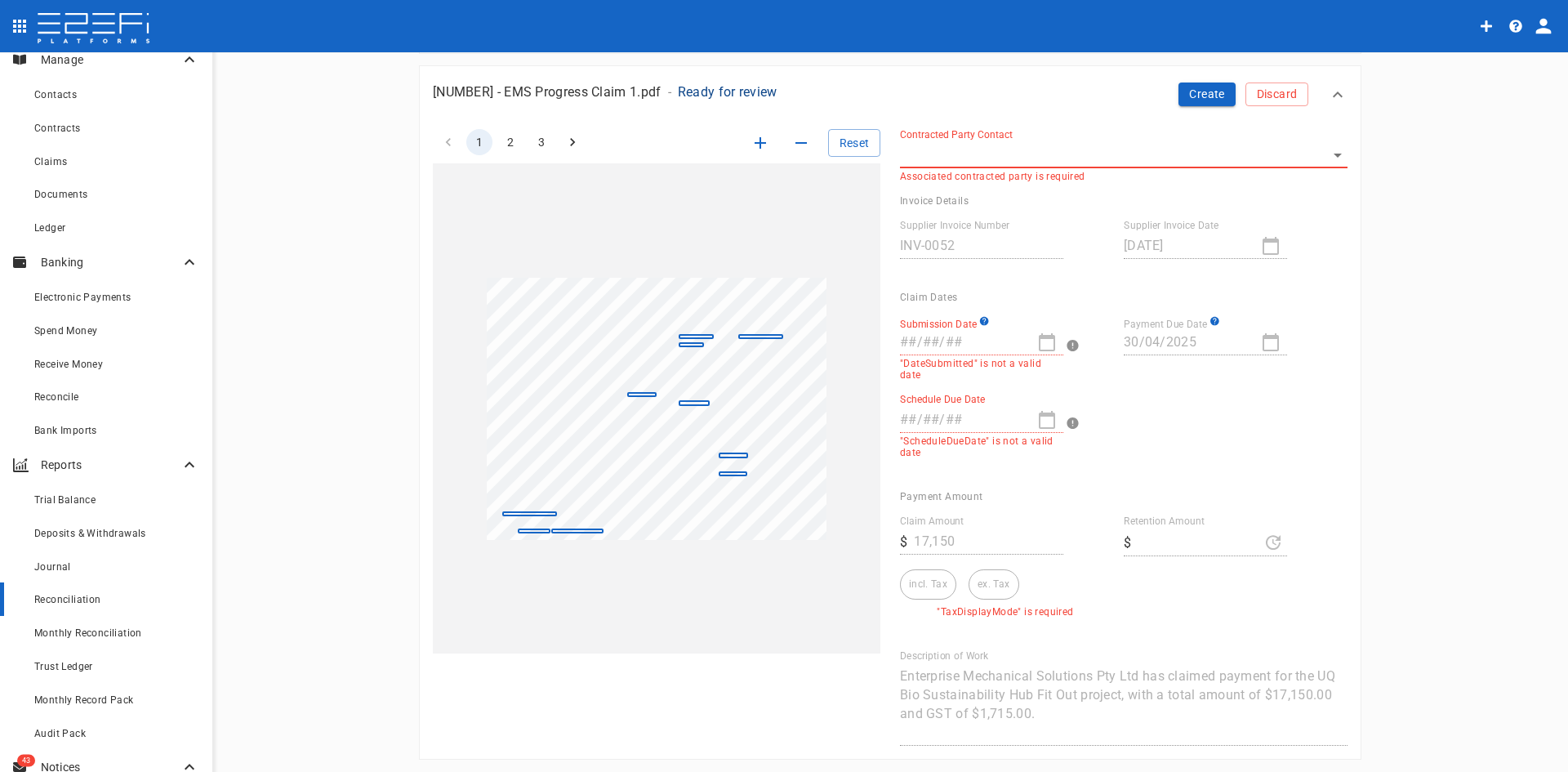 click on "Reconciliation" at bounding box center (68, 600) 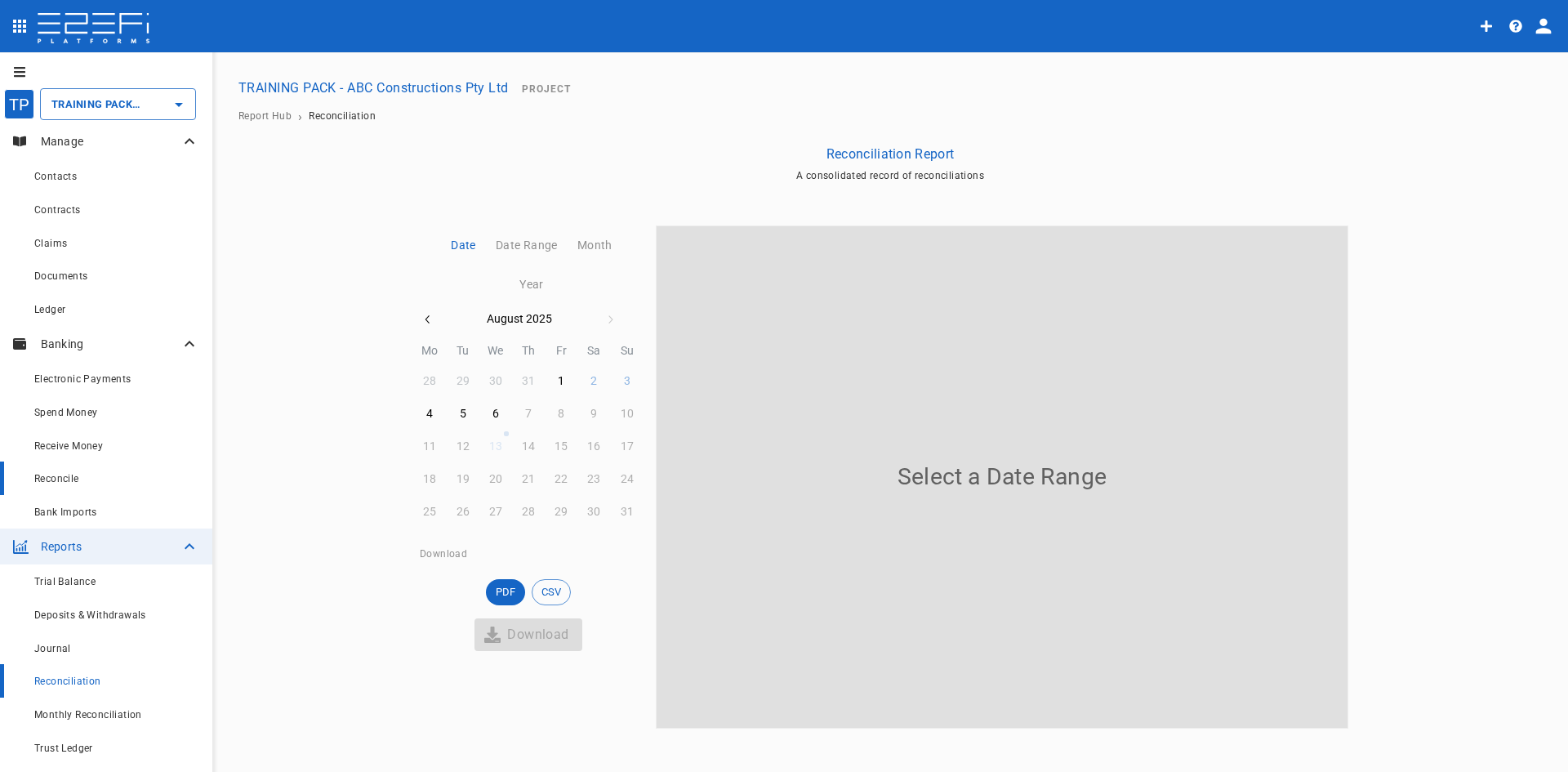 click on "Reconcile" at bounding box center [117, 478] 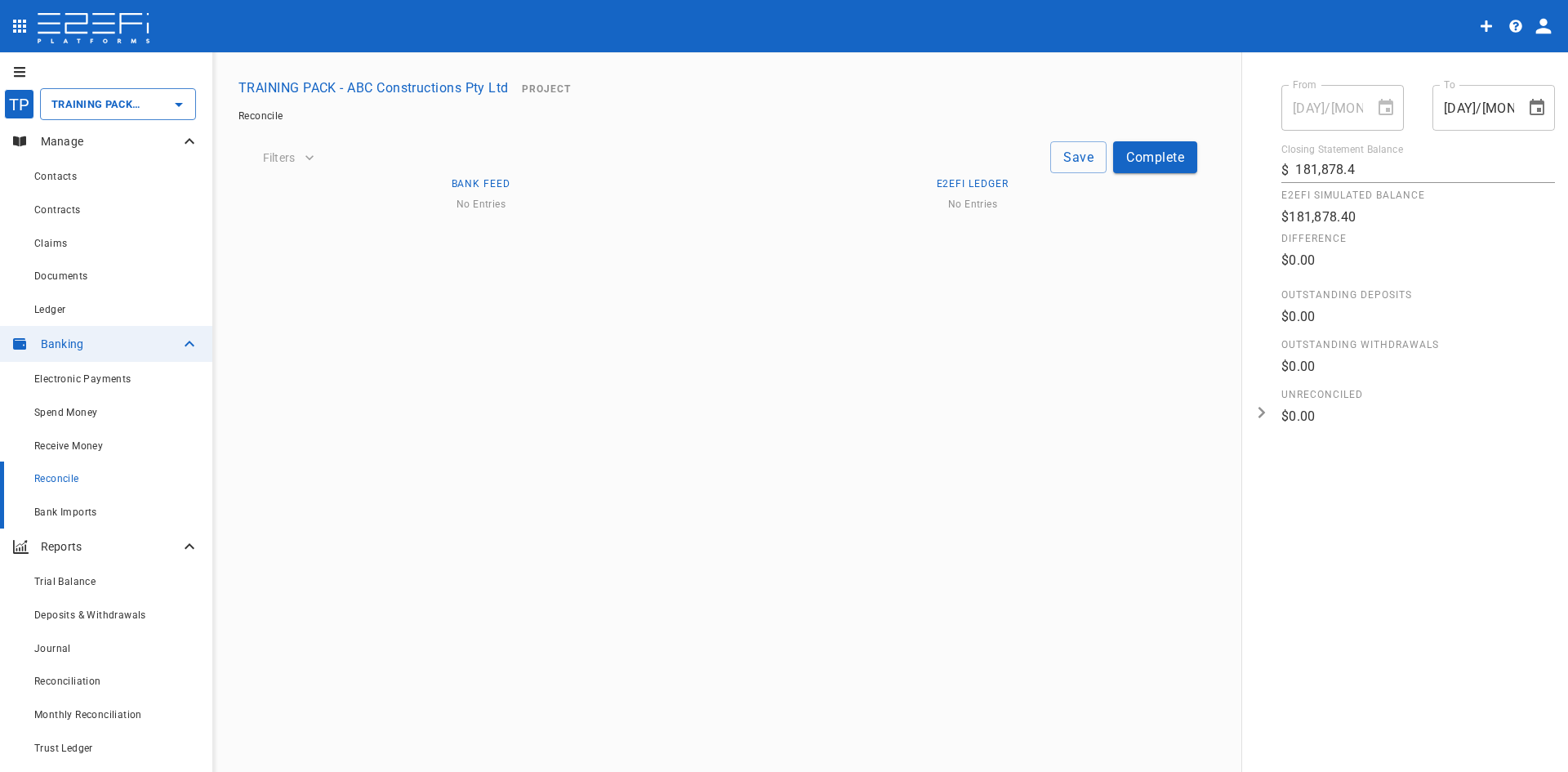 click on "Bank Imports" at bounding box center [117, 511] 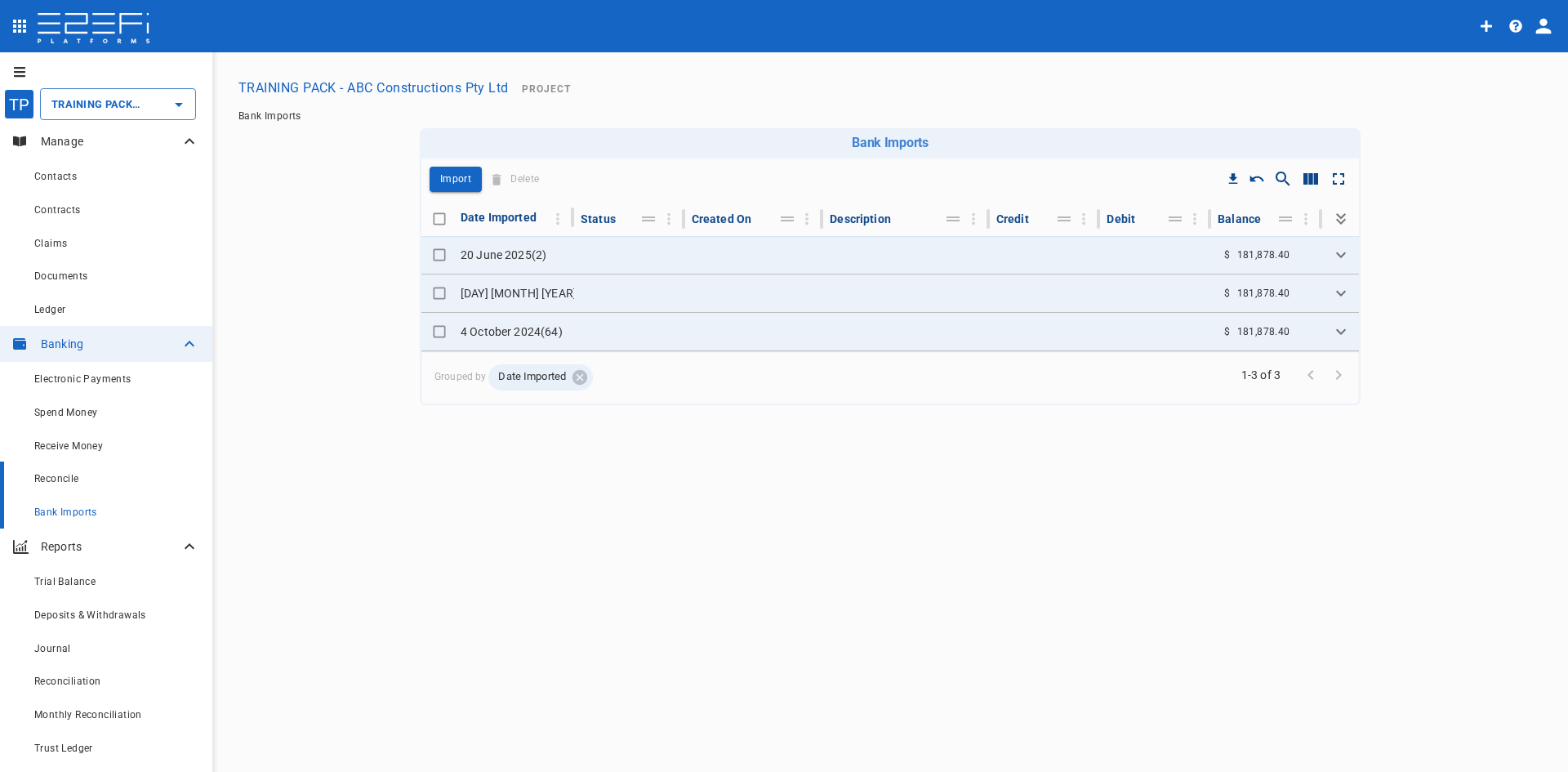 click on "Reconcile" at bounding box center [56, 479] 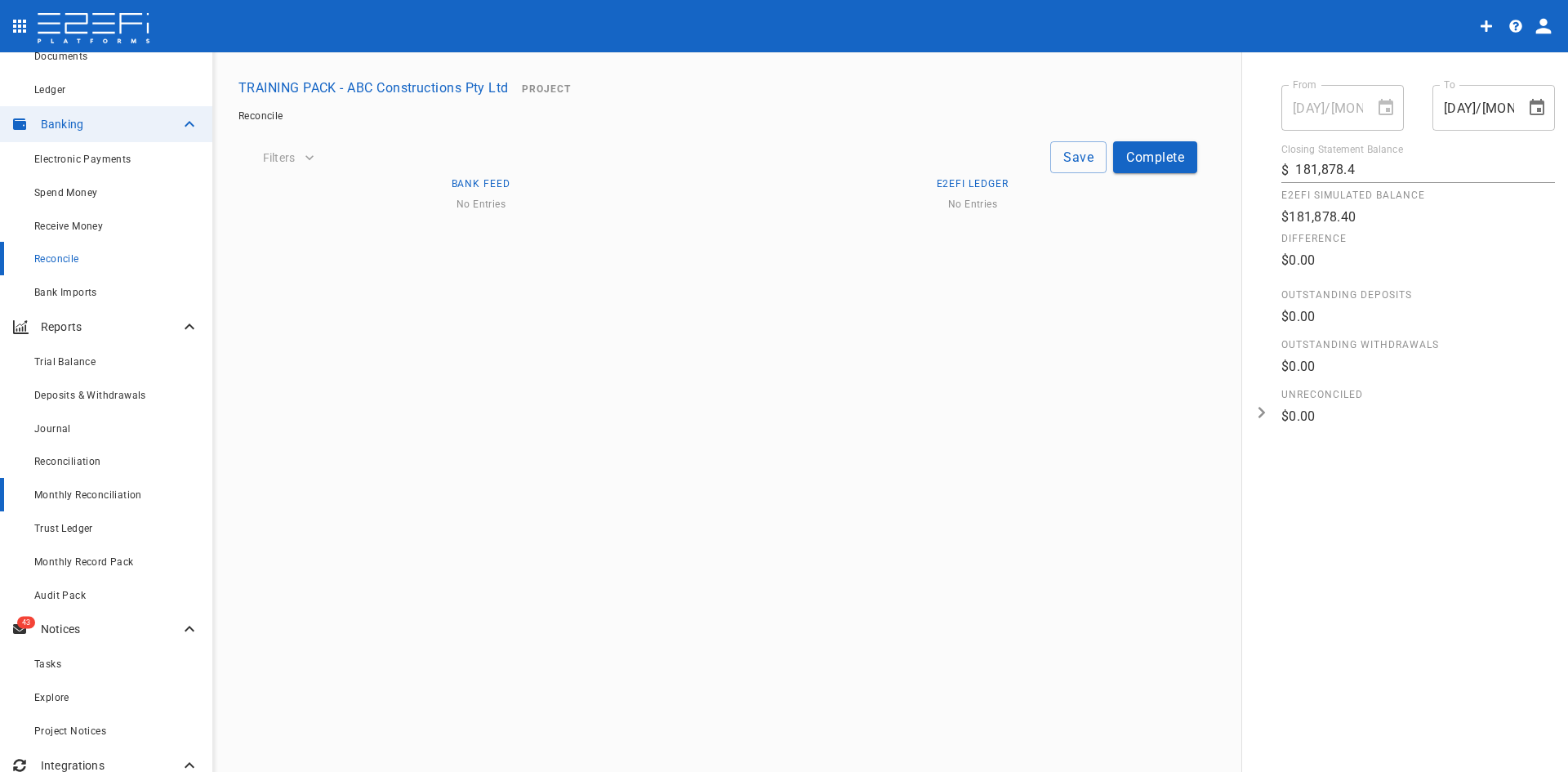 scroll, scrollTop: 245, scrollLeft: 0, axis: vertical 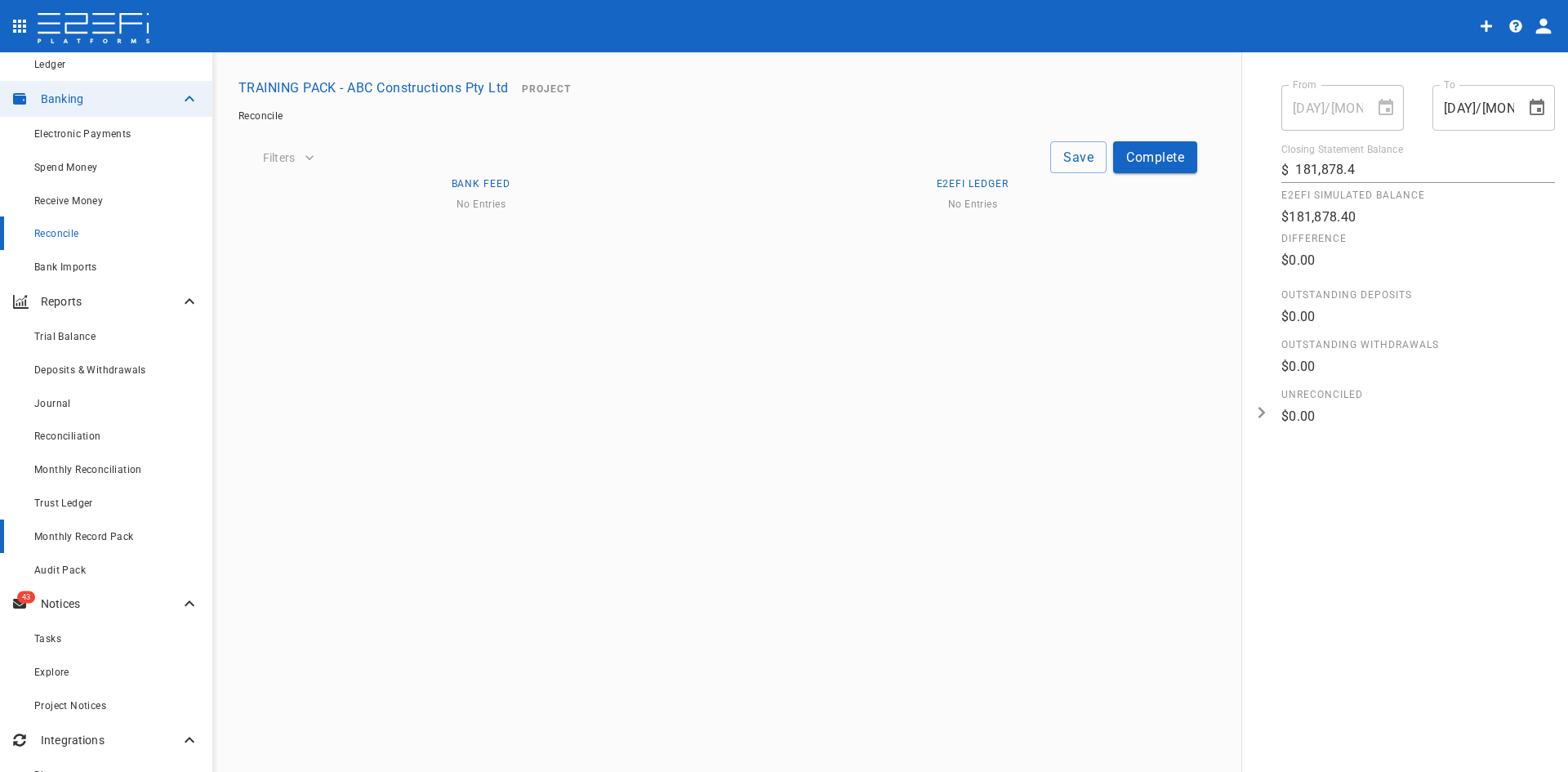 click on "Monthly Record Pack" at bounding box center [84, 537] 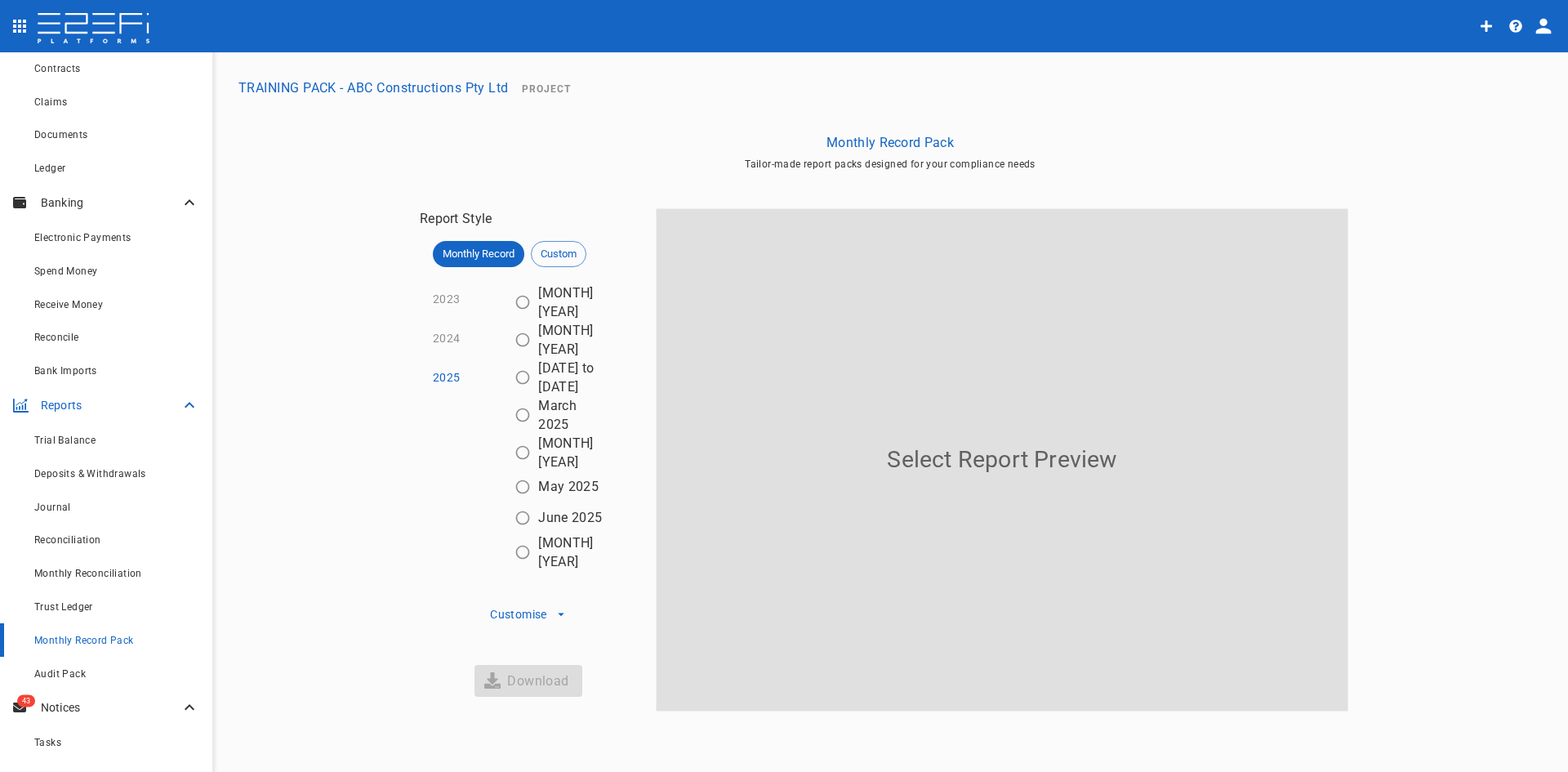scroll, scrollTop: 163, scrollLeft: 0, axis: vertical 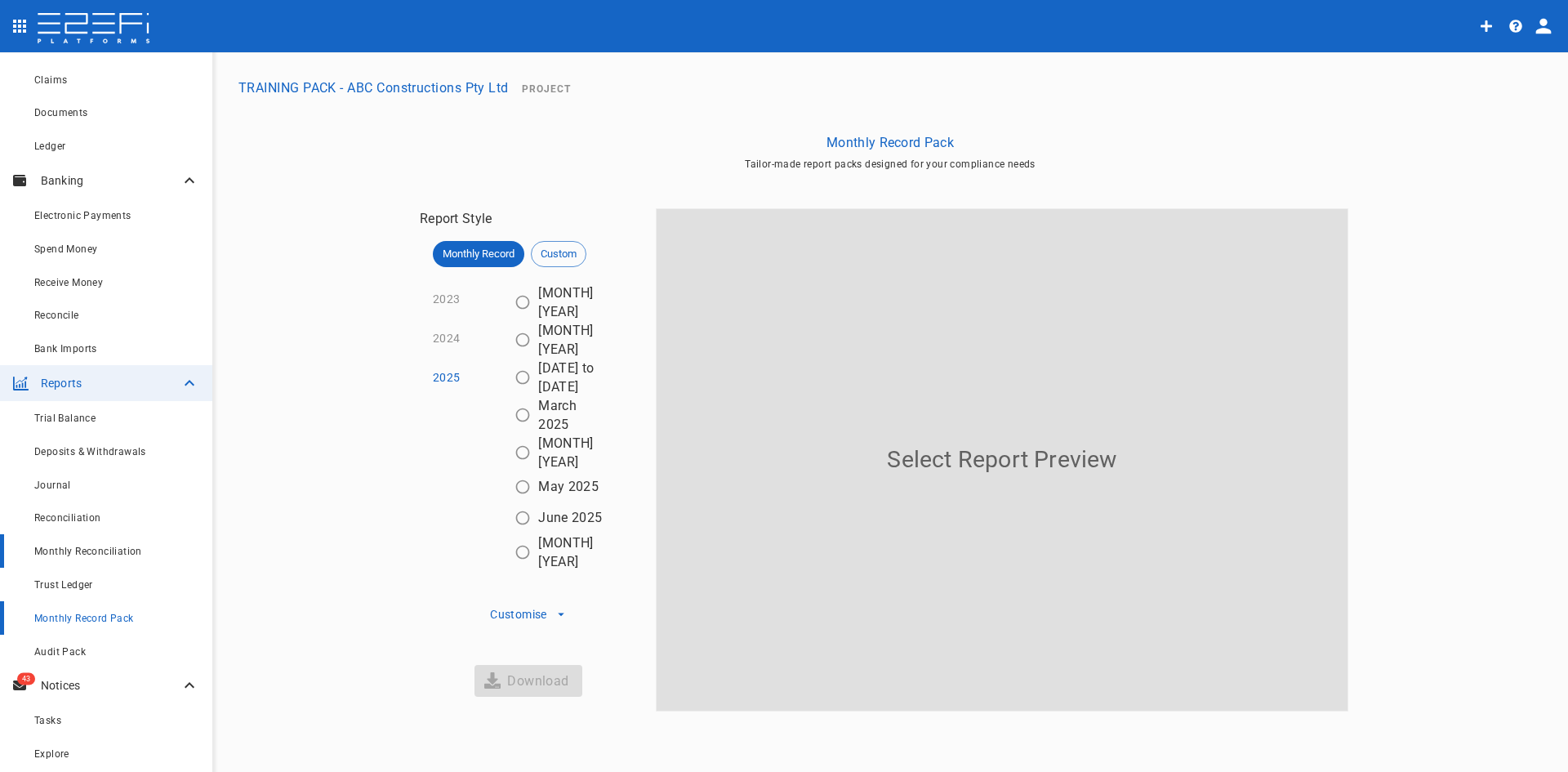 click on "Monthly Reconciliation" at bounding box center (88, 551) 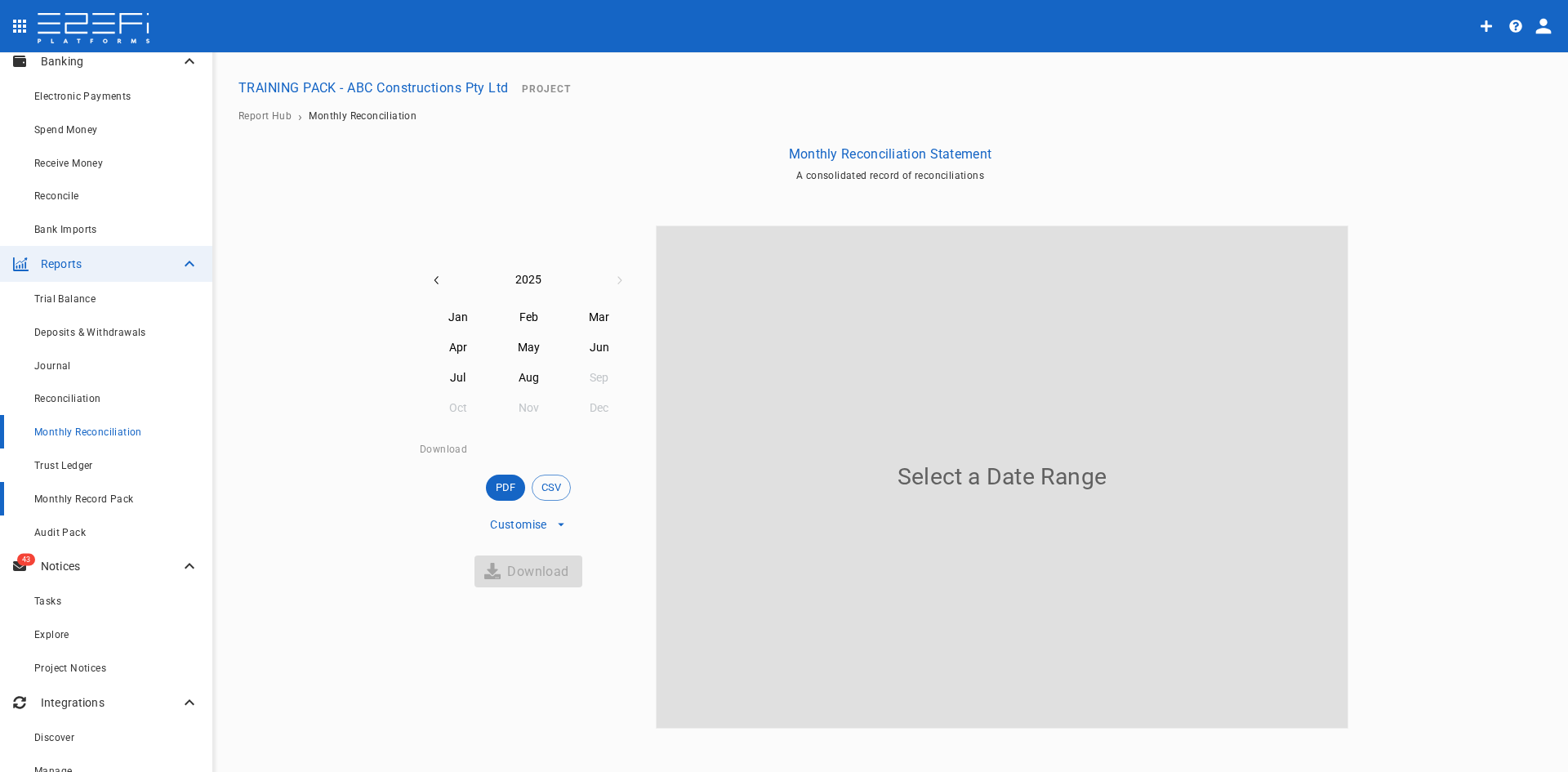 scroll, scrollTop: 304, scrollLeft: 0, axis: vertical 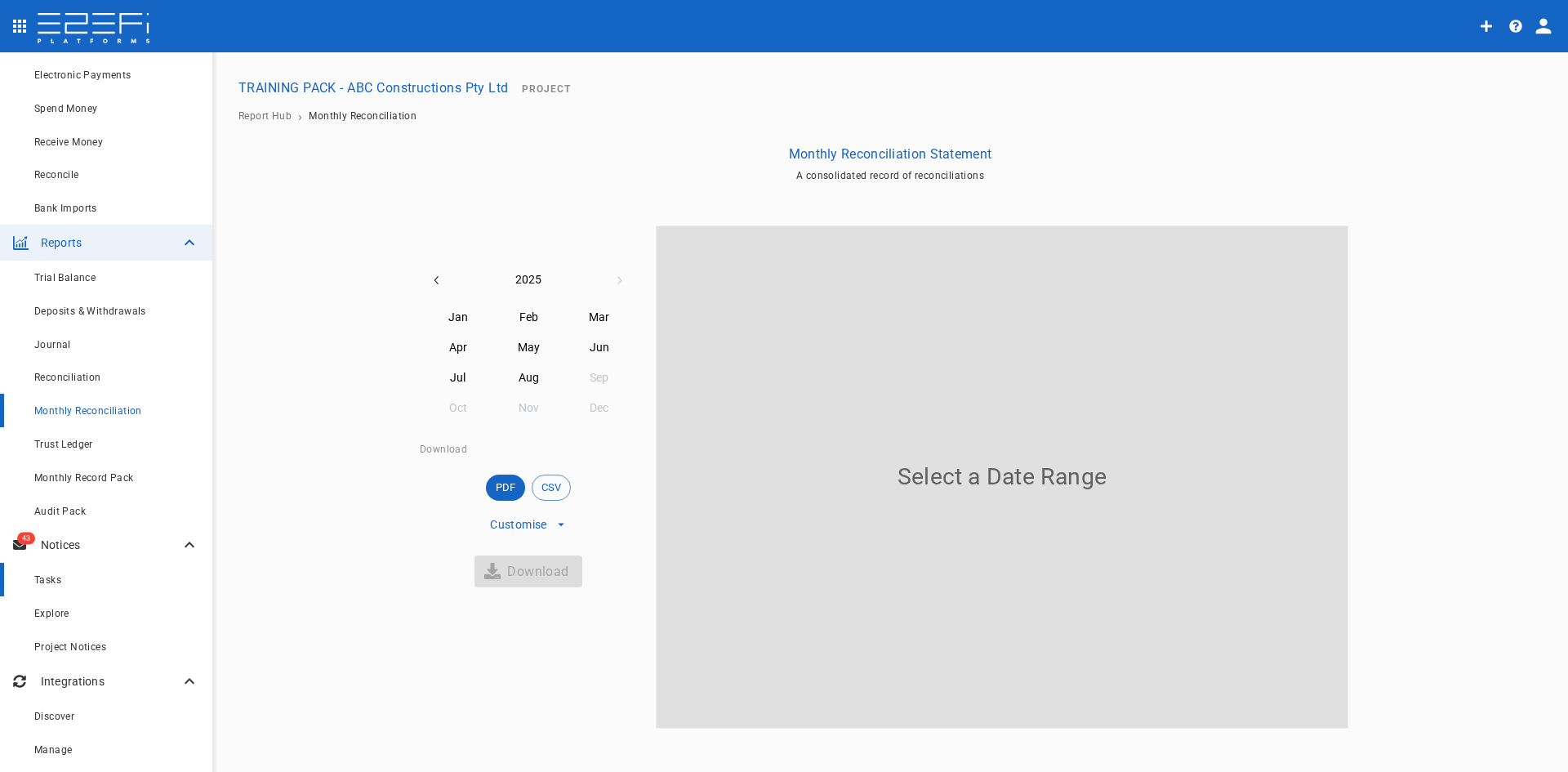 click on "Tasks" at bounding box center [117, 579] 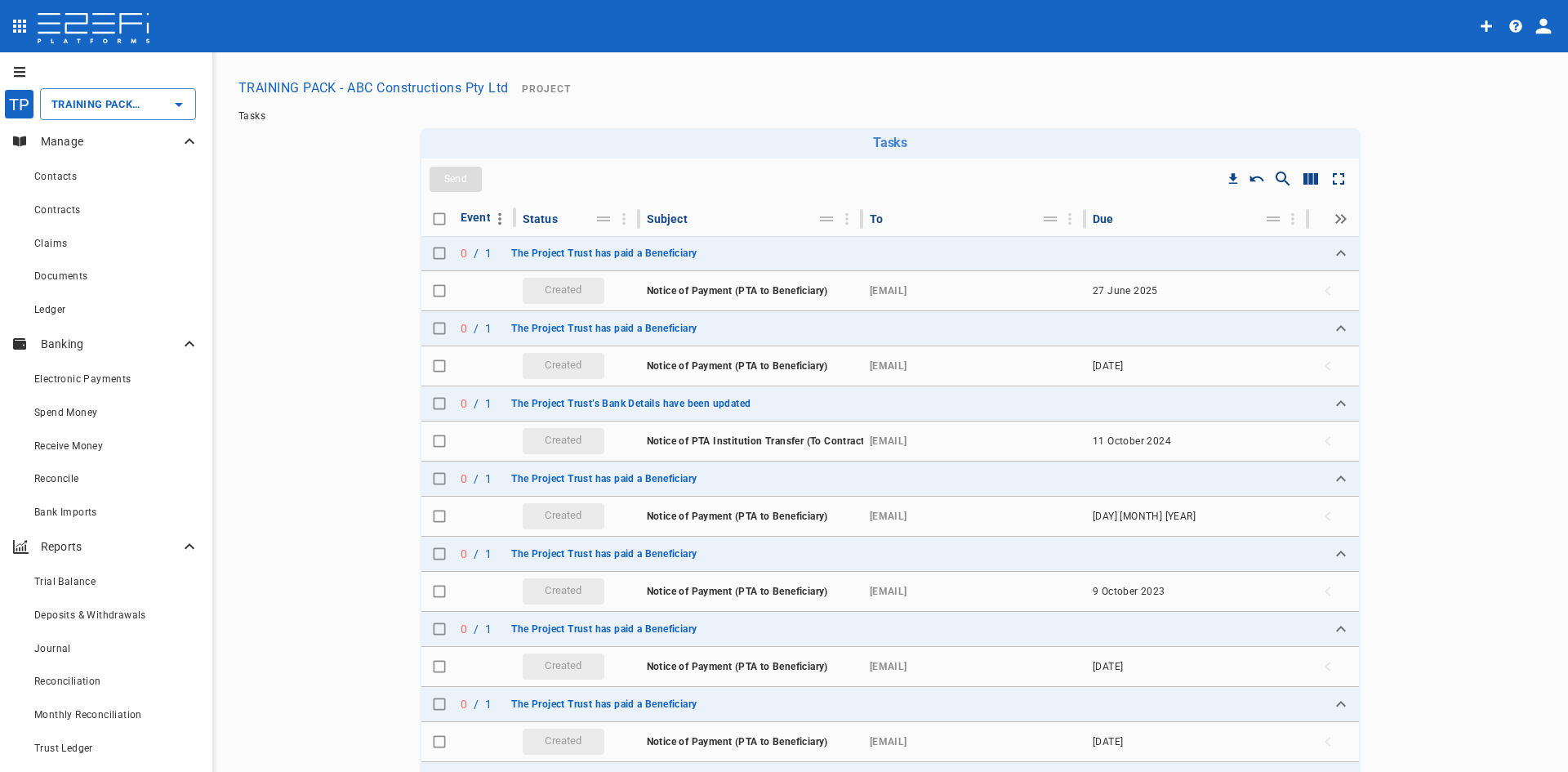 drag, startPoint x: 434, startPoint y: 250, endPoint x: 477, endPoint y: 222, distance: 51.3128 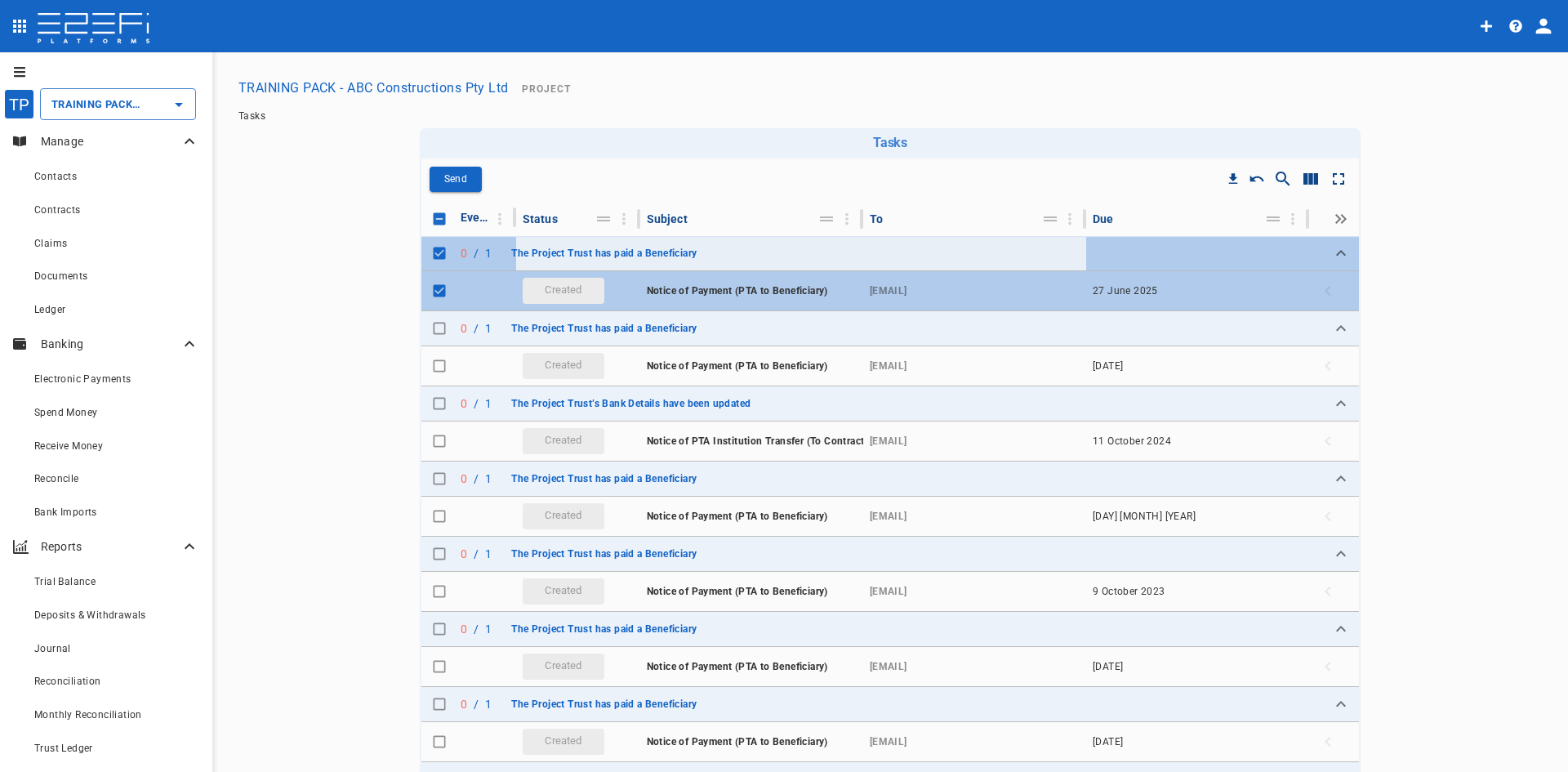 click at bounding box center [439, 219] 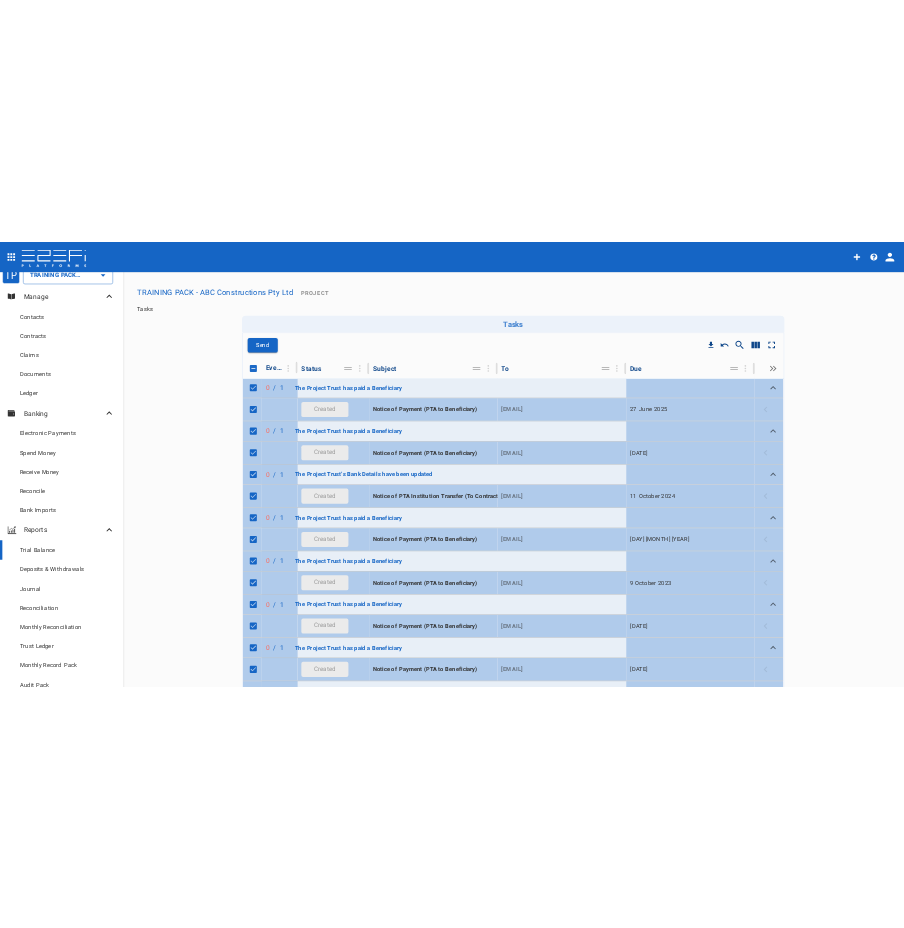 scroll, scrollTop: 0, scrollLeft: 0, axis: both 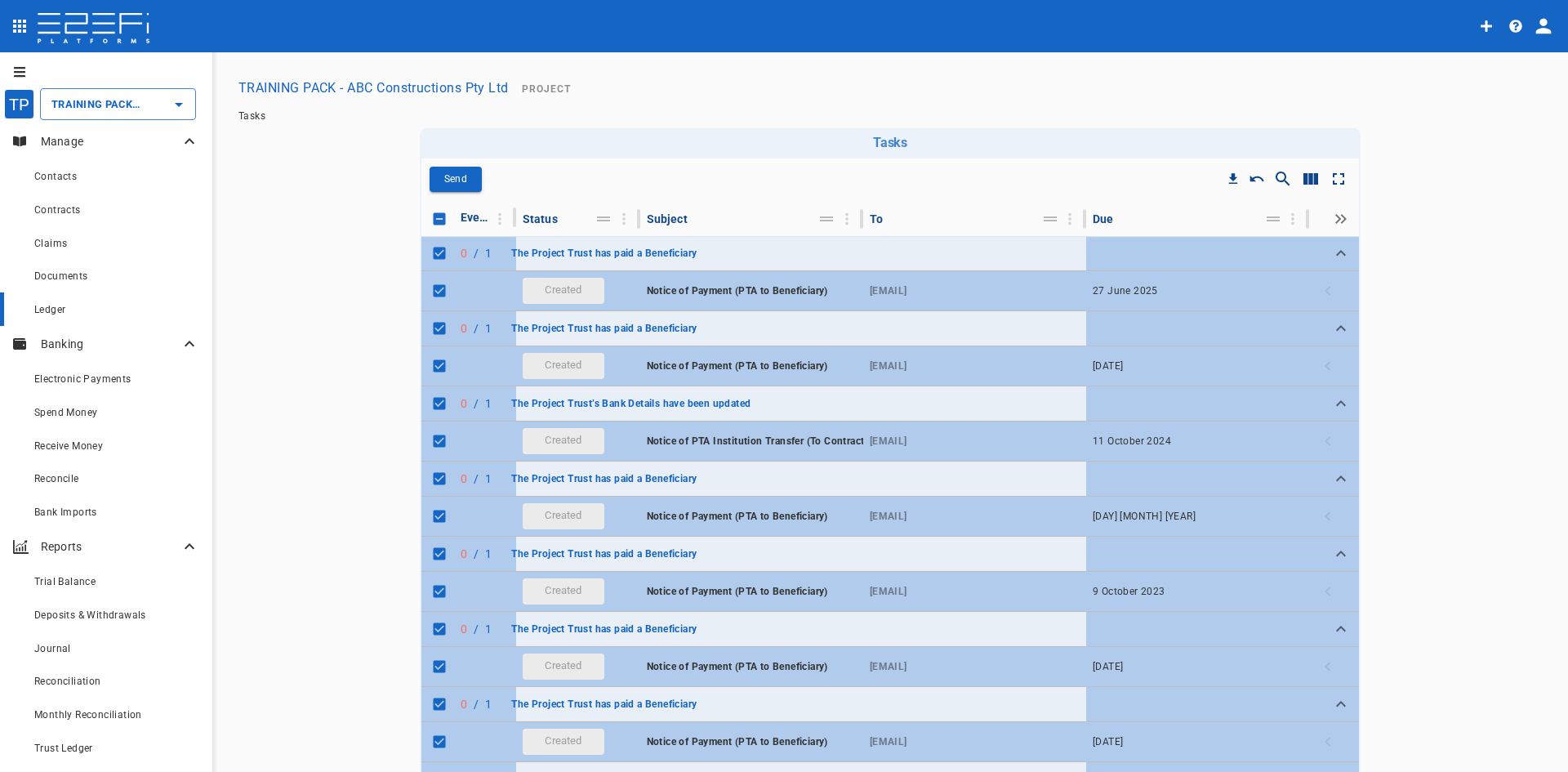 click on "Ledger" at bounding box center (50, 310) 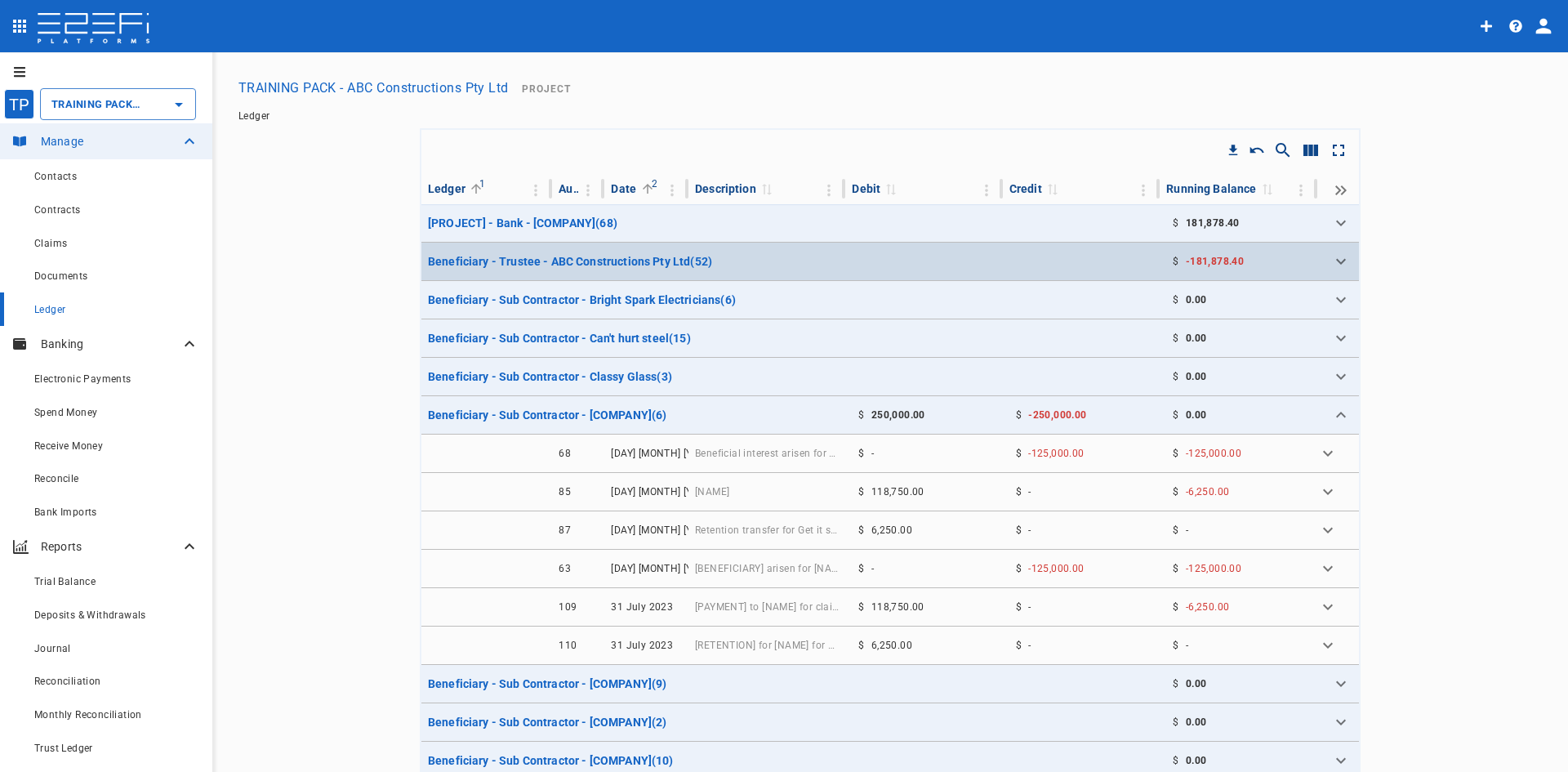 click on "Beneficiary - Trustee - ABC Constructions Pty Ltd  ( 52 )" at bounding box center (487, 261) 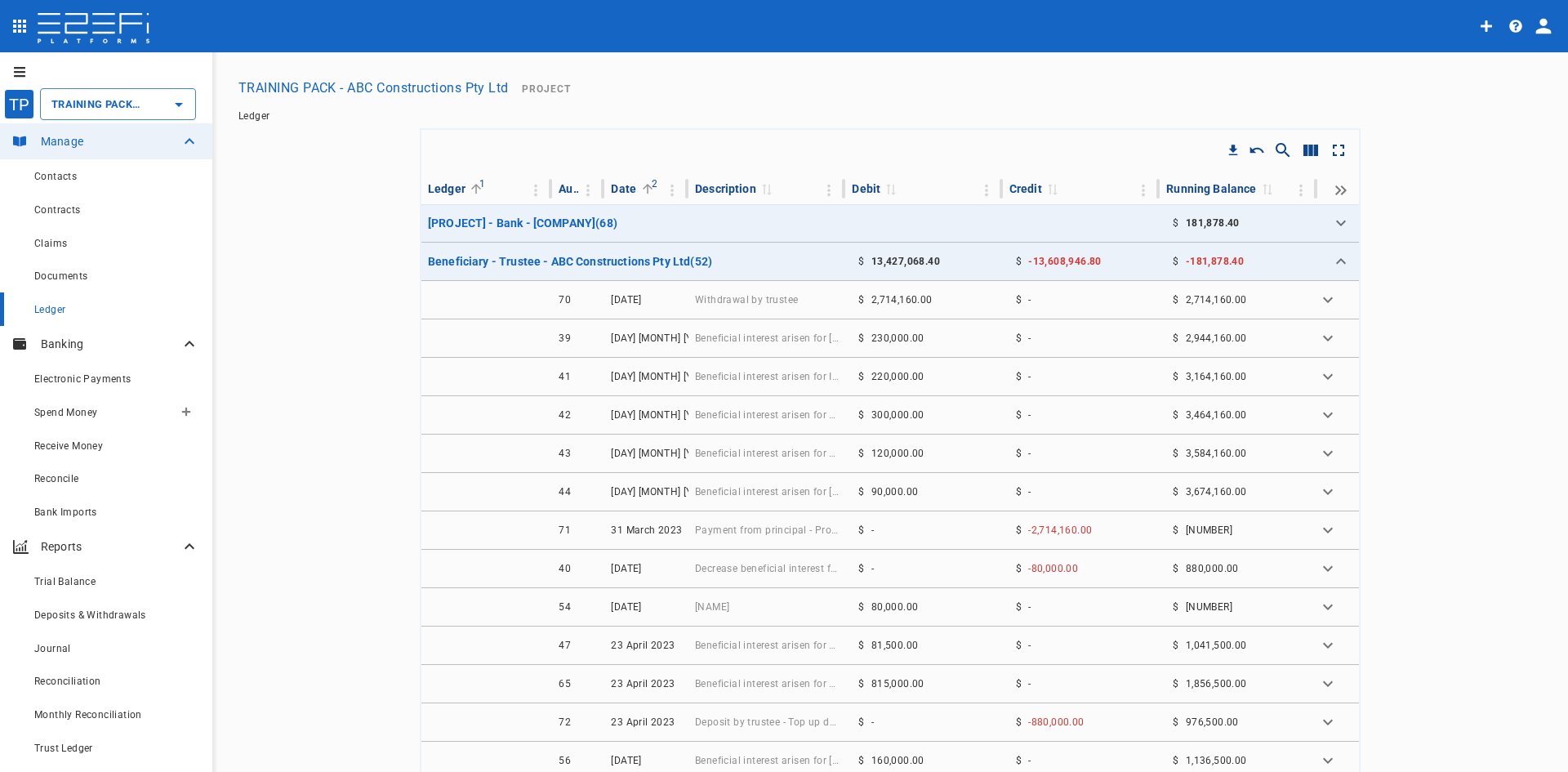 click at bounding box center (186, 412) 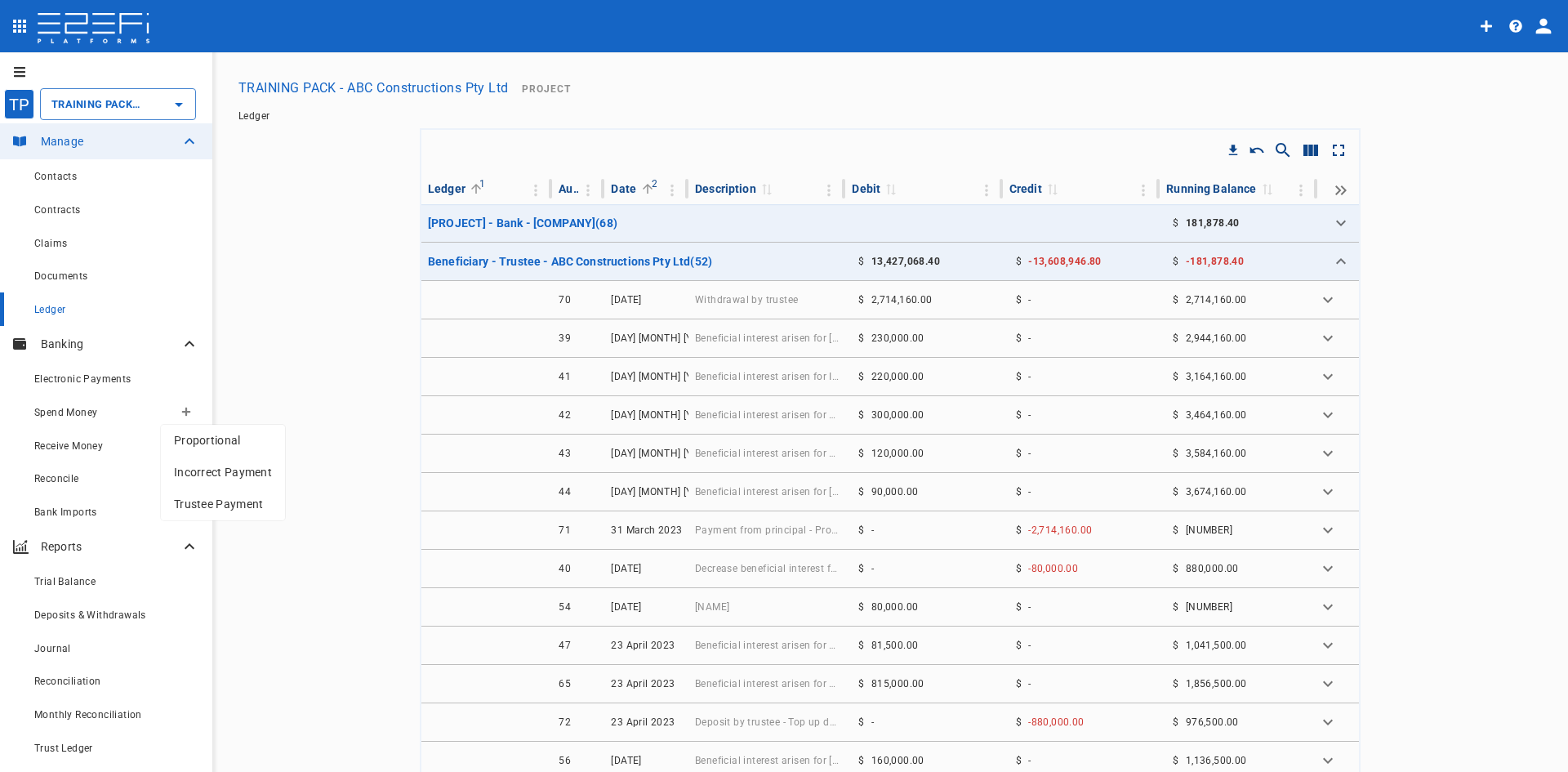 click at bounding box center [784, 386] 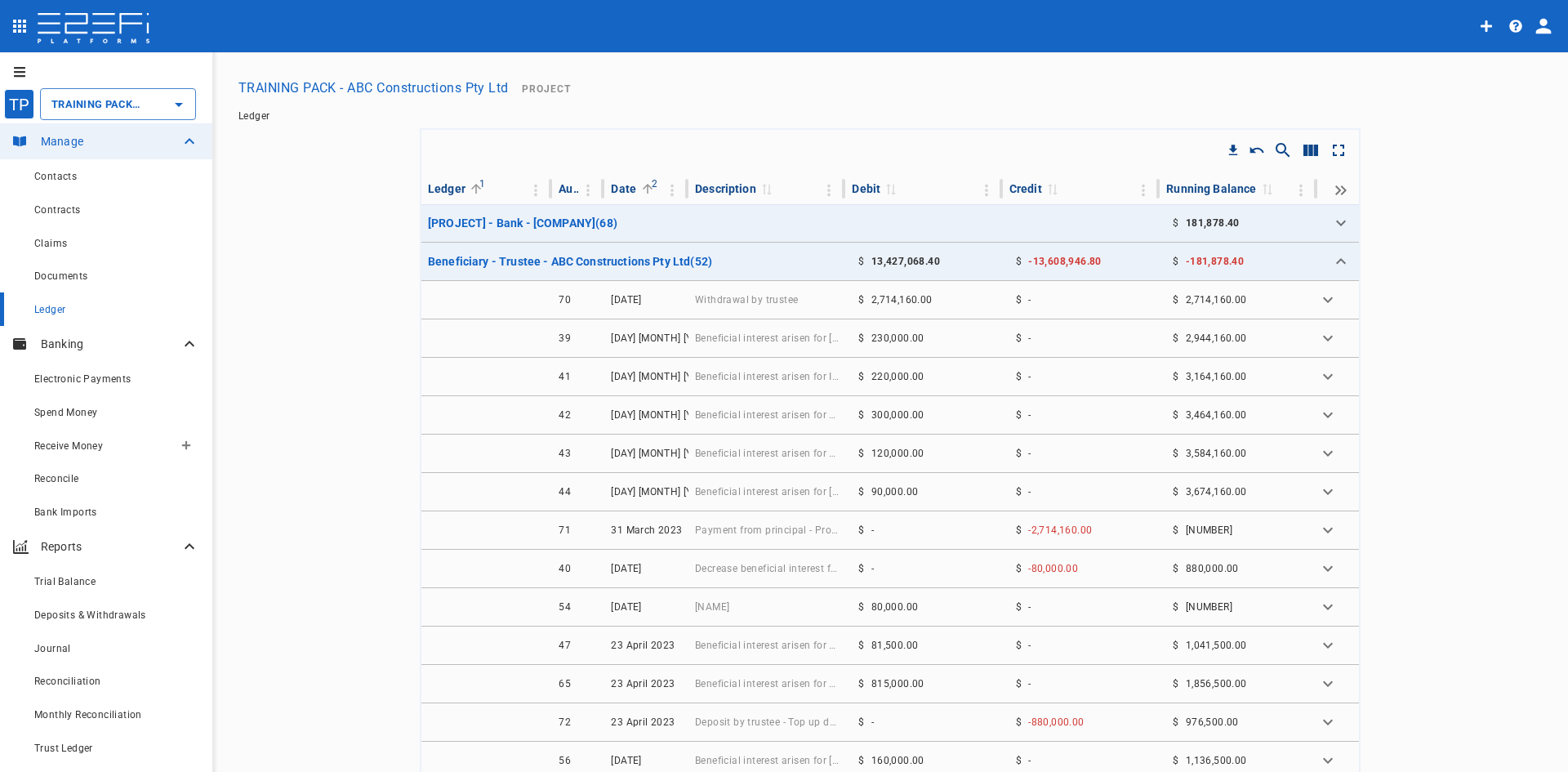 click at bounding box center (186, 445) 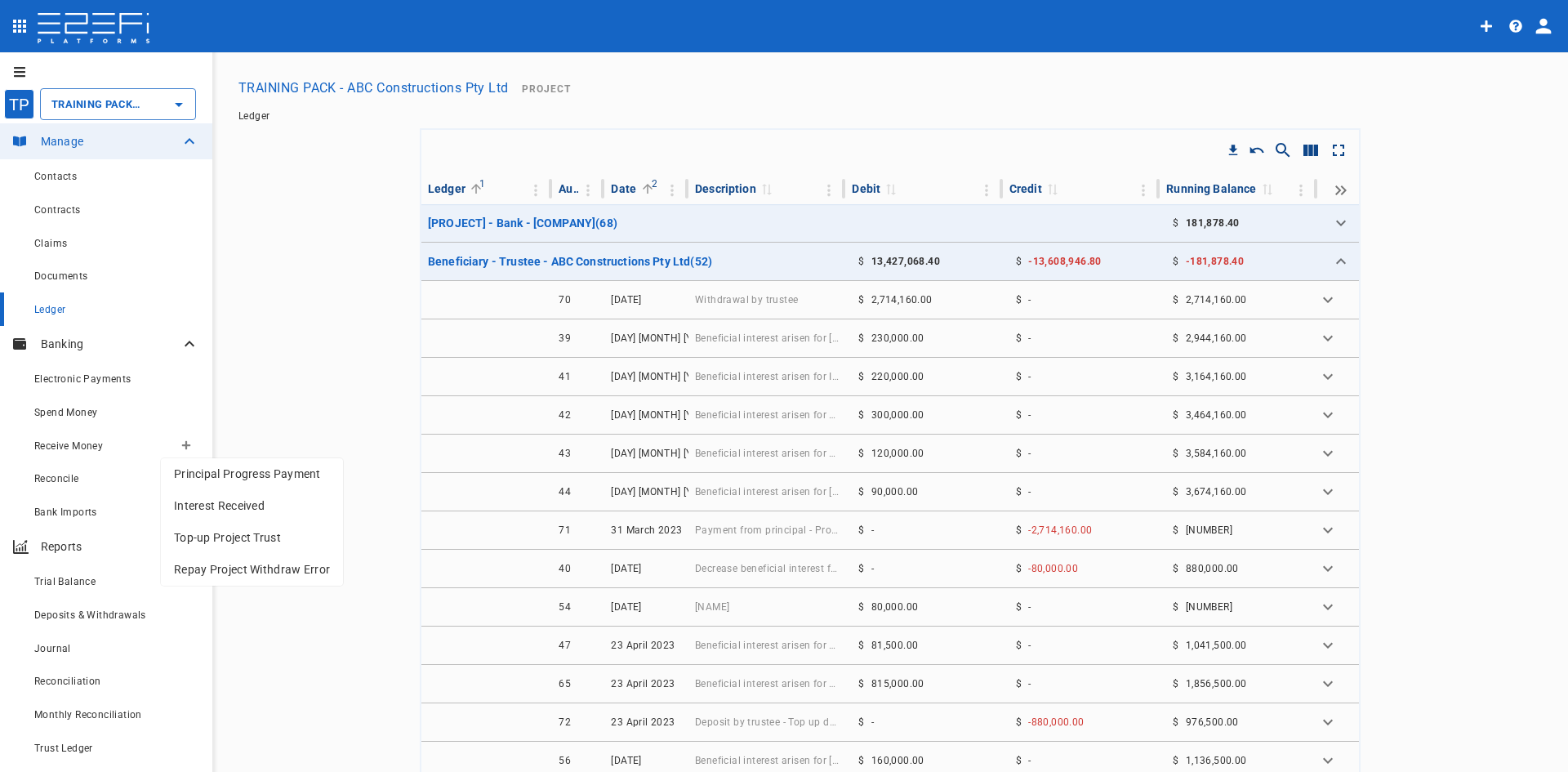 click at bounding box center [784, 386] 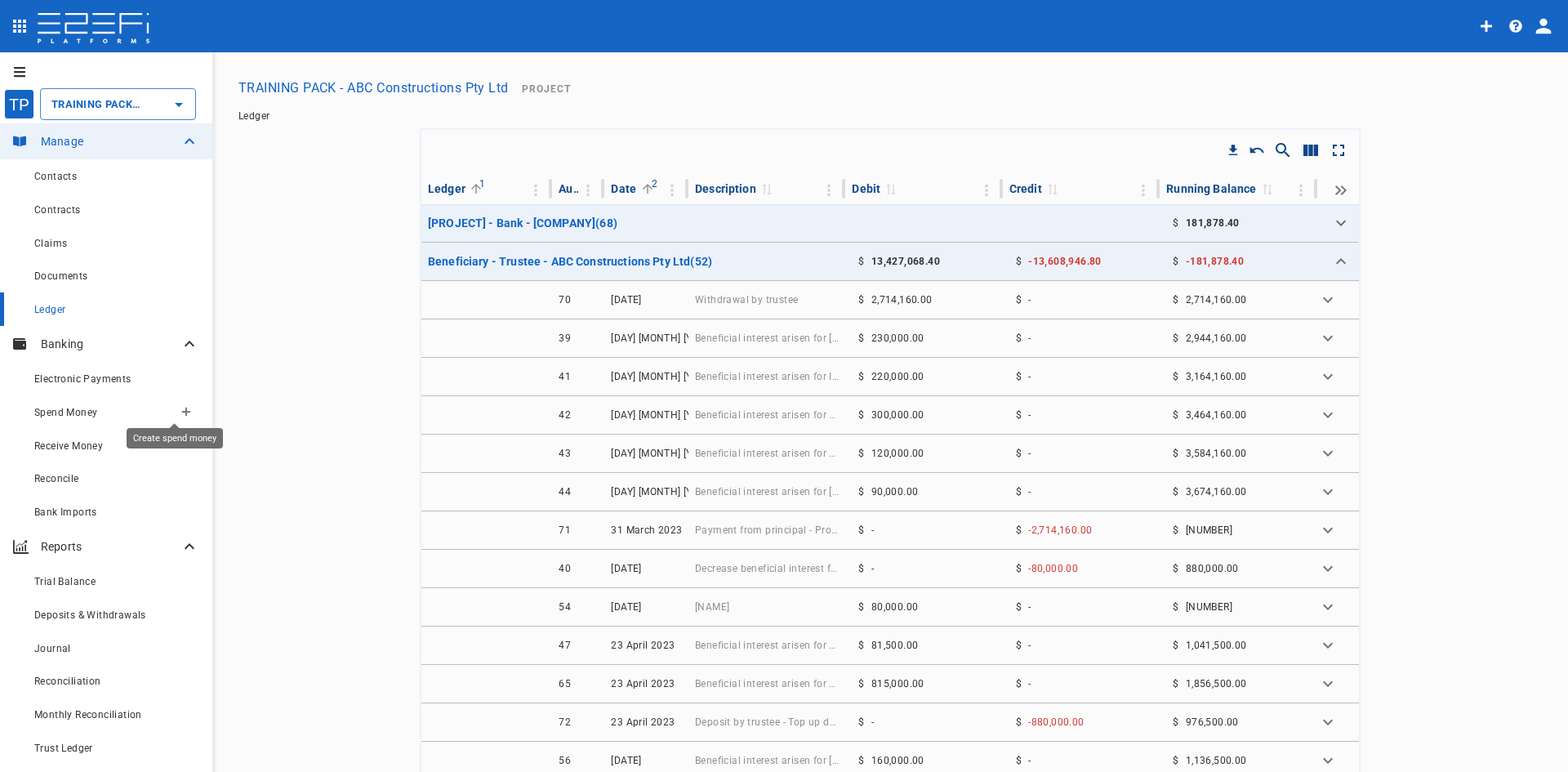 click 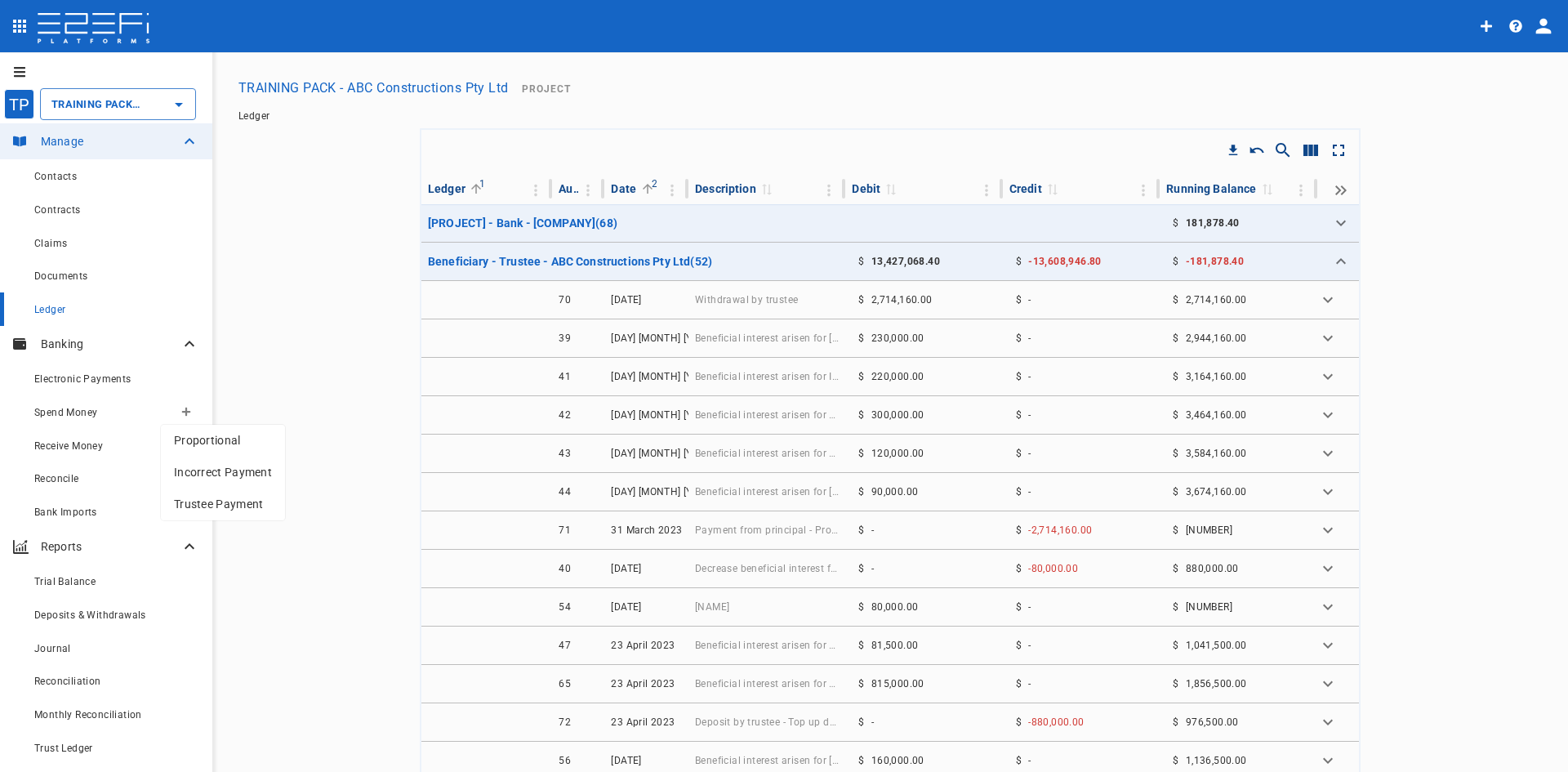 click on "Trustee Payment" at bounding box center (223, 504) 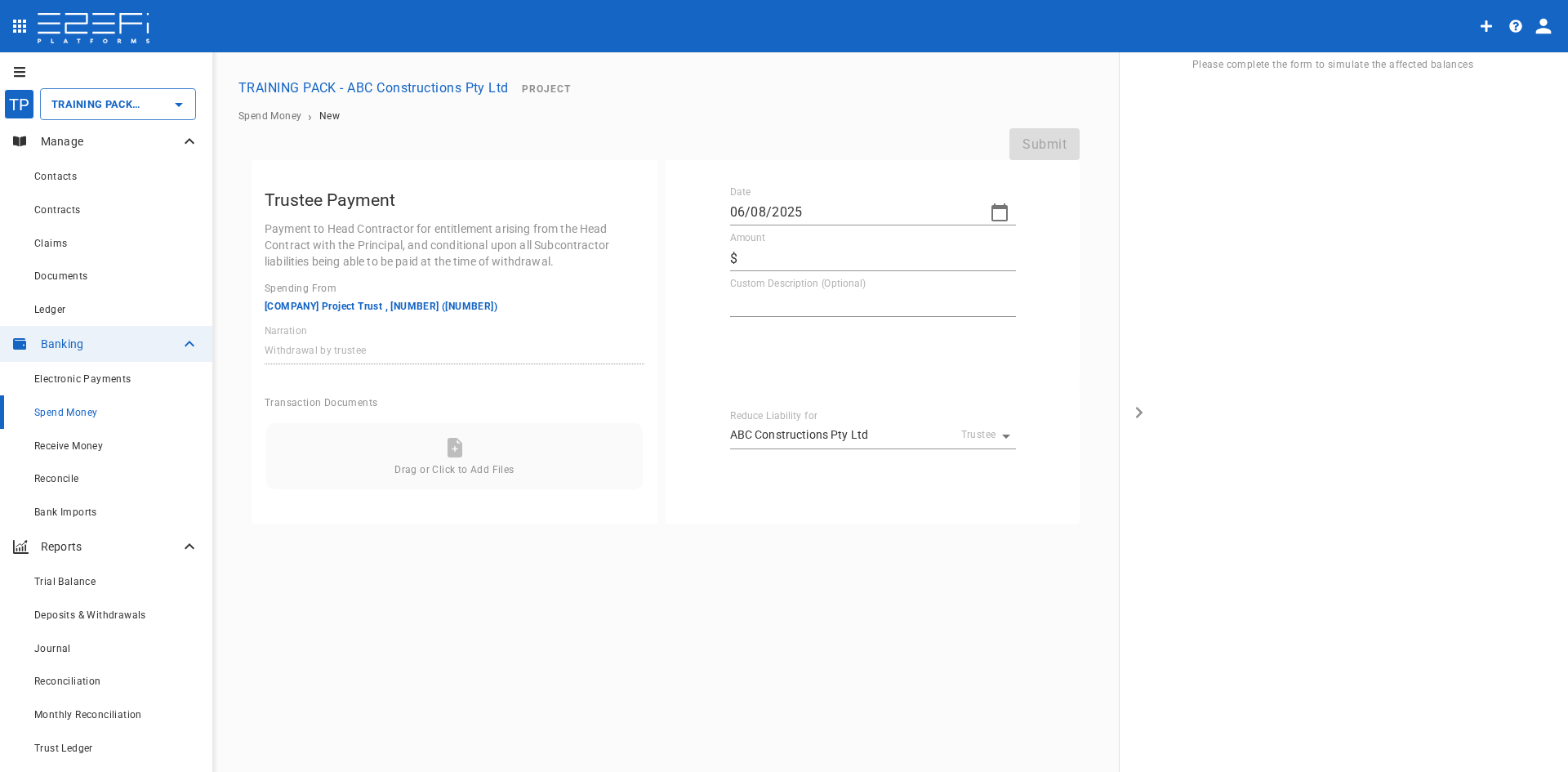 click on "Please complete the form to simulate the affected balances" at bounding box center (1363, 412) 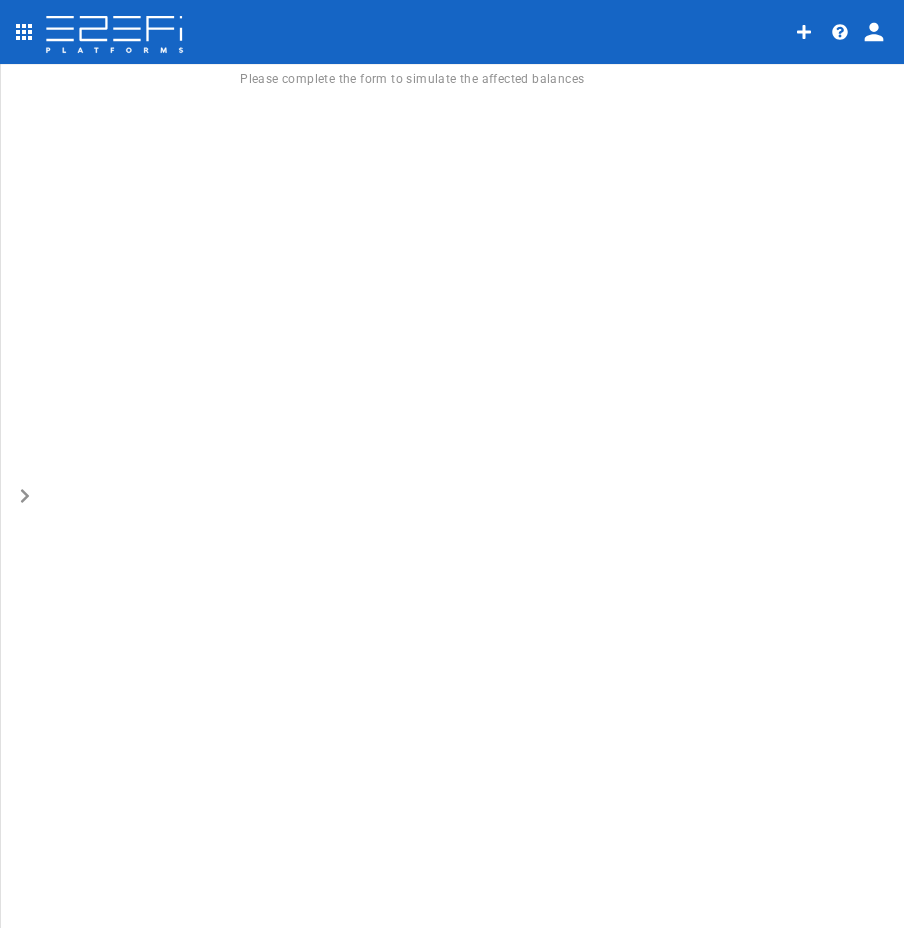 click at bounding box center [114, 36] 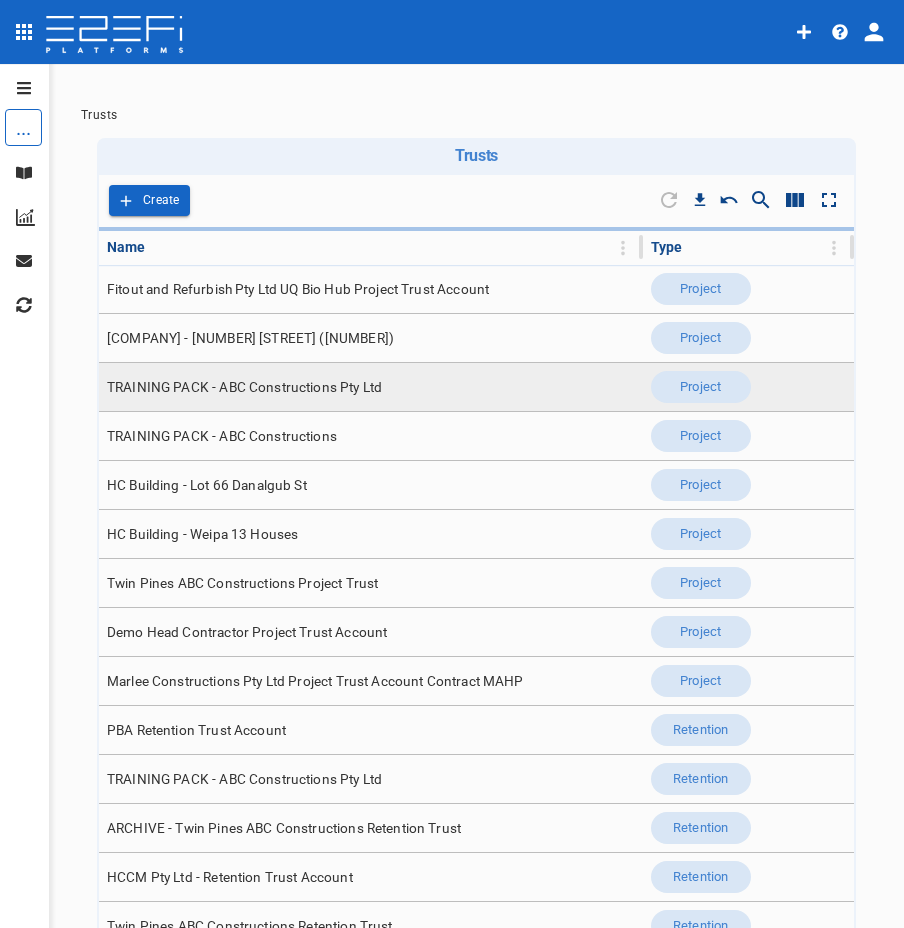 type 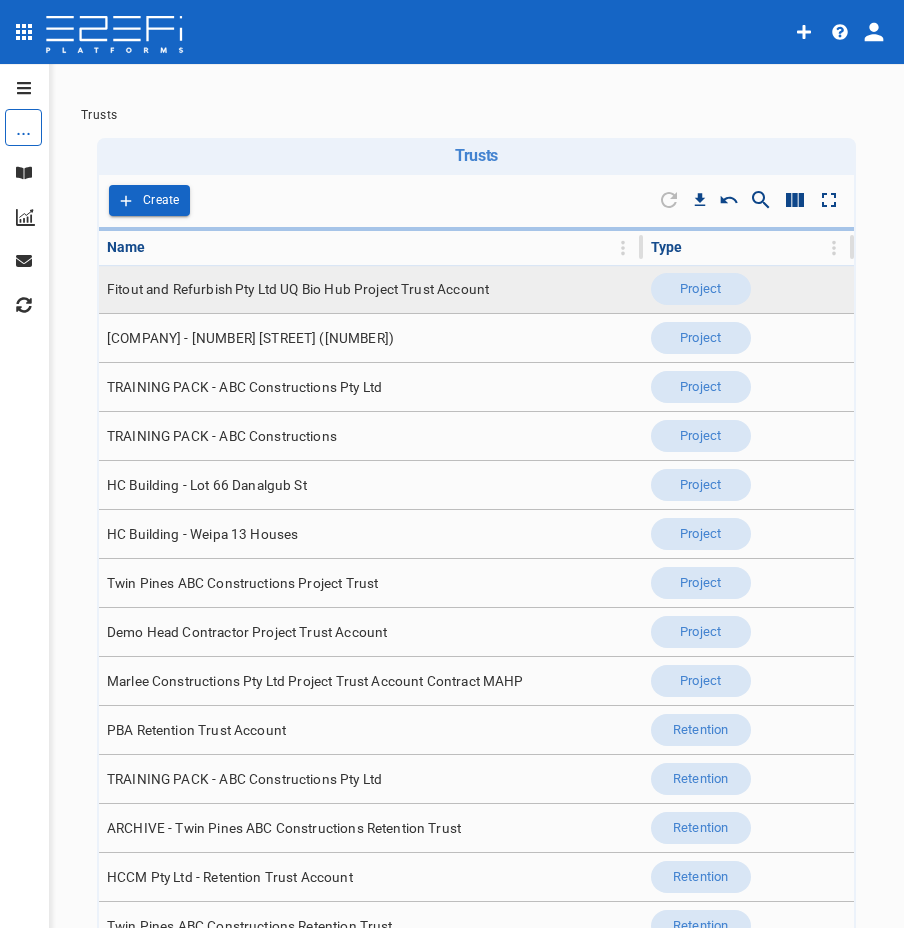 click on "Fitout and Refurbish Pty Ltd UQ Bio Hub Project Trust Account" at bounding box center [371, 289] 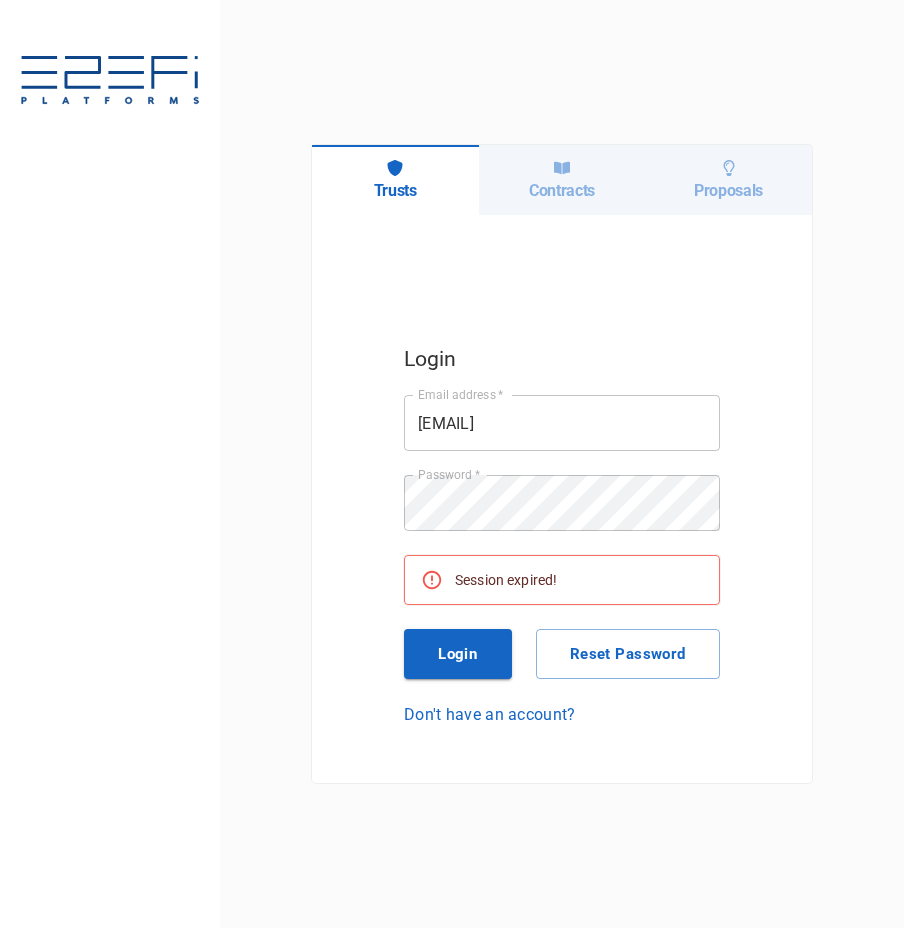 click on "Login" at bounding box center (458, 654) 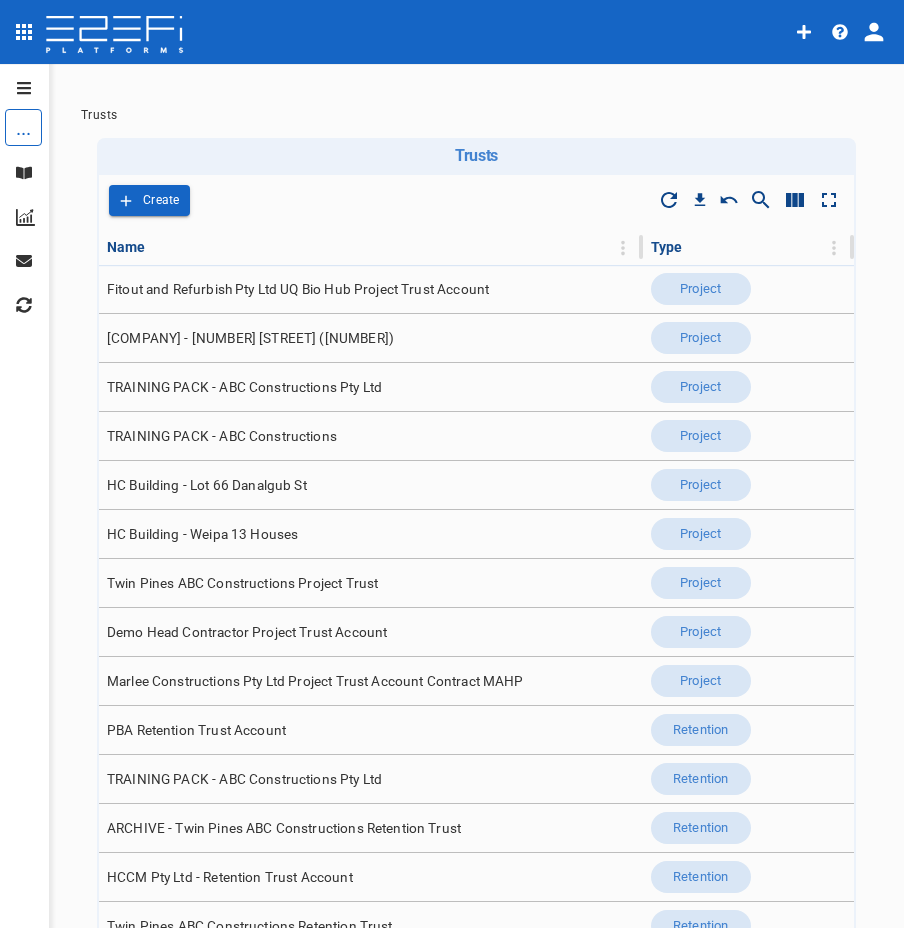click on "... ​ Manage Reports Notices Integrations Trusts Trusts Drop to group by  Create Name Type [COMPANY] UQ Bio Hub Project Trust Account Project HC Building - [NUMBER] [STREET] Project TRAINING PACK - [COMPANY] Project Project HC Building - Lot [NUMBER] [STREET] Project HC Building - [NUMBER] Houses Project Twin Pines [COMPANY] Project Trust Project Demo Head Contractor Project Trust Account Project [COMPANY] Pty Ltd Project Trust Account Contract MAHP Project PBA Retention Trust Account Retention TRAINING PACK - [COMPANY] Retention ARCHIVE - Twin Pines [COMPANY] Retention Trust Retention [COMPANY] - Retention Trust Account Retention Twin Pines [COMPANY] Retention Trust Retention Demo Head Contractor Retention Trust Account Retention [COMPANY] Pty Ltd Project Retention Trust Account Retention   1-[NUMBER] of [NUMBER]" at bounding box center [452, 497] 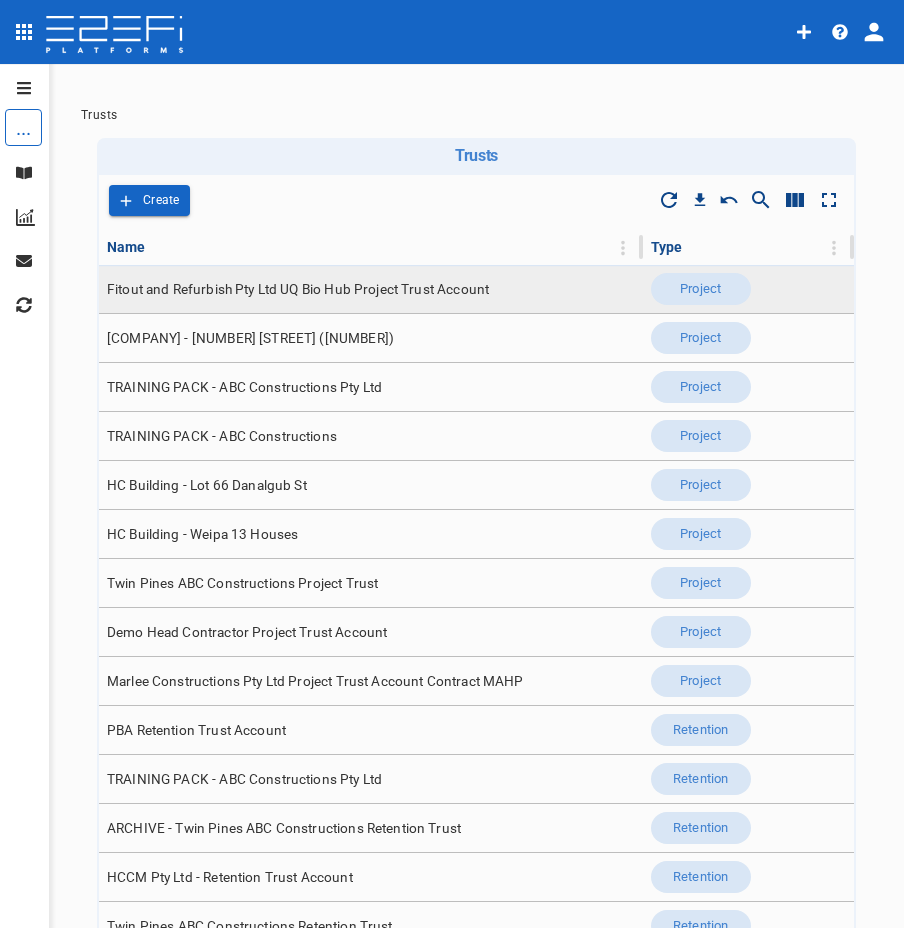 click on "Fitout and Refurbish Pty Ltd UQ Bio Hub Project Trust Account" at bounding box center (298, 289) 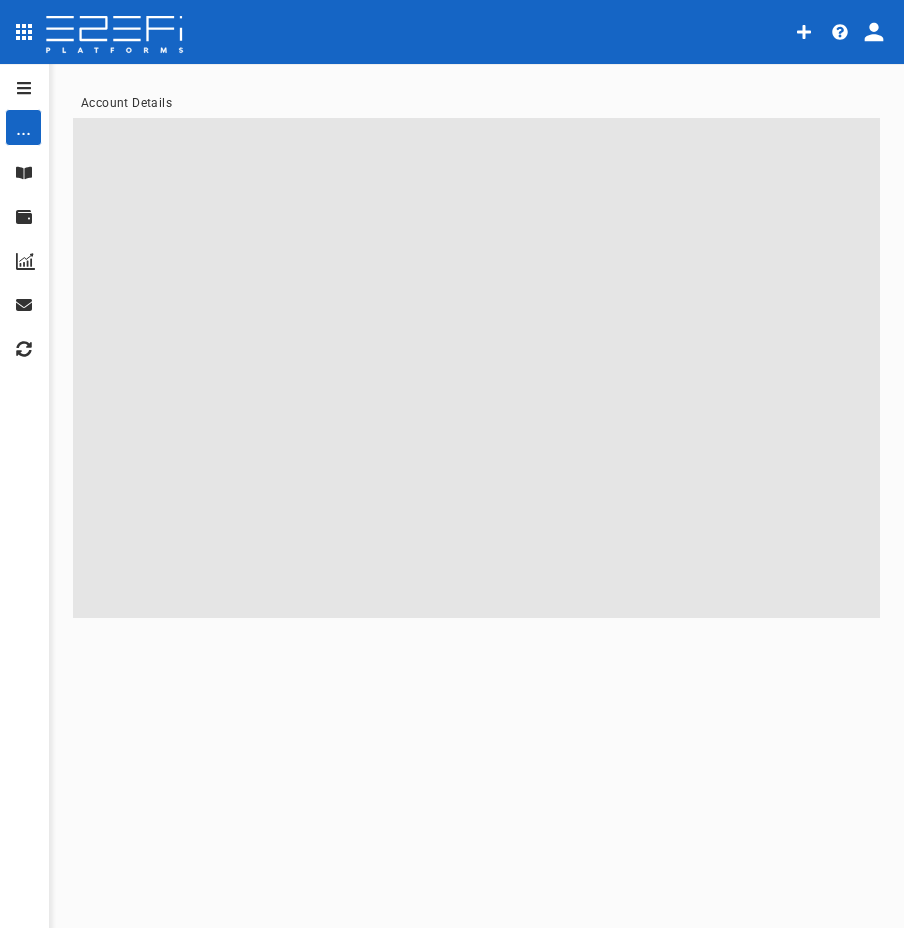 click on "Manage" at bounding box center [24, 173] 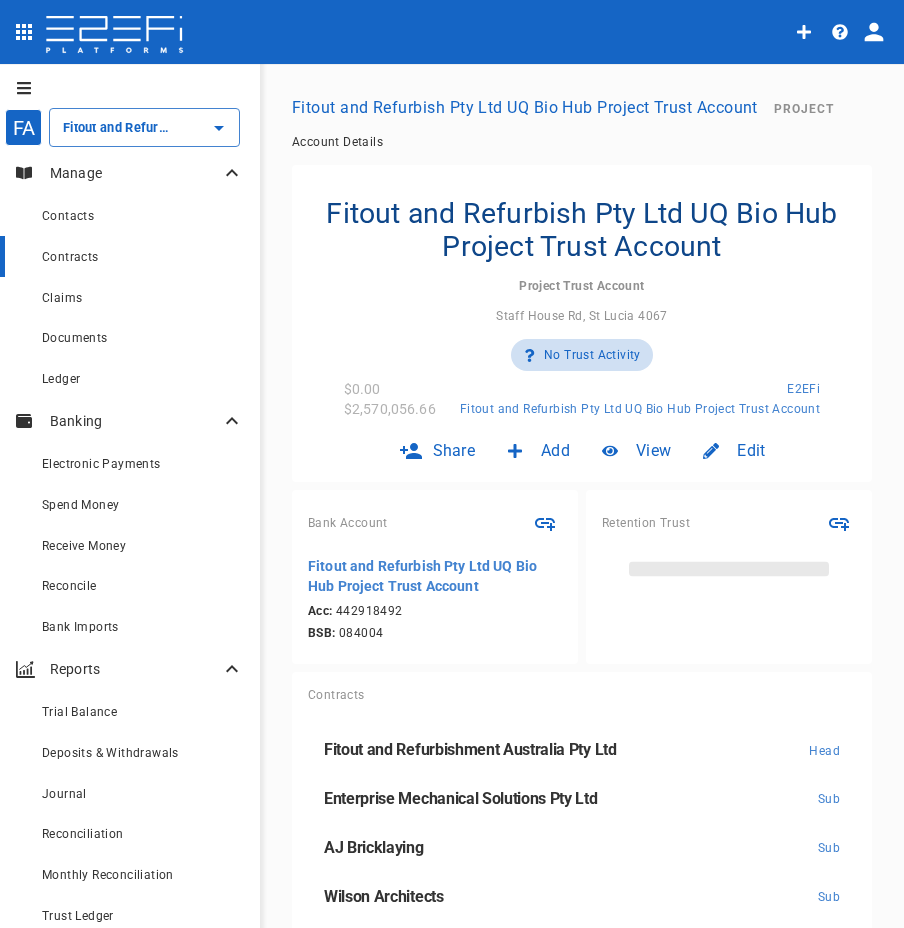 click on "Contracts" at bounding box center (143, 256) 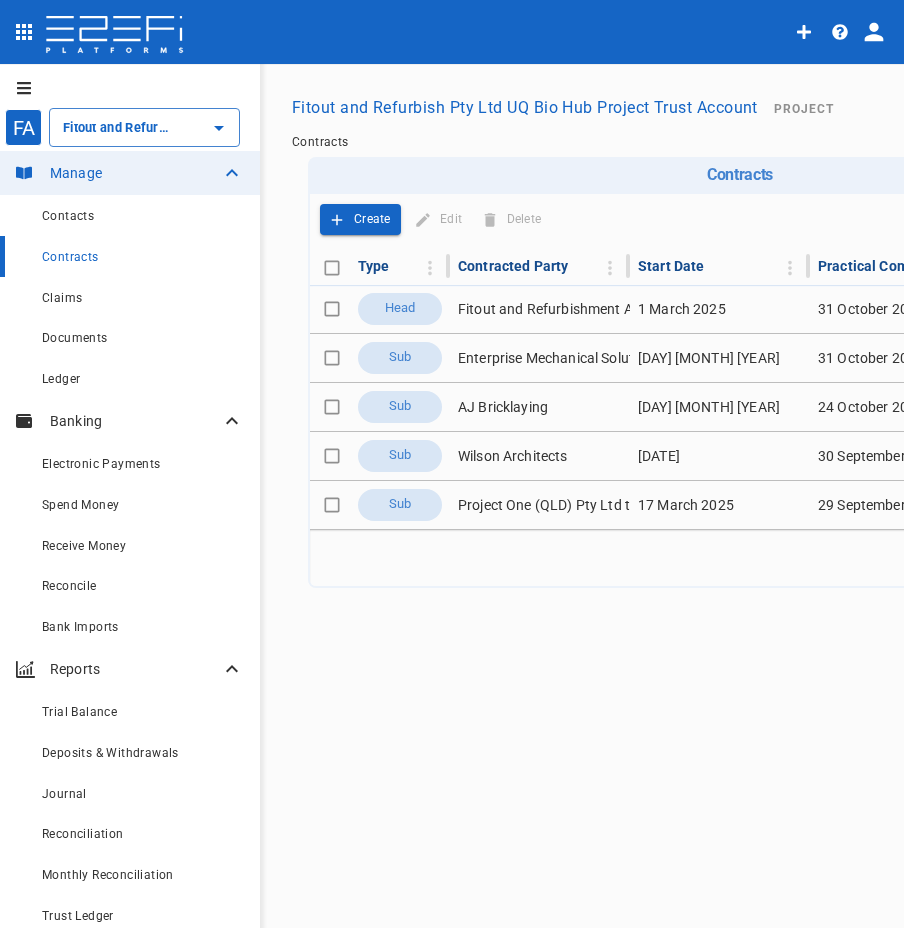 click on "FA Fitout and Refurbish Pty Ltd UQ Bio Hub Project Trust Account ​ Manage Contacts Contracts Claims Documents Ledger Banking Electronic Payments Spend Money Receive Money Reconcile Bank Imports Reports Trial Balance Deposits & Withdrawals Journal Reconciliation Monthly Reconciliation Trust Ledger Monthly Record Pack Audit Pack 5 Notices Tasks Explore Project Notices Integrations Discover Manage Fitout and Refurbish Pty Ltd UQ Bio Hub Project Trust Account Project Contracts Contracts Drop to group by  Create Edit Delete Type Contracted Party Start Date Practical Completion Total Retentions Head Fitout and Refurbishment Australia Pty Ltd [DATE] [DATE] n/a Sub Enterprise Mechanical Solutions Pty Ltd [DATE] [DATE] $ [PRICE] Sub AJ Bricklaying [DATE] [DATE] $ [PRICE] Sub Wilson Architects [DATE] [DATE] $ [PRICE] Sub Project One (QLD) Pty Ltd the Trustee for JAD Trust [DATE] [DATE] $ [PRICE]   1-5 of 5" at bounding box center (452, 497) 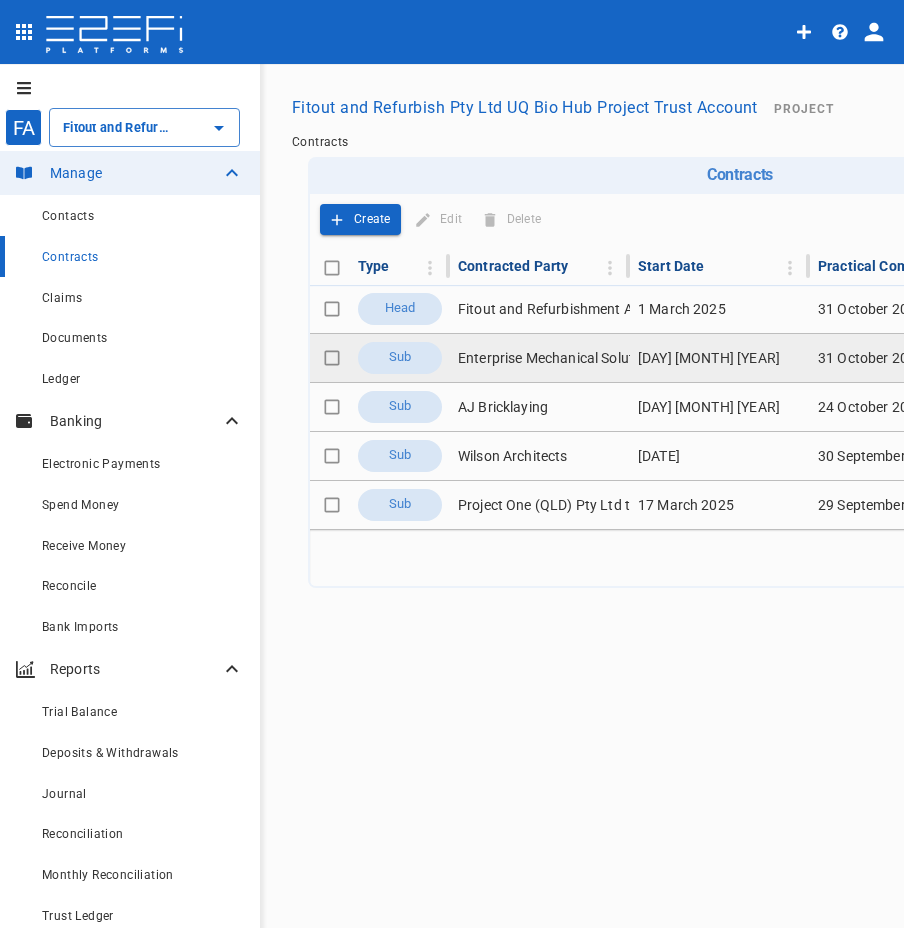 click on "Enterprise Mechanical Solutions Pty Ltd" at bounding box center [540, 358] 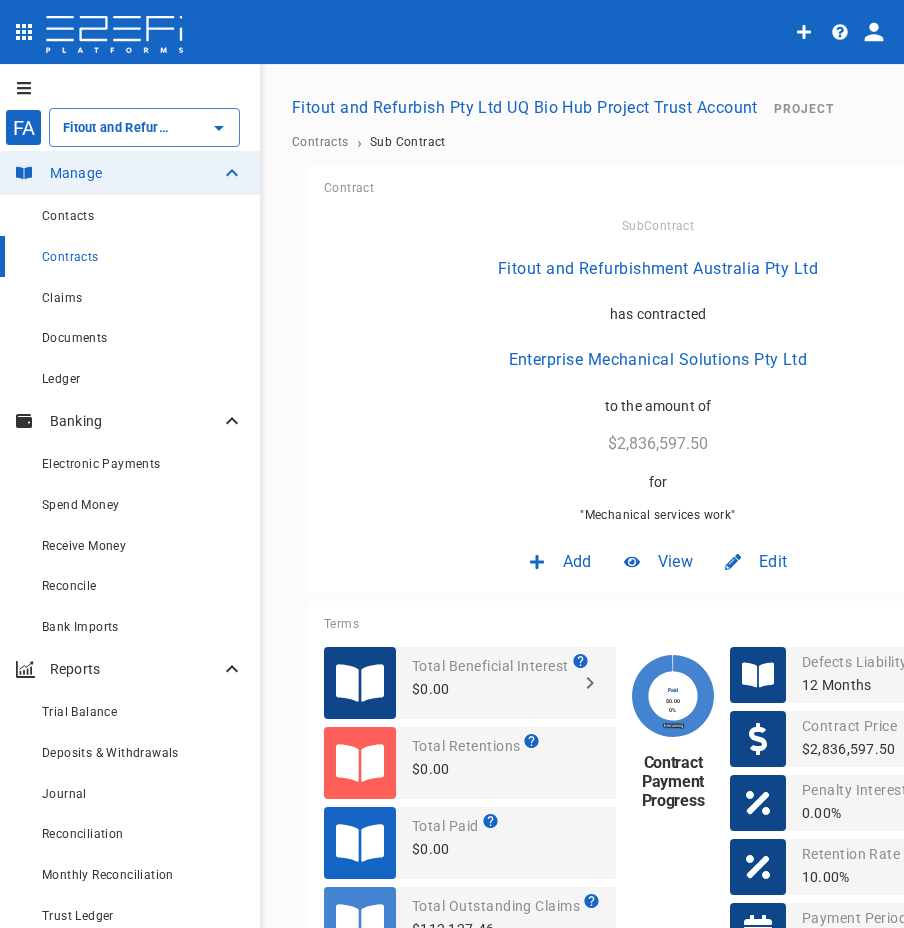 click on "[COMPANY] has contracted [COMPANY] to the amount of $[AMOUNT] for " Mechanical services work "" at bounding box center [658, 370] 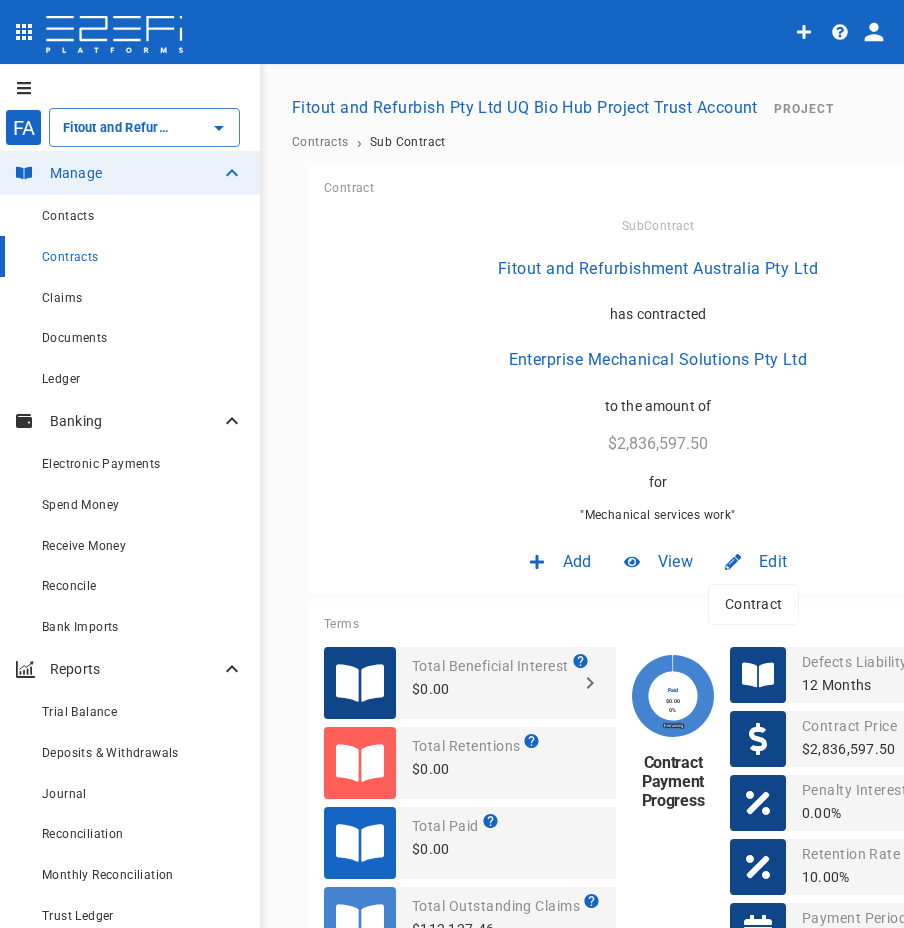 click at bounding box center (452, 464) 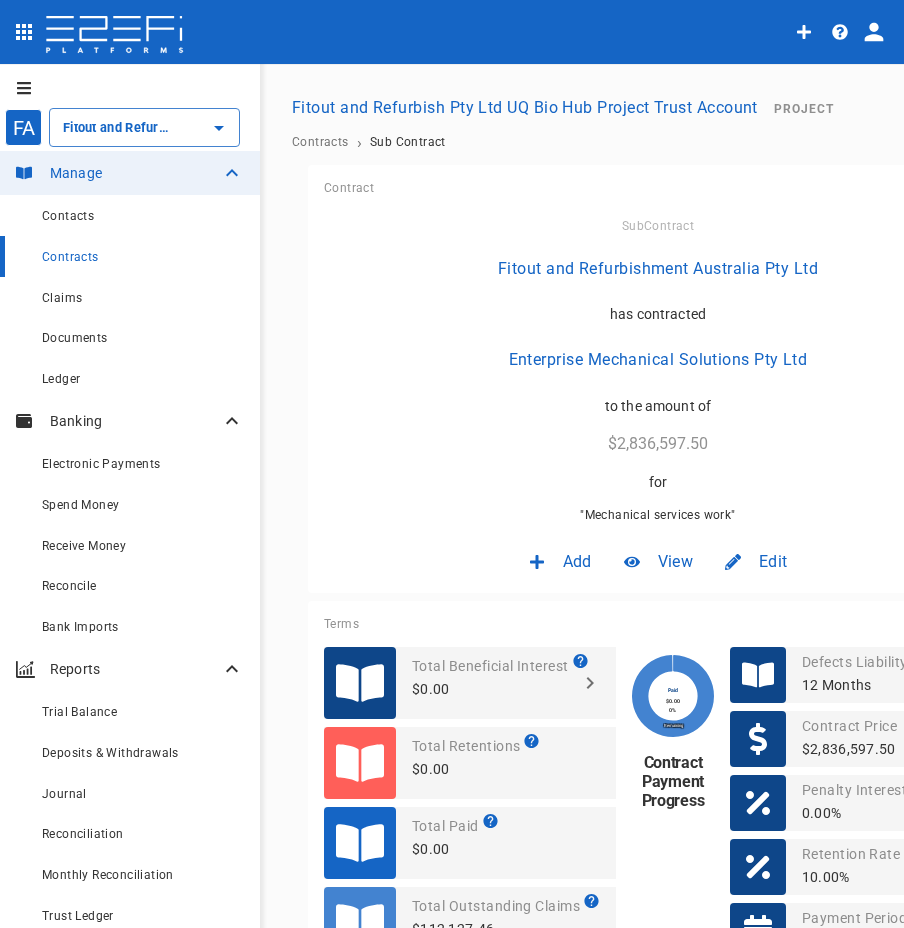 click at bounding box center (742, 562) 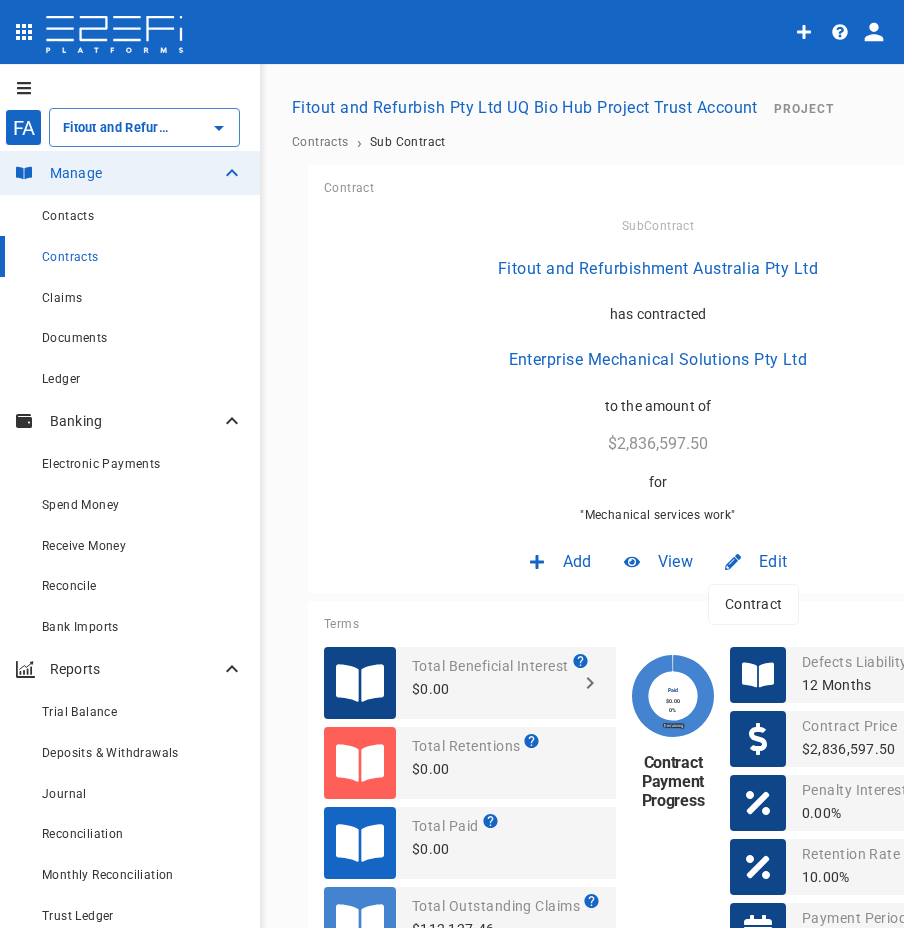 click on "Contract" at bounding box center (753, 604) 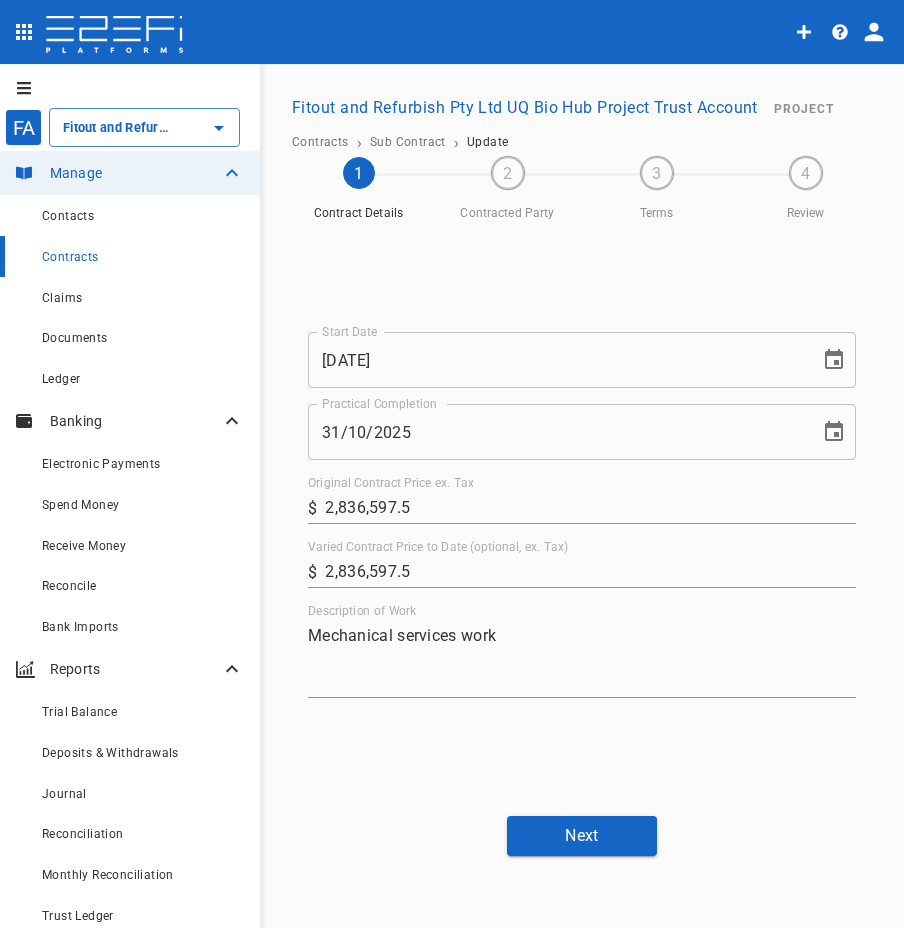 click on "2,836,597.5" at bounding box center (590, 508) 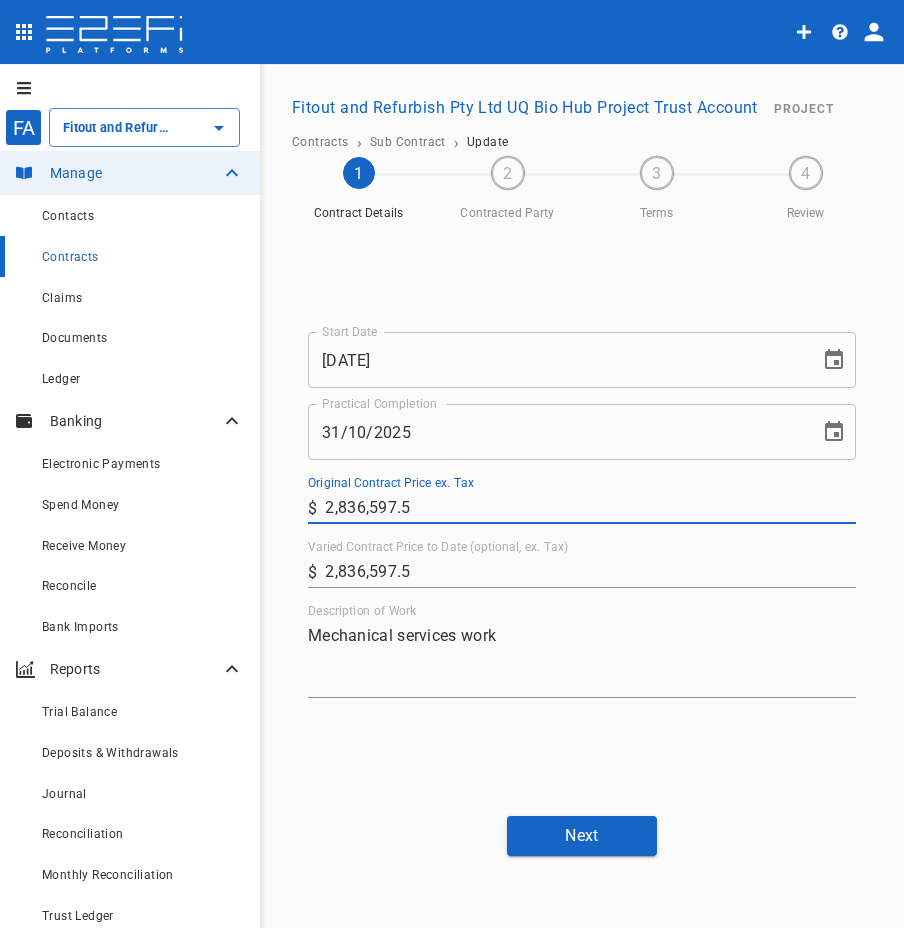 drag, startPoint x: 462, startPoint y: 503, endPoint x: 447, endPoint y: 503, distance: 15 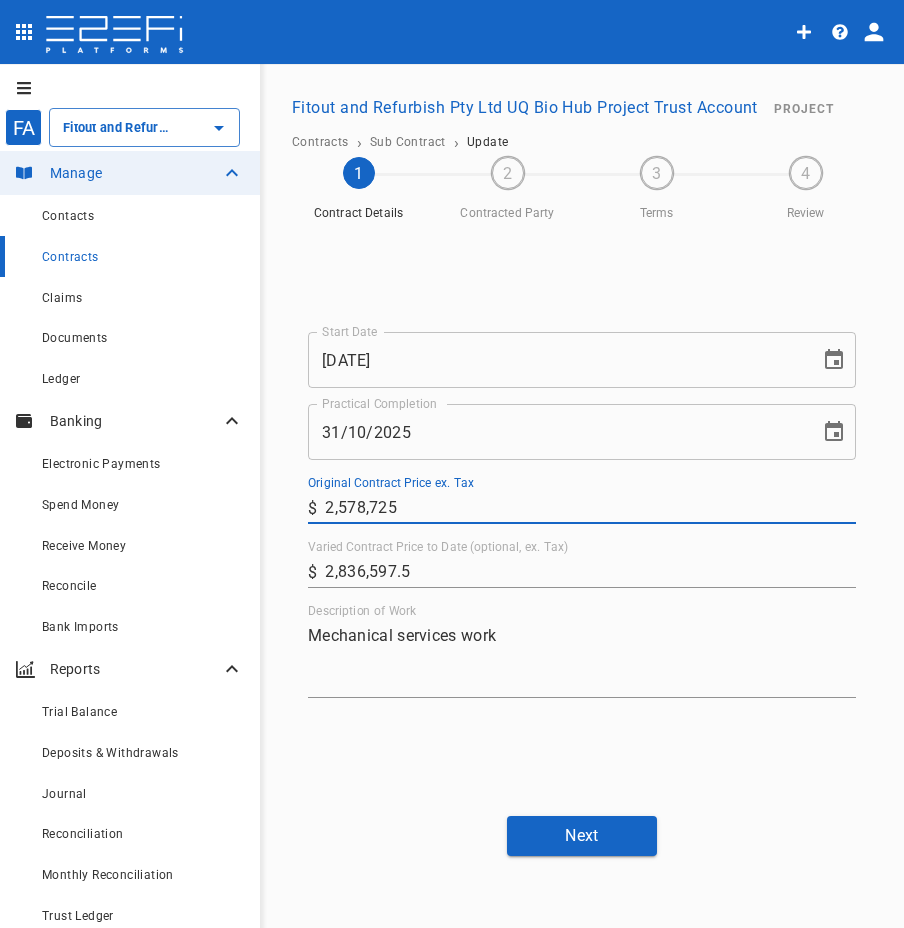 type on "2,578,725" 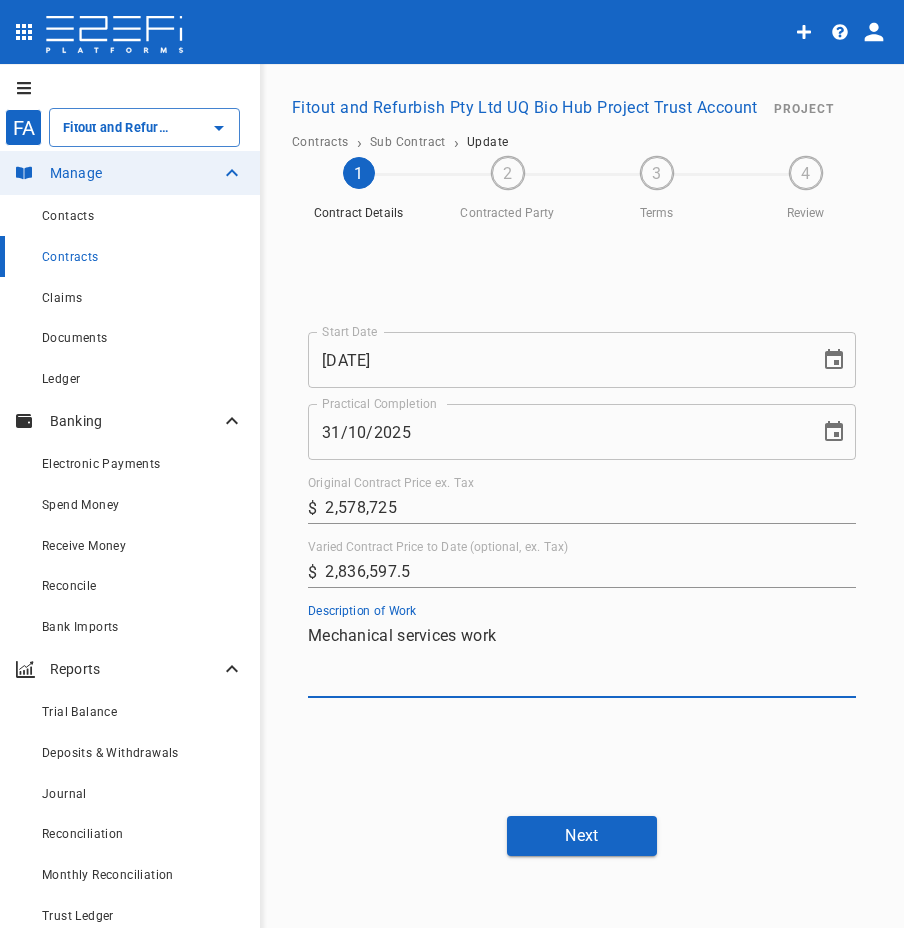 click on "Mechanical services work" at bounding box center (582, 658) 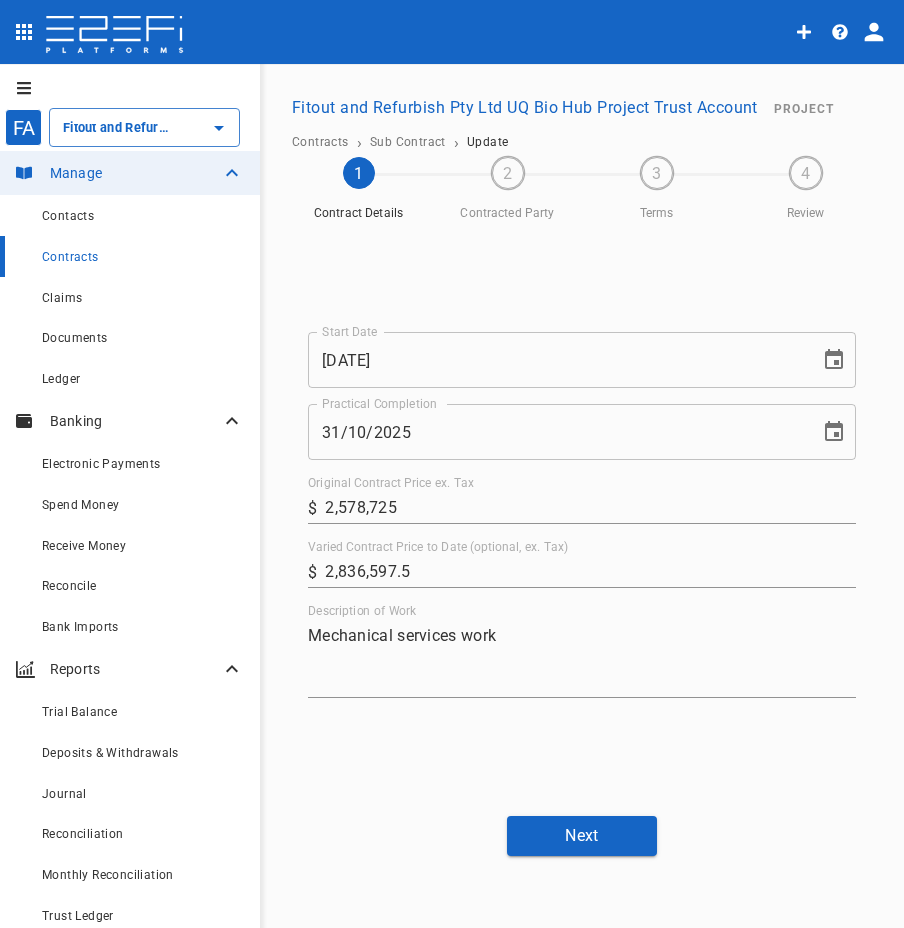 click on "Start Date [DATE] Start Date Practical Completion [DATE] Practical Completion Original Contract Price ex. Tax ​ $ [AMOUNT] Varied Contract Price to Date (optional, ex. Tax)  ​ $ [AMOUNT] Description of Work [WORK] x" at bounding box center (582, 515) 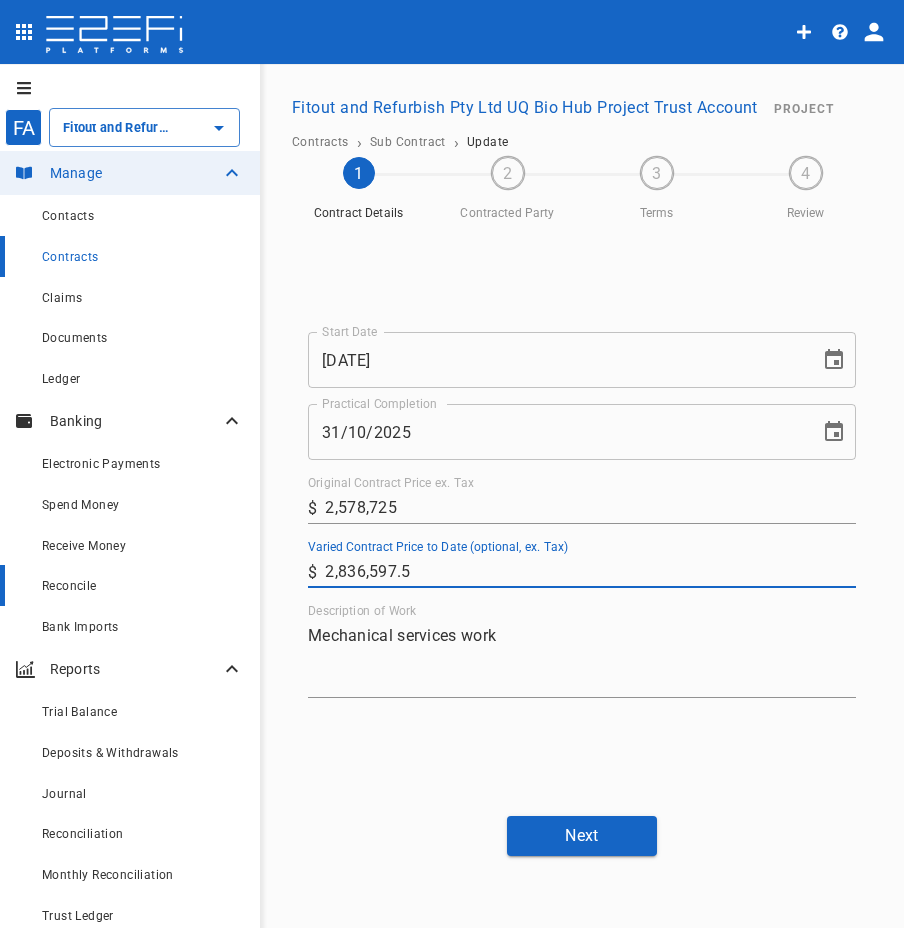 drag, startPoint x: 467, startPoint y: 570, endPoint x: 241, endPoint y: 570, distance: 226 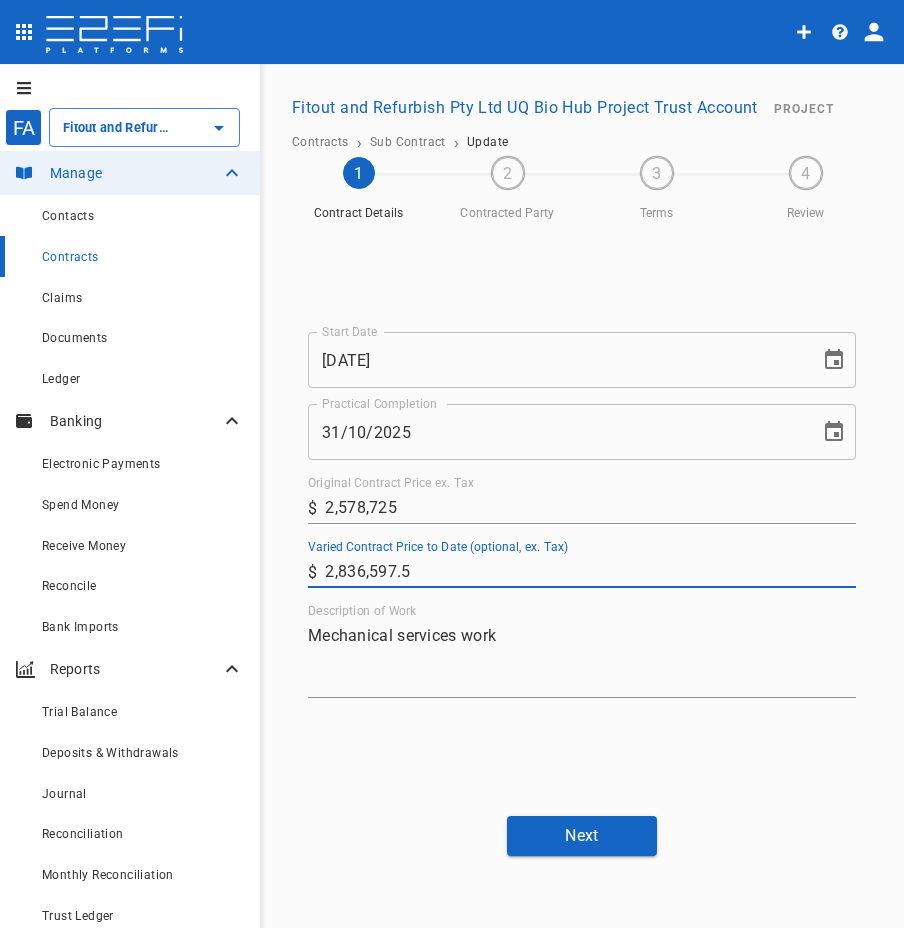 paste on "642,629" 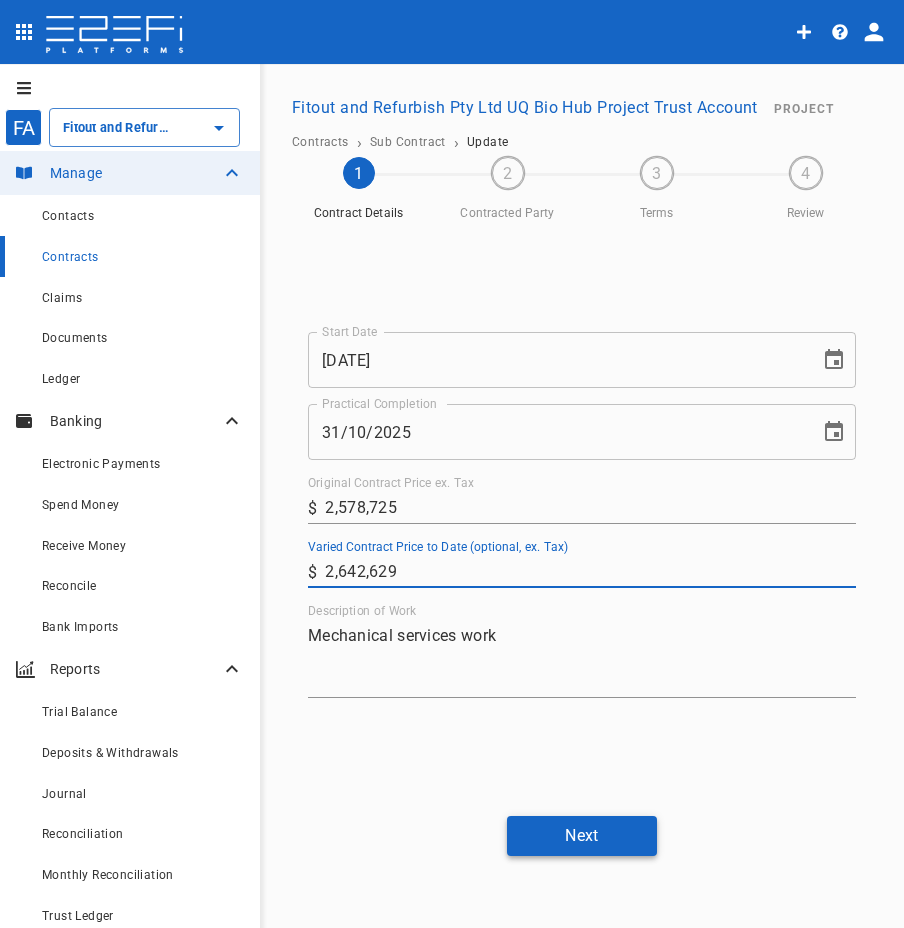 type on "2,642,629" 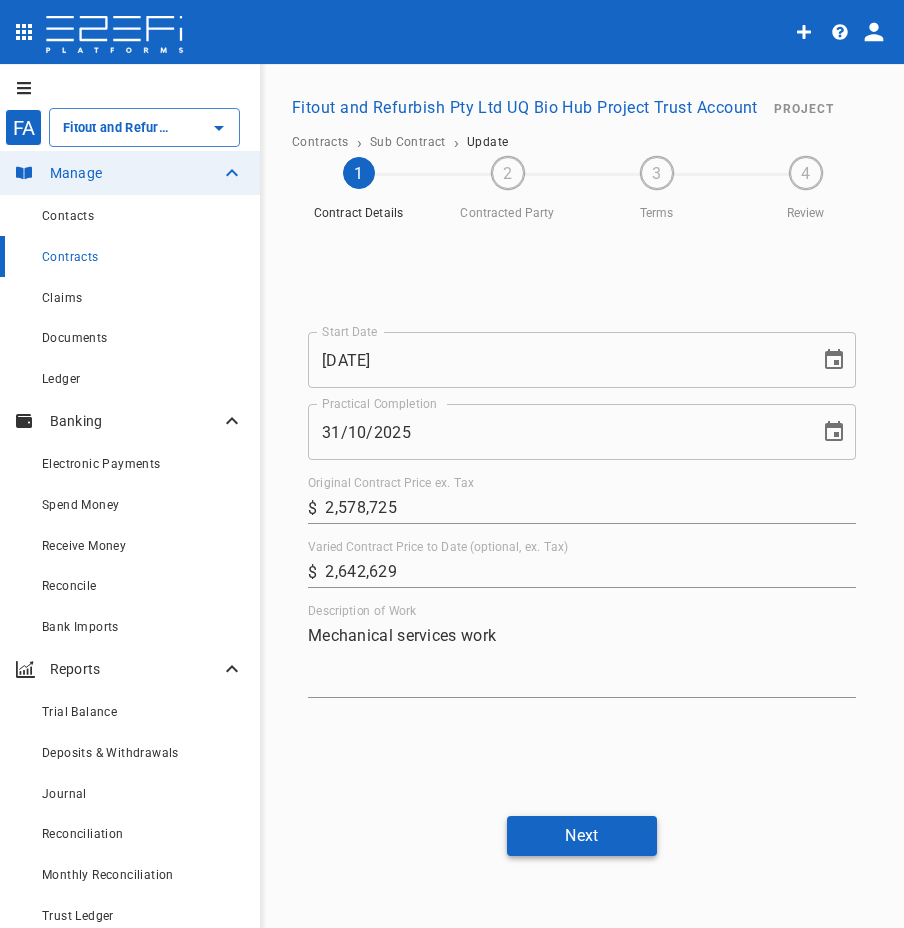 click on "Next" at bounding box center (582, 835) 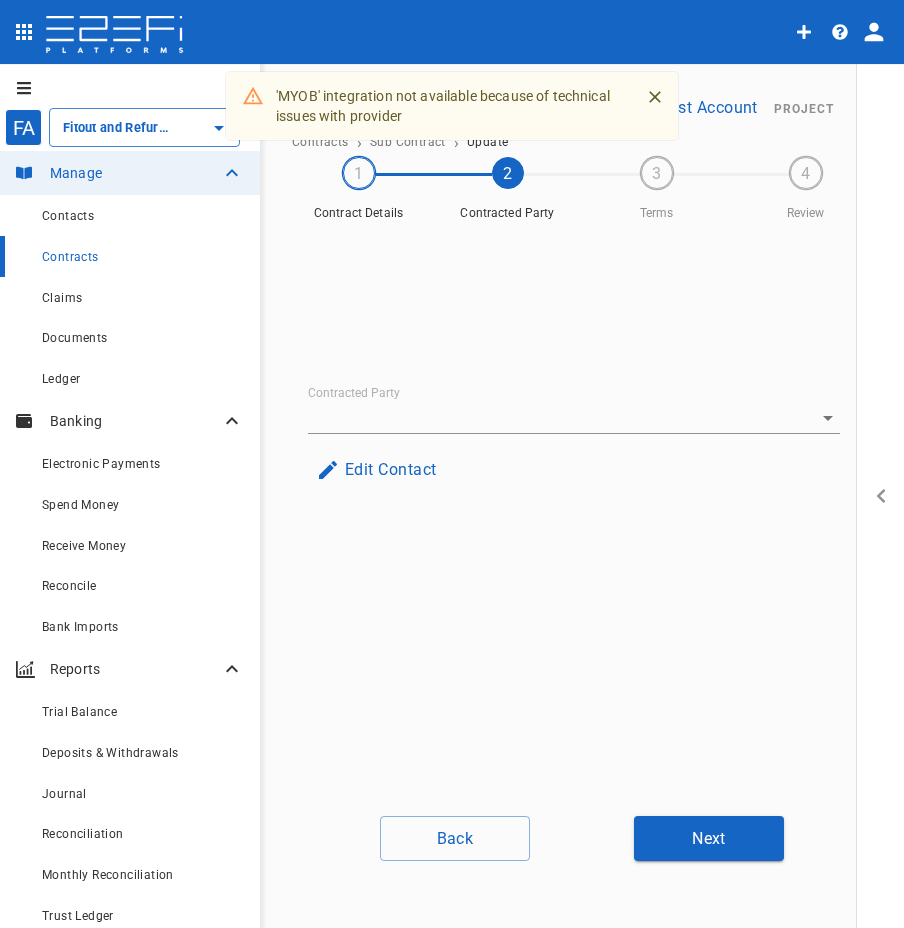 type on "Enterprise Mechanical Solutions Pty Ltd" 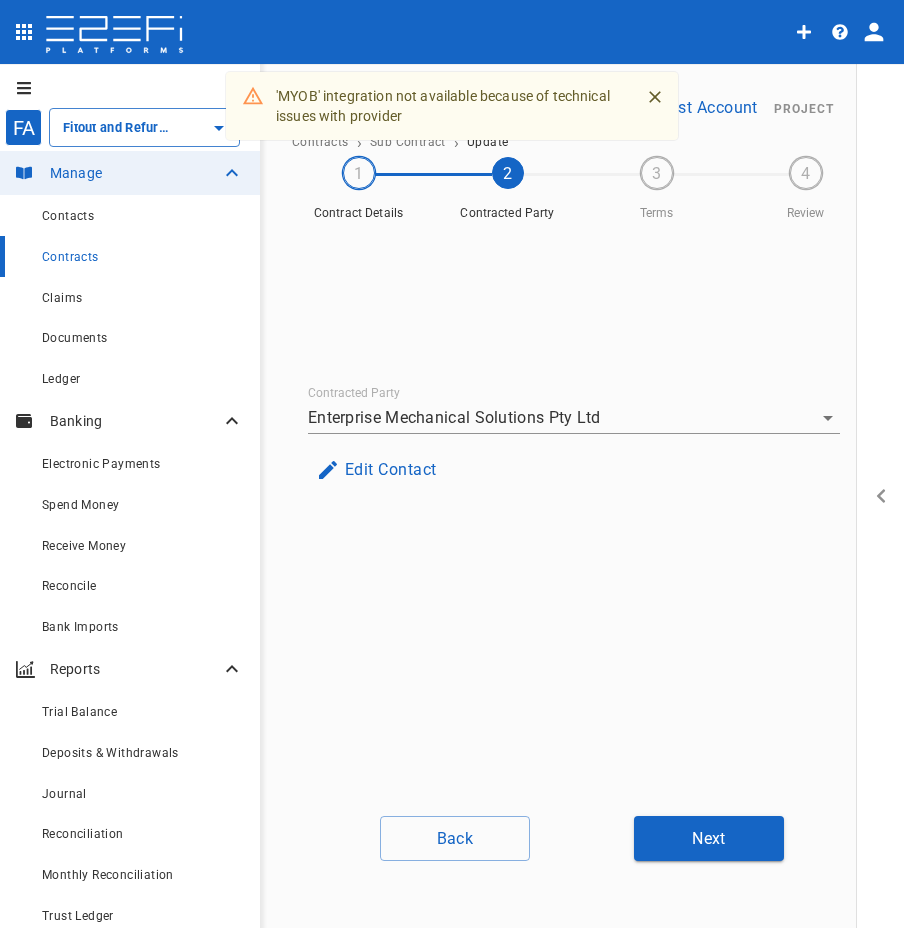 click on "'MYOB' integration not available because of technical issues with provider Contracted Party Enterprise Mechanical Solutions Pty Ltd Edit Contact Contact Details Source:  none Company Name:  Enterprise Mechanical Solutions Pty Ltd ABN:  [NUMBER] ACN:  Phone:  + [PHONE] Email:  [EMAIL] Account Name:  Enterprise Mechanical Solutions Pty Ltd BSB:  [NUMBER] Account Number:  [NUMBER] Created:  [DATE] 0" at bounding box center (582, 515) 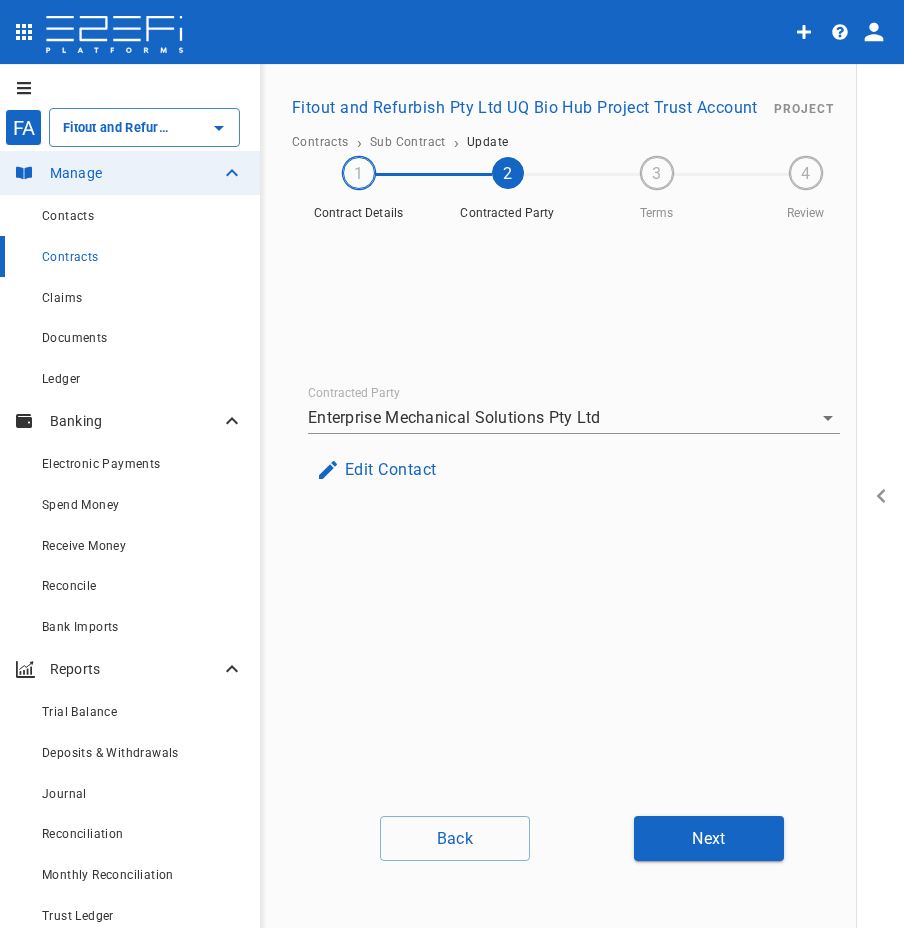 click on "Edit Contact" at bounding box center [376, 469] 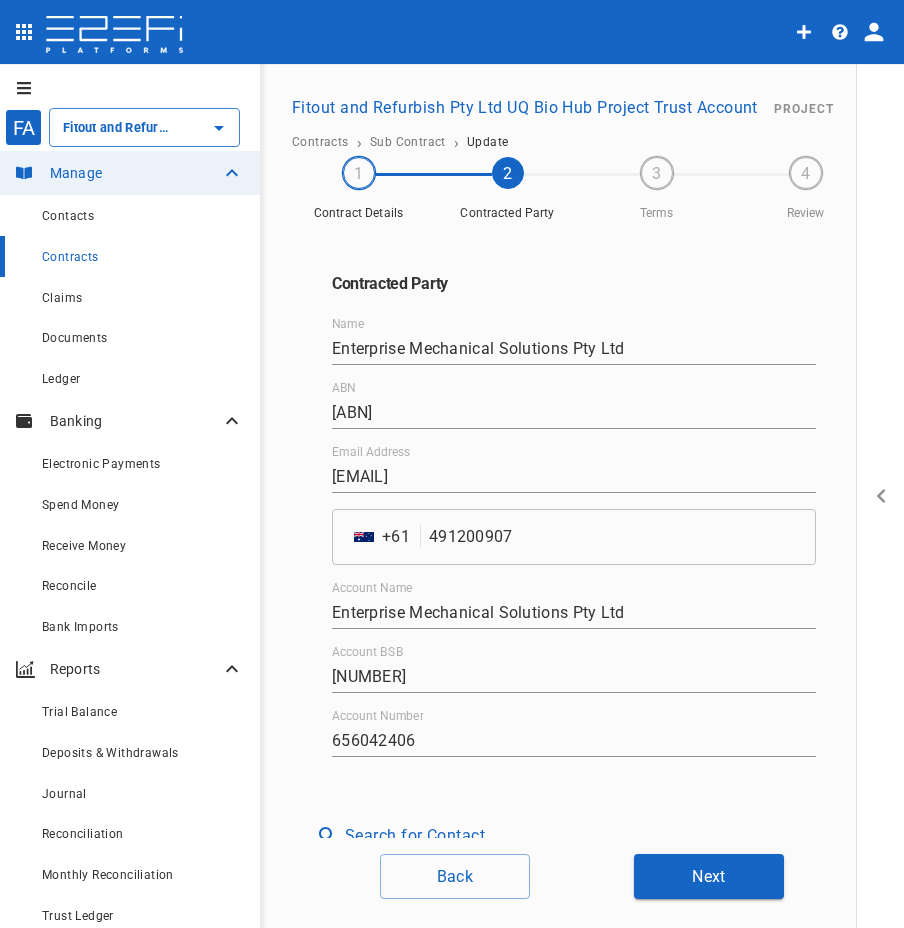 click on "Name Enterprise Mechanical Solutions Pty Ltd ABN [NUMBER] Email Address [EMAIL] ​ AU + [PHONE] ​ Account Name Enterprise Mechanical Solutions Pty Ltd Account BSB [NUMBER] Account Number [NUMBER]" at bounding box center (574, 537) 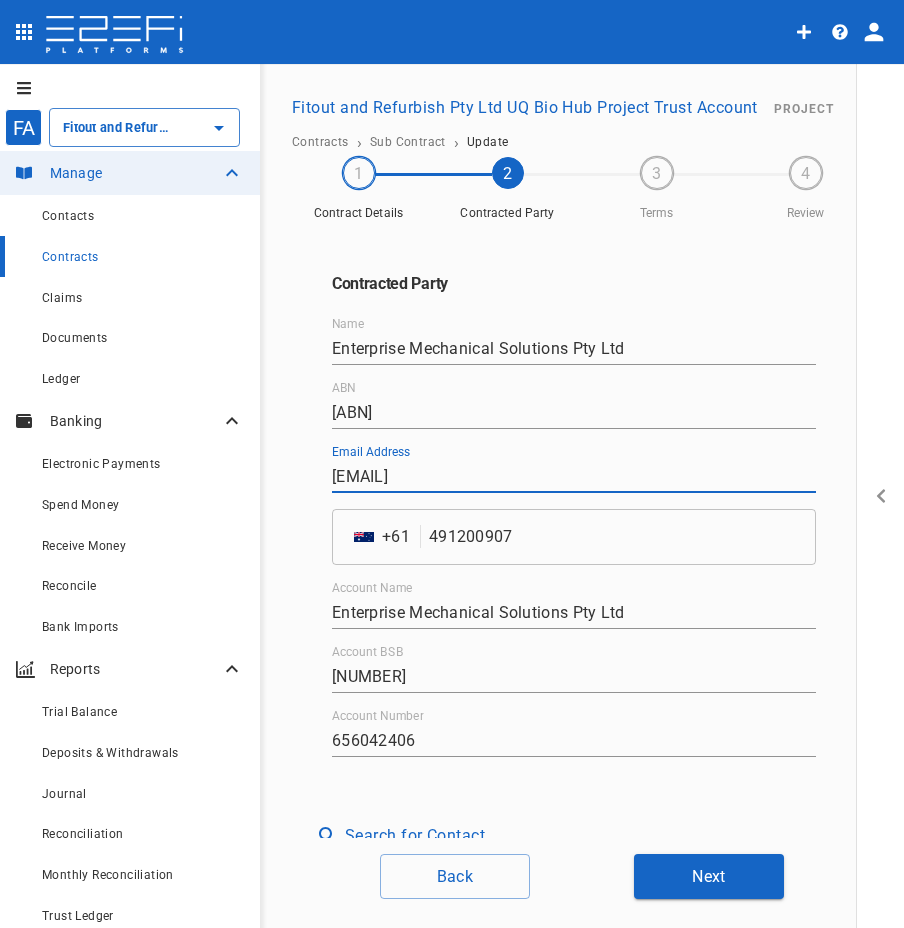 drag, startPoint x: 536, startPoint y: 480, endPoint x: 250, endPoint y: 480, distance: 286 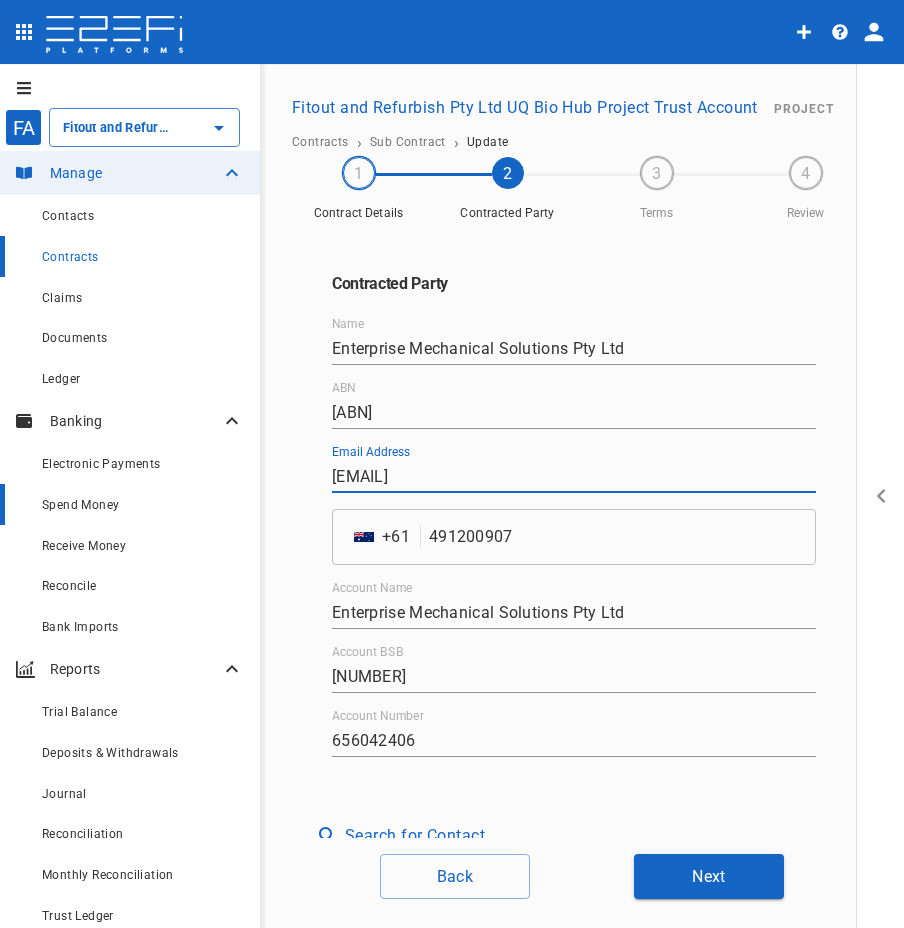 type on "[EMAIL]" 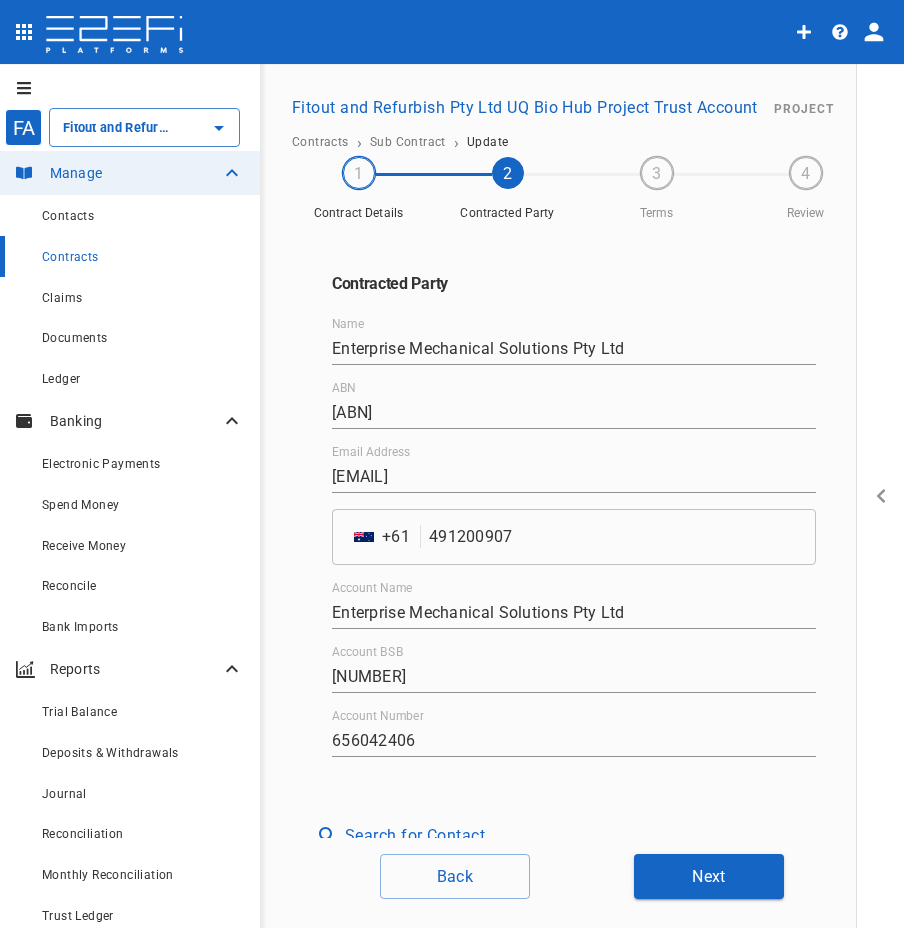 click on "[NUMBER]" at bounding box center [574, 677] 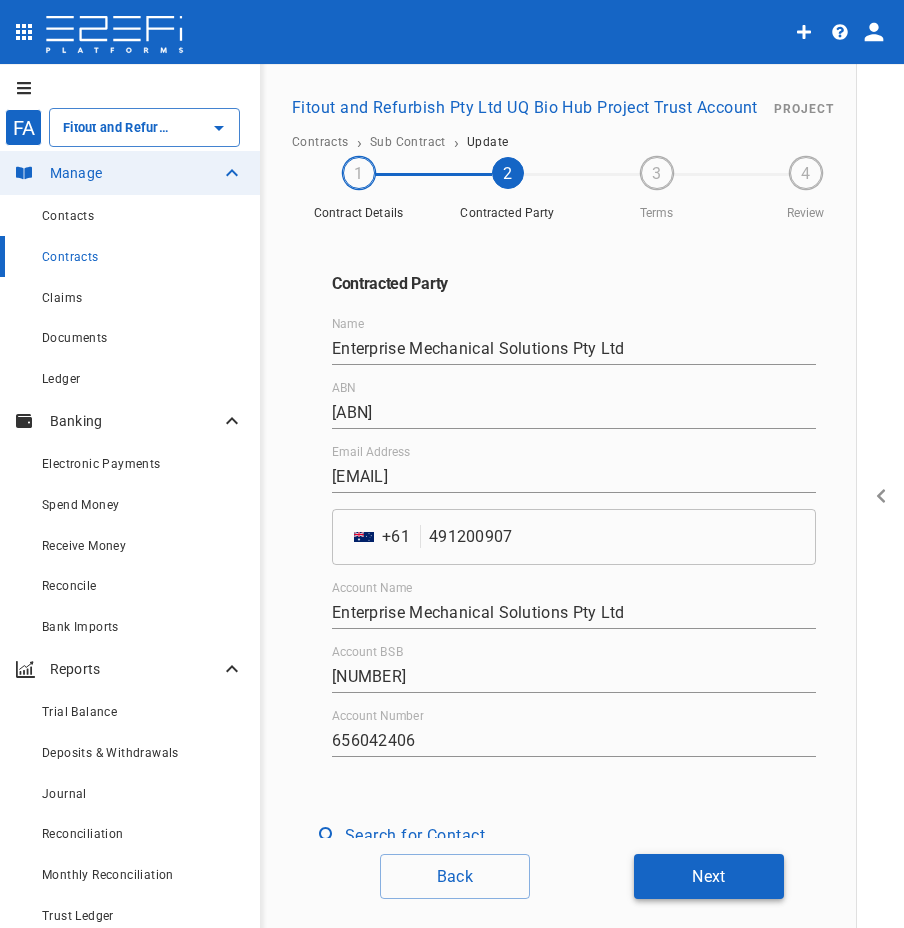 click on "Next" at bounding box center (709, 876) 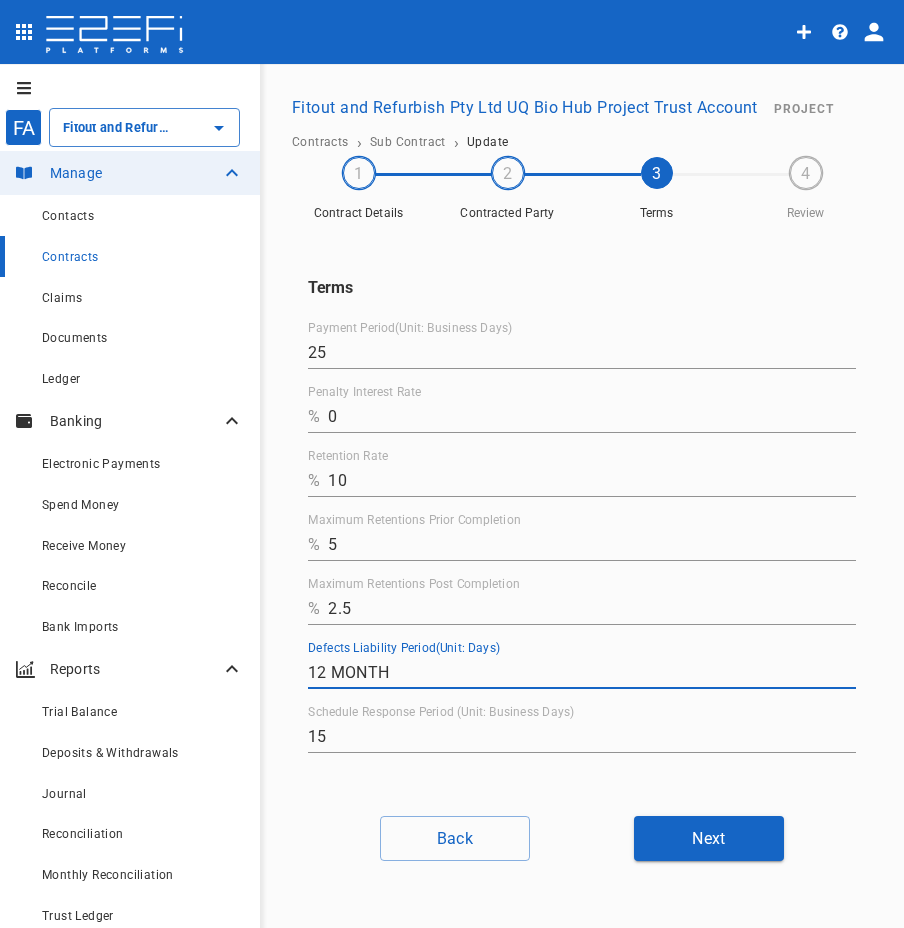 click on "12 MONTH" at bounding box center [582, 673] 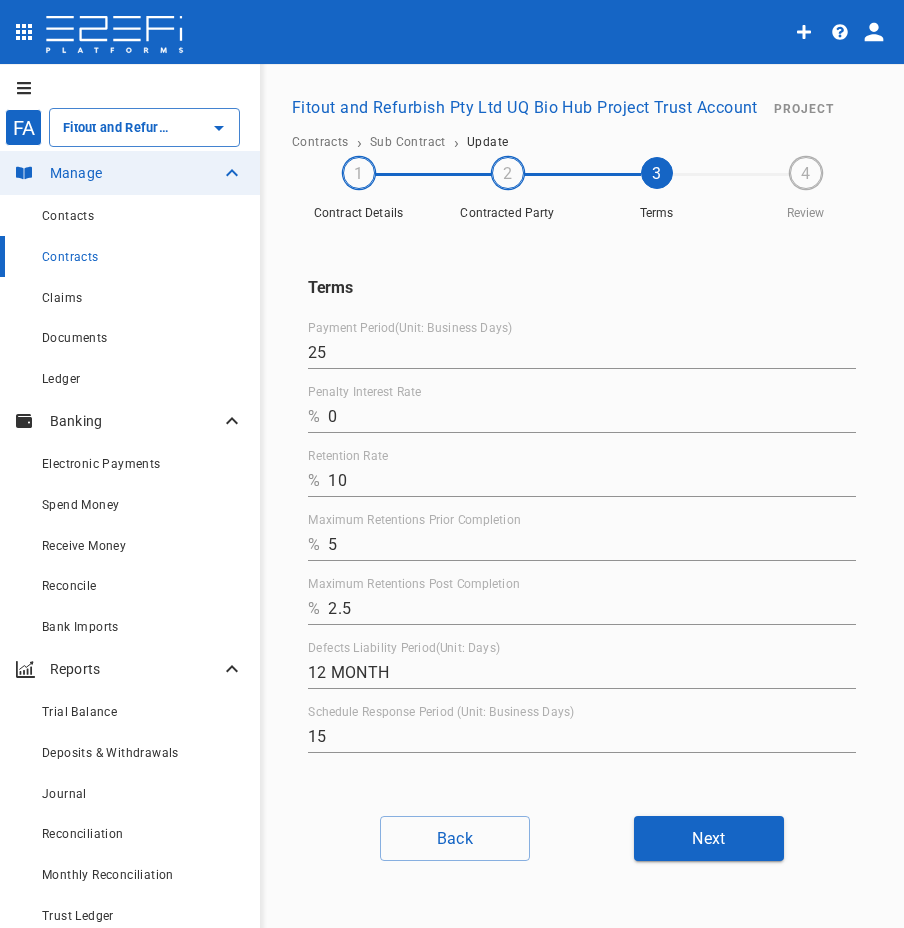 click on "Payment Period(Unit: Business Days) [NUMBER] Penalty Interest Rate % [NUMBER] Retention Rate % [NUMBER] Maximum Retentions Prior Completion % [NUMBER] Maximum Retentions Post Completion % [NUMBER] Defects Liability Period(Unit: Days) [NUMBER] MONTH Schedule Response Period (Unit: Business Days) [NUMBER]" at bounding box center [582, 537] 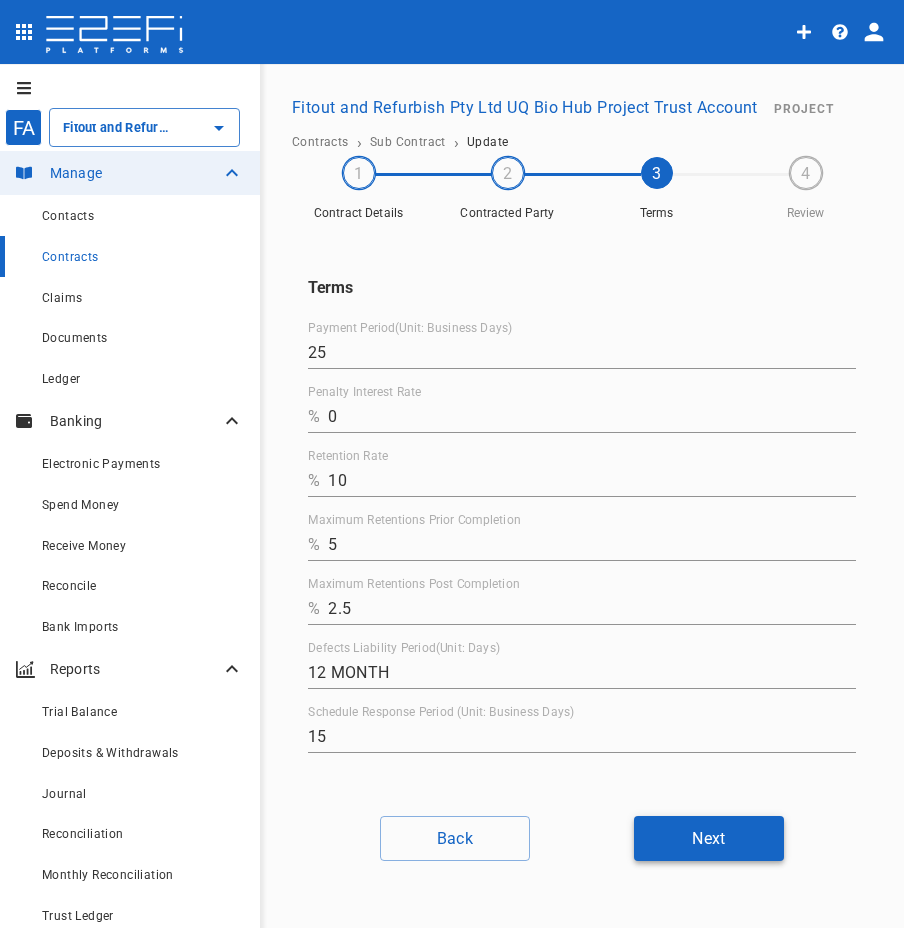 click on "Next" at bounding box center (709, 838) 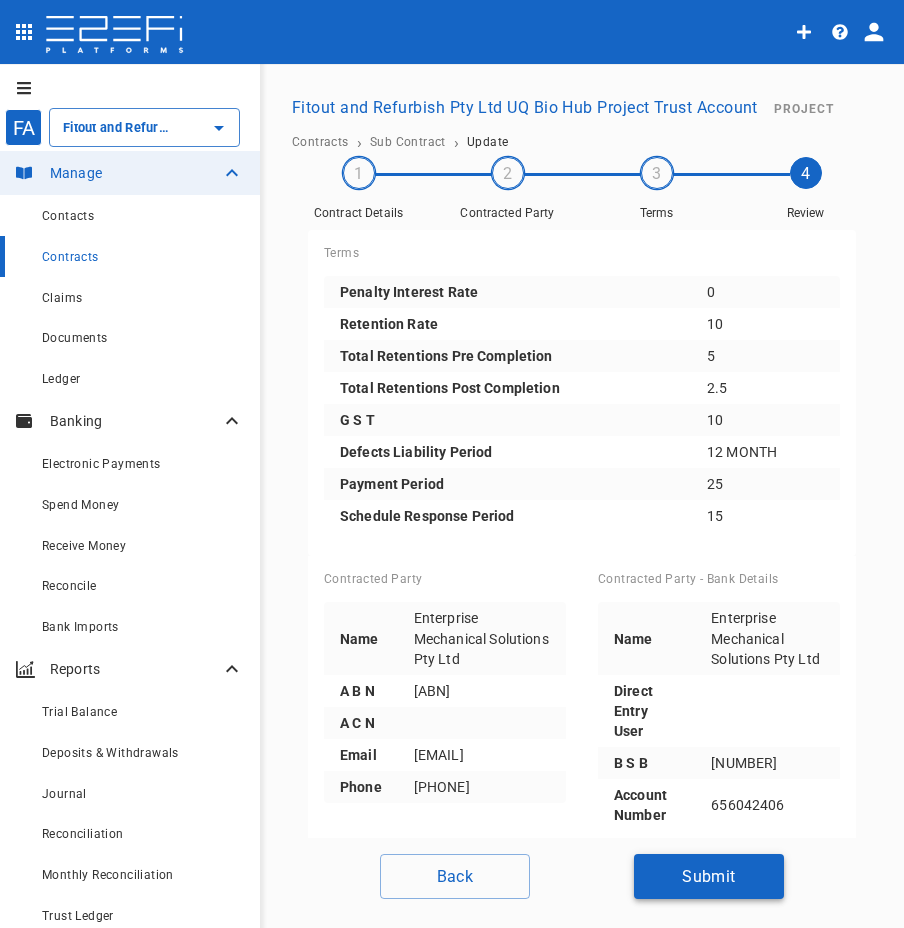 click on "Submit" at bounding box center [709, 876] 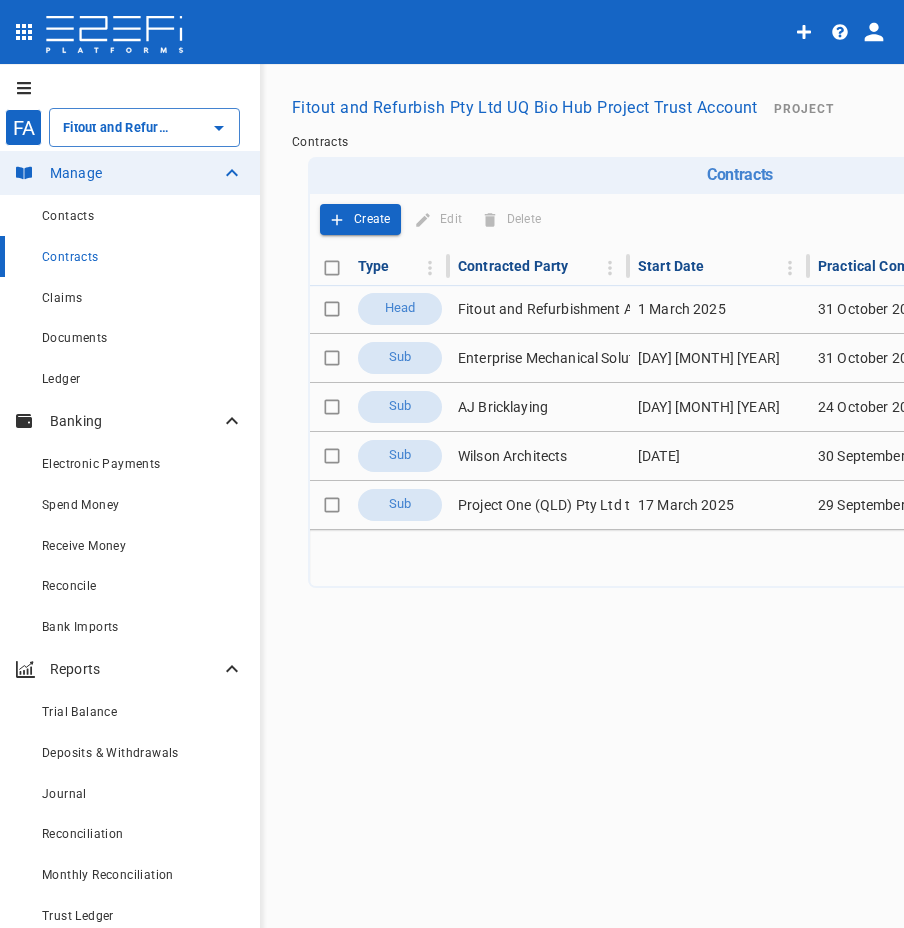 drag, startPoint x: 608, startPoint y: 810, endPoint x: 559, endPoint y: 263, distance: 549.1903 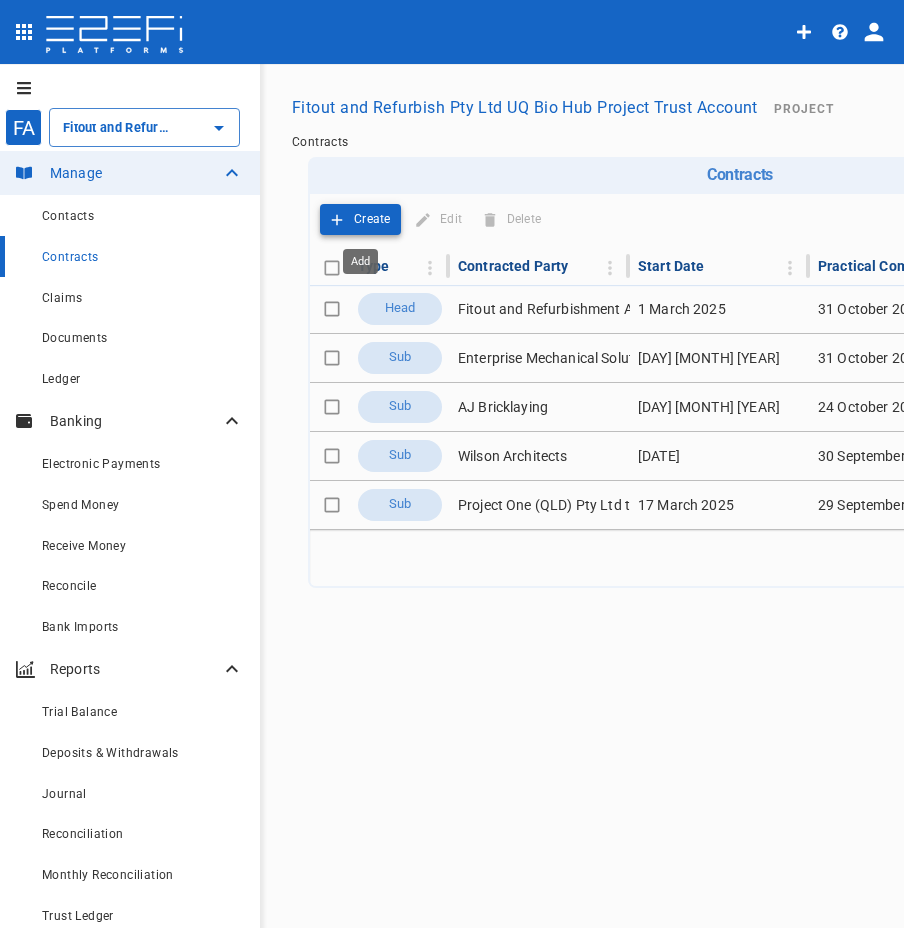 click on "Create" at bounding box center (372, 219) 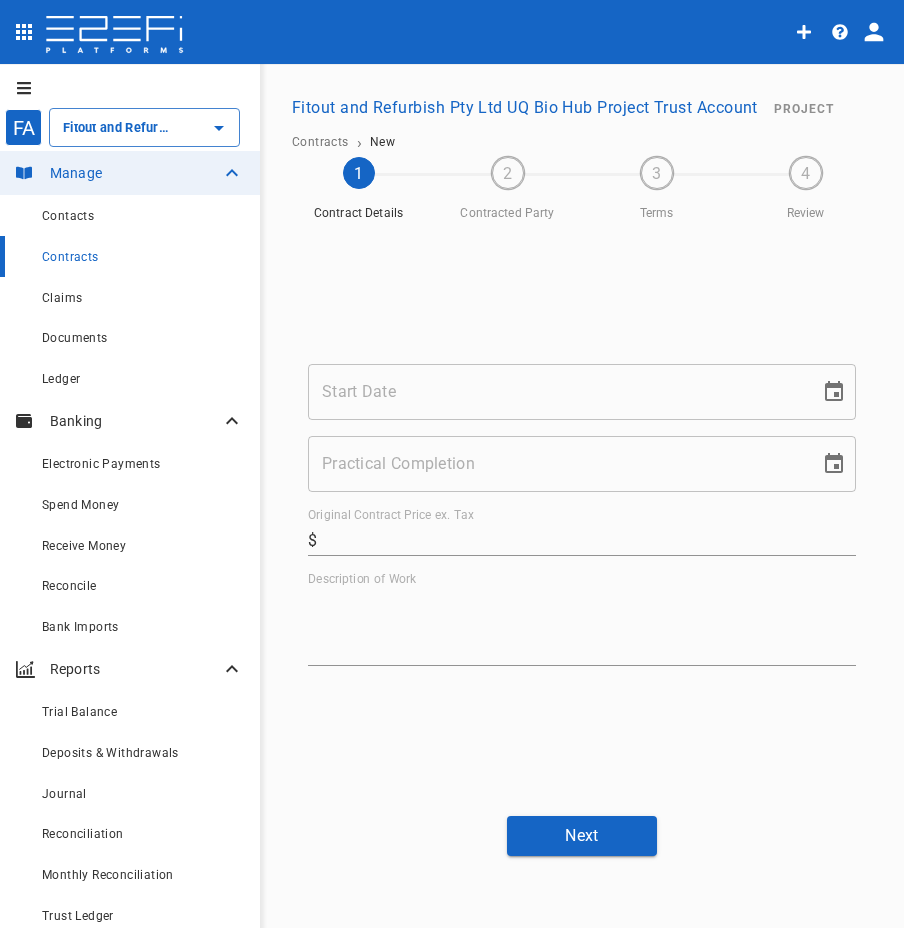 click on "Original Contract Price ex. Tax ​ $" at bounding box center (582, 532) 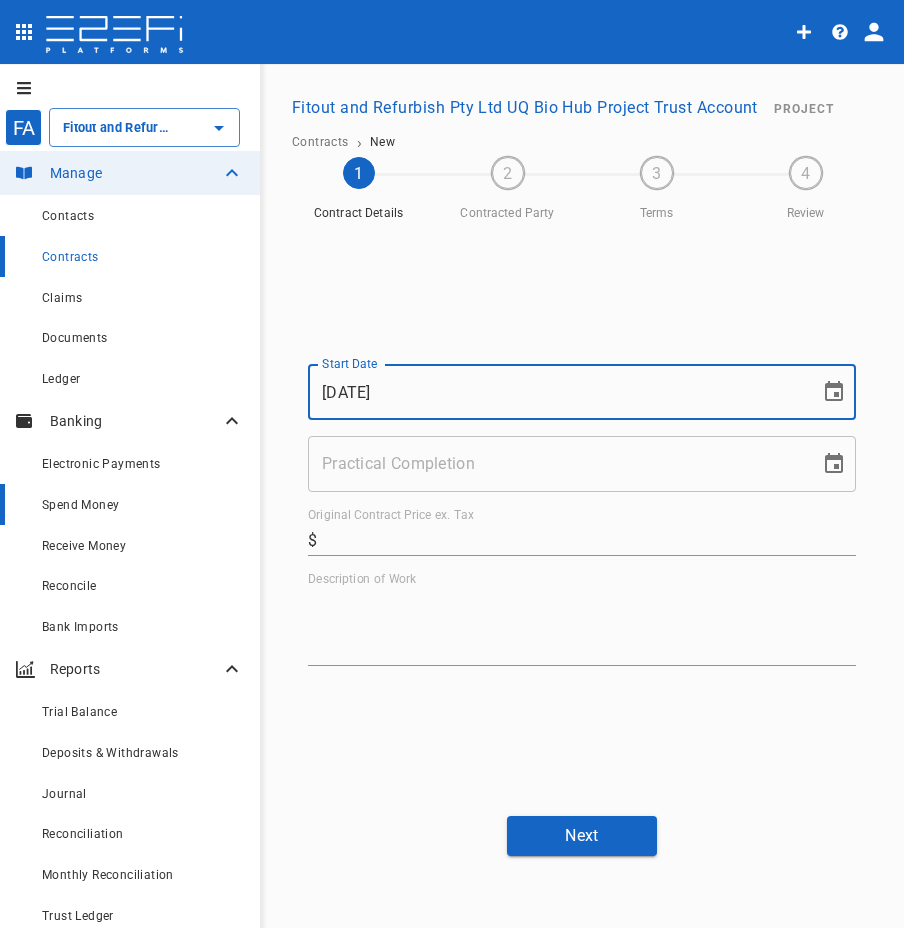 type on "[DATE]" 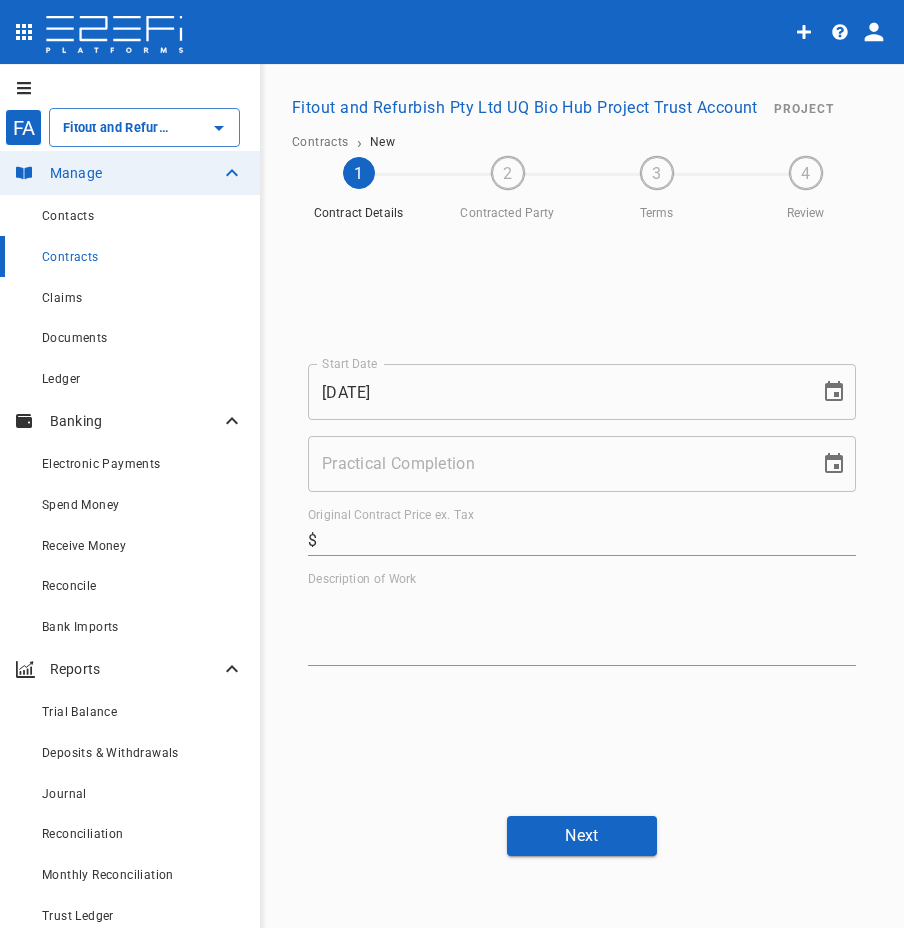 click on "Practical Completion" at bounding box center [557, 464] 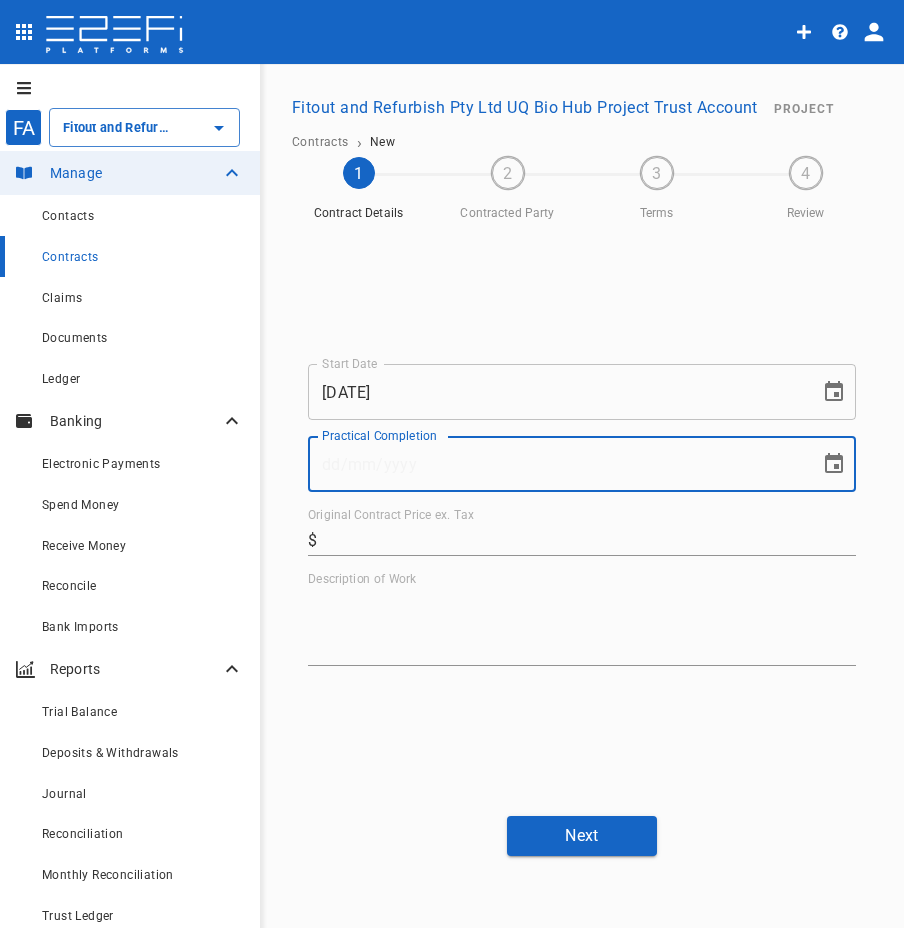 paste on "[DATE]" 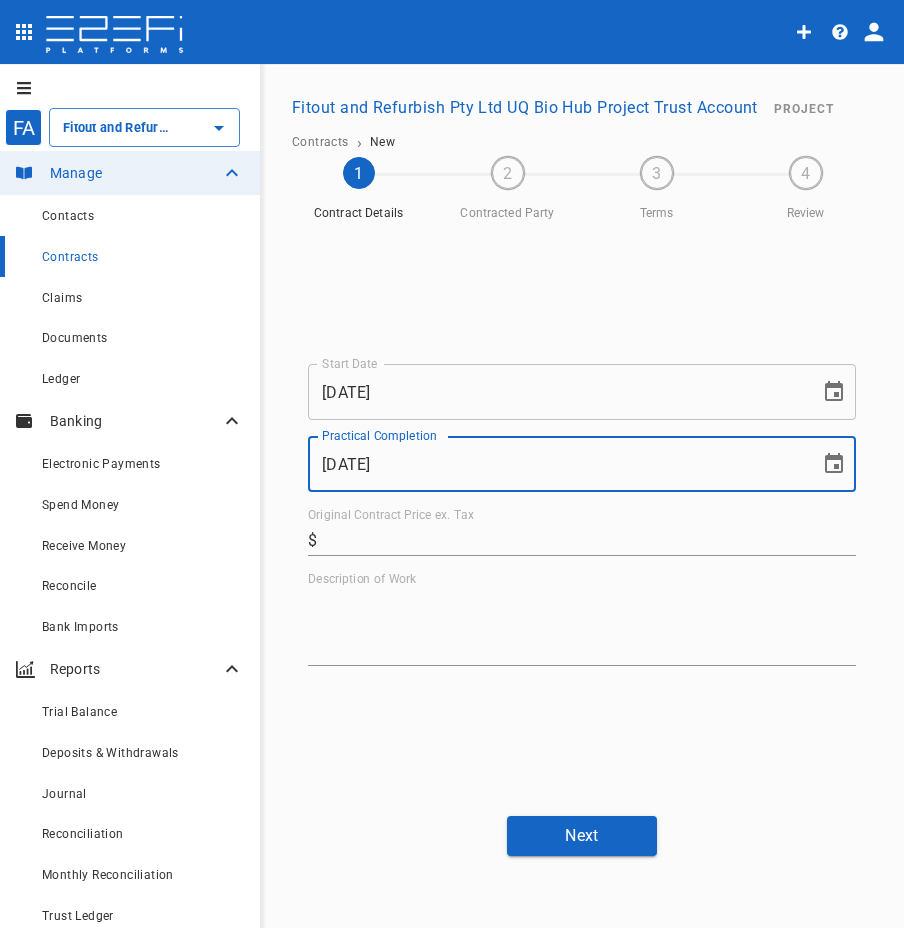 type on "[DATE]" 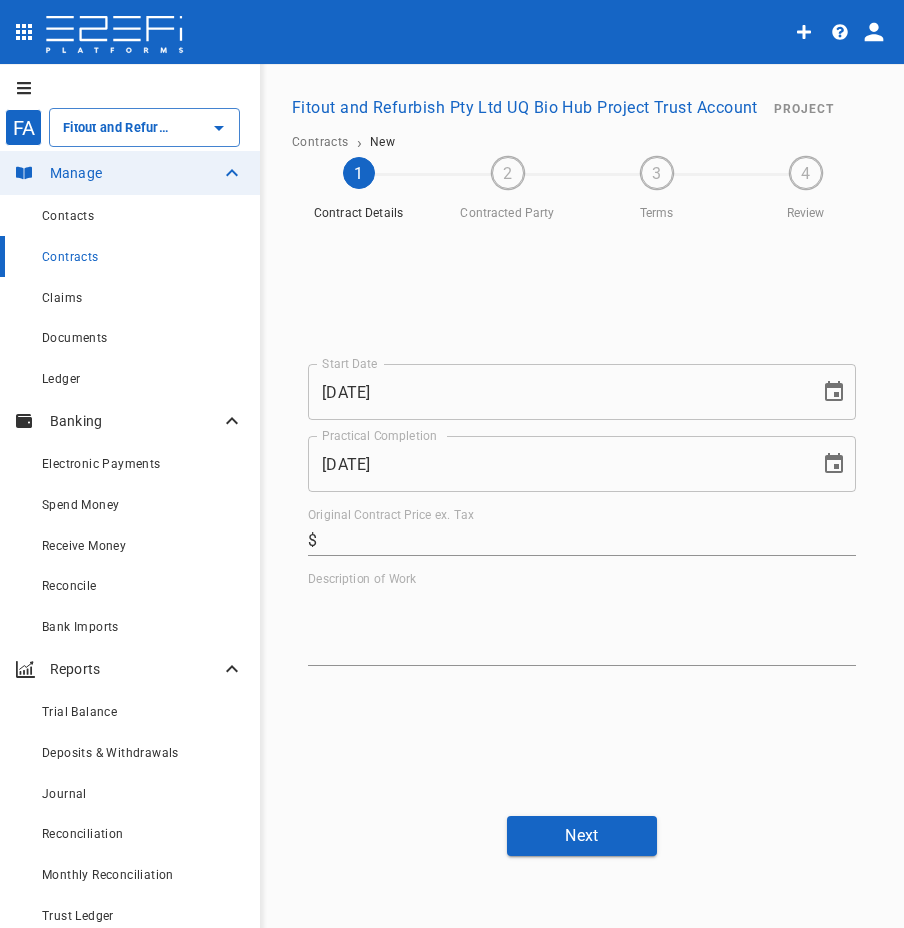 click on "Start Date [DATE] Start Date Practical Completion [DATE] Practical Completion Original Contract Price ex. Tax ​ $ Description of Work x" at bounding box center [582, 515] 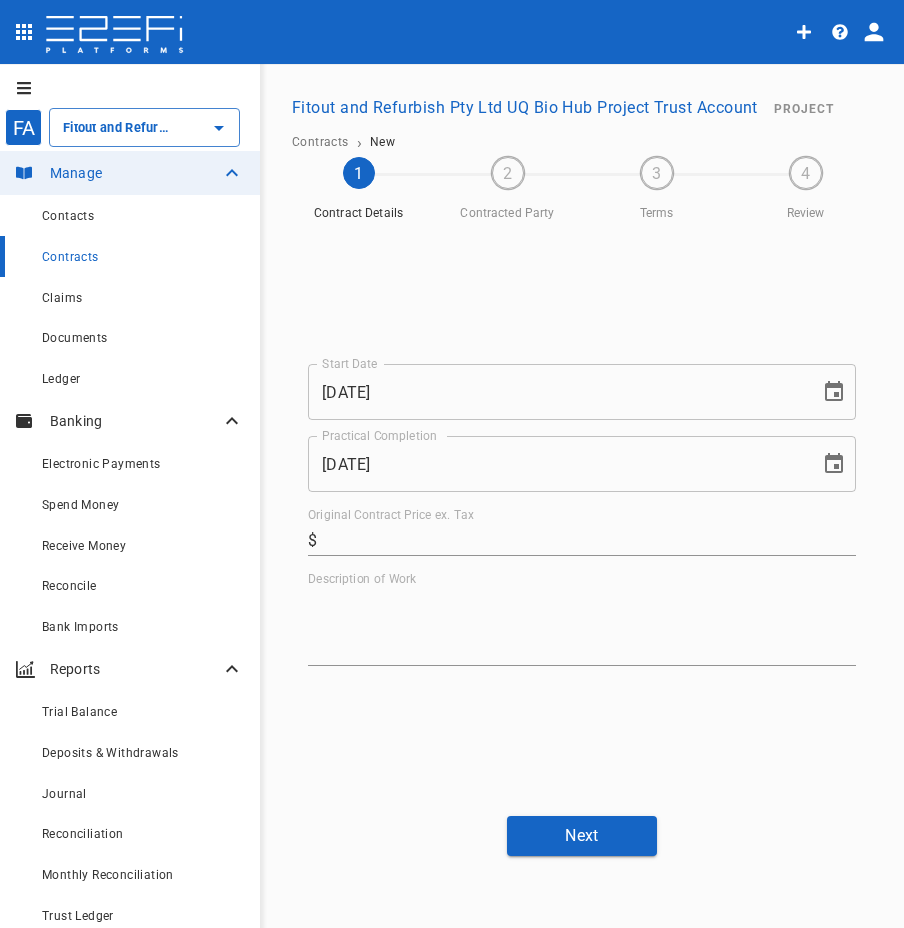 drag, startPoint x: 644, startPoint y: 585, endPoint x: 631, endPoint y: 573, distance: 17.691807 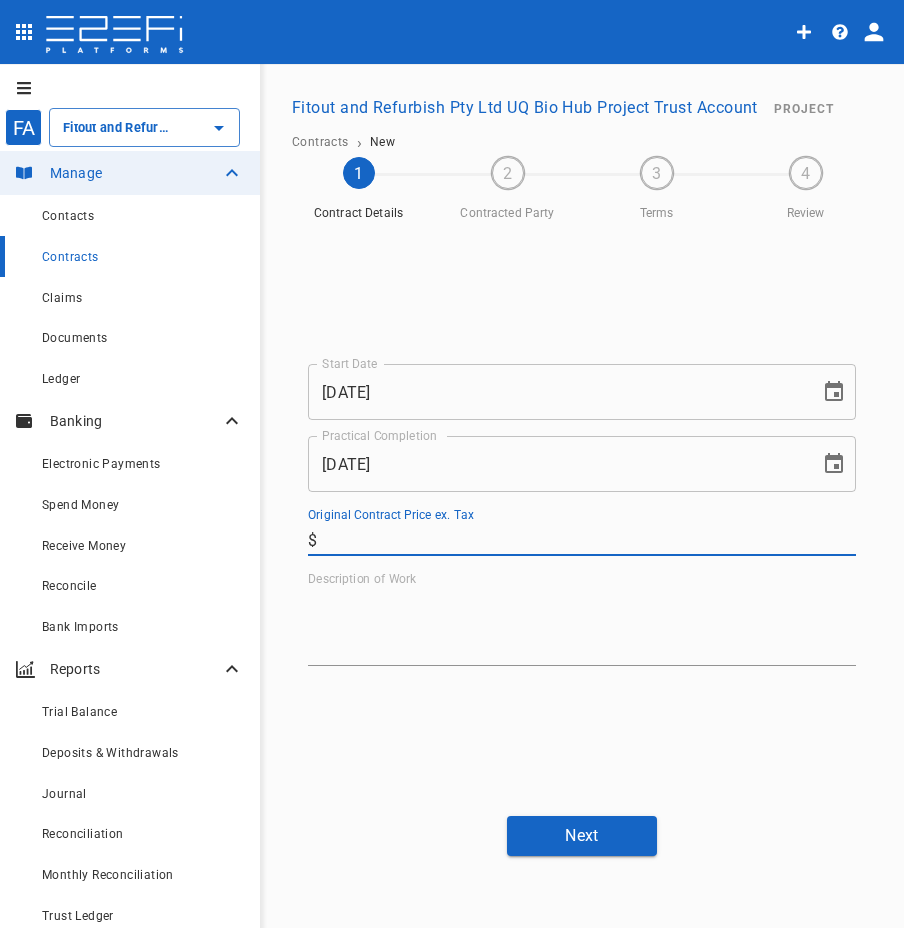 paste on "1,512,254.00" 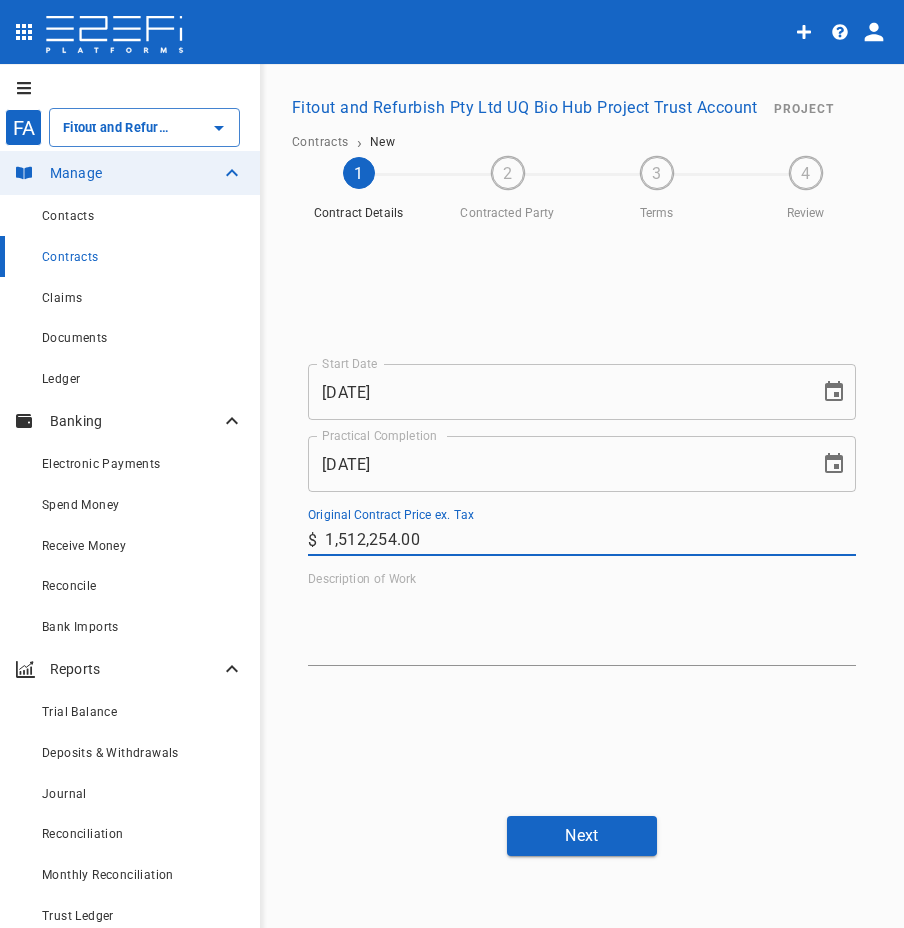 type on "1,512,254" 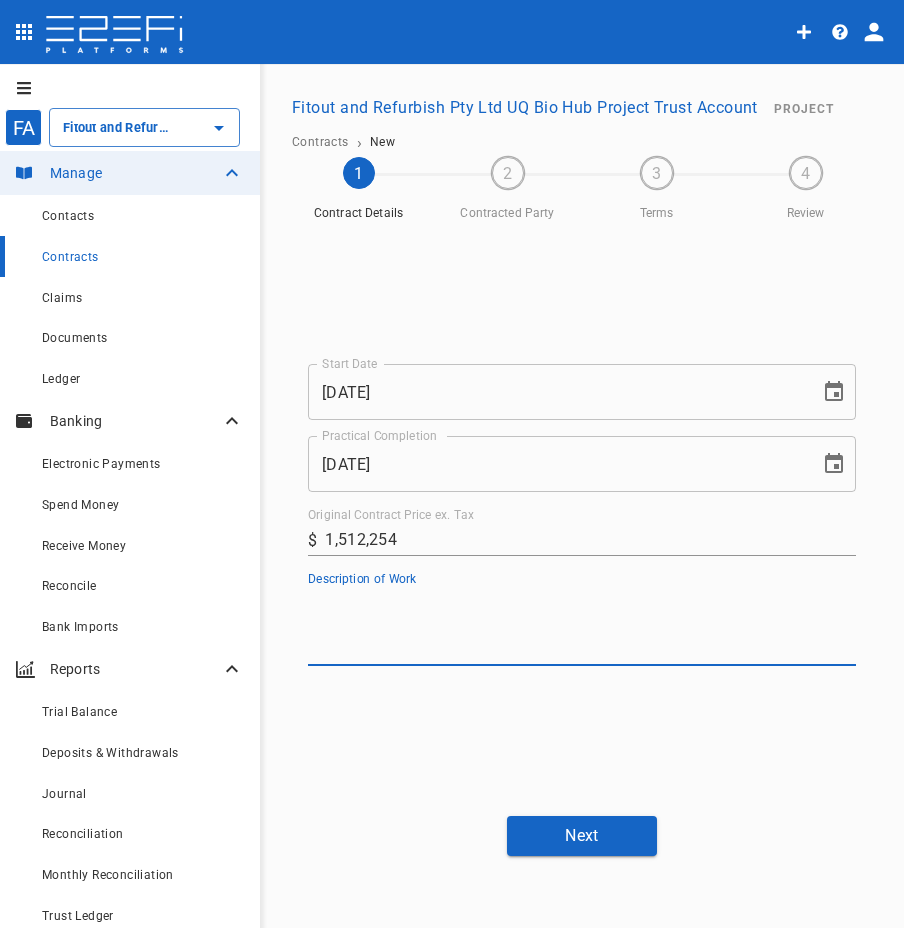 click on "Description of Work" at bounding box center (582, 626) 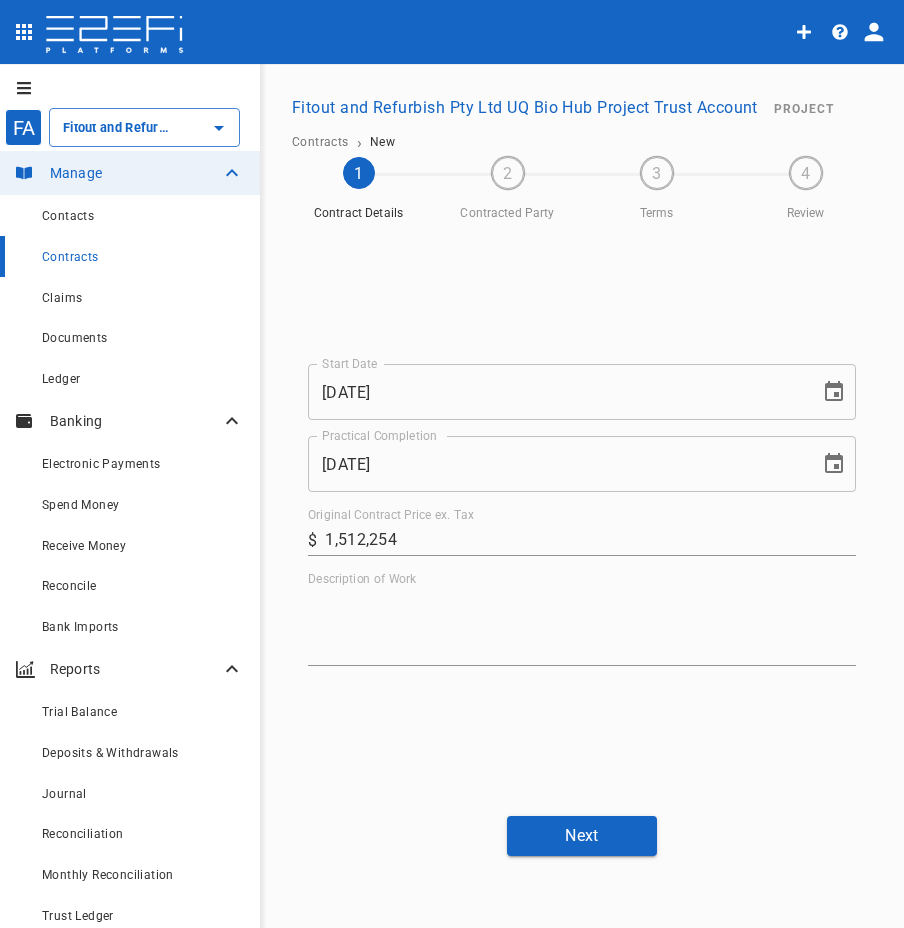 click on "Start Date [DATE] Start Date Practical Completion [DATE] Practical Completion Original Contract Price ex. Tax ​ $ [PRICE] Description of Work x" at bounding box center [582, 515] 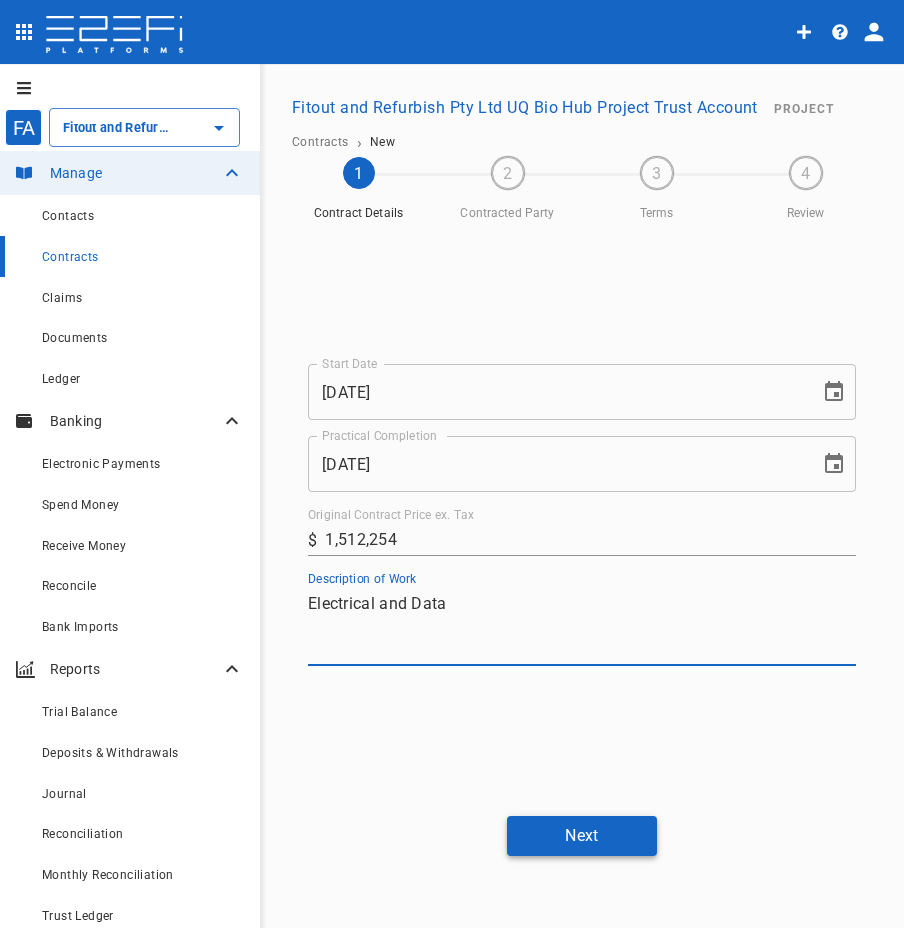 type on "Electrical and Data" 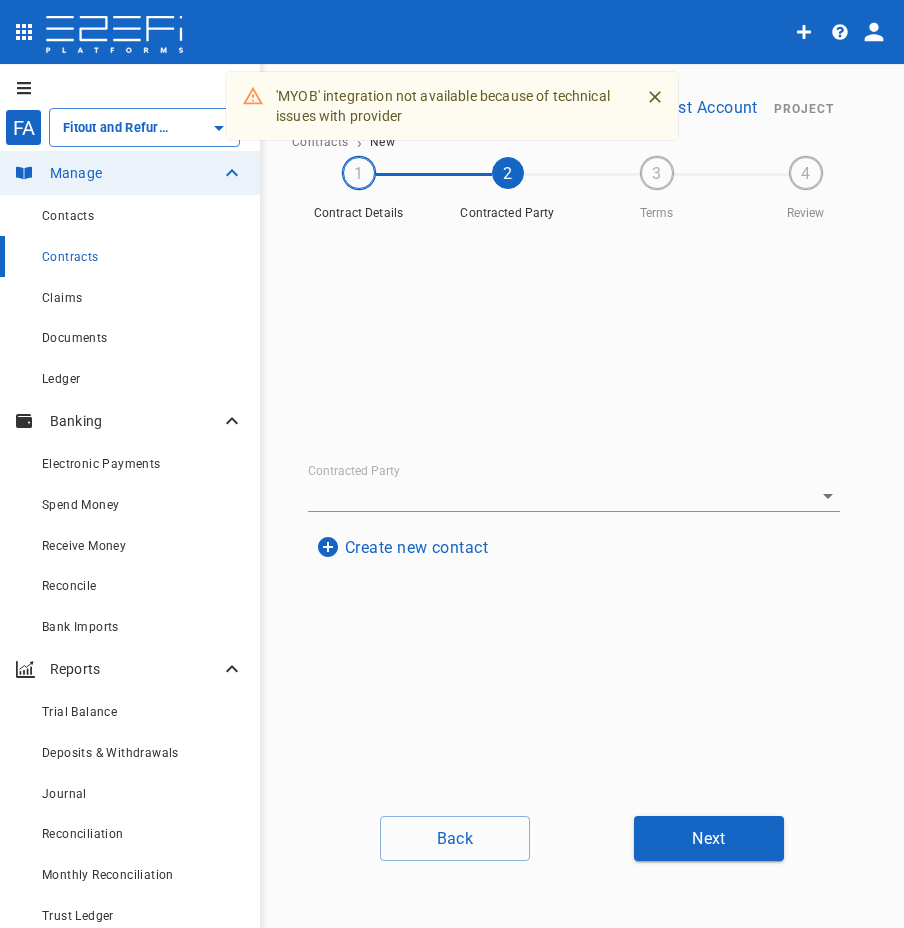 click on "Create new contact" at bounding box center [402, 547] 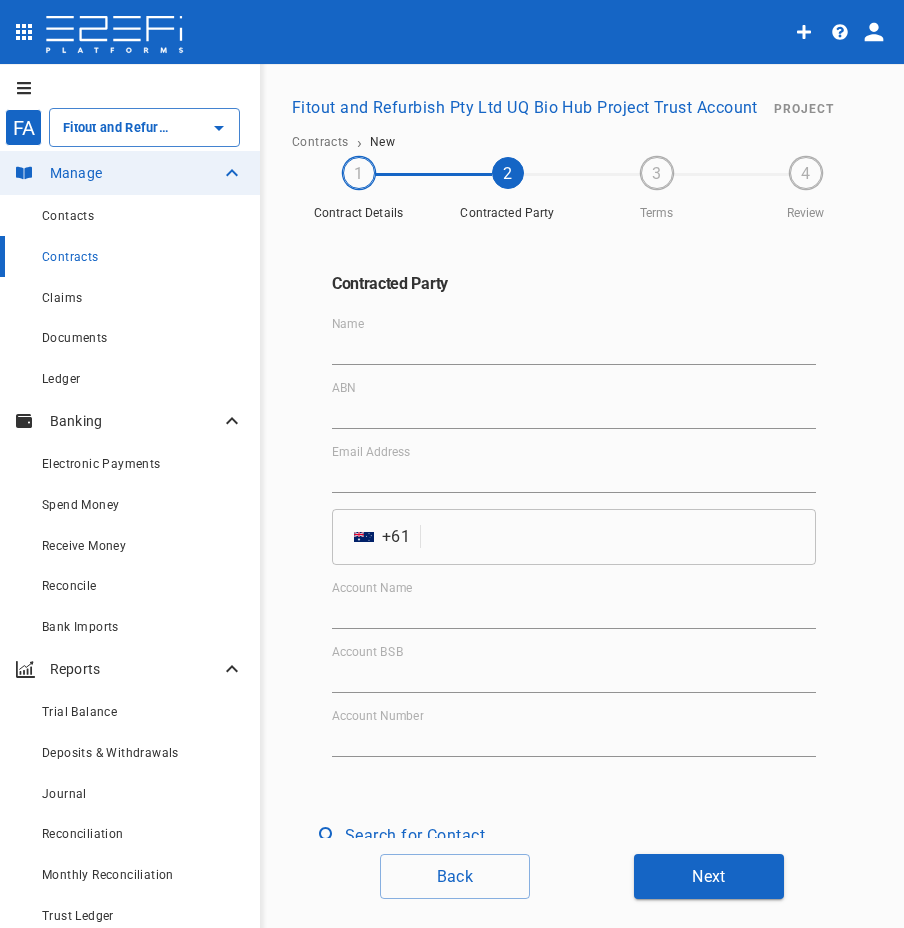 click on "Contracted Party Name ABN Email Address ​ AU + [PHONE] ​ Account Name Account BSB Account Number" at bounding box center [574, 515] 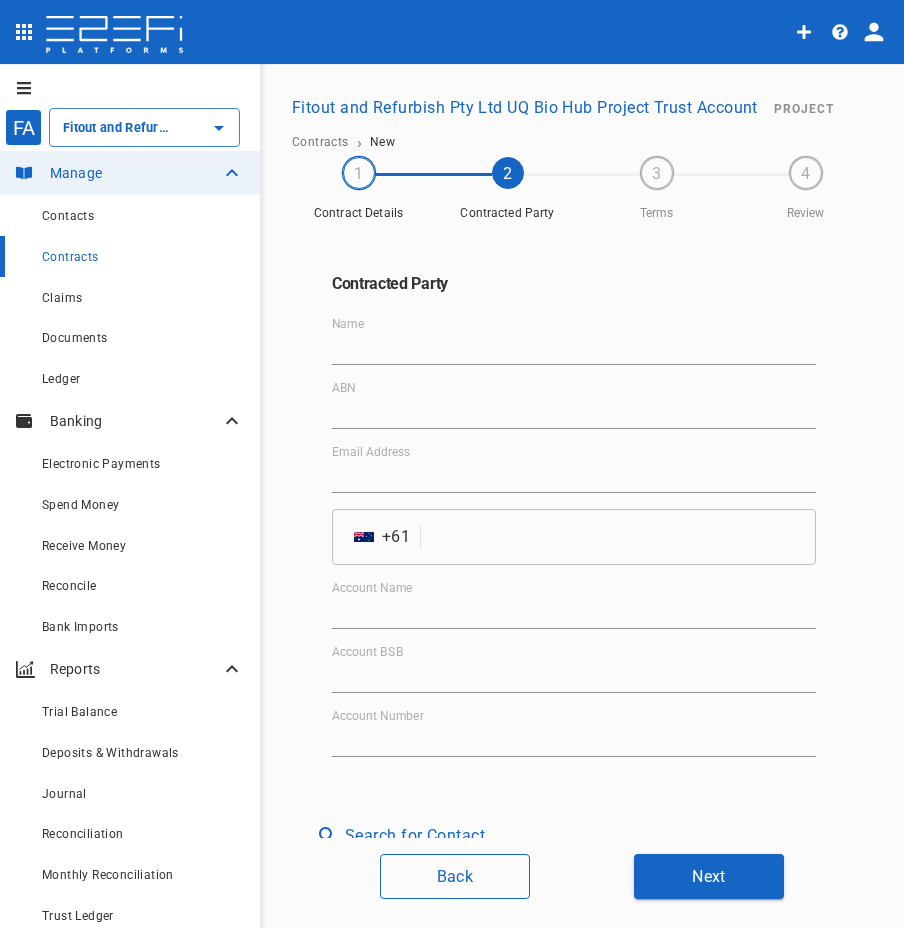 click on "Back" at bounding box center [455, 876] 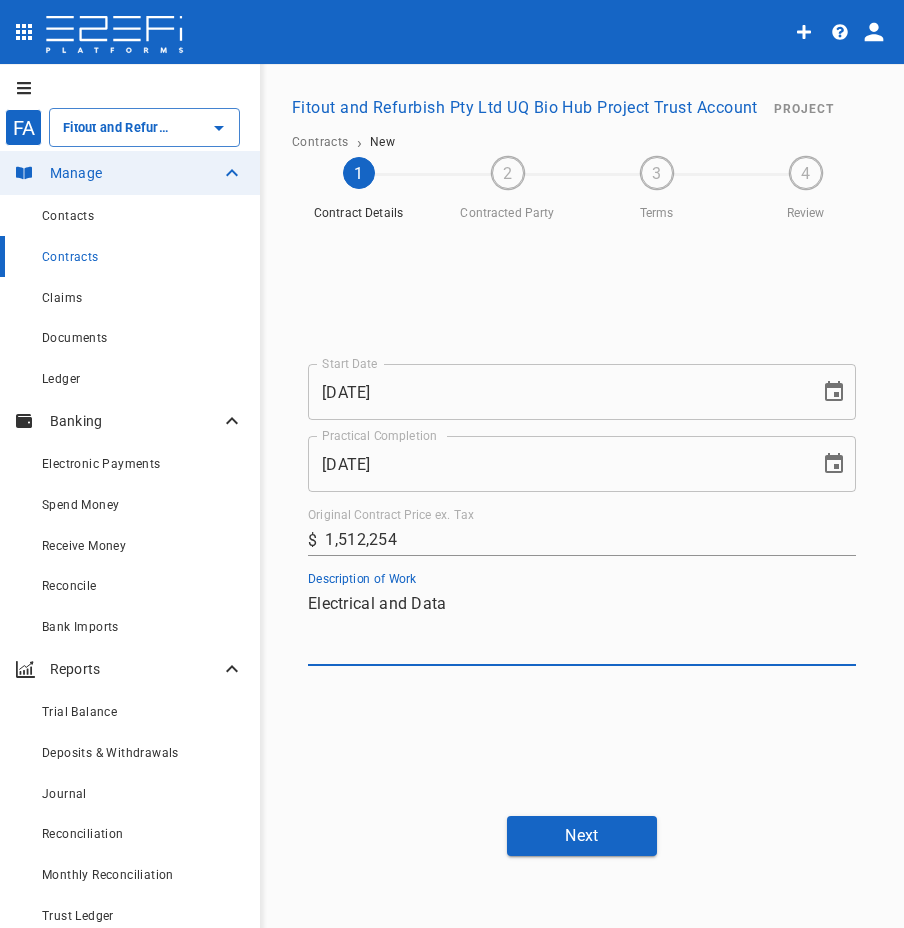 click on "Electrical and Data" at bounding box center [582, 626] 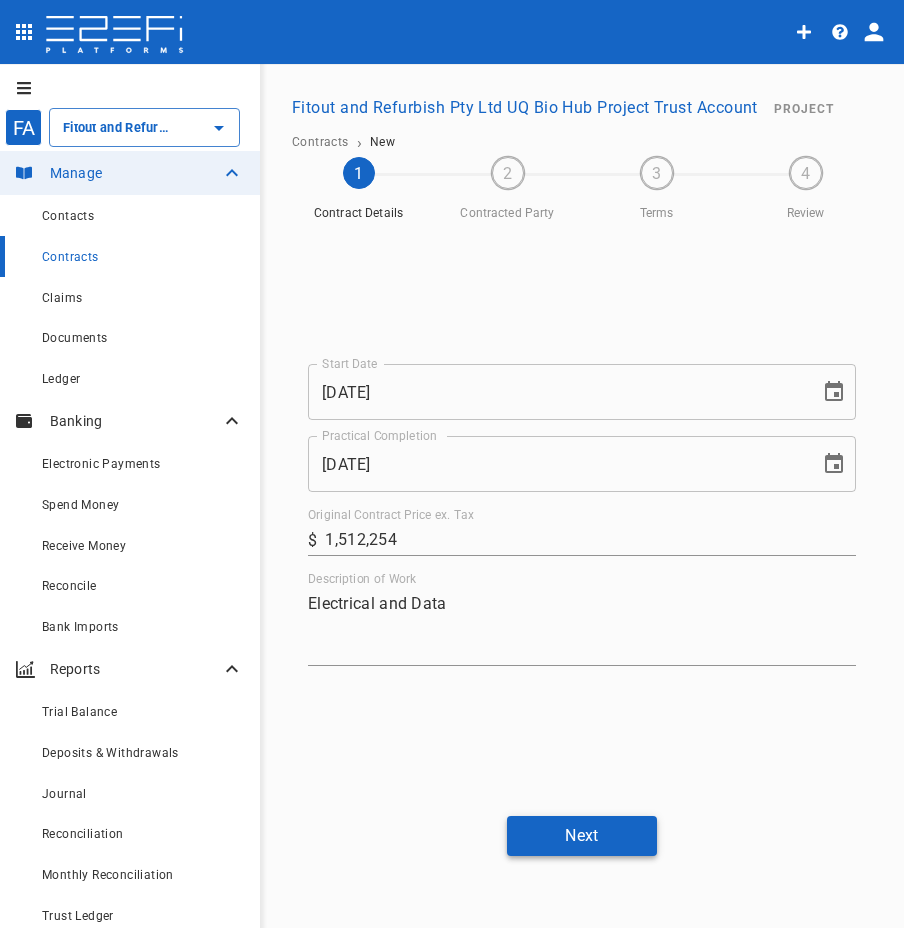 click on "Next" at bounding box center [582, 835] 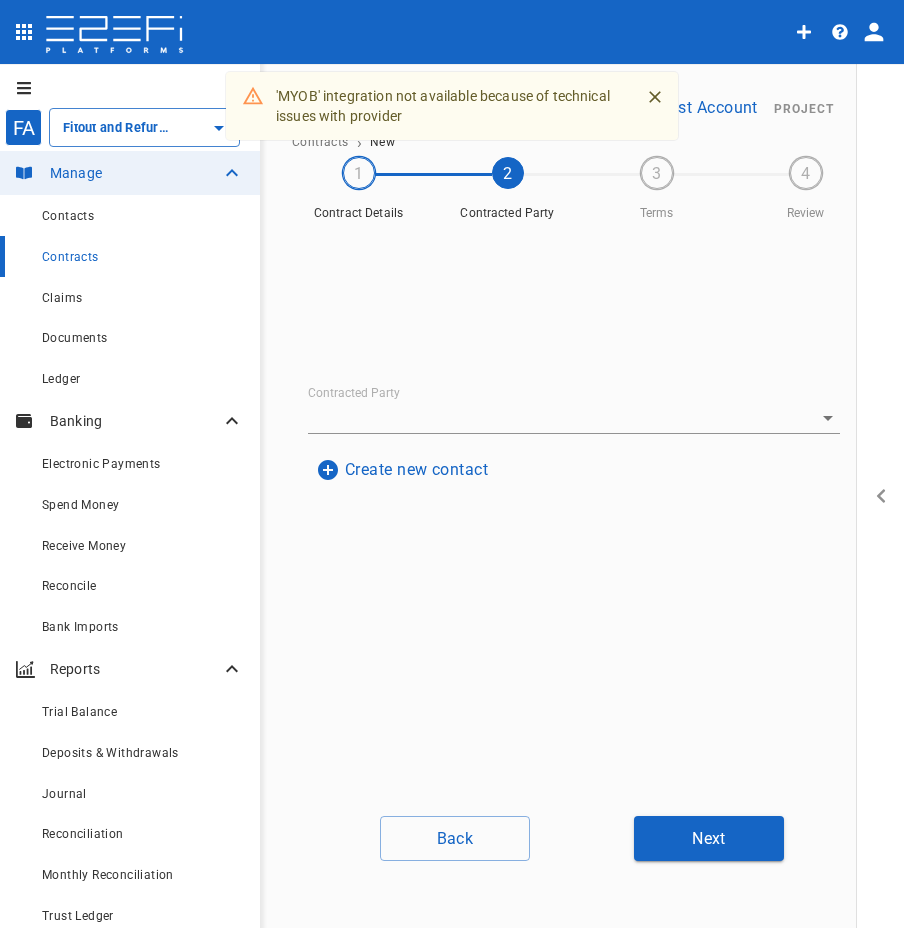 click on "Create new contact" at bounding box center (402, 469) 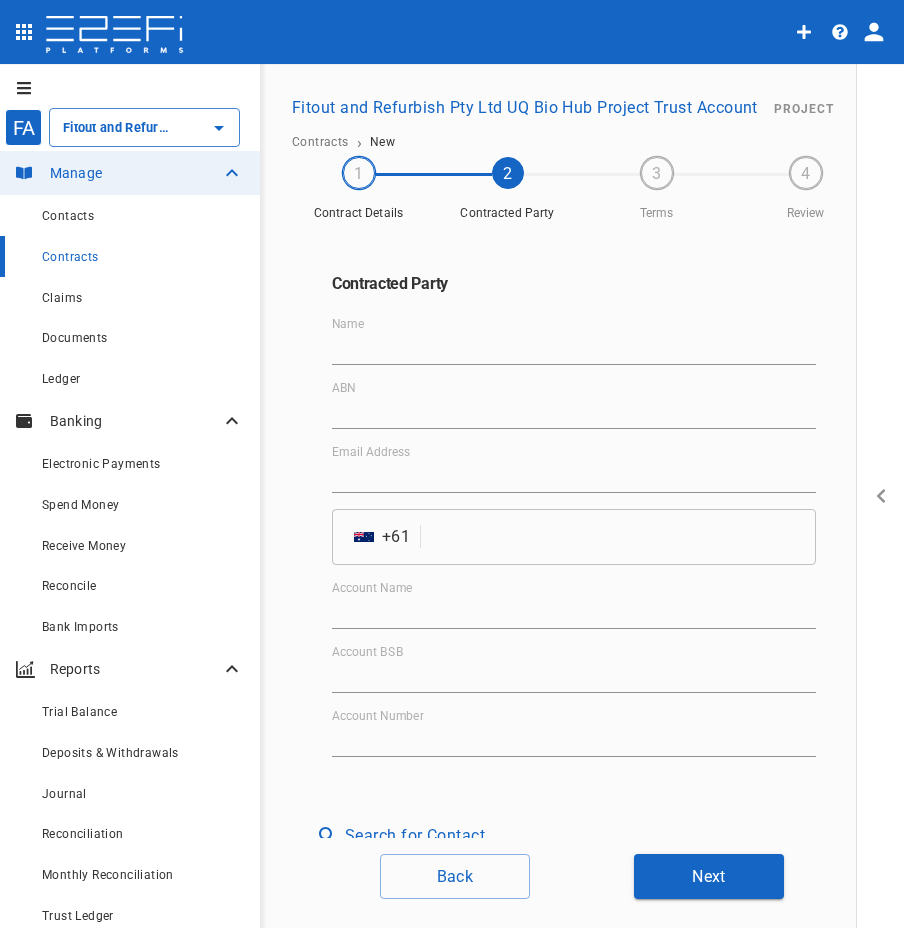 click on "Account BSB" at bounding box center [574, 669] 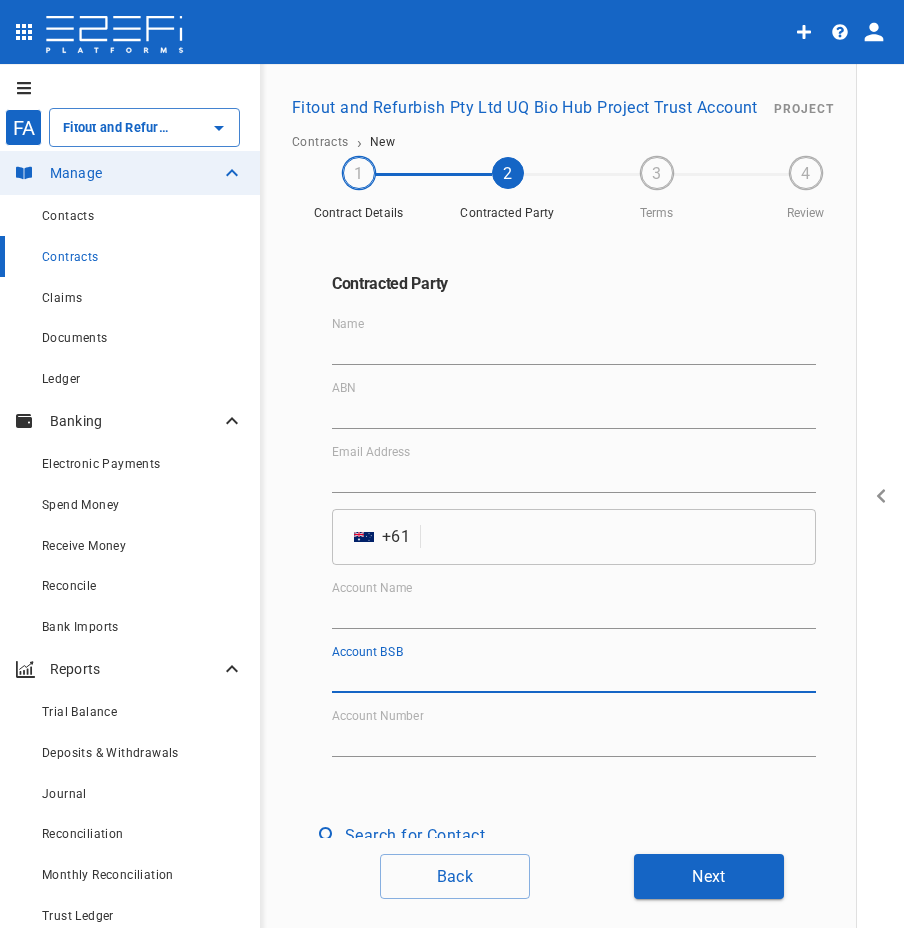click on "Account BSB" at bounding box center [574, 677] 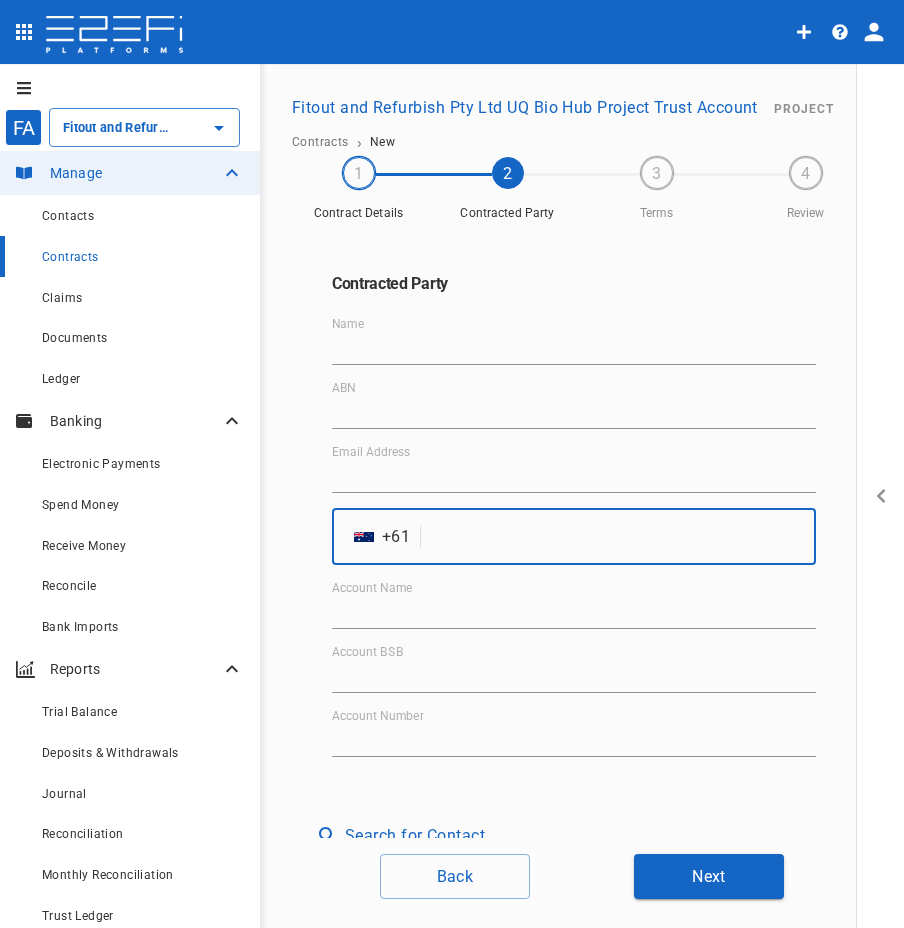 click at bounding box center [622, 537] 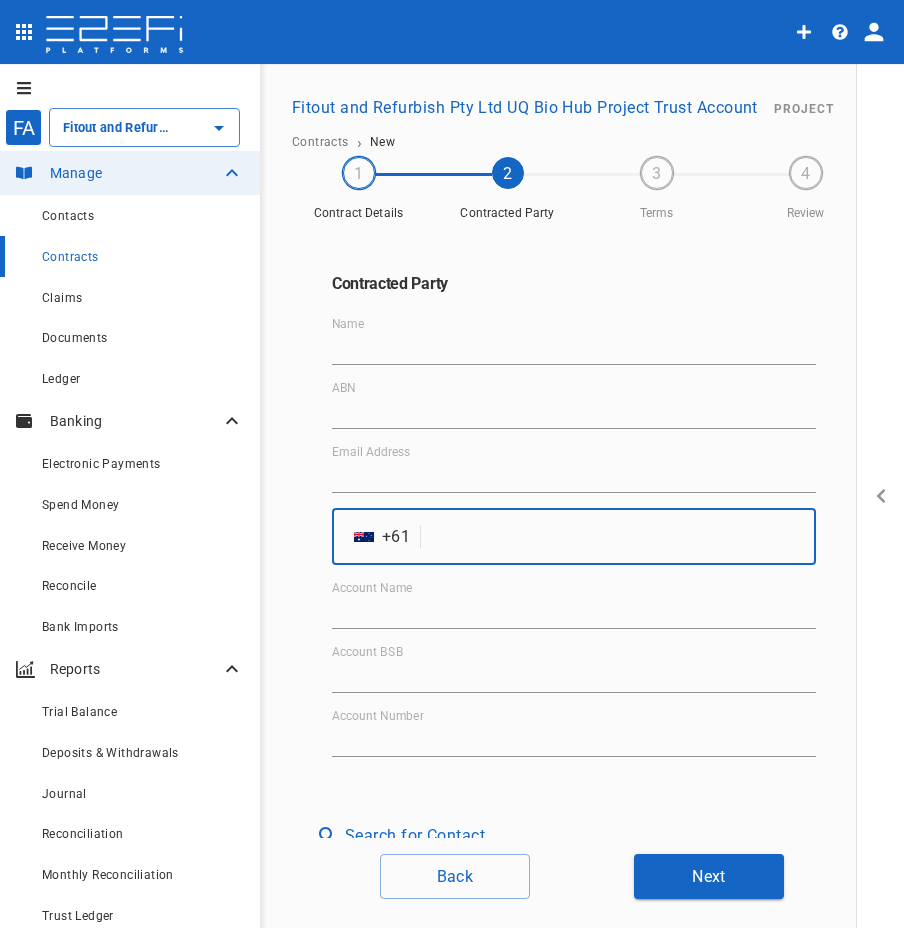 click on "Account Name" at bounding box center (574, 605) 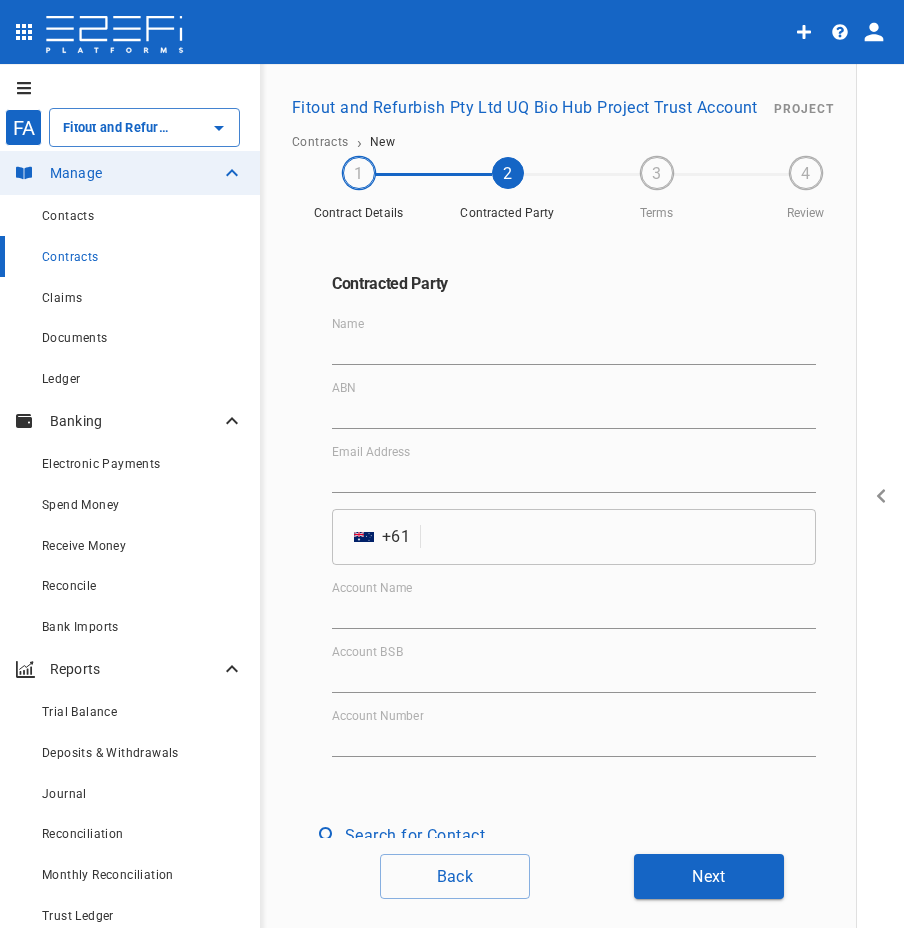 click on "Contracted Party Name ABN Email Address ​ AU + [PHONE] ​ Account Name Account BSB Account Number" at bounding box center (574, 515) 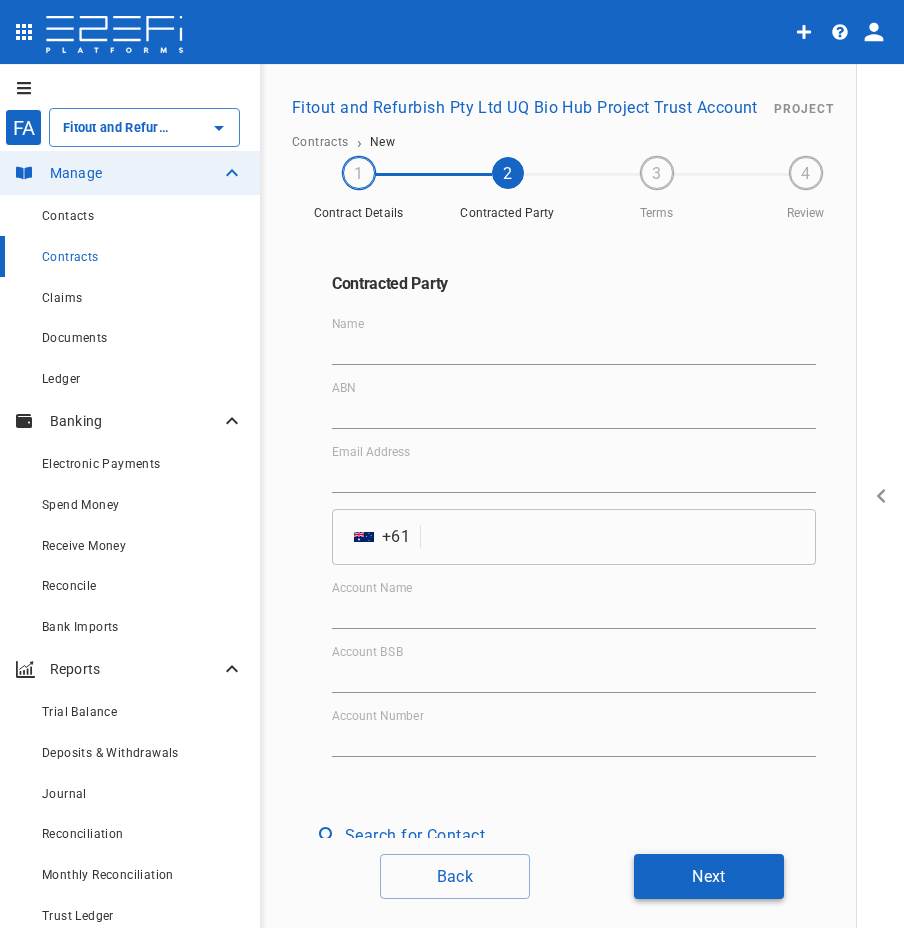 click on "Next" at bounding box center [709, 876] 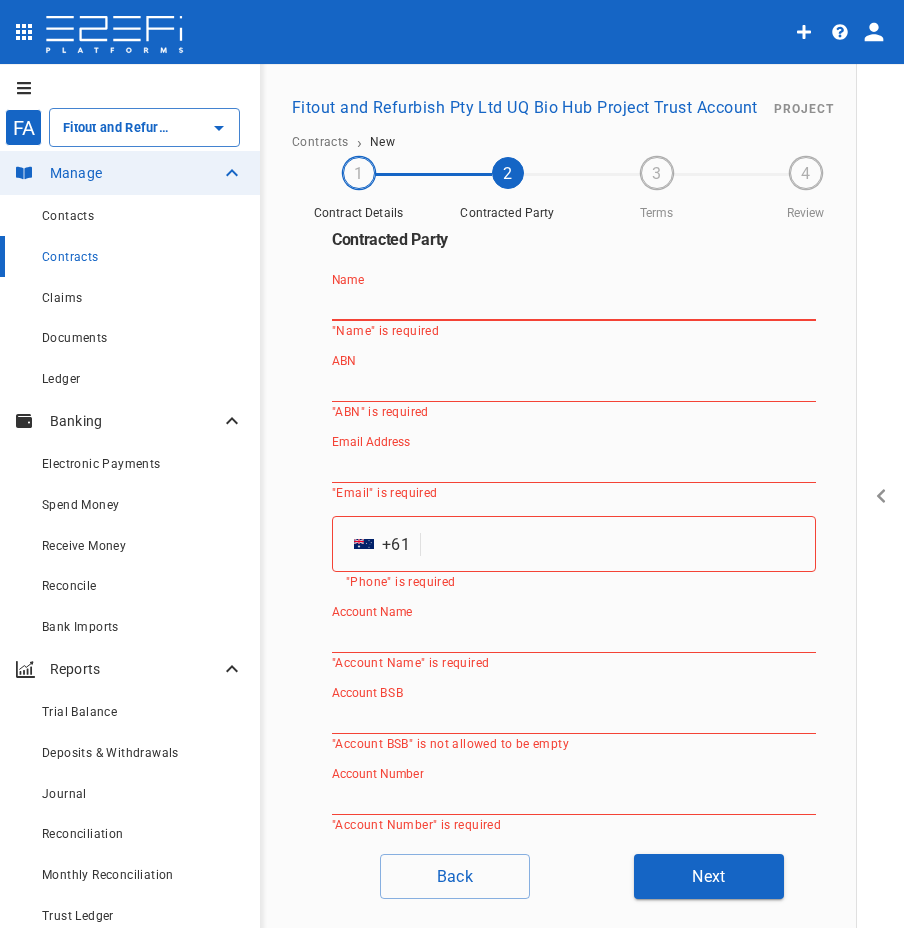click on "Name" at bounding box center (574, 305) 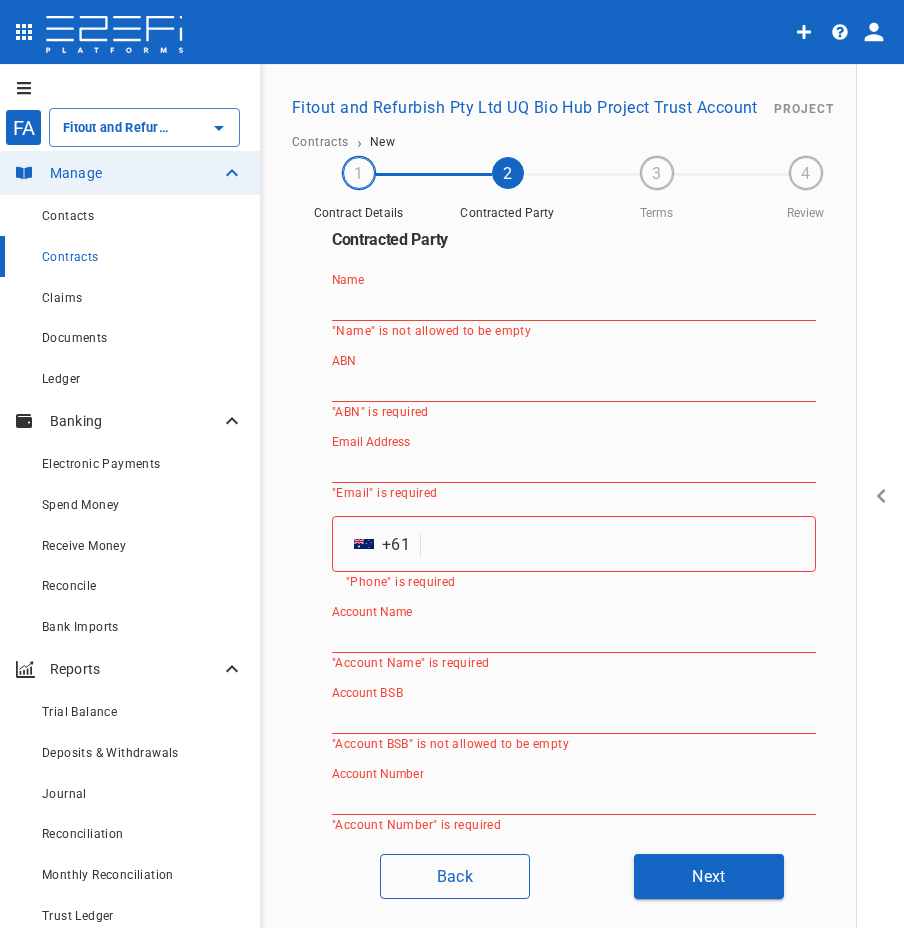 click on "Back" at bounding box center [455, 876] 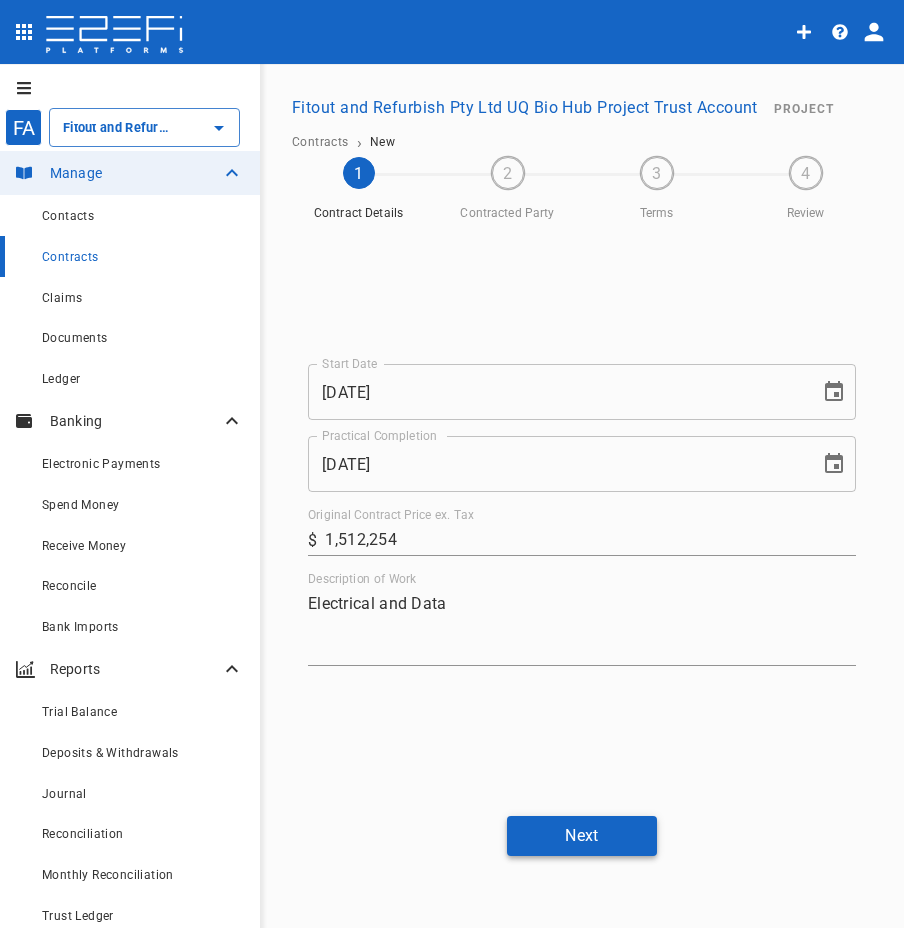click on "Next" at bounding box center [582, 835] 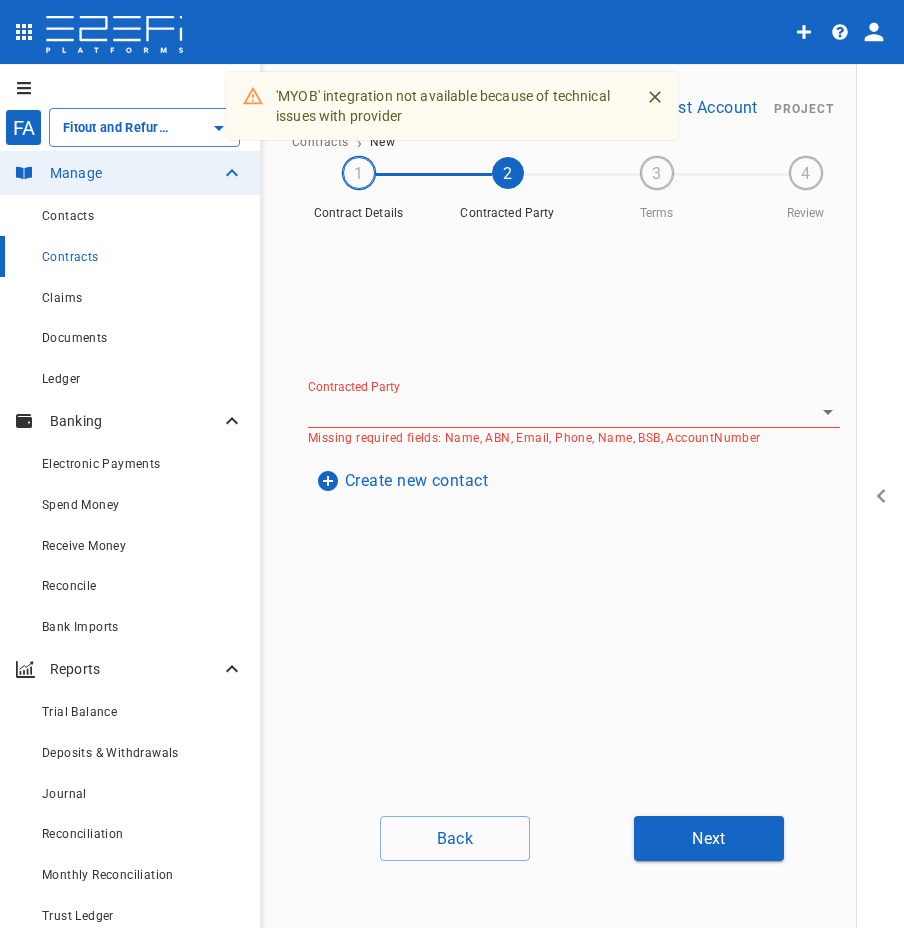 click on "'MYOB' integration not available because of technical issues with provider Contracted Party Missing required fields: Name, ABN, Email, Phone, Name, BSB, AccountNumber Create new contact Contact Details Source: none Company Name: ABN: ACN: Phone: Email: Account Name: BSB: Account Number: Created: ##/##/## Missing required fields: Name, ABN, Email, Phone, Name, BSB, AccountNumber" at bounding box center [582, 515] 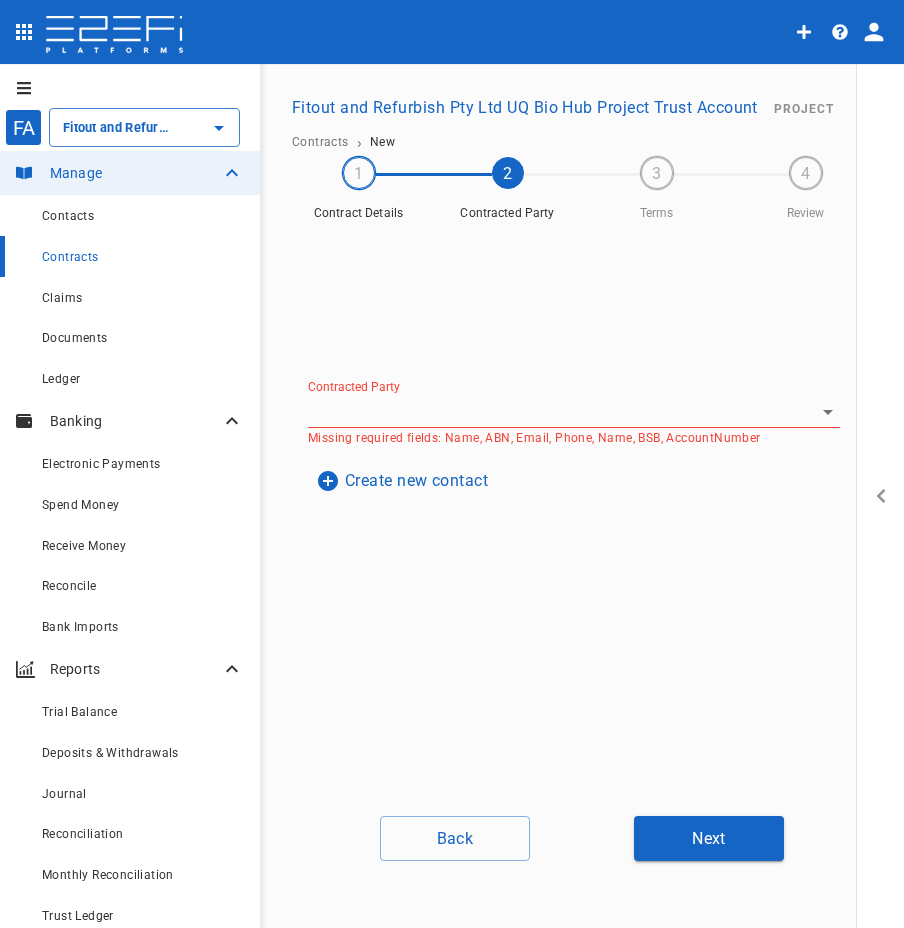 click on "Create new contact" at bounding box center [402, 480] 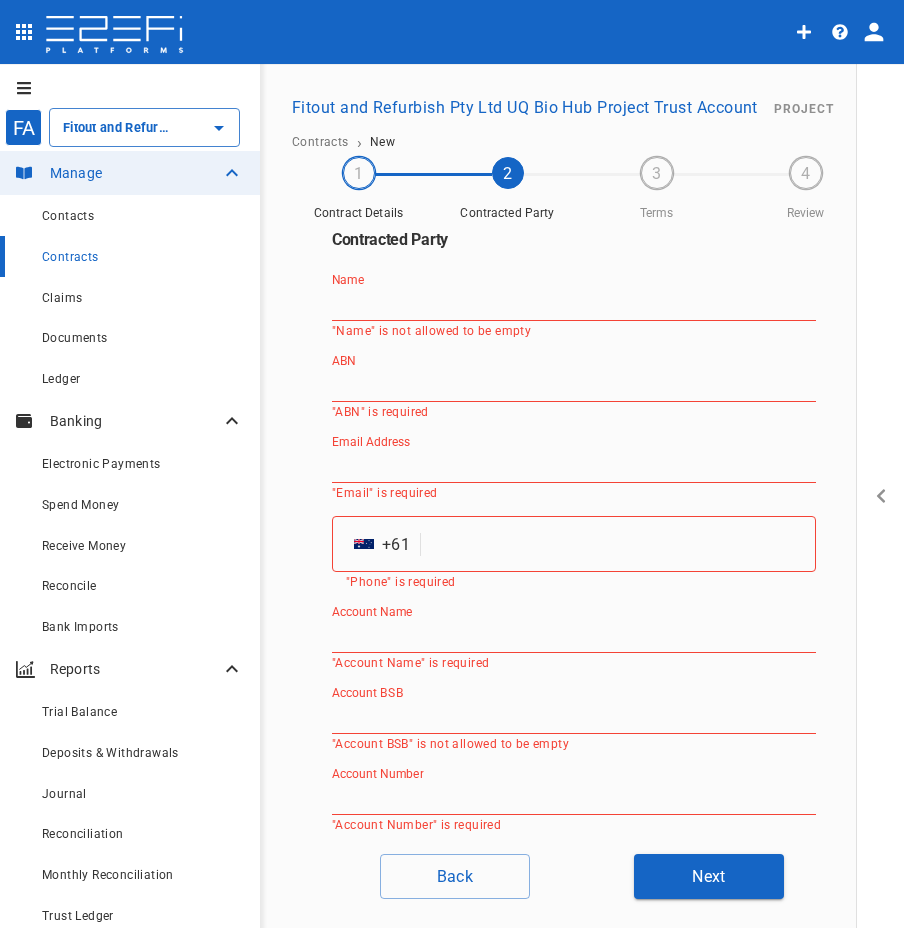 drag, startPoint x: 551, startPoint y: 299, endPoint x: 526, endPoint y: 309, distance: 26.925823 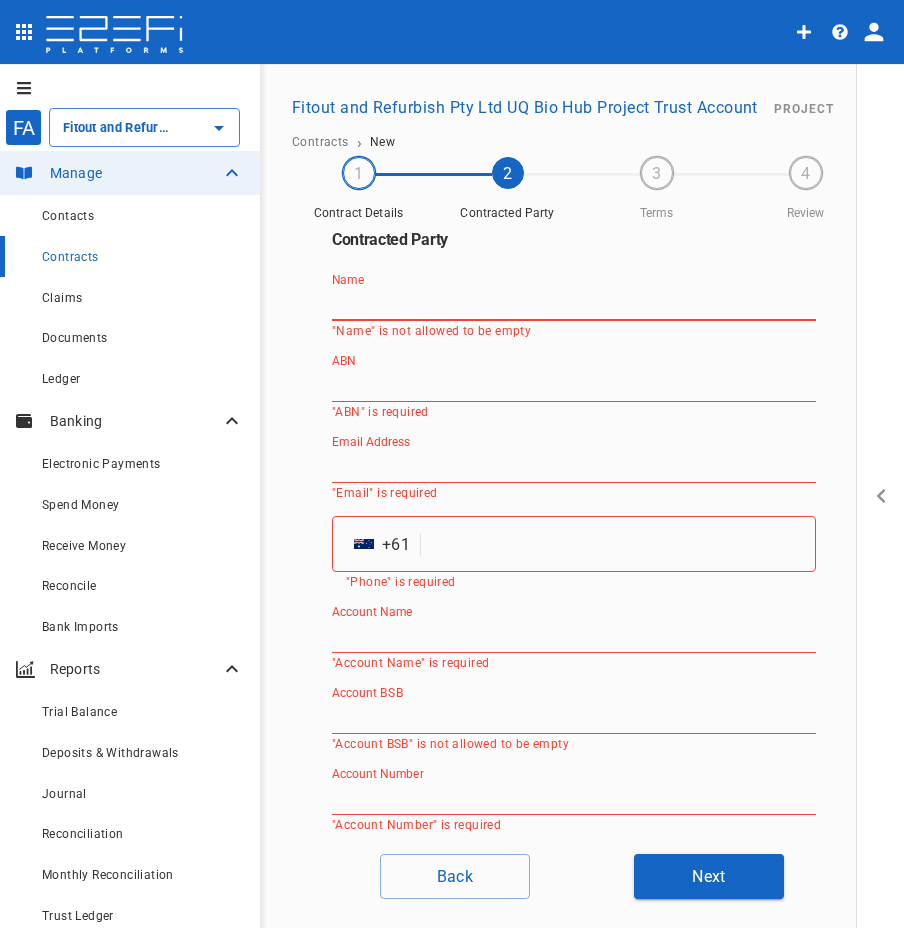 paste on "ARA Electrical Engineering Services Pty Ltd" 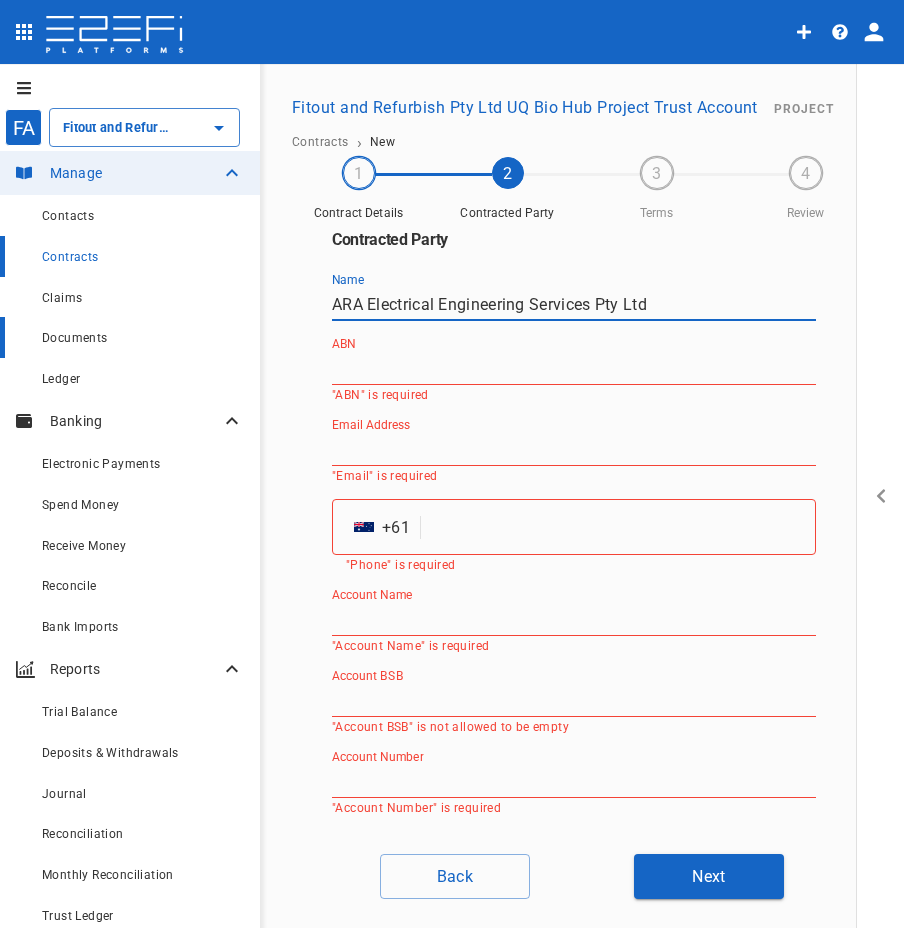 type on "ARA Electrical Engineering Services Pty Ltd" 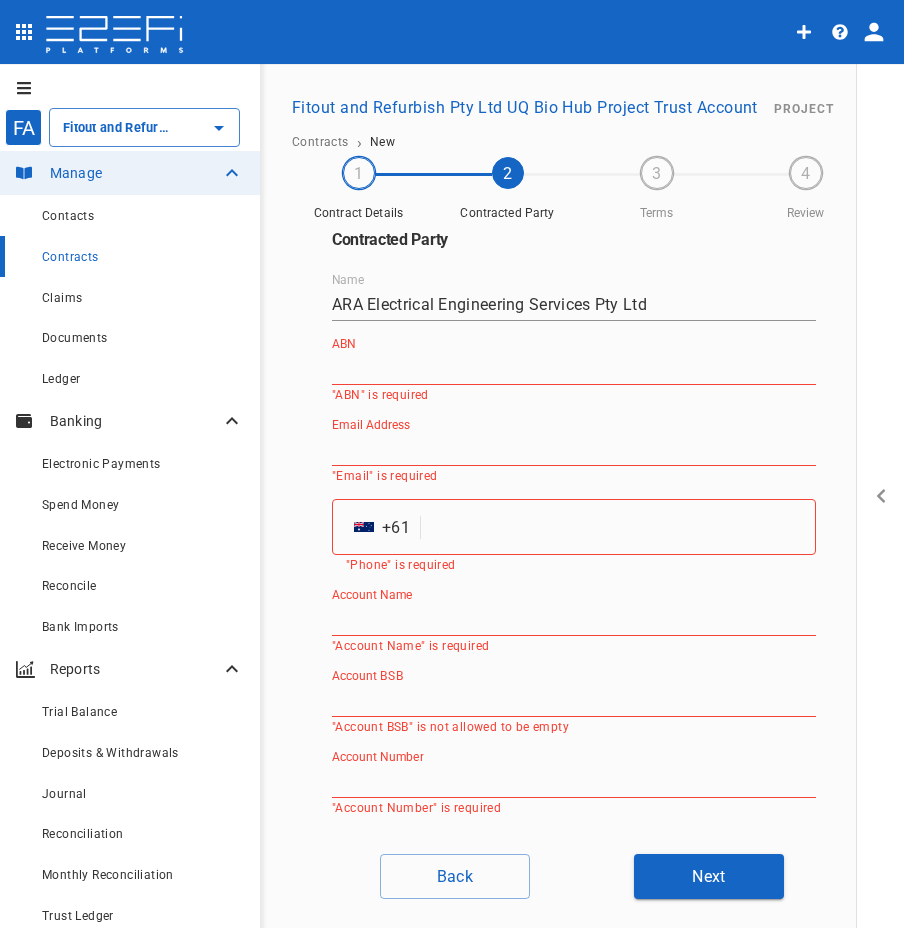 drag, startPoint x: 556, startPoint y: 359, endPoint x: 535, endPoint y: 365, distance: 21.84033 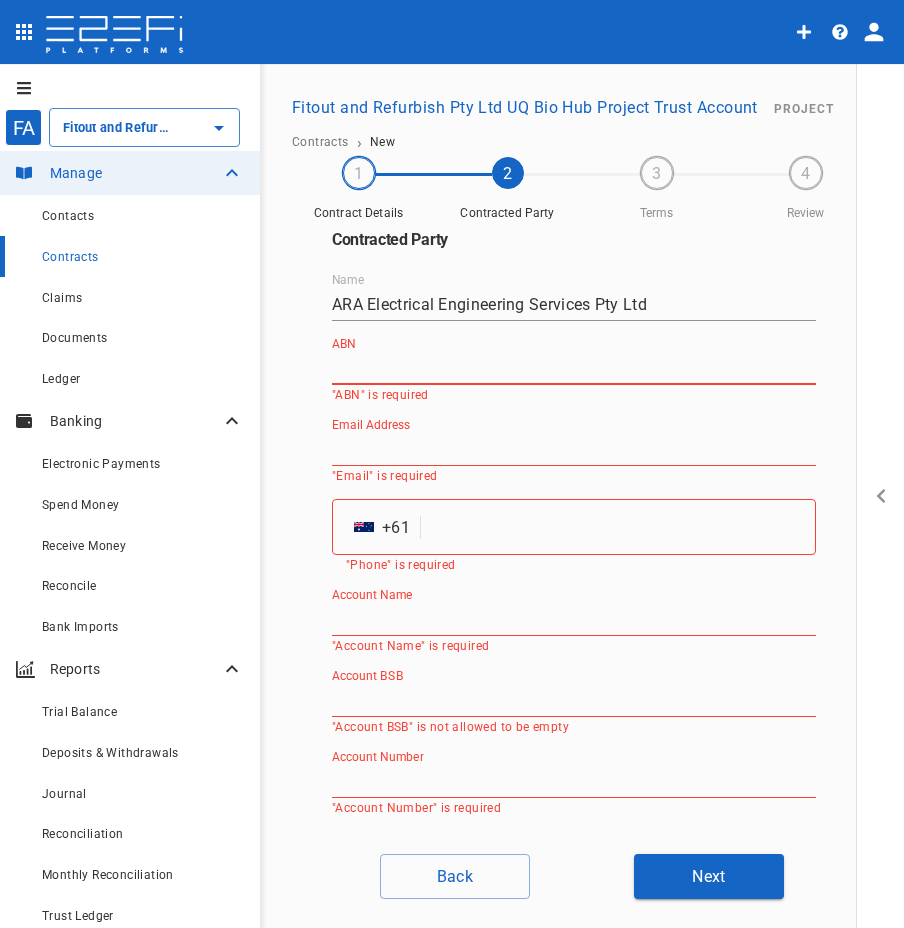 paste on "37002436384" 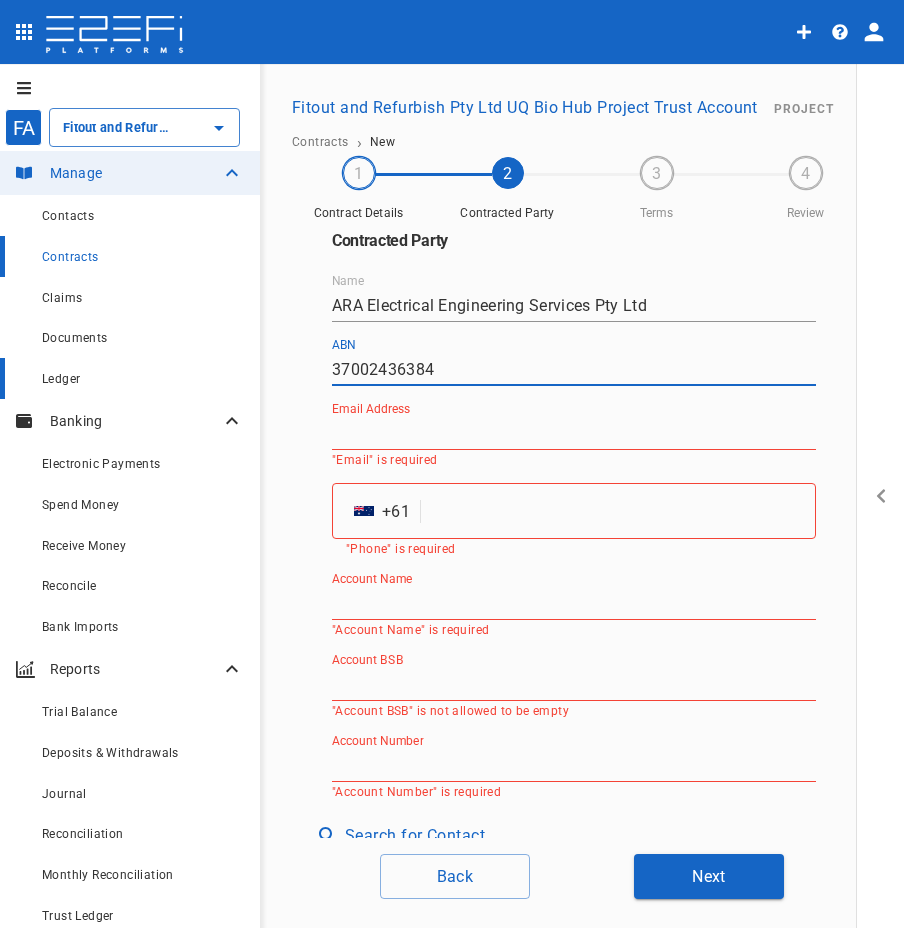 type on "37002436384" 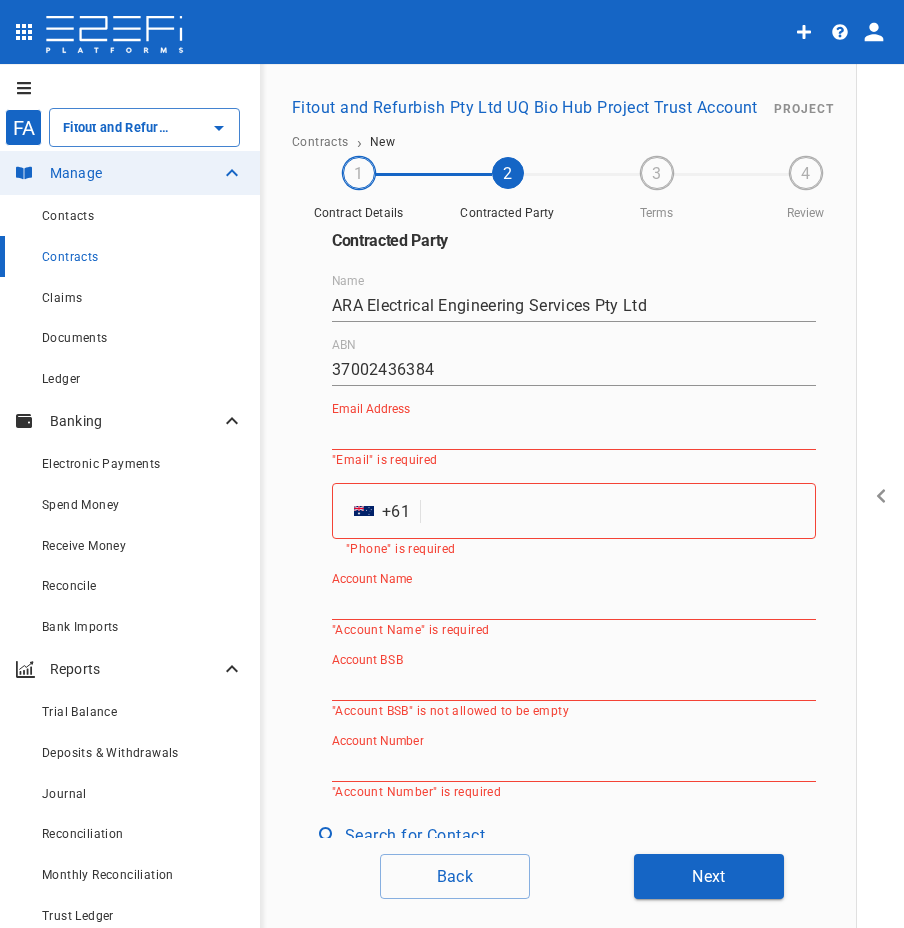 click on "Email Address" at bounding box center (574, 434) 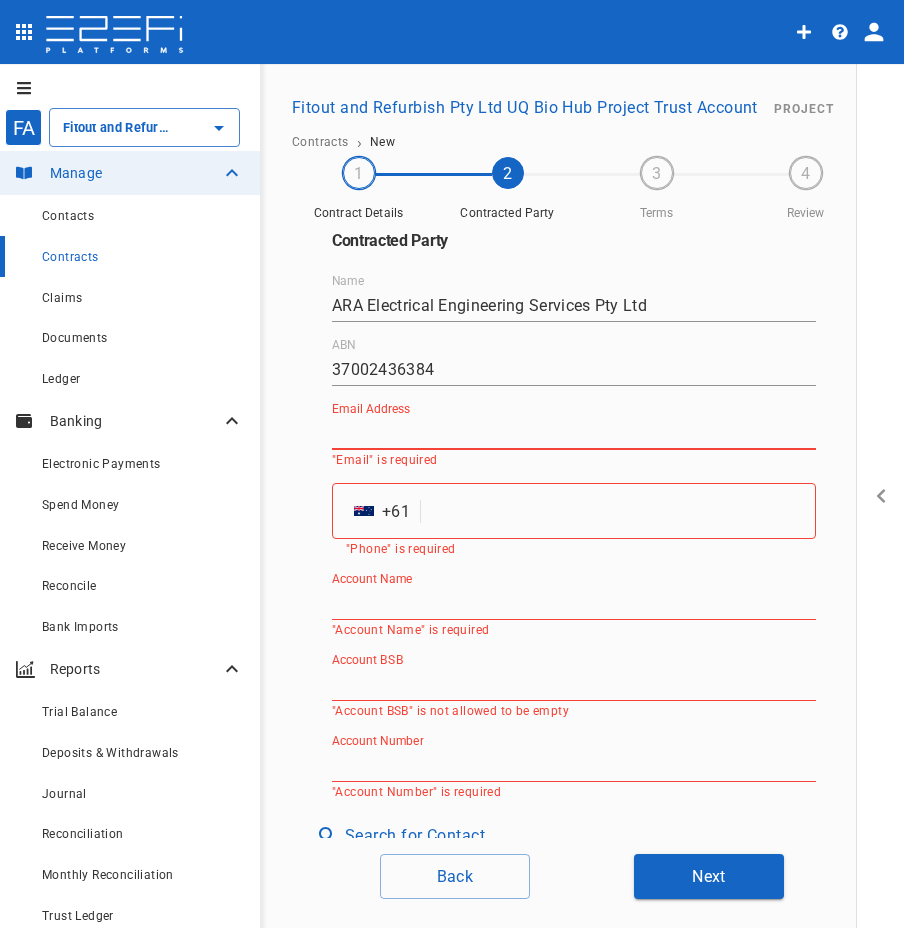 paste on "[EMAIL]" 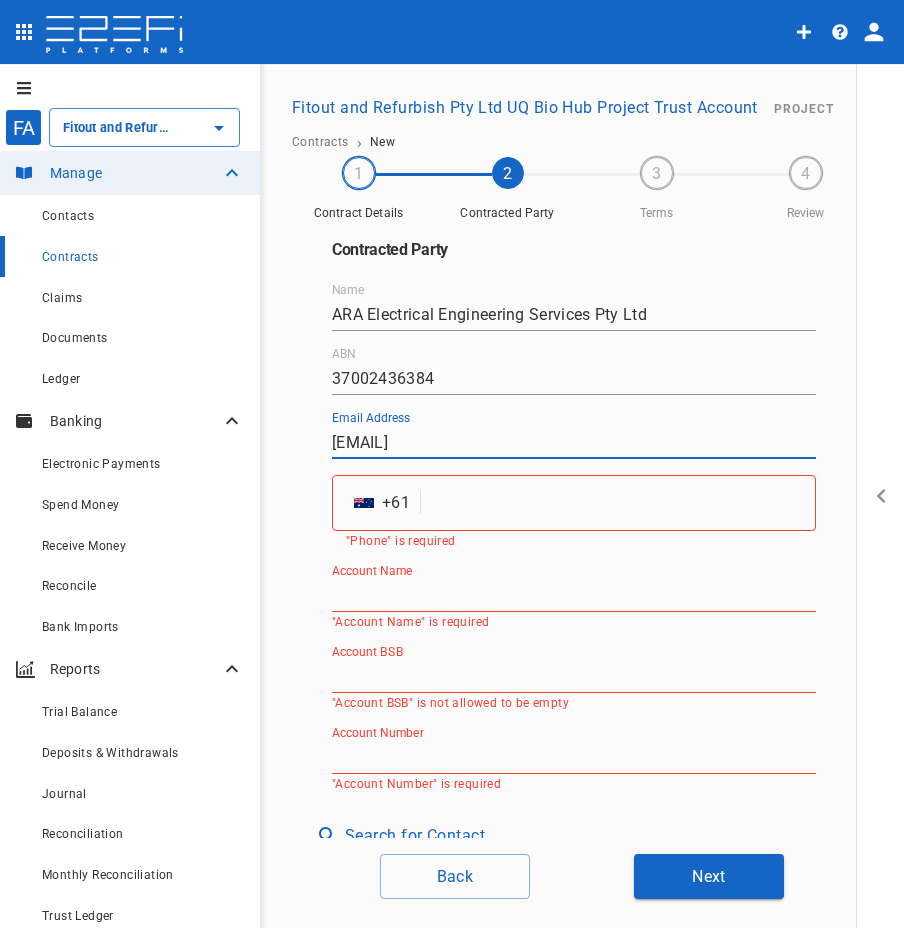 type on "[EMAIL]" 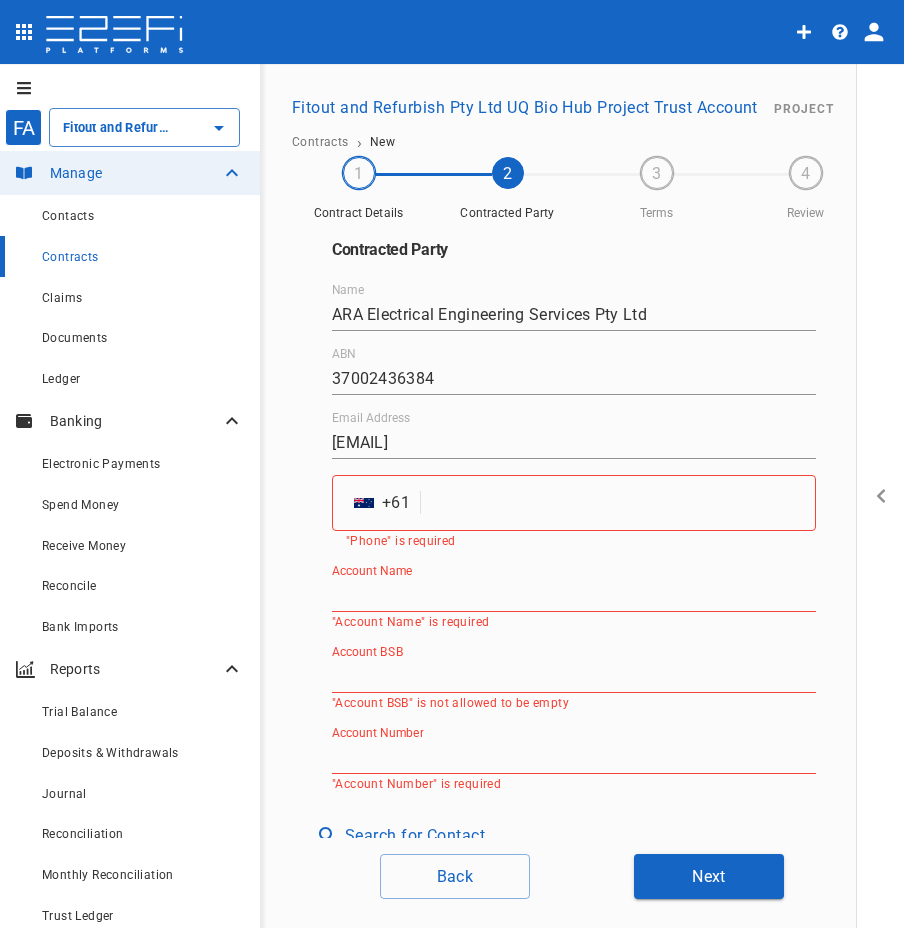 click at bounding box center [622, 503] 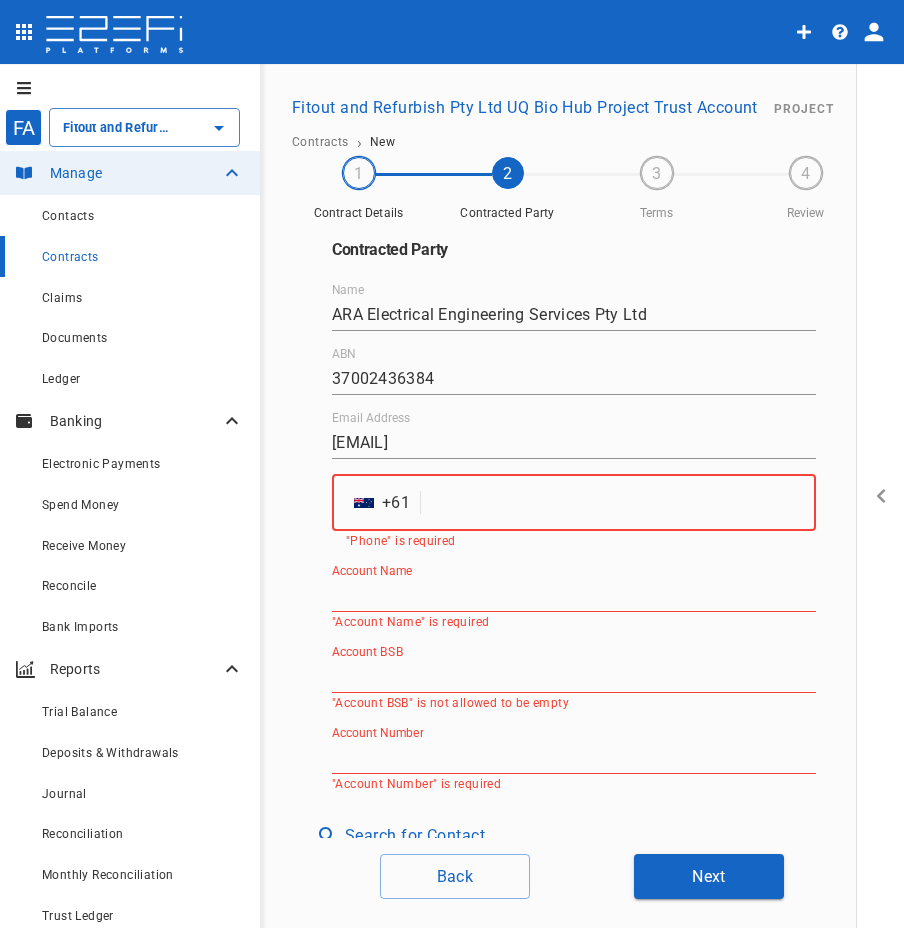 paste on "[PHONE]" 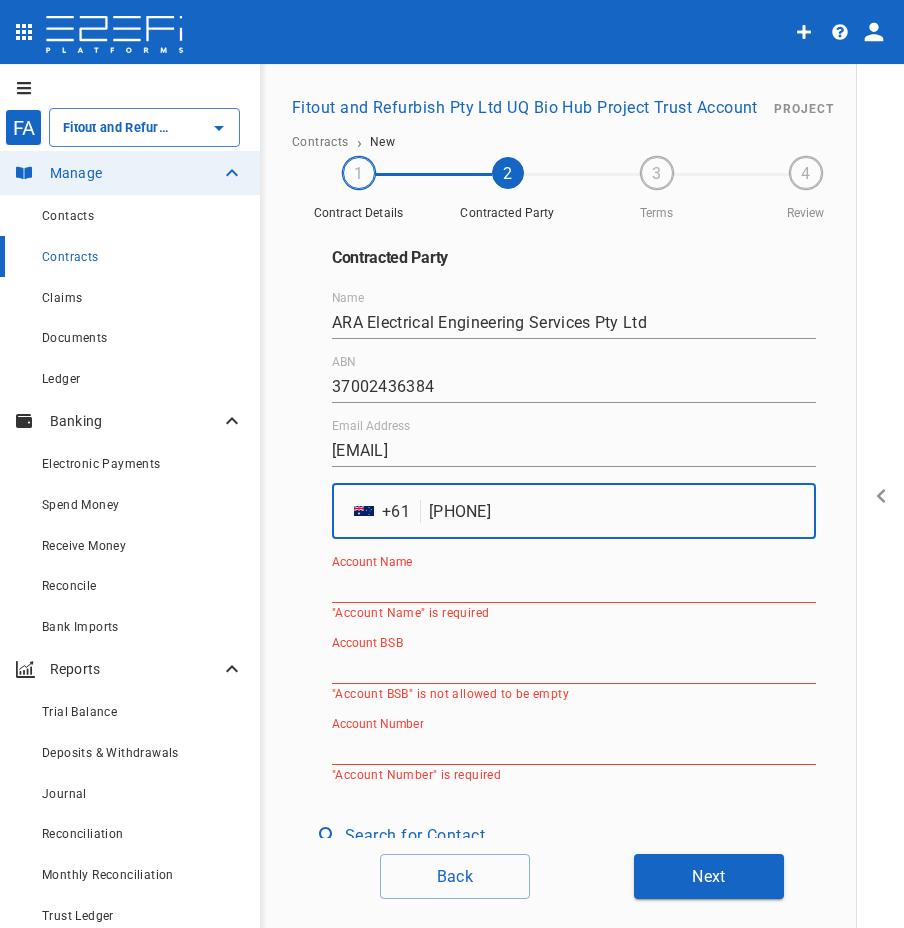 type on "[PHONE]" 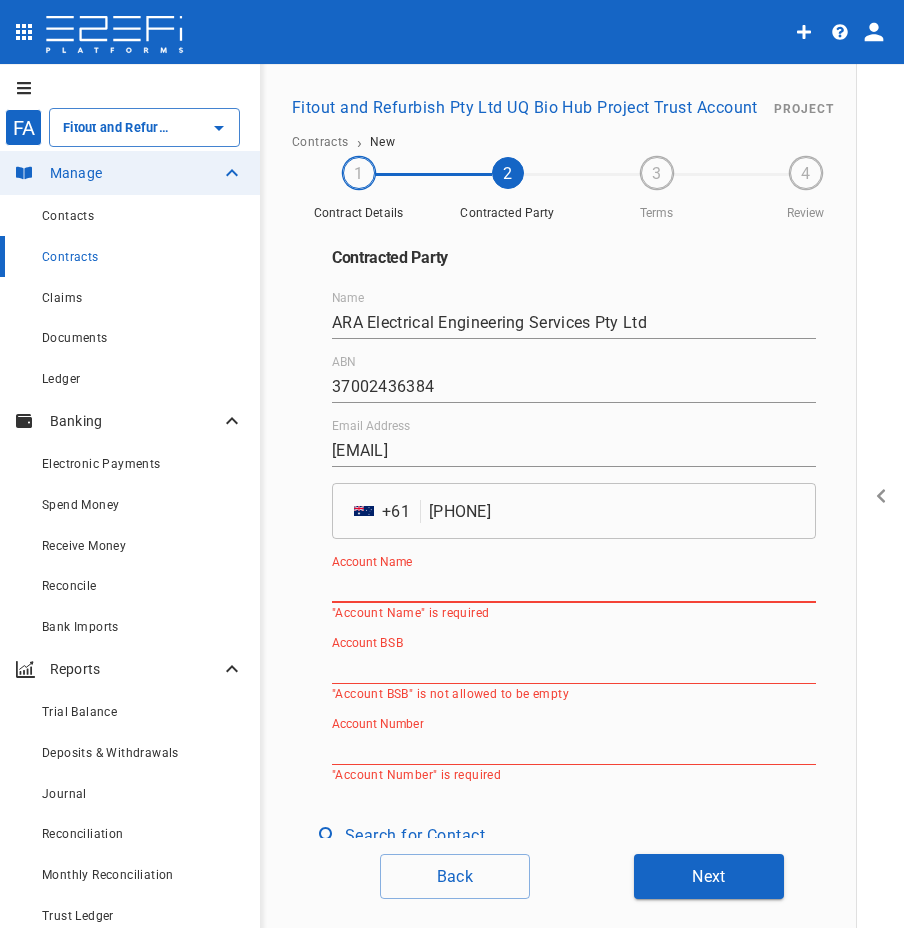 click on "Account Name" at bounding box center (574, 587) 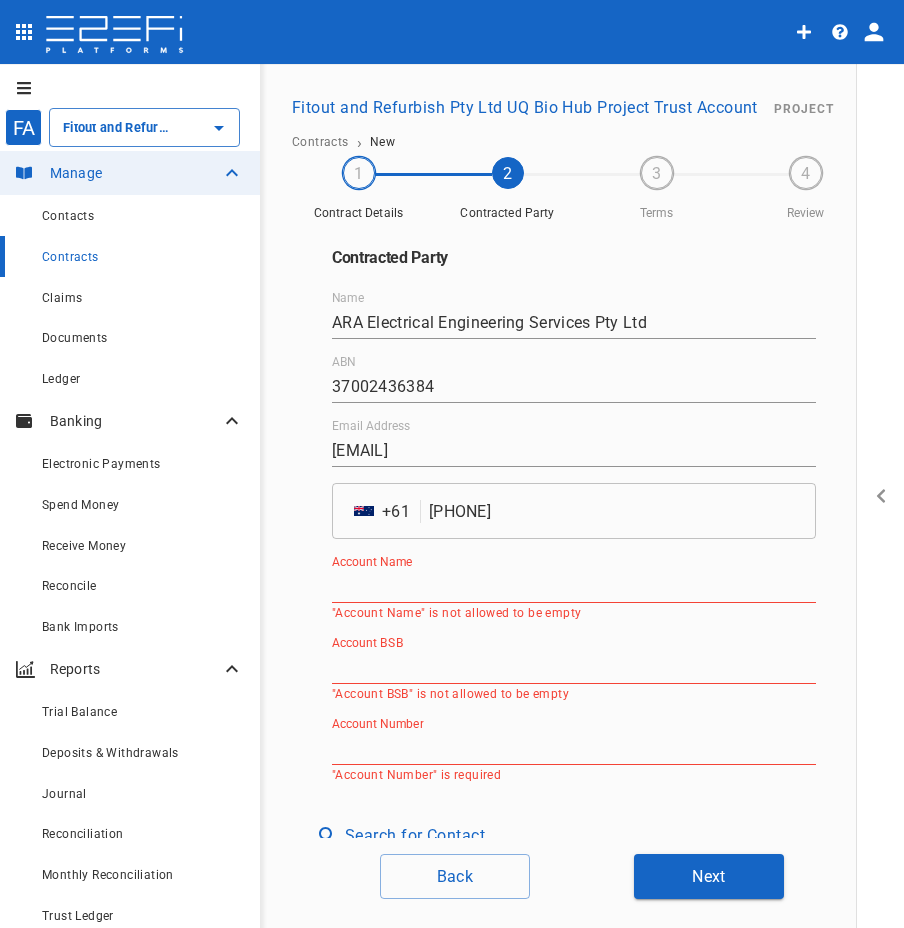 click on "Account BSB" at bounding box center [574, 668] 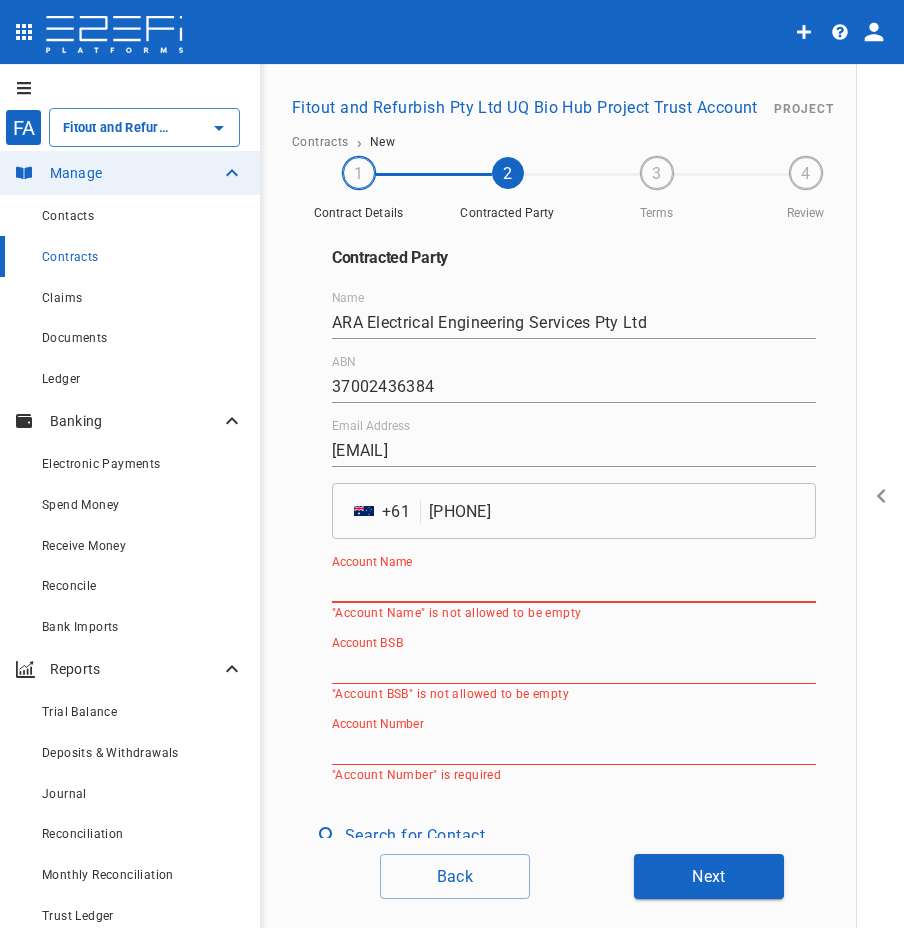 click on "Account Name" at bounding box center [574, 587] 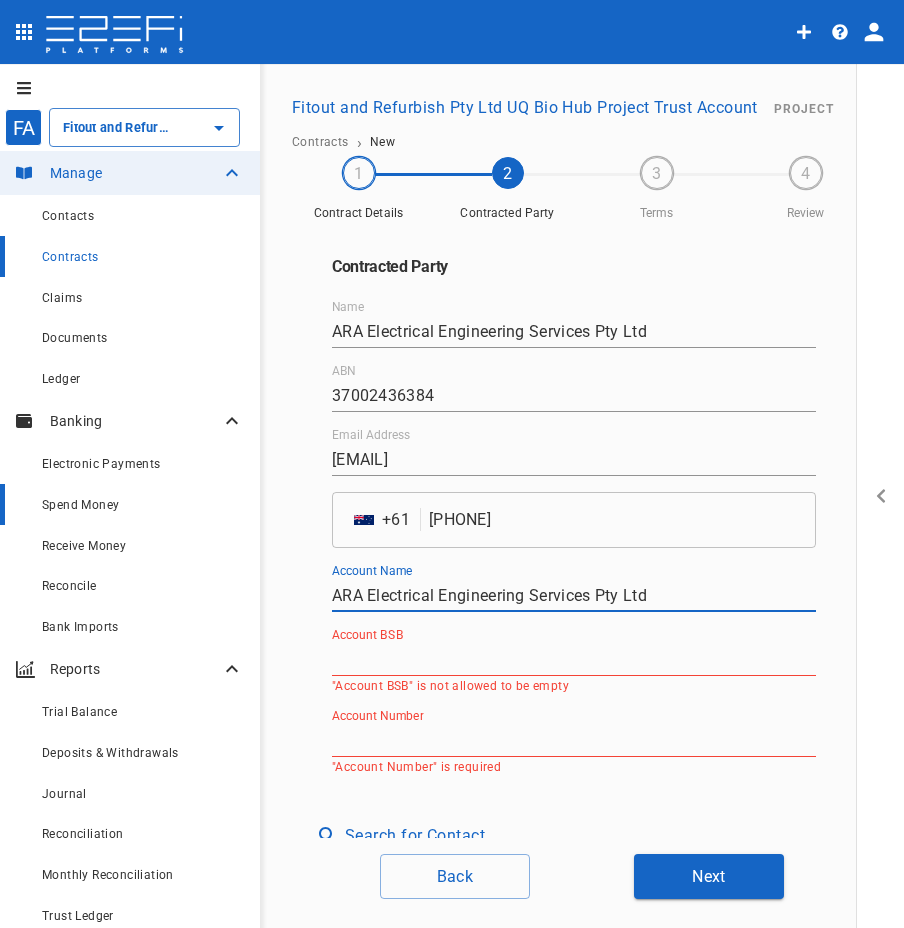 type on "ARA Electrical Engineering Services Pty Ltd" 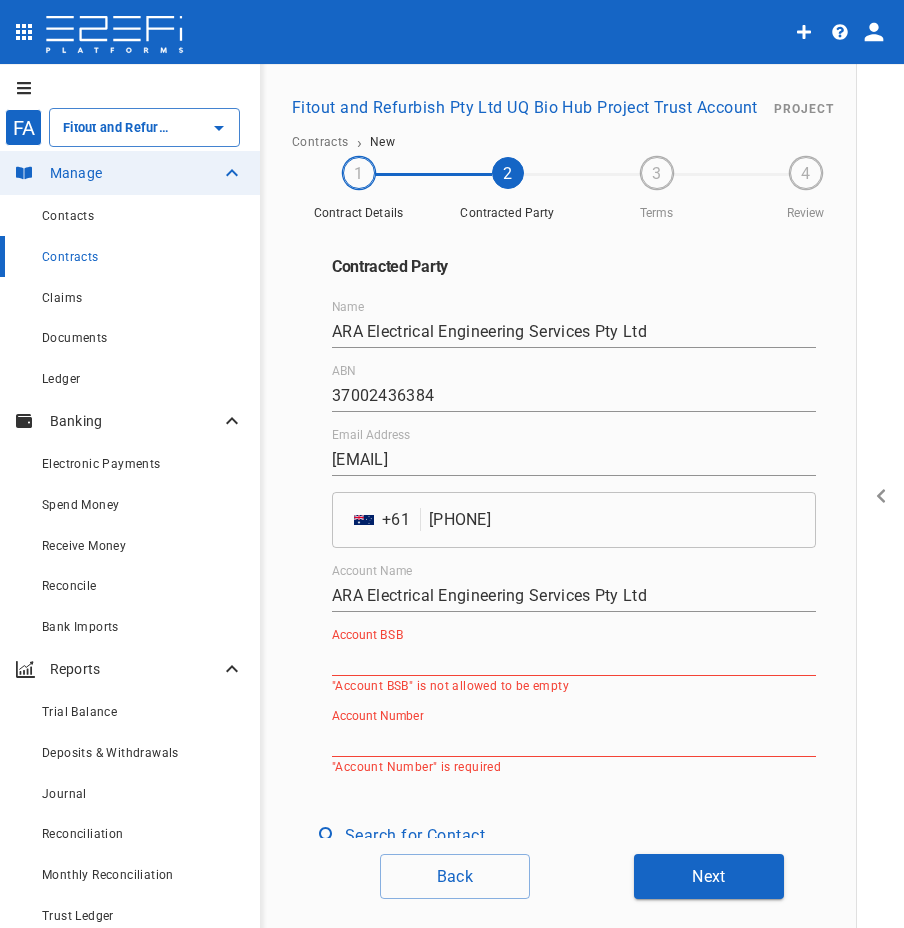 click on ""Account BSB" is not allowed to be empty" at bounding box center (574, 686) 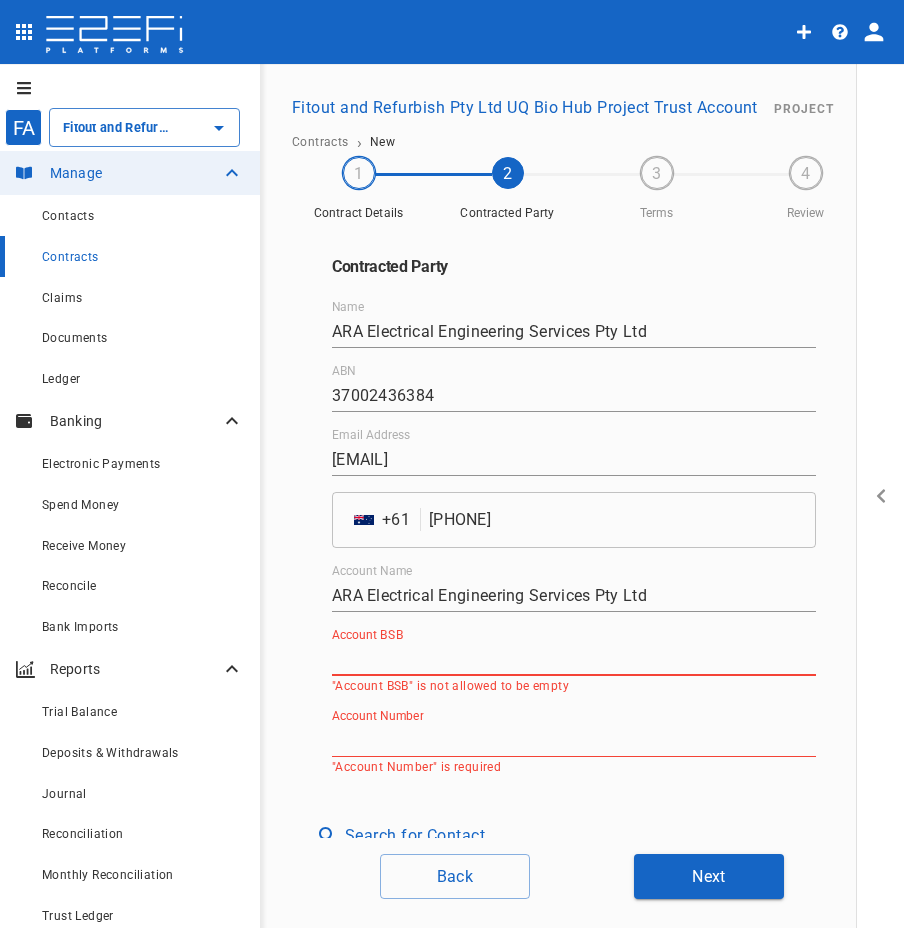 click on "Account BSB" at bounding box center (574, 660) 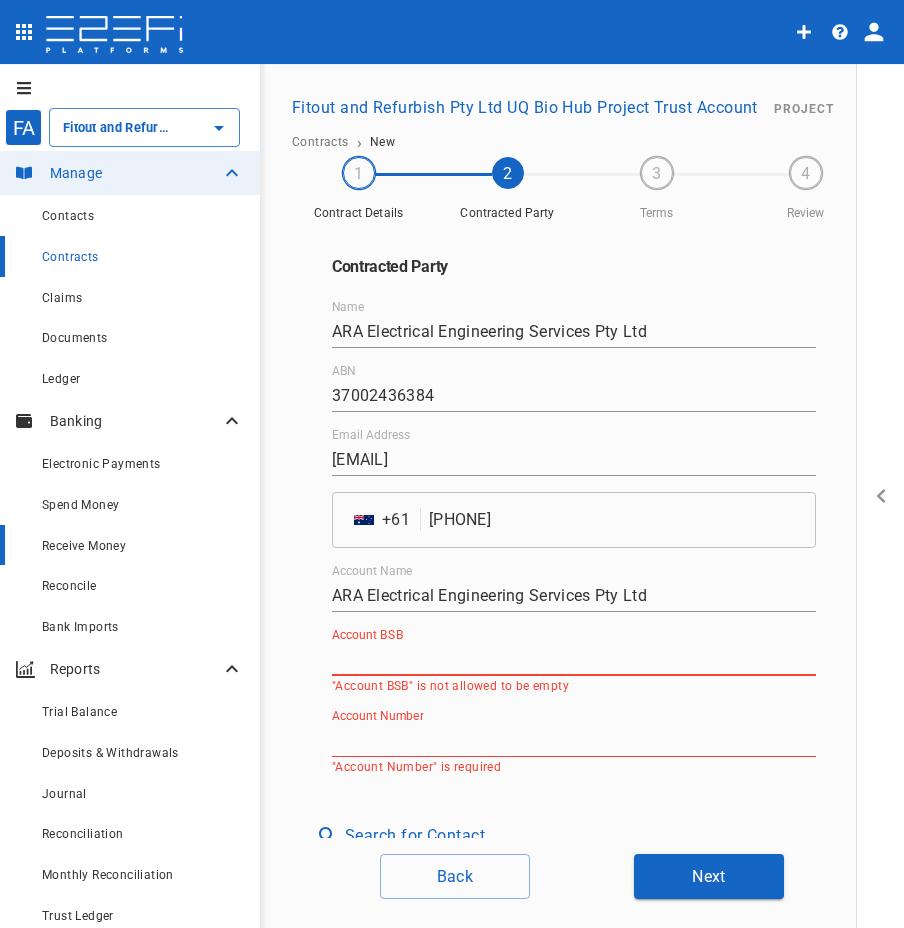 paste on "032-26" 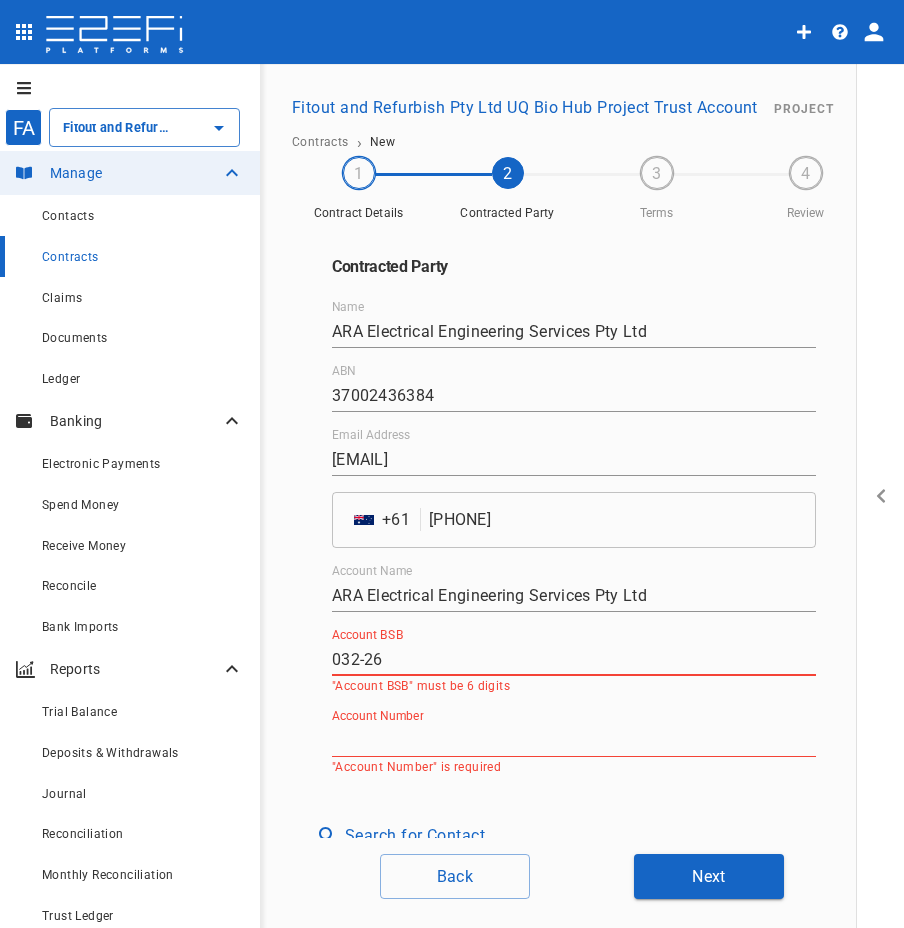 click on "032-26" at bounding box center [574, 660] 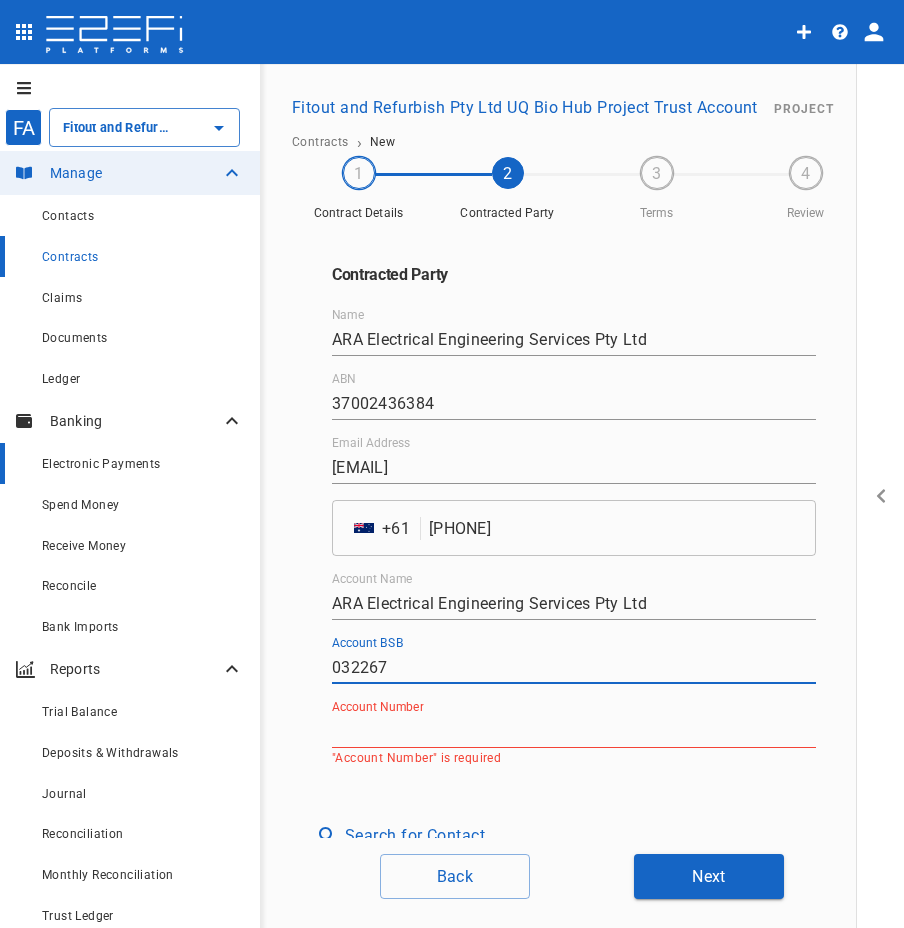 type on "032267" 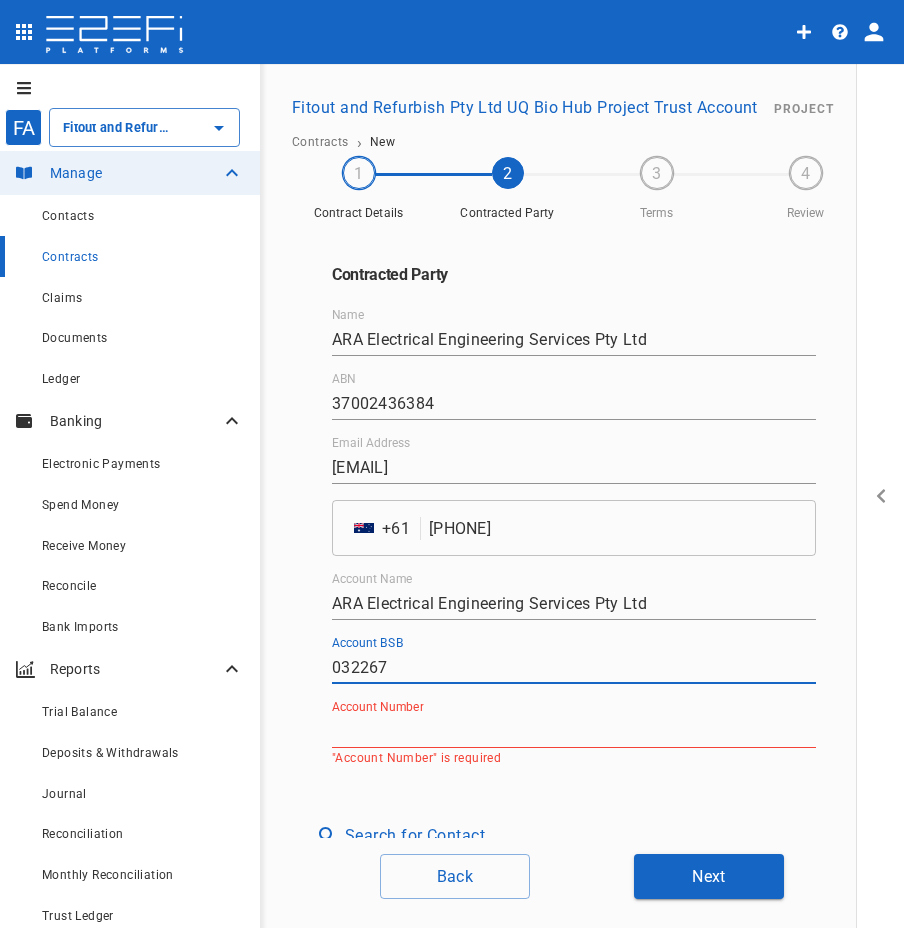 click on "032267" at bounding box center [574, 668] 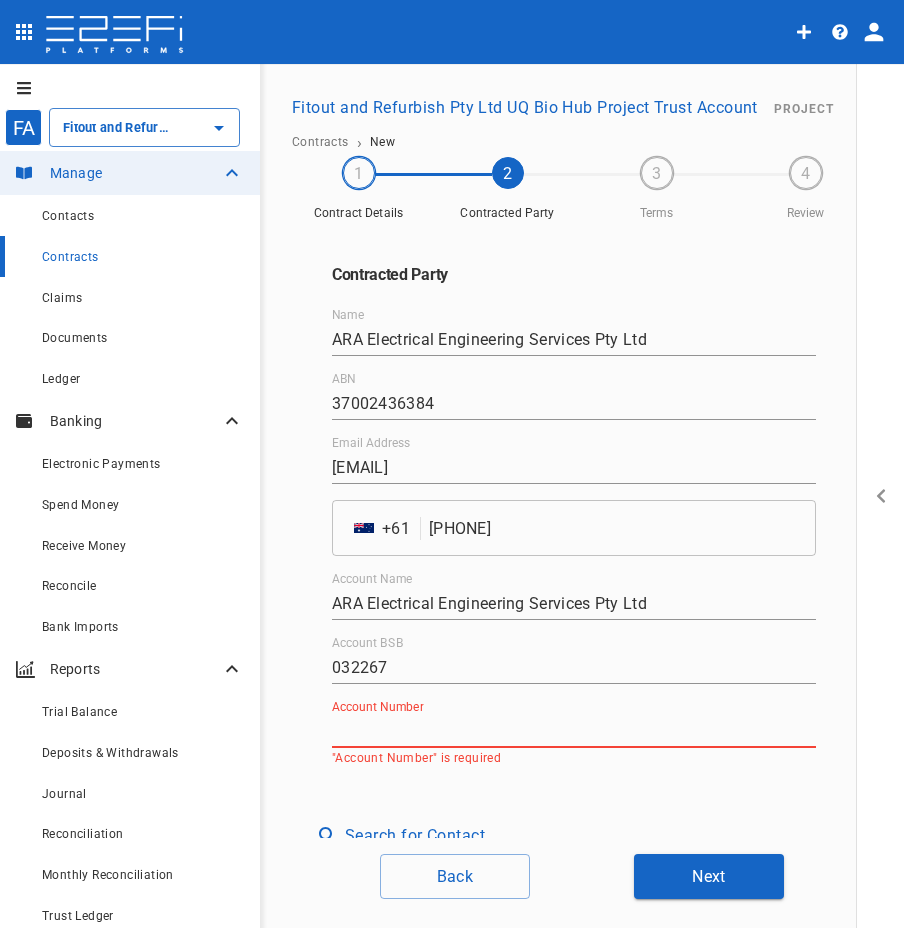click on "Account Number" at bounding box center [574, 732] 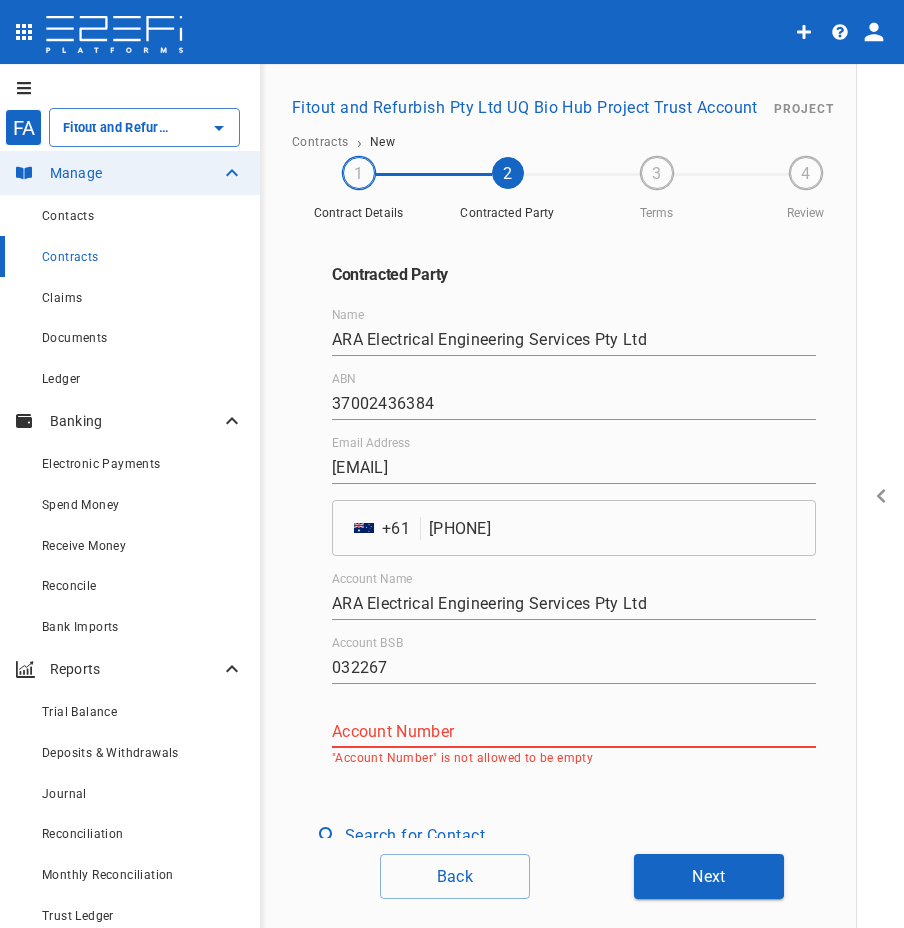 paste on "[NUMBER]" 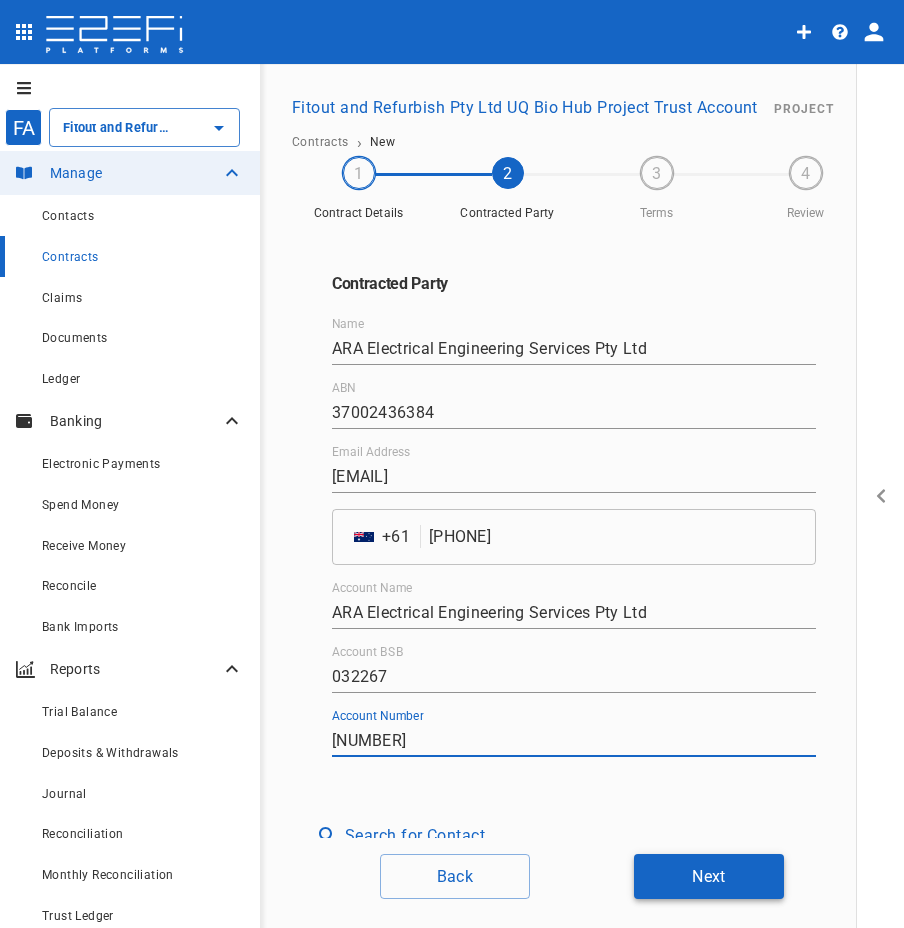 type on "[NUMBER]" 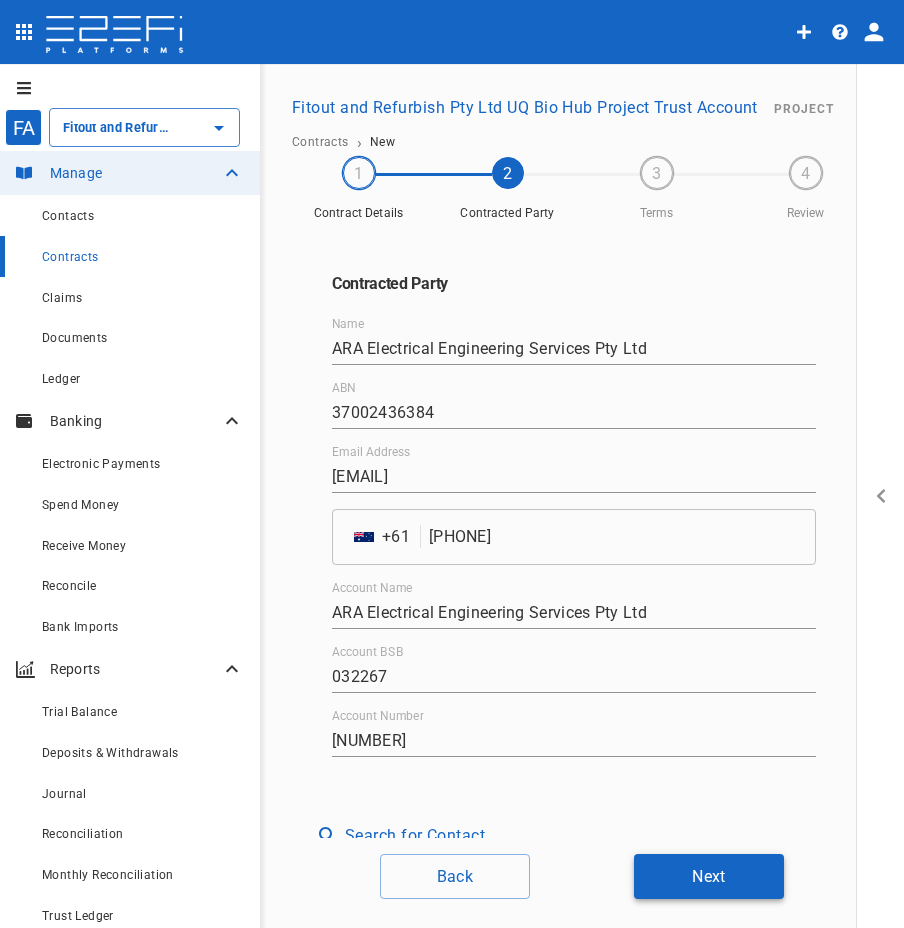 click on "Next" at bounding box center [709, 876] 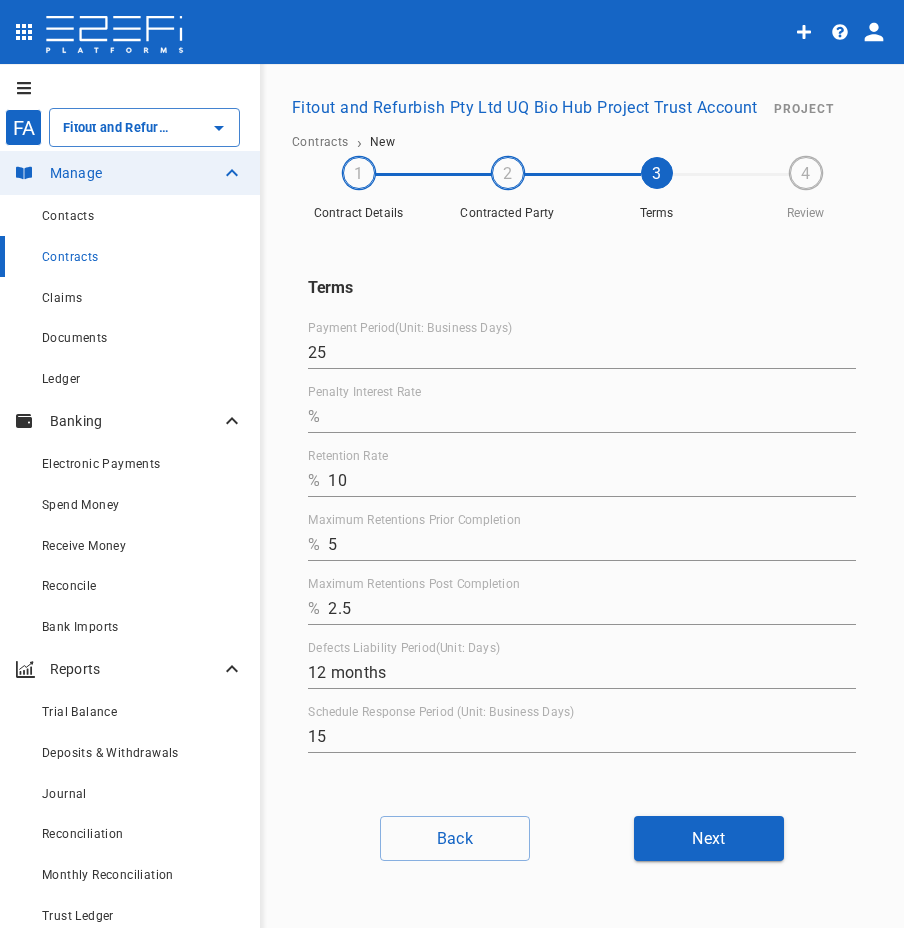click on "5" at bounding box center [592, 545] 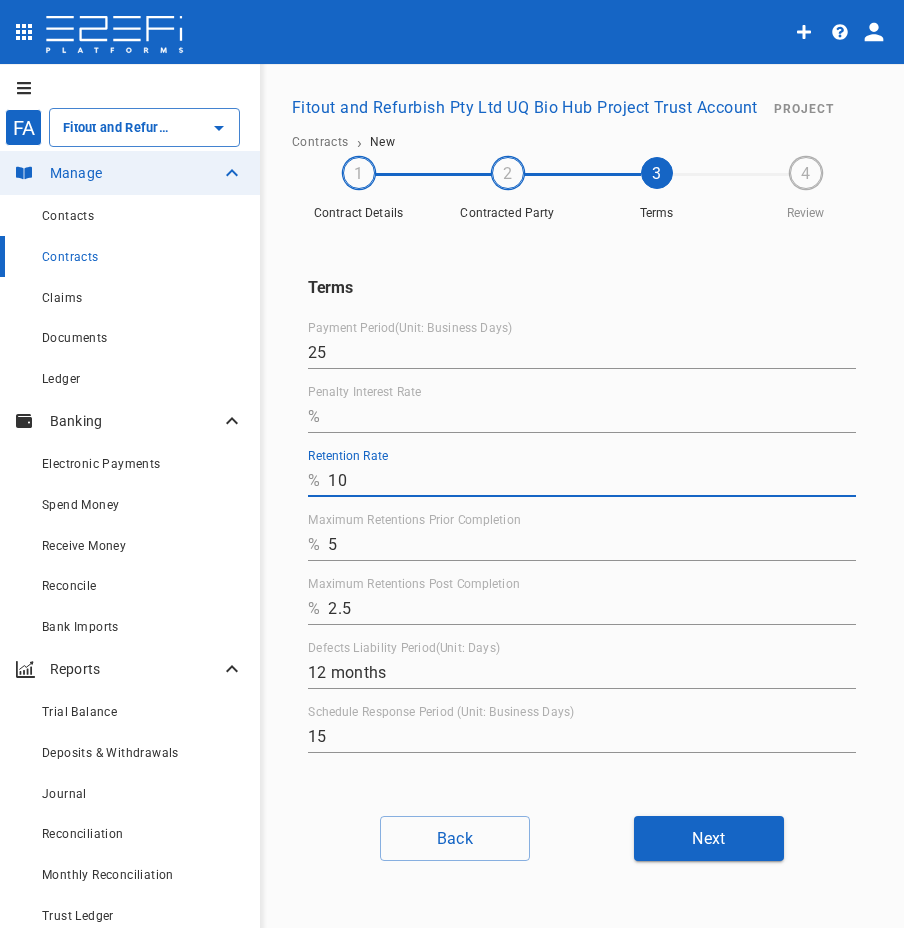 click on "10" at bounding box center [592, 481] 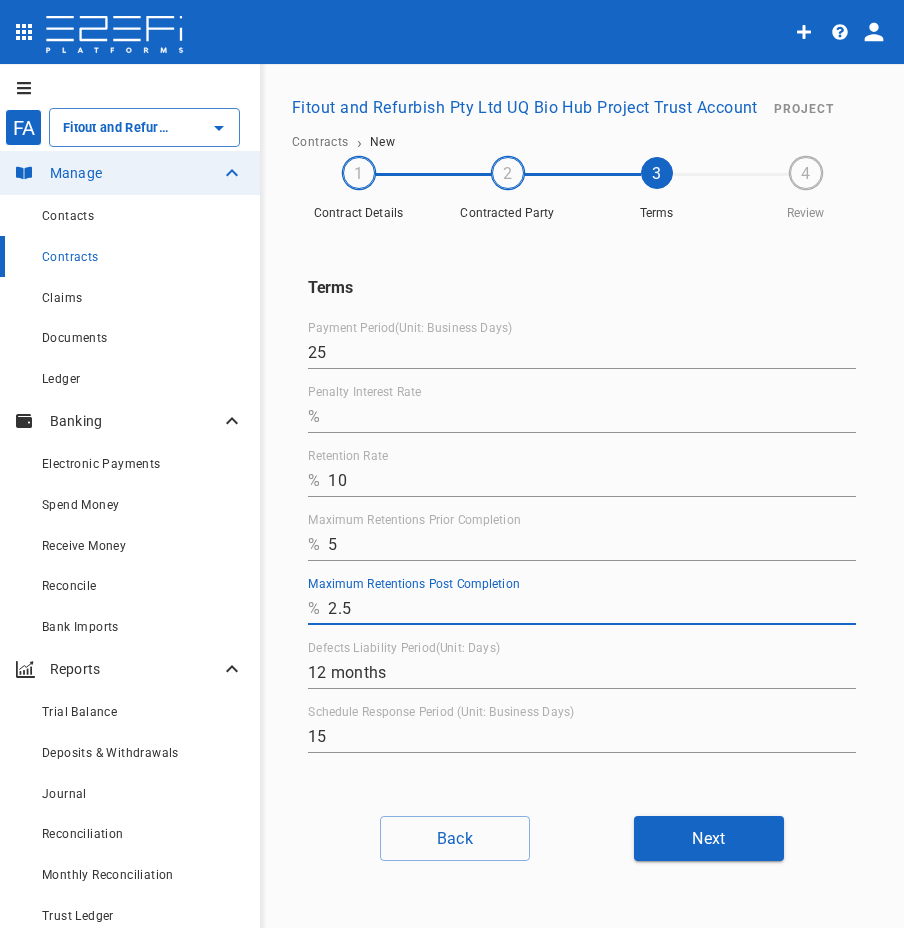 drag, startPoint x: 387, startPoint y: 617, endPoint x: 297, endPoint y: 612, distance: 90.13878 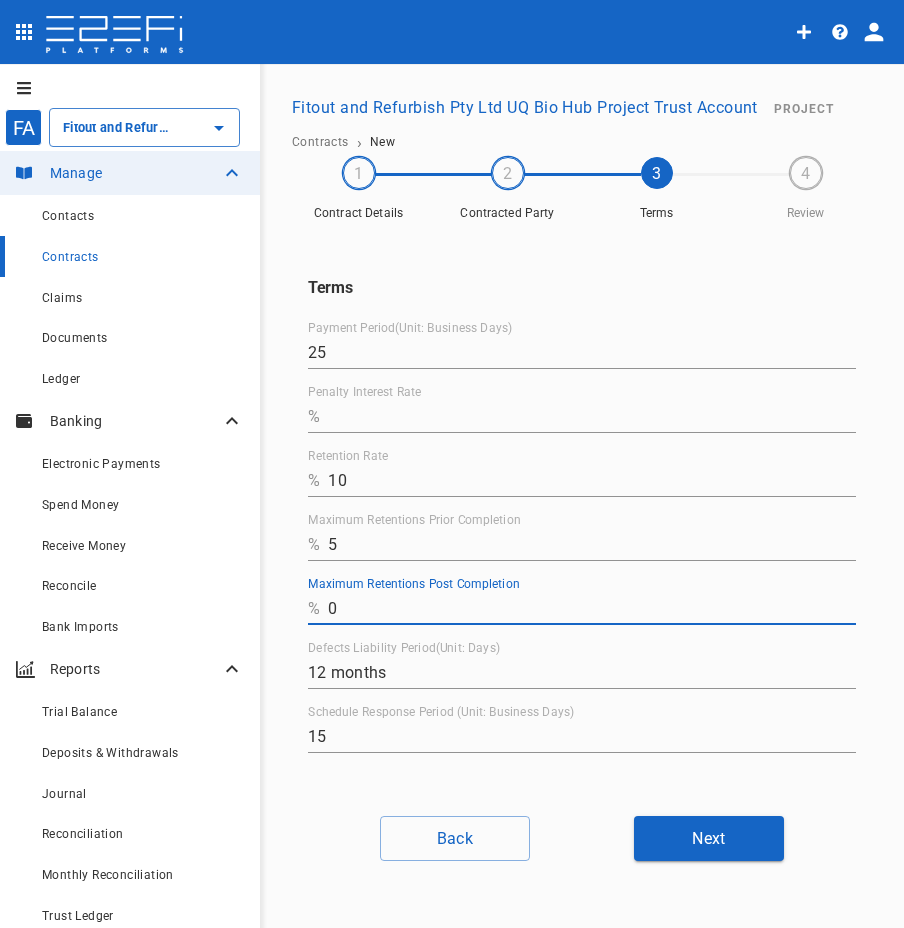 type on "0" 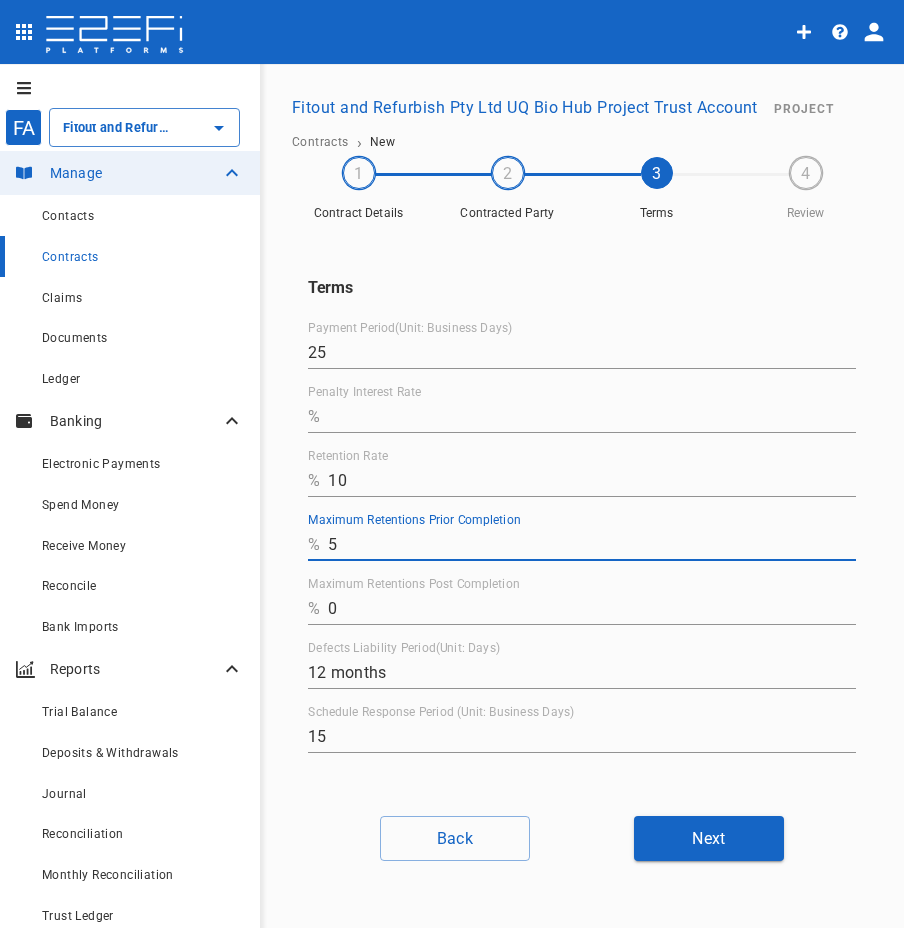 drag, startPoint x: 361, startPoint y: 544, endPoint x: 291, endPoint y: 528, distance: 71.80529 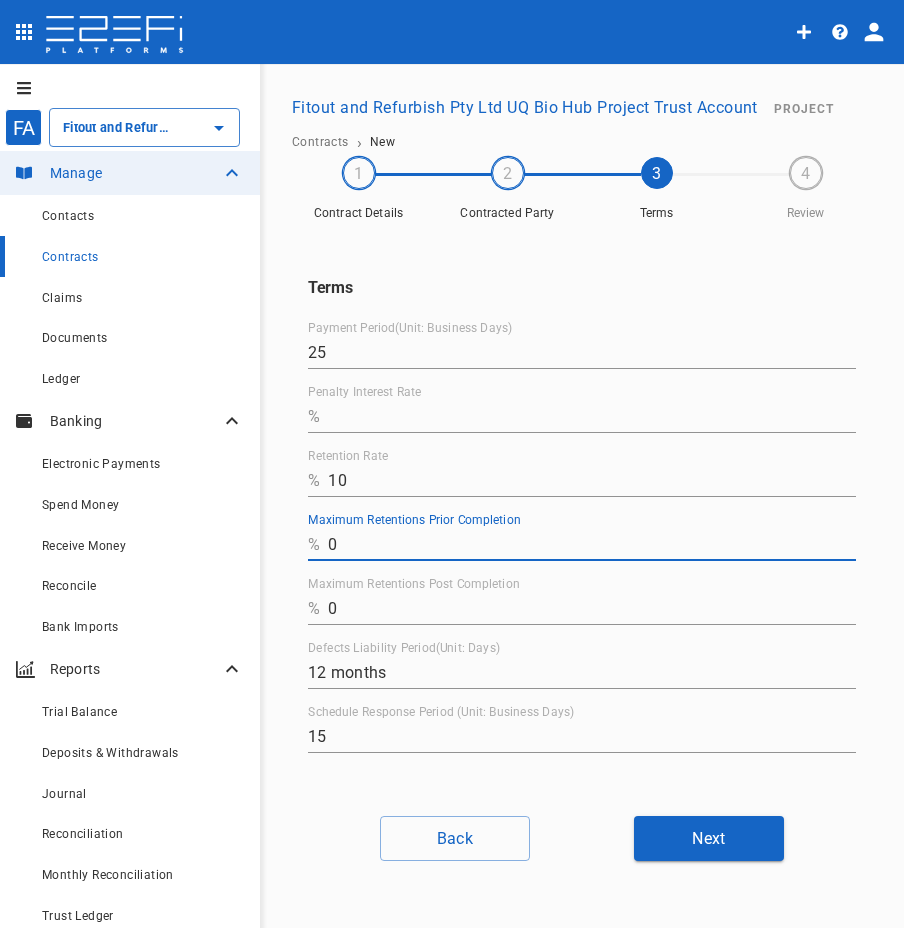 type on "0" 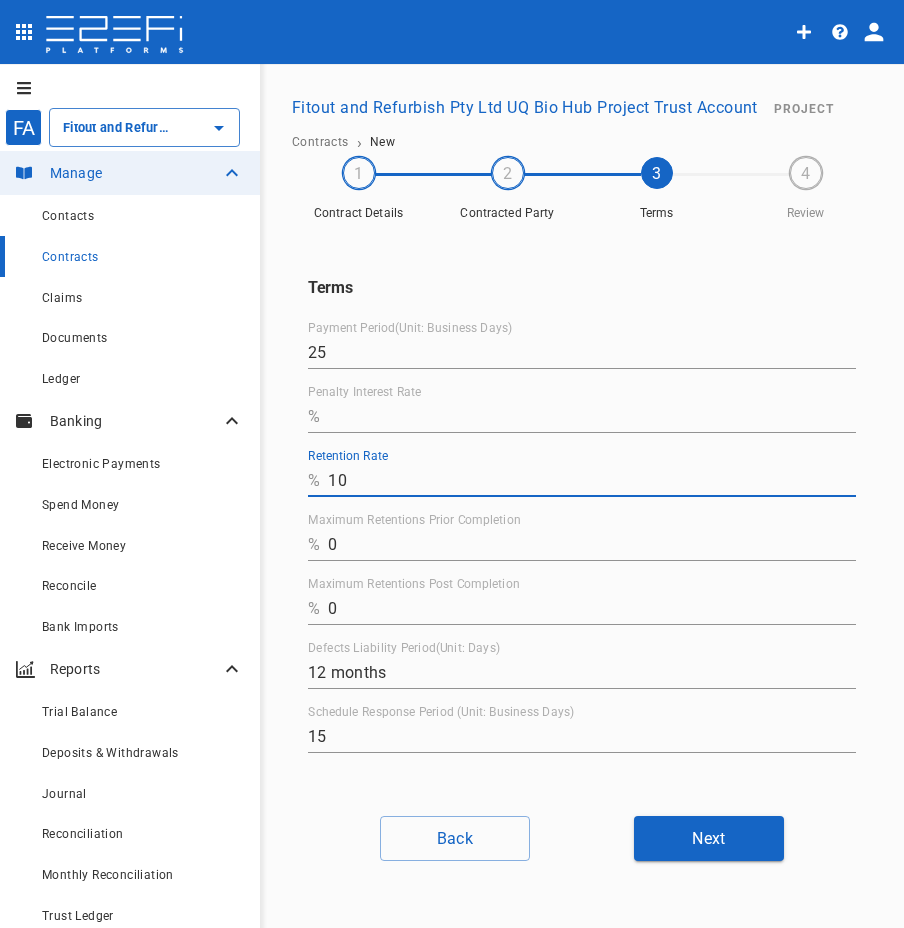 drag, startPoint x: 366, startPoint y: 484, endPoint x: 263, endPoint y: 473, distance: 103.58572 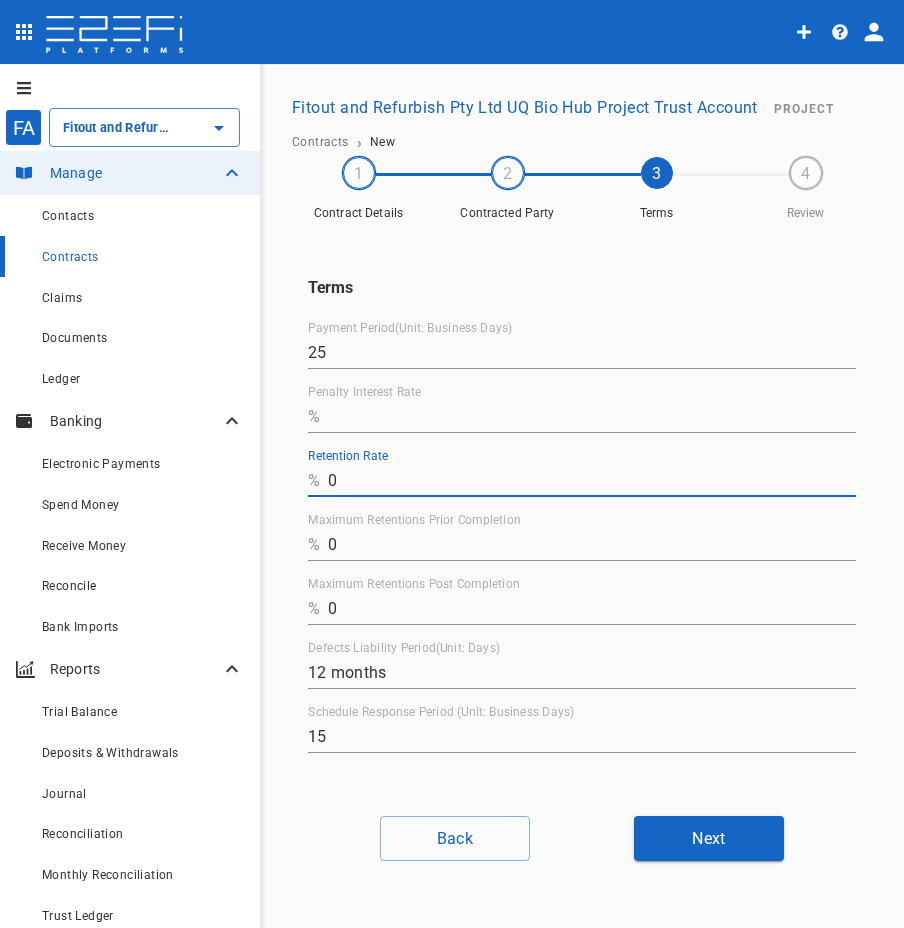 type on "0" 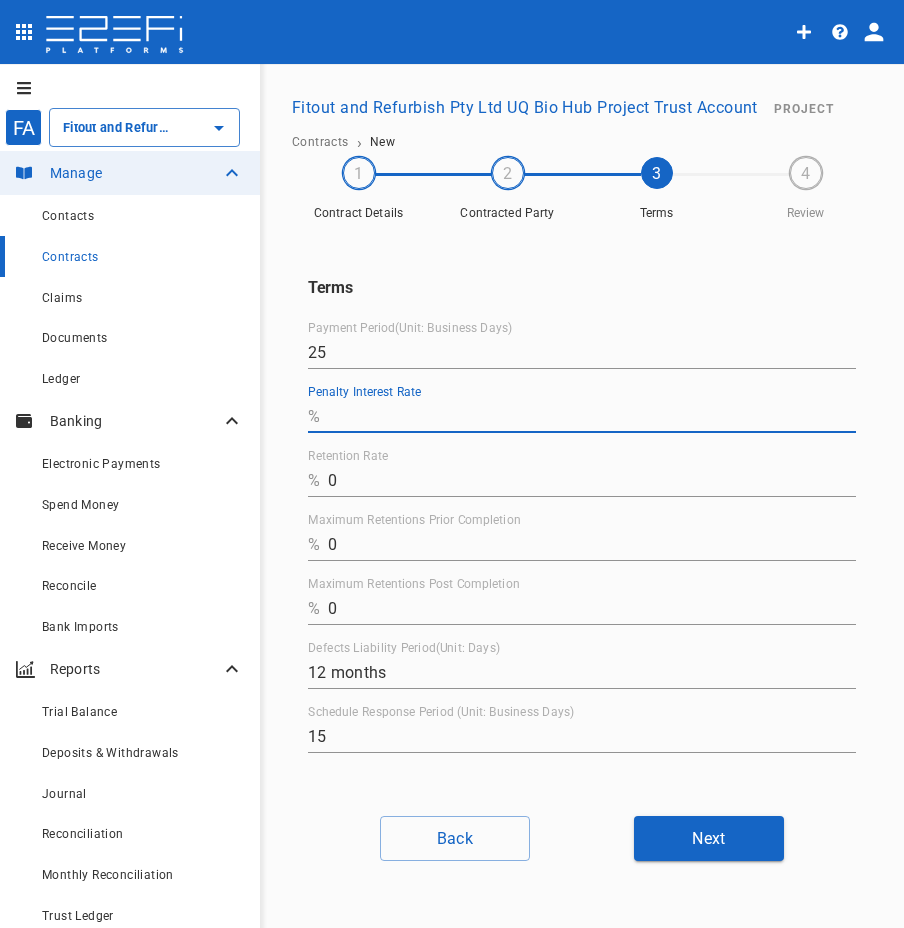 click on "Penalty Interest Rate" at bounding box center (592, 417) 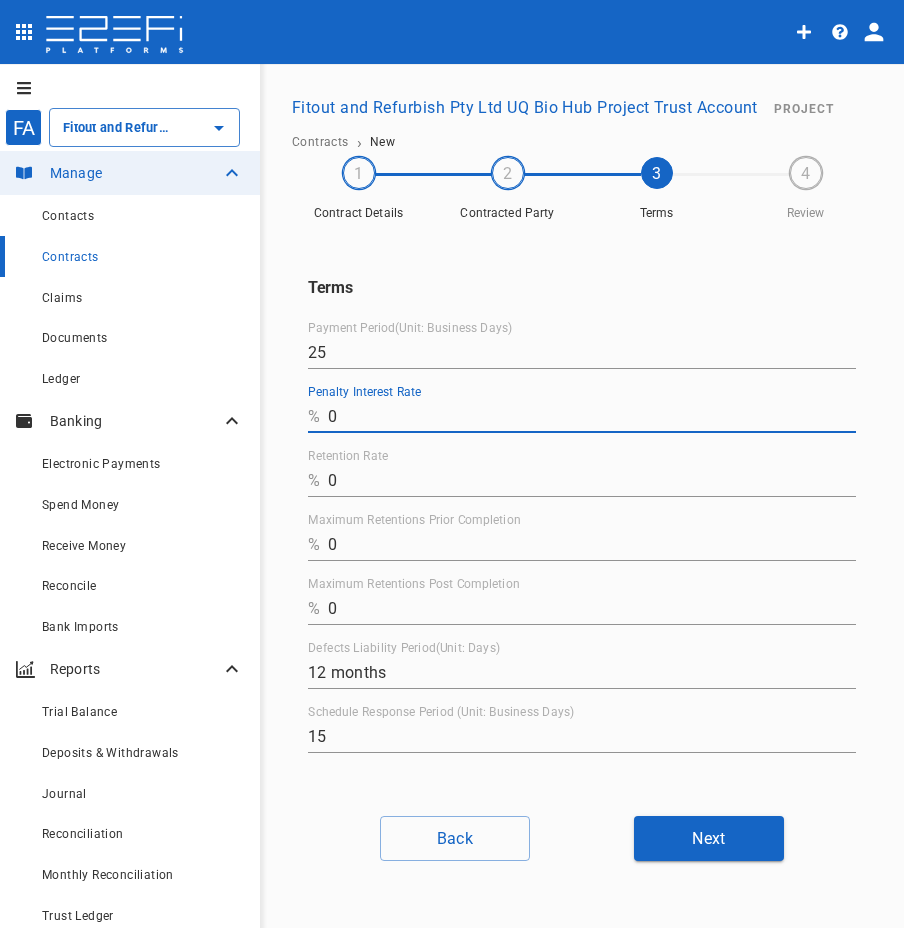 type on "0" 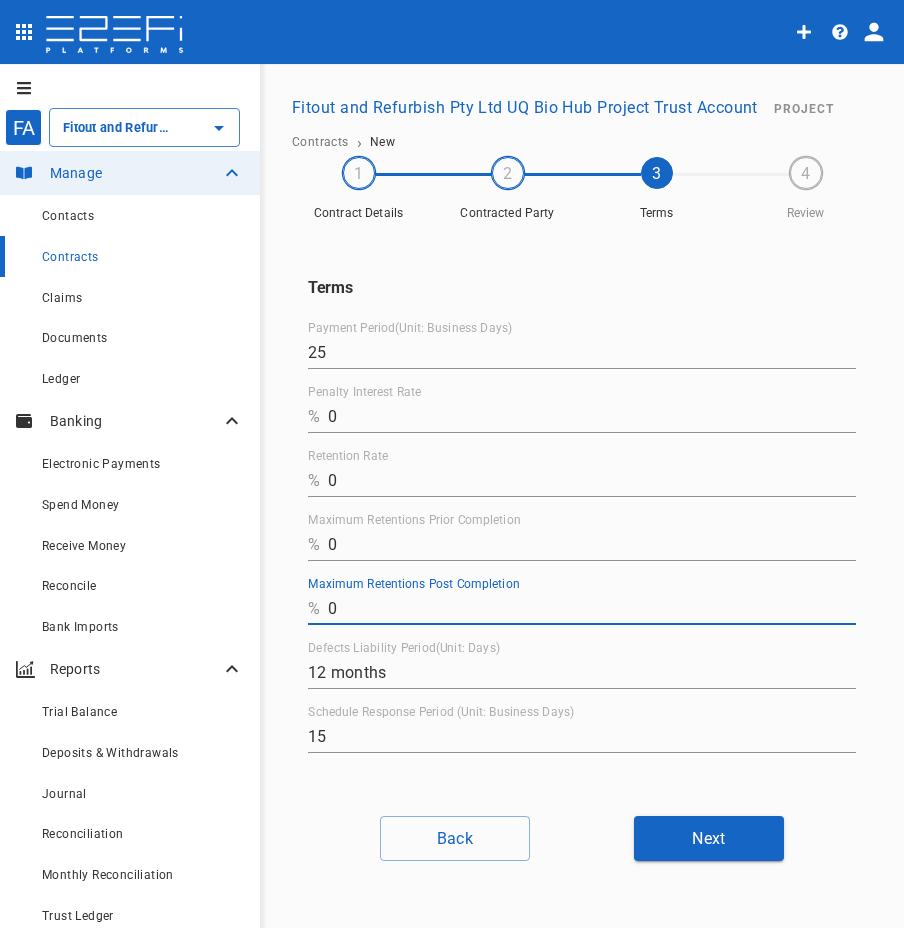 click on "0" at bounding box center (592, 609) 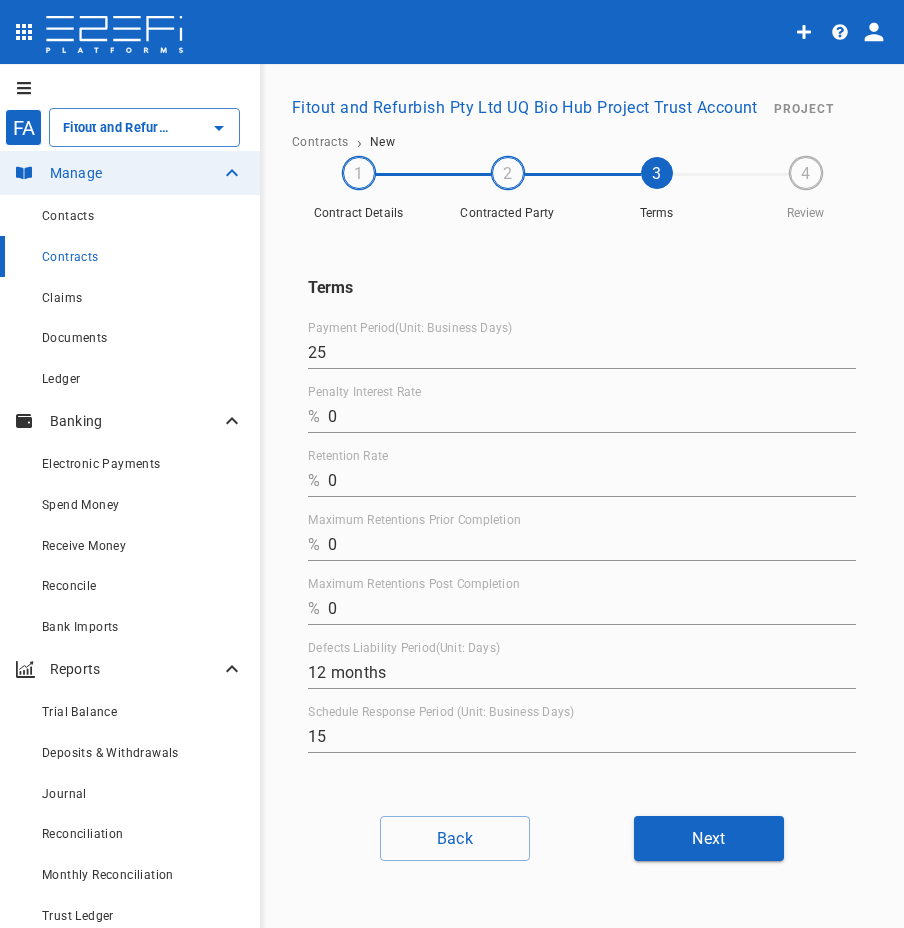 click on "0" at bounding box center [592, 481] 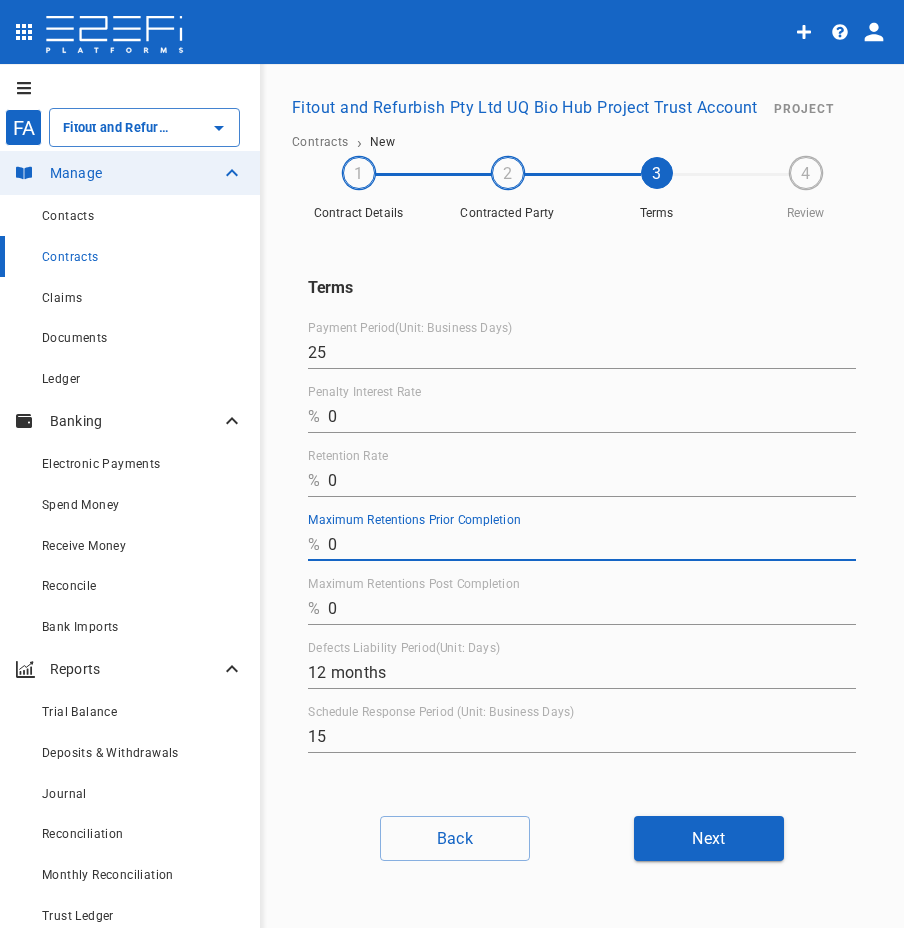 click on "0" at bounding box center (592, 545) 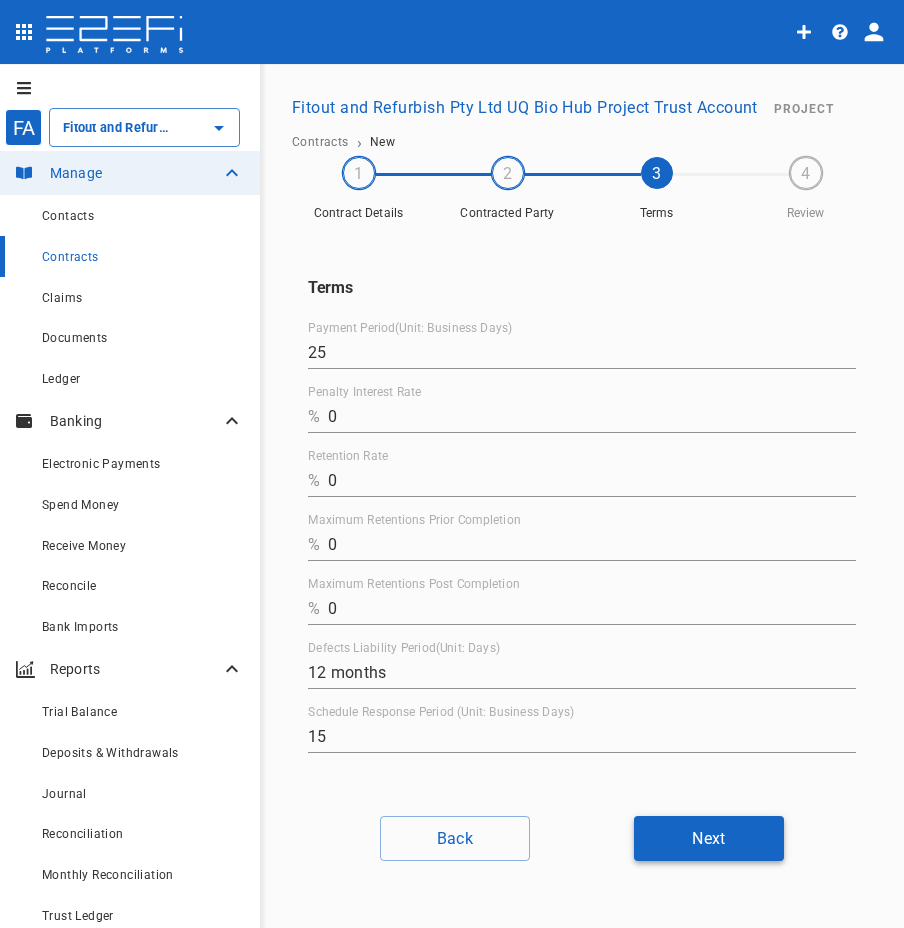 click on "Next" at bounding box center (709, 838) 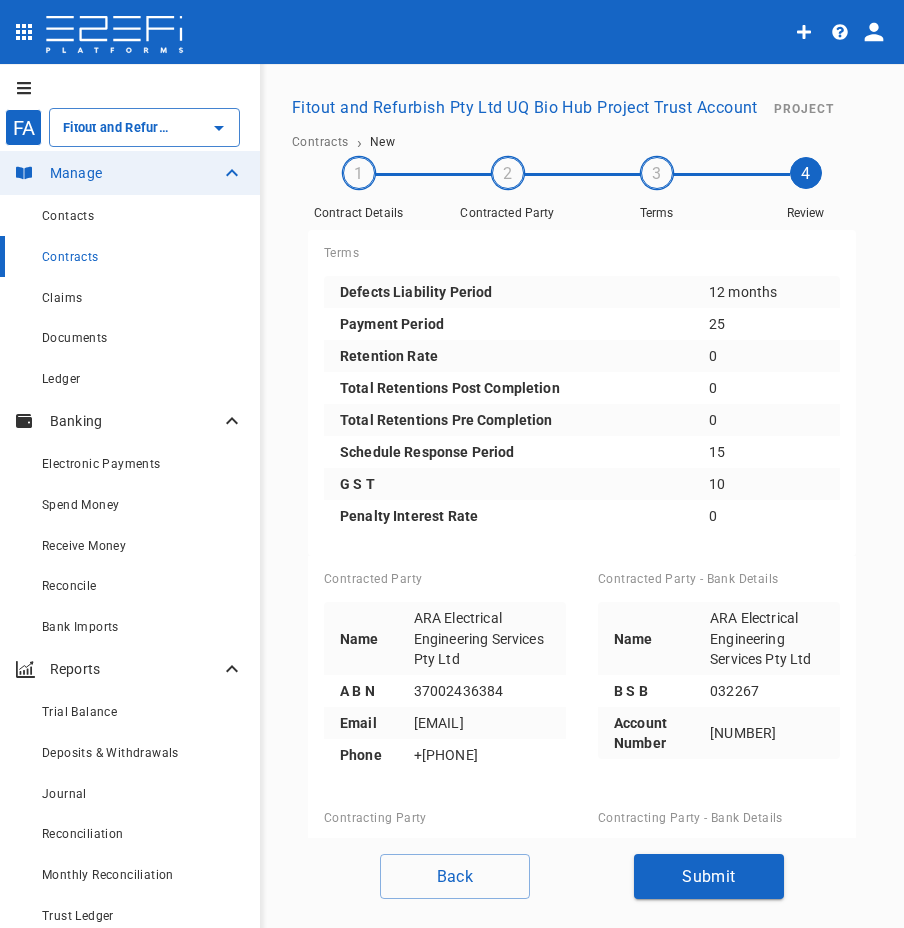 click on "Contracted Party Name ARA Electrical Engineering Services Pty Ltd A B N [ABN] Email [EMAIL] Phone +[PHONE] Contracted Party - Bank Details Name ARA Electrical Engineering Services Pty Ltd B S B [BSB] Account Number [ACCOUNT NUMBER]" at bounding box center (582, 675) 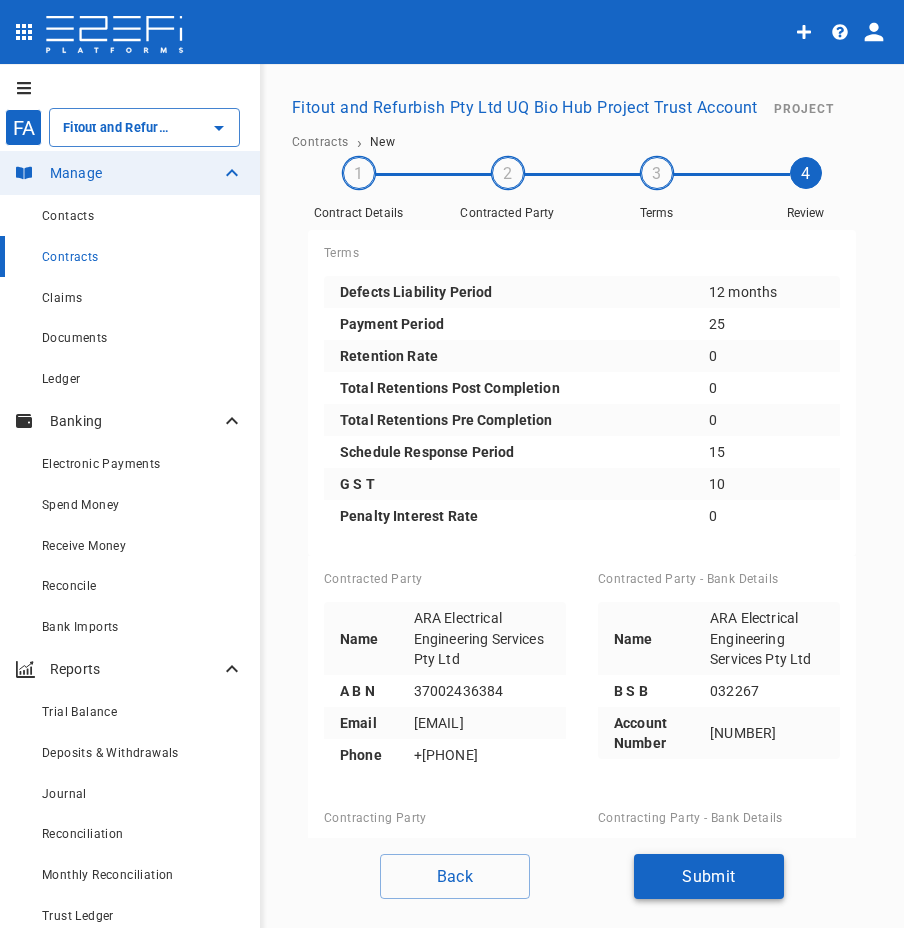 click on "Submit" at bounding box center (709, 876) 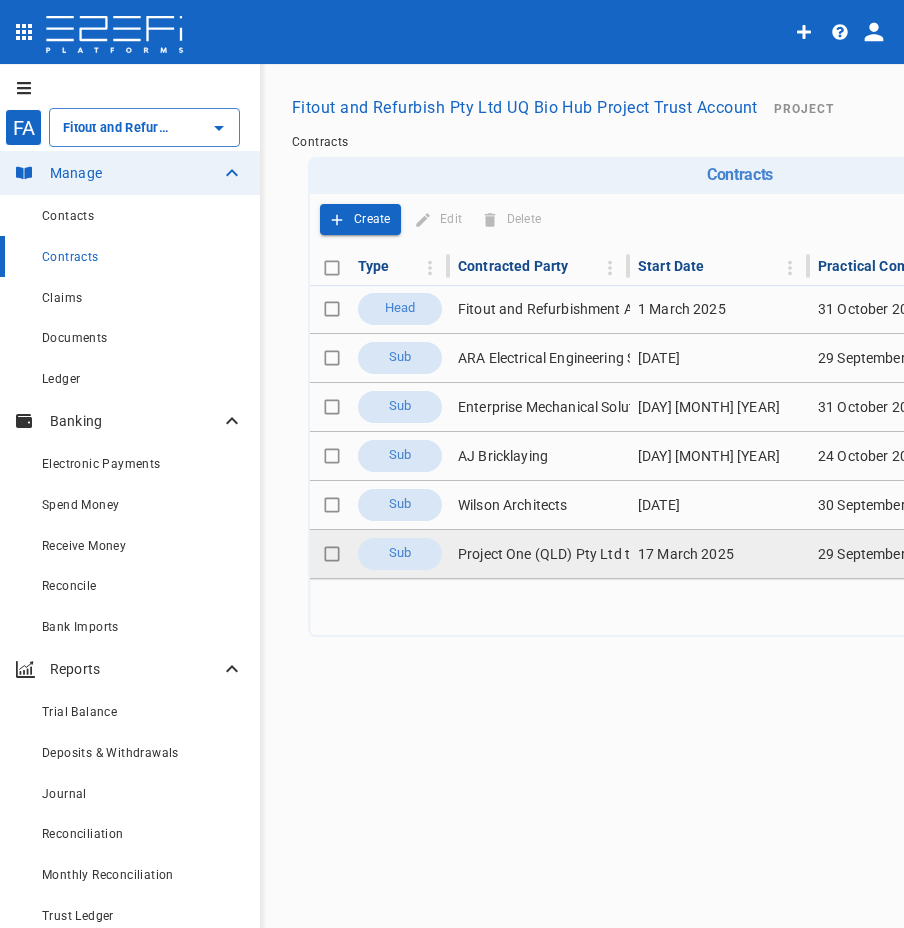 drag, startPoint x: 582, startPoint y: 771, endPoint x: 578, endPoint y: 557, distance: 214.03738 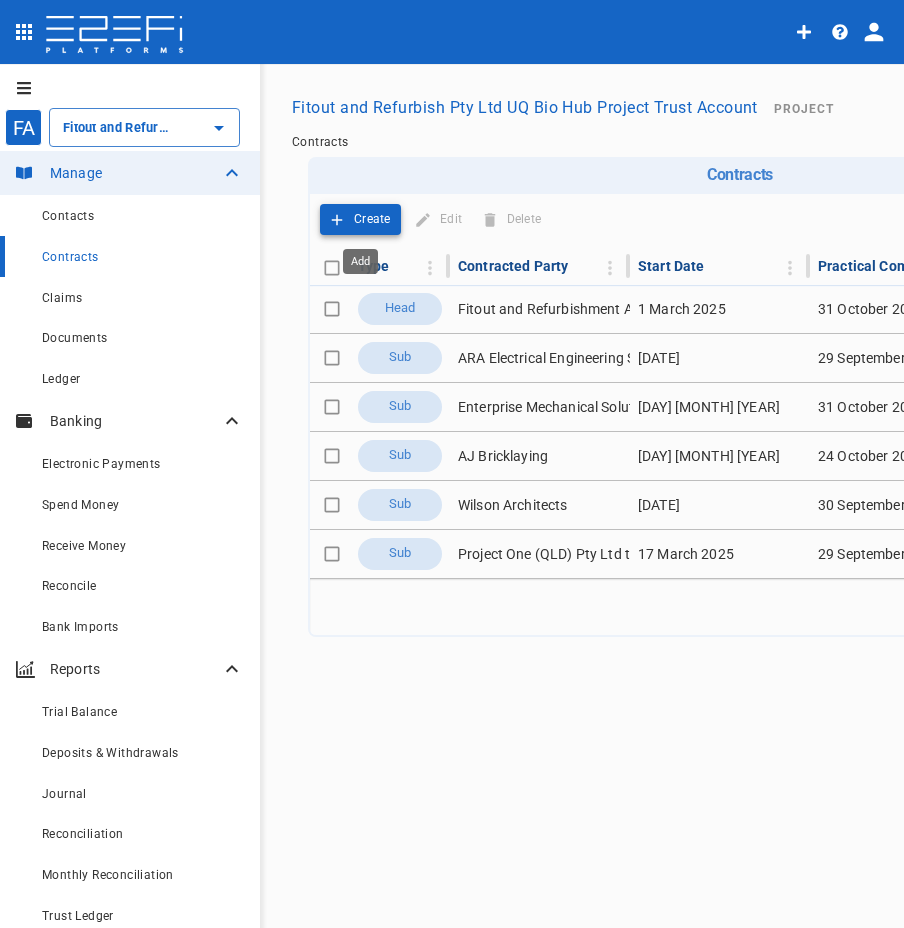 click on "Create" at bounding box center (372, 219) 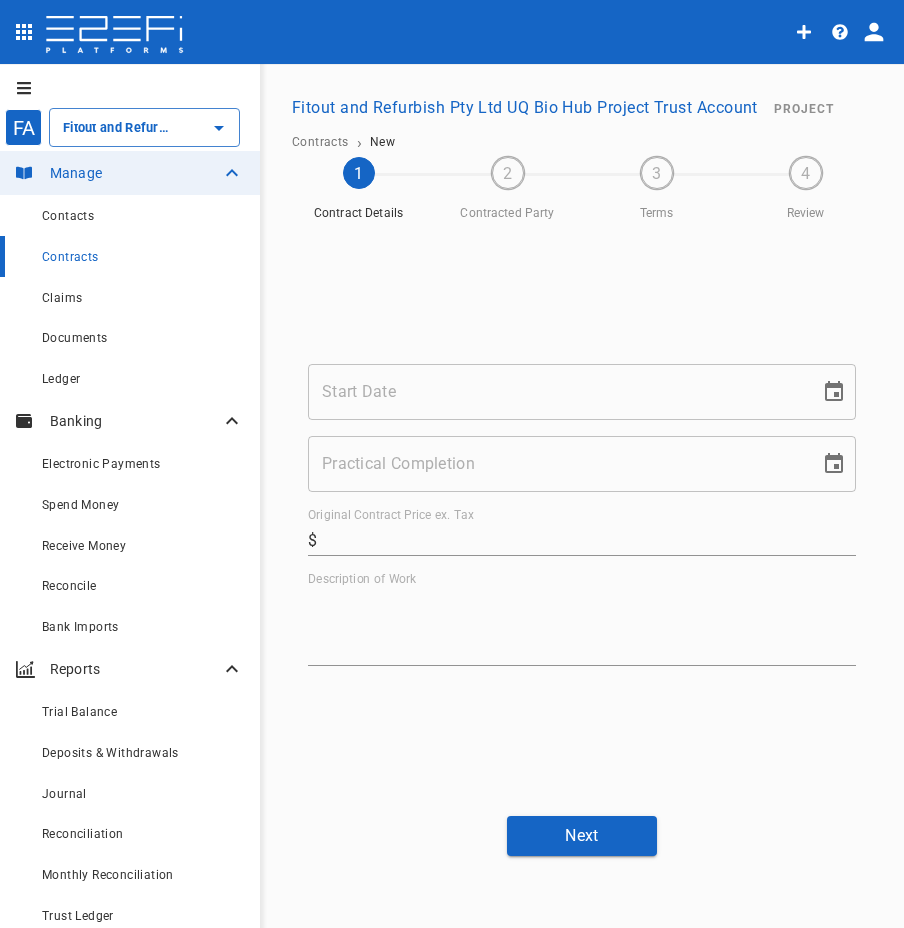 click on "Original Contract Price ex. Tax" at bounding box center [590, 540] 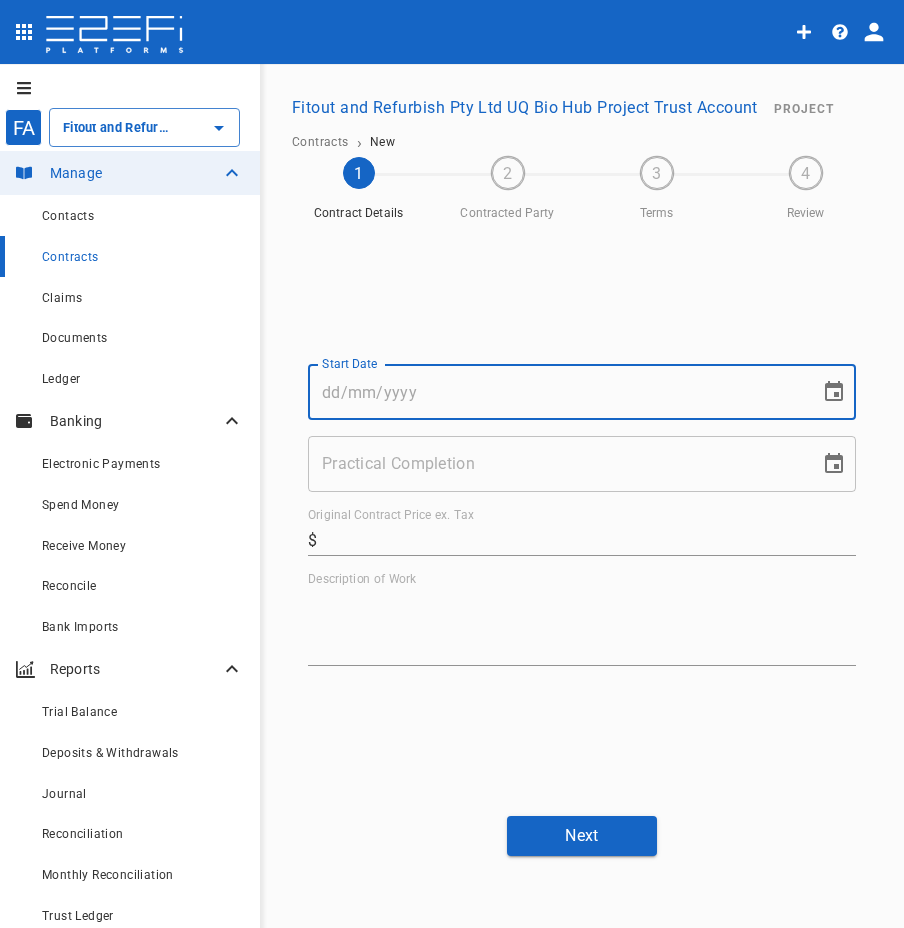 click on "Start Date" at bounding box center (557, 392) 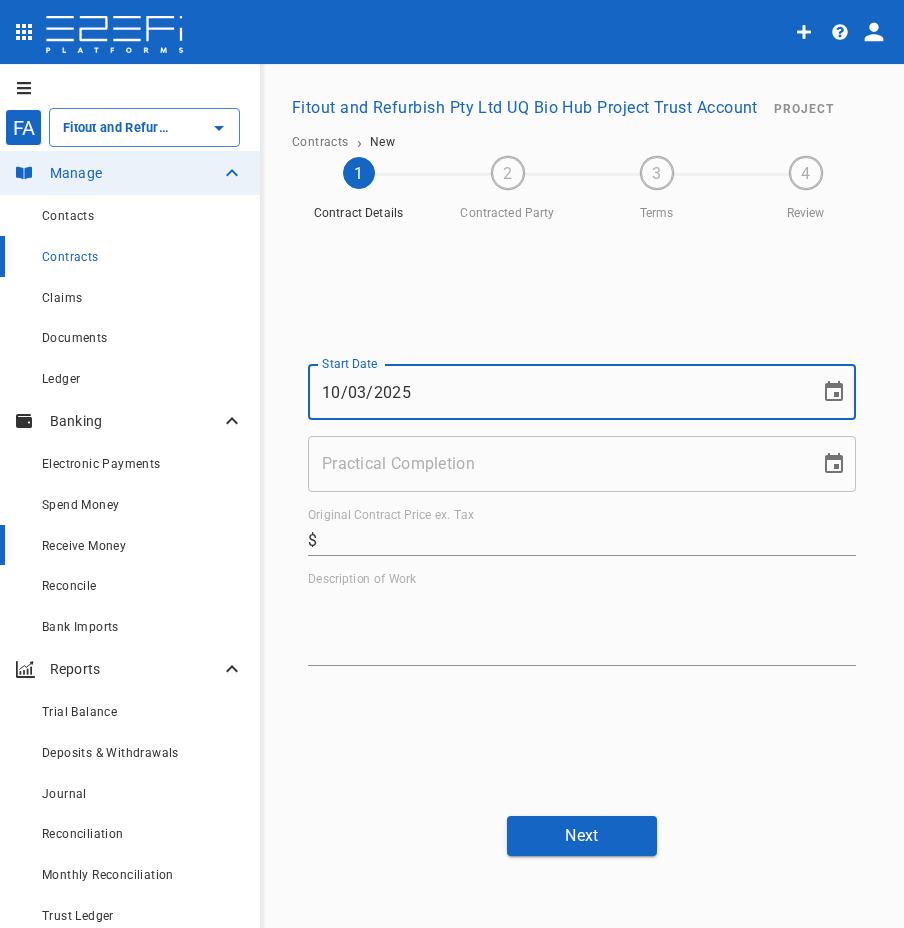 type on "10/03/2025" 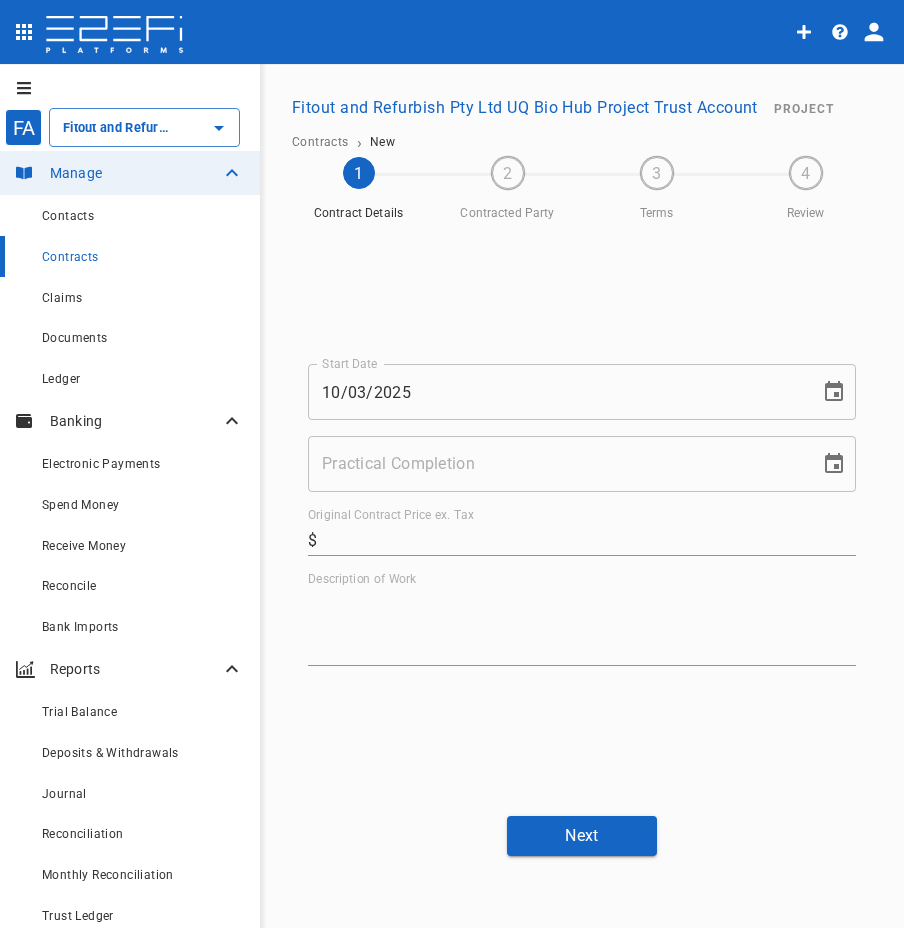 click on "Description of Work" at bounding box center [582, 626] 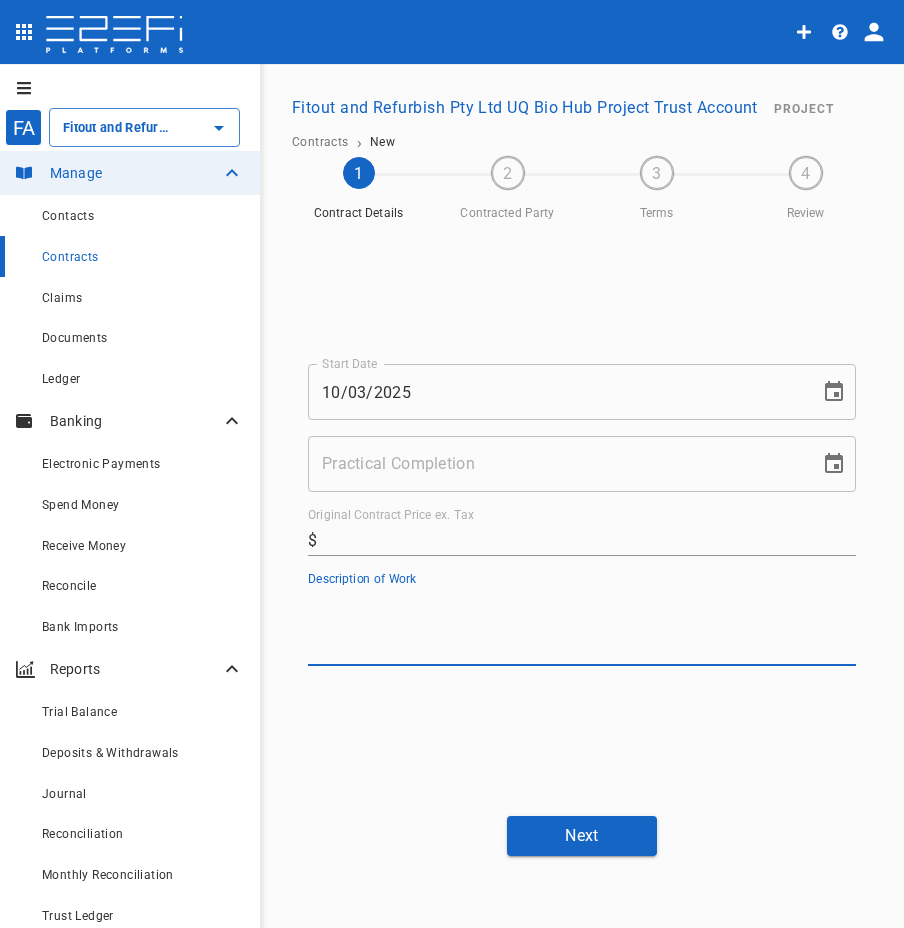 click on "Practical Completion" at bounding box center (557, 464) 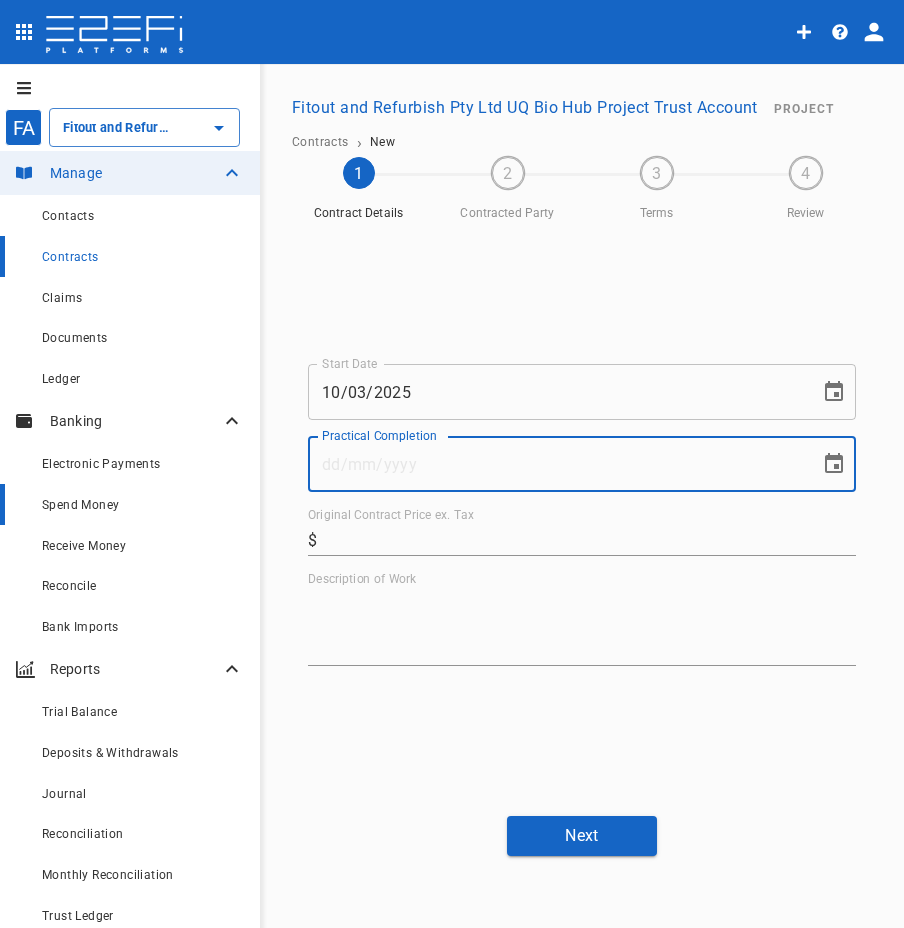 paste on "[DATE]" 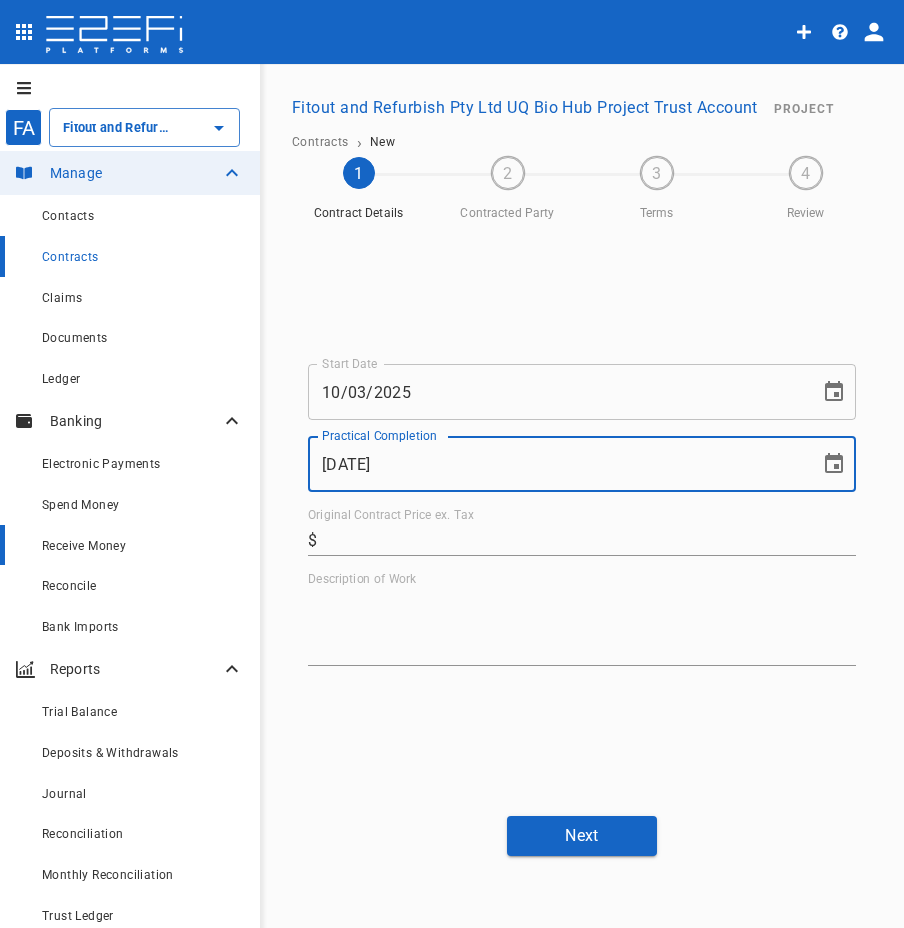 type on "[DATE]" 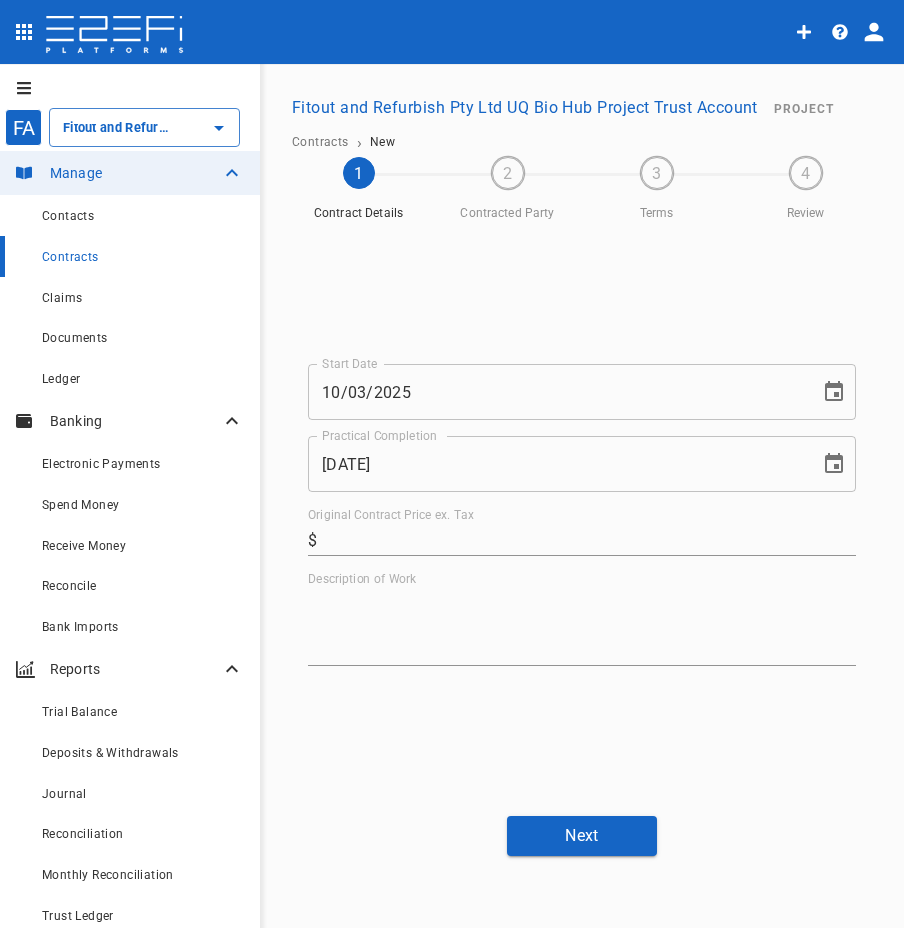 drag, startPoint x: 643, startPoint y: 668, endPoint x: 629, endPoint y: 625, distance: 45.221676 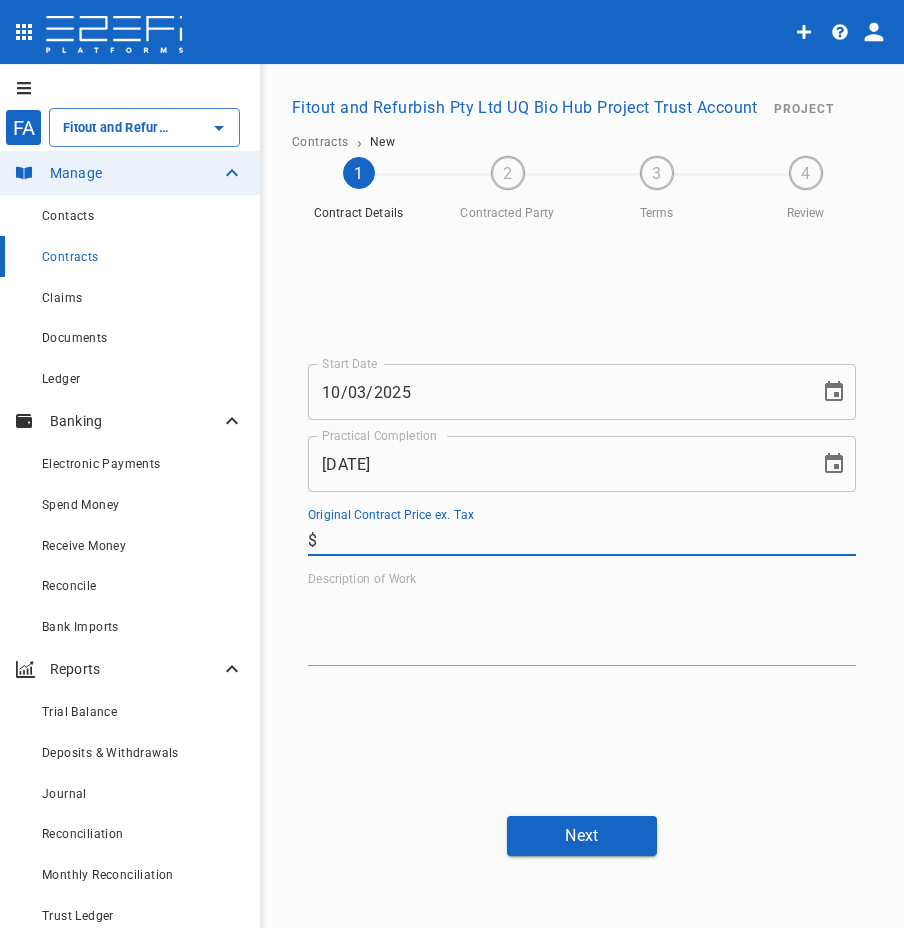 click on "Original Contract Price ex. Tax" at bounding box center [590, 540] 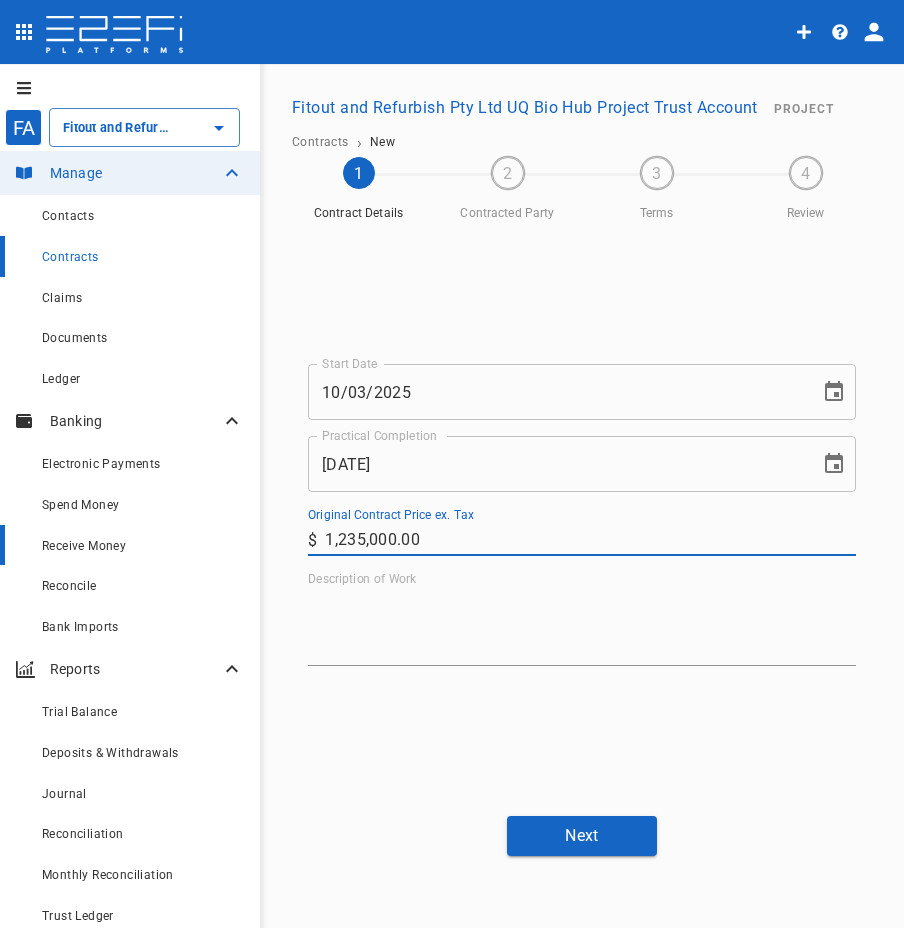 type on "1,235,000" 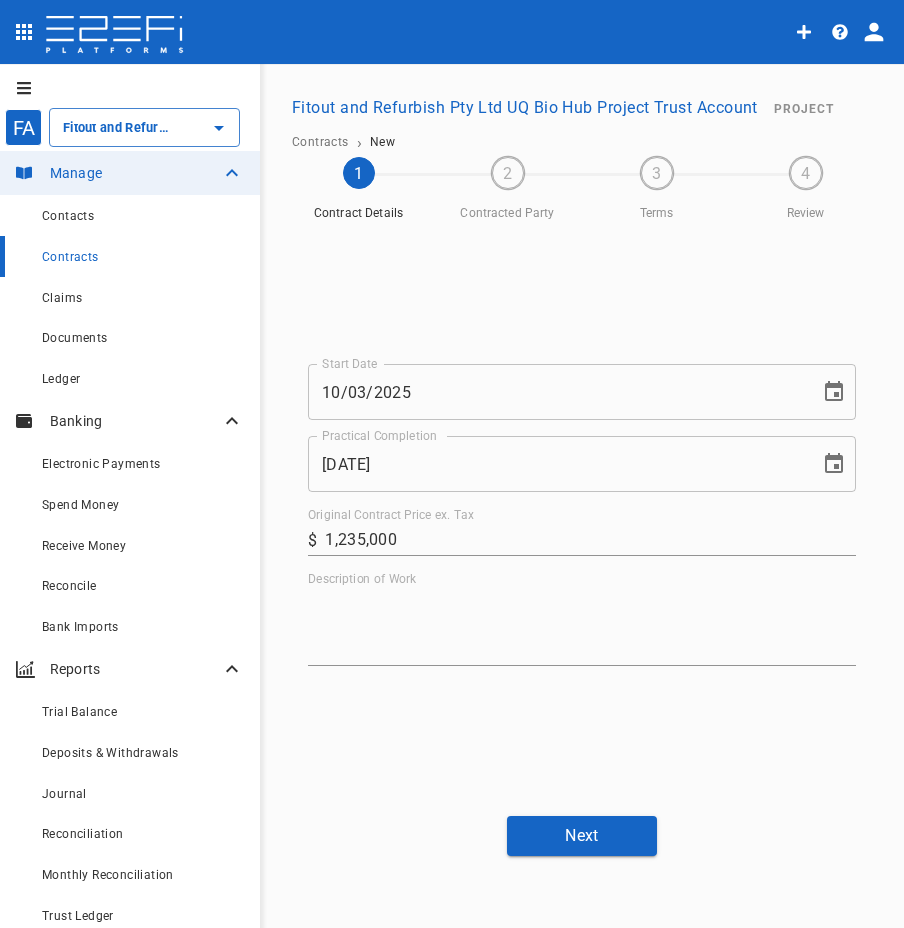 click on "Description of Work x" at bounding box center (582, 619) 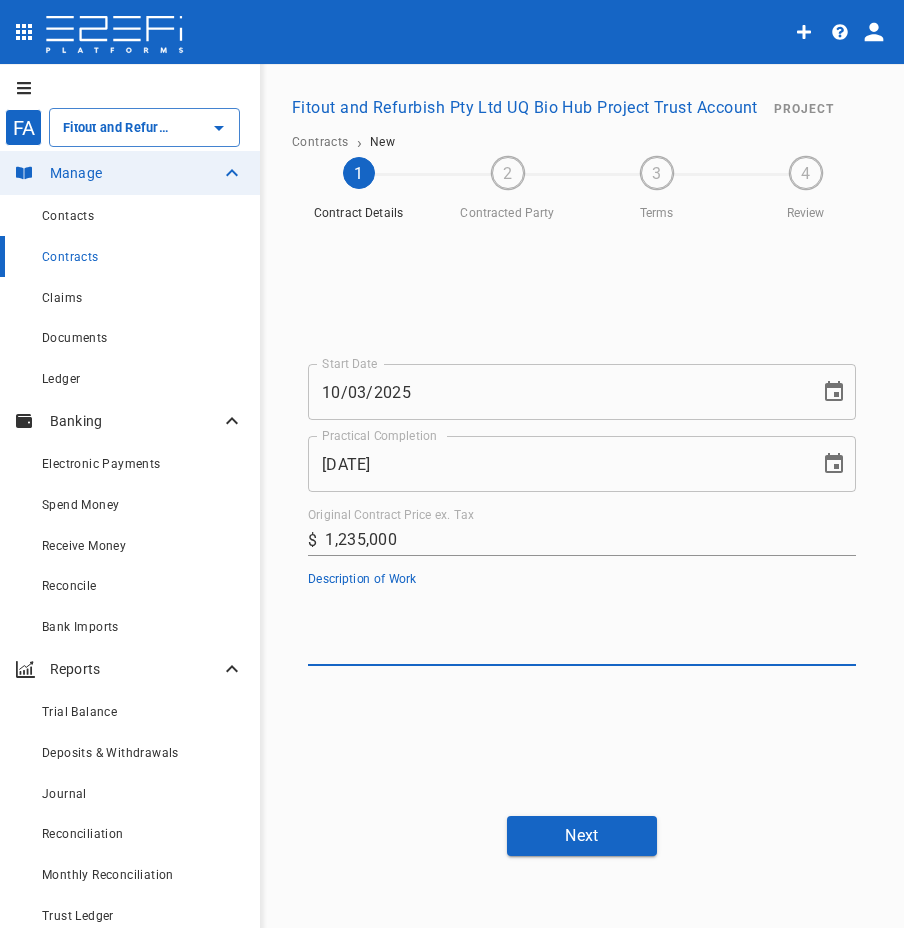 click on "Description of Work" at bounding box center (582, 626) 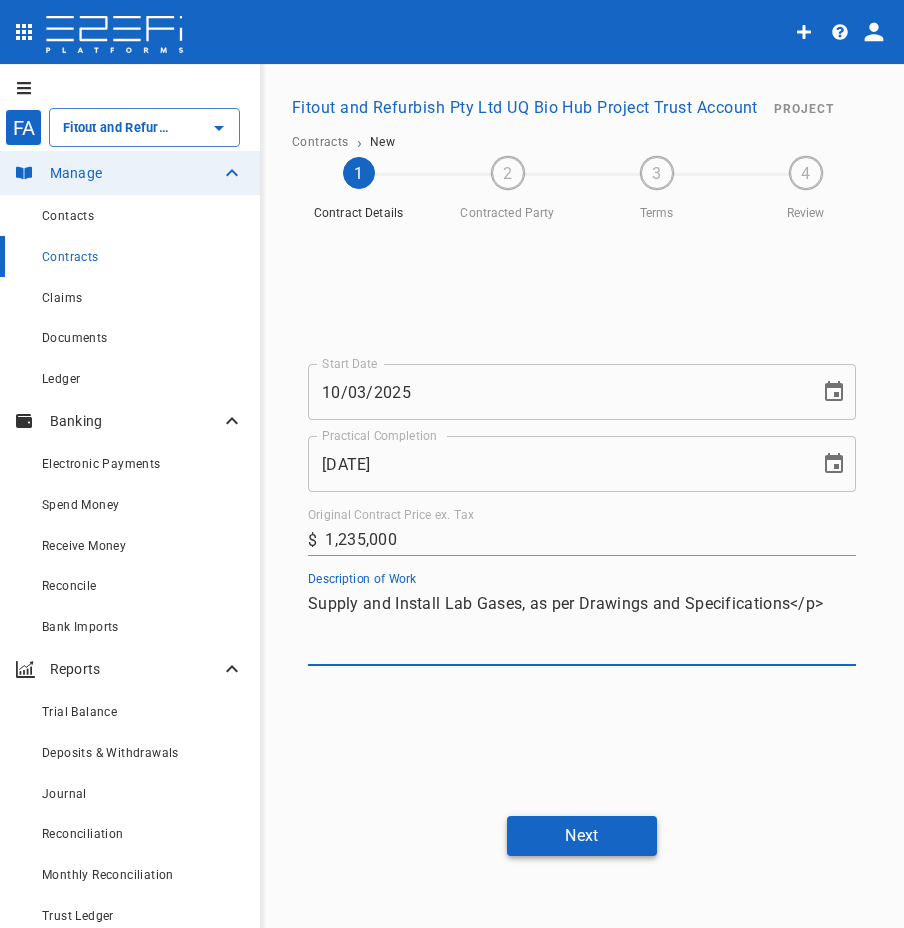 type on "Supply and Install Lab Gases, as per Drawings and Specifications</p>" 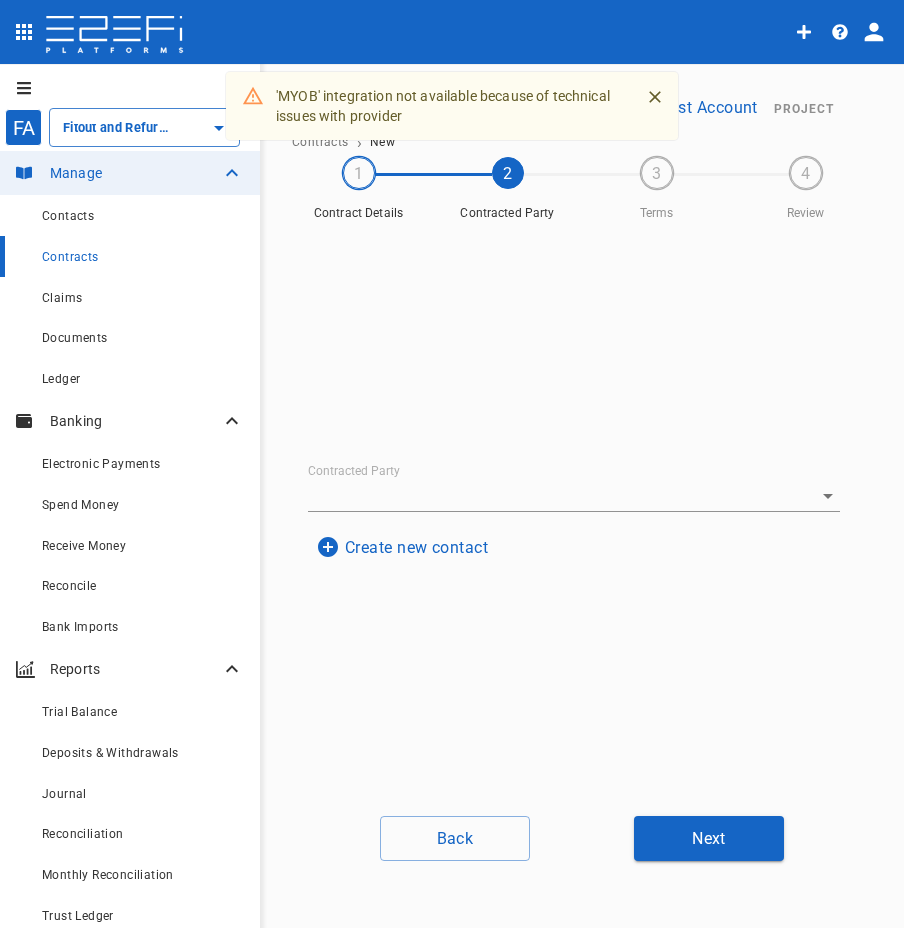 click on "Create new contact" at bounding box center [402, 547] 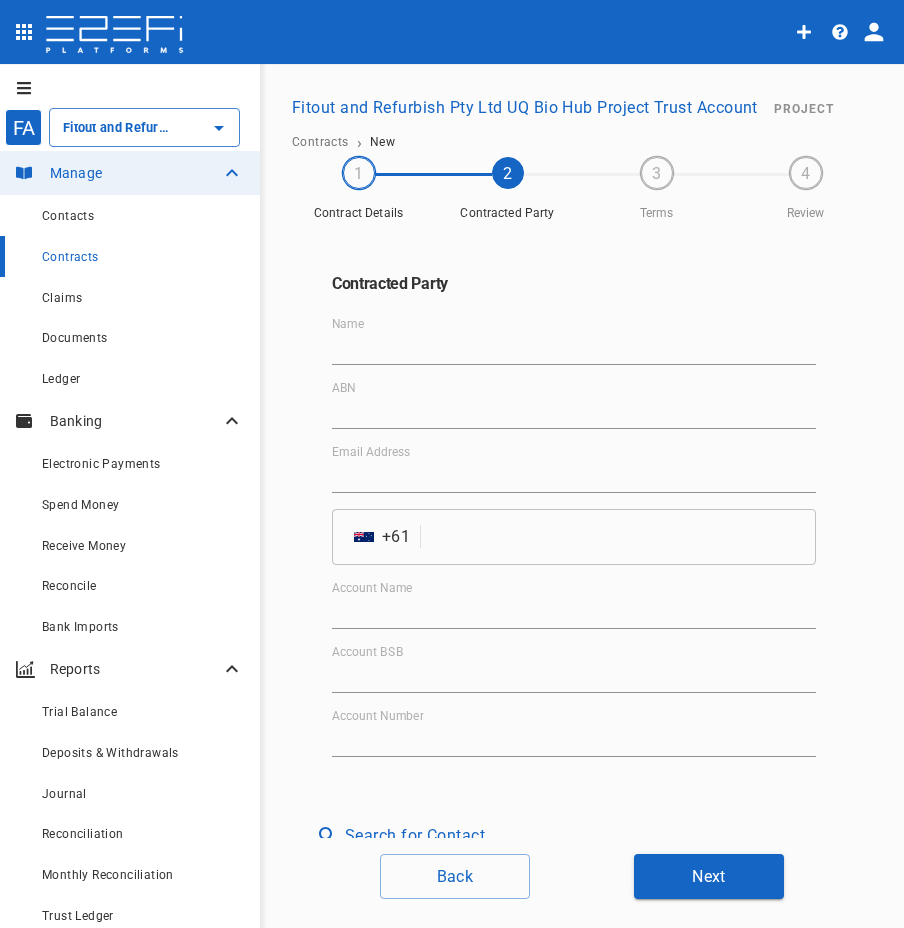 click on "Name" at bounding box center [574, 349] 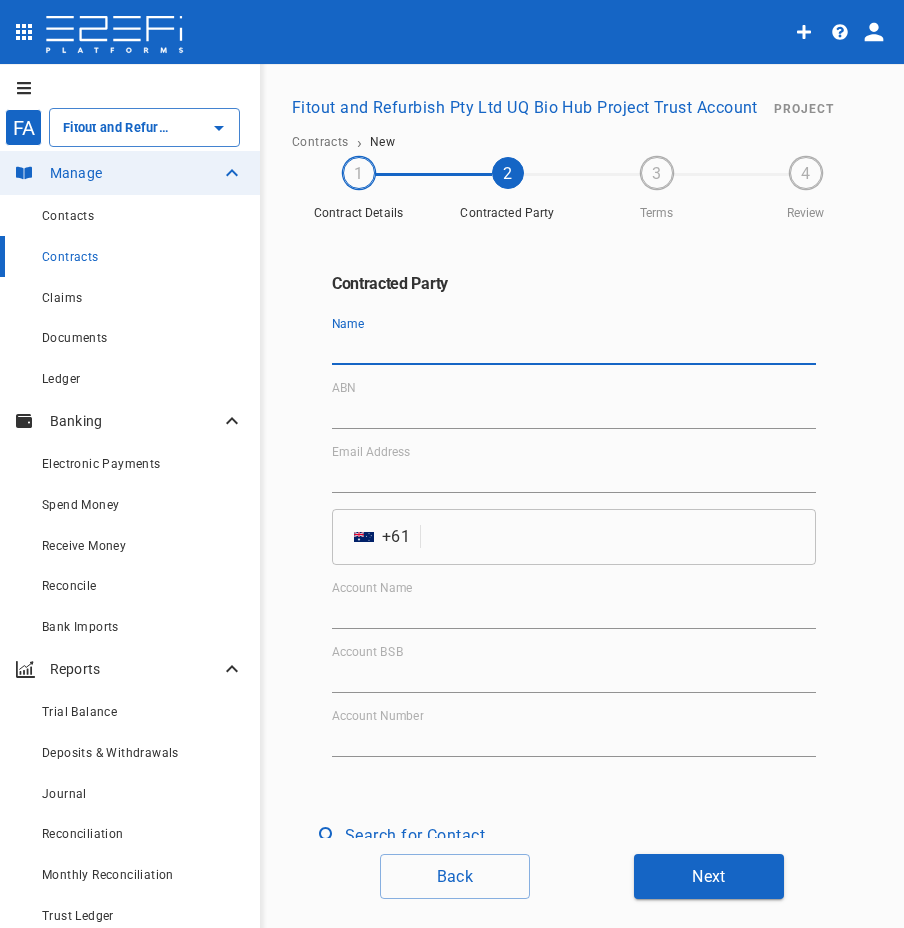 paste on "Hosmed Services Pty Ltd" 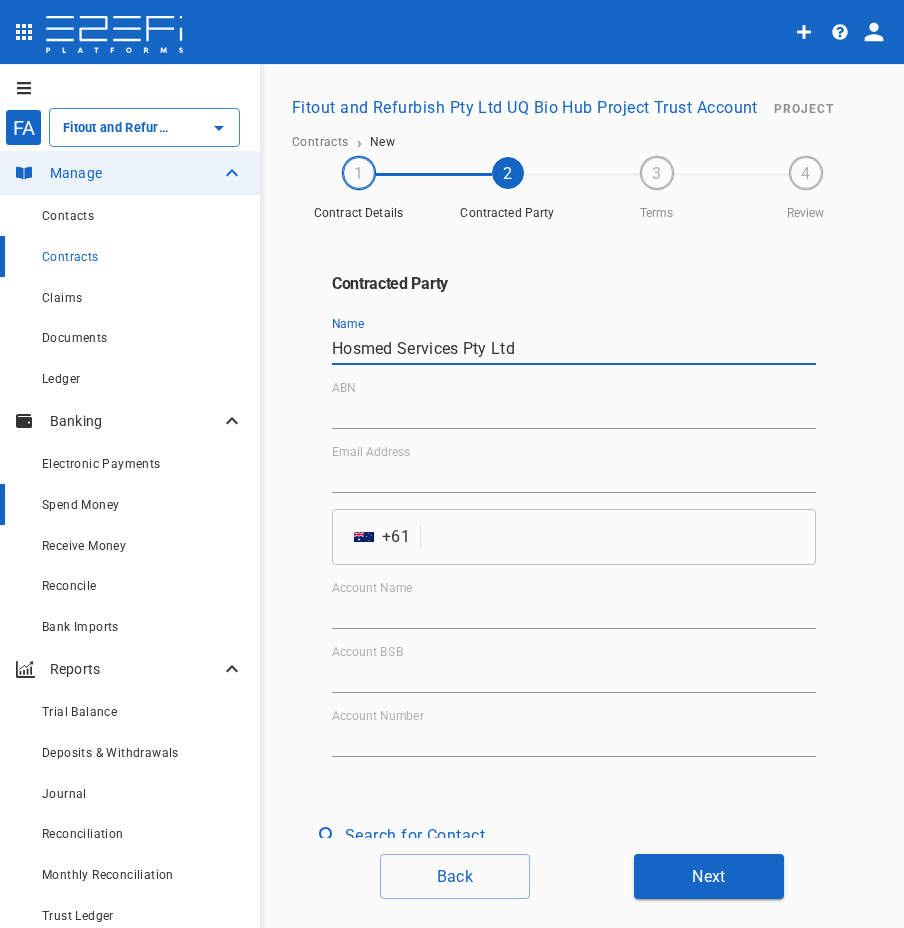 type on "Hosmed Services Pty Ltd" 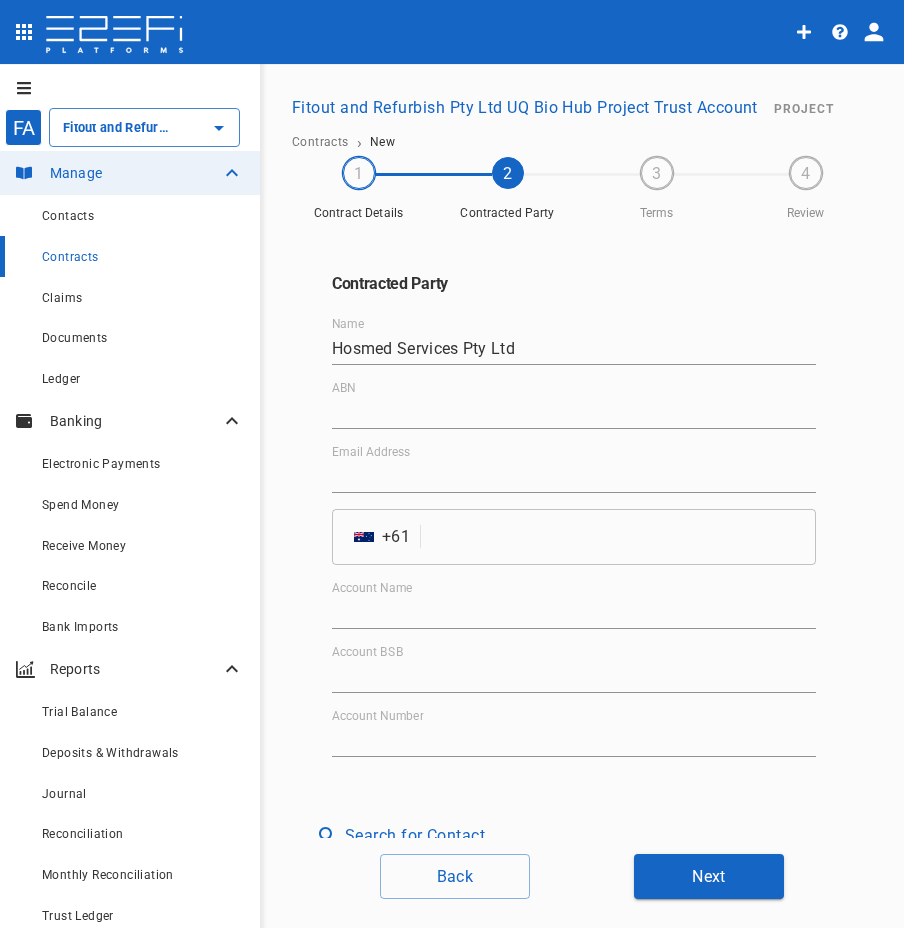 click on "ABN" at bounding box center (574, 413) 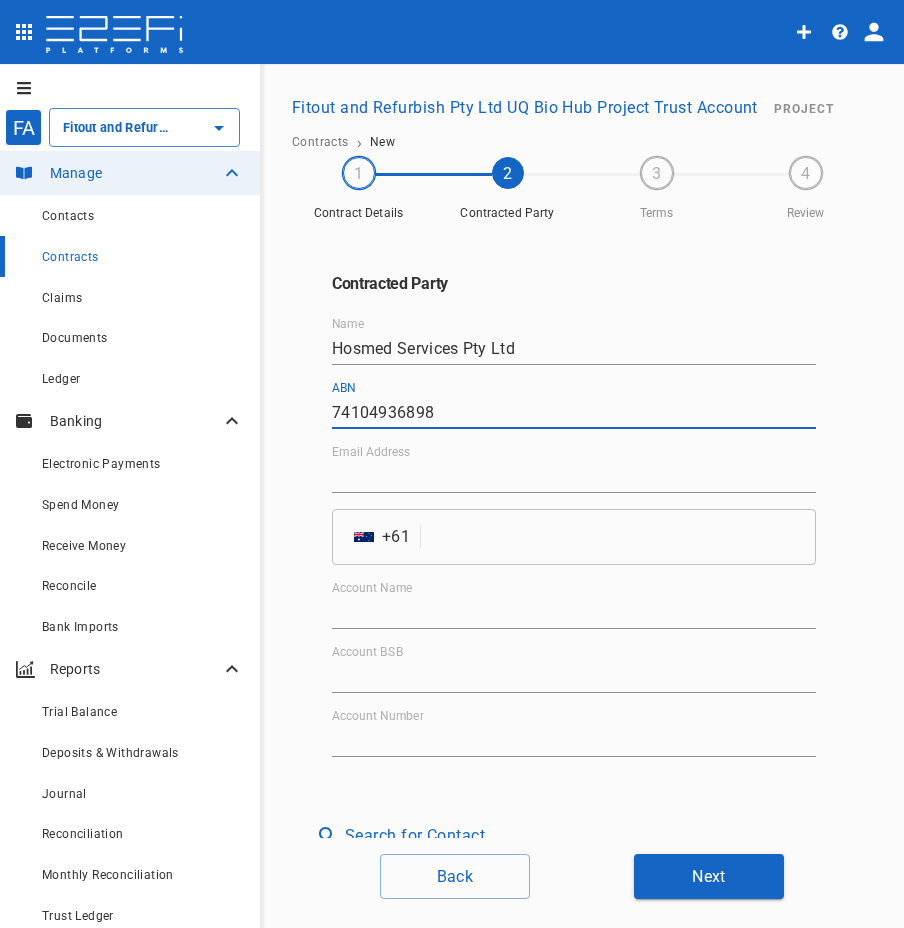 type on "74104936898" 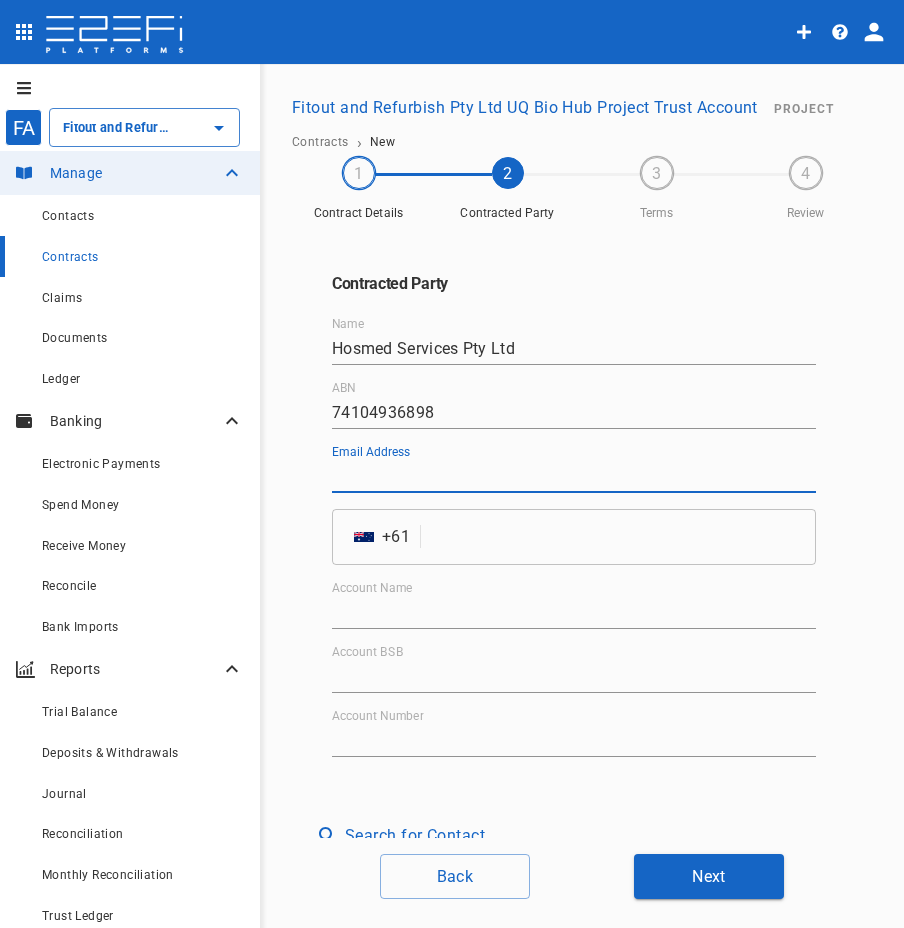 click on "Email Address" at bounding box center (574, 477) 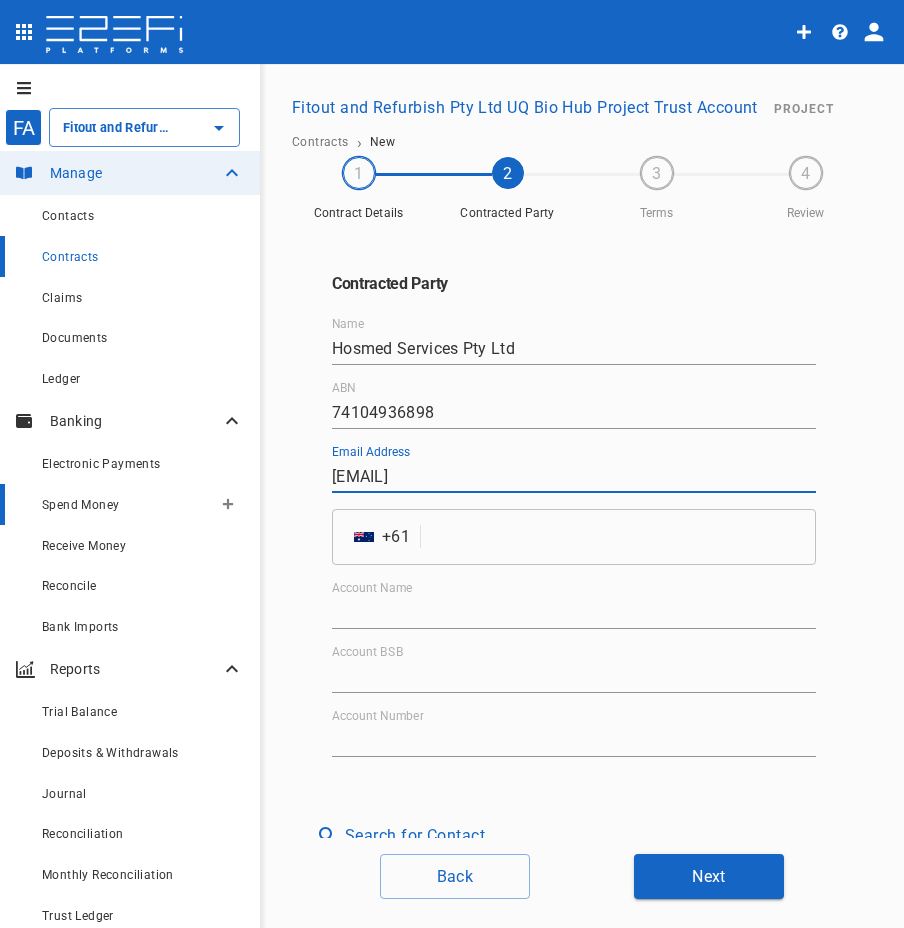 type on "[EMAIL]" 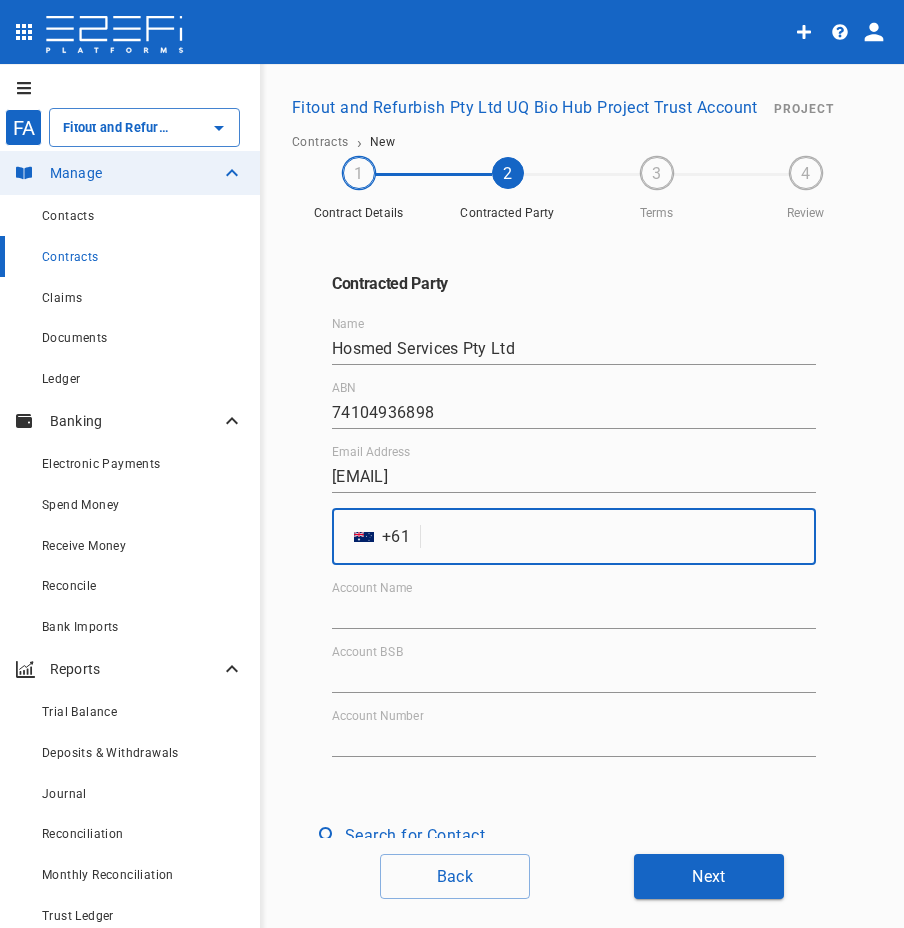 click at bounding box center [622, 537] 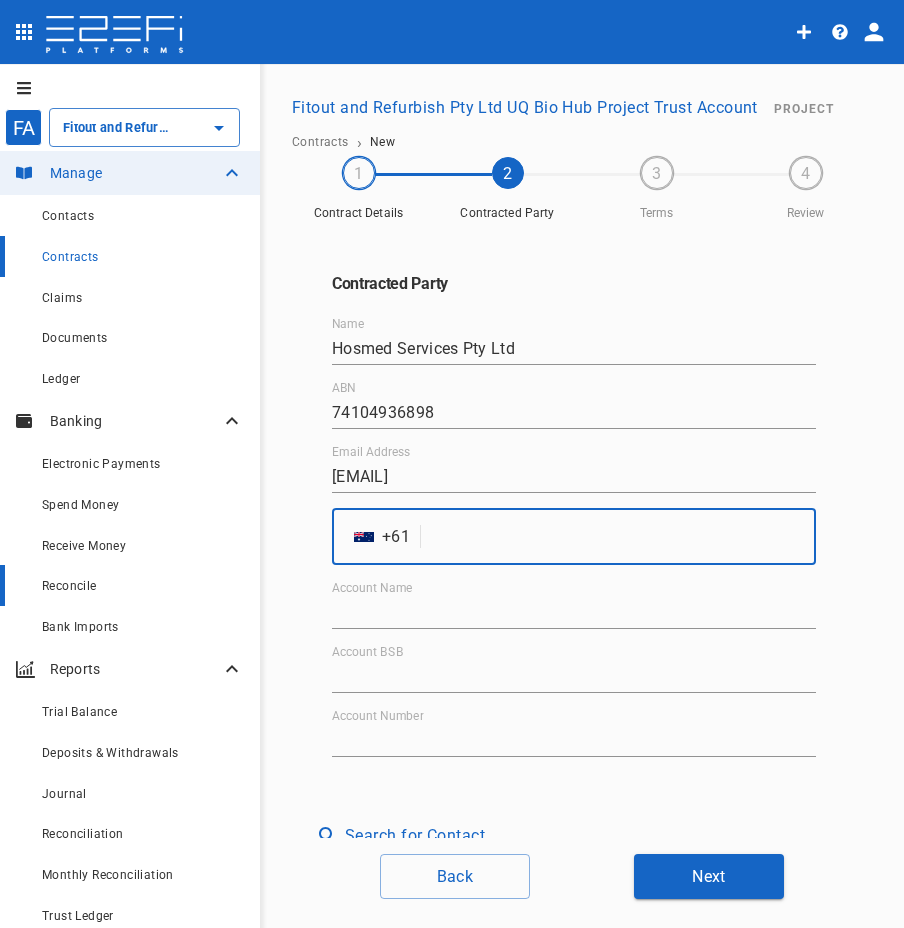paste on "[NUMBER]" 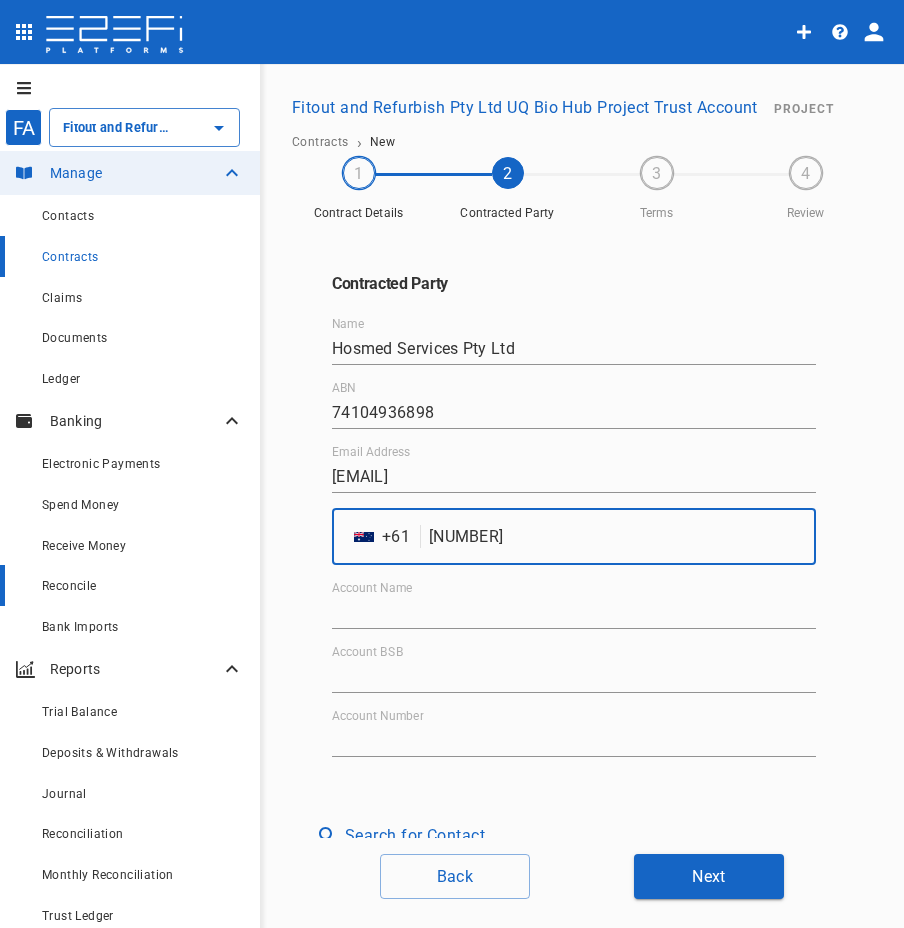 type on "[NUMBER]" 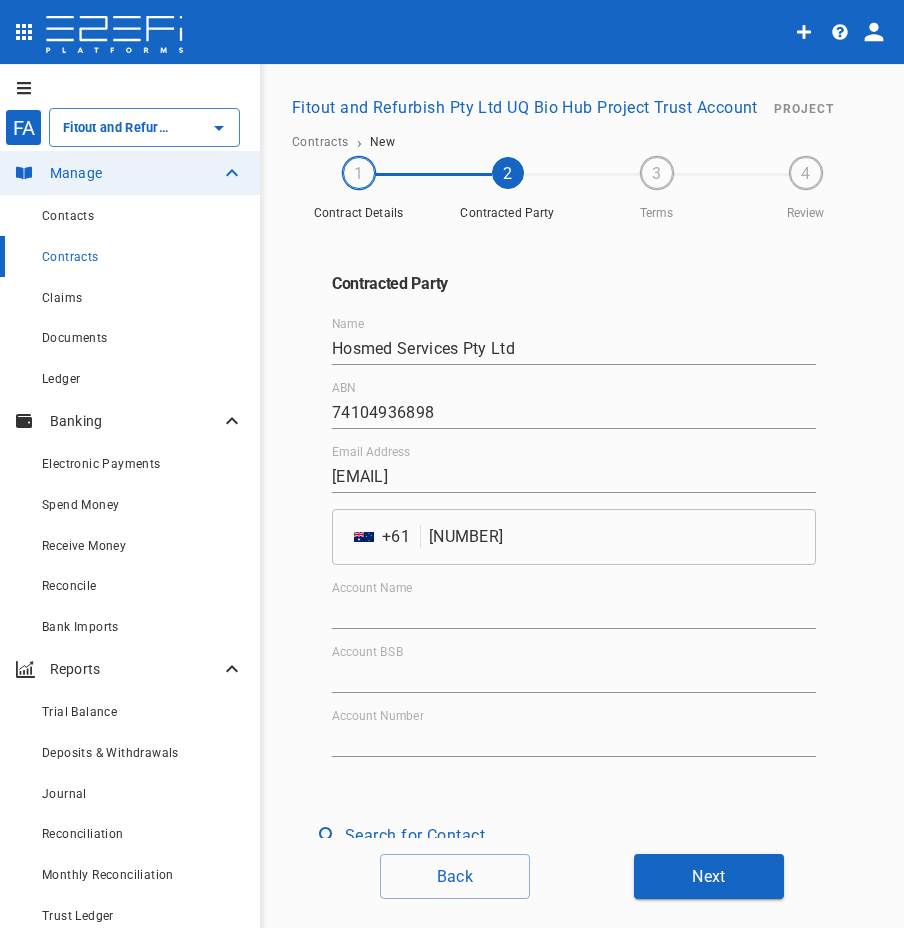 click on "Account Name" at bounding box center [574, 613] 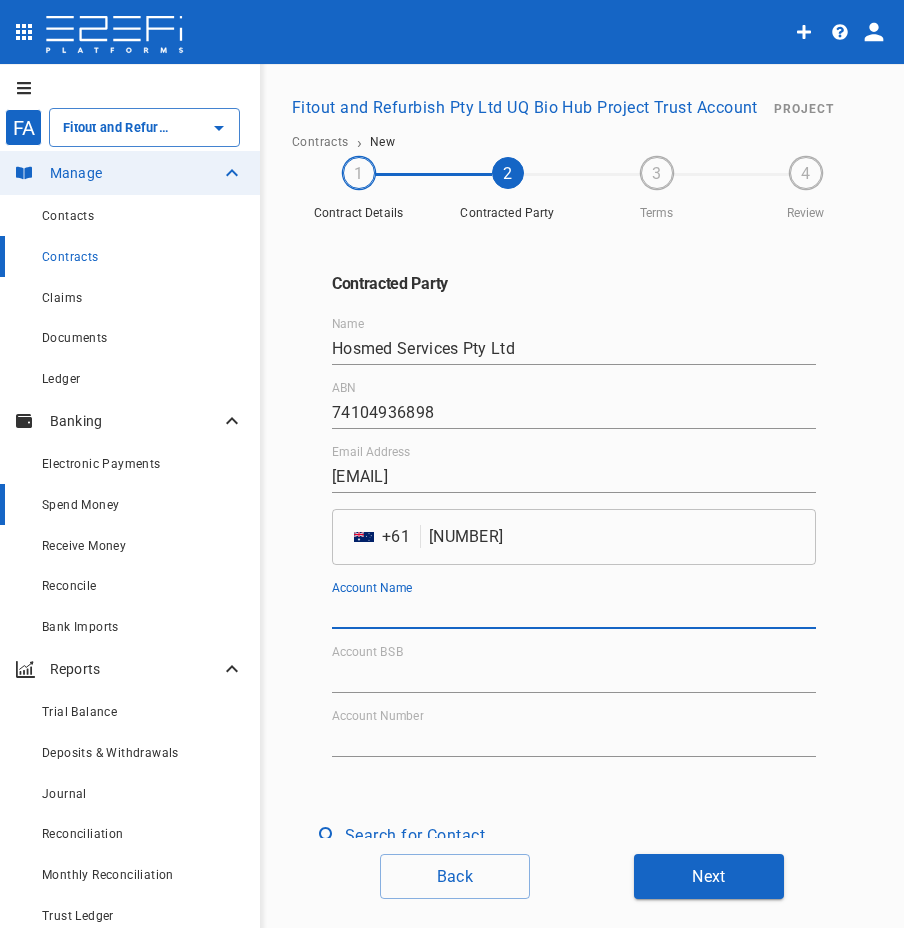 paste on "Hosmed Services Pty Ltd" 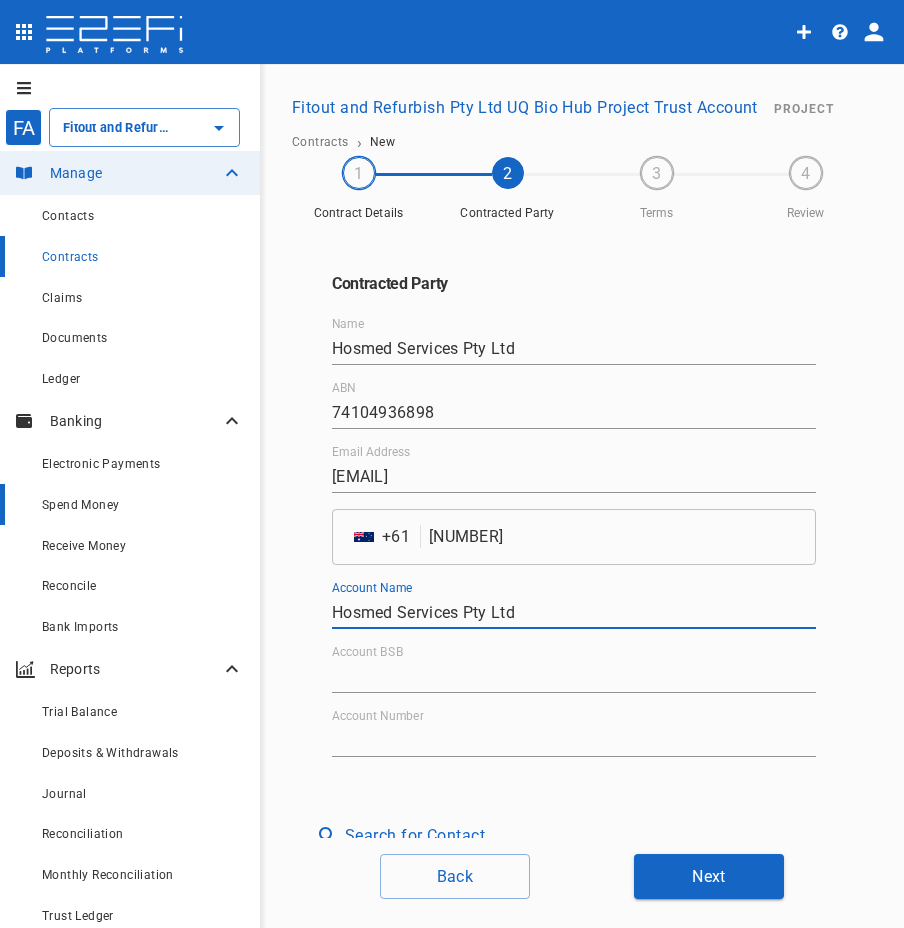 type on "Hosmed Services Pty Ltd" 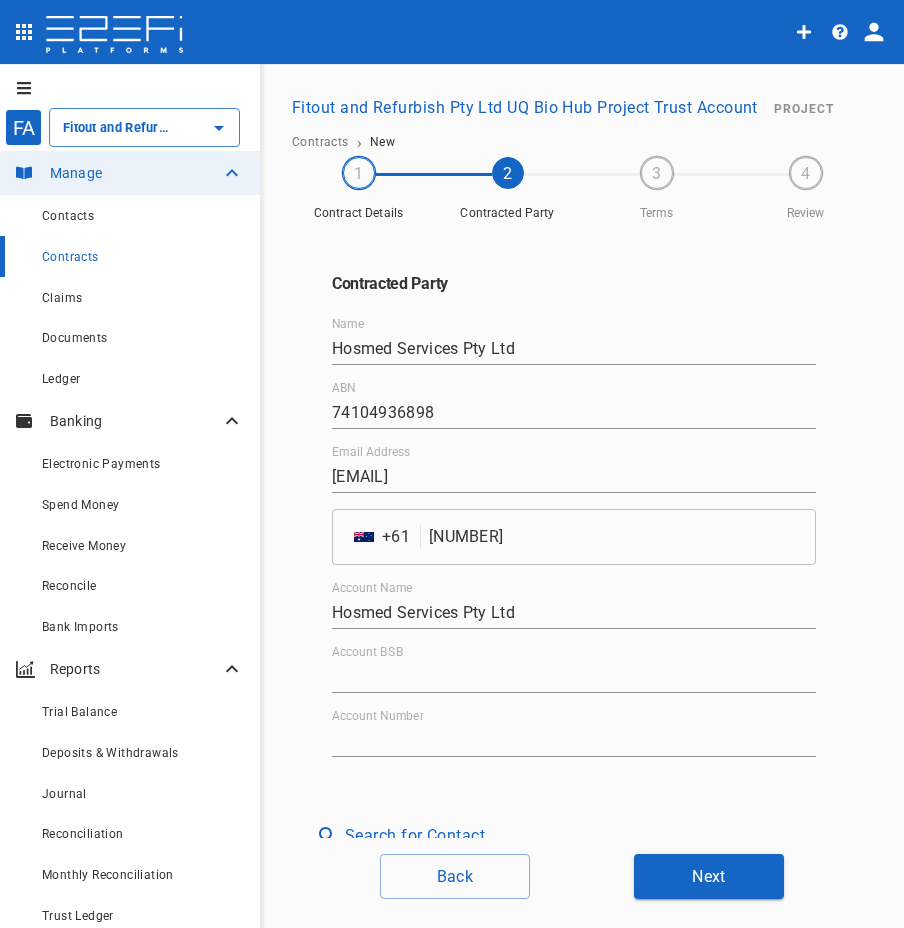 click on "Account BSB" at bounding box center (574, 677) 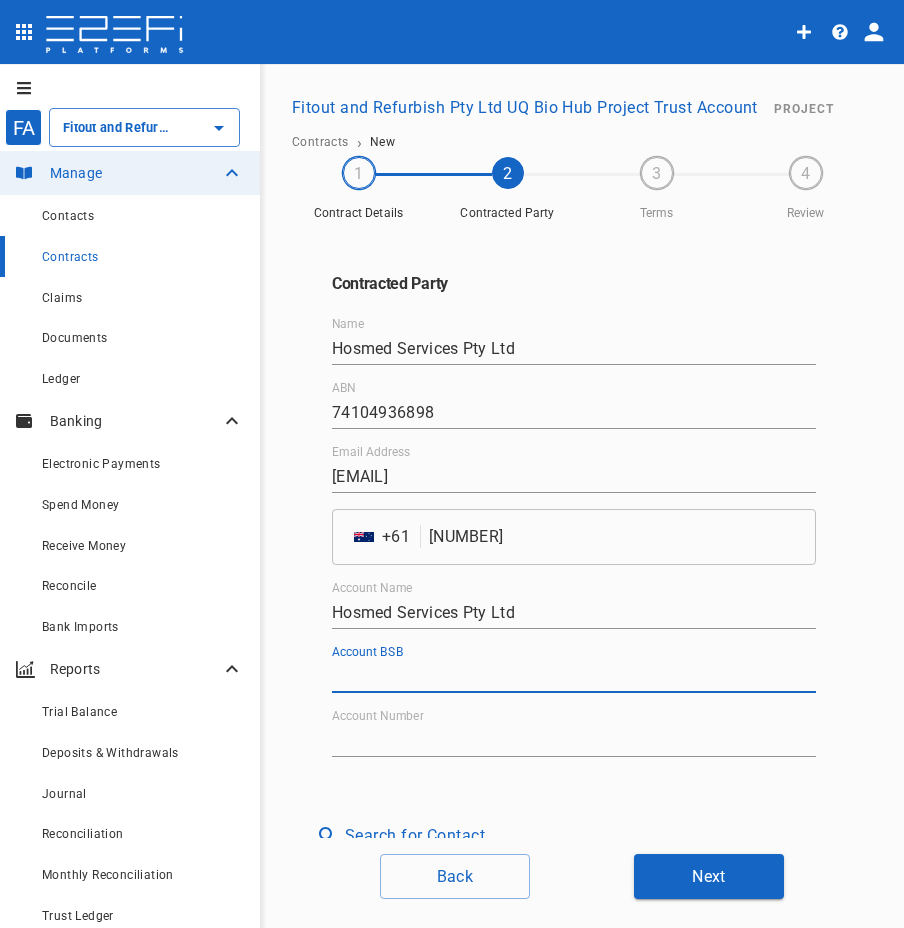paste on "484799" 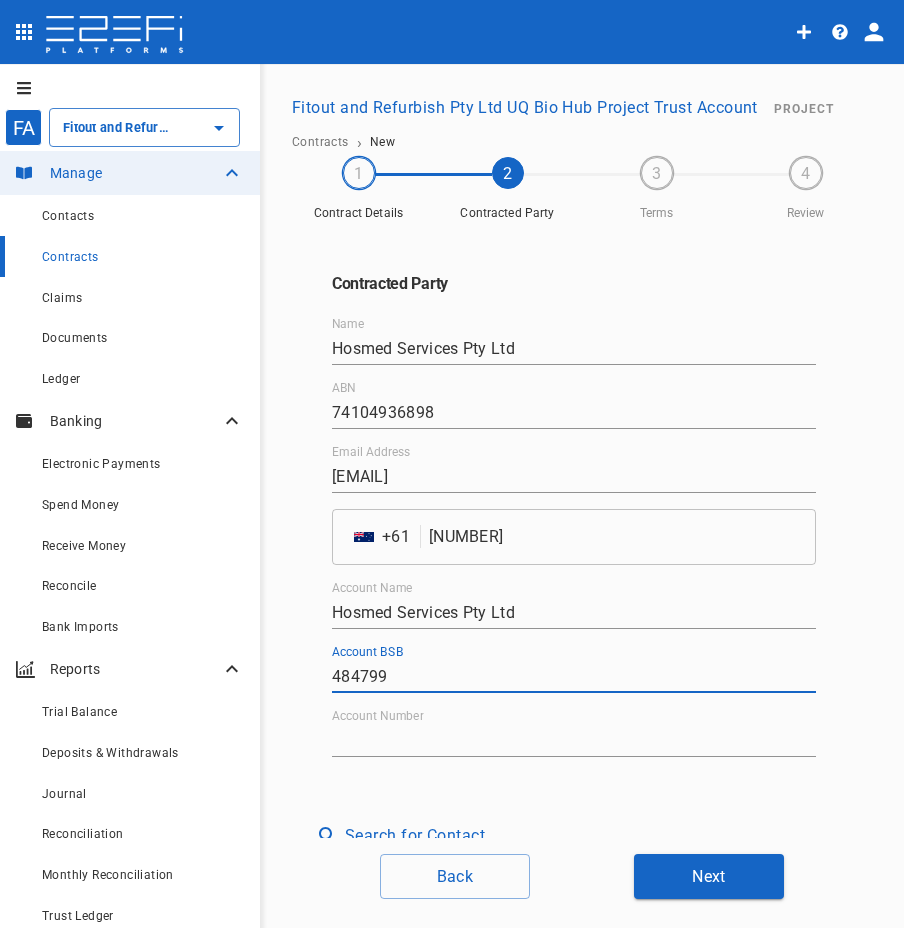 type on "484799" 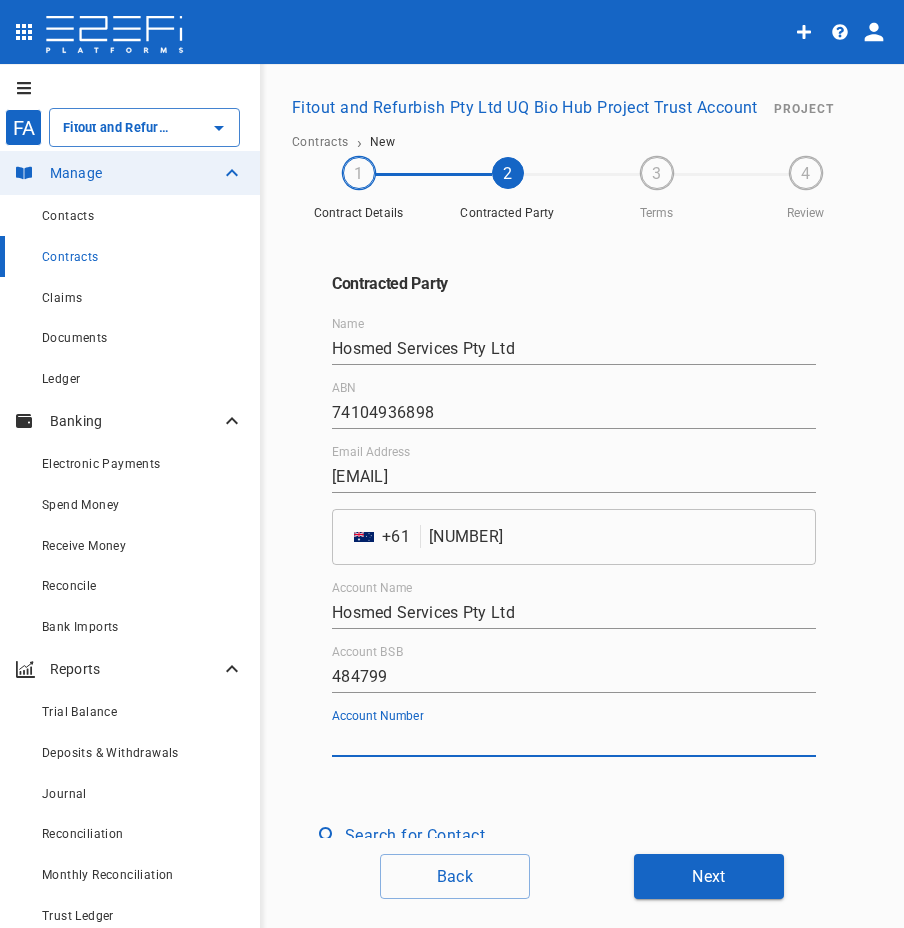 click on "Account Number" at bounding box center (574, 741) 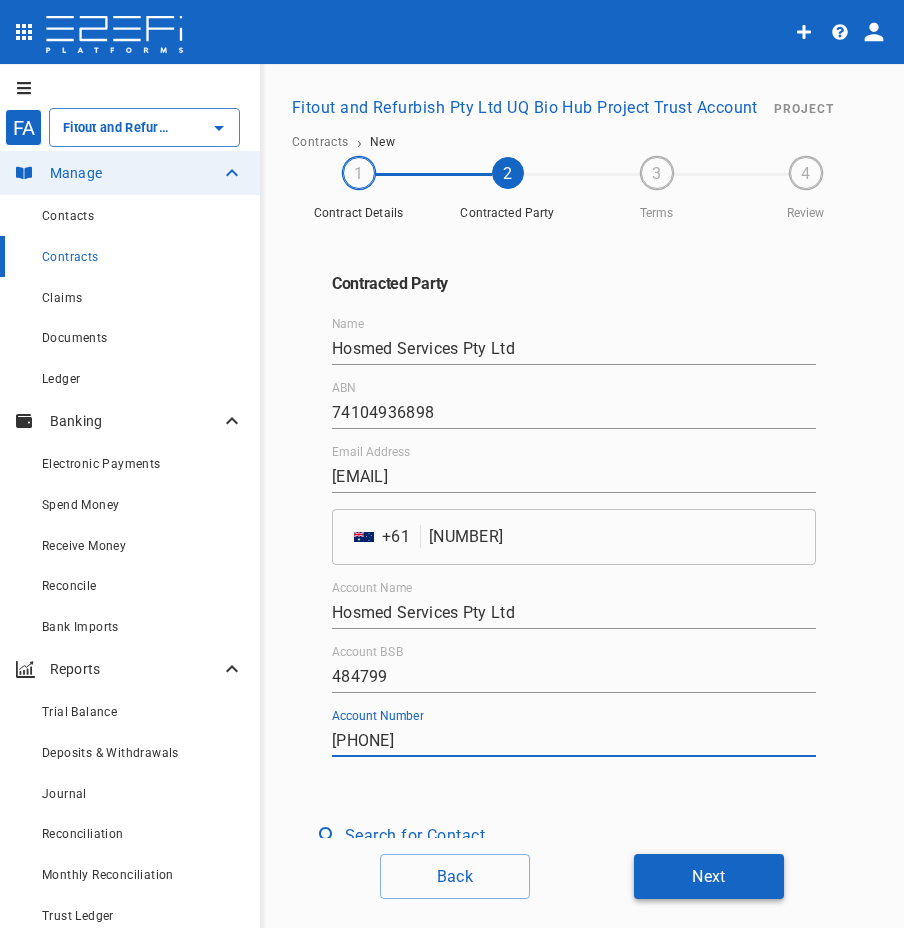 type on "[PHONE]" 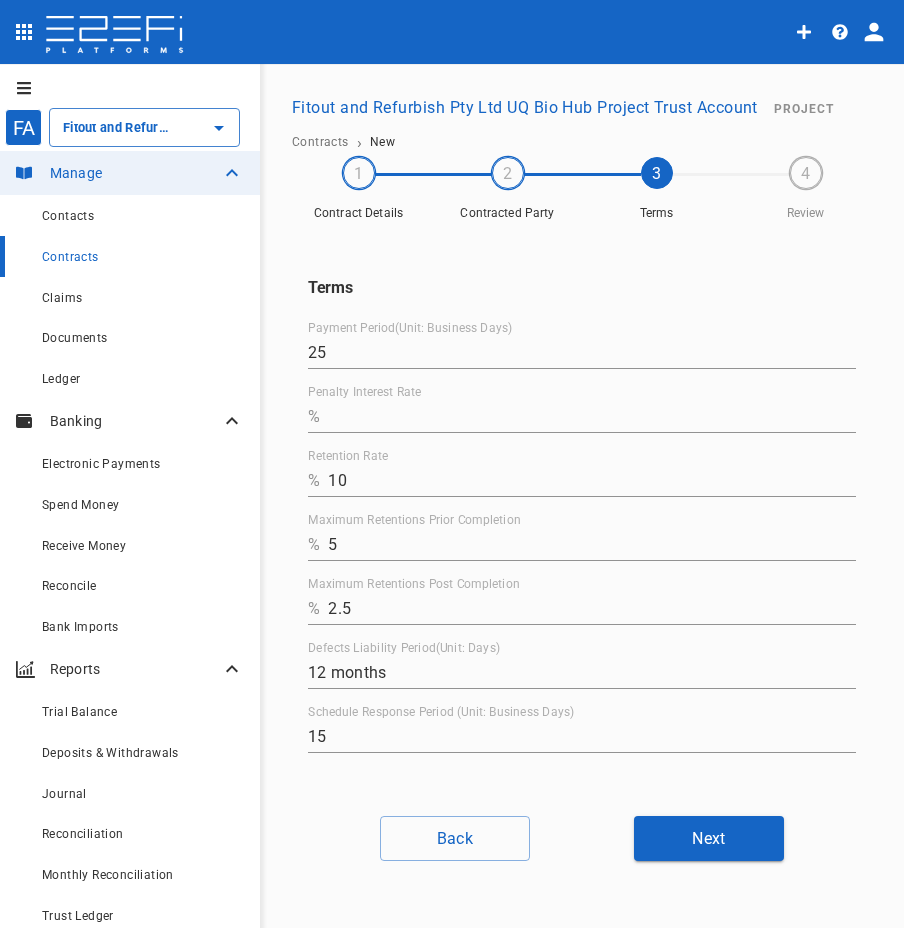 click on "Penalty Interest Rate" at bounding box center (592, 417) 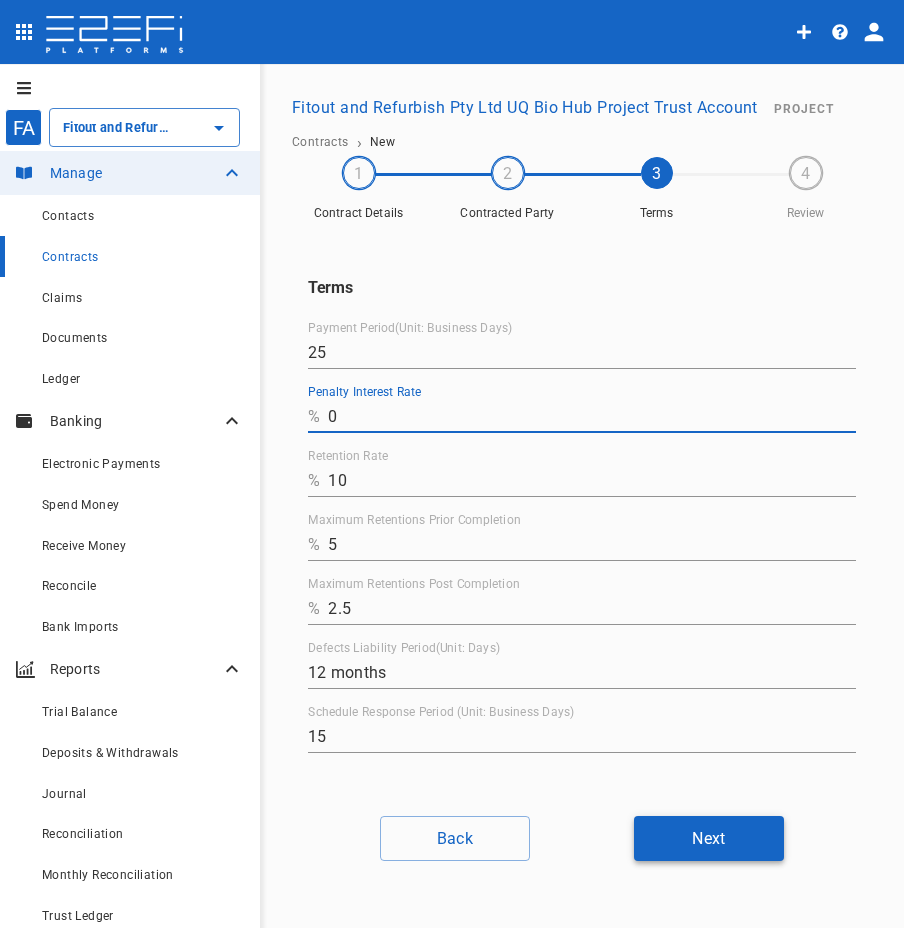 type on "0" 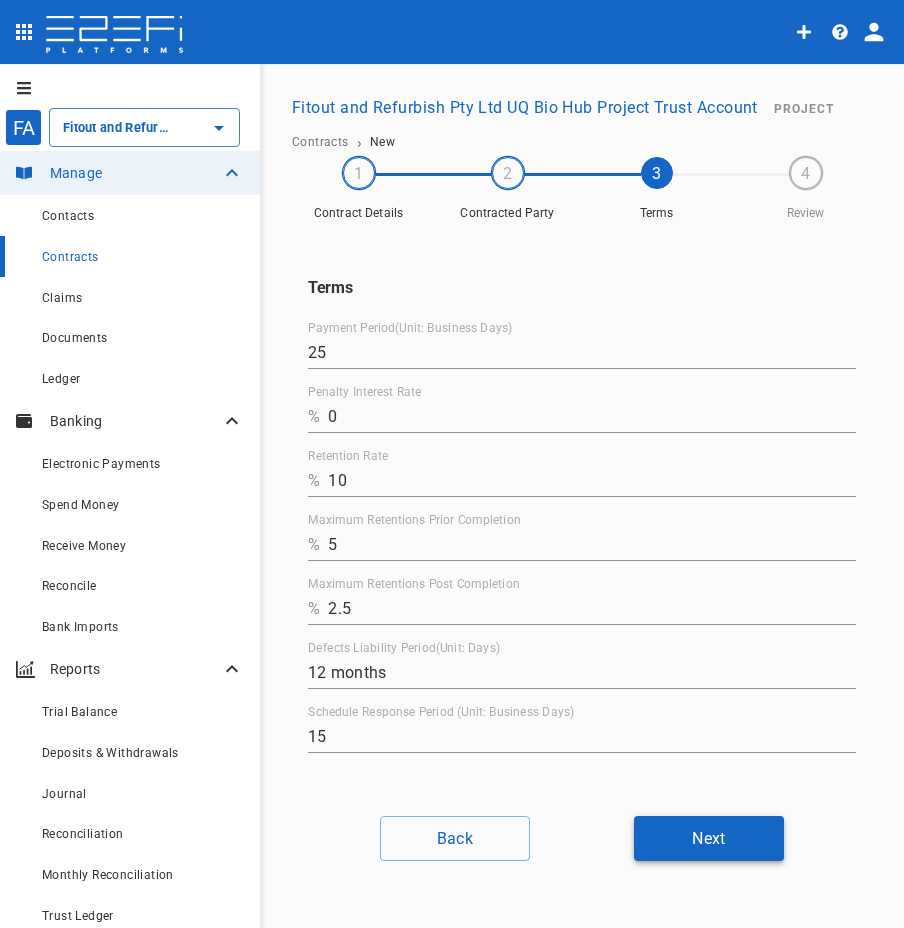 click on "Next" at bounding box center (709, 838) 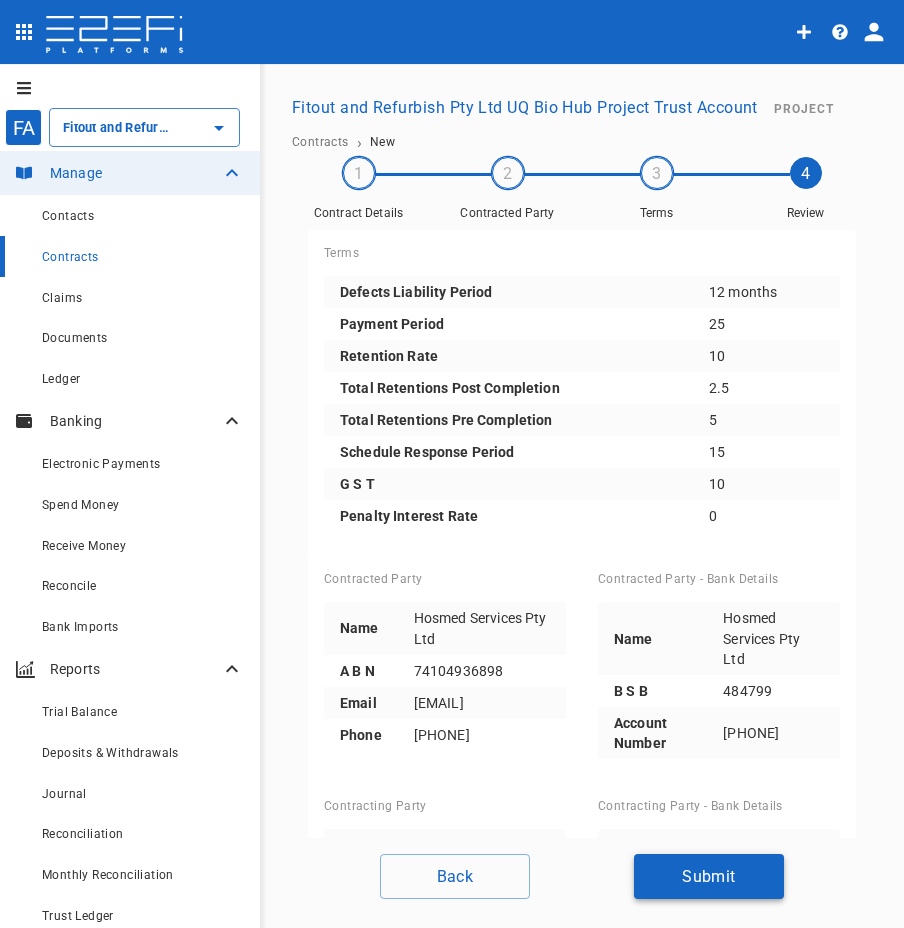 click on "Submit" at bounding box center (709, 876) 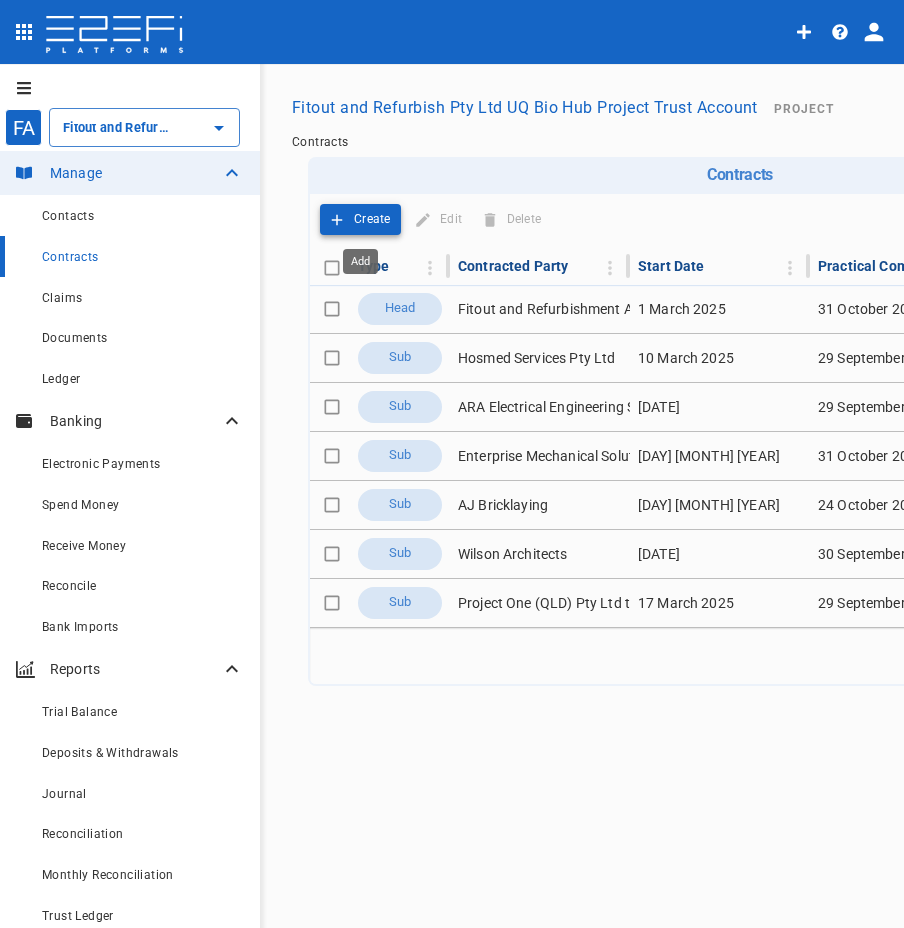 click on "Create" at bounding box center [372, 219] 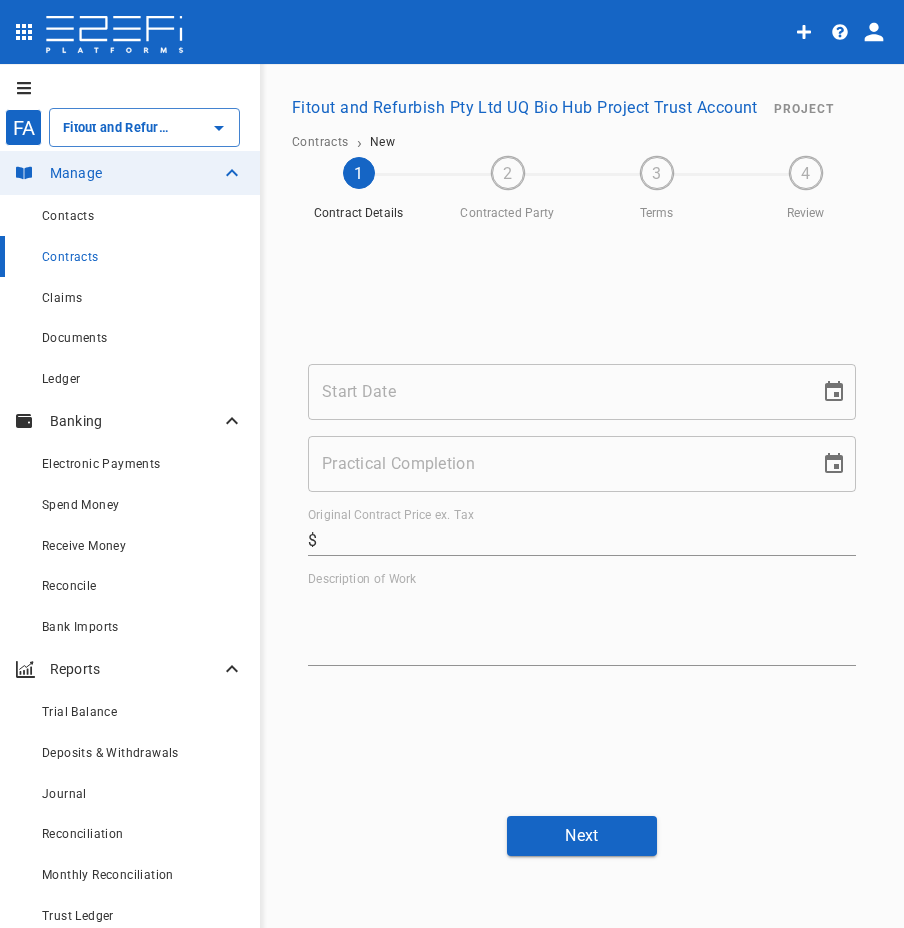 click on "Start Date" at bounding box center [557, 392] 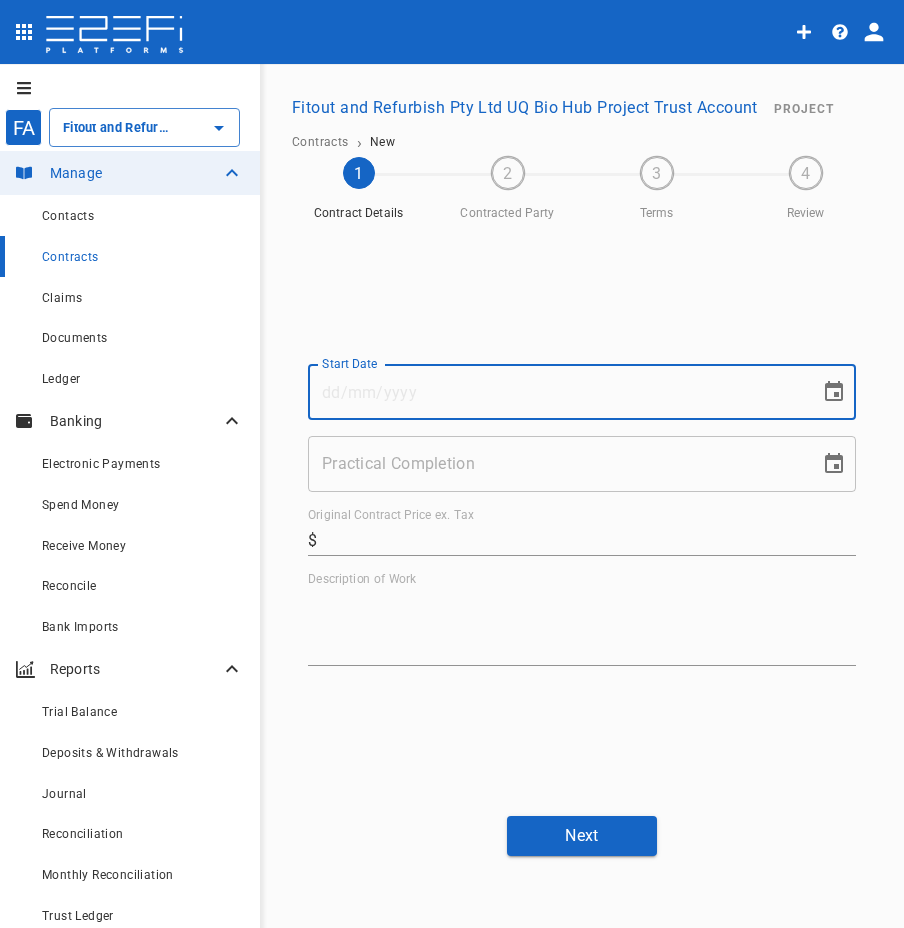 paste on "[DATE]" 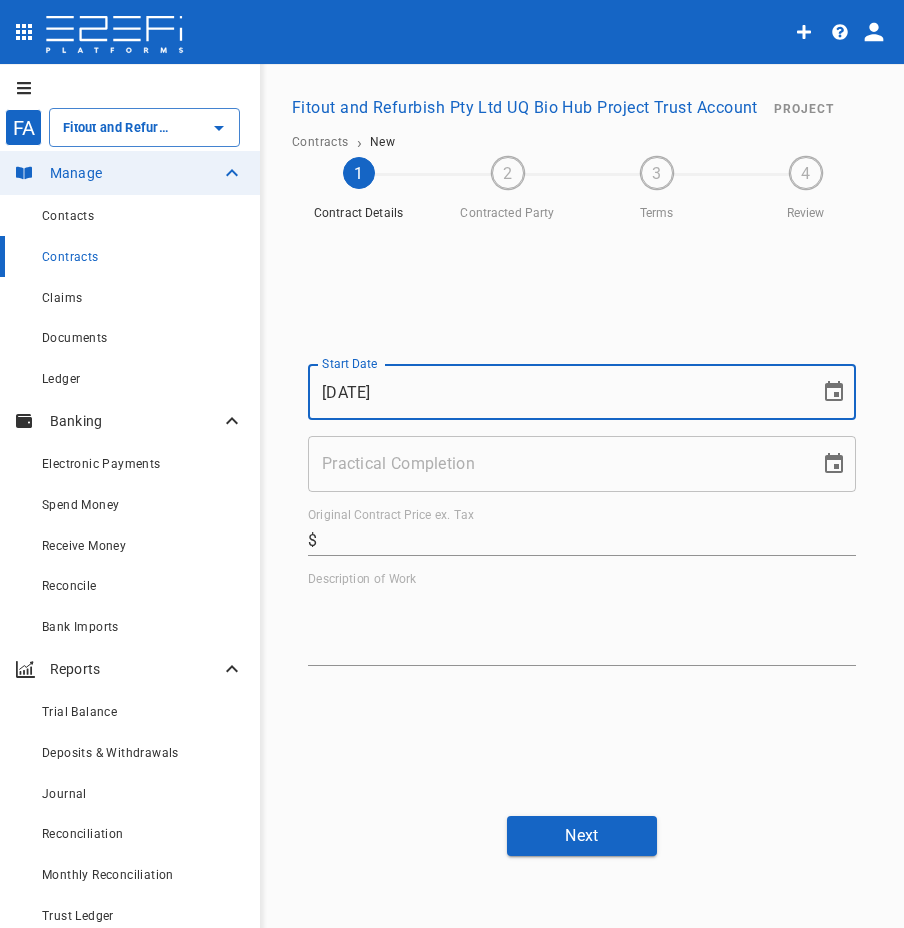 click on "Practical Completion" at bounding box center (557, 464) 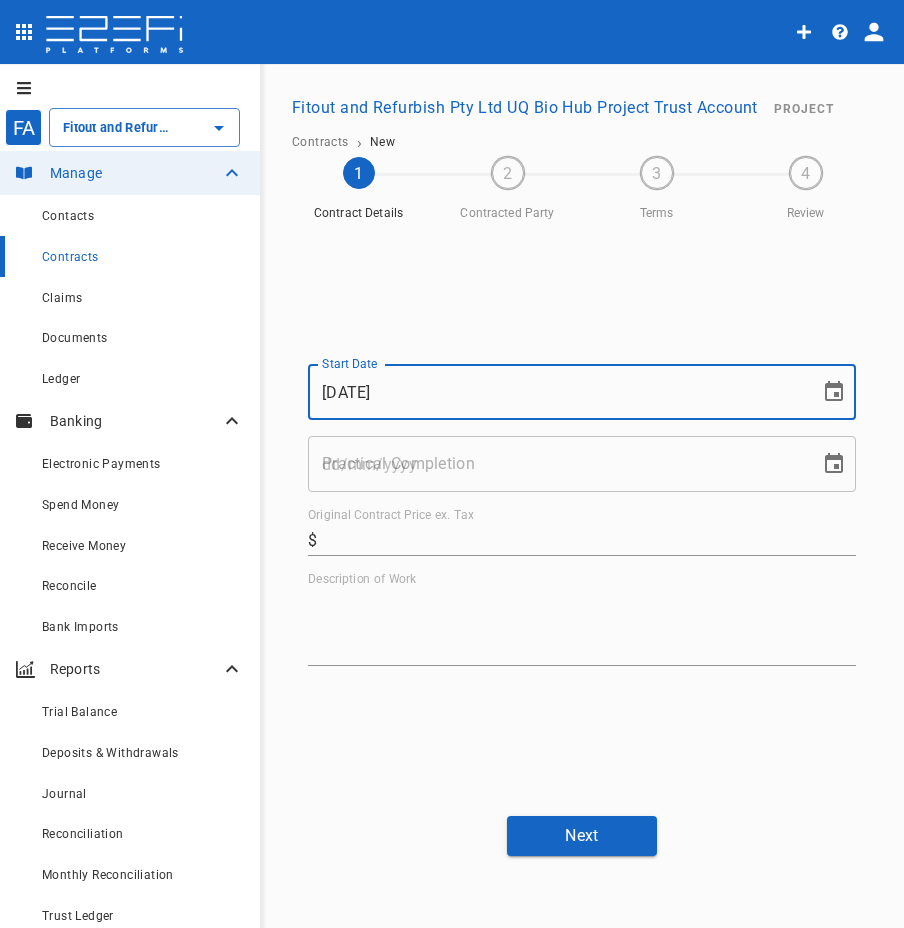 drag, startPoint x: 413, startPoint y: 403, endPoint x: 275, endPoint y: 402, distance: 138.00362 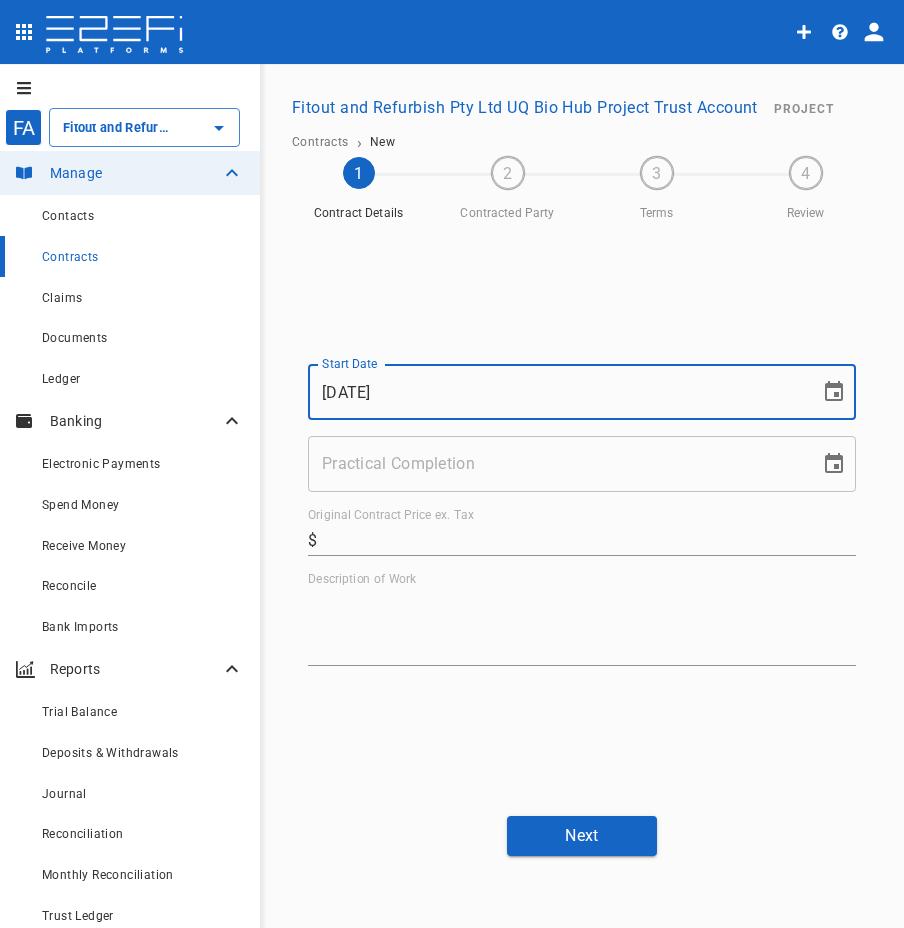 click on "[COMPANY] UQ Bio Hub Project Trust Account ​ Manage Contacts Contracts Claims Documents Ledger Banking Electronic Payments Spend Money Receive Money Reconcile Bank Imports Reports Trial Balance Deposits & Withdrawals Journal Reconciliation Monthly Reconciliation Trust Ledger Monthly Record Pack Audit Pack [NUMBER] Notices Tasks Explore Project Notices Integrations Discover Manage [COMPANY] UQ Bio Hub Project Trust Account Project Contracts › New [NUMBER] Contract Details [NUMBER] Contracted Party [NUMBER] Terms [NUMBER] Review Start Date [NUMBER]/[NUMBER]/[YEAR] Start Date Practical Completion Practical Completion Original Contract Price ex. Tax ​ $ Description of Work x Next" at bounding box center [452, 472] 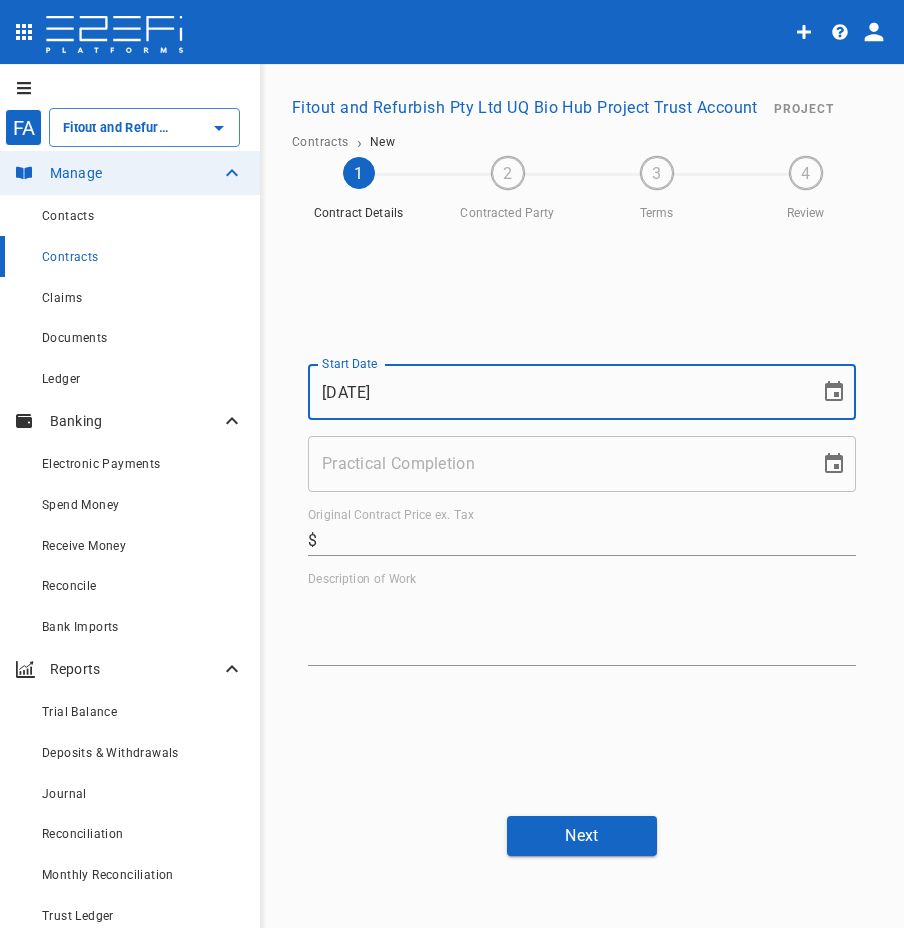 type on "[DATE]" 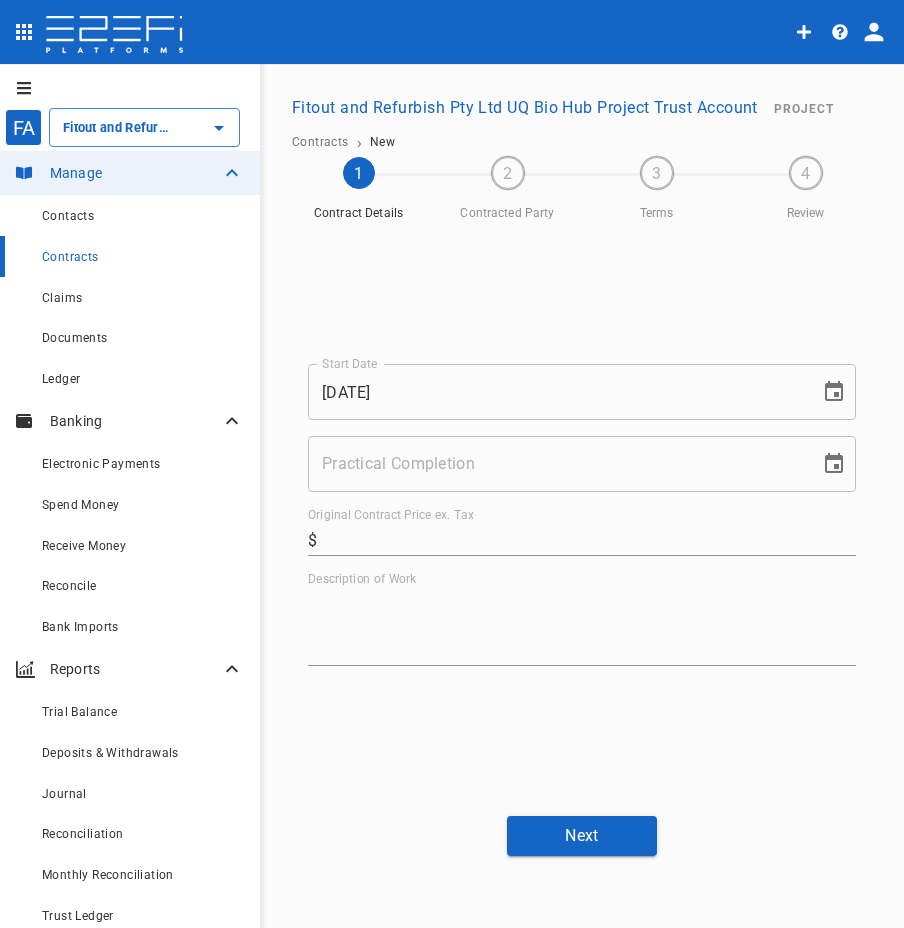 click on "Practical Completion" at bounding box center [557, 464] 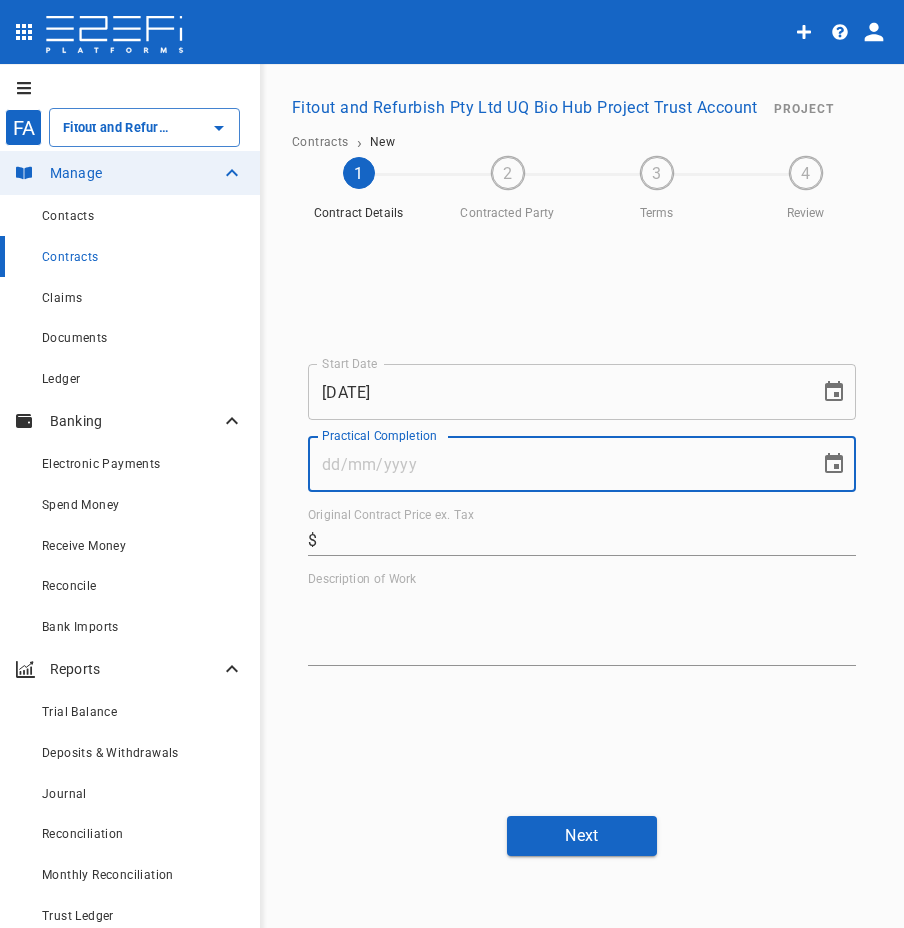 paste on "[DATE]" 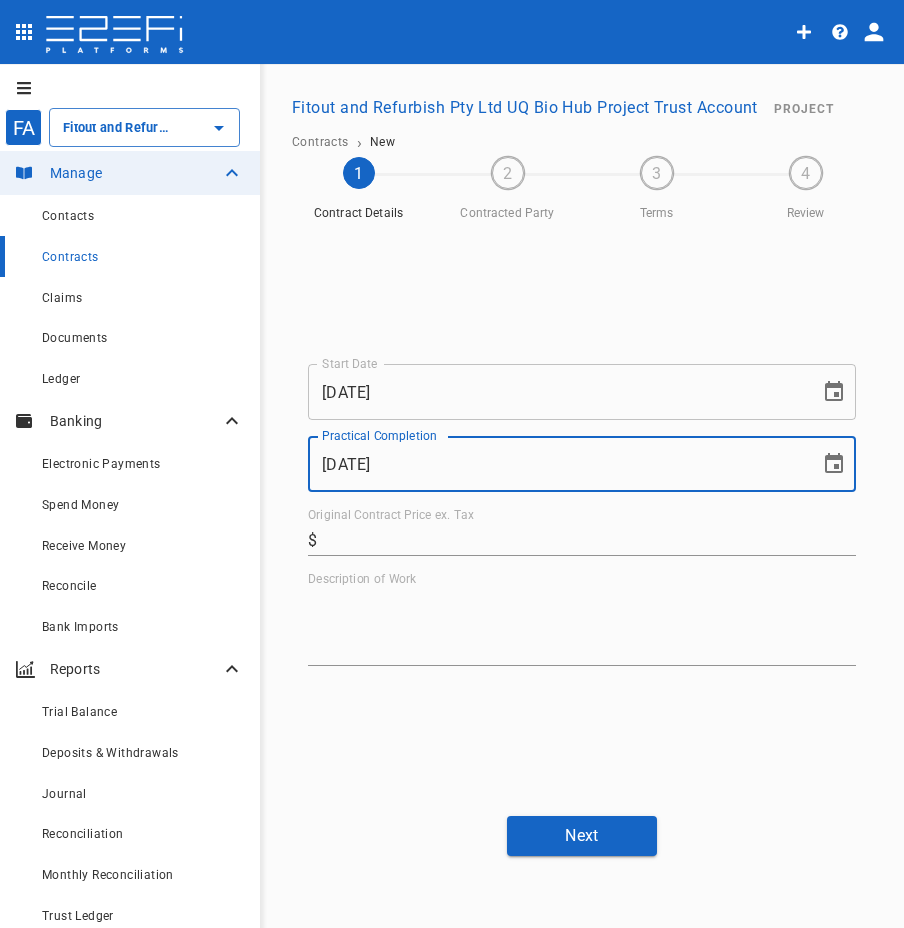 type on "[DATE]" 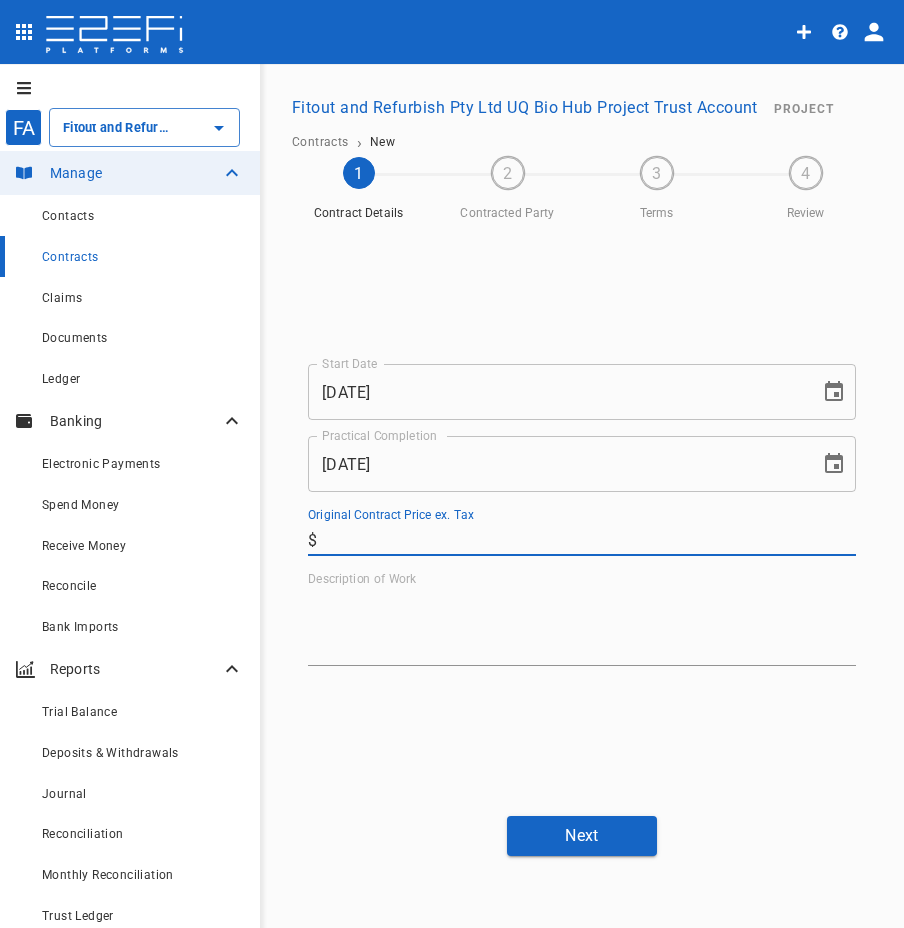 drag, startPoint x: 365, startPoint y: 541, endPoint x: 338, endPoint y: 541, distance: 27 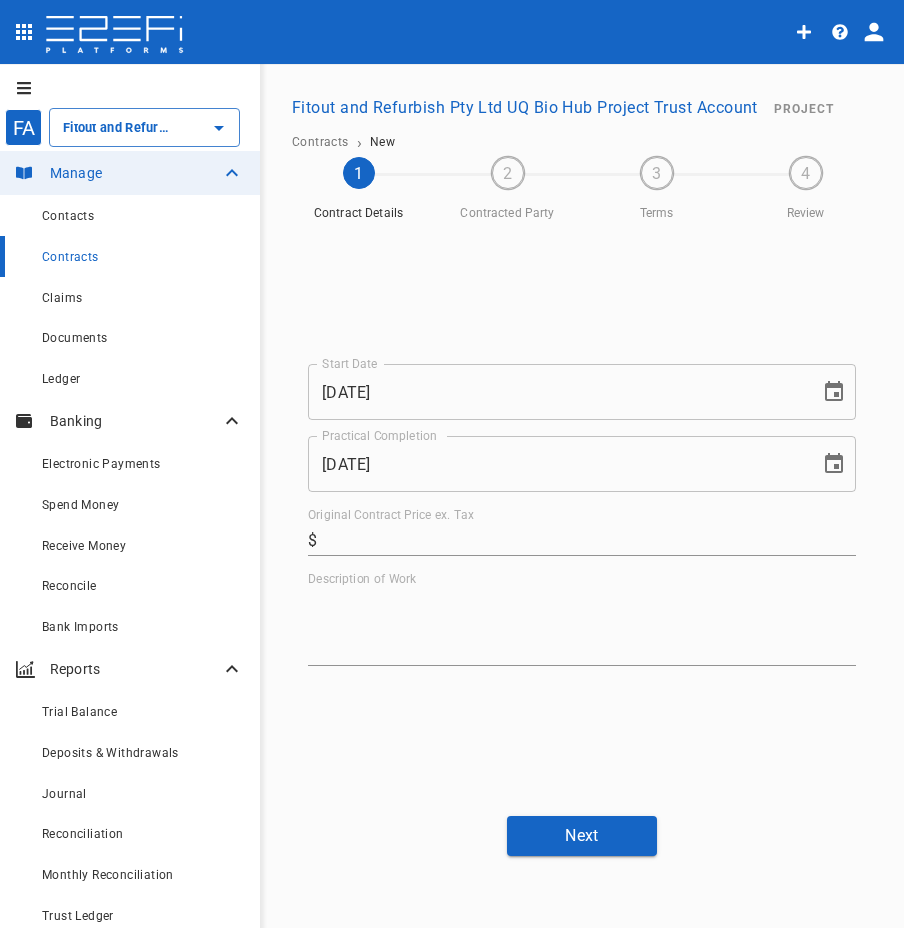 click on "Original Contract Price ex. Tax" at bounding box center [590, 540] 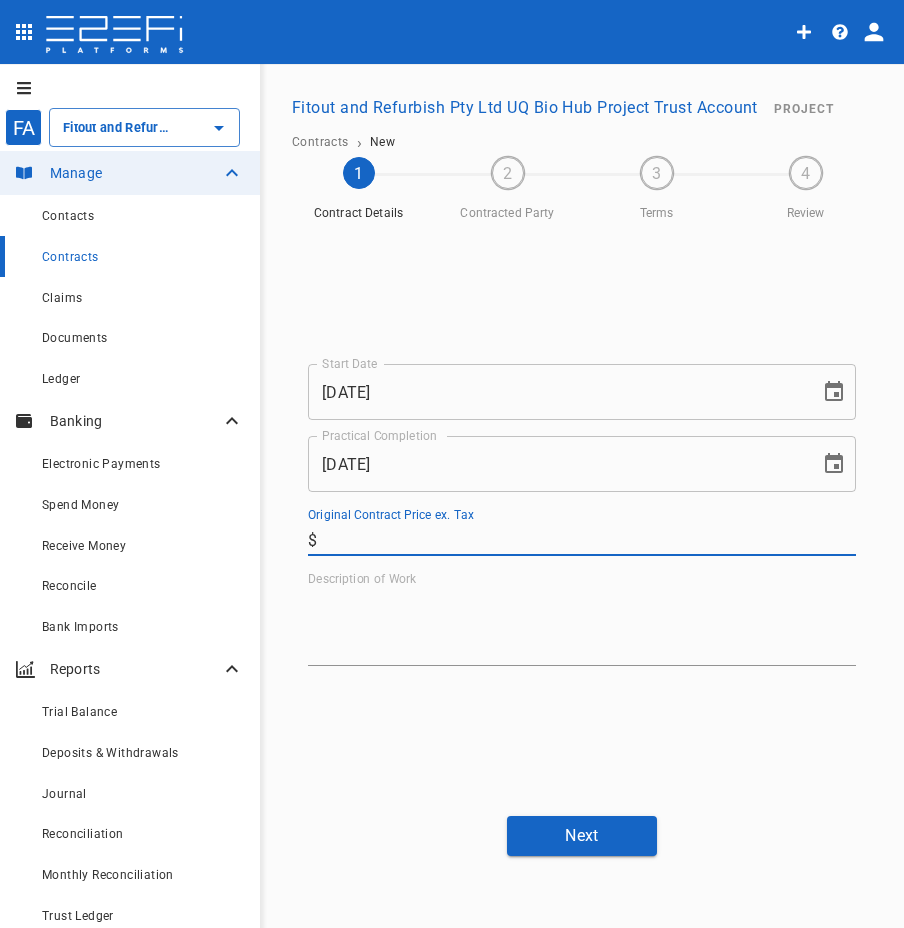 paste on "231,220" 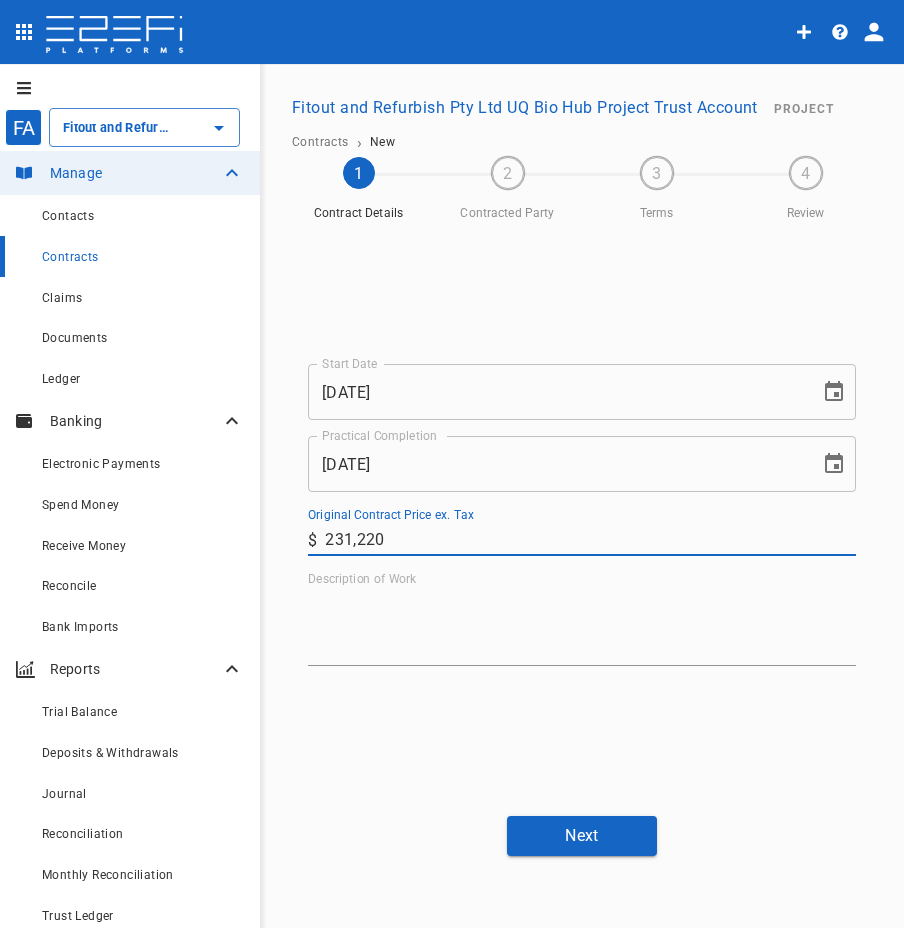 type on "231,220" 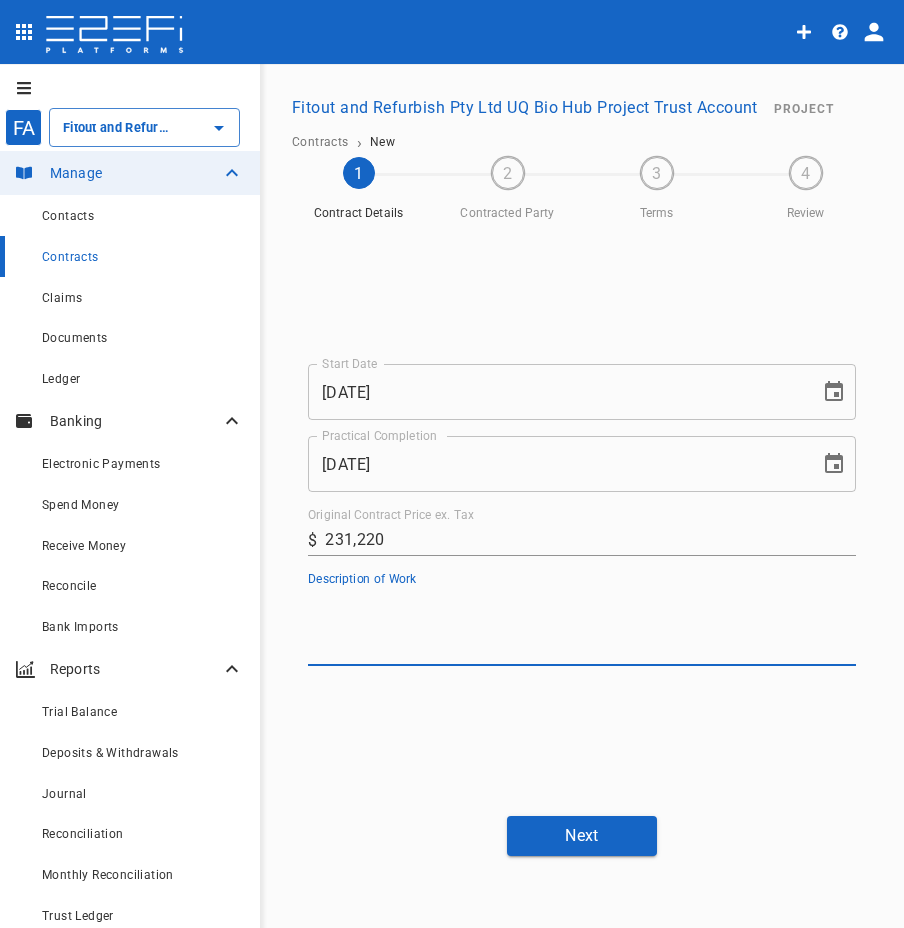 click on "Description of Work" at bounding box center (582, 626) 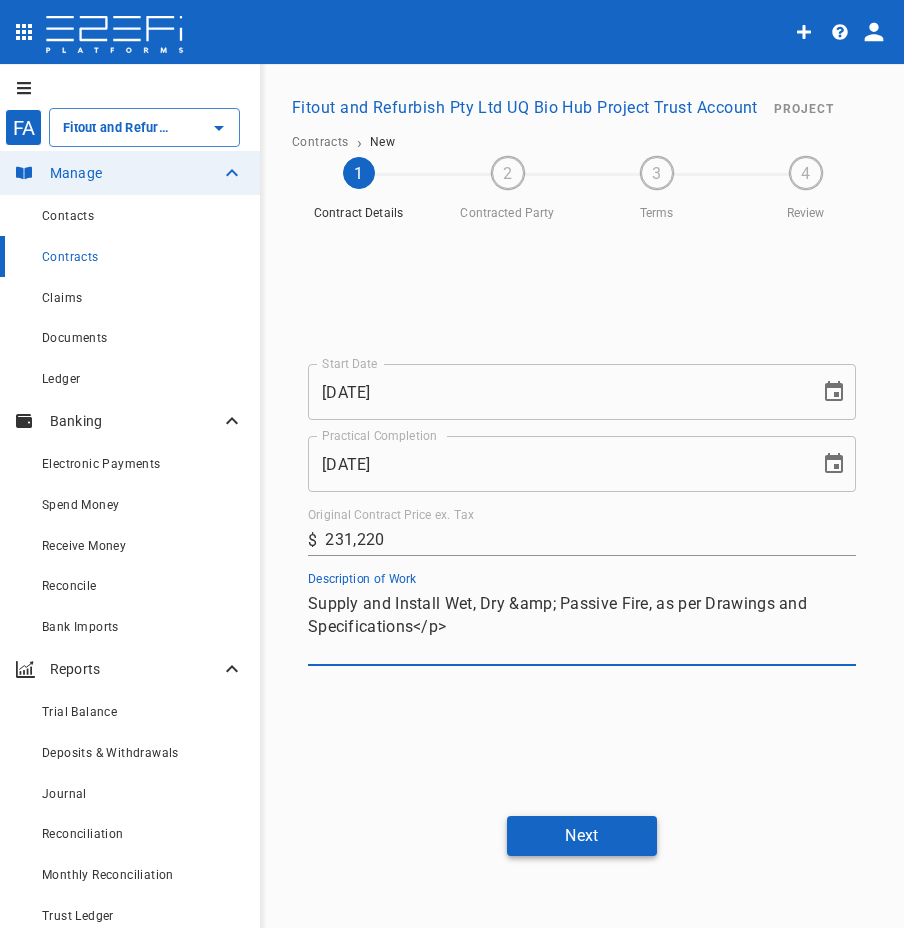 type on "Supply and Install Wet, Dry &amp; Passive Fire, as per Drawings and Specifications</p>" 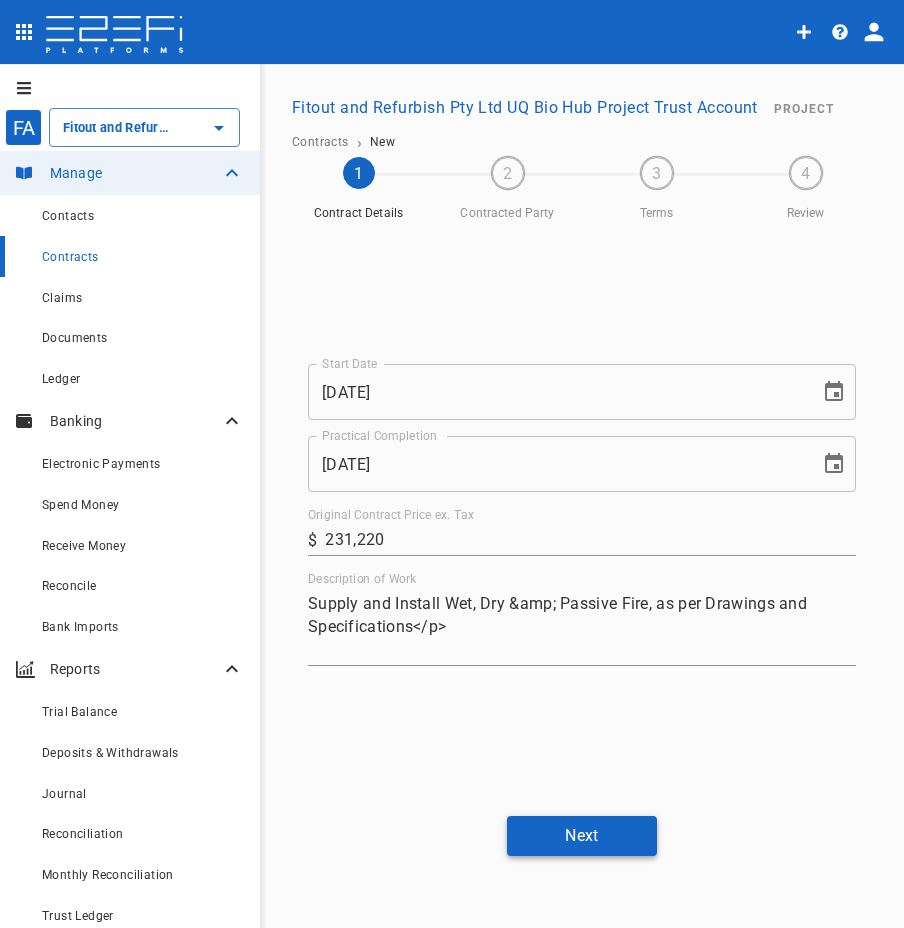click on "Next" at bounding box center [582, 835] 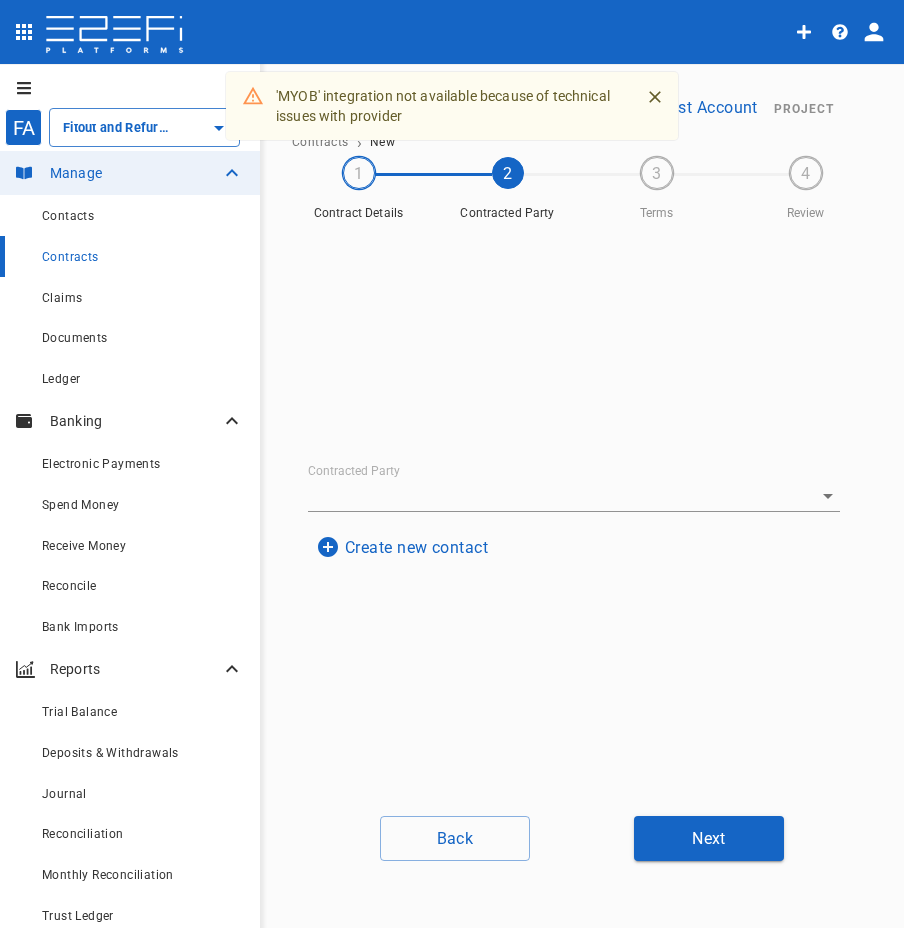 click on "Create new contact" at bounding box center (402, 547) 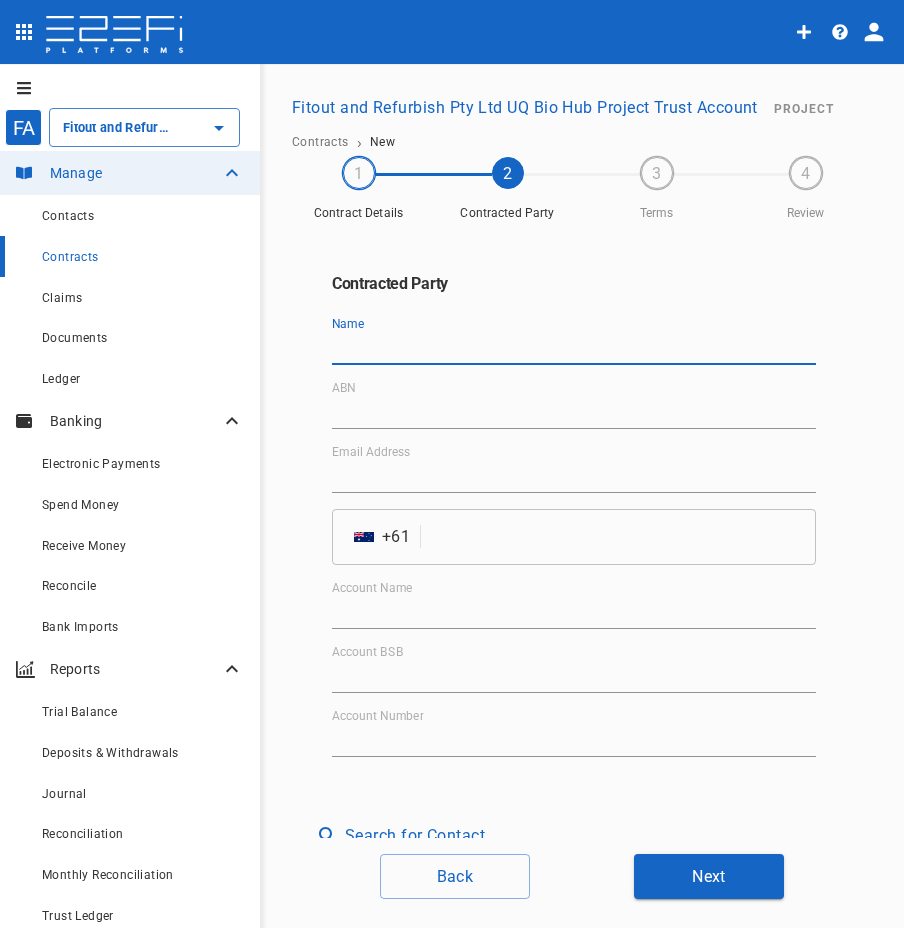 drag, startPoint x: 403, startPoint y: 350, endPoint x: 389, endPoint y: 359, distance: 16.643316 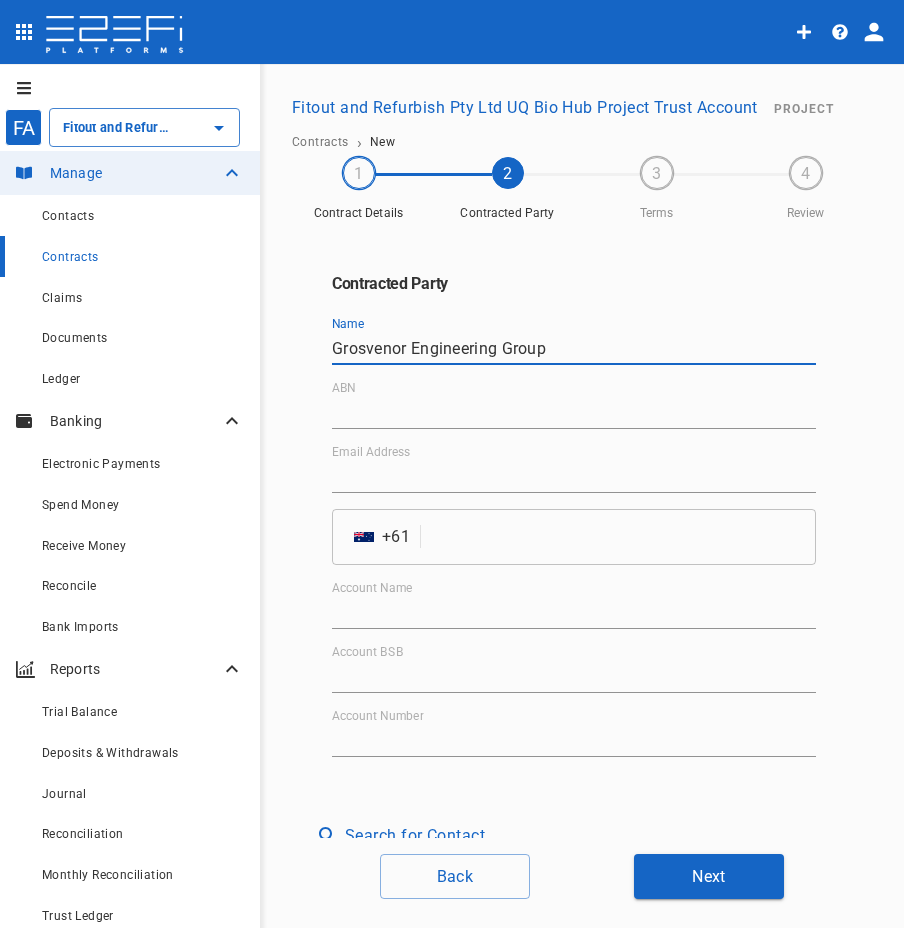 type on "Grosvenor Engineering Group" 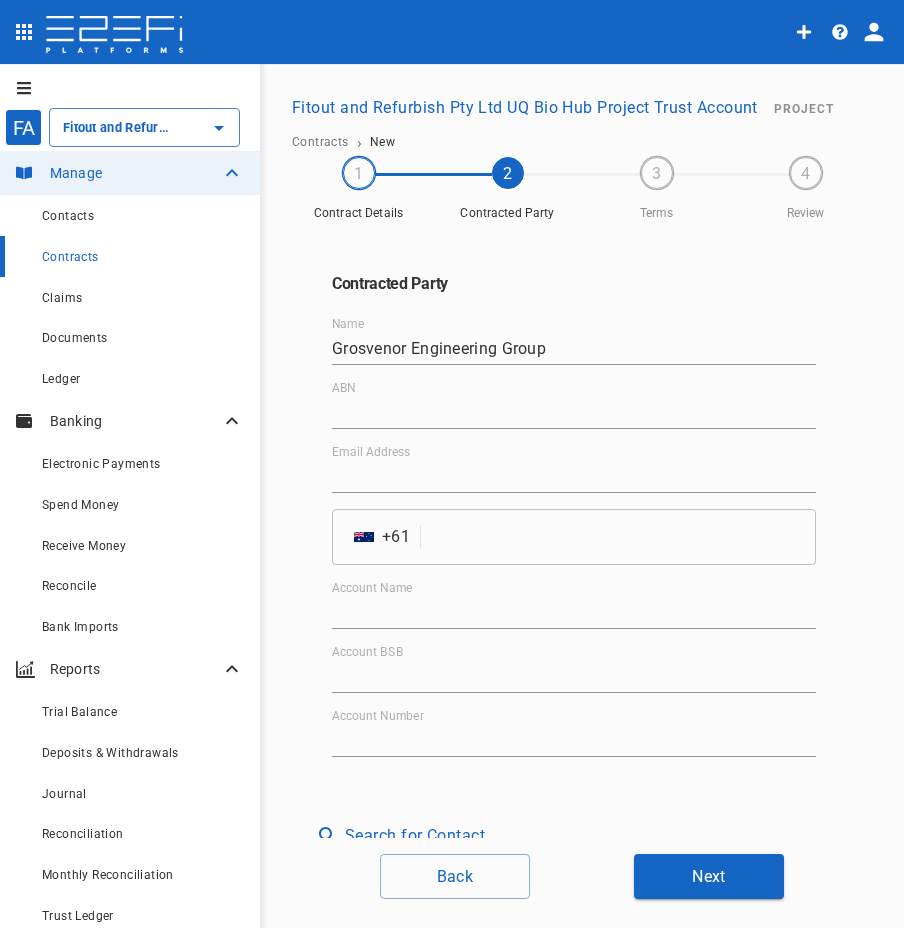 click on "ABN" at bounding box center [574, 413] 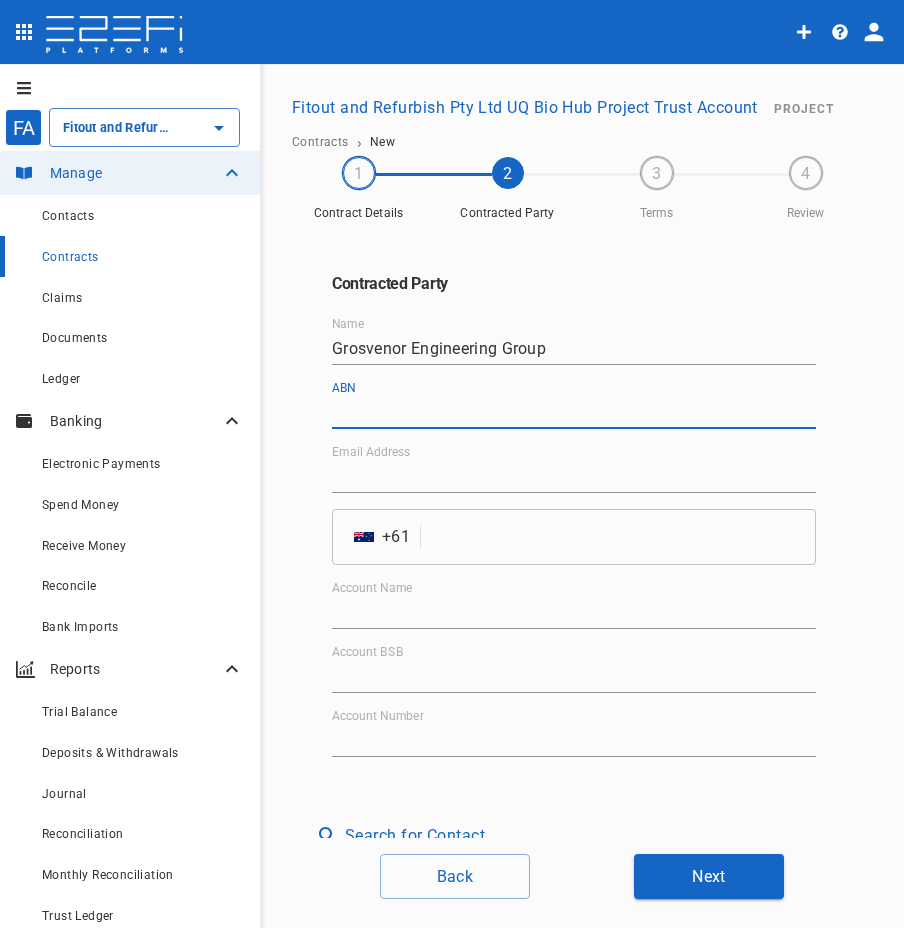 paste on "[ACCOUNT NUMBER]" 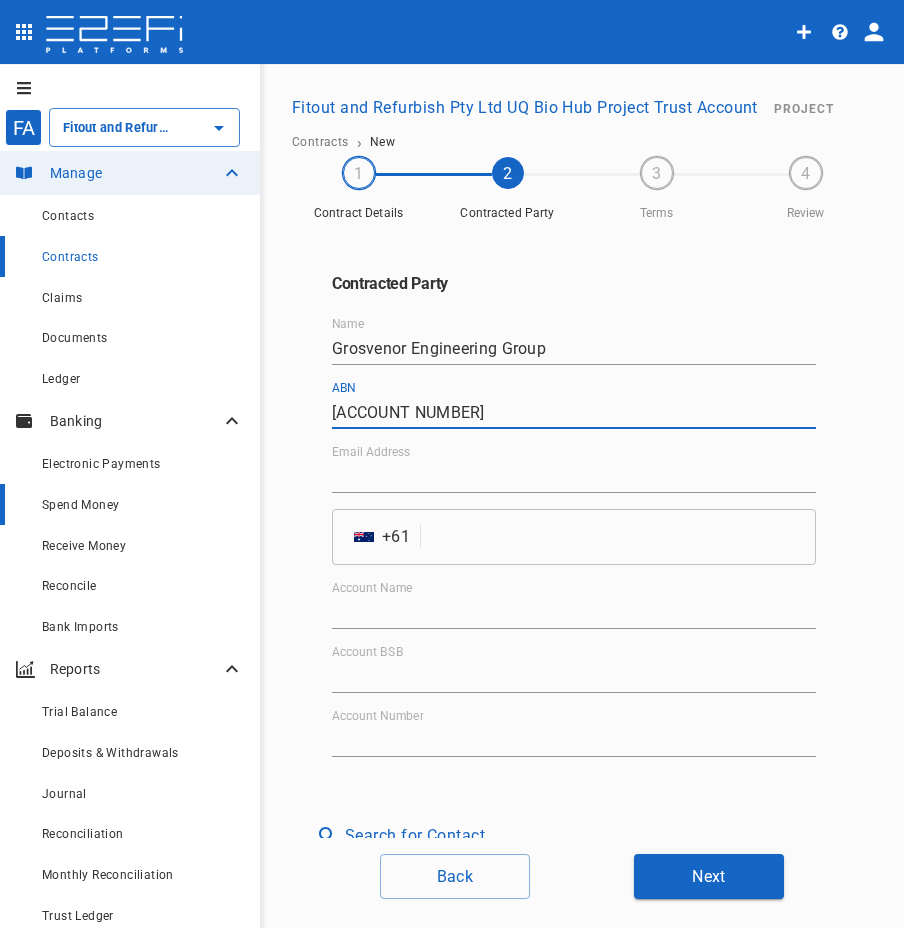 type on "[ACCOUNT NUMBER]" 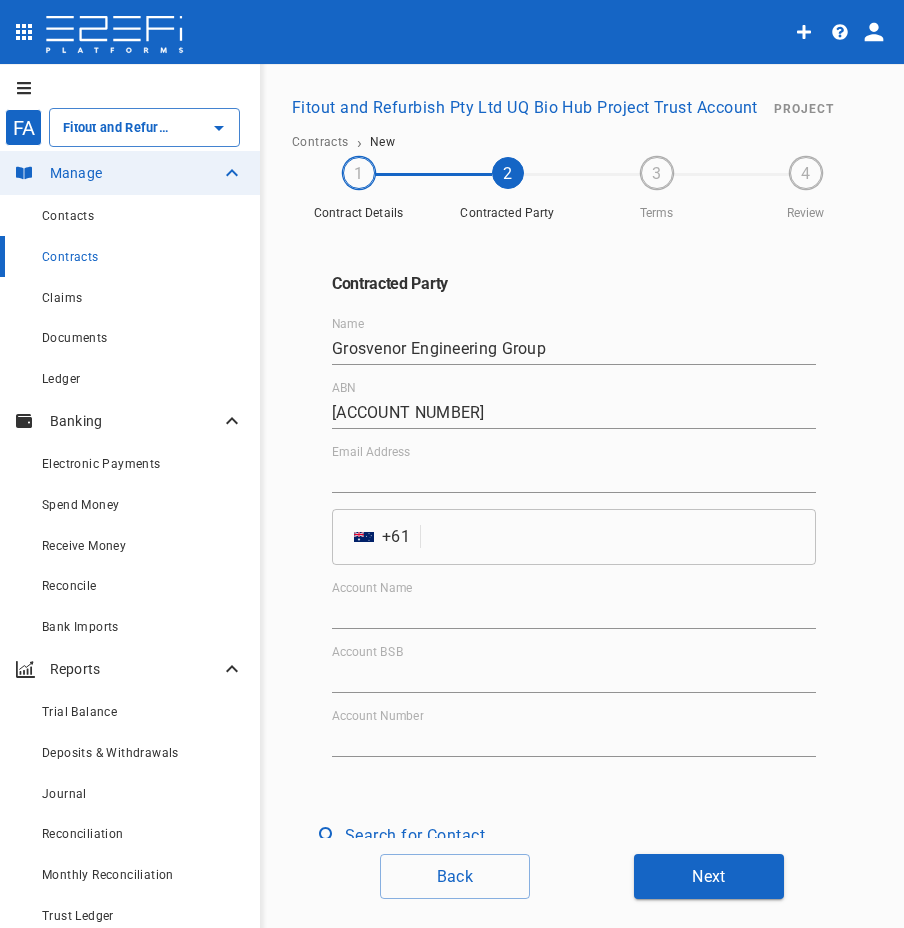 click on "Email Address" at bounding box center [574, 477] 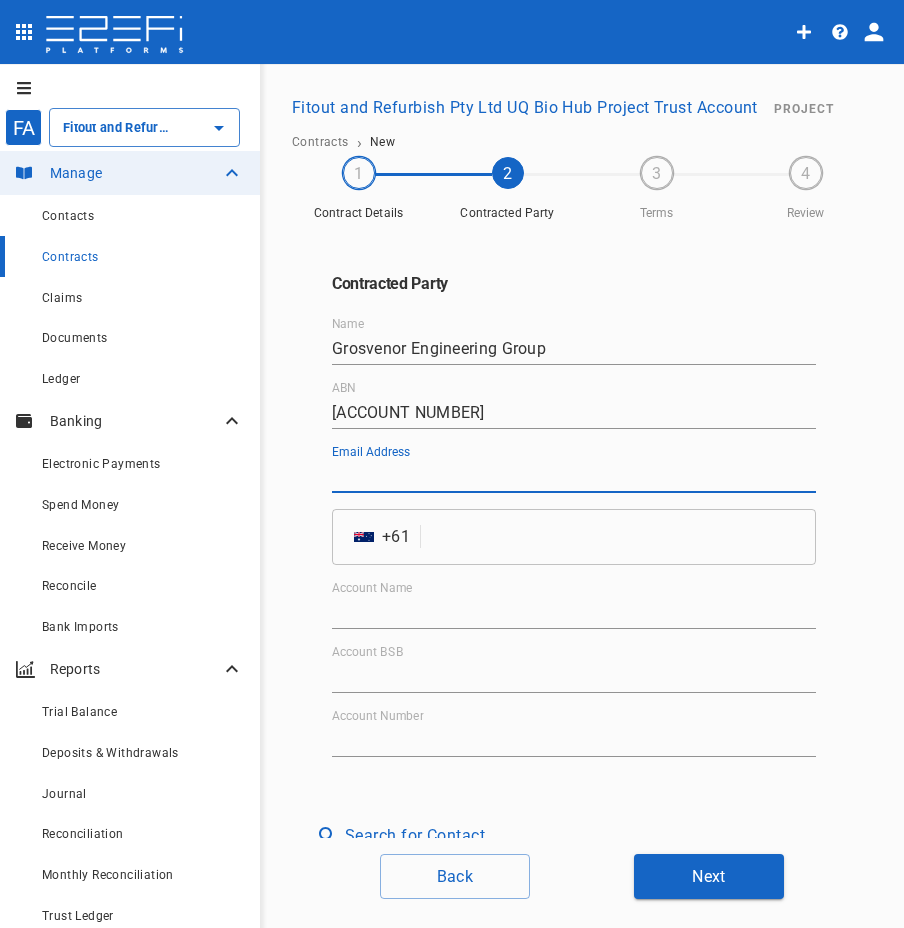 paste on "[EMAIL]" 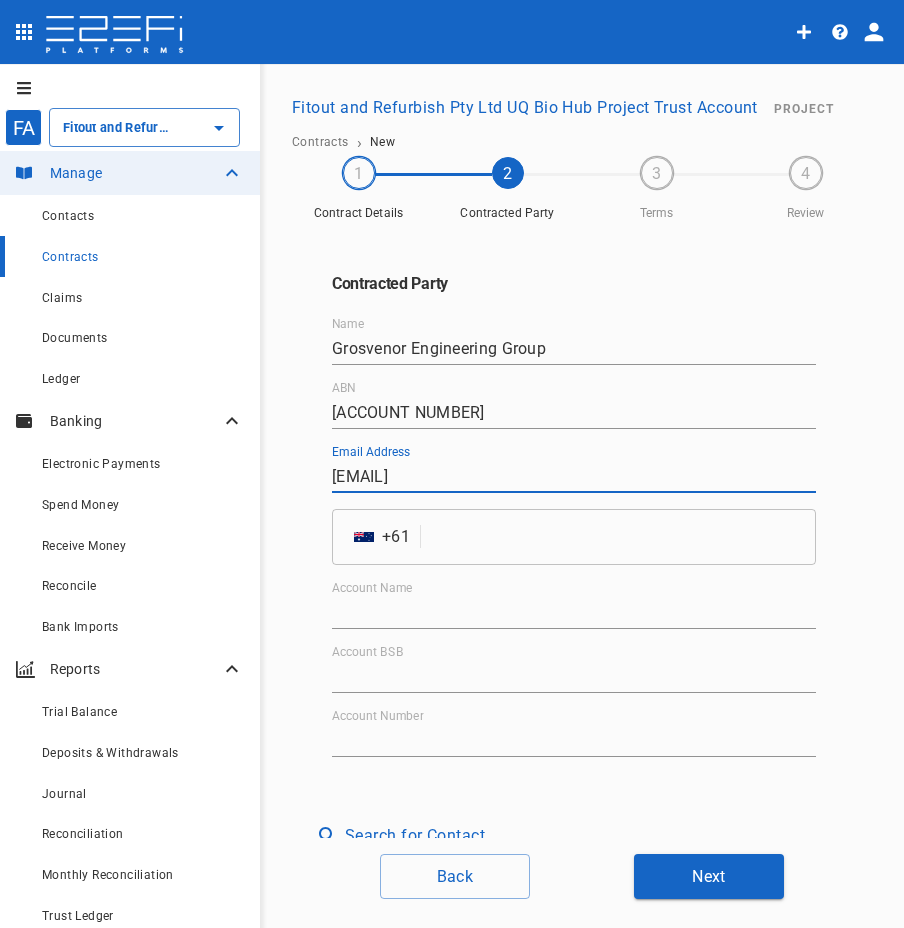 type on "[EMAIL]" 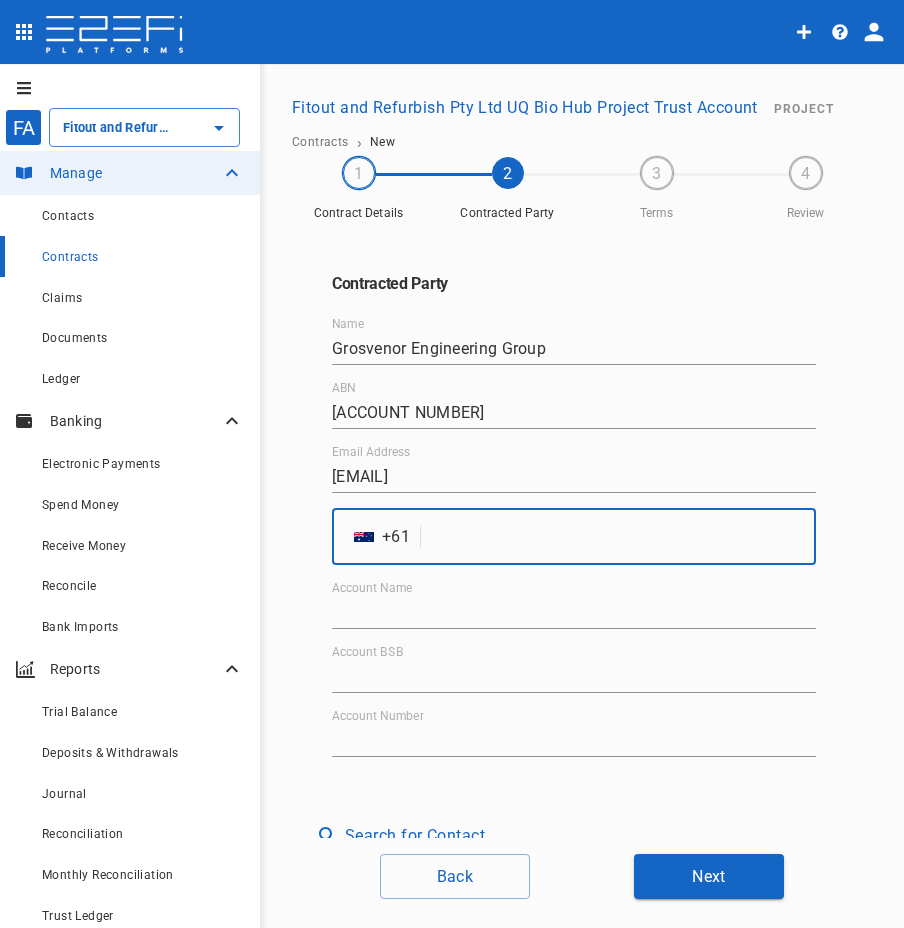 click at bounding box center (622, 537) 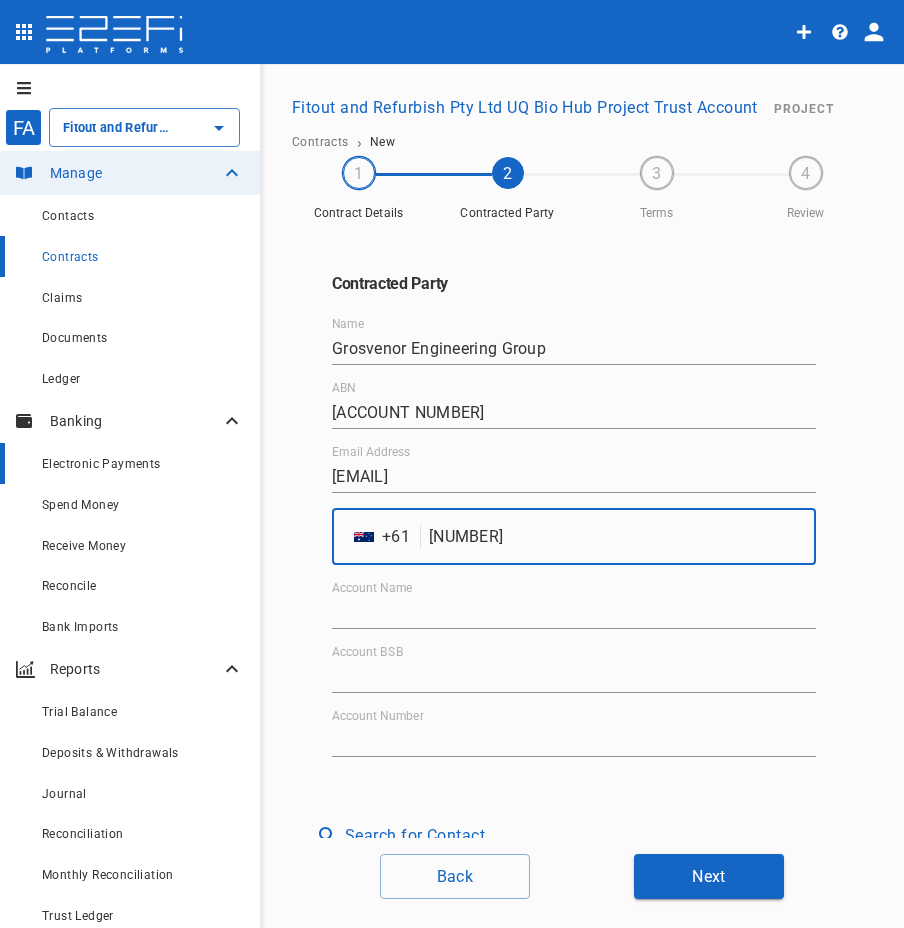 type on "[NUMBER]" 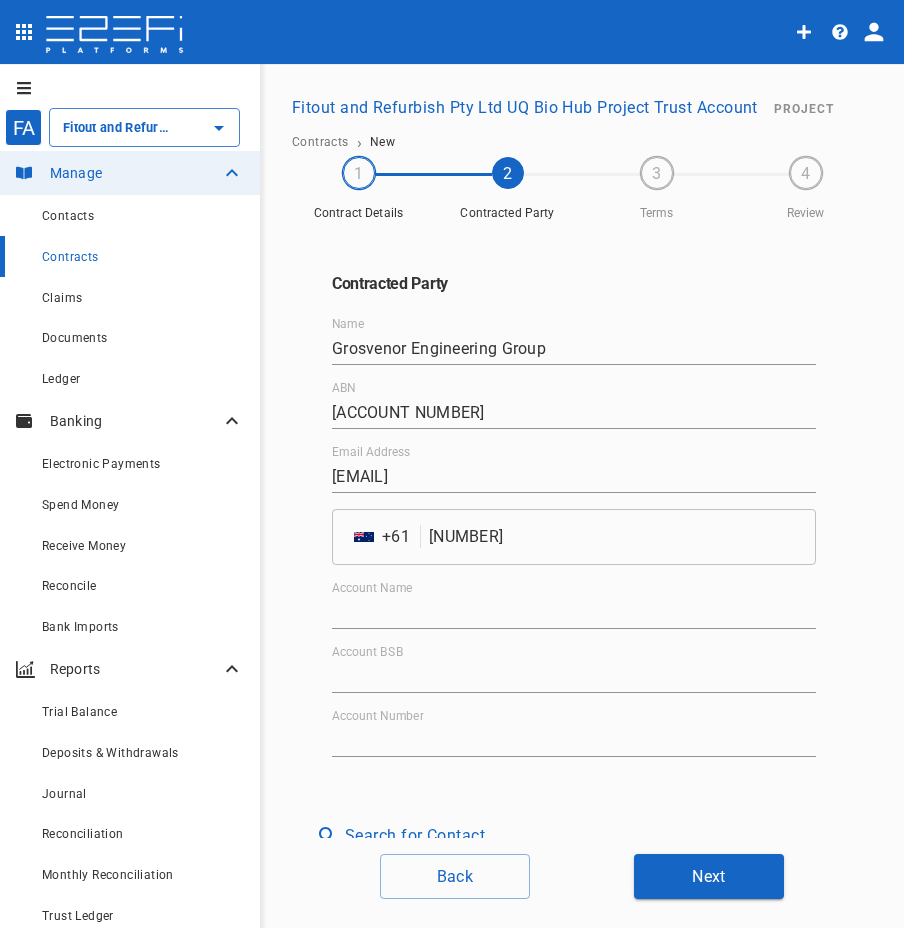 click on "Account Name" at bounding box center [574, 613] 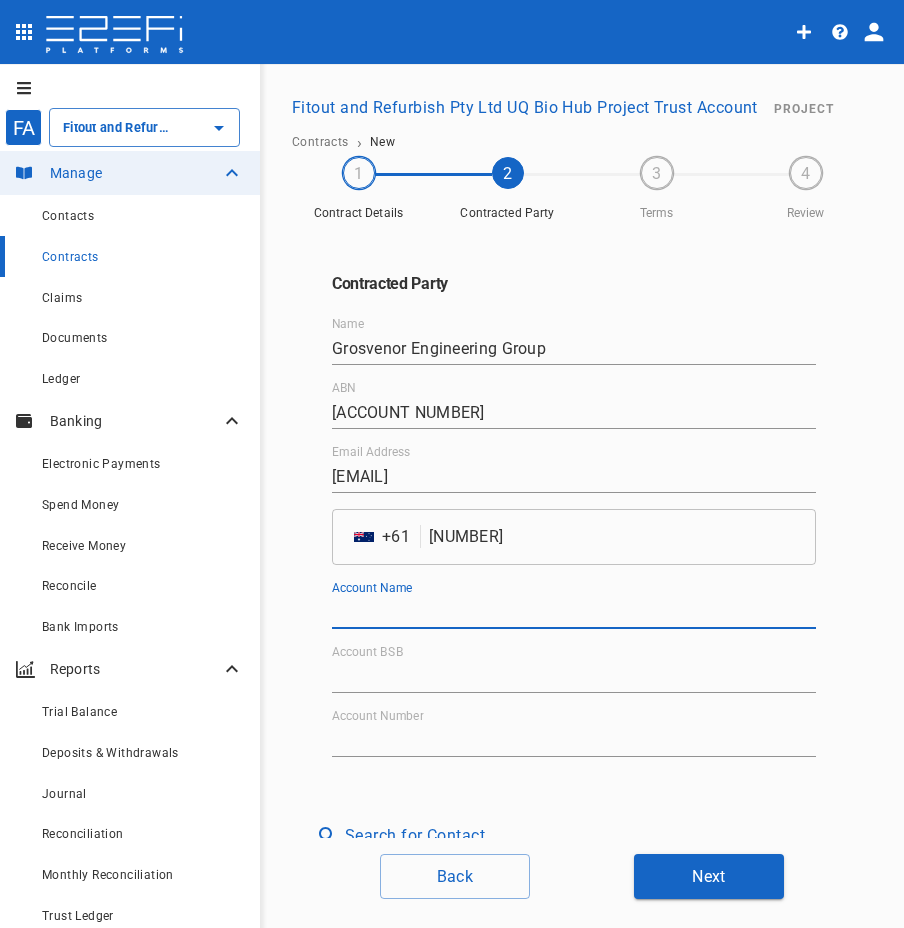paste on "Grosvenor Engineering Group" 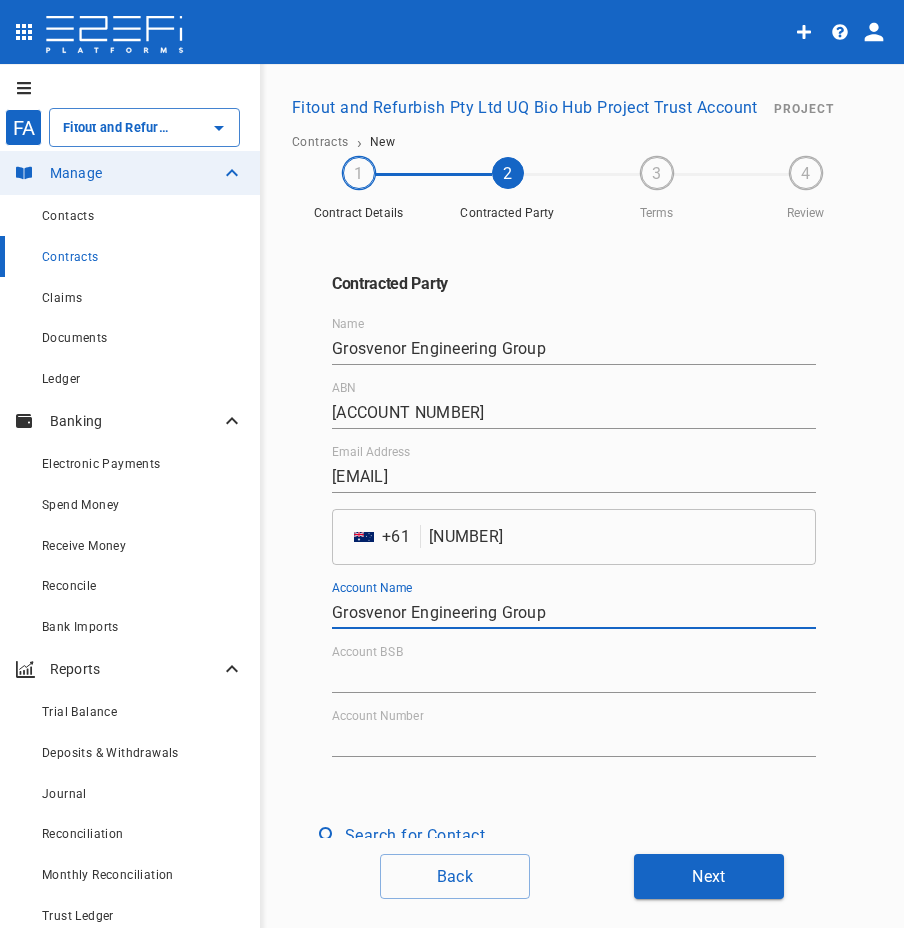 type on "Grosvenor Engineering Group" 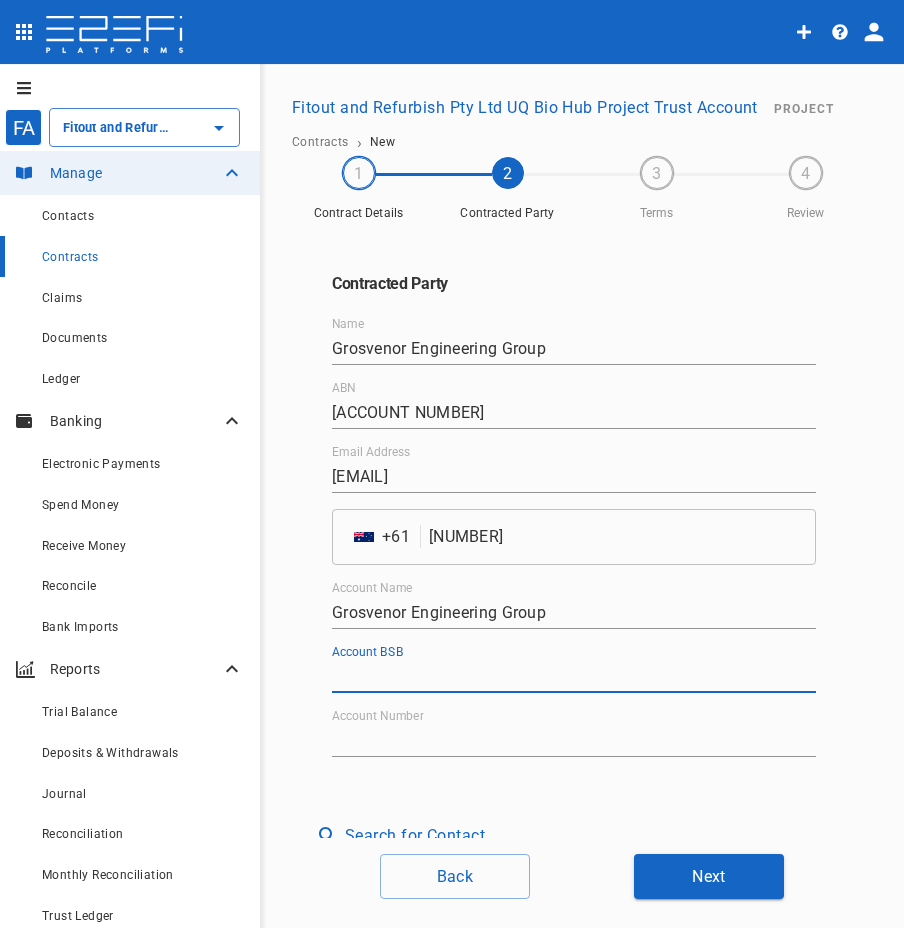 drag, startPoint x: 416, startPoint y: 674, endPoint x: 402, endPoint y: 673, distance: 14.035668 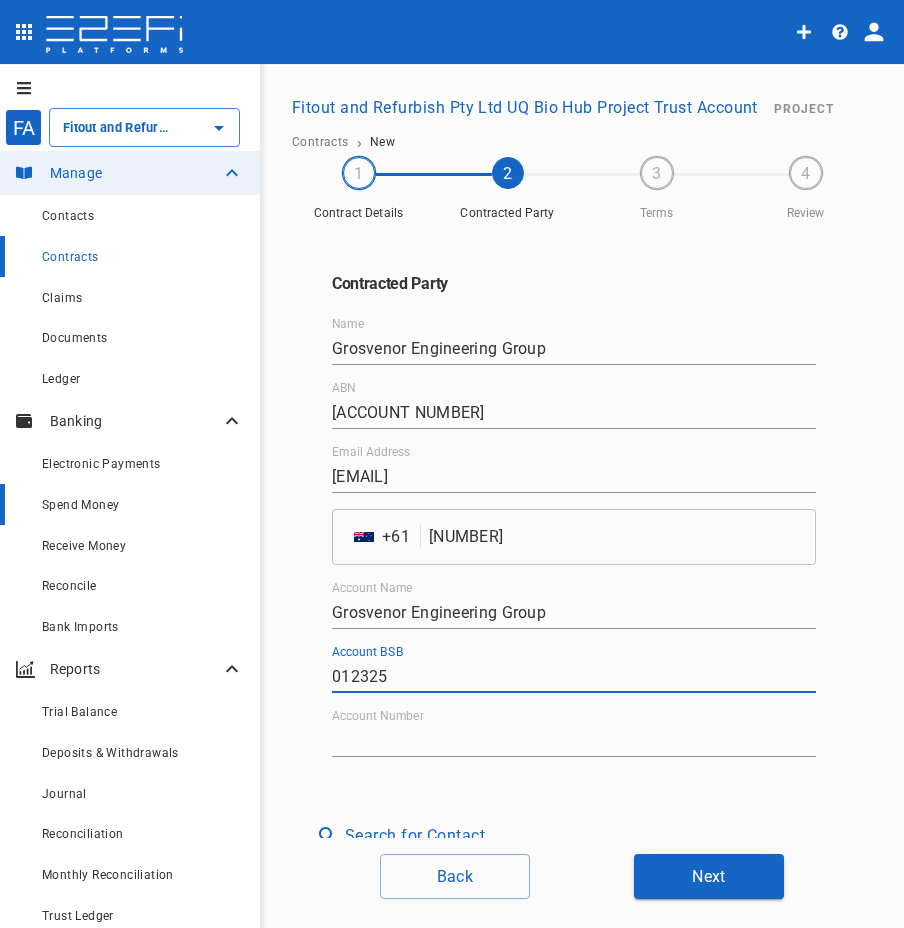 type on "012325" 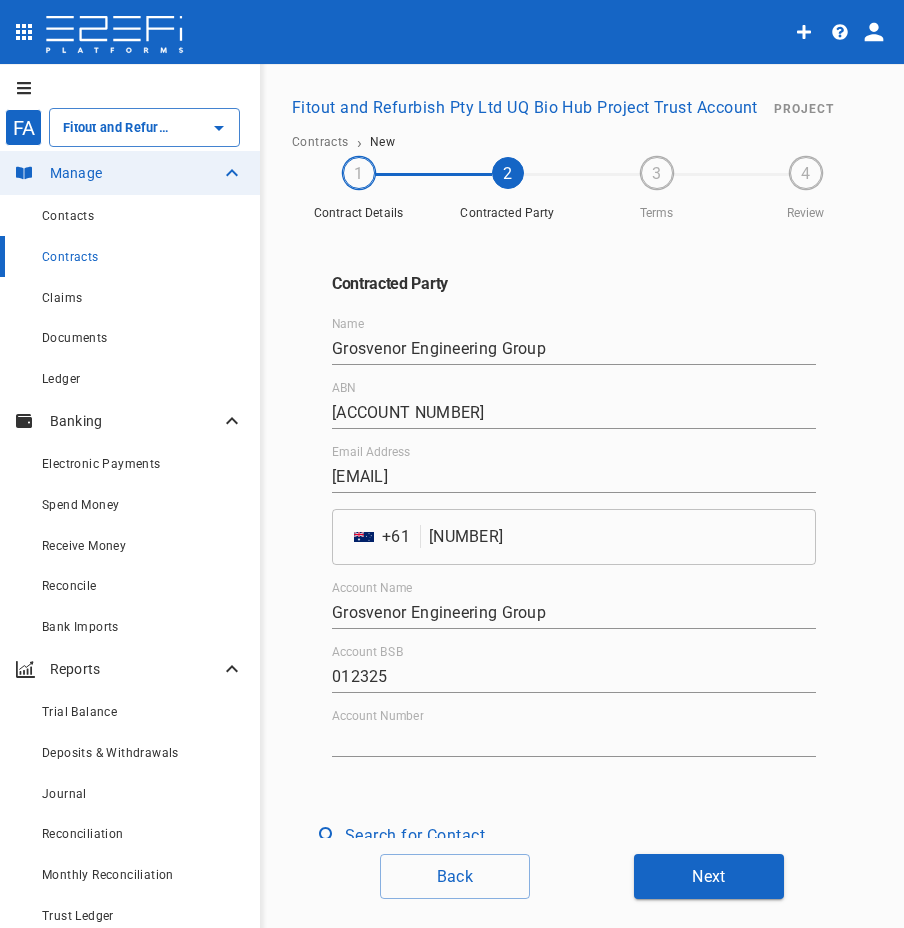 click on "Account Number" at bounding box center [574, 741] 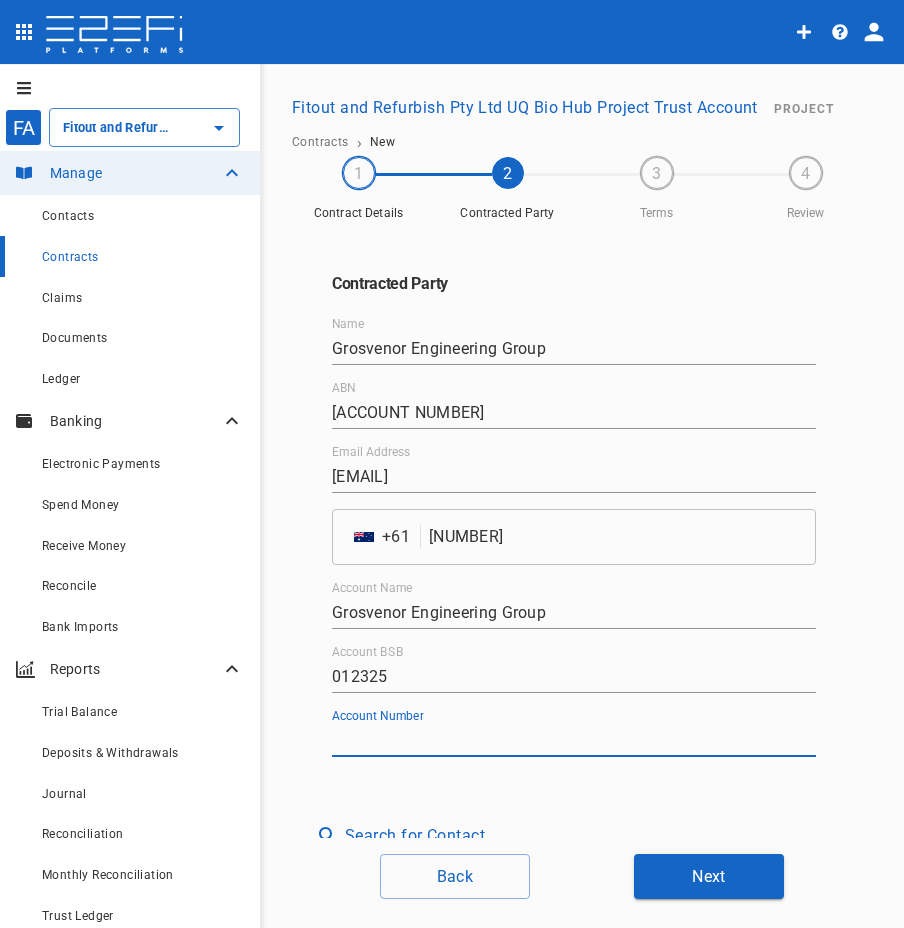 paste on "[PHONE]" 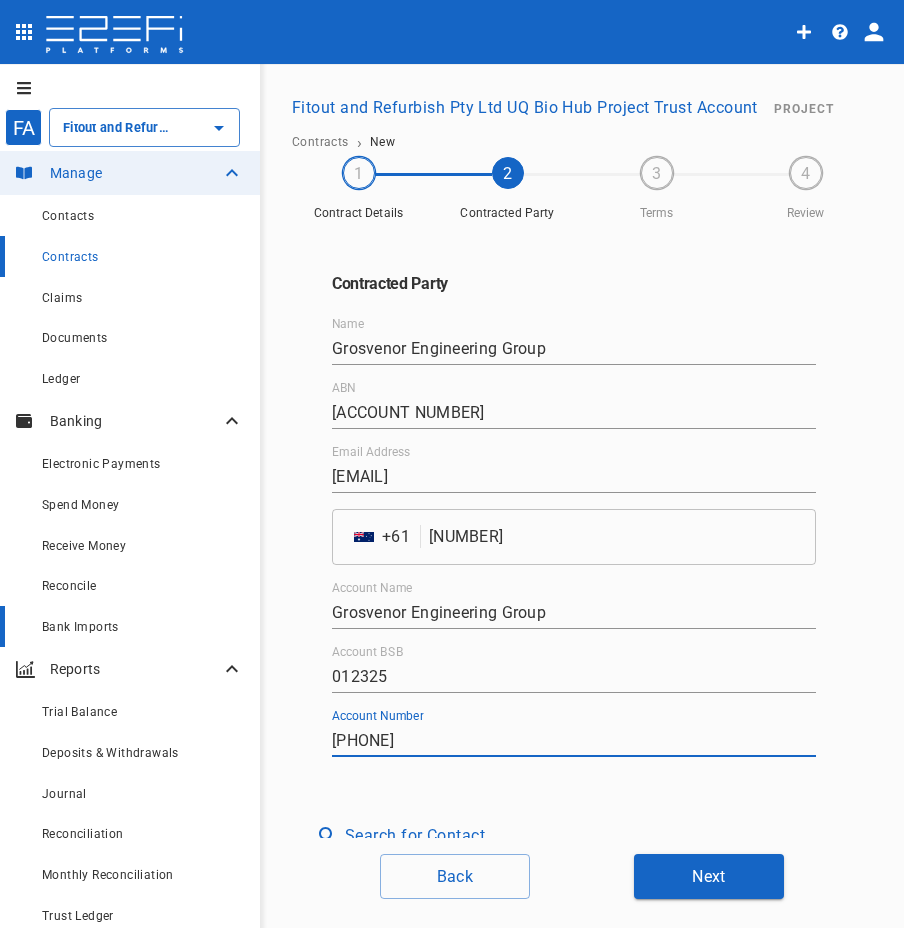 type on "[PHONE]" 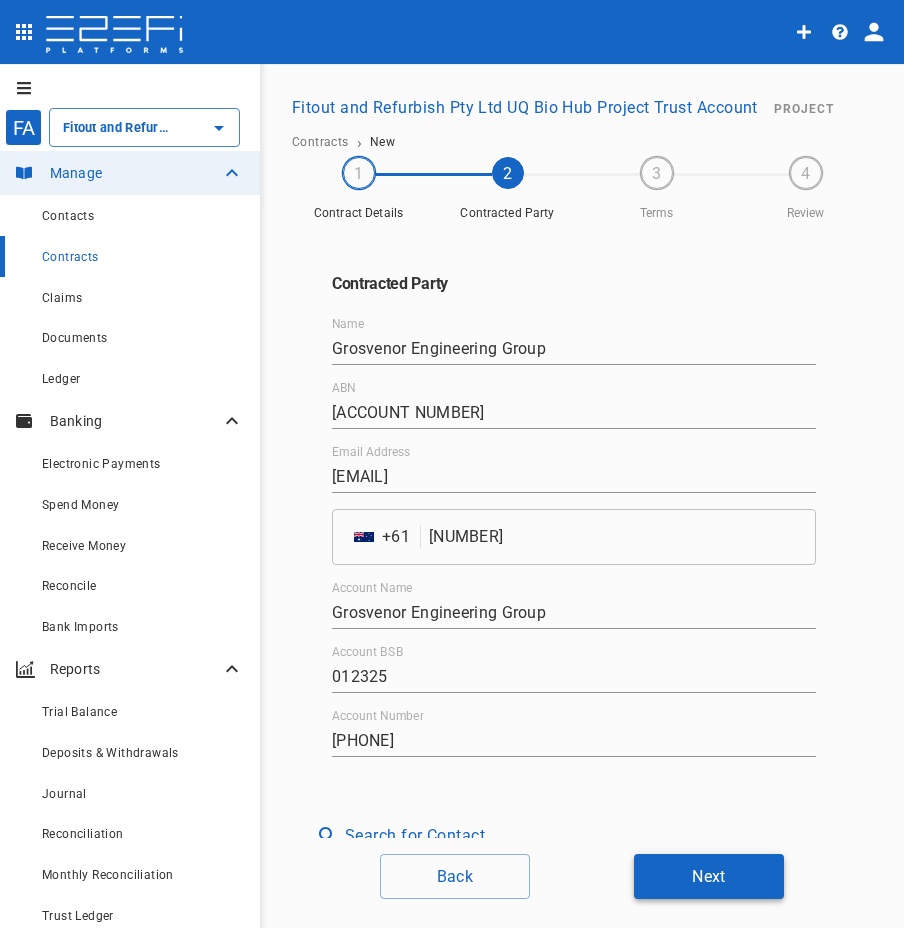 click on "Next" at bounding box center [709, 876] 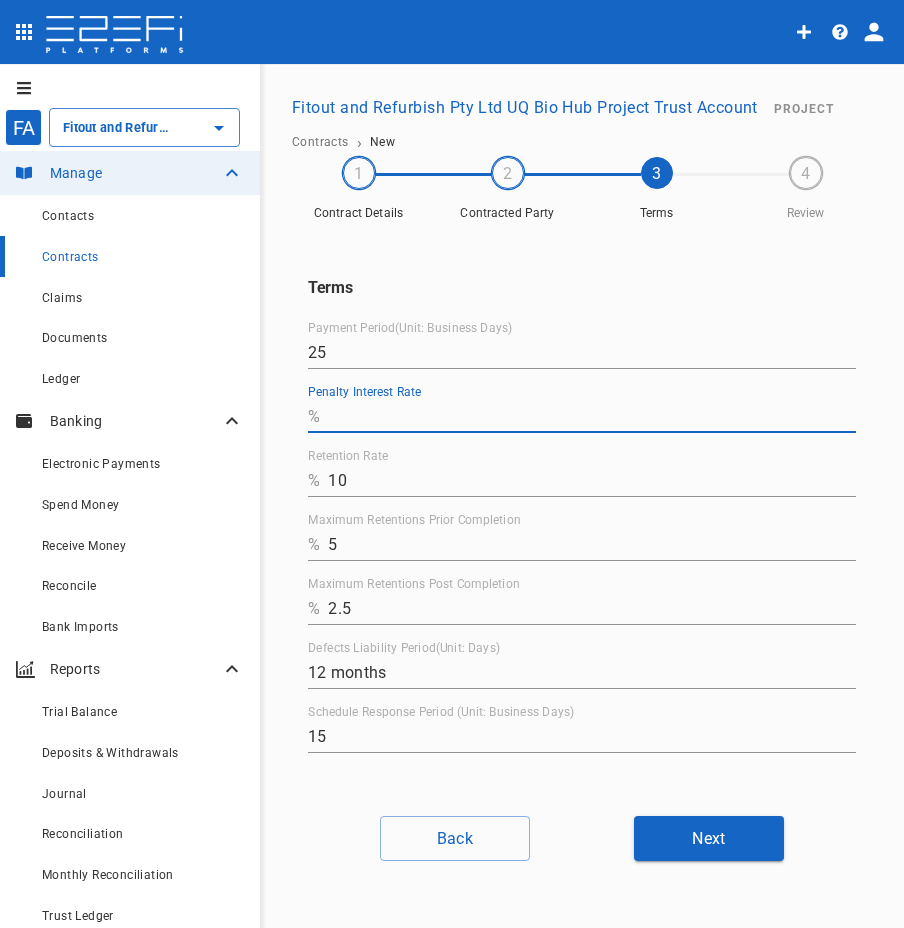 click on "Penalty Interest Rate" at bounding box center (592, 417) 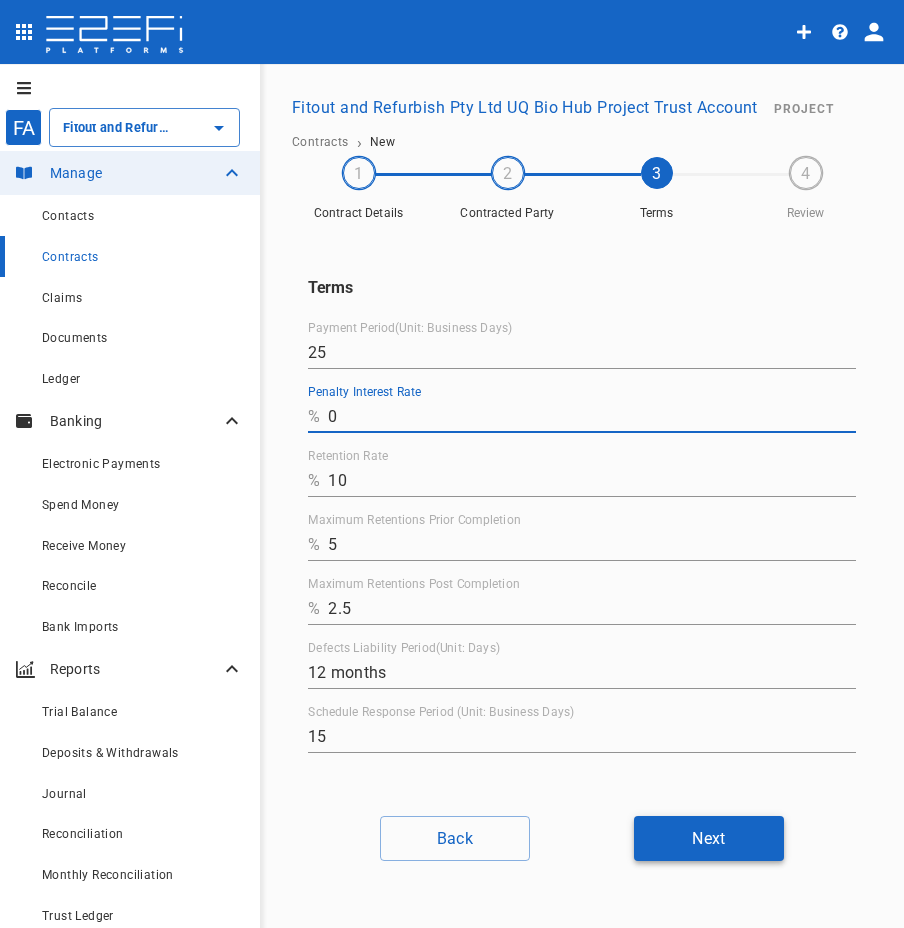 type on "0" 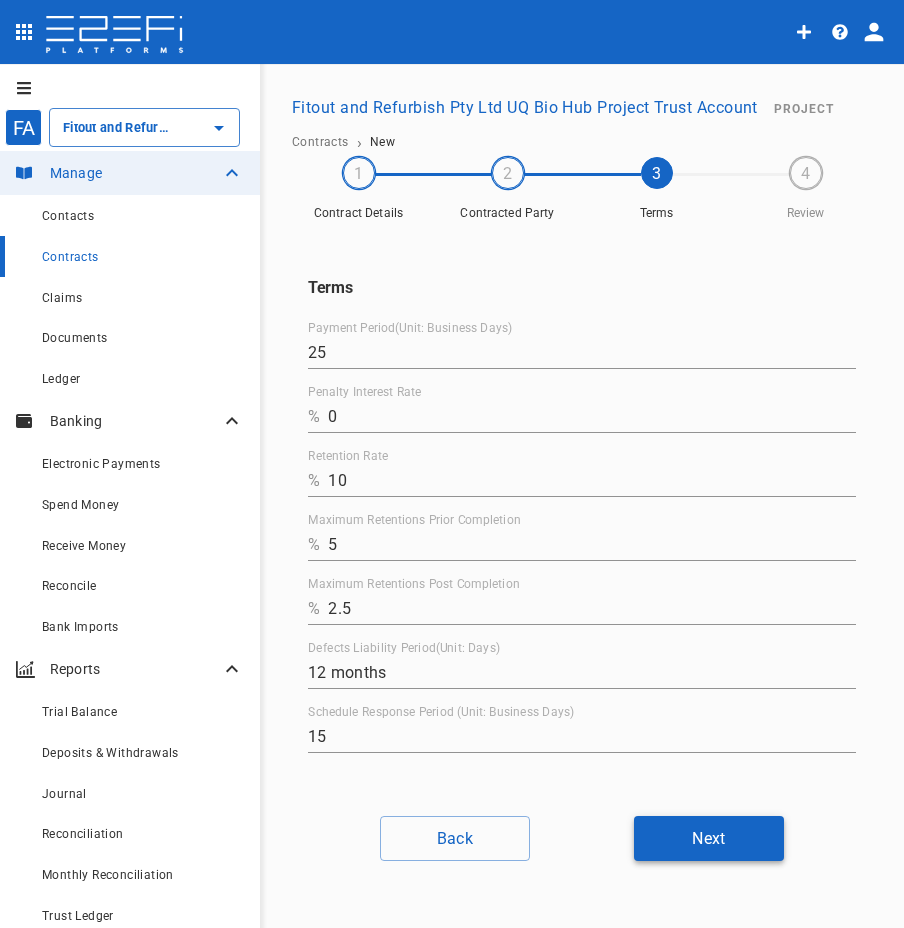 click on "Next" at bounding box center (709, 838) 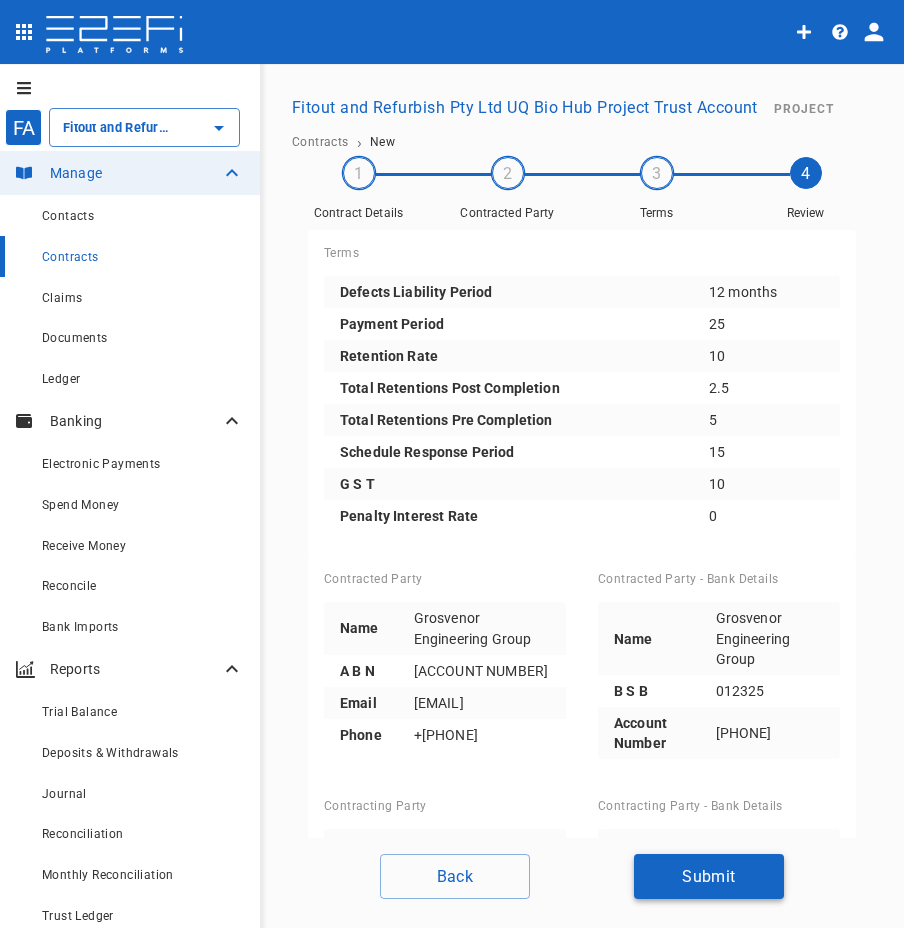 click on "Submit" at bounding box center (709, 876) 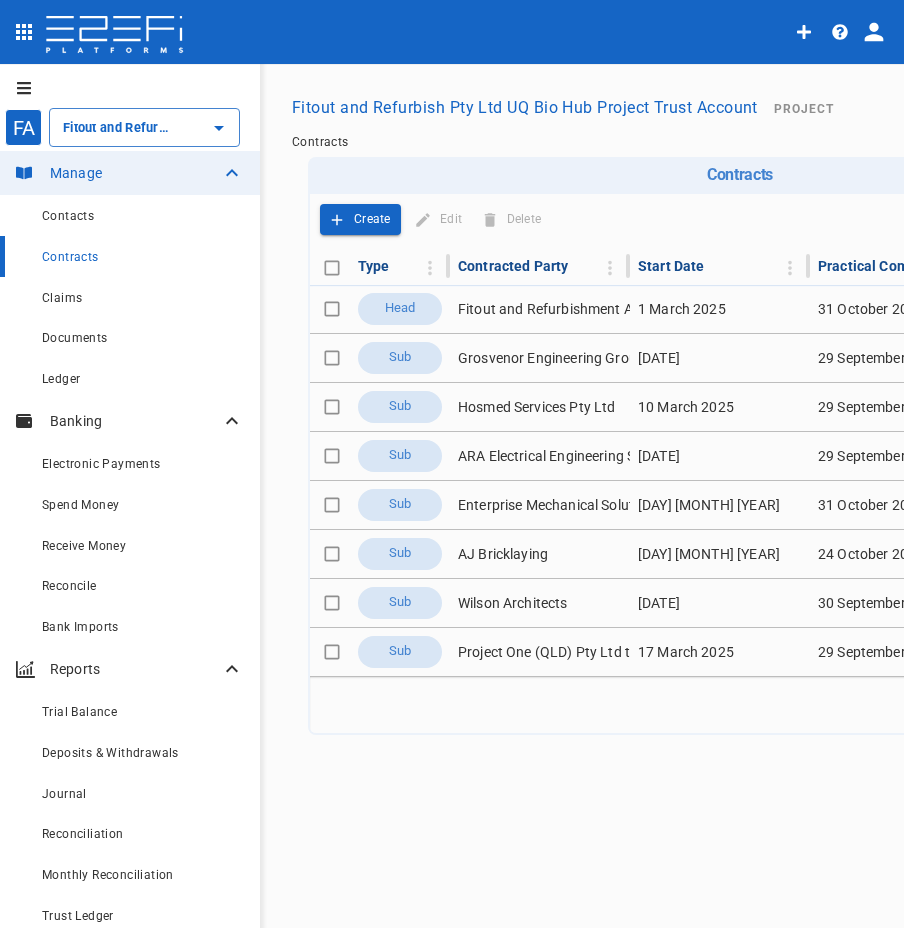 click on "Contracts Drop to group by  Create Edit Delete Type Contracted Party Start Date Practical Completion Total Retentions Head [COMPANY] Pty Ltd [DAY] [MONTH] [YEAR] [DAY] [MONTH] [YEAR] n/a Sub [COMPANY] [COMPANY] [DAY] [MONTH] [YEAR] [DAY] [MONTH] [YEAR] $ [NUMBER] Sub [COMPANY] Pty Ltd [DAY] [MONTH] [YEAR] [DAY] [MONTH] [YEAR] $ [NUMBER] Sub [COMPANY] [COMPANY] Pty Ltd [DAY] [MONTH] [YEAR] [DAY] [MONTH] [YEAR] $ [NUMBER] Sub [COMPANY] [COMPANY] Pty Ltd [DAY] [MONTH] [YEAR] [DAY] [MONTH] [YEAR] $ [NUMBER] Sub [COMPANY] [DAY] [MONTH] [YEAR] [DAY] [MONTH] [YEAR] $ [NUMBER] Sub [COMPANY] [COMPANY] Pty Ltd [DAY] [MONTH] [YEAR] [DAY] [MONTH] [YEAR] $ [NUMBER]   1-[NUMBER] of [NUMBER]" at bounding box center [740, 480] 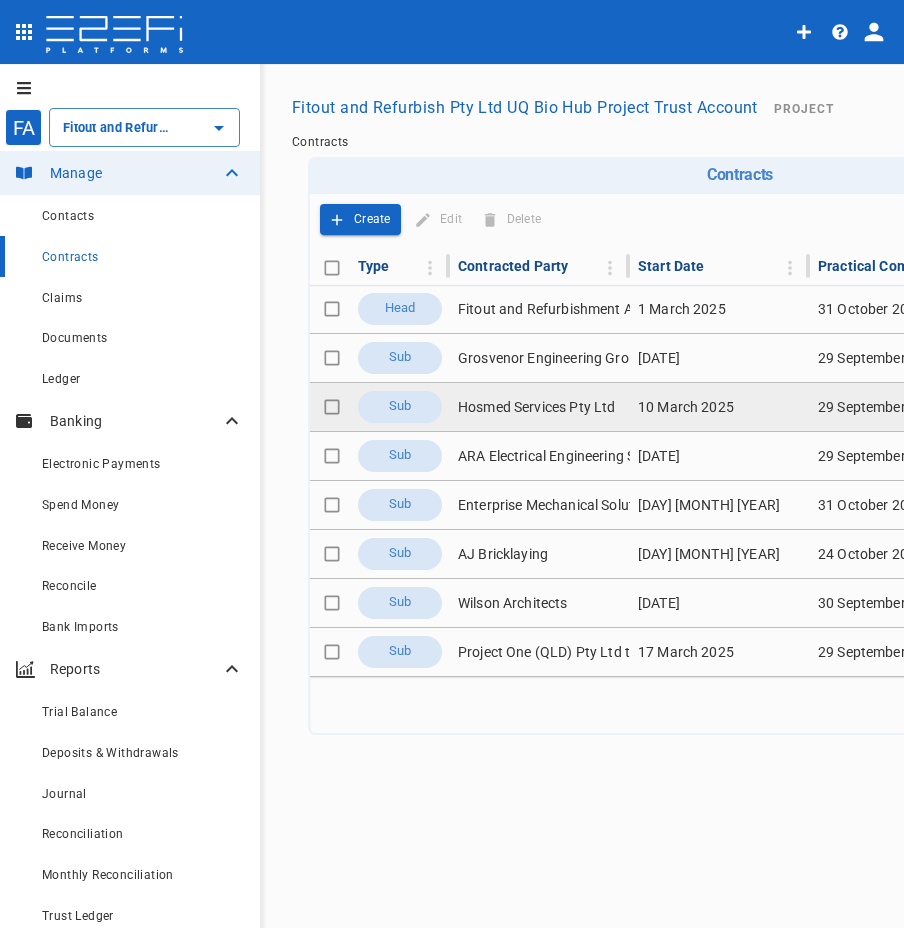 click on "Hosmed Services Pty Ltd" at bounding box center (540, 407) 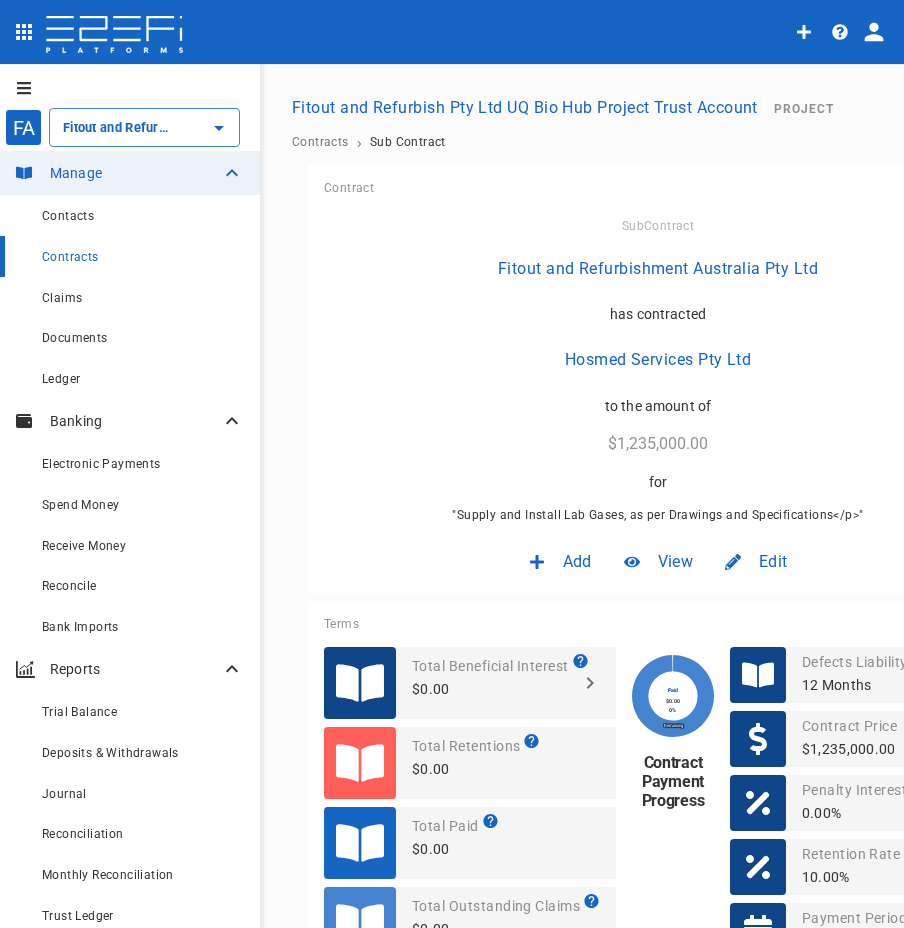 click on "Edit" at bounding box center [773, 561] 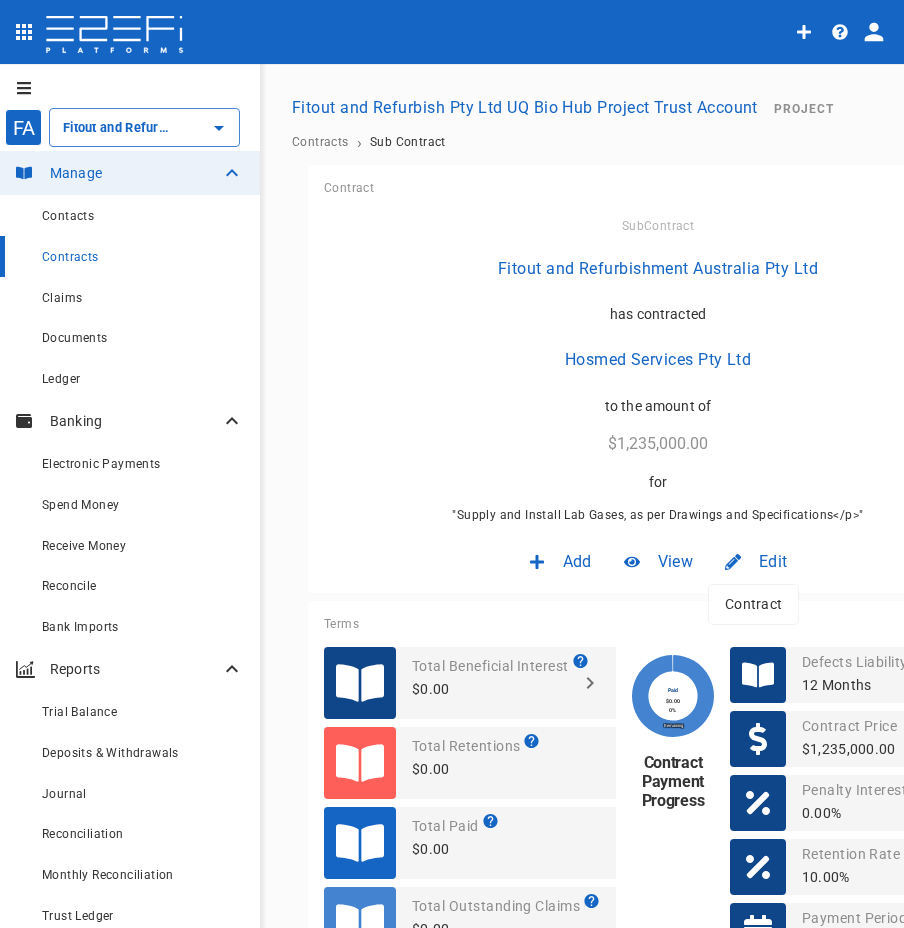 click at bounding box center (452, 464) 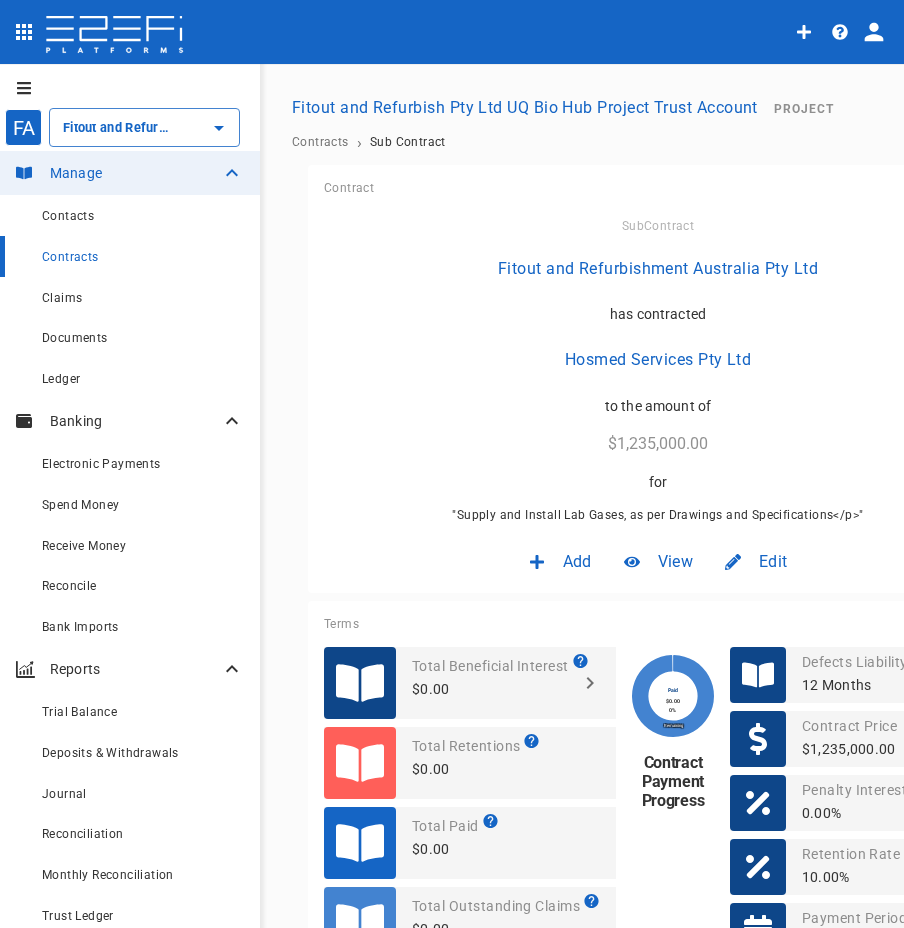 click on "Add" at bounding box center (577, 561) 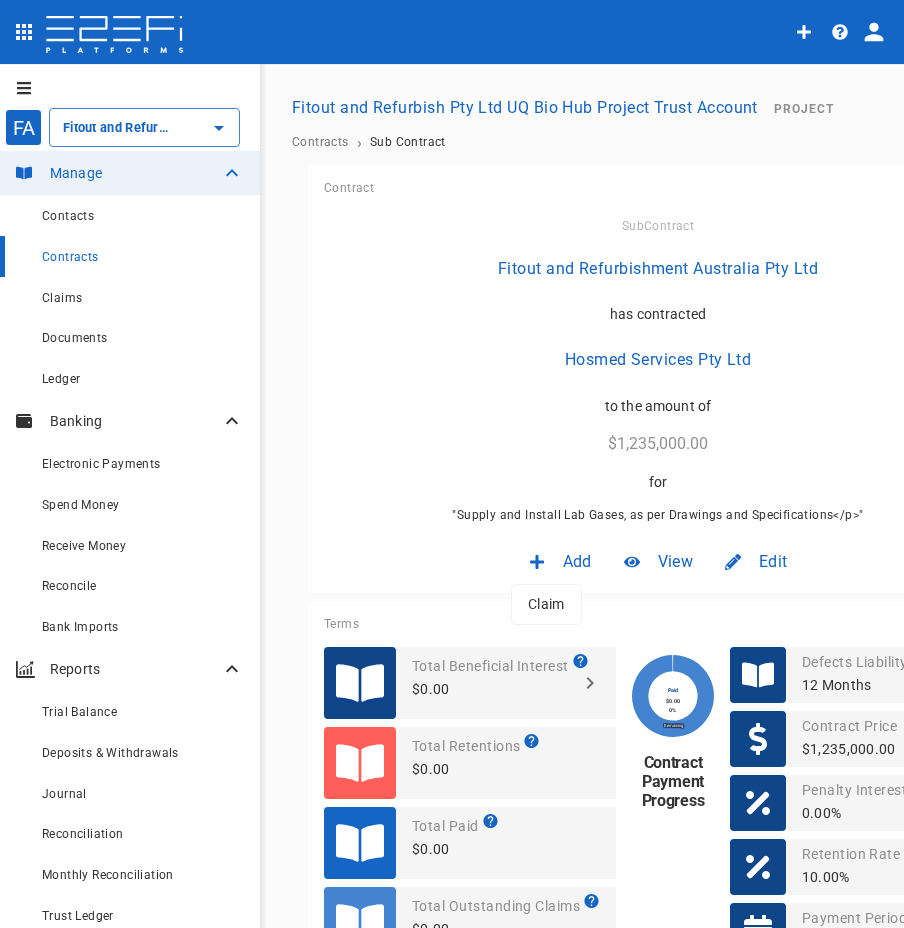 click at bounding box center [452, 464] 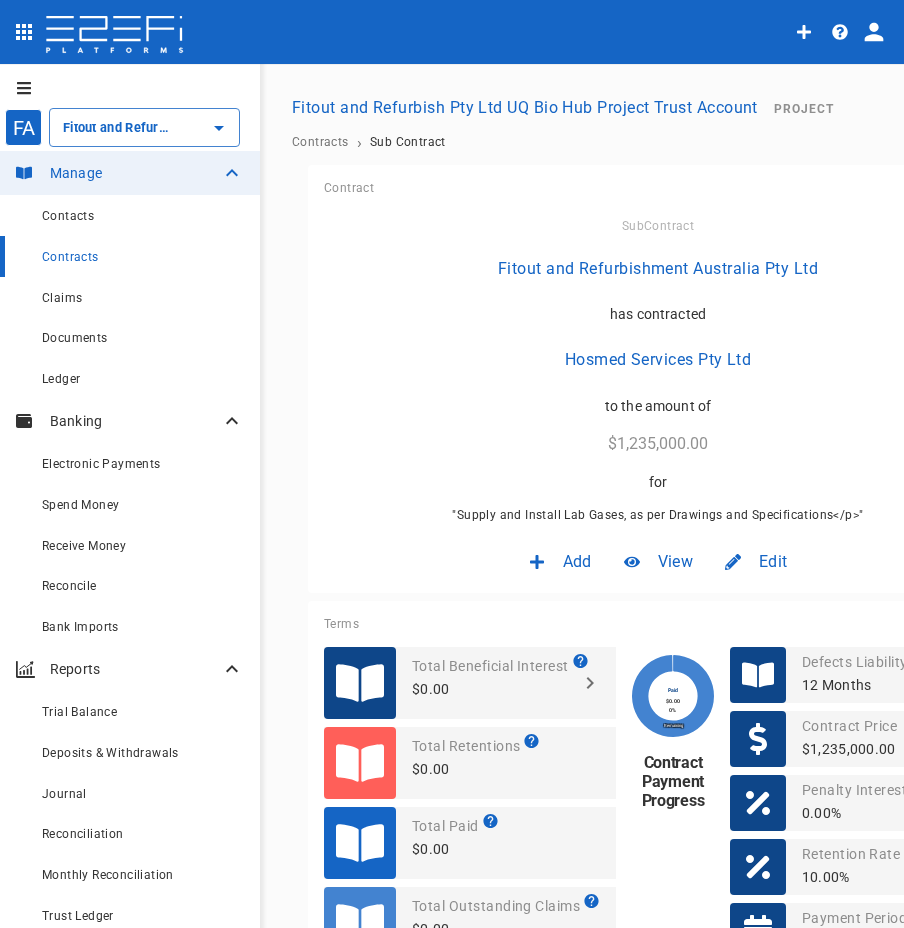 click on "Edit" at bounding box center (773, 561) 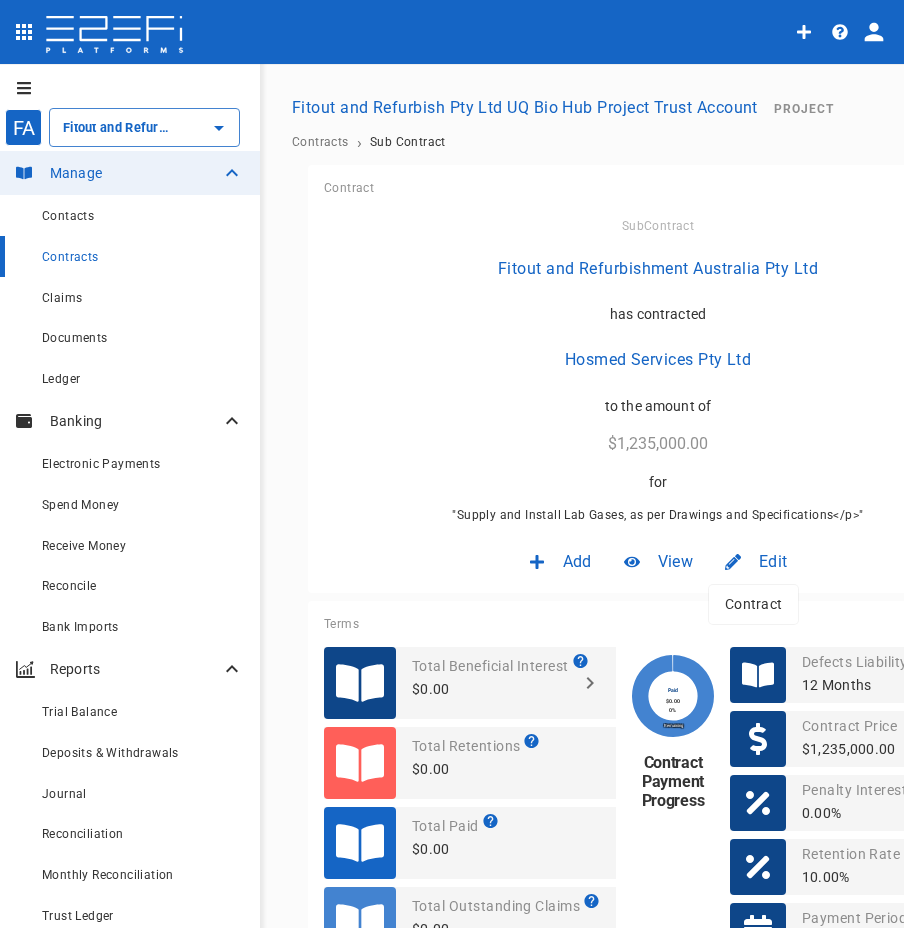 click on "Contract" at bounding box center (753, 604) 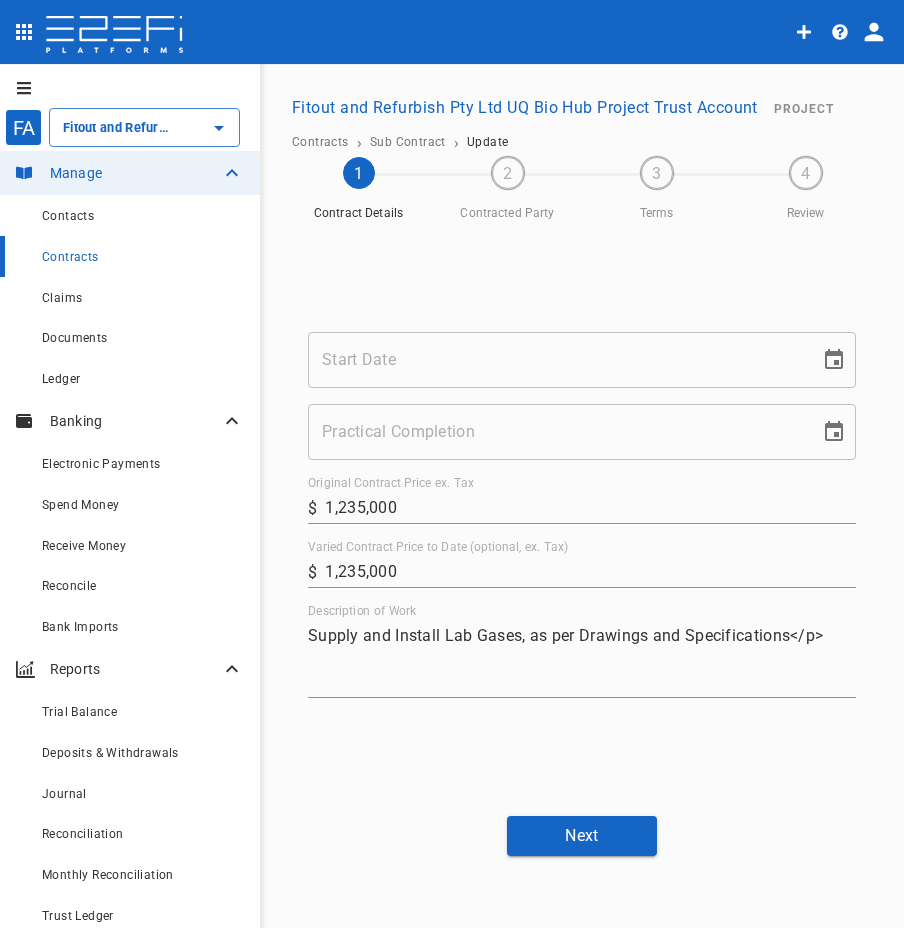 type on "10/03/2025" 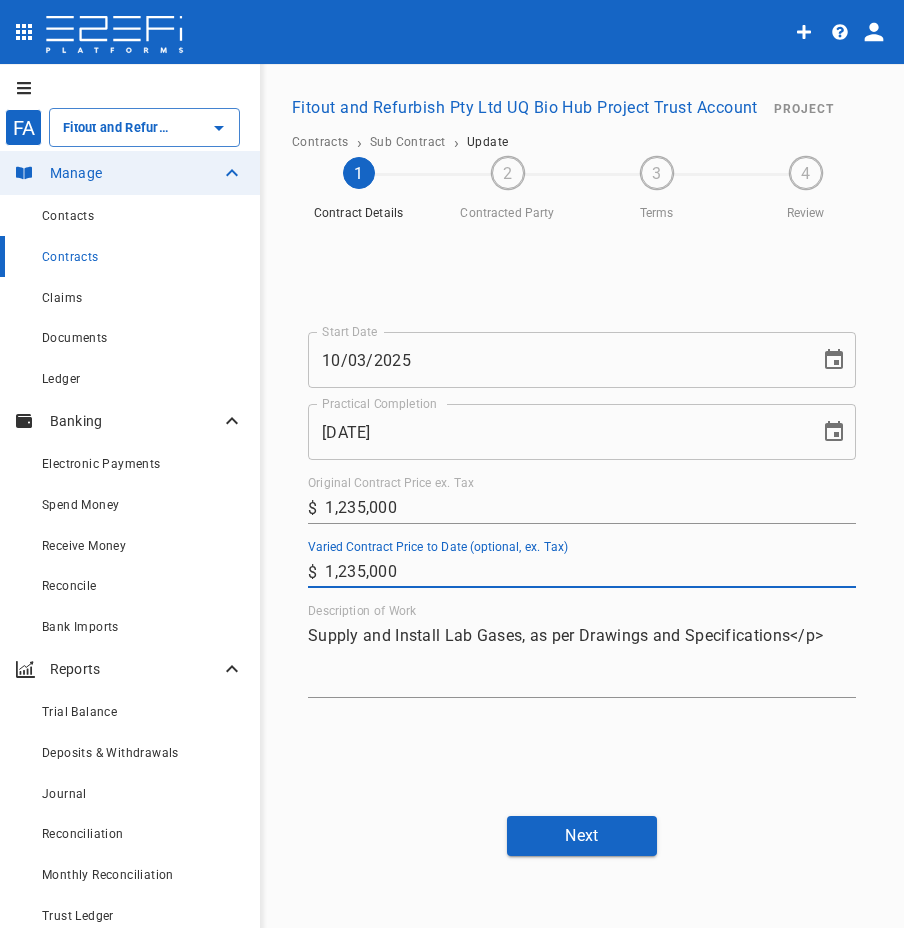 drag, startPoint x: 472, startPoint y: 582, endPoint x: 261, endPoint y: 560, distance: 212.14381 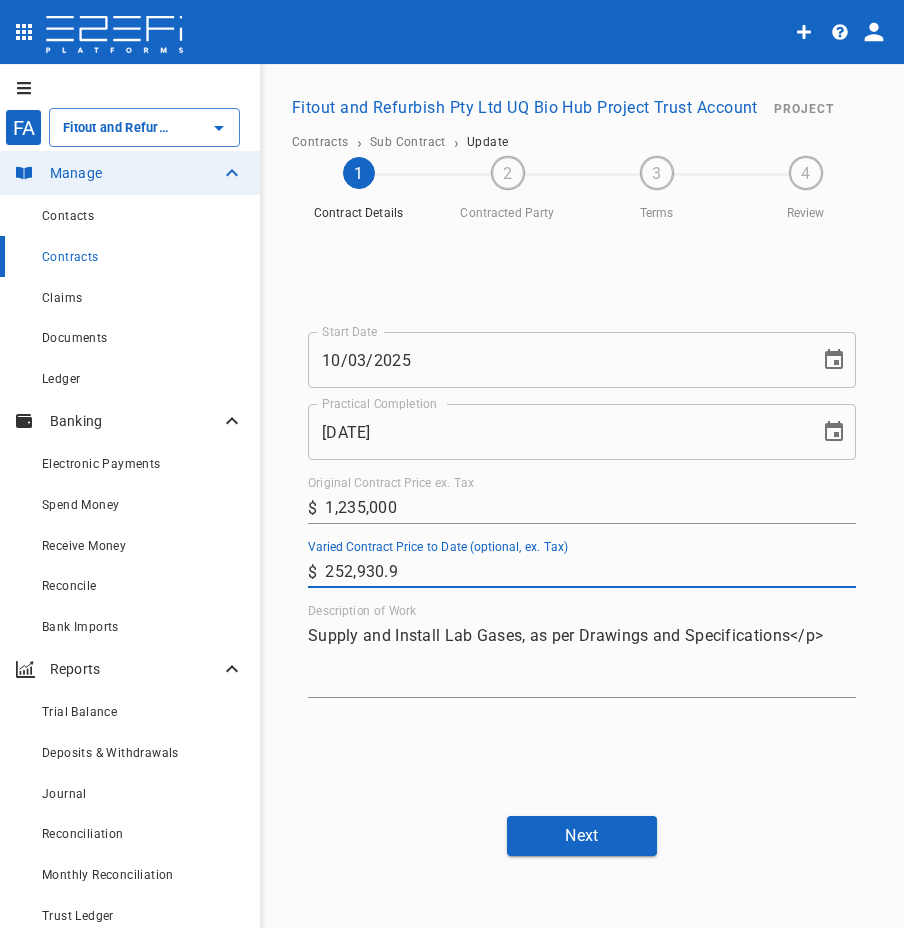 click on "Start Date 10/03/2025 Start Date Practical Completion 29/09/2025 Practical Completion Original Contract Price ex. Tax ​ $ 1,235,000 Varied Contract Price to Date (optional, ex. Tax)  ​ $ 252,930.9 Description of Work Supply and Install Lab Gases, as per Drawings and Specifications</p> x" at bounding box center [582, 515] 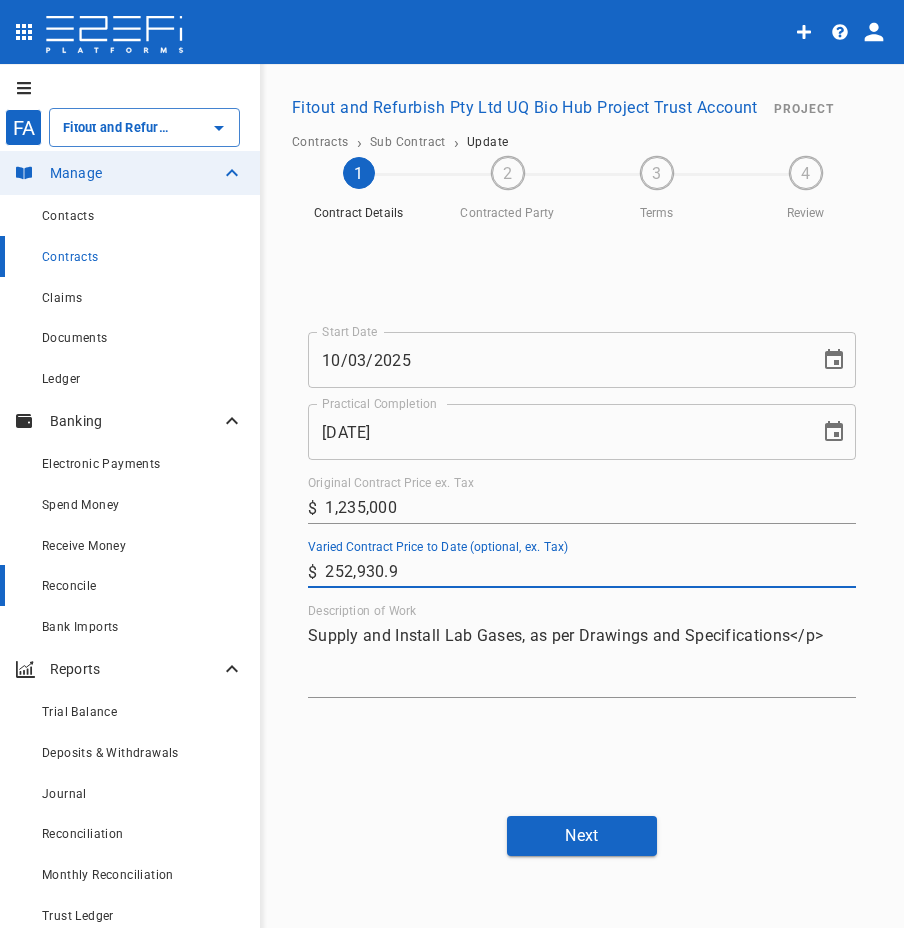 drag, startPoint x: 425, startPoint y: 571, endPoint x: 201, endPoint y: 577, distance: 224.08034 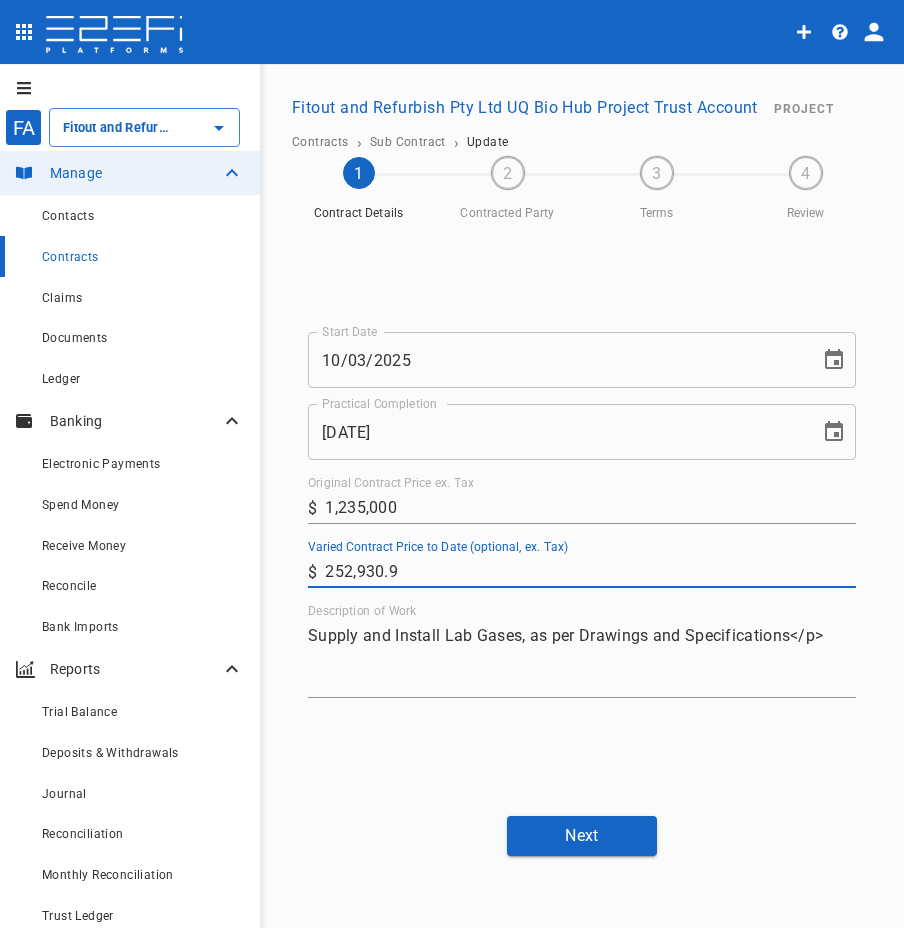 paste on "1,235,000.00" 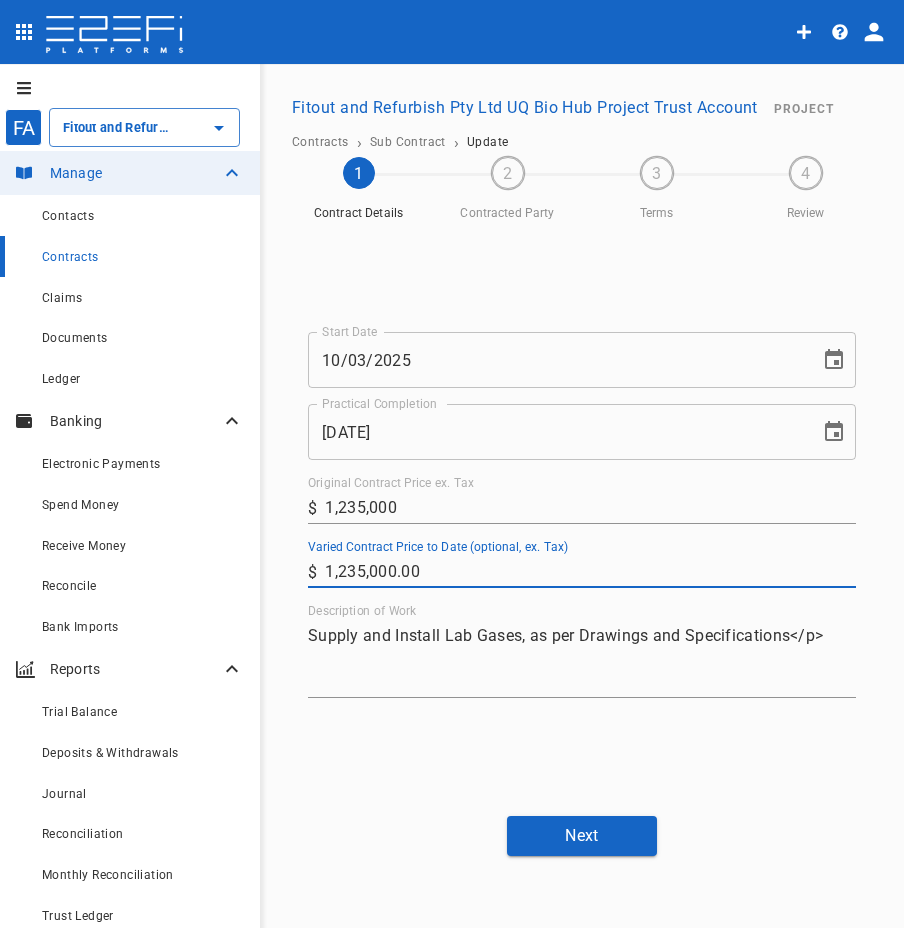 type on "1,235,000" 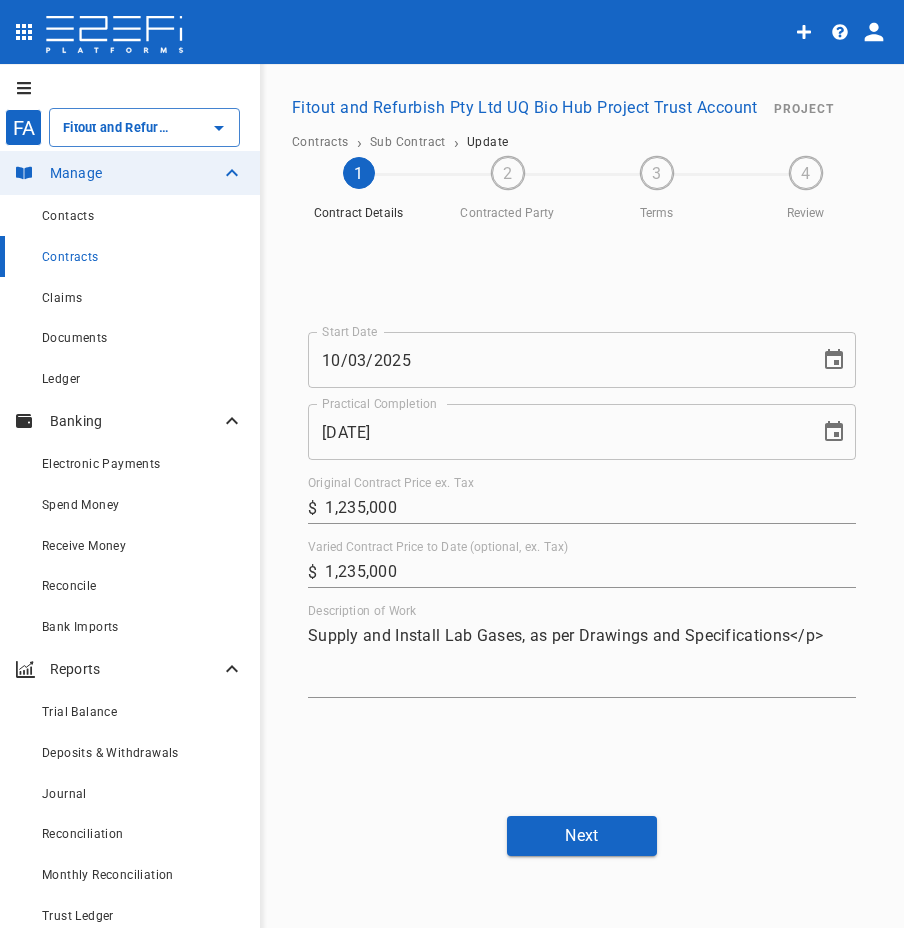 click on "Start Date [DATE] Start Date Practical Completion [DATE] Practical Completion Original Contract Price ex. Tax ​ $ Description of Work x" at bounding box center (582, 515) 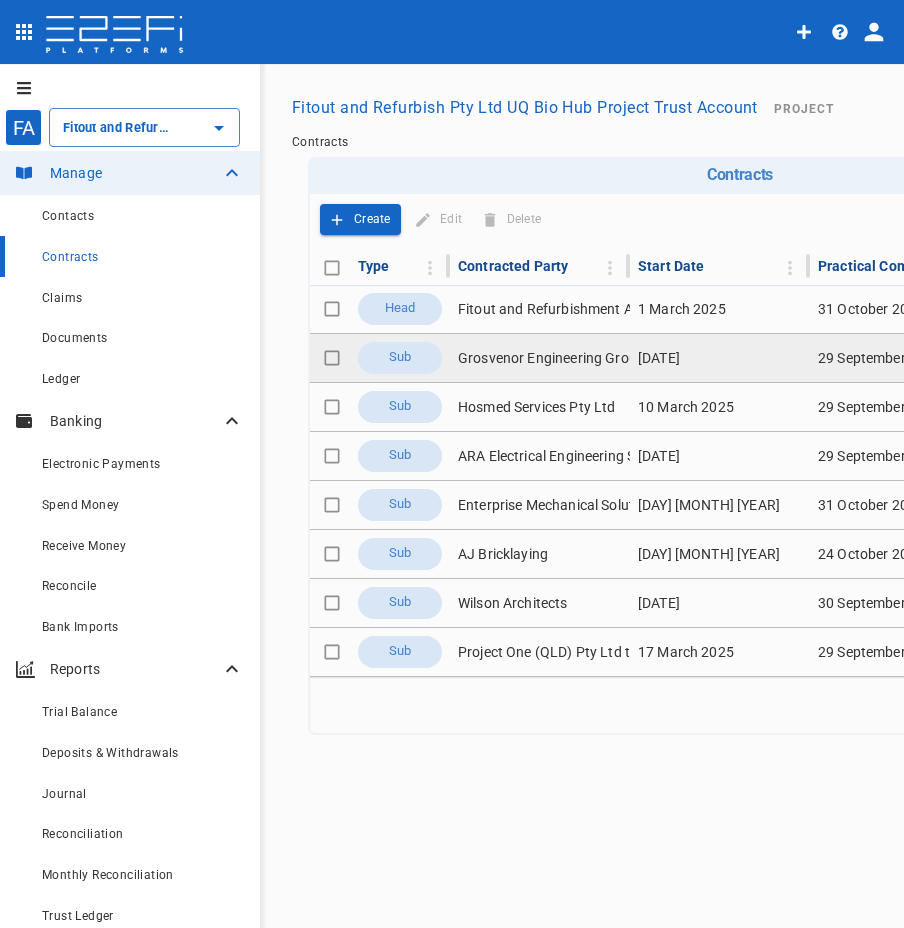 click on "Grosvenor Engineering Group" at bounding box center (540, 358) 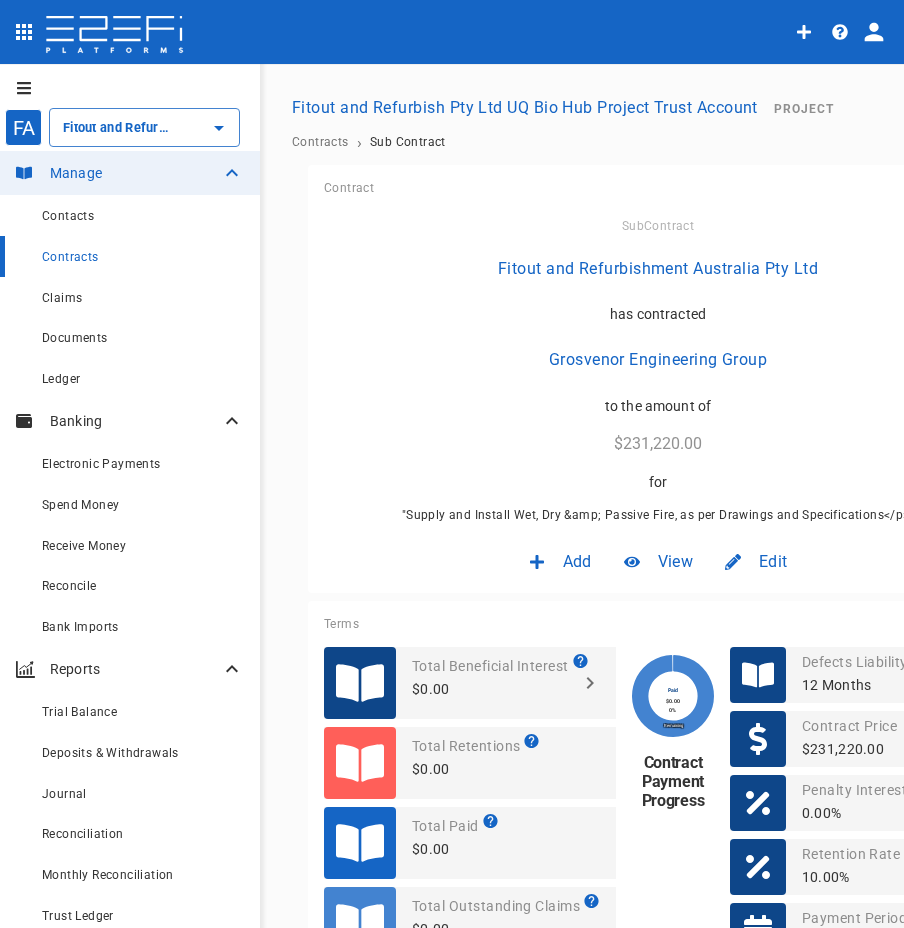 click on "Edit" at bounding box center (773, 561) 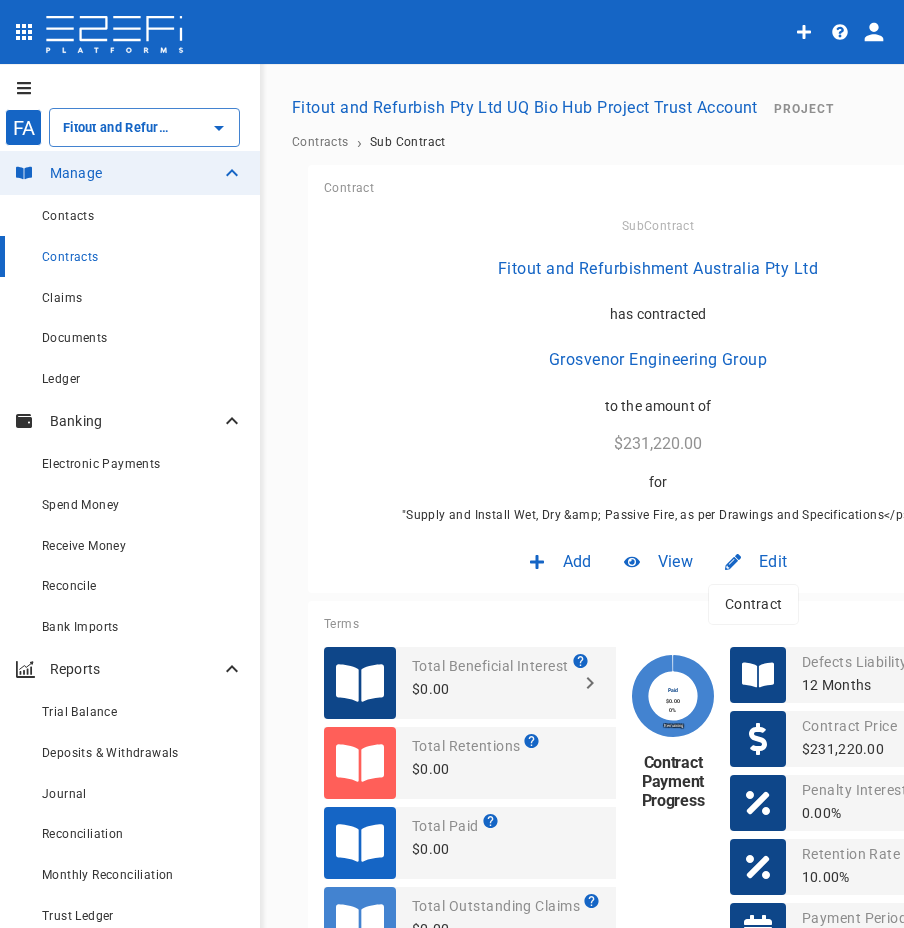 click on "Contract" at bounding box center (753, 604) 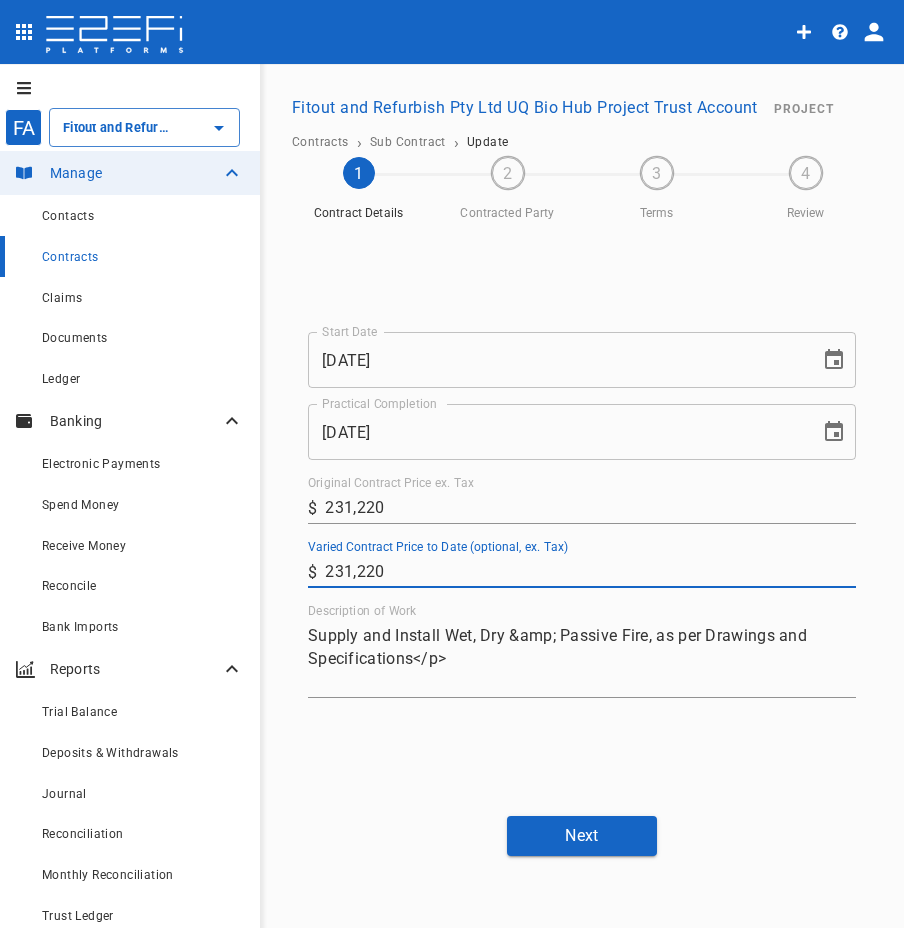 drag, startPoint x: 461, startPoint y: 584, endPoint x: 307, endPoint y: 631, distance: 161.01242 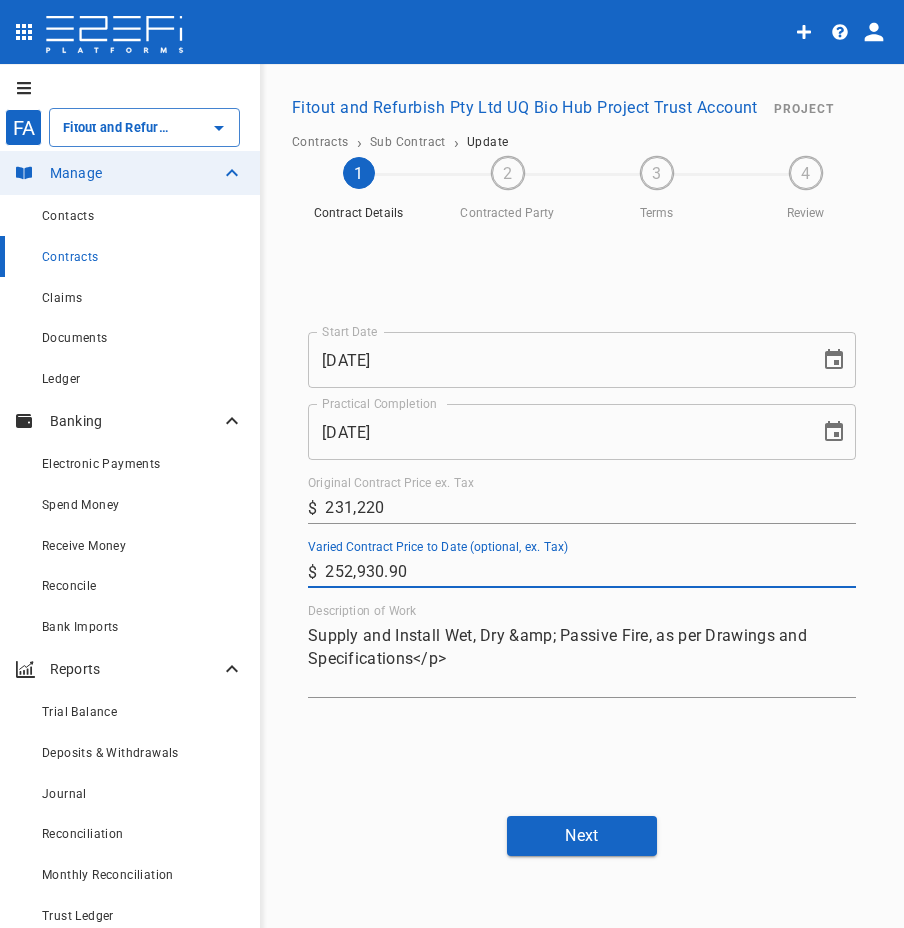 type on "252,930.9" 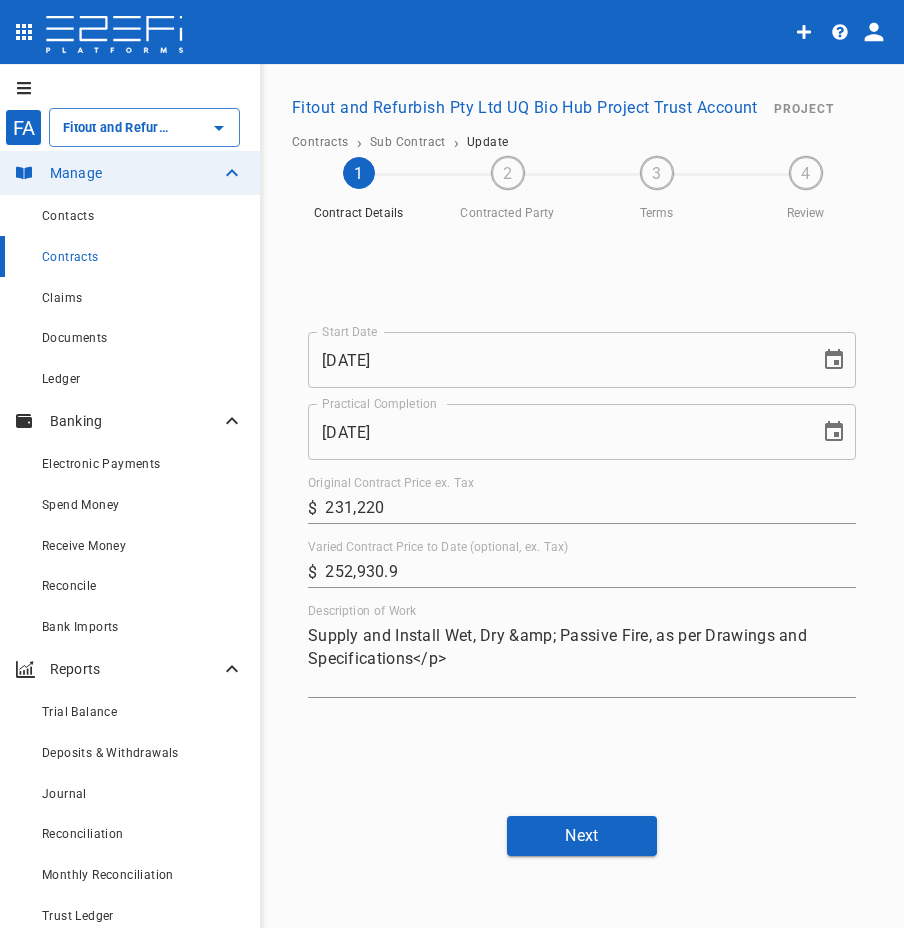 click on "FA Fitout and Refurbish Pty Ltd UQ Bio Hub Project Trust Account ​ Manage Contacts Contracts Claims Documents Ledger Banking Electronic Payments Spend Money Receive Money Reconcile Bank Imports Reports Trial Balance Deposits & Withdrawals Journal Reconciliation Monthly Reconciliation Trust Ledger Monthly Record Pack Audit Pack 8 Notices Tasks Explore Project Notices Integrations Discover Manage Fitout and Refurbish Pty Ltd UQ Bio Hub Project Trust Account Project Contracts › Sub Contract › Update 1 Contract Details 2 Contracted Party 3 Terms 4 Review Start Date [DATE] Start Date Practical Completion [DATE] Practical Completion Original Contract Price ex. Tax ​ $ [PRICE] Varied Contract Price to Date (optional, ex. Tax)  ​ $ [PRICE] Description of Work Supply and Install Wet, Dry &amp; Passive Fire, as per Drawings and Specifications</p> x Next" at bounding box center (452, 497) 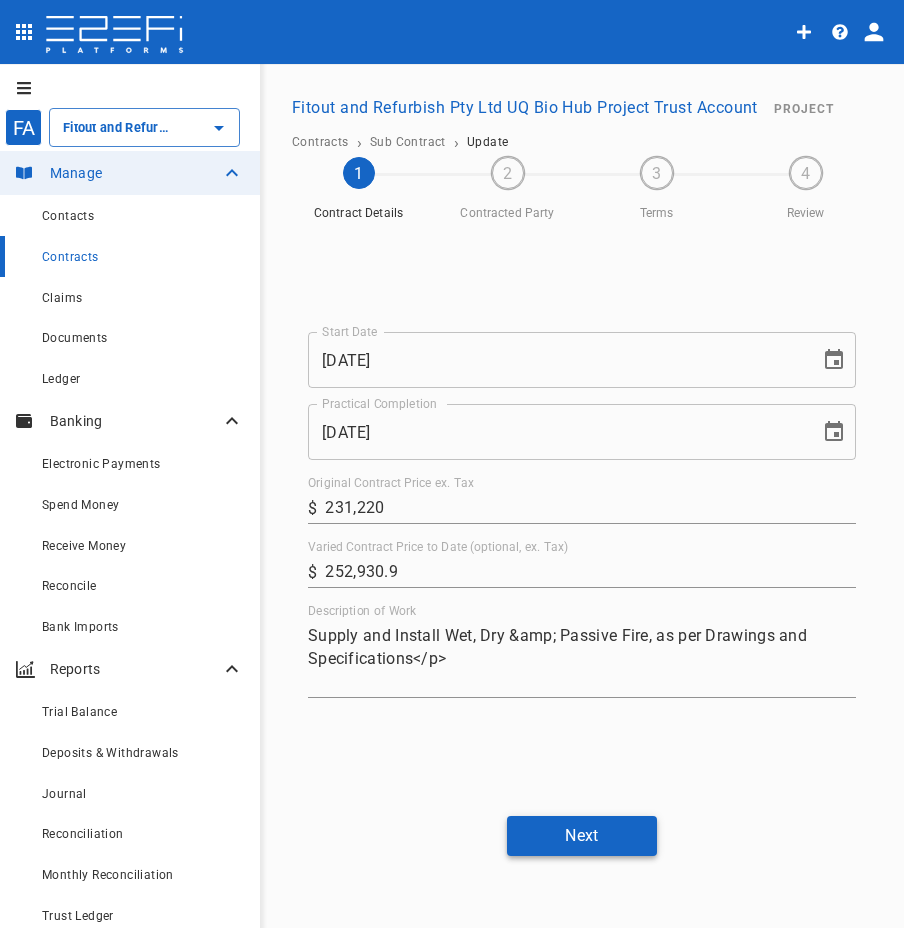 click on "Next" at bounding box center [582, 835] 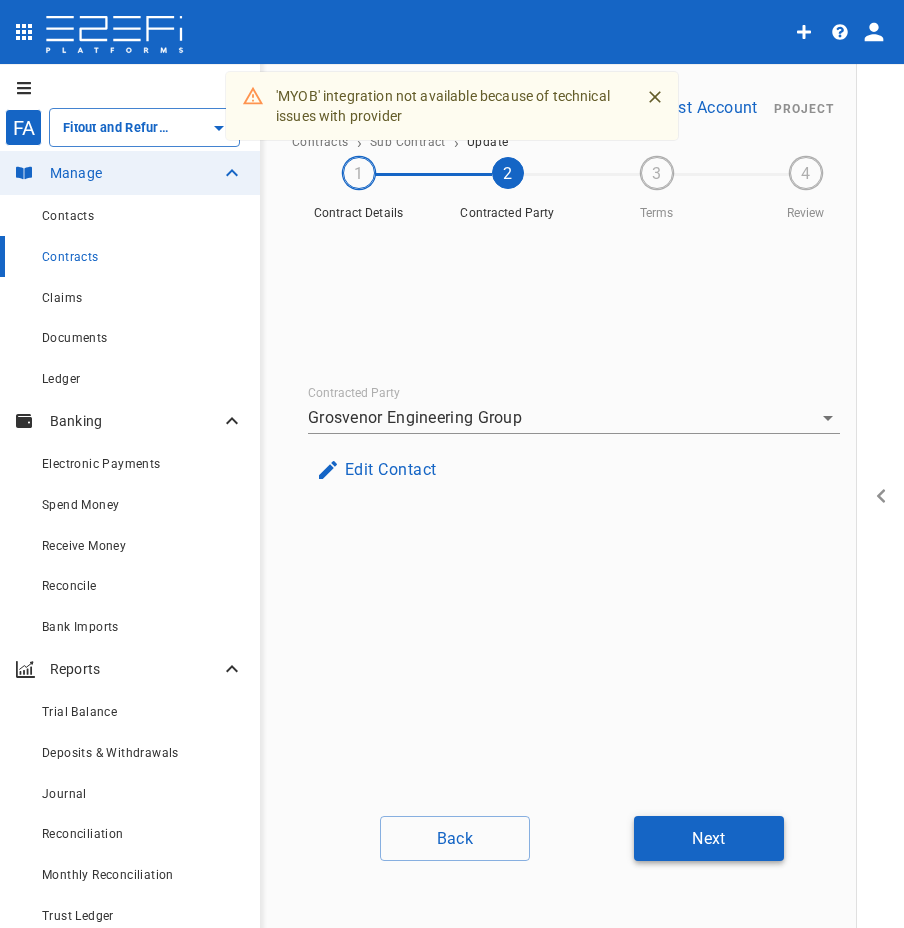 click on "Next" at bounding box center [709, 838] 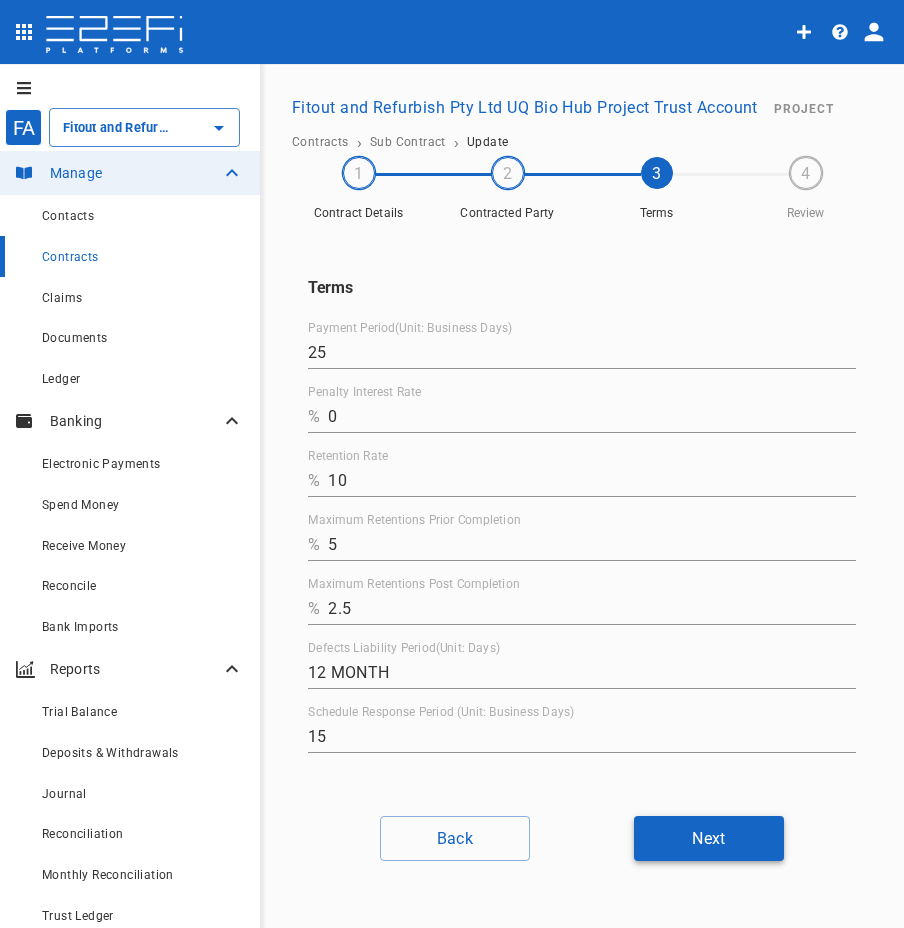 click on "Next" at bounding box center (709, 838) 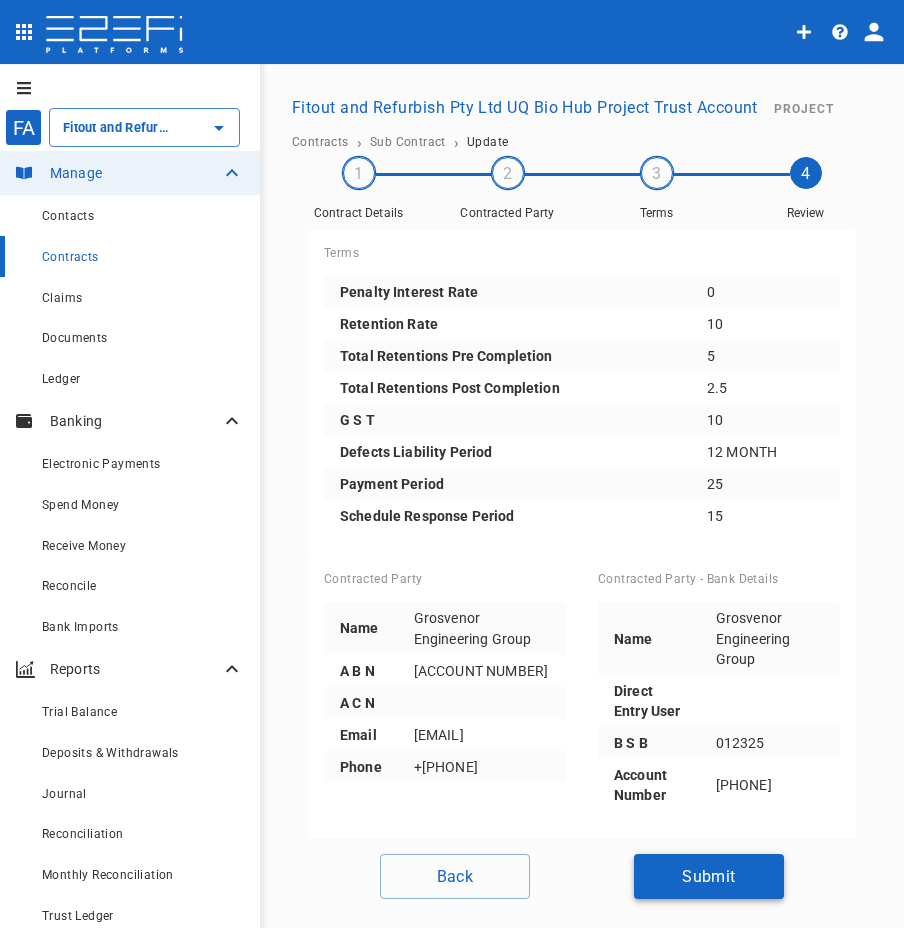 drag, startPoint x: 702, startPoint y: 879, endPoint x: 688, endPoint y: 872, distance: 15.652476 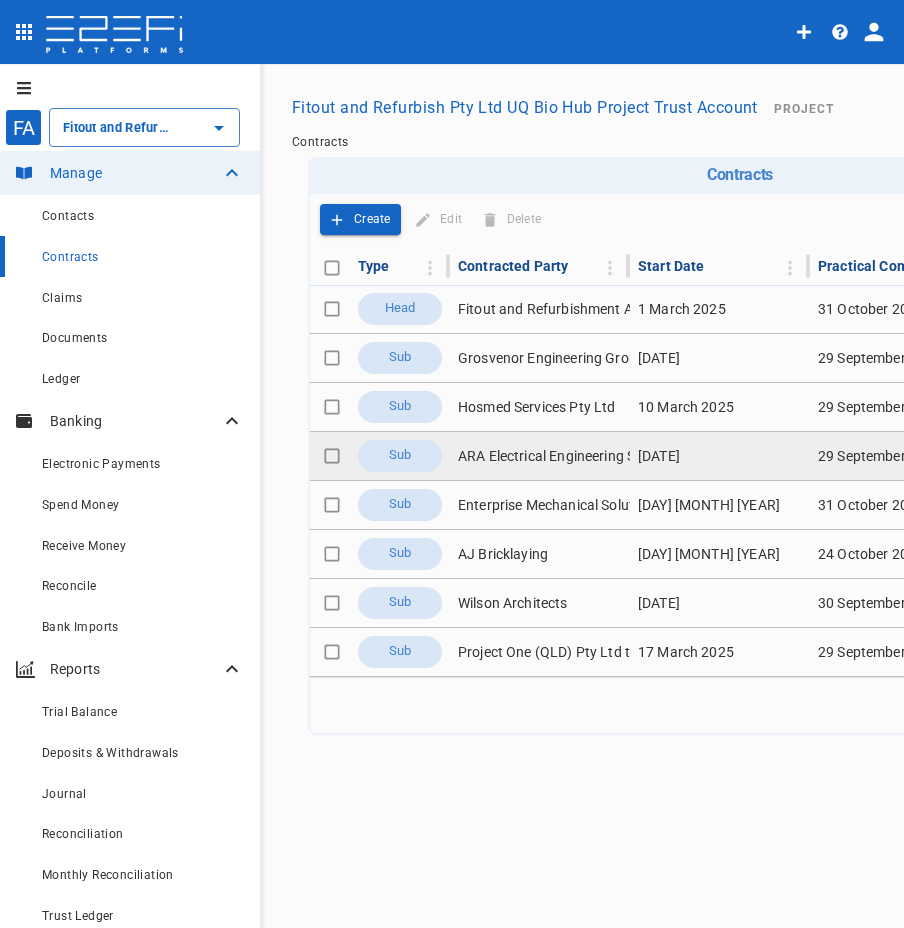 click on "ARA Electrical Engineering Services Pty Ltd" at bounding box center (540, 456) 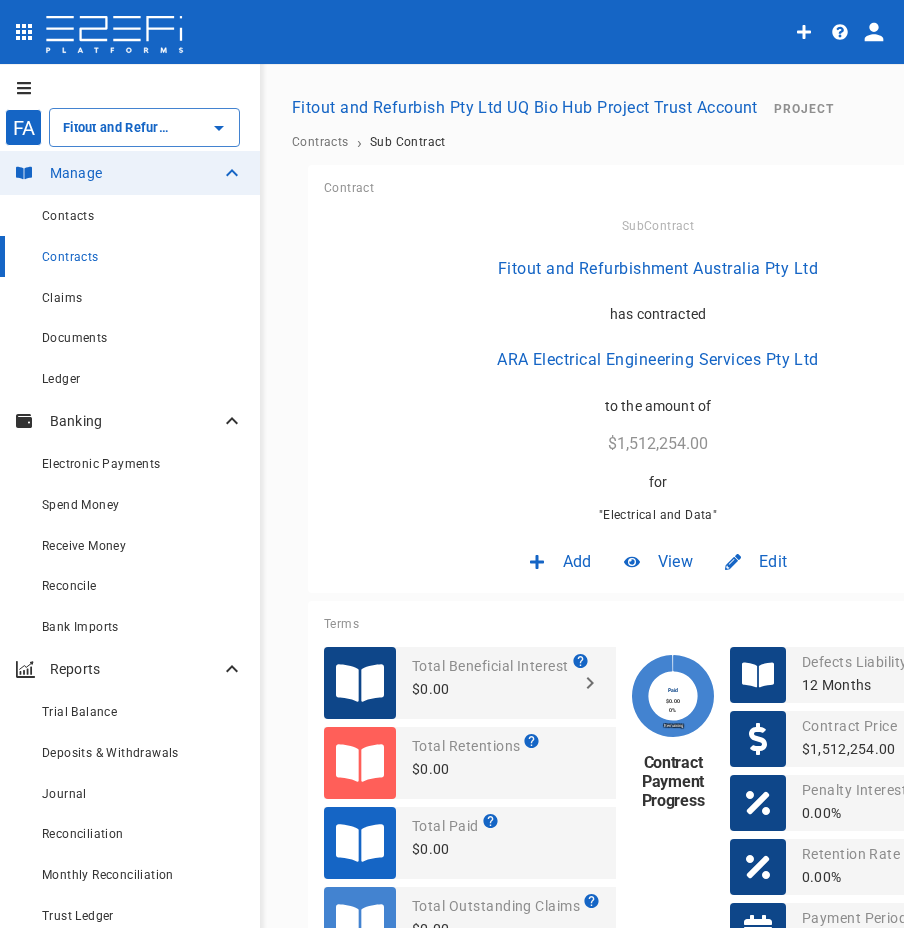 click on "Edit" at bounding box center [756, 561] 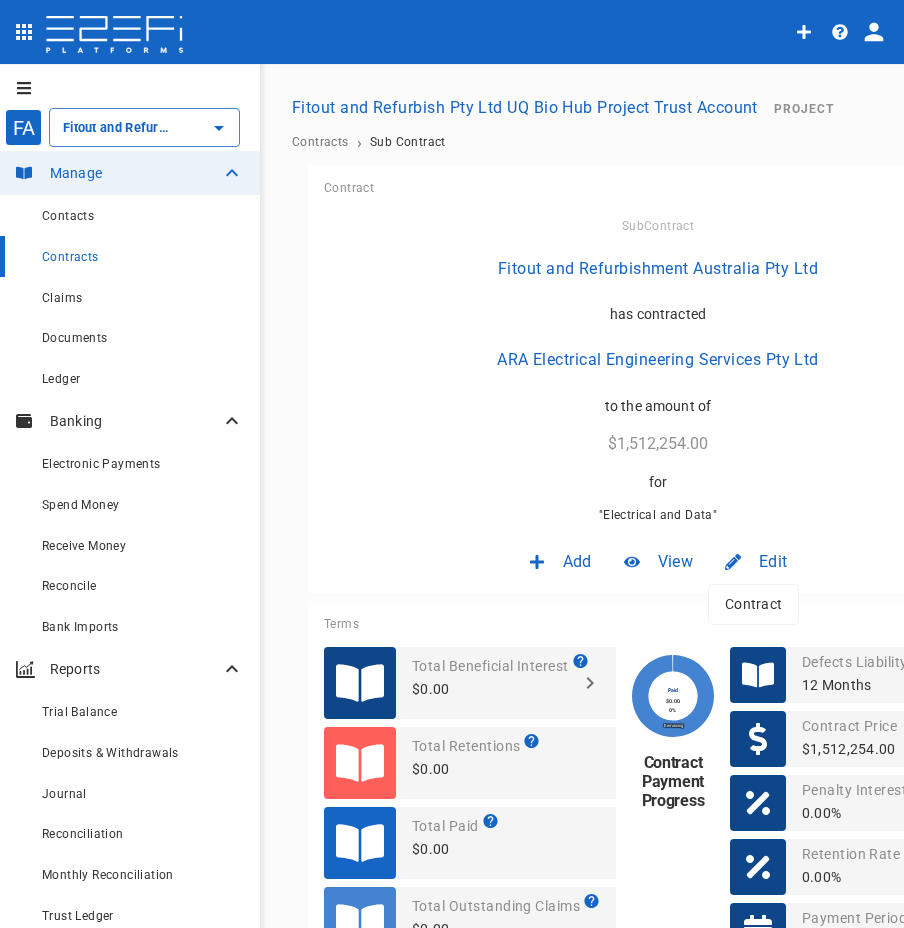 click on "Contract" at bounding box center (753, 604) 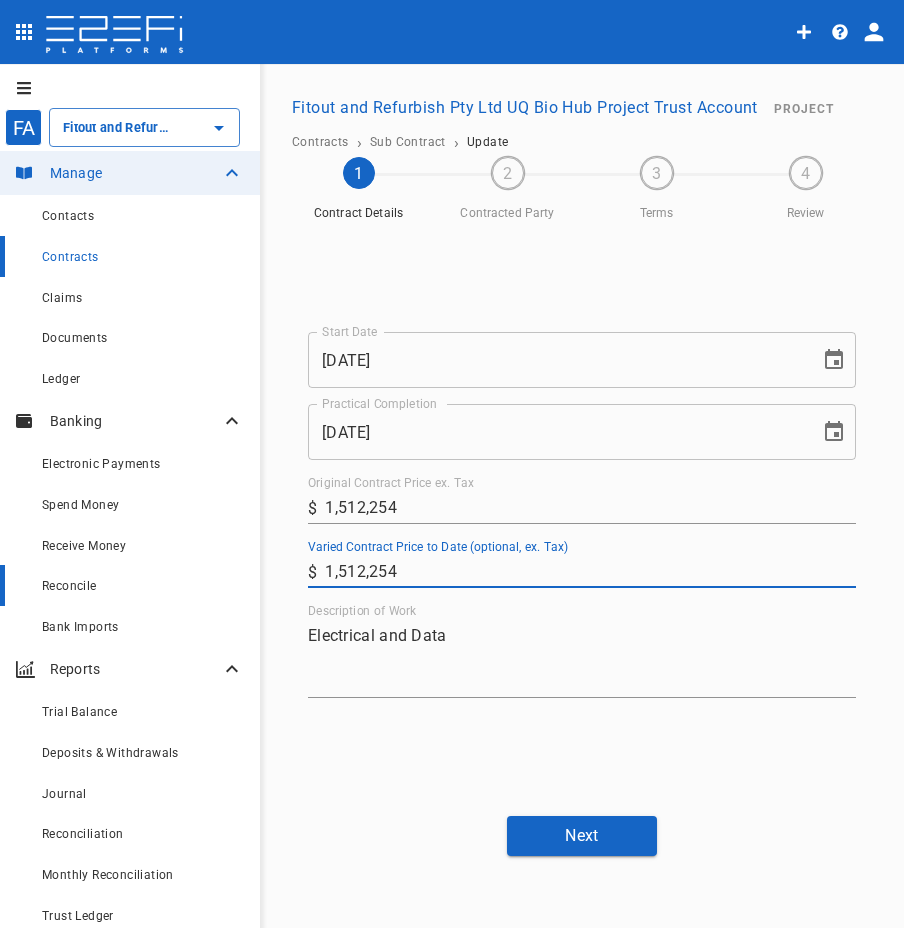 drag, startPoint x: 461, startPoint y: 578, endPoint x: 209, endPoint y: 573, distance: 252.04959 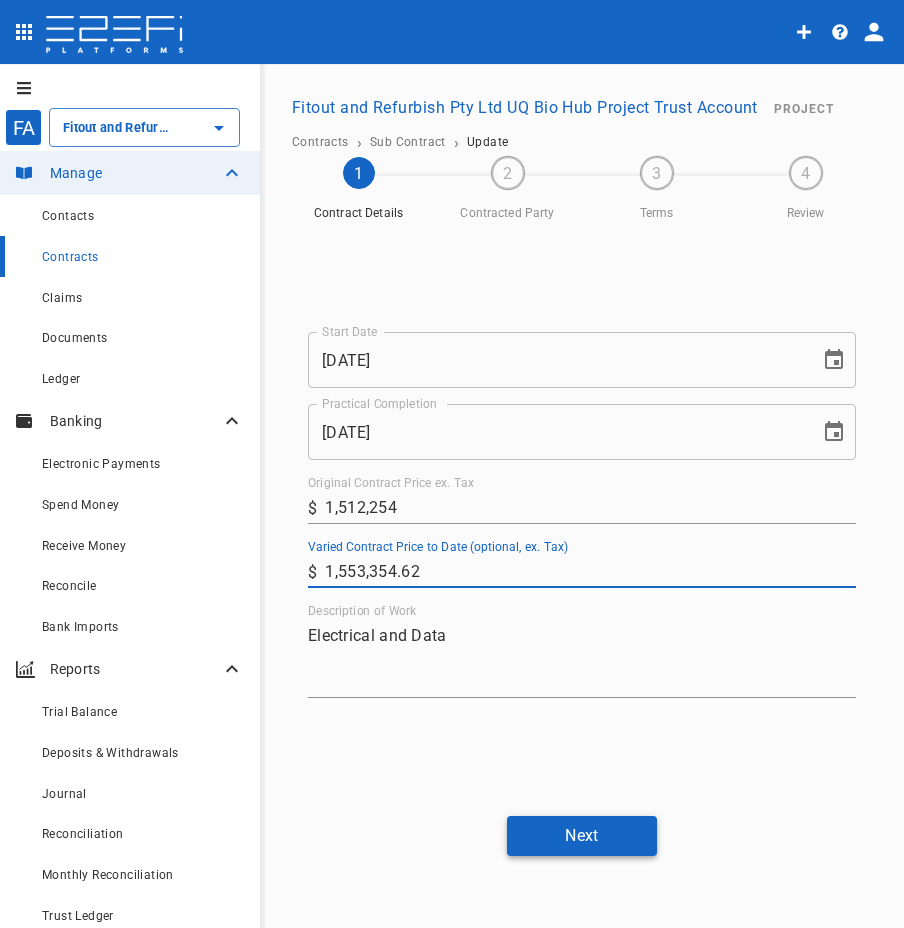 type on "1,553,354.62" 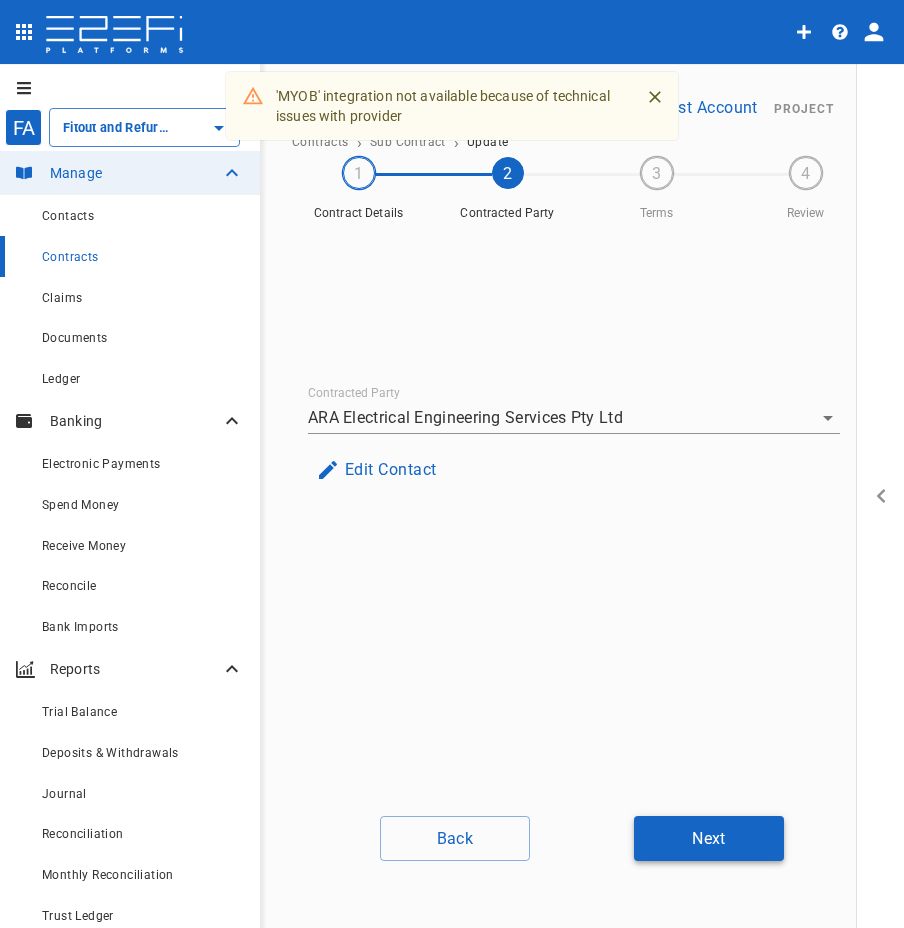click on "Next" at bounding box center (709, 838) 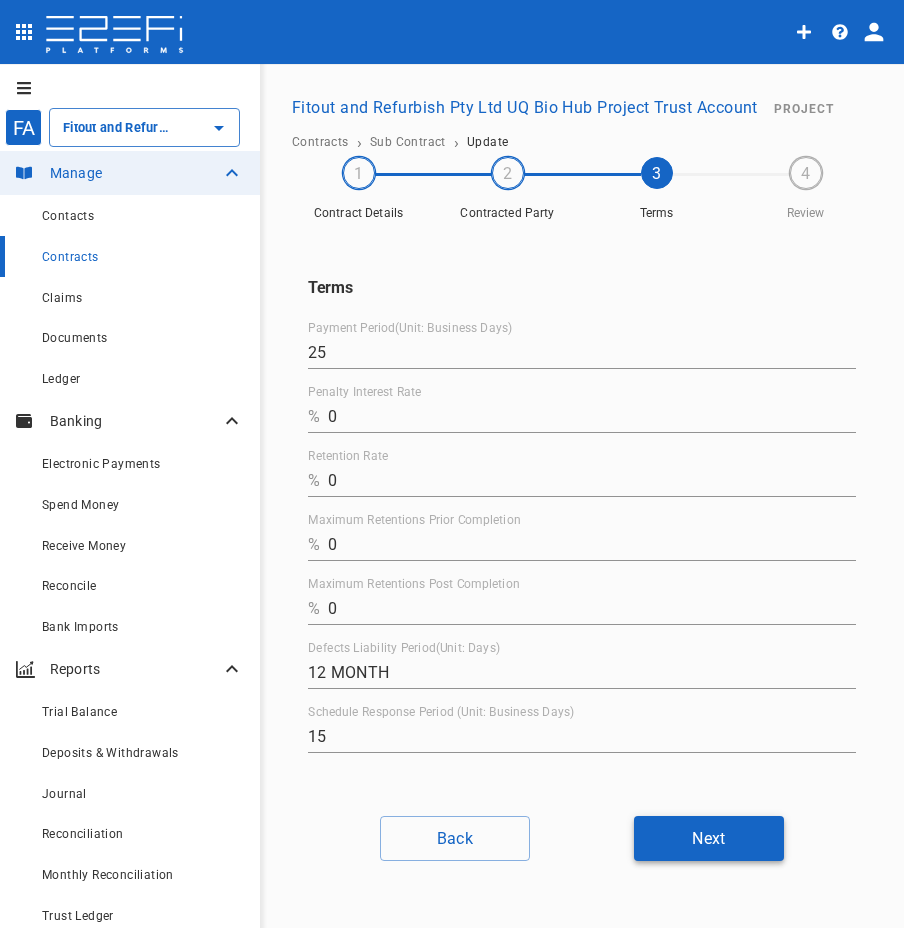 click on "Next" at bounding box center [709, 838] 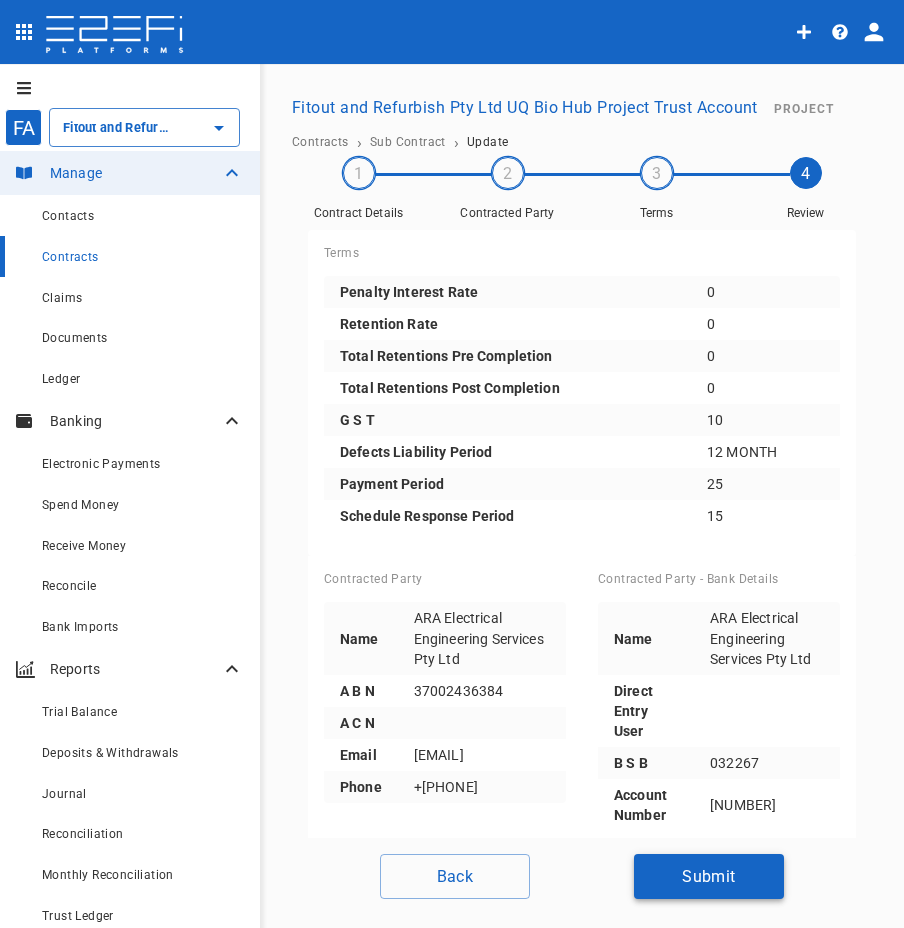 click on "Submit" at bounding box center (709, 876) 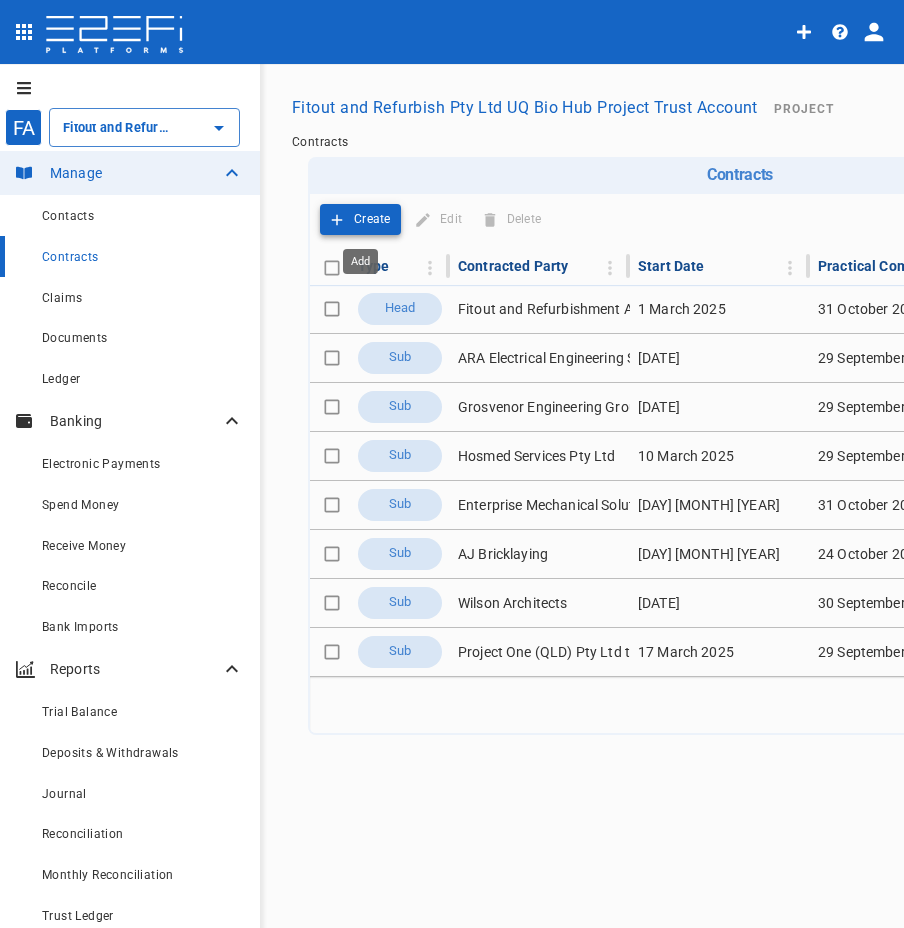click on "Create" at bounding box center [372, 219] 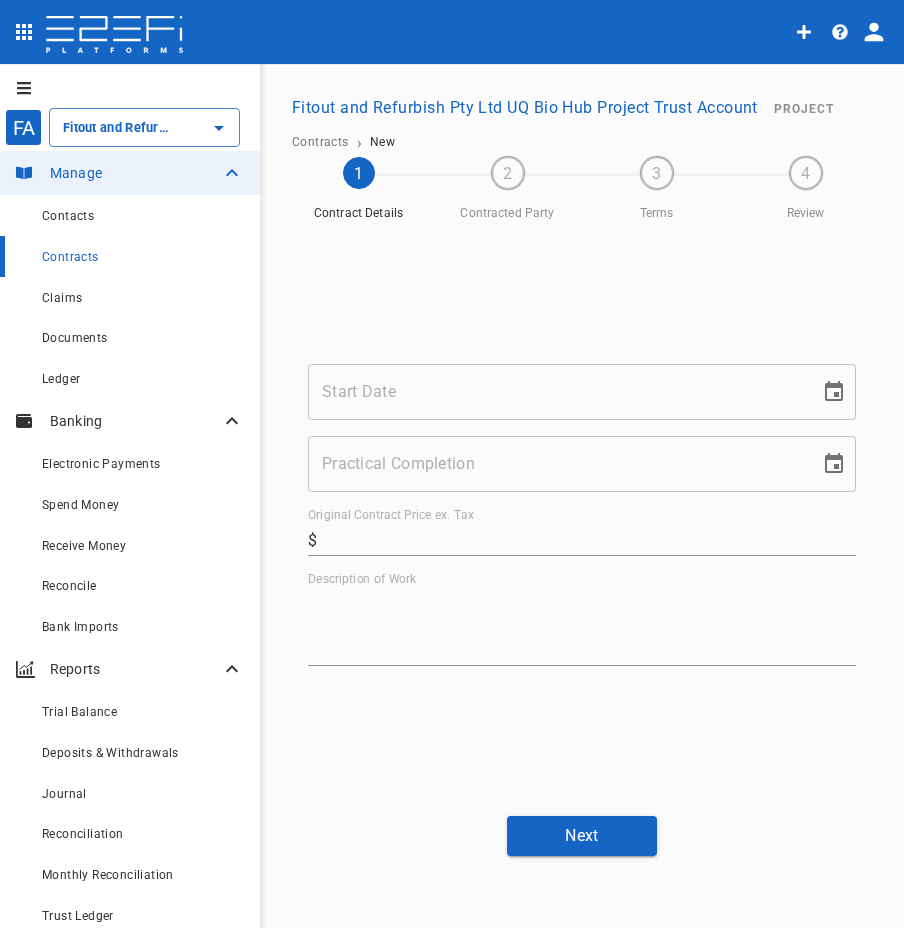 click on "Start Date" at bounding box center (557, 392) 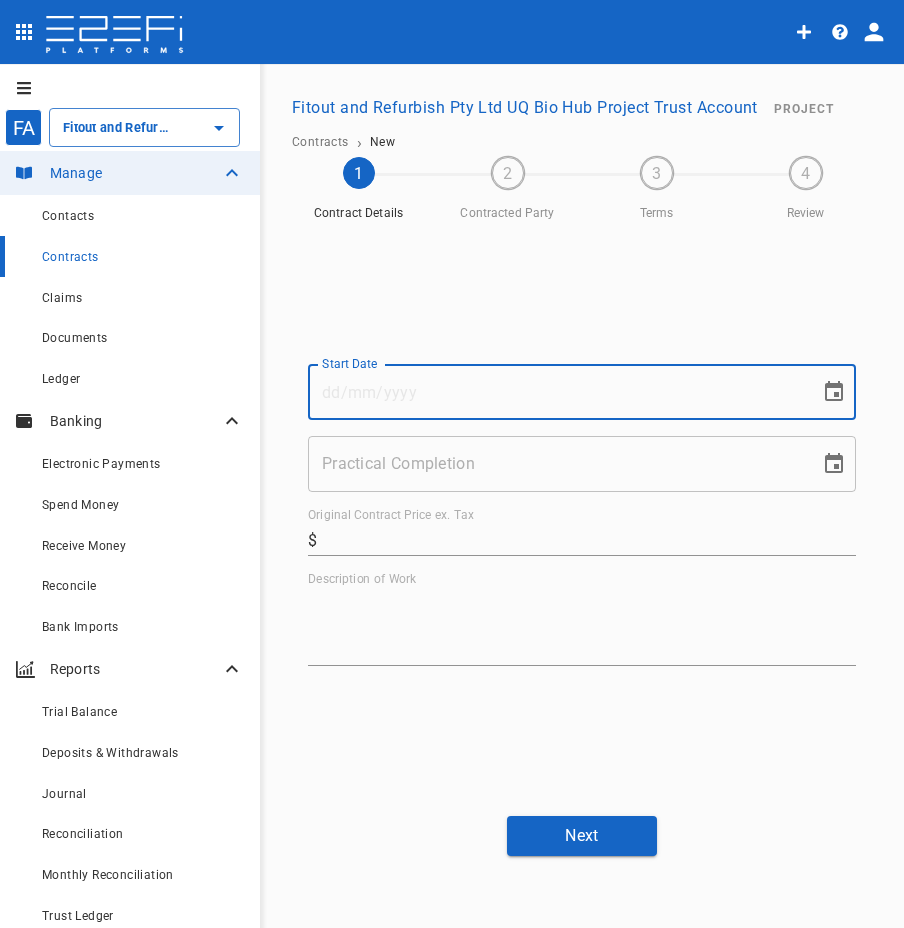 paste on "21/03/2025" 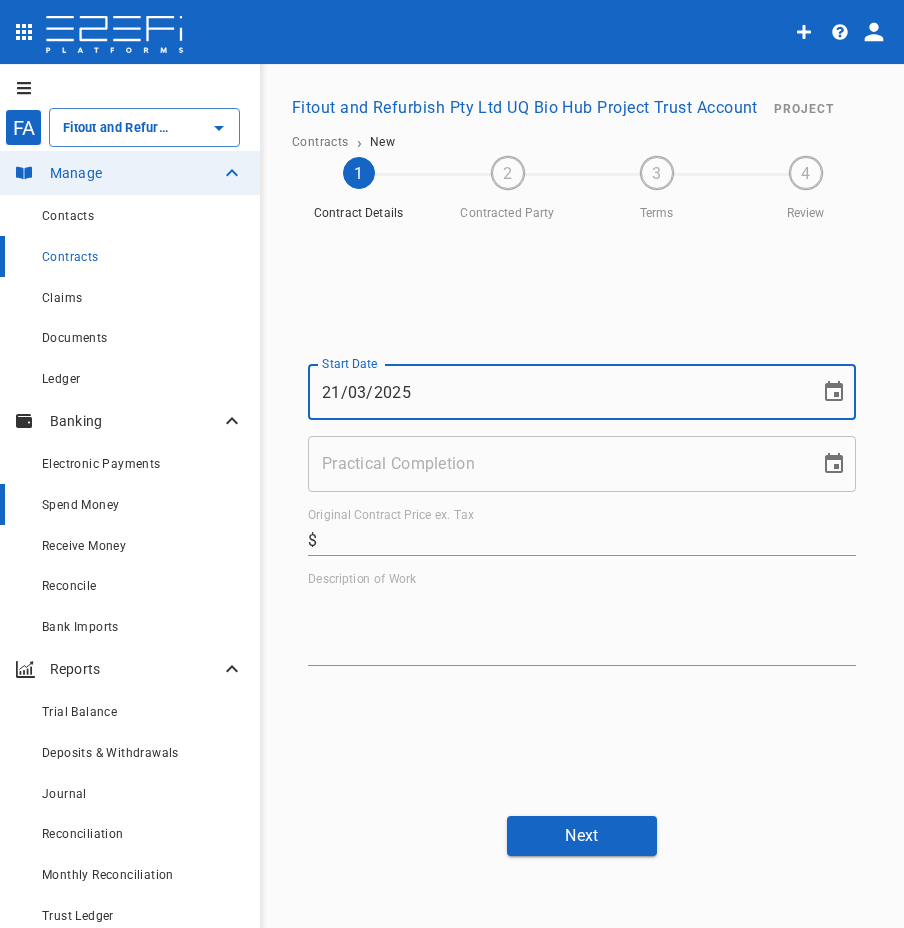 type on "21/03/2025" 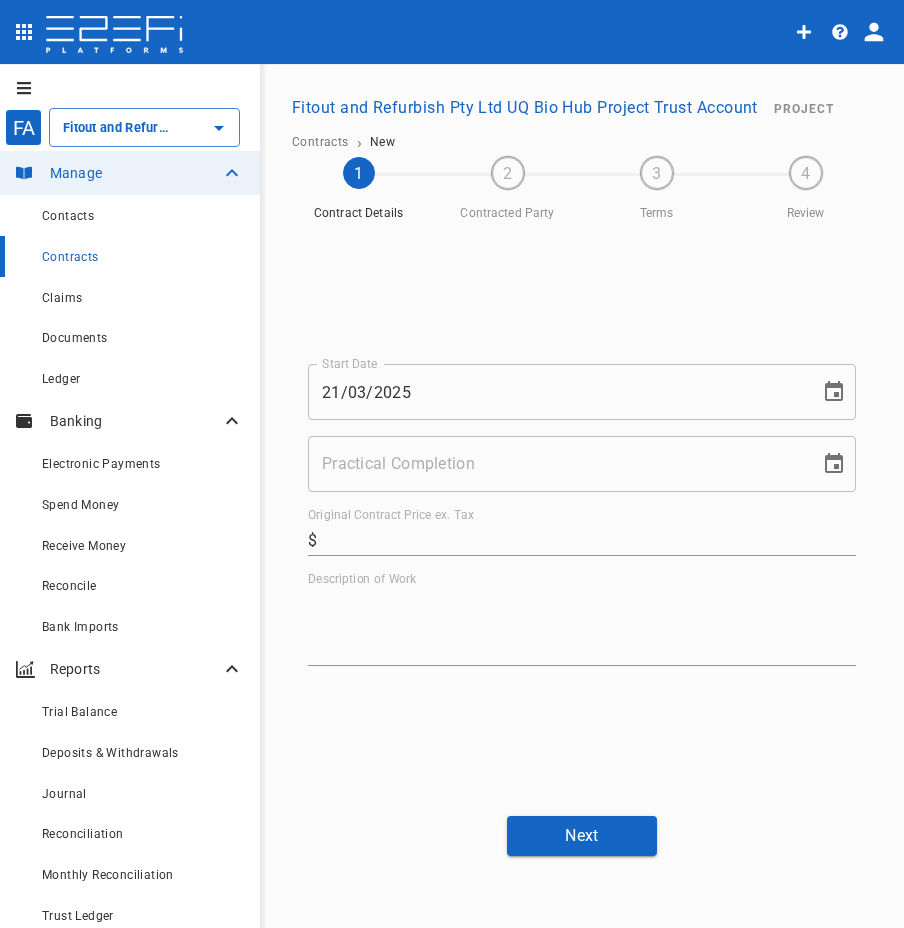 click on "Practical Completion" at bounding box center (557, 464) 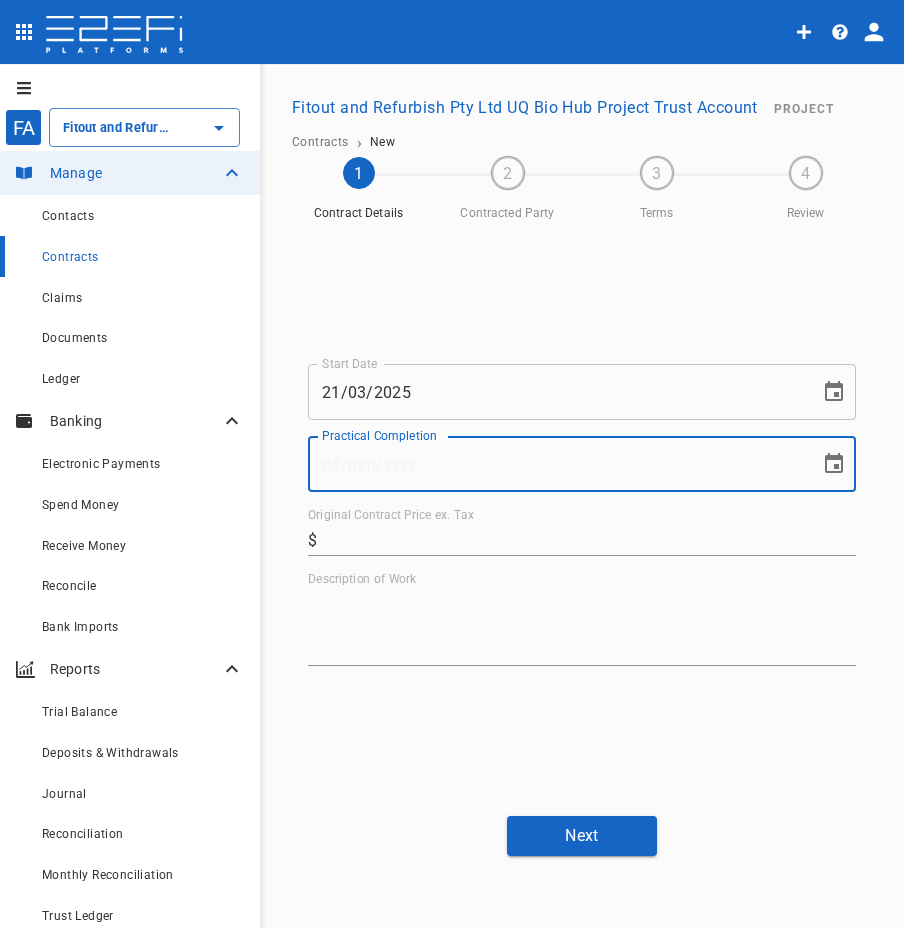 paste on "[DATE]" 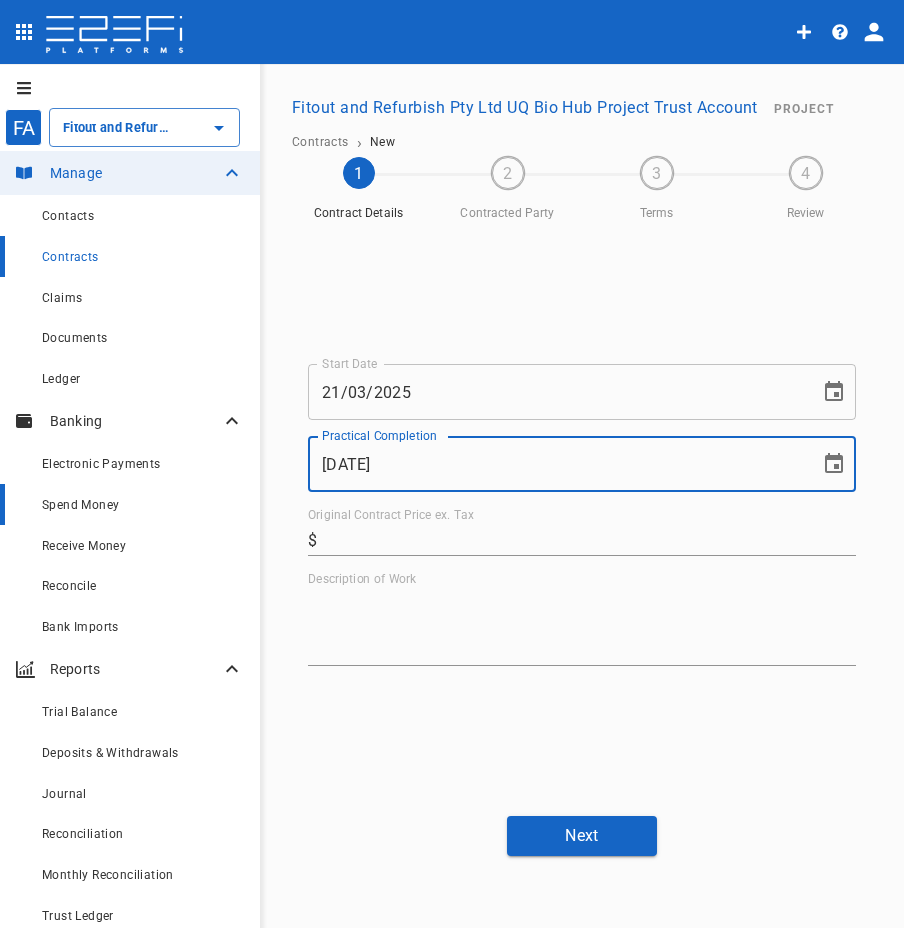 type on "[DATE]" 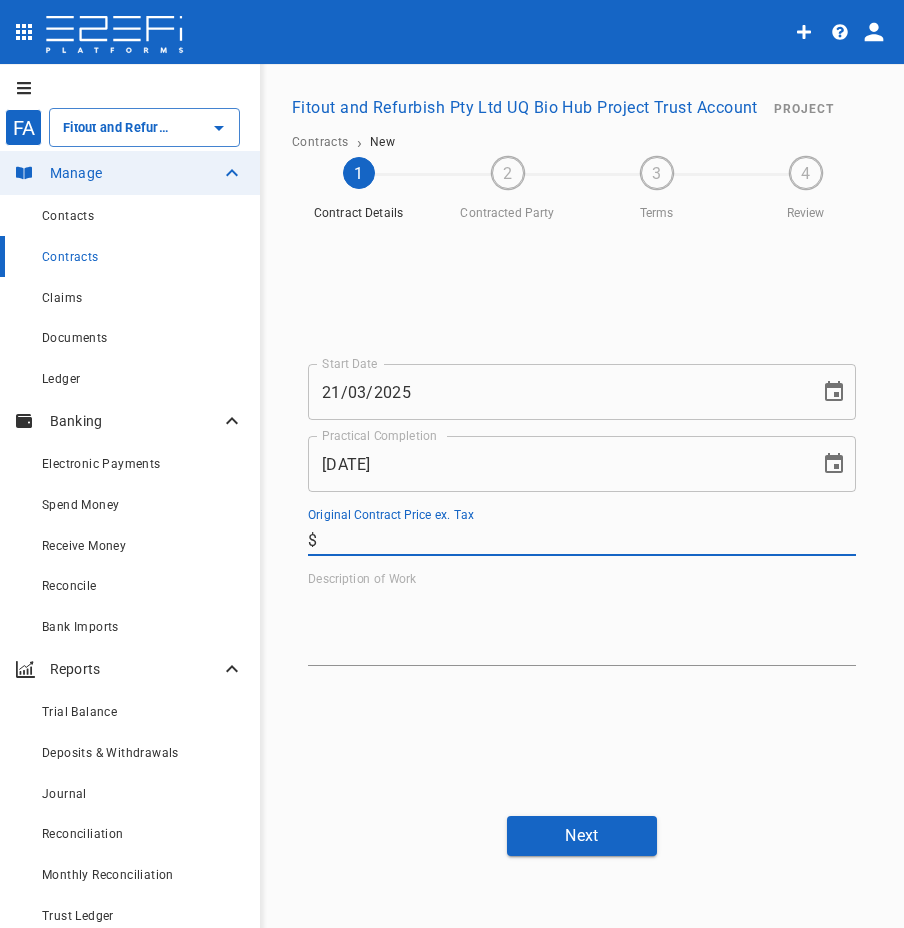 drag, startPoint x: 364, startPoint y: 541, endPoint x: 328, endPoint y: 550, distance: 37.107952 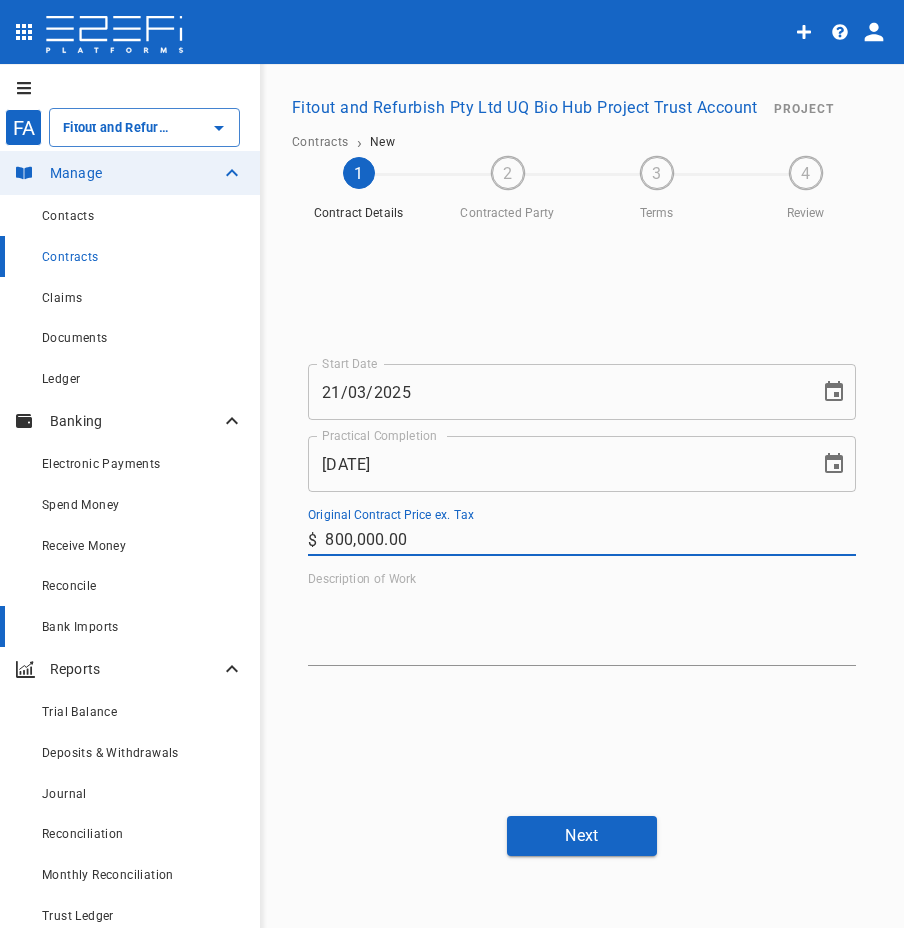 type on "800,000" 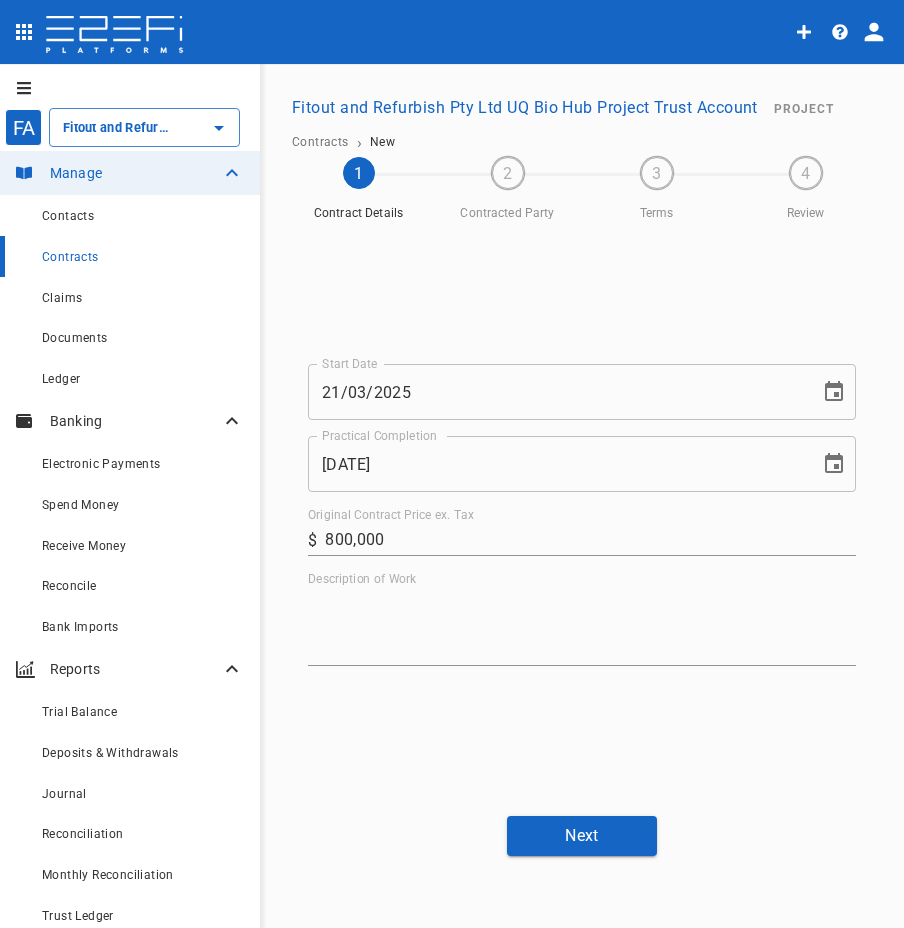 click on "Description of Work" at bounding box center (582, 626) 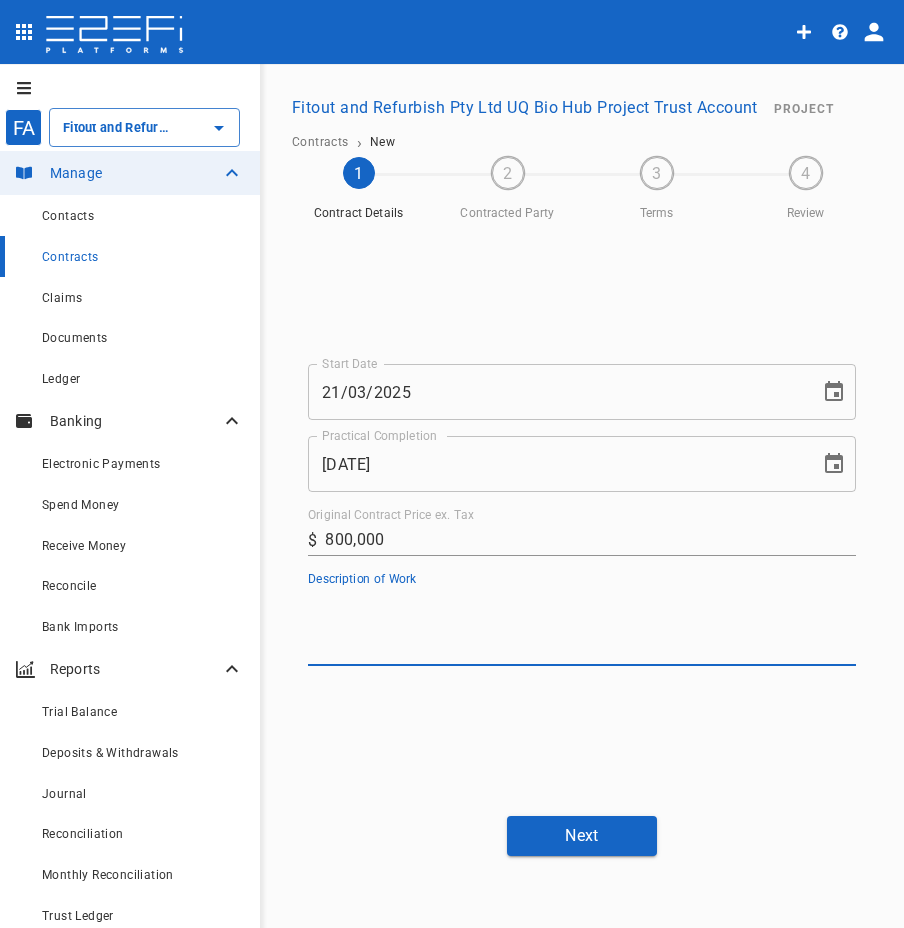 paste on "Supply & Install Joinery &amp; Lab Equipment, as per Drawings and Specifications</p>" 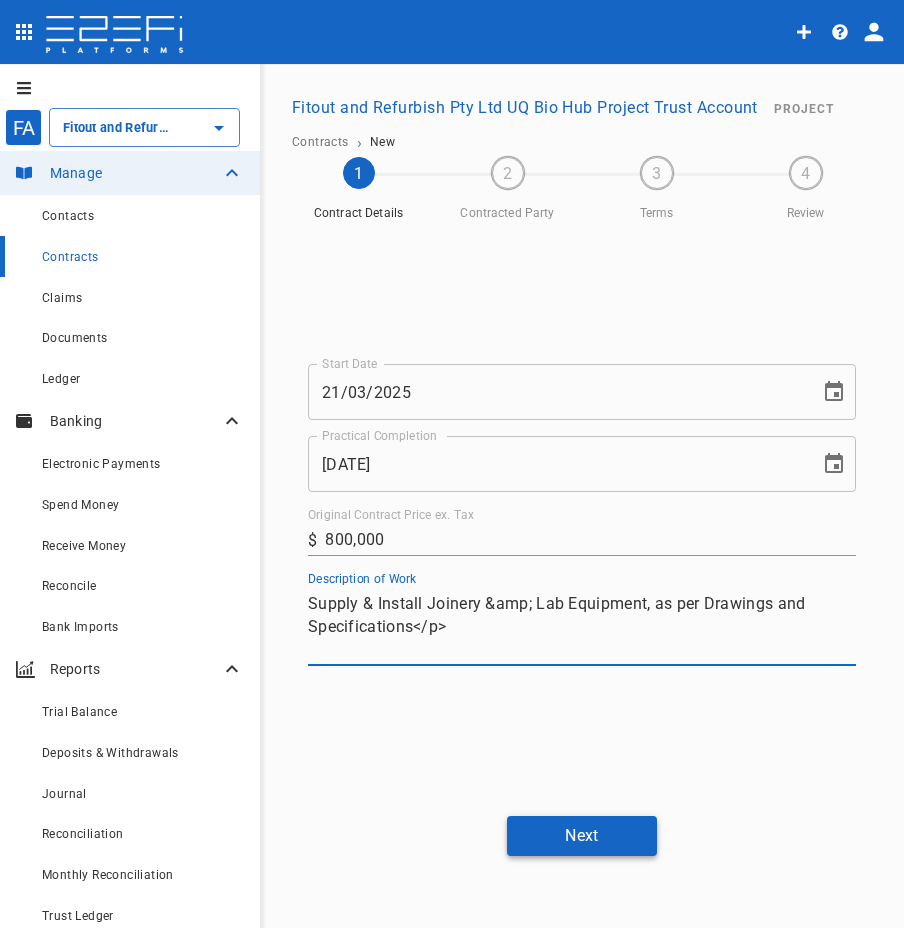 type on "Supply & Install Joinery &amp; Lab Equipment, as per Drawings and Specifications</p>" 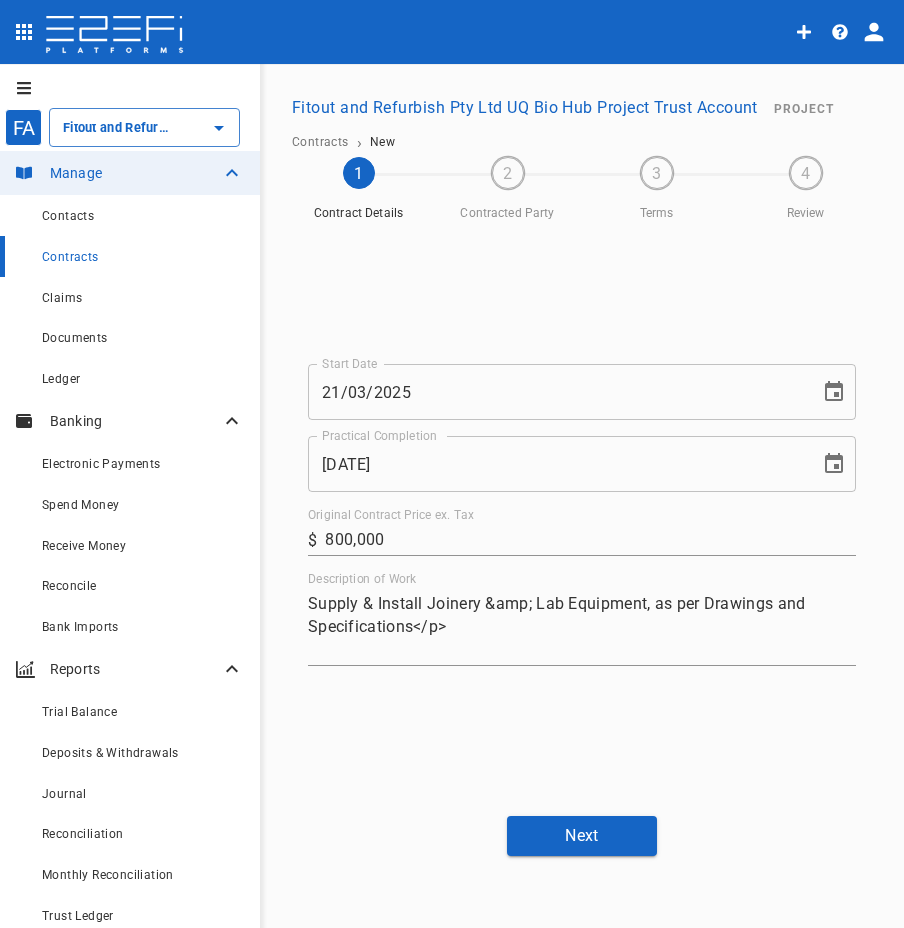 click on "Start Date [DATE] Start Date Practical Completion [DATE] Practical Completion Original Contract Price ex. Tax ​ $ [PRICE] Description of Work Supply & Install Joinery &amp; Lab Equipment, as per Drawings and Specifications</p> x Next" at bounding box center [582, 538] 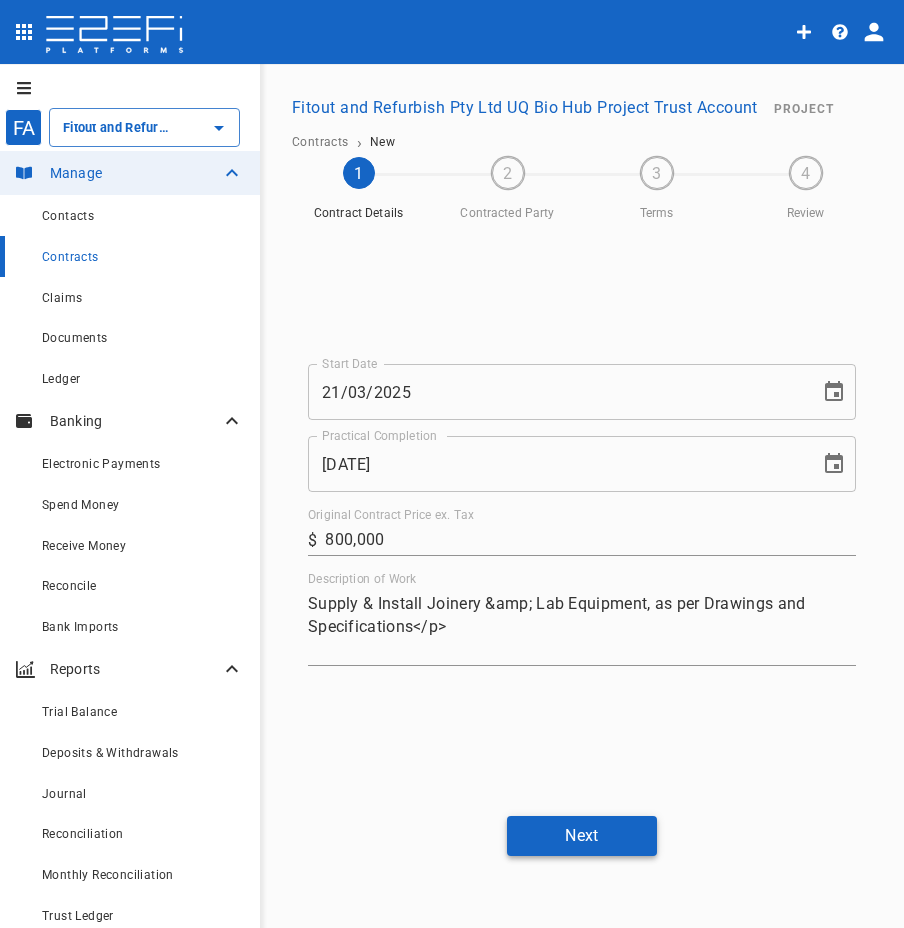 click on "Next" at bounding box center (582, 835) 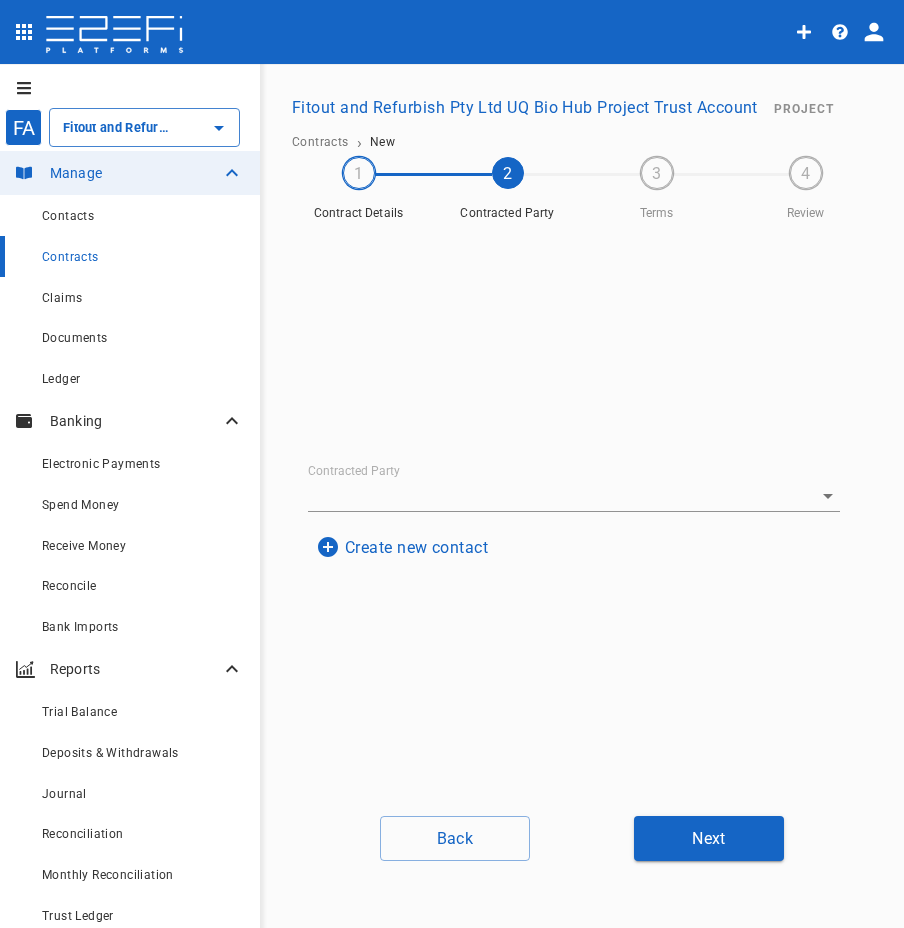 click on "Create new contact" at bounding box center (402, 547) 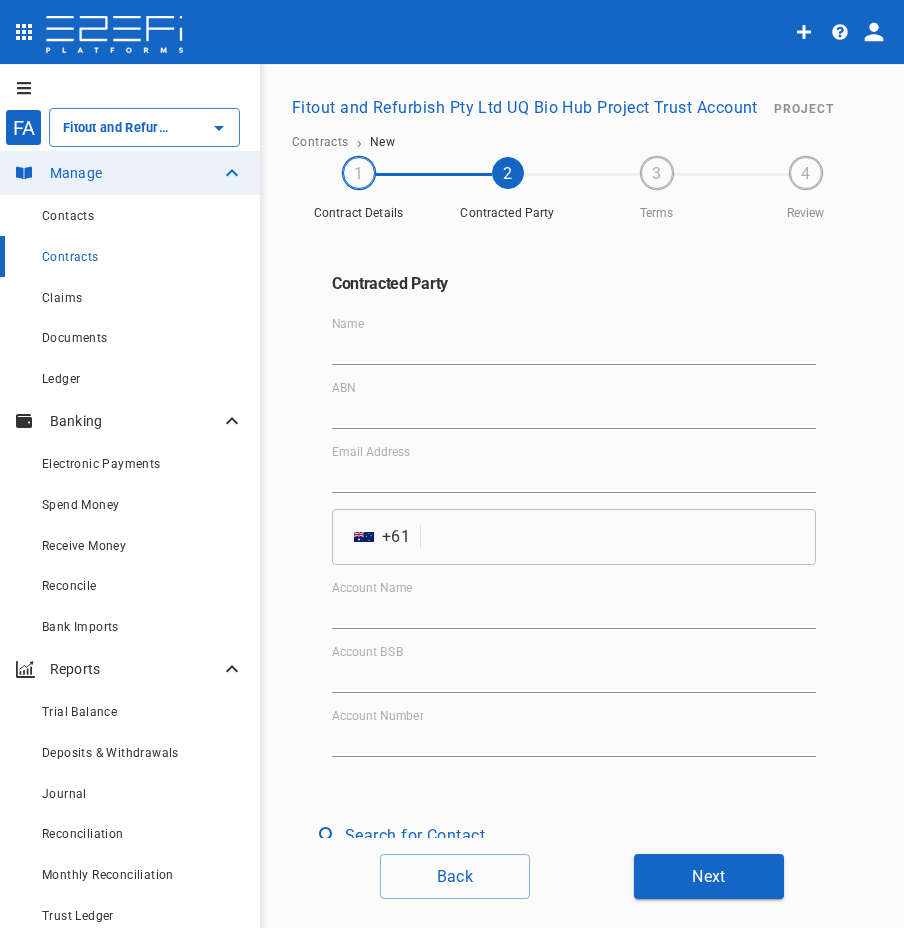 click on "Name" at bounding box center [574, 349] 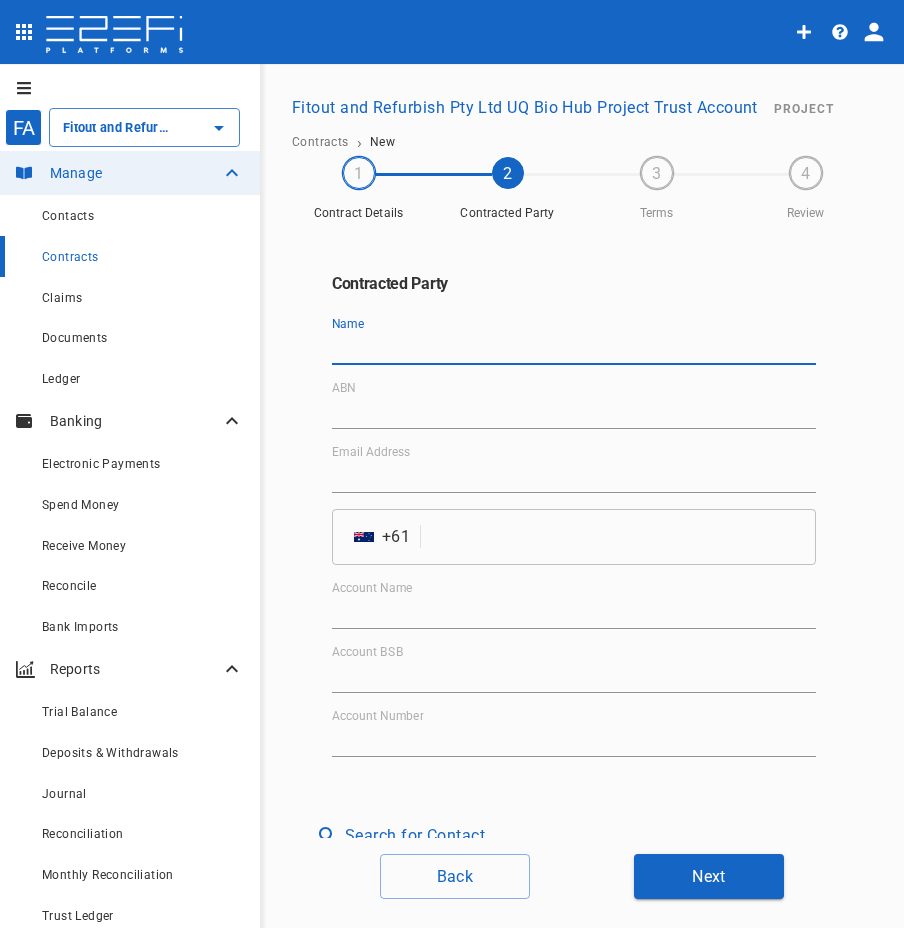 paste on "KPD Pty Ltd" 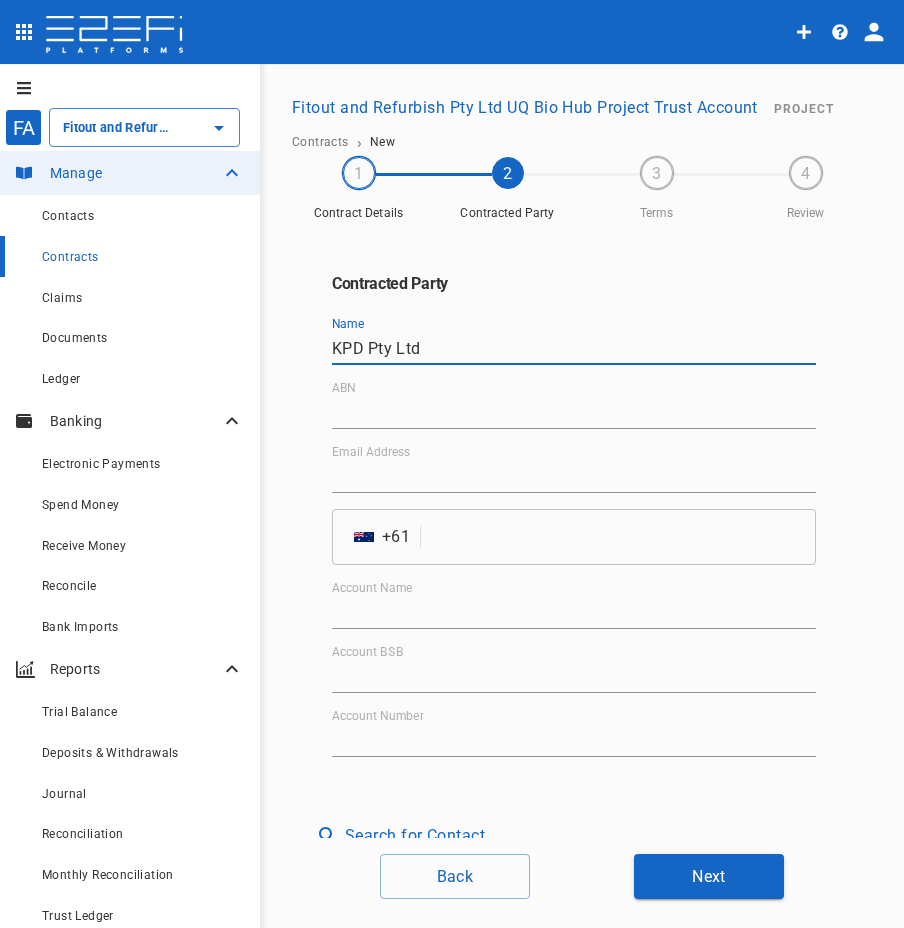 type on "KPD Pty Ltd" 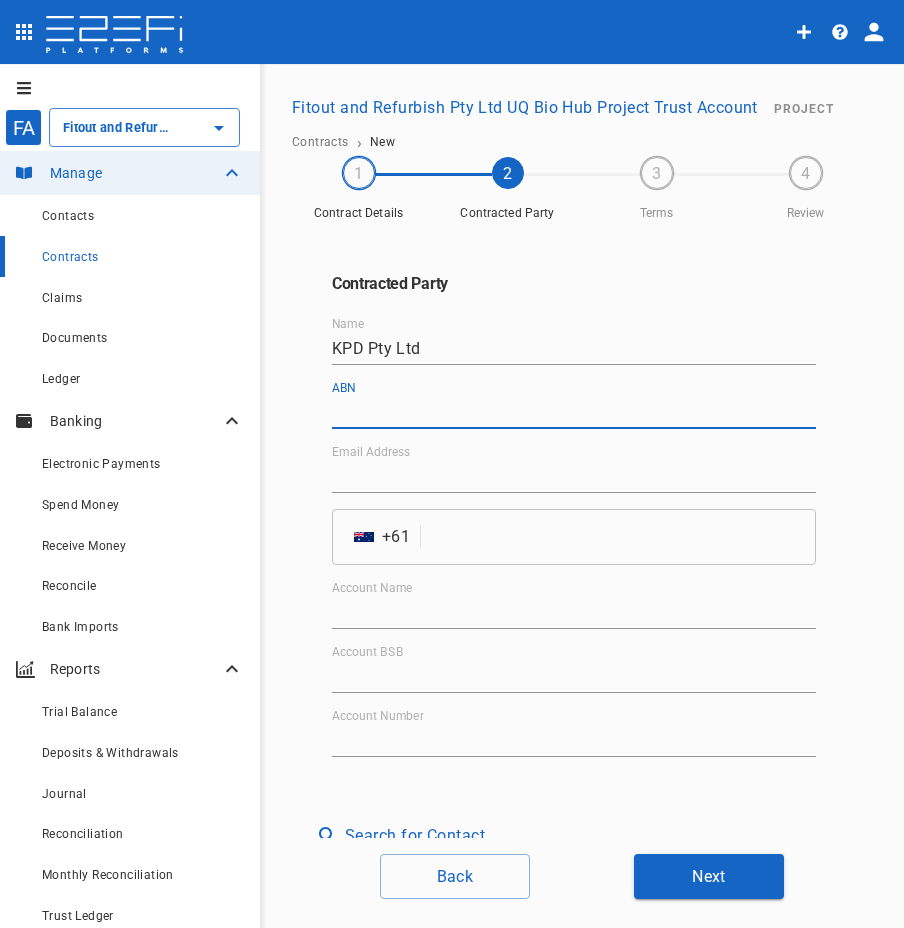 click on "ABN" at bounding box center (574, 413) 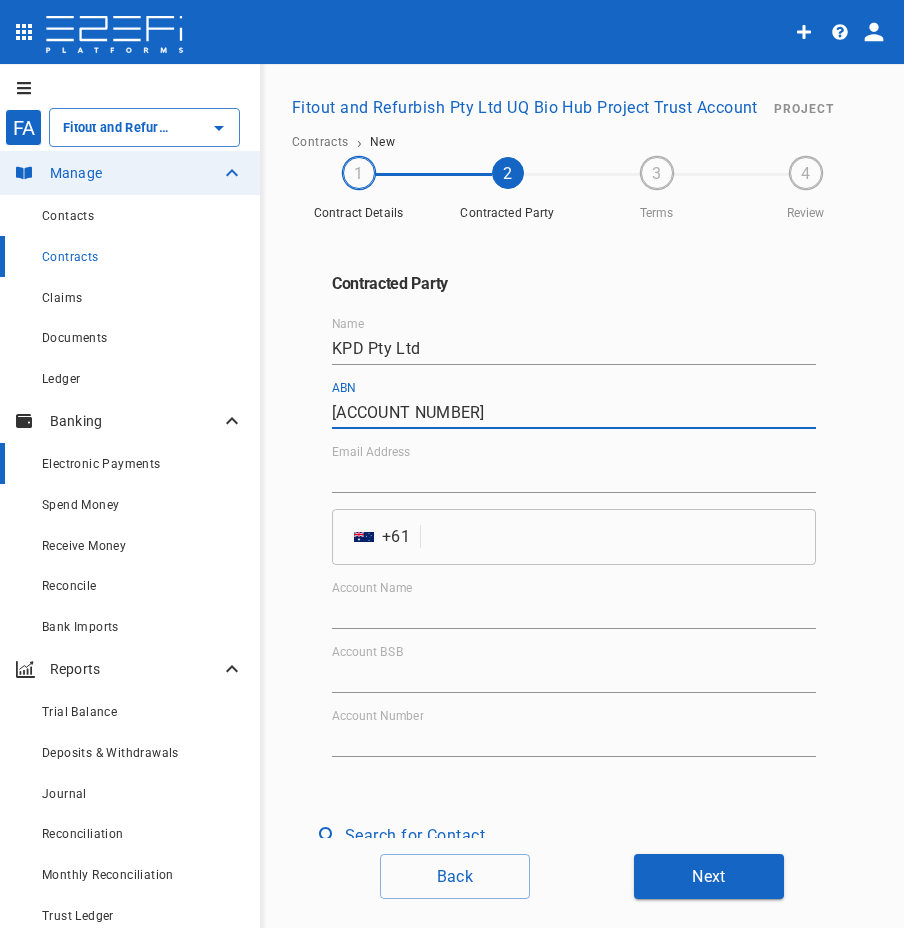 type on "[ACCOUNT NUMBER]" 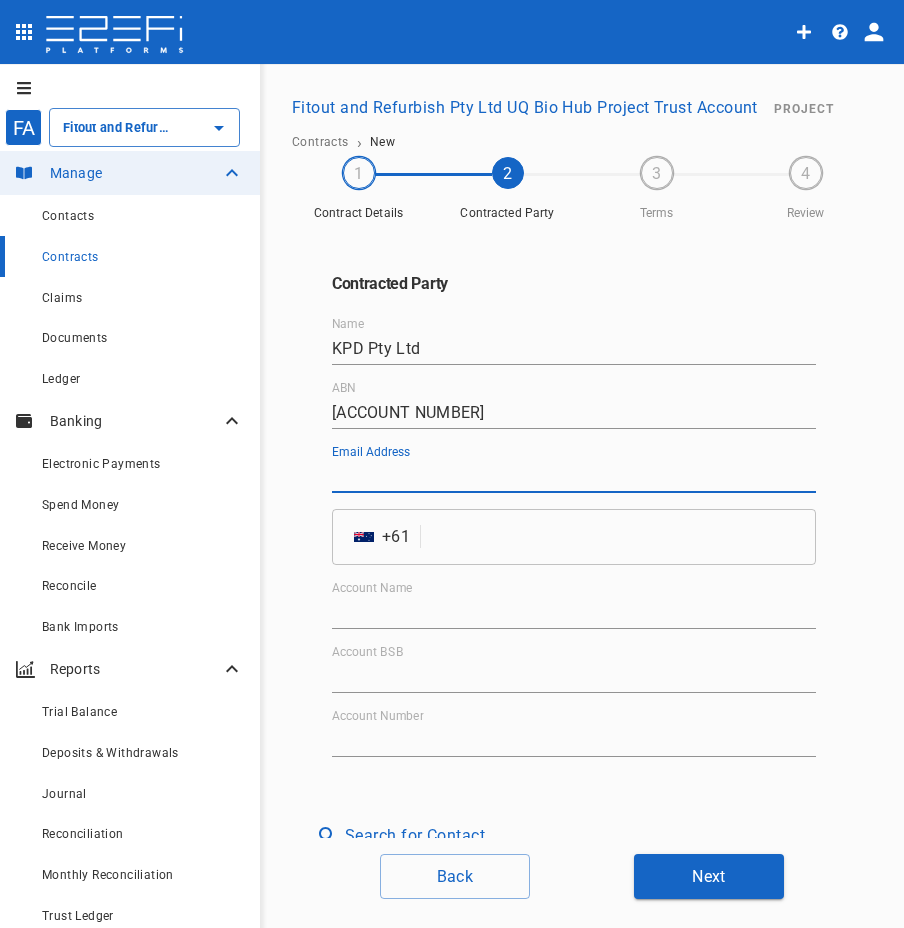 click on "Email Address" at bounding box center (574, 477) 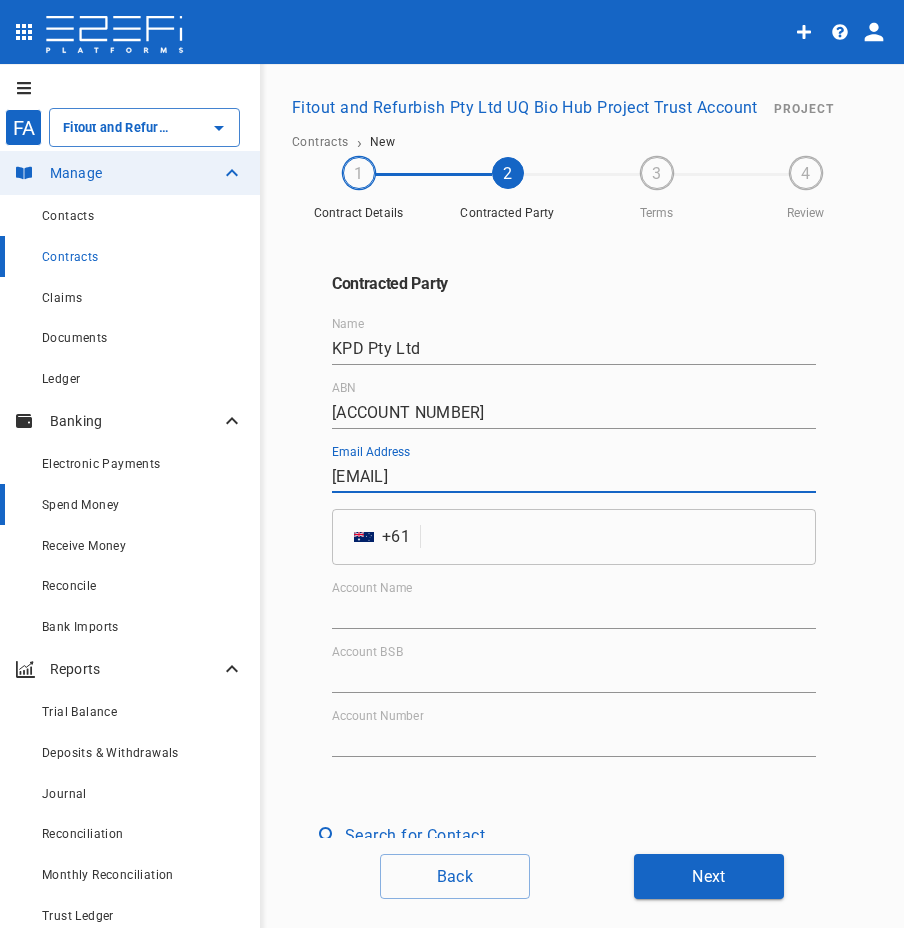 type on "[EMAIL]" 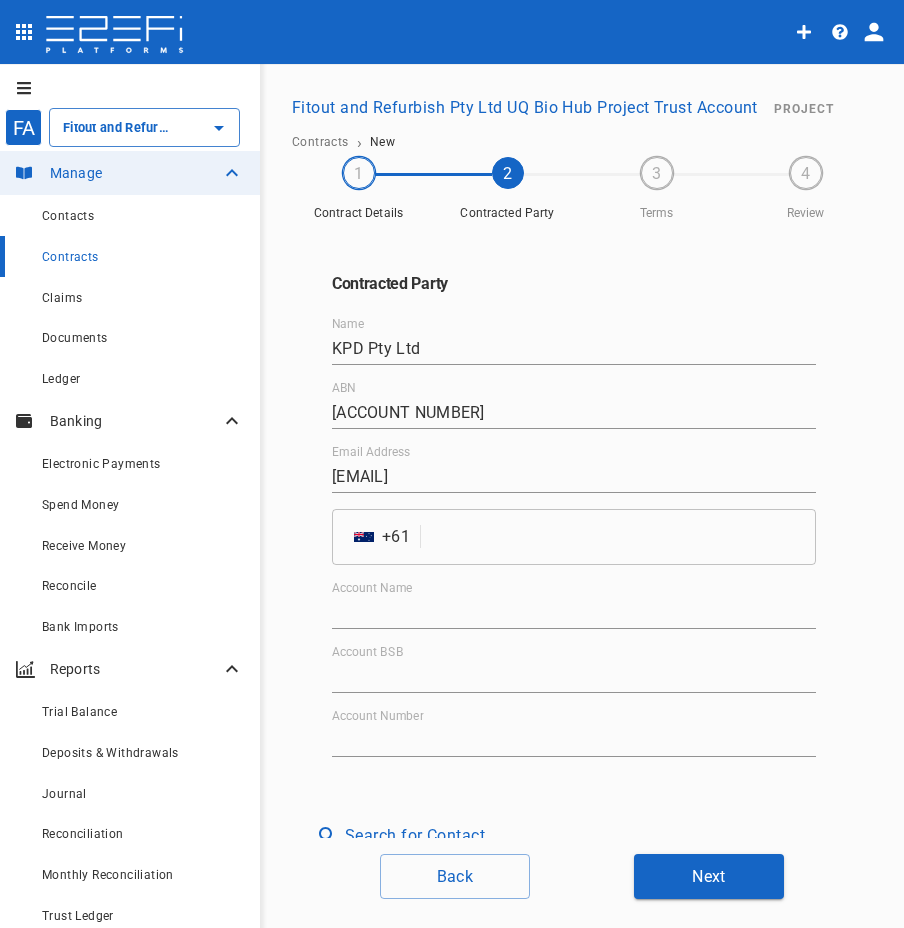 click at bounding box center [622, 537] 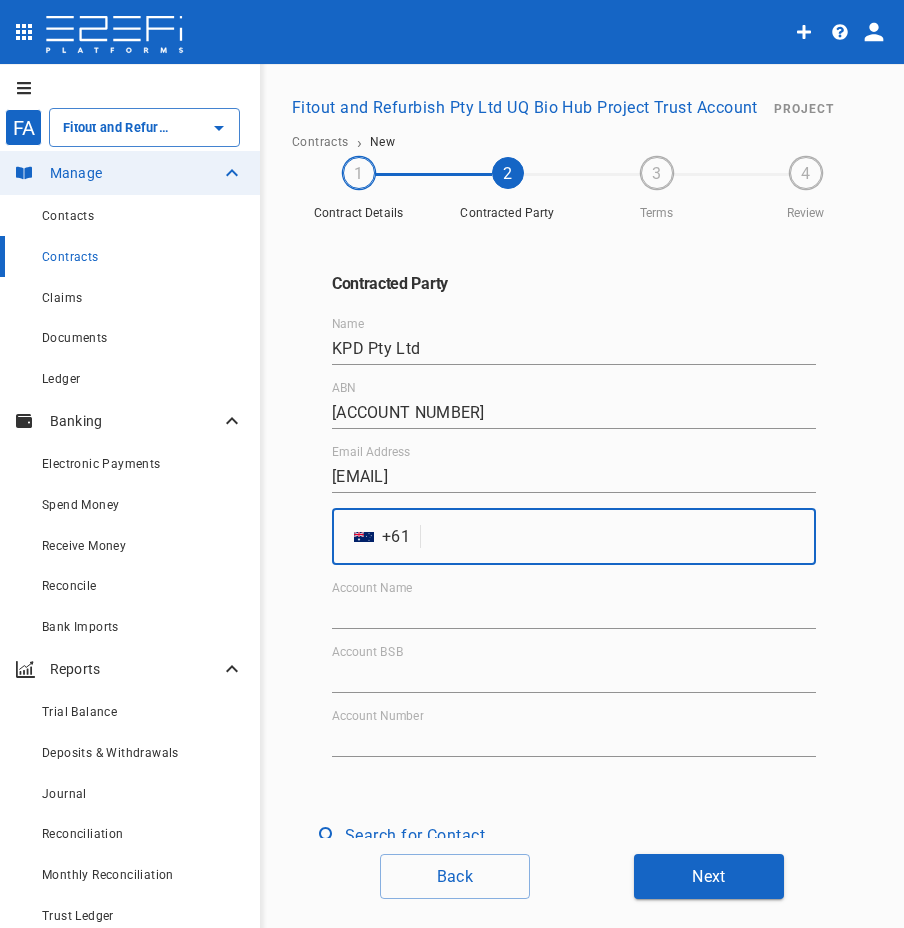 paste on "737117620" 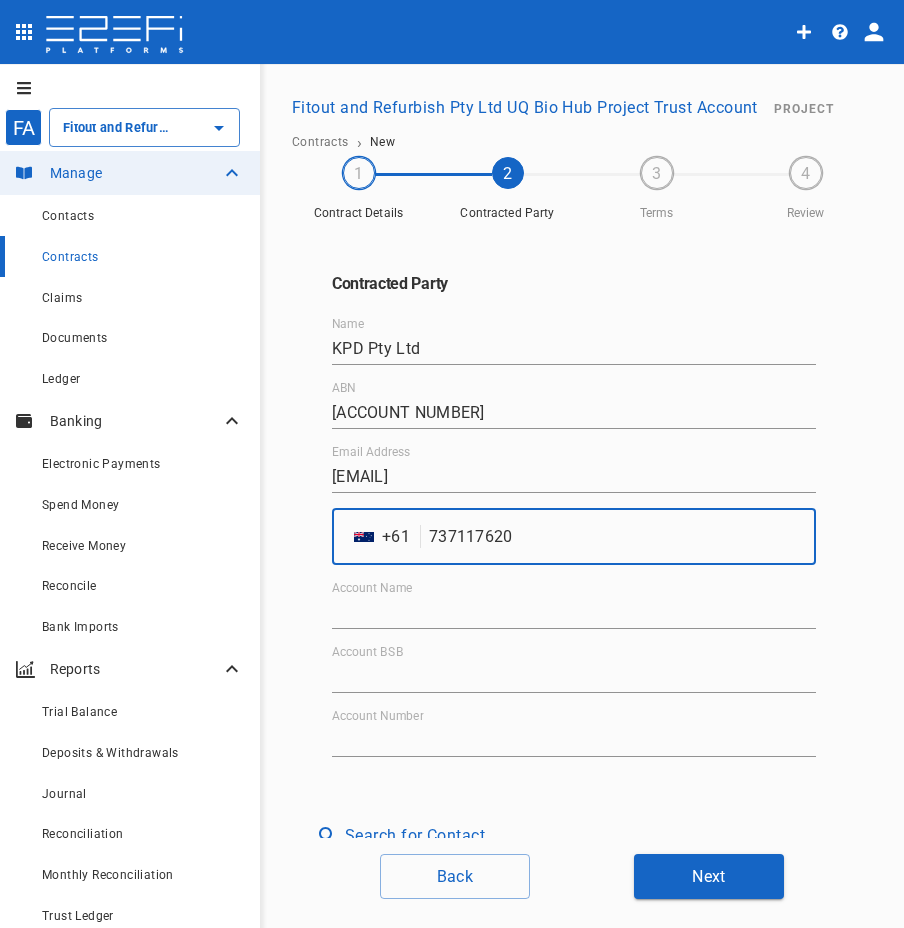 type on "737117620" 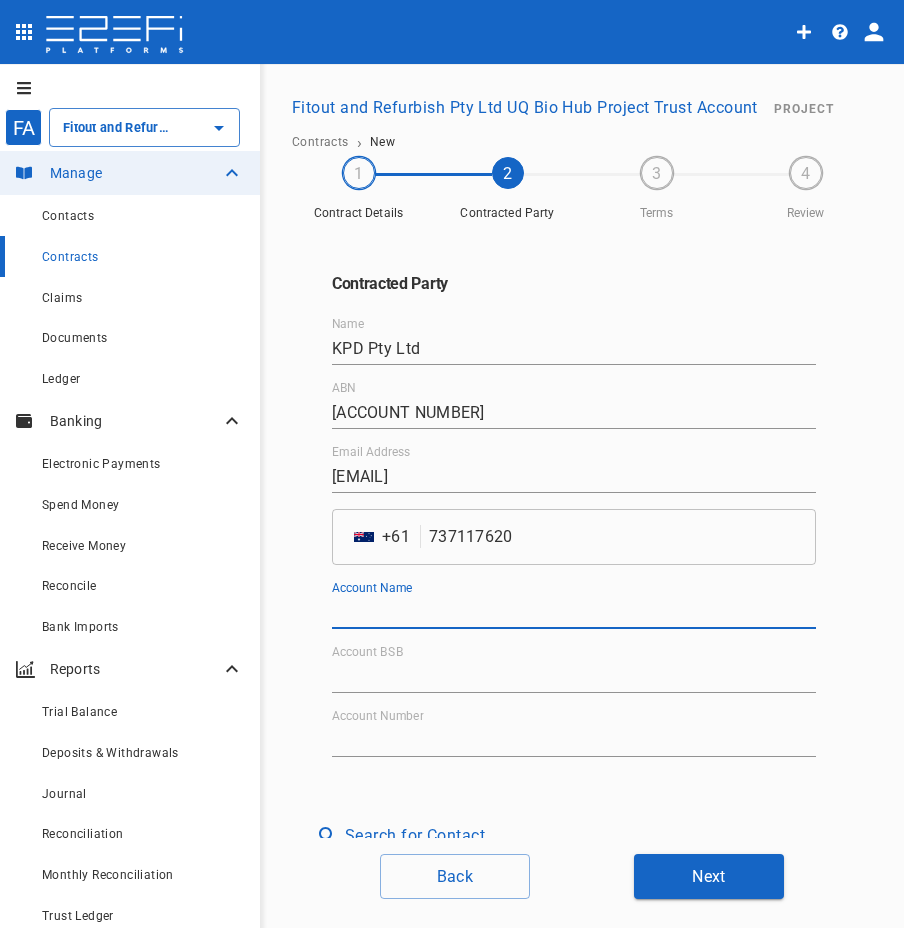 click on "Account Name" at bounding box center (574, 613) 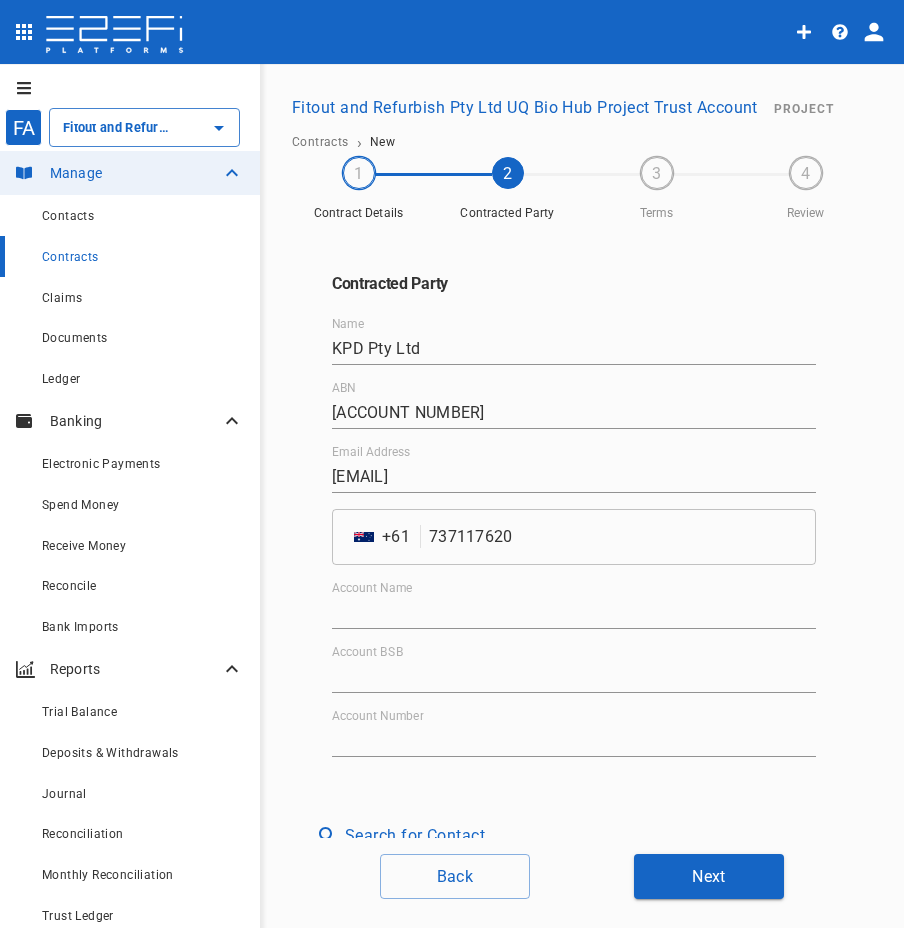 click on "Account Name" at bounding box center [574, 613] 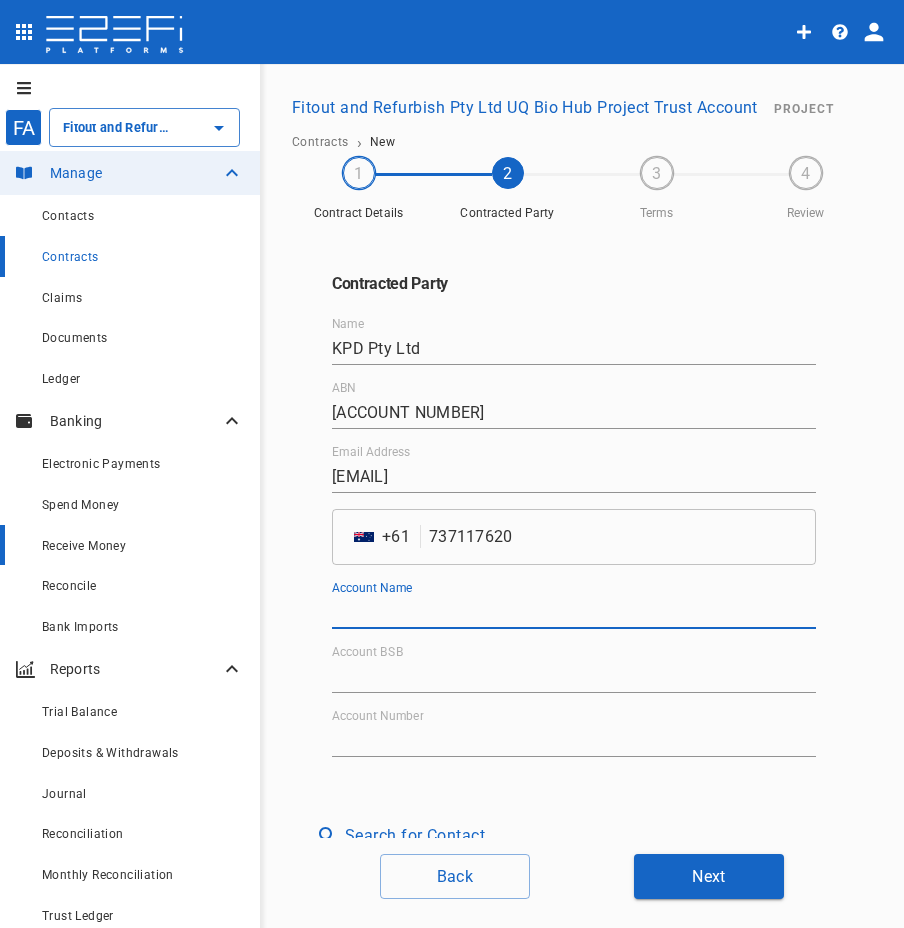 paste on "KPD Pty Ltd" 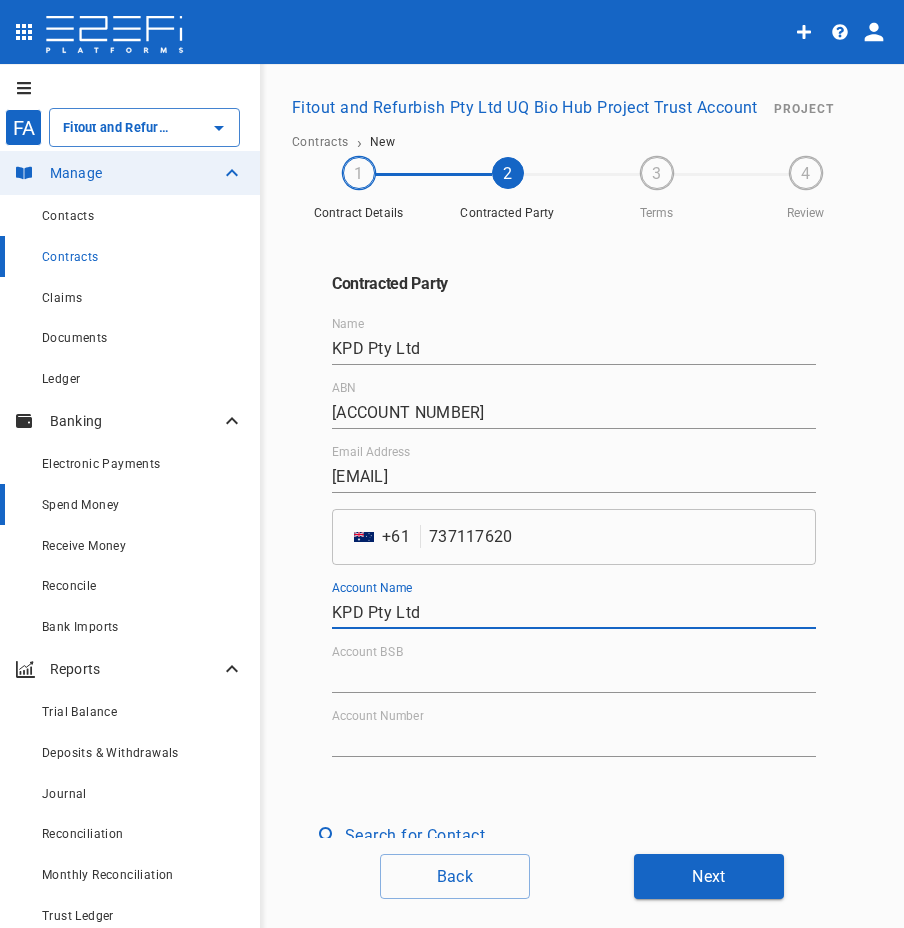 type on "KPD Pty Ltd" 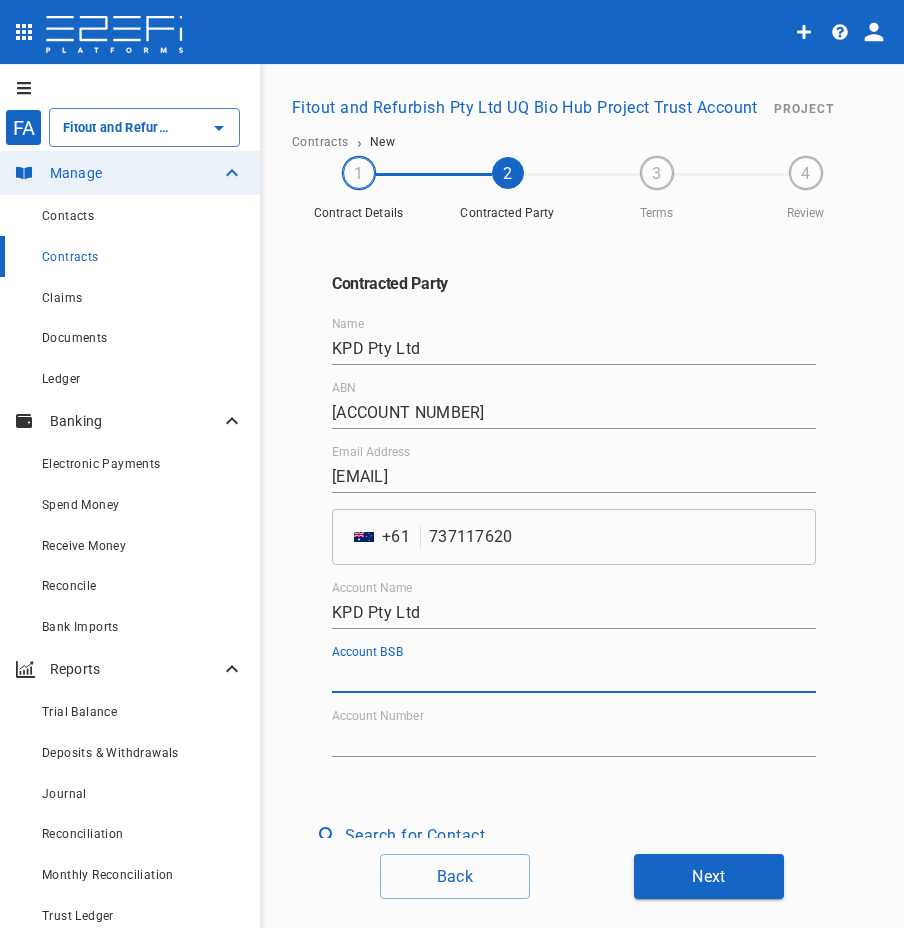 click on "Account BSB" at bounding box center [574, 677] 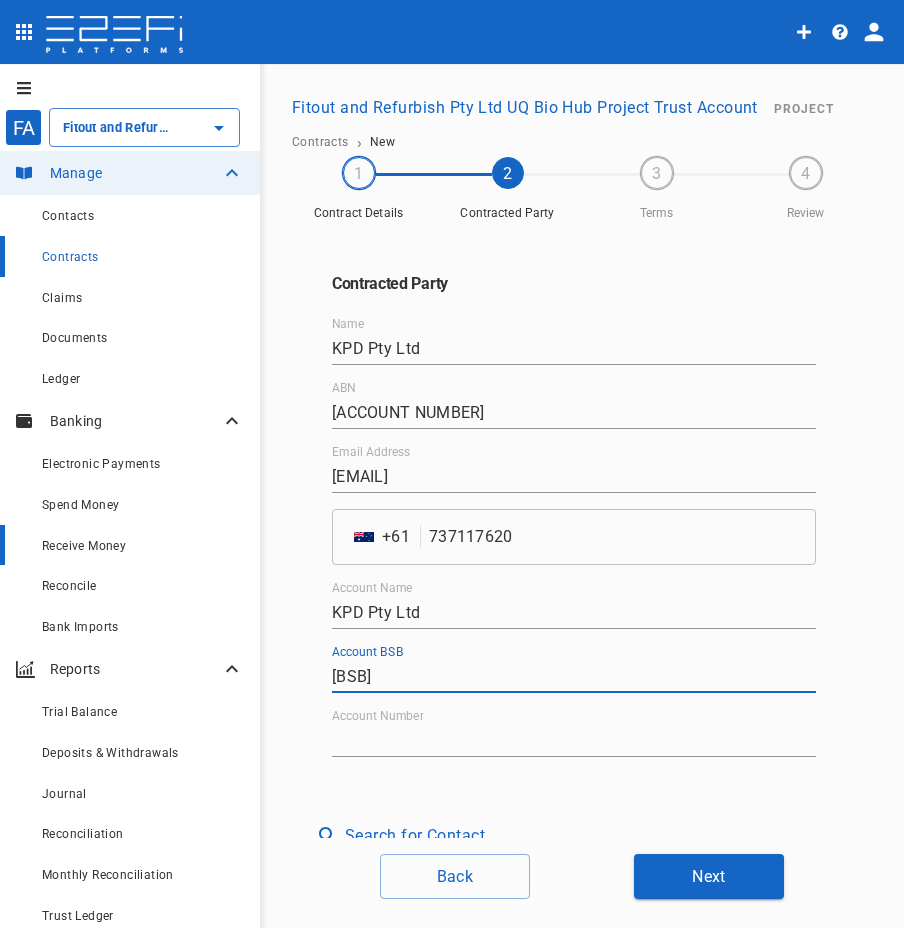 type on "[BSB]" 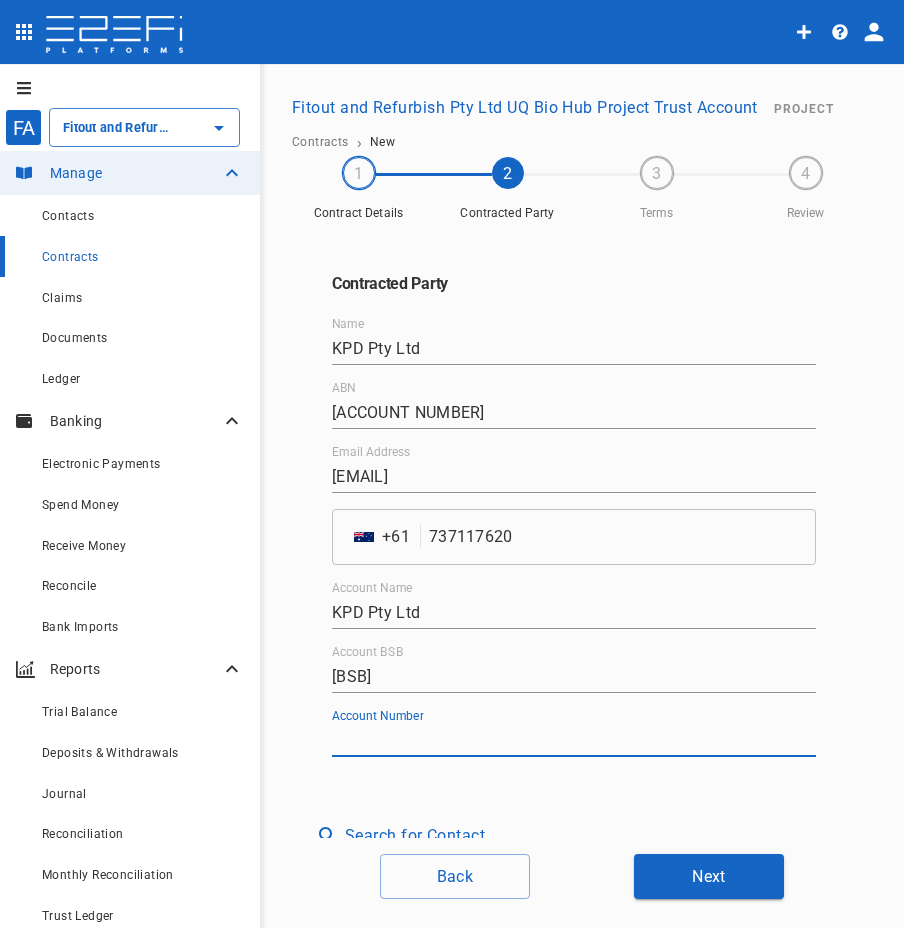 click on "Account Number" at bounding box center [574, 741] 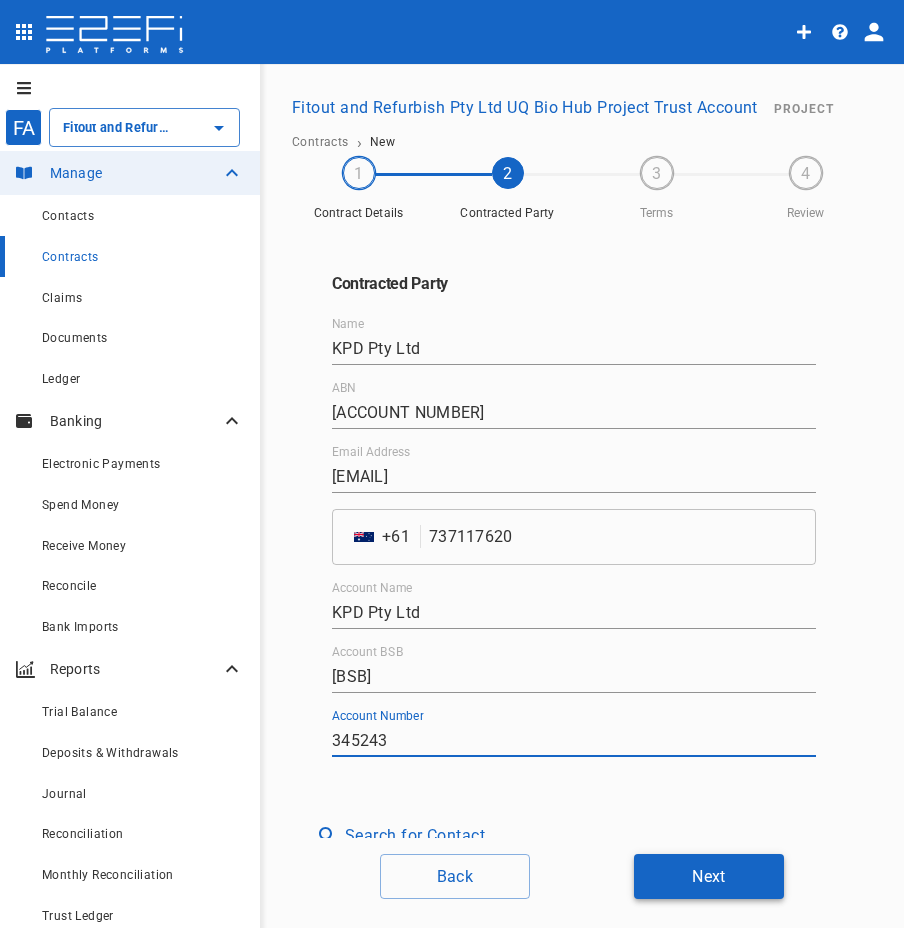 type on "345243" 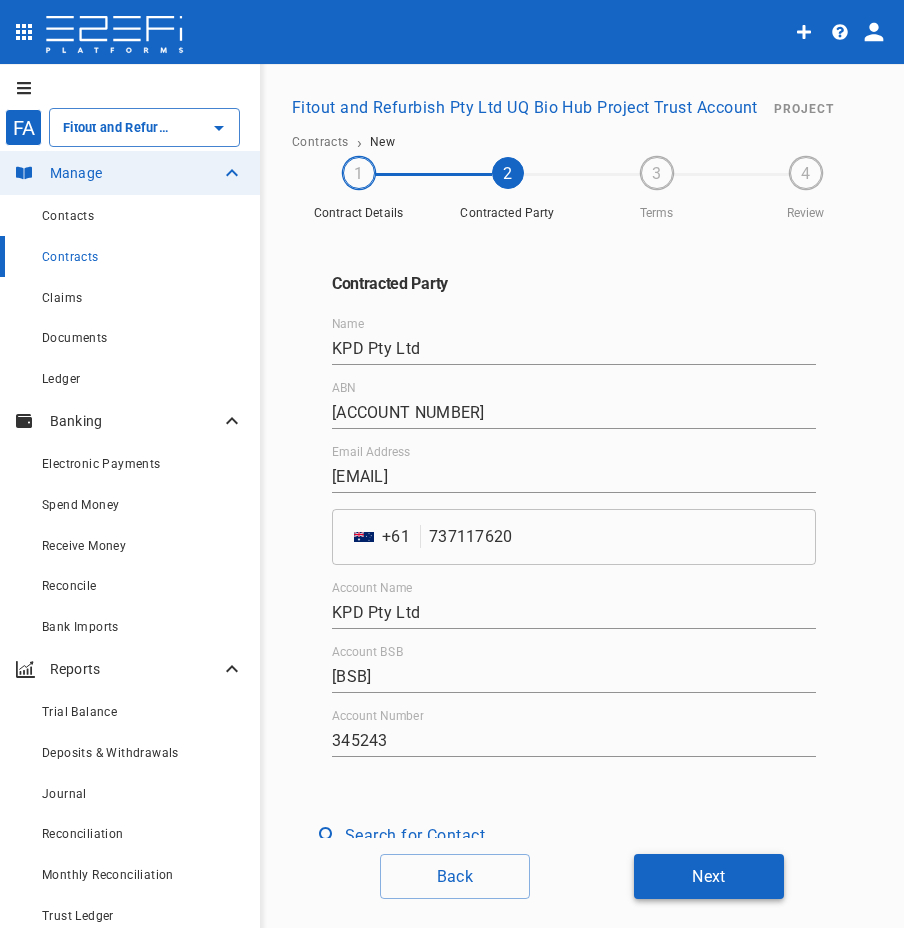 click on "Next" at bounding box center (709, 876) 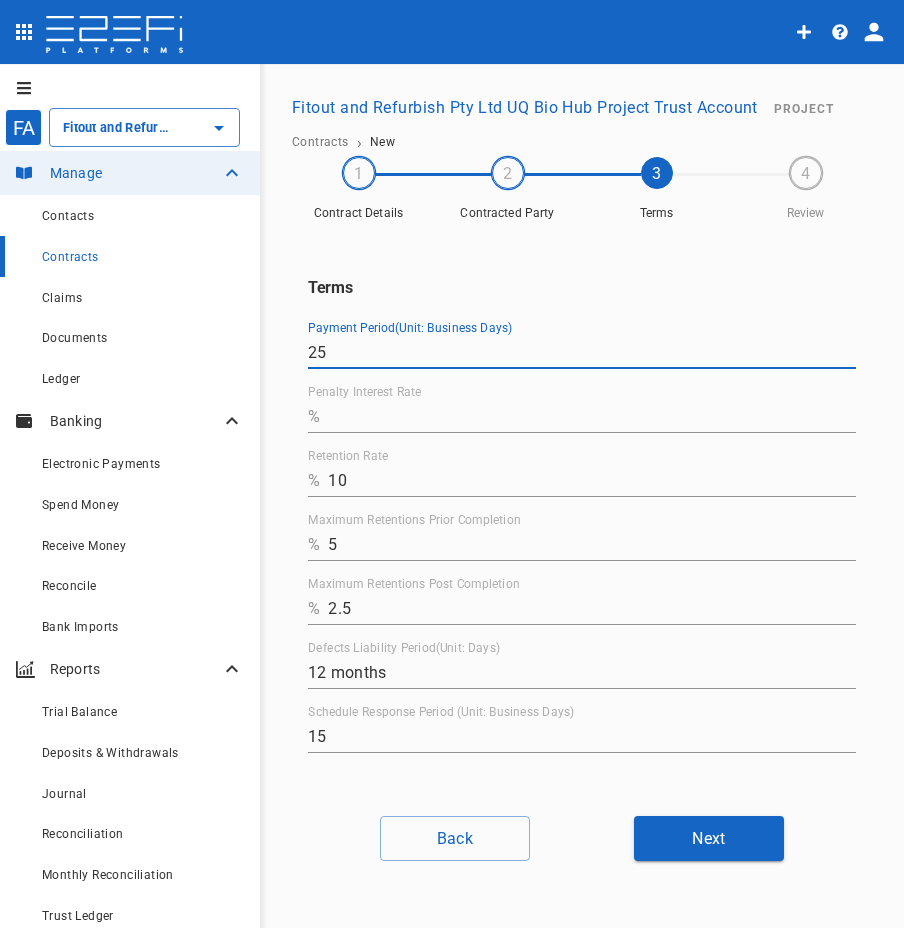 drag, startPoint x: 395, startPoint y: 351, endPoint x: 271, endPoint y: 344, distance: 124.197426 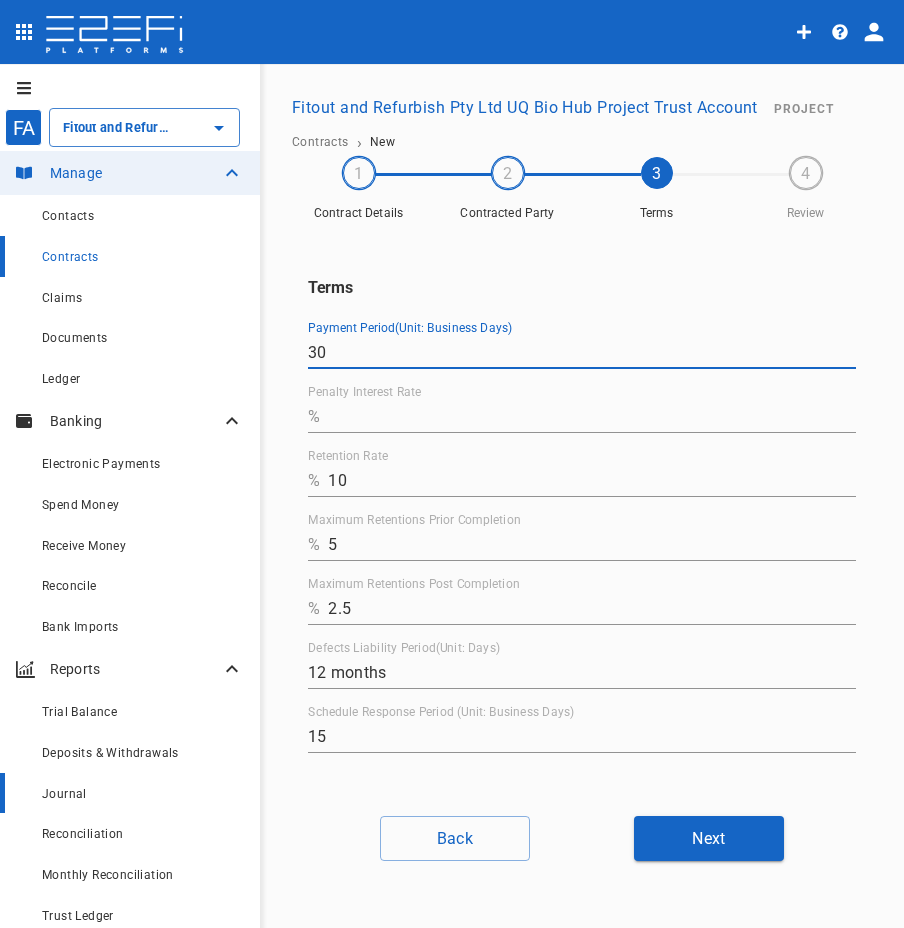 type on "30" 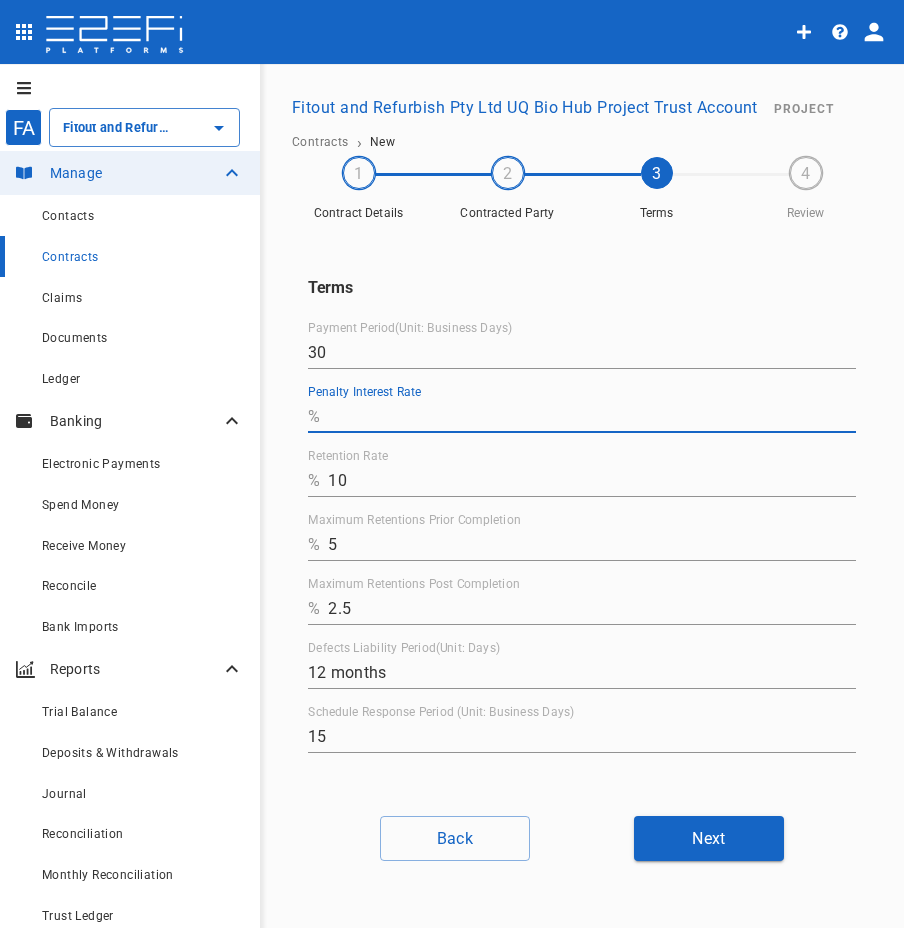 click on "Penalty Interest Rate" at bounding box center [592, 417] 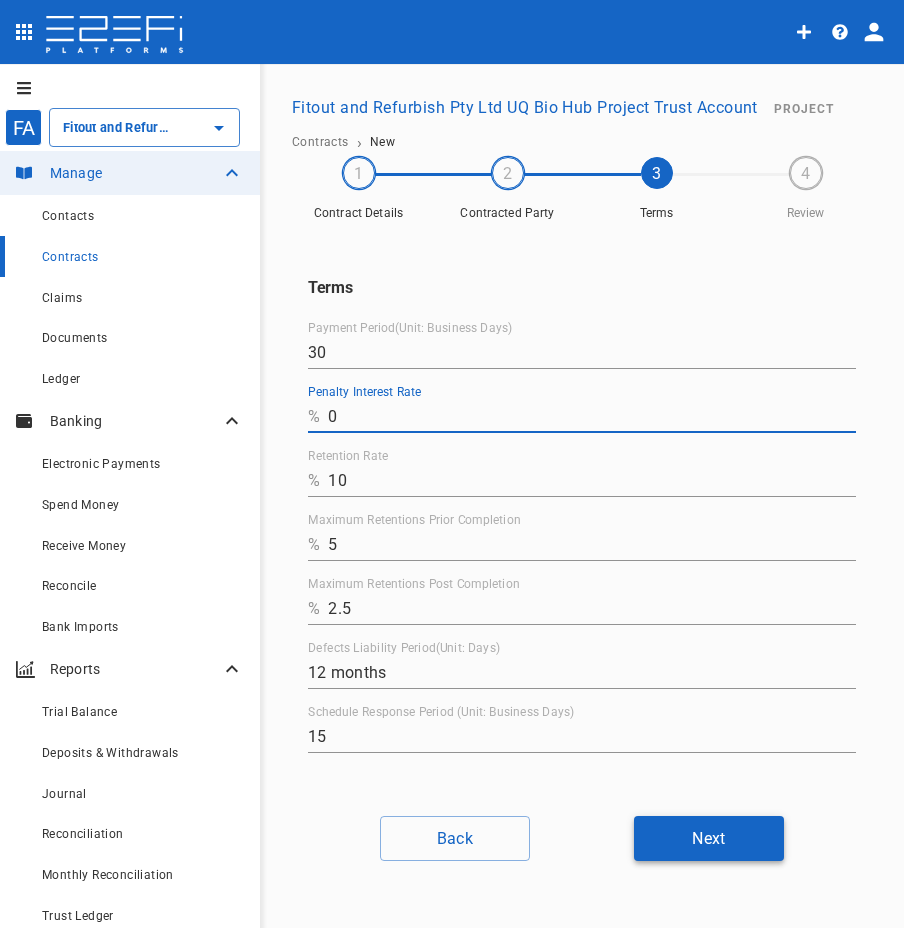 type on "0" 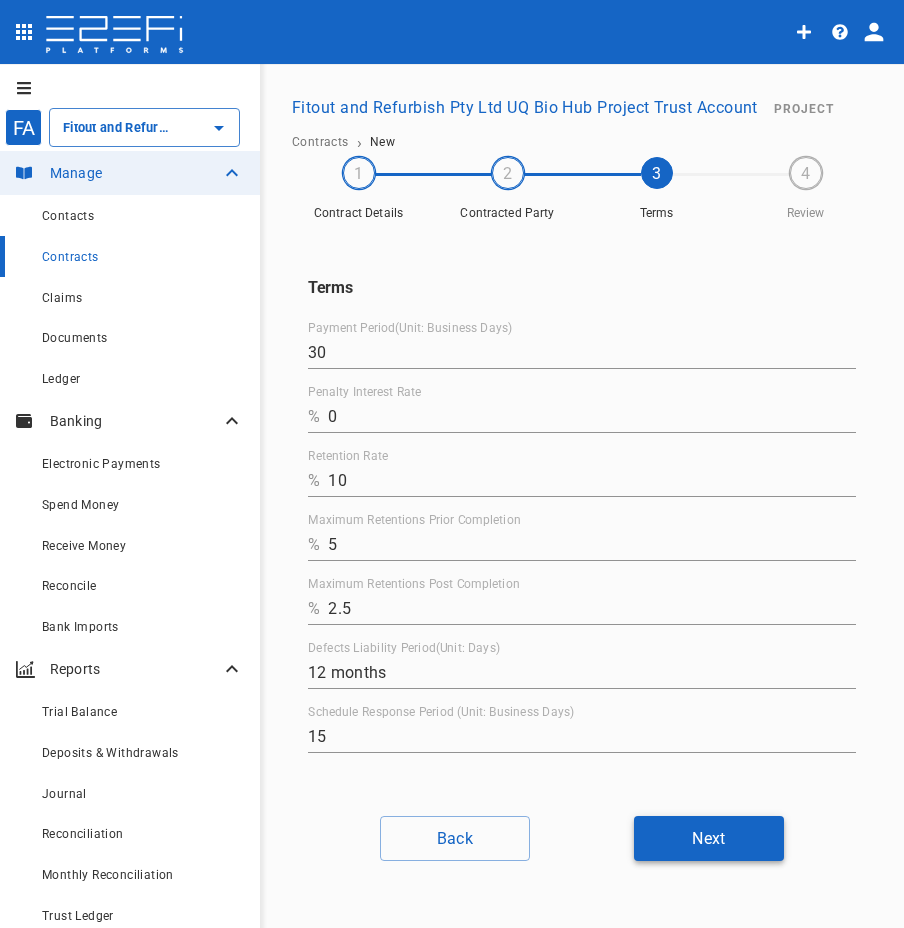 click on "Next" at bounding box center (709, 838) 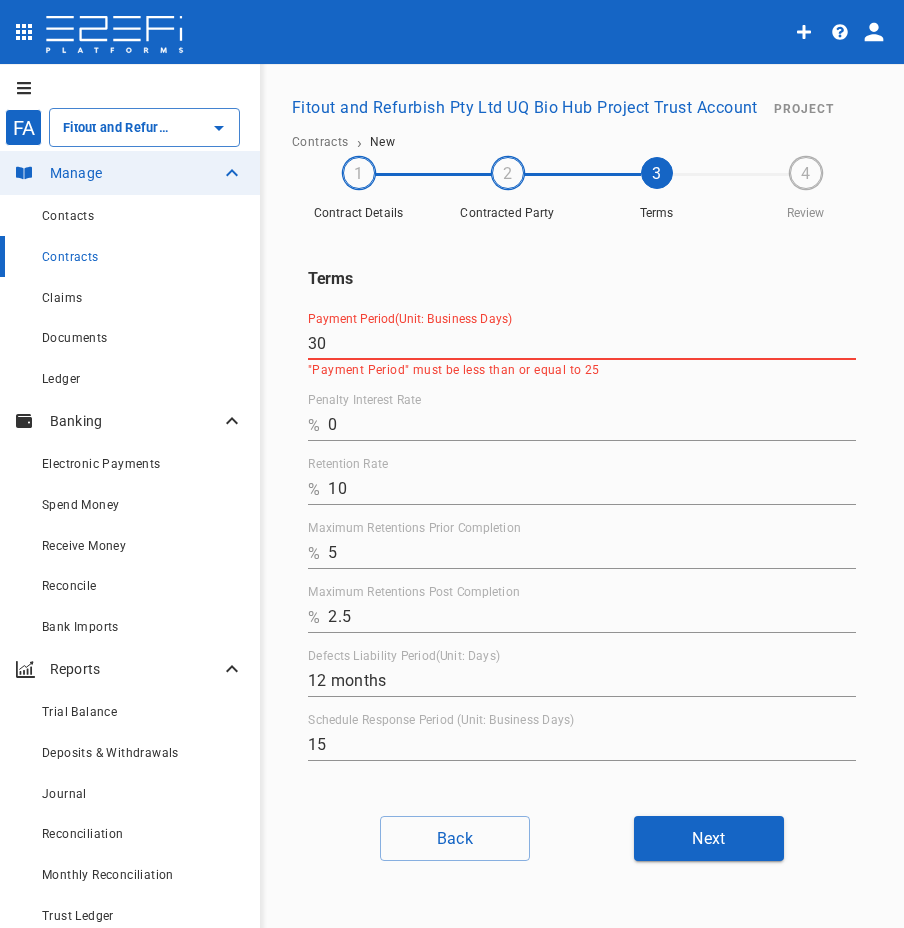 drag, startPoint x: 384, startPoint y: 333, endPoint x: 257, endPoint y: 334, distance: 127.00394 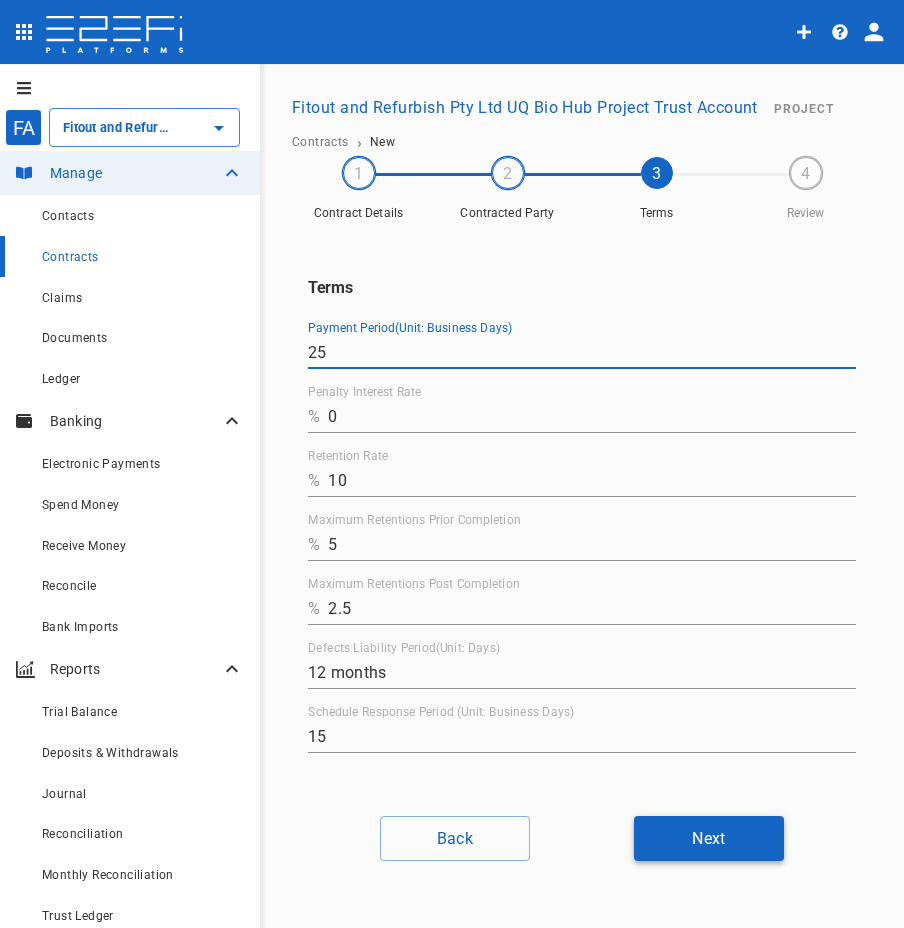type on "25" 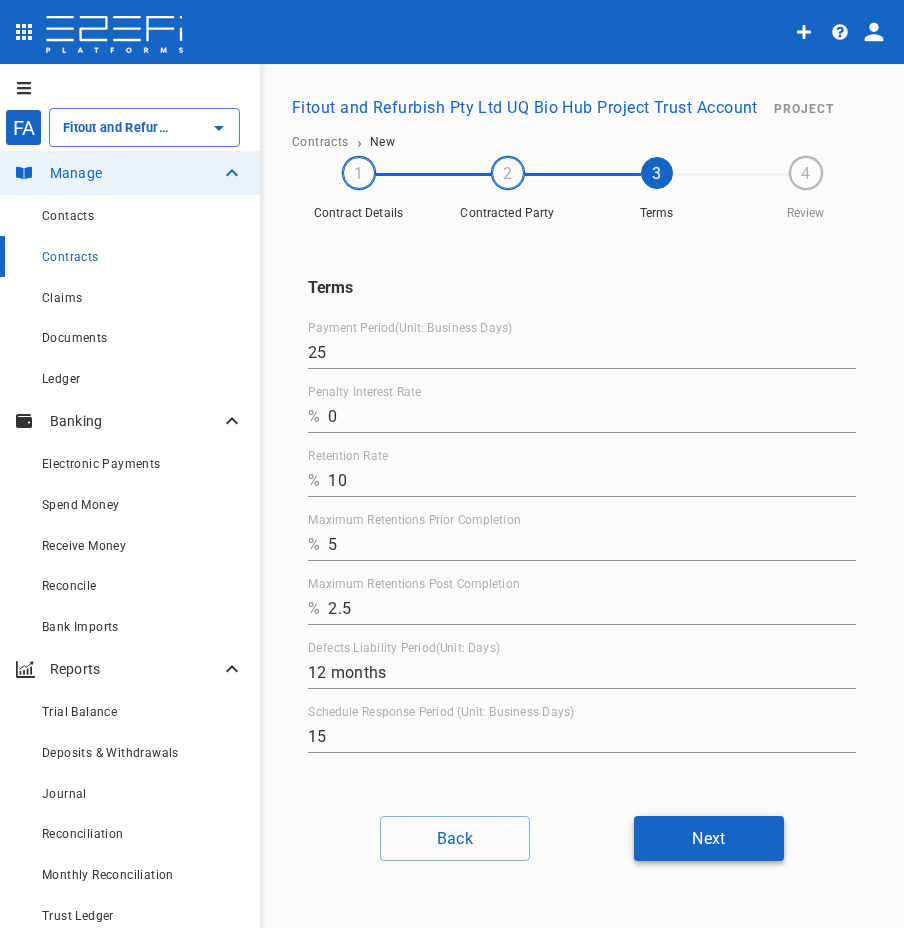 click on "Next" at bounding box center (709, 838) 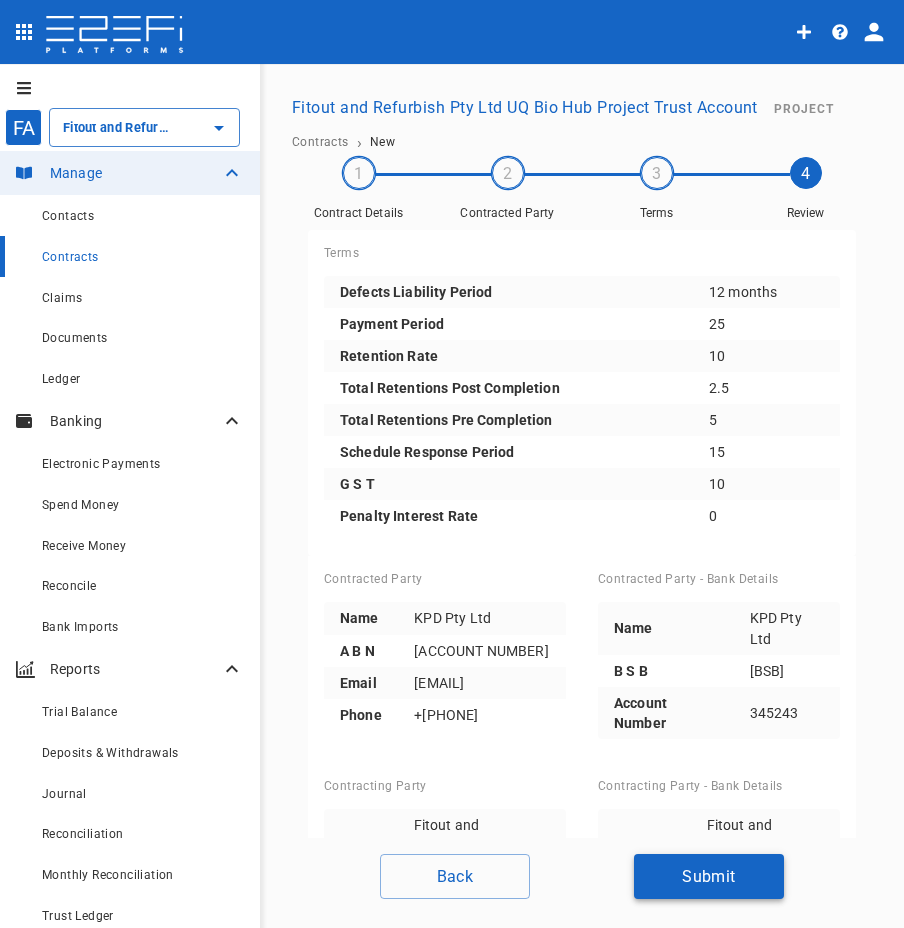 click on "Submit" at bounding box center [709, 876] 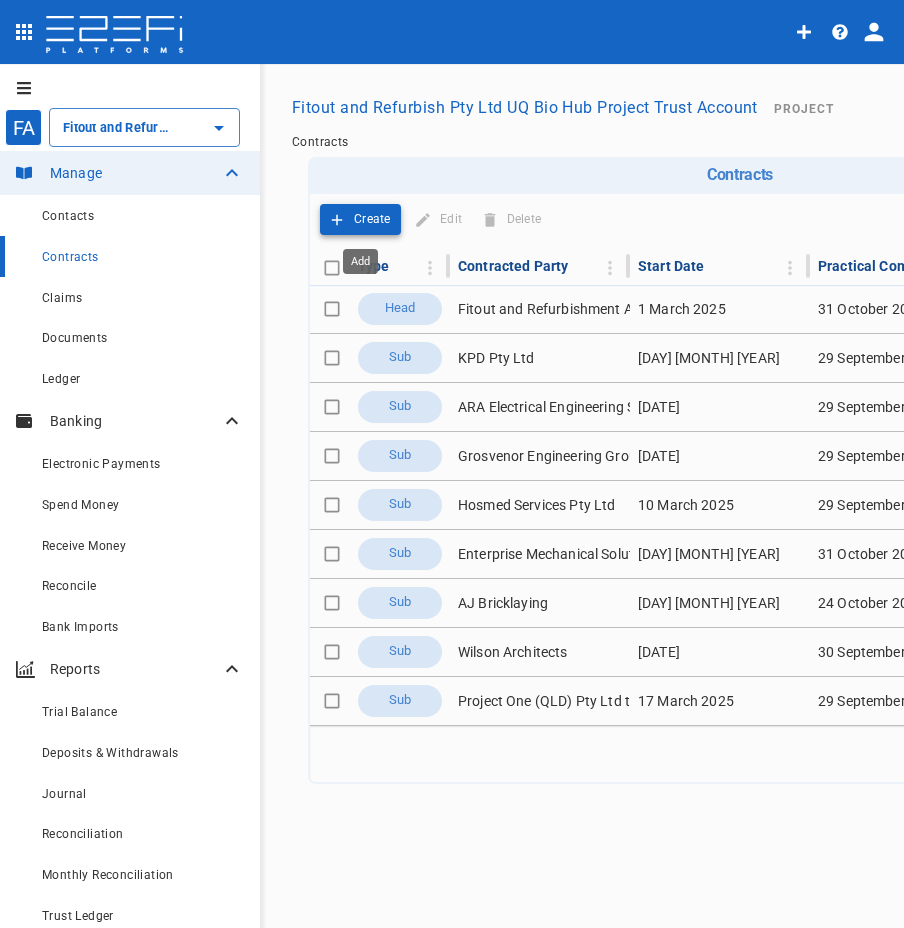 click on "Create" at bounding box center [372, 219] 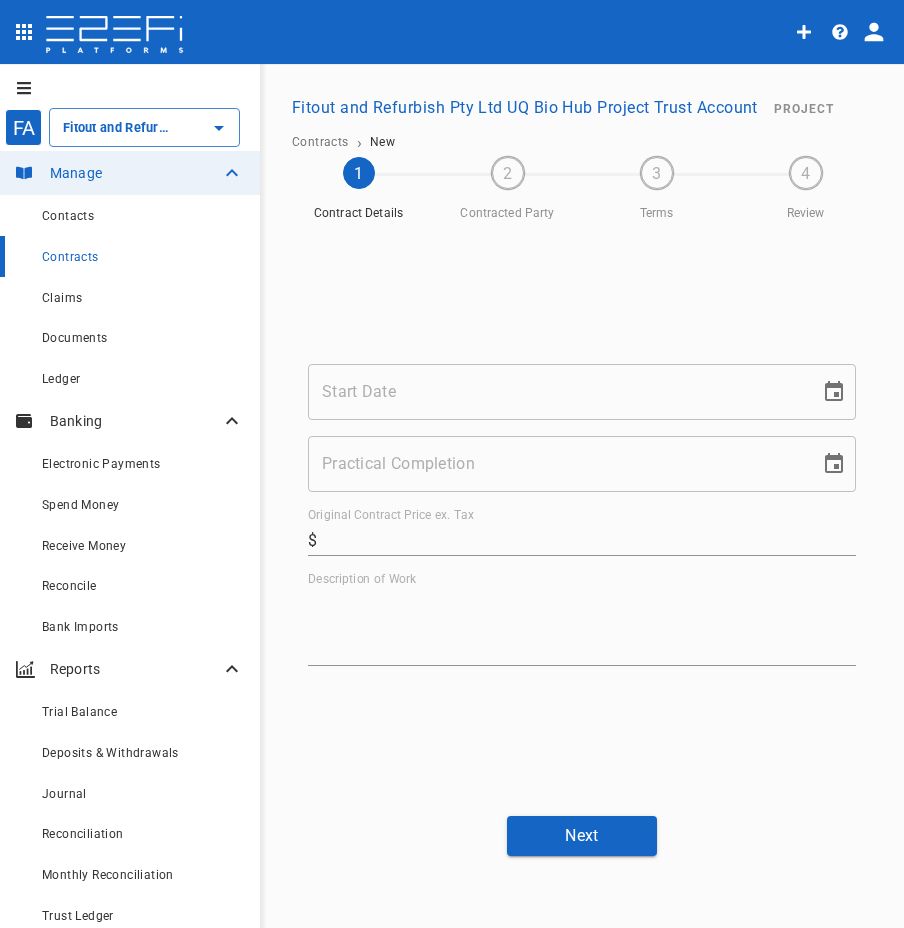 type on "Fitout and Refurbish Pty Ltd UQ Bio Hub Project Trust Account" 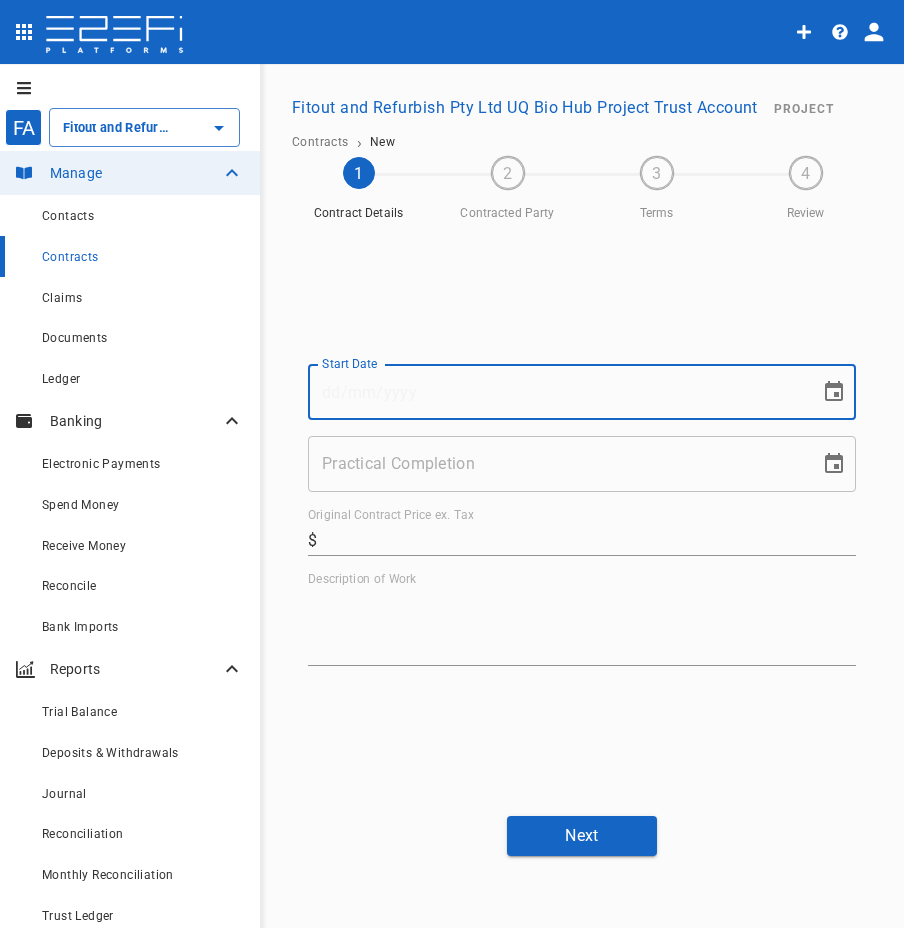 paste on "25/06/2025" 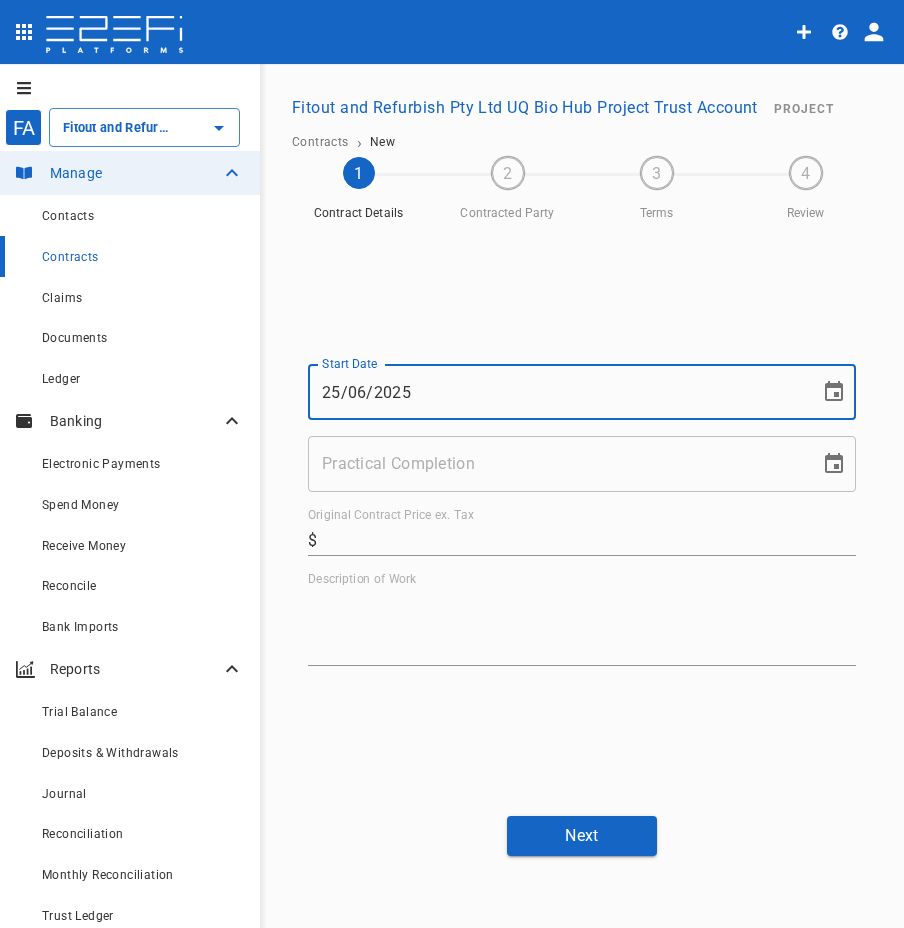 type on "25/06/2025" 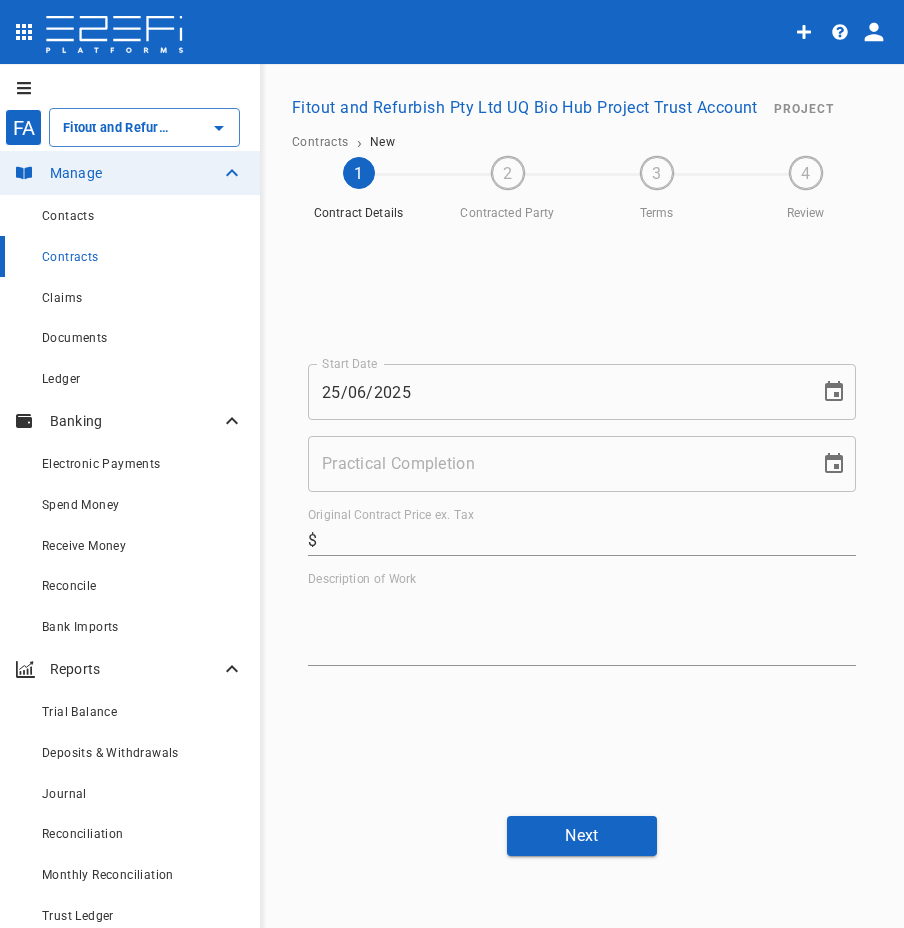 click on "Practical Completion" at bounding box center (557, 464) 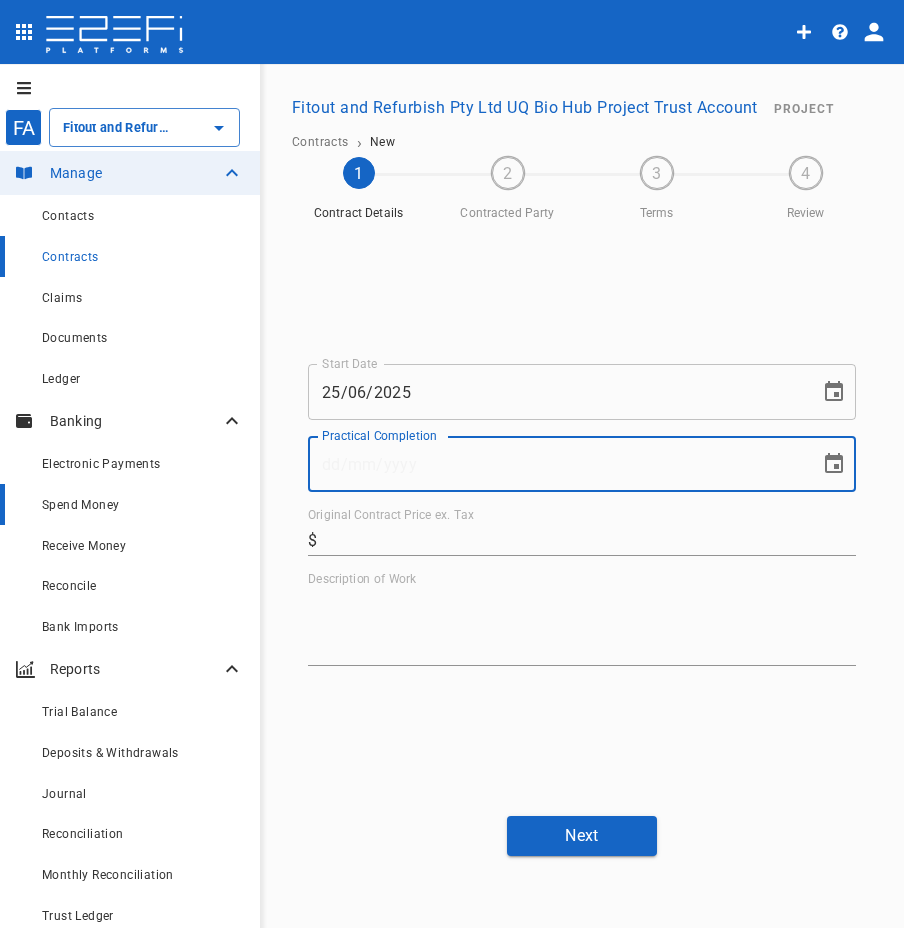 paste on "[DATE]" 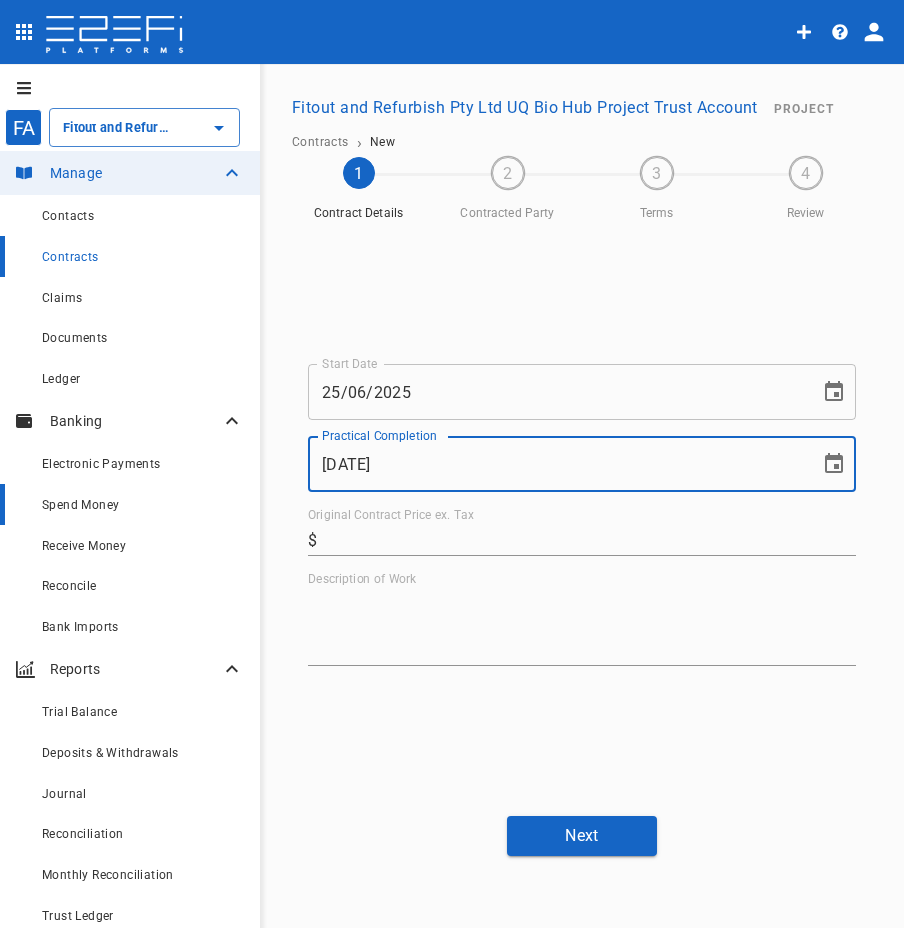 type on "[DATE]" 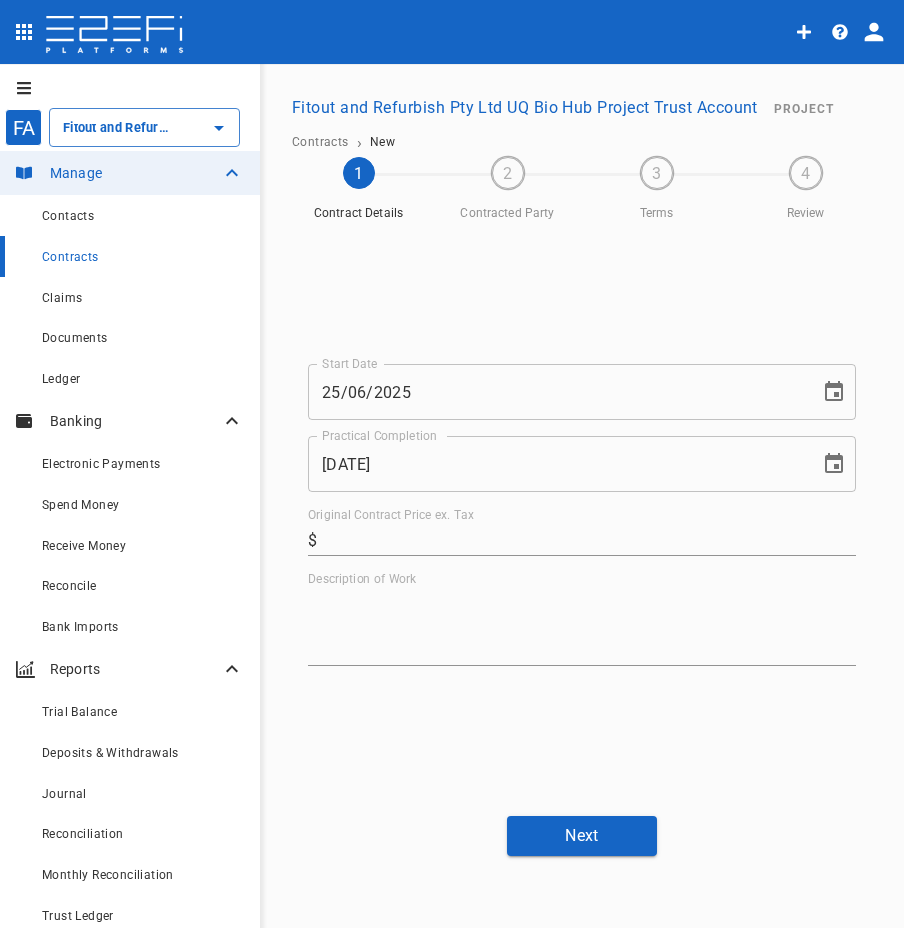 click on "Start Date 25/06/2025 Start Date Practical Completion 29/09/2025 Practical Completion Original Contract Price ex. Tax ​ $ Description of Work x" at bounding box center [582, 515] 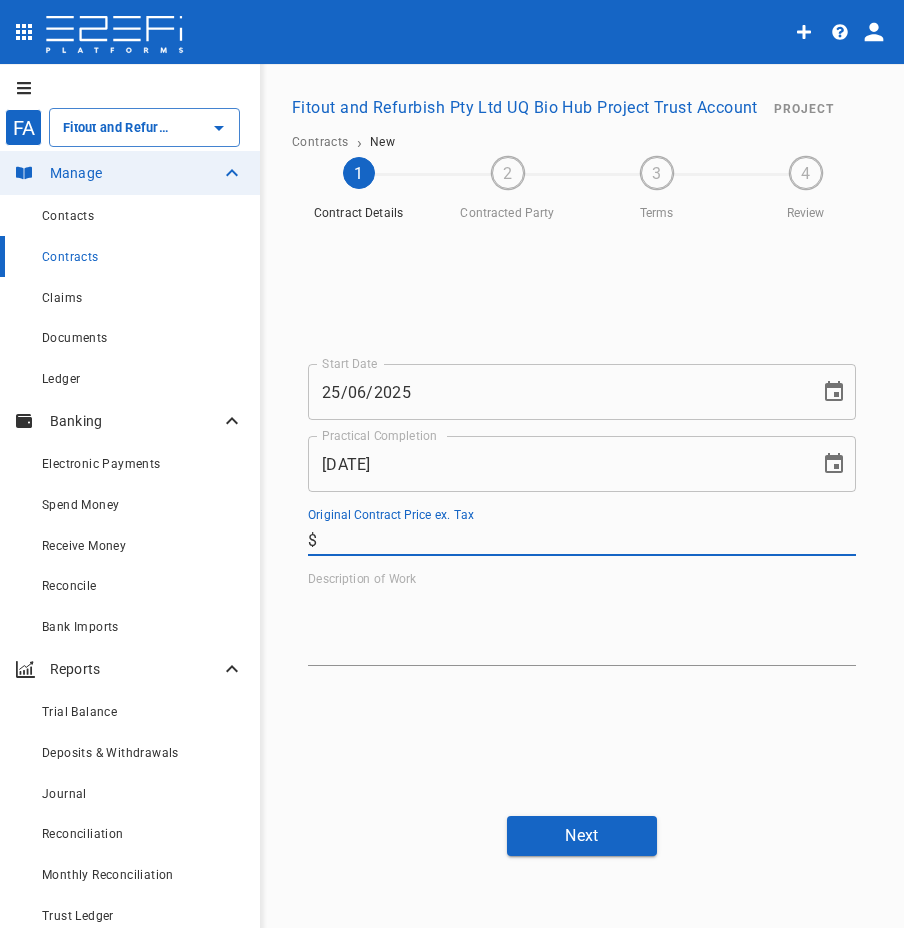 click on "Original Contract Price ex. Tax" at bounding box center [590, 540] 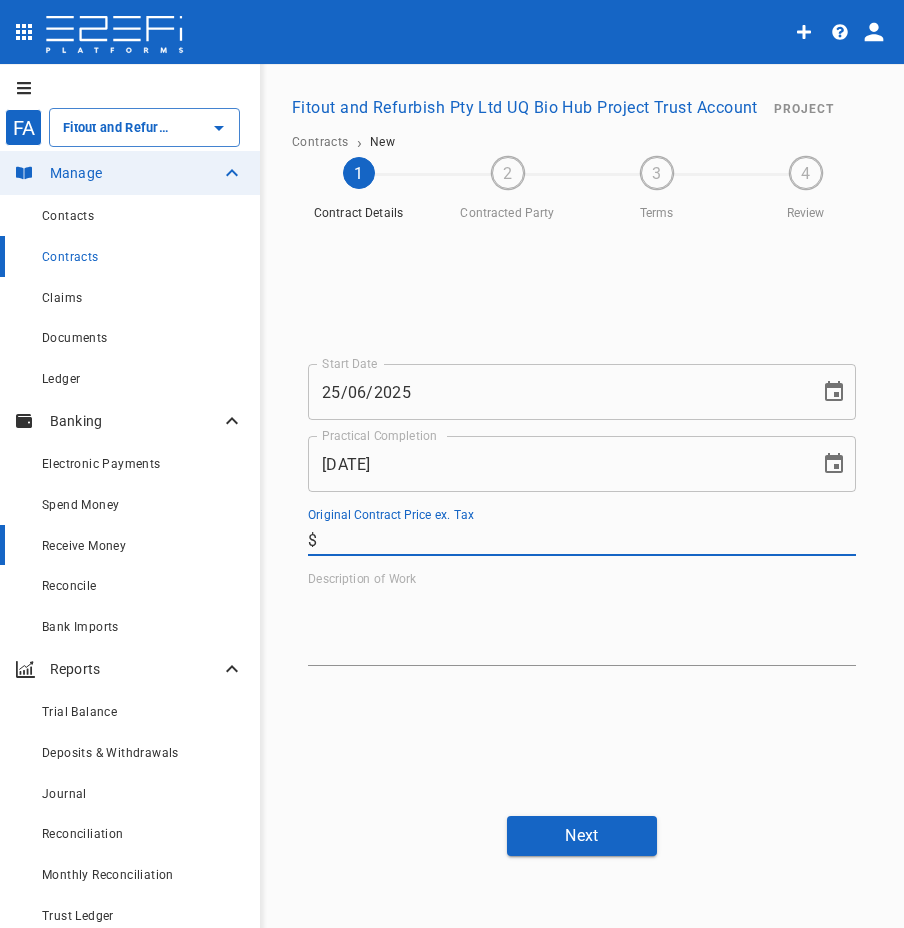 paste on "921,143.75" 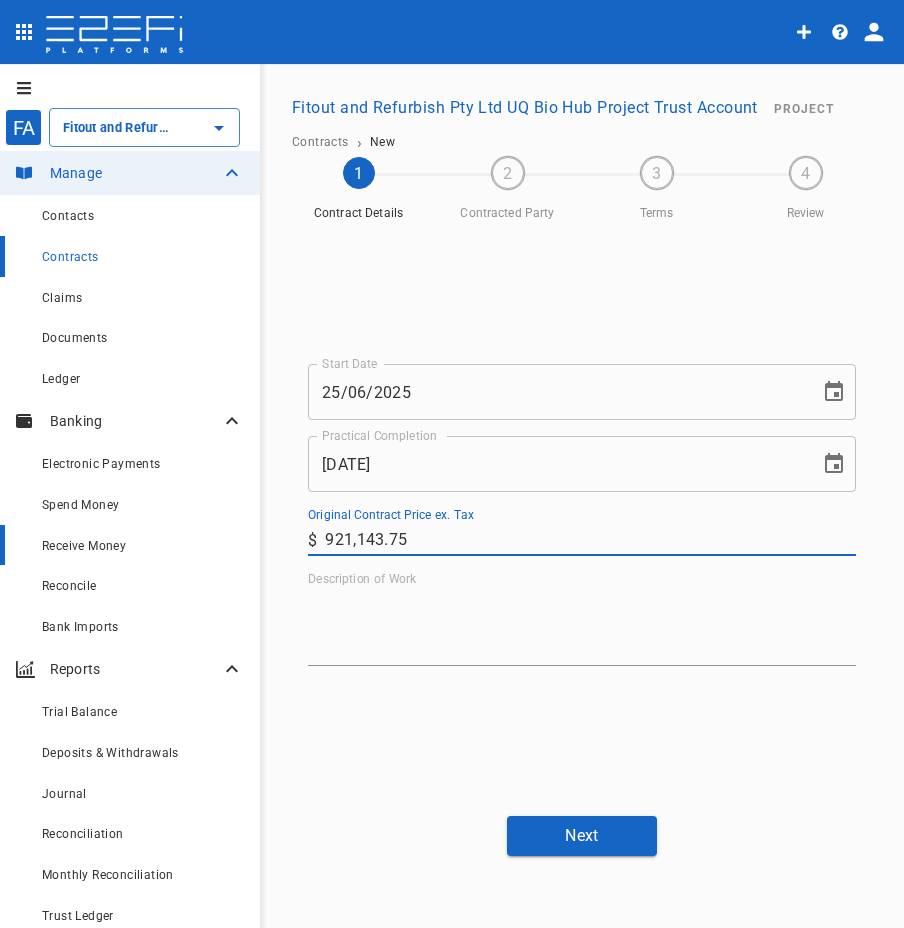 type on "921,143.75" 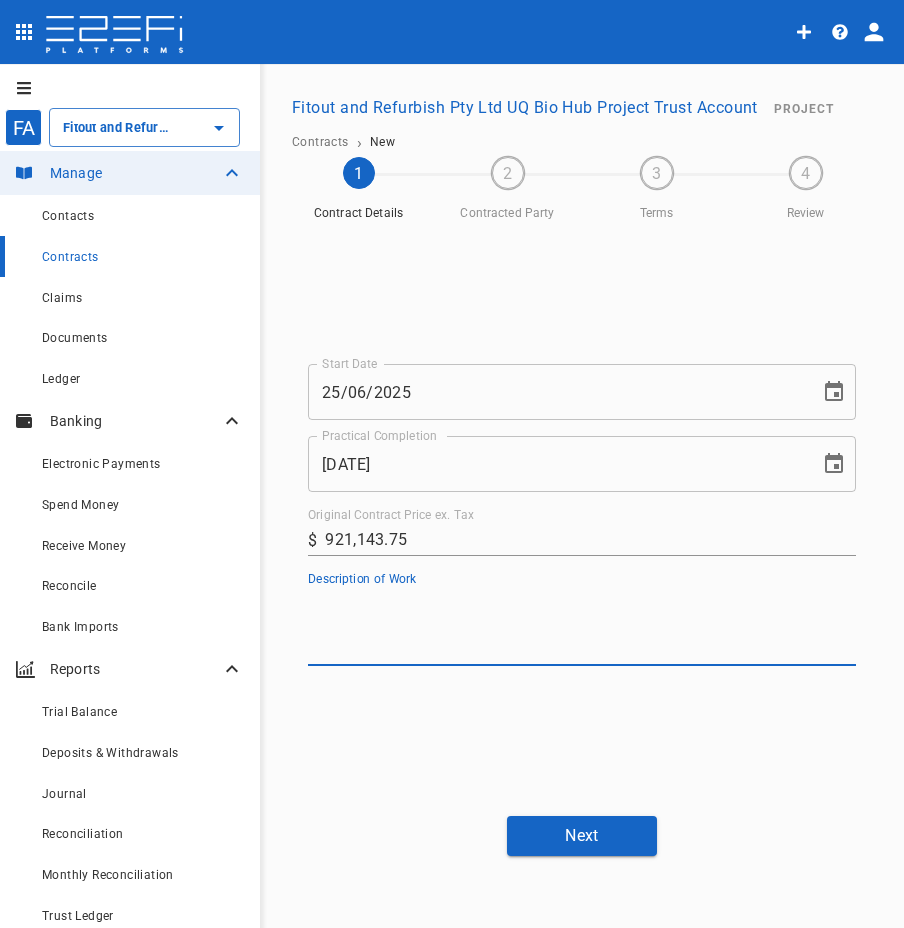 drag, startPoint x: 376, startPoint y: 607, endPoint x: 381, endPoint y: 620, distance: 13.928389 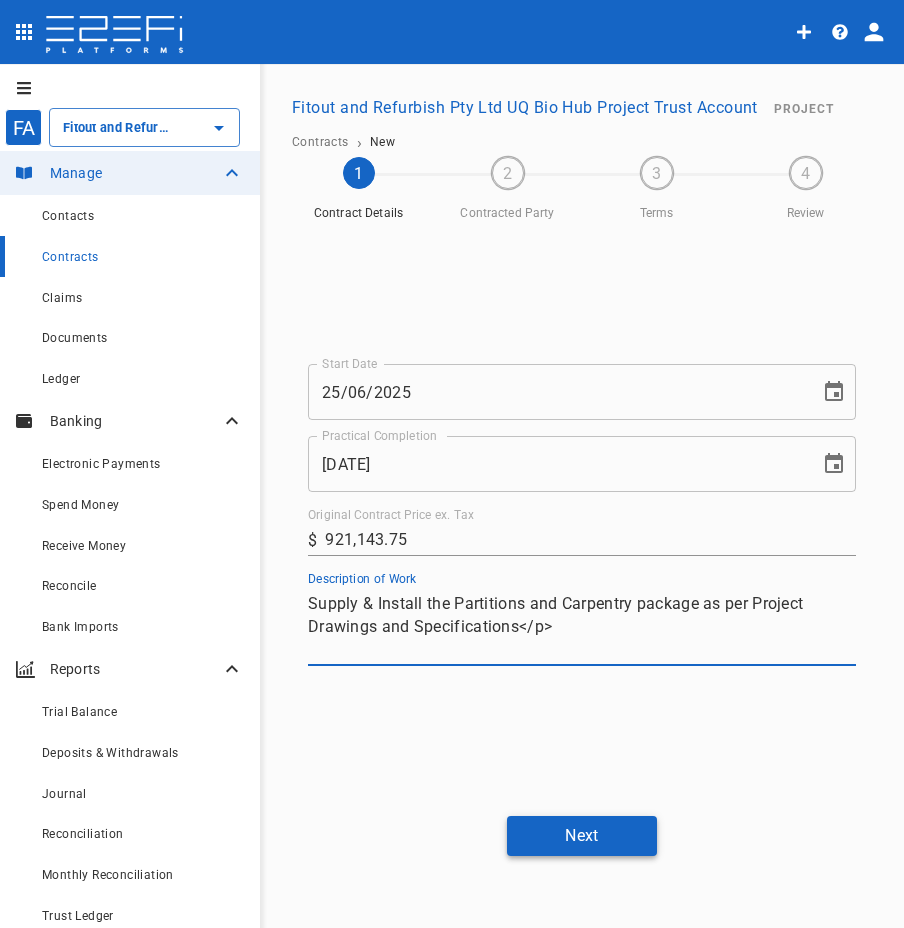 type on "Supply & Install the Partitions and Carpentry package as per Project Drawings and Specifications</p>" 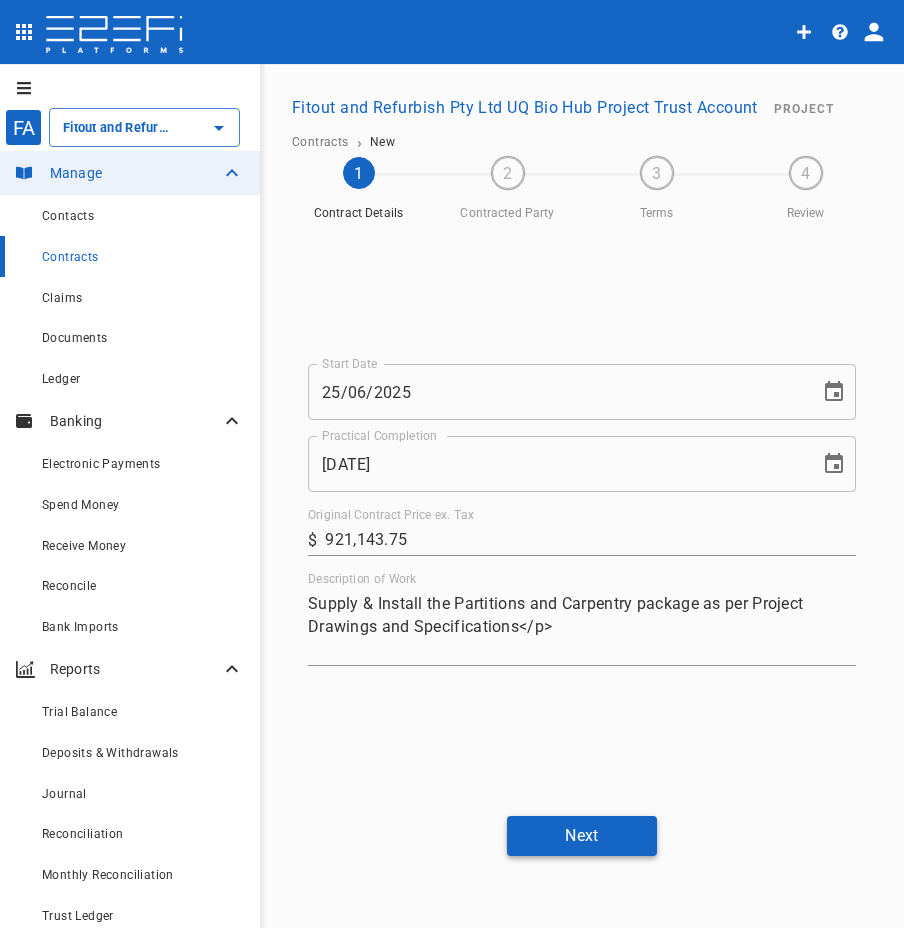 click on "Next" at bounding box center (582, 835) 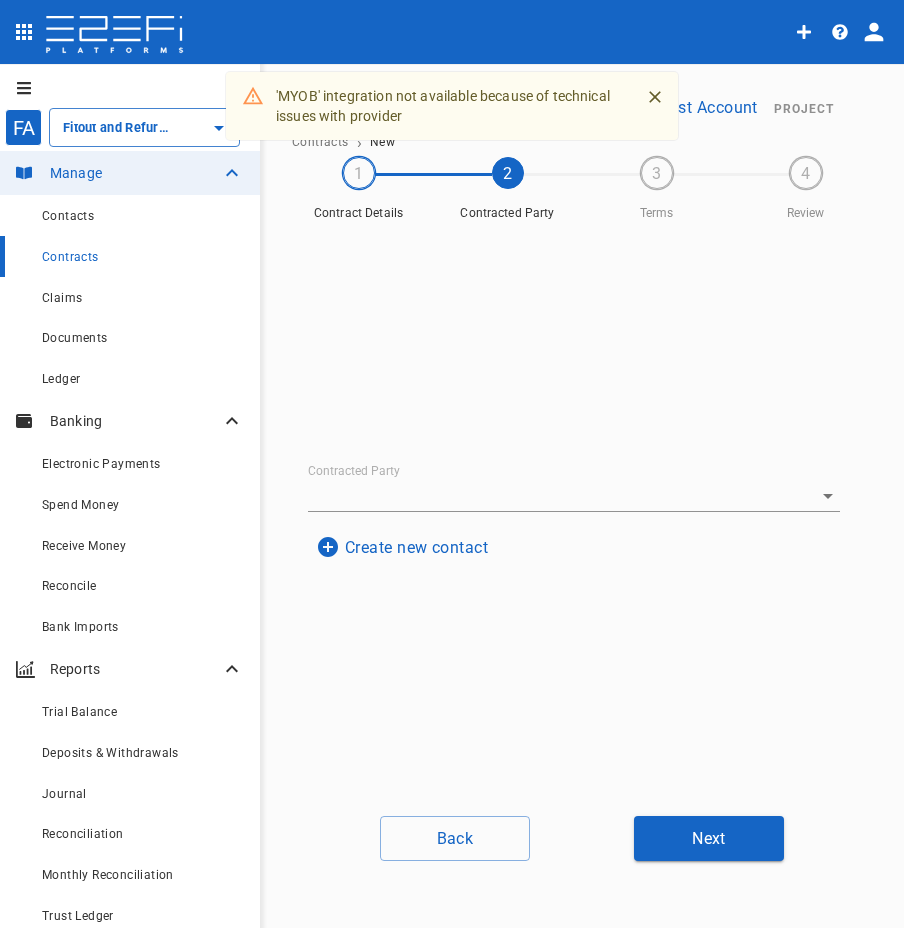 click on "Create new contact" at bounding box center (402, 547) 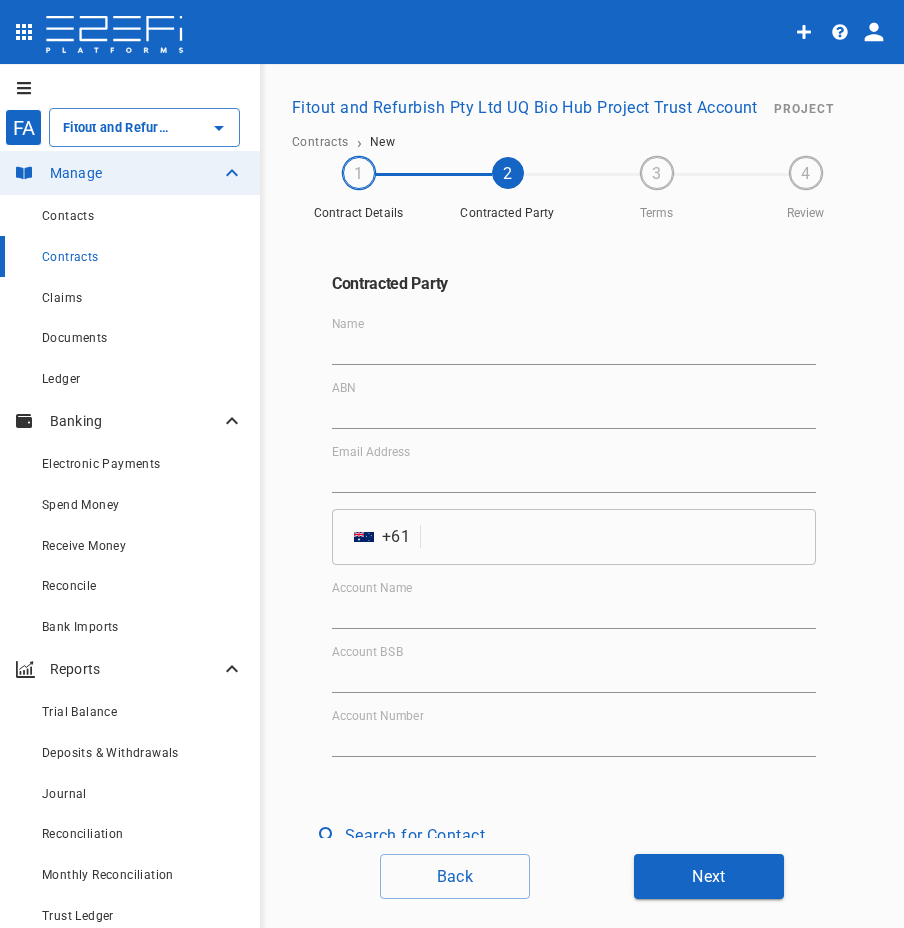 click on "Name" at bounding box center (574, 349) 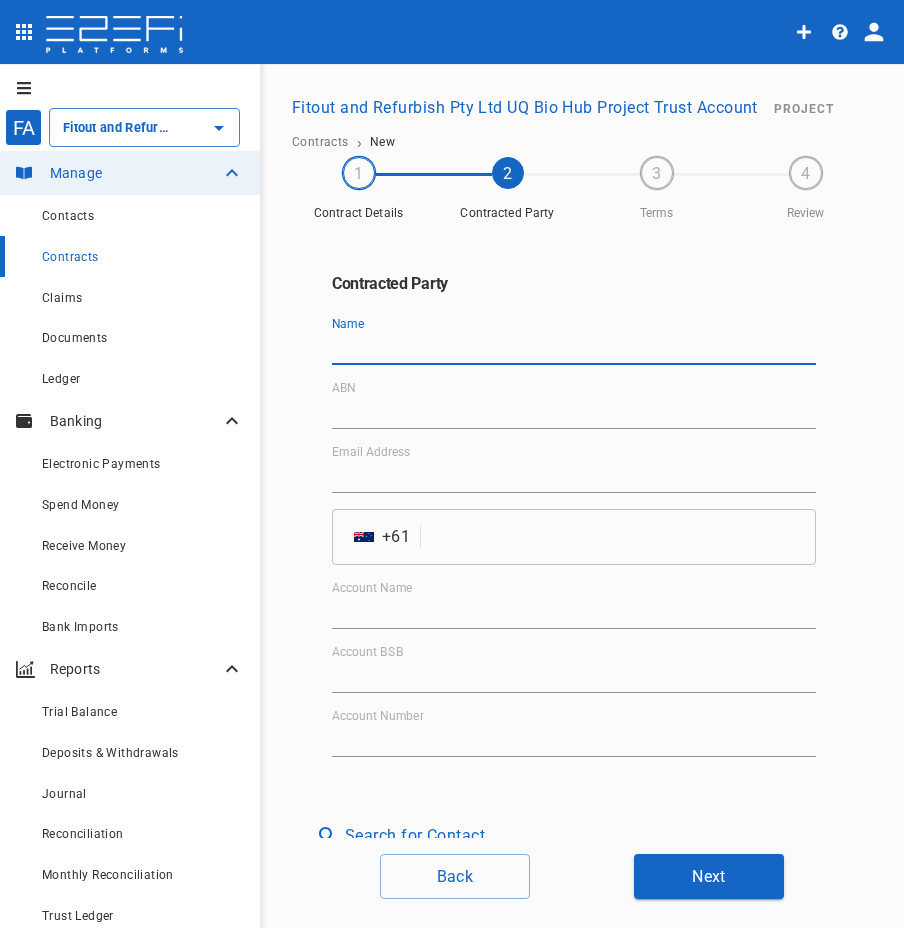 paste on "[COMPANY NAME] the Trustee for JAD Trust" 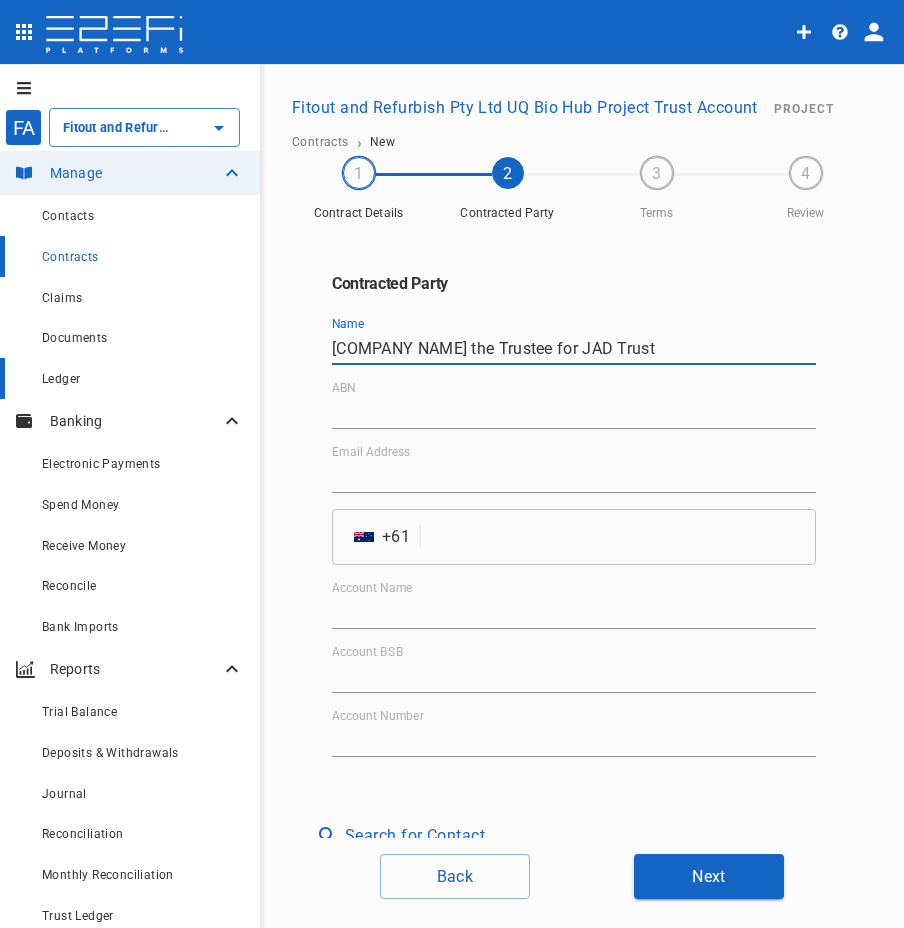type on "[COMPANY NAME] the Trustee for JAD Trust" 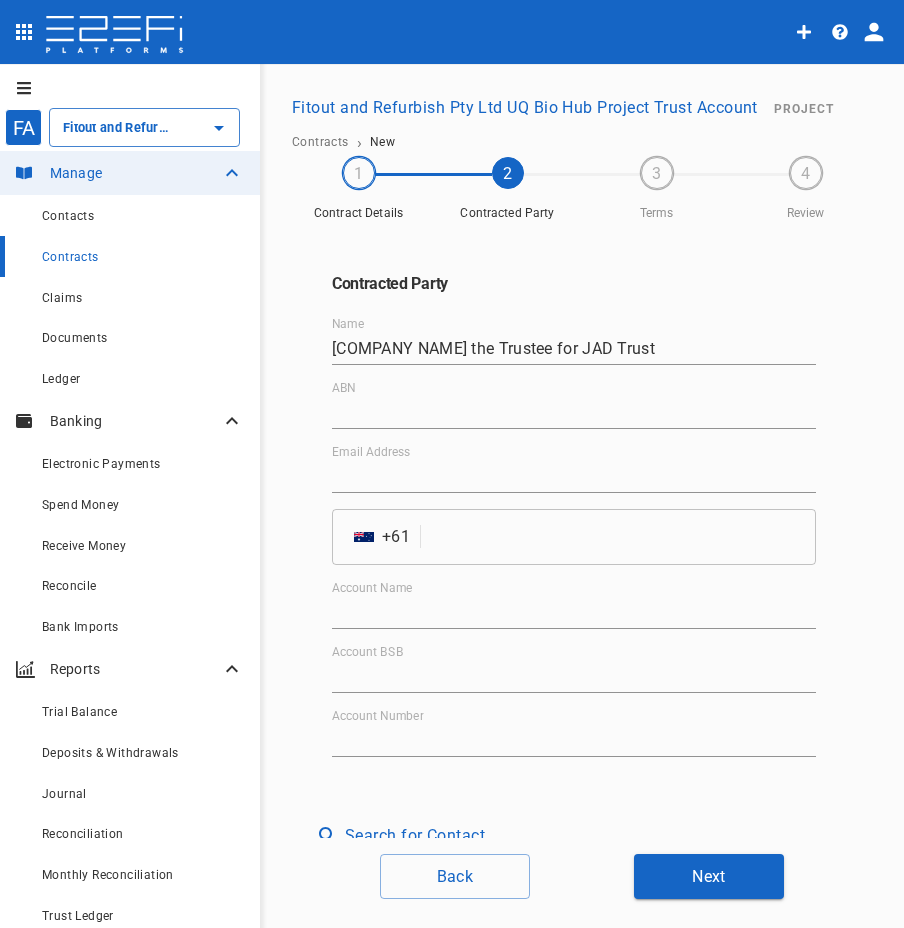 click on "ABN" at bounding box center [574, 413] 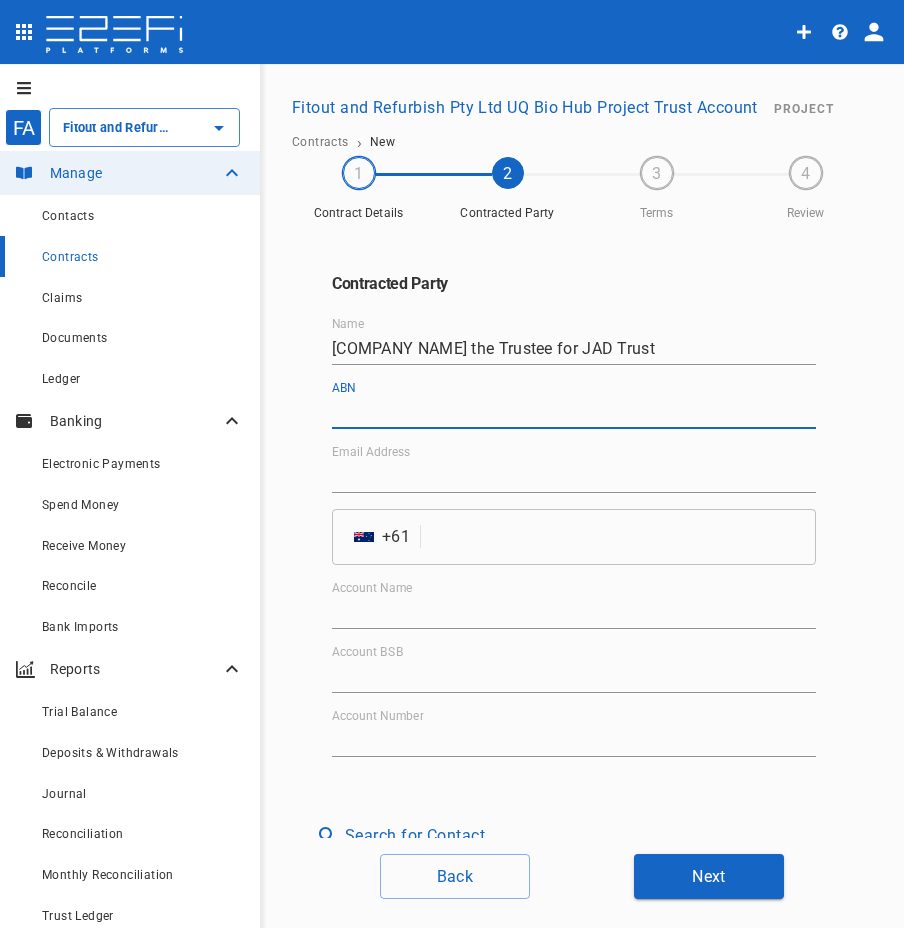 paste on "63732916528" 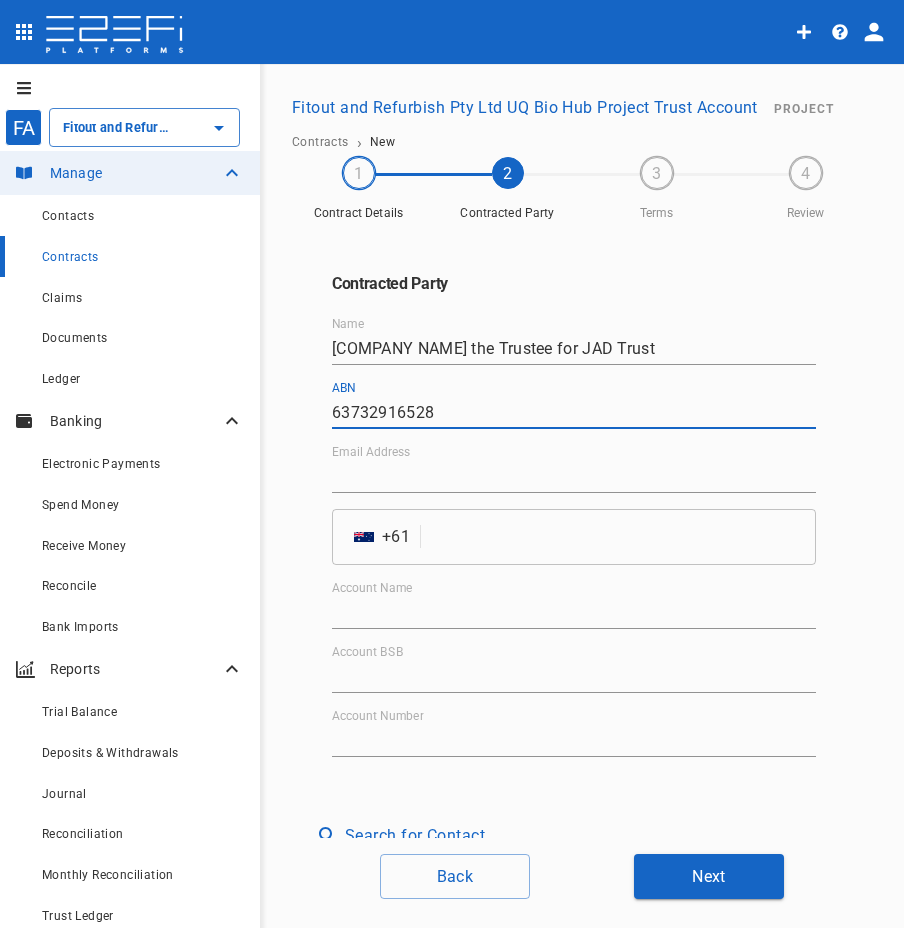 type on "63732916528" 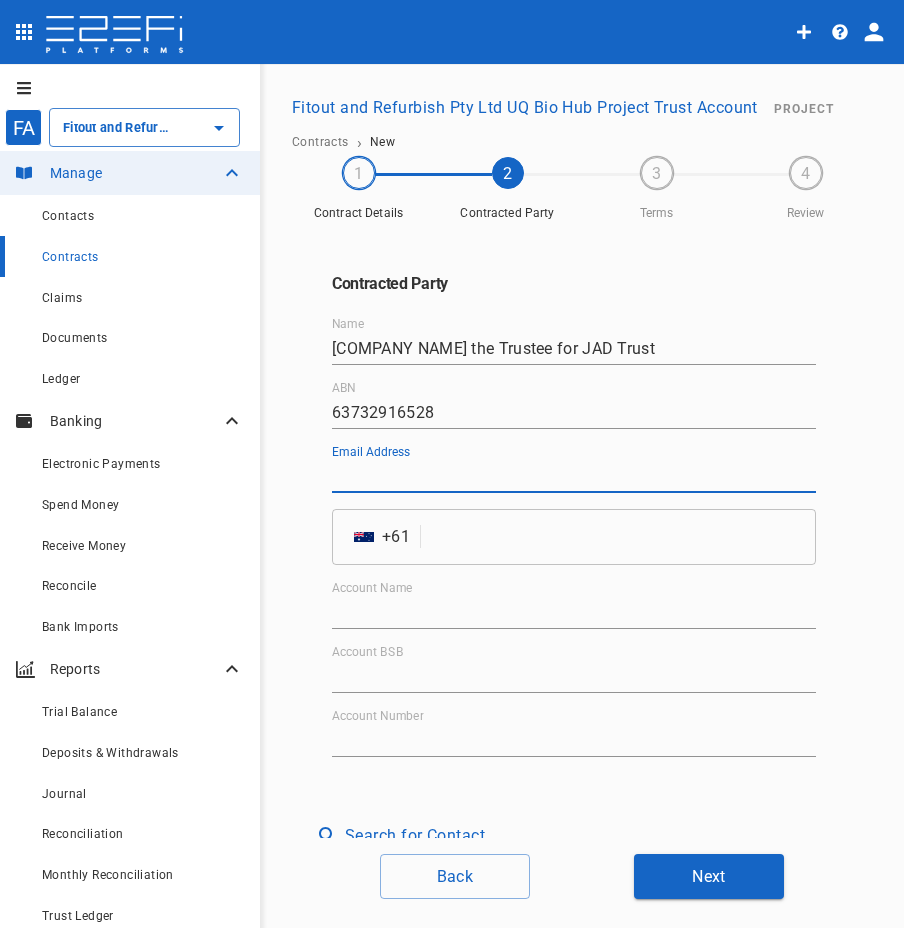 click on "Email Address" at bounding box center (574, 477) 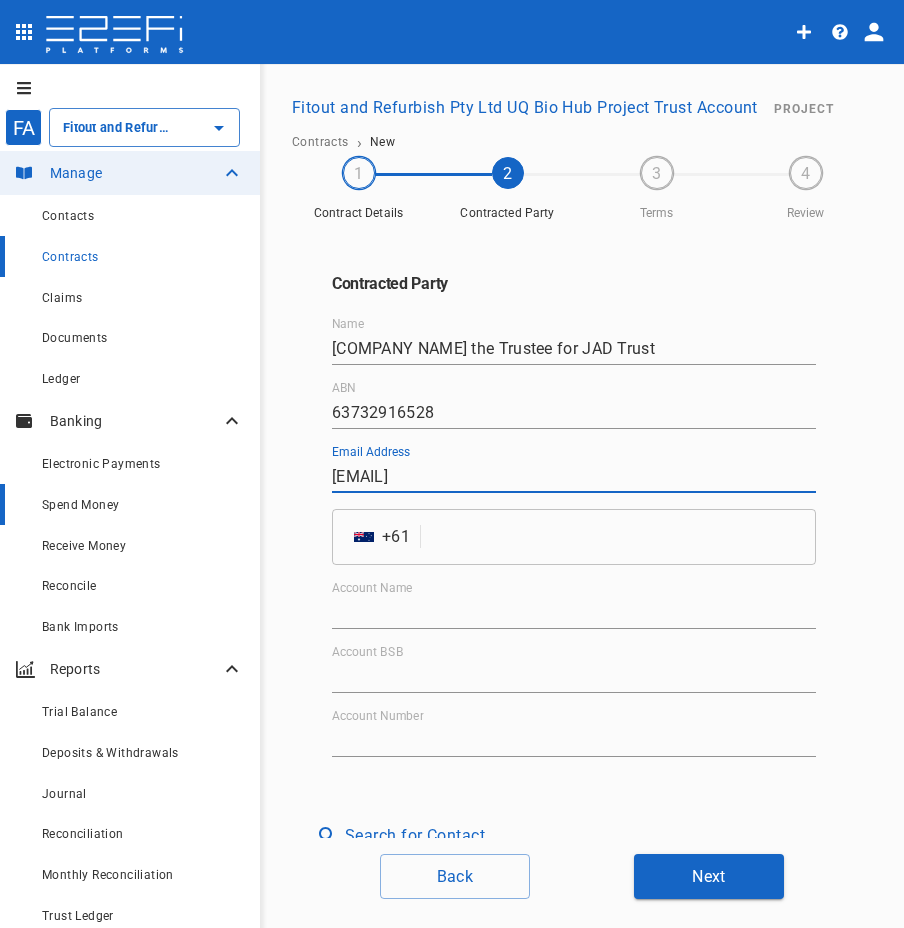 type on "[EMAIL]" 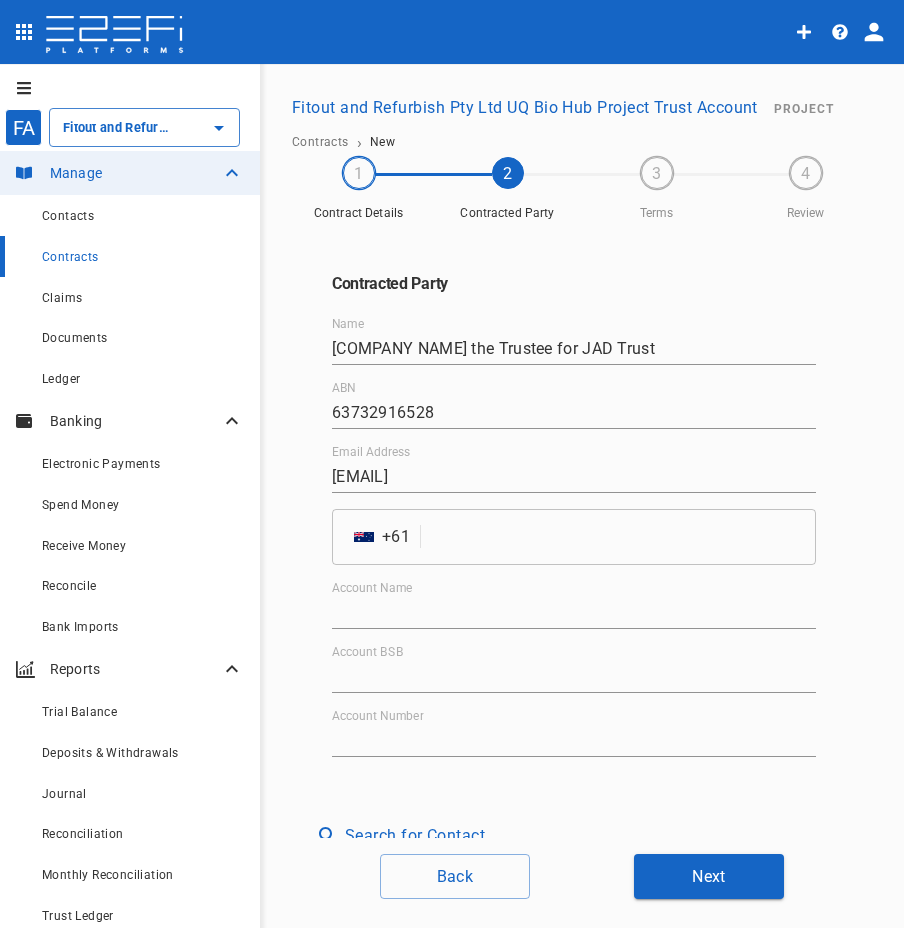 click at bounding box center (622, 537) 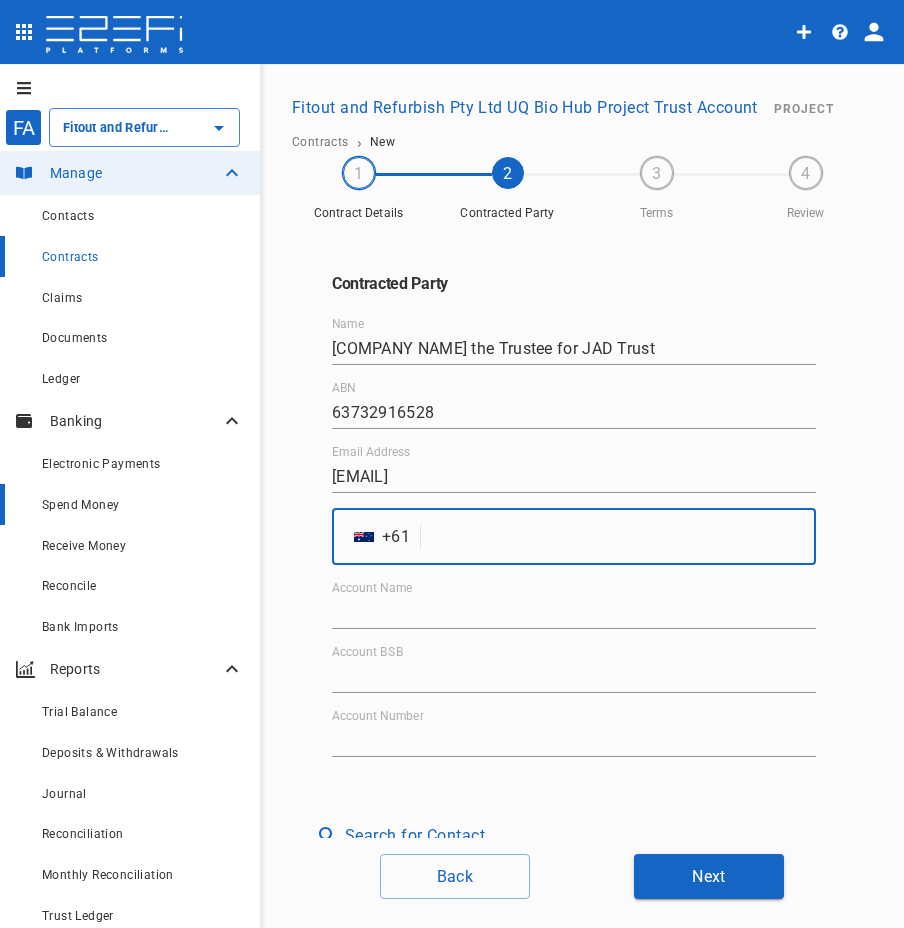 paste on "[NUMBER]" 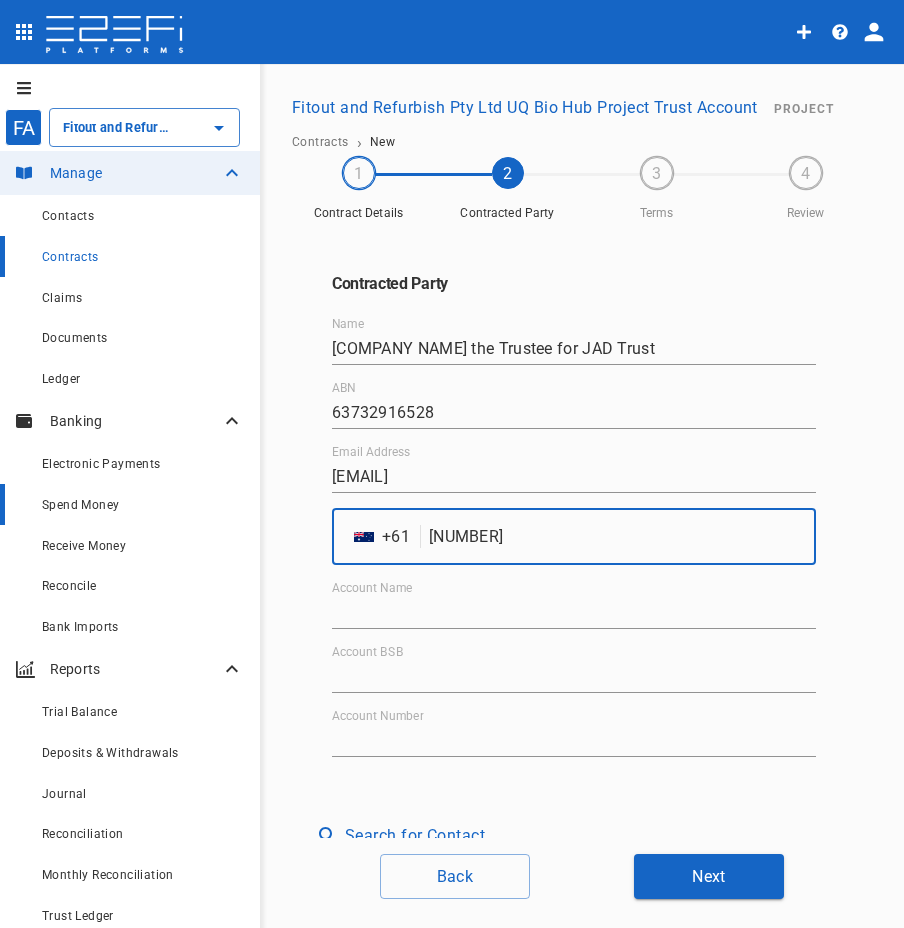 type on "[NUMBER]" 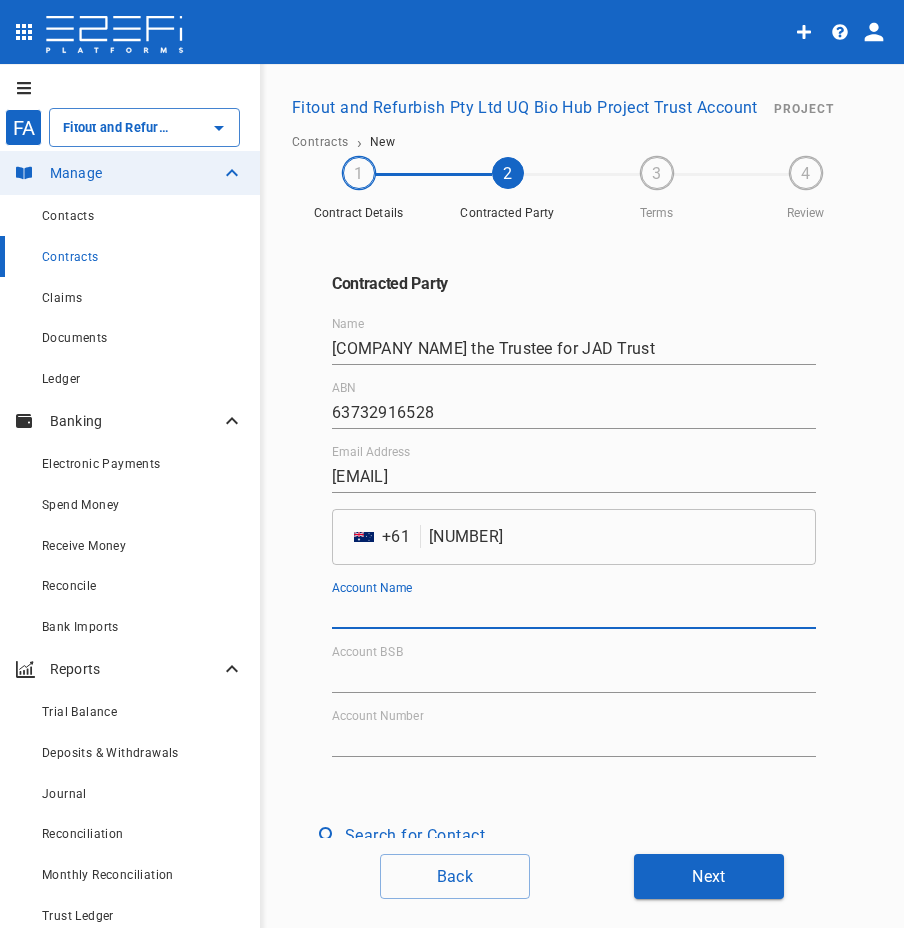 click on "Account Name" at bounding box center (574, 613) 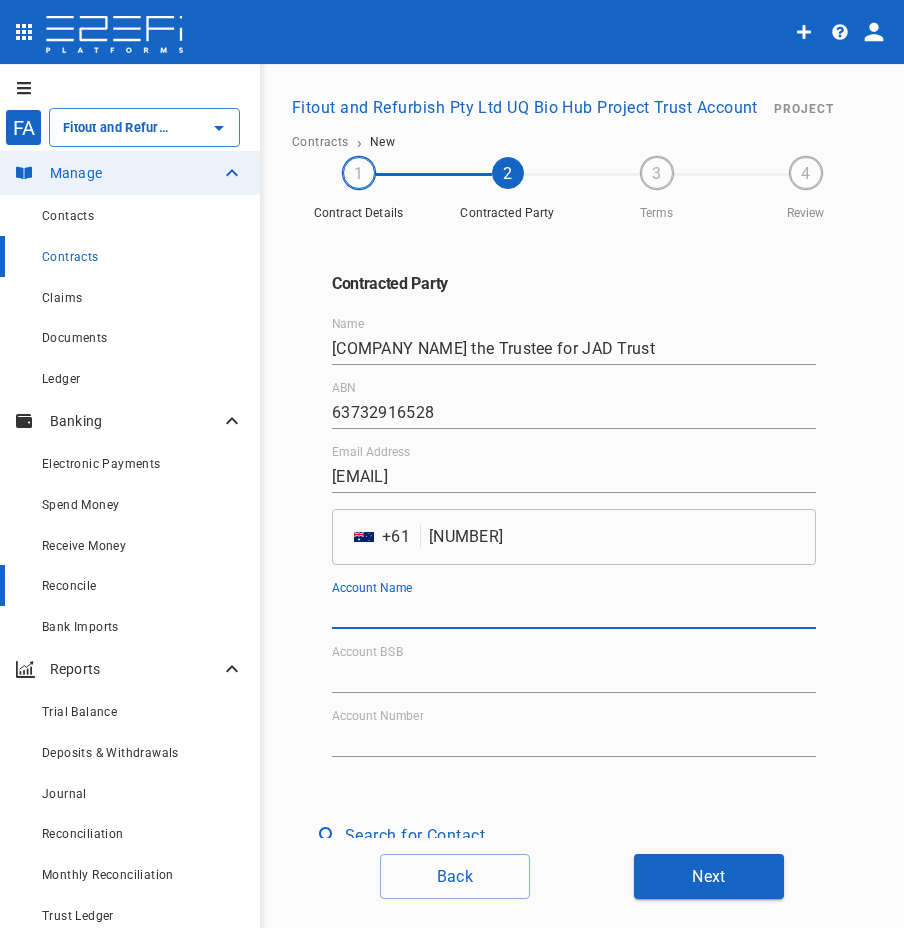 paste on "Project One Qld Pty Ltd" 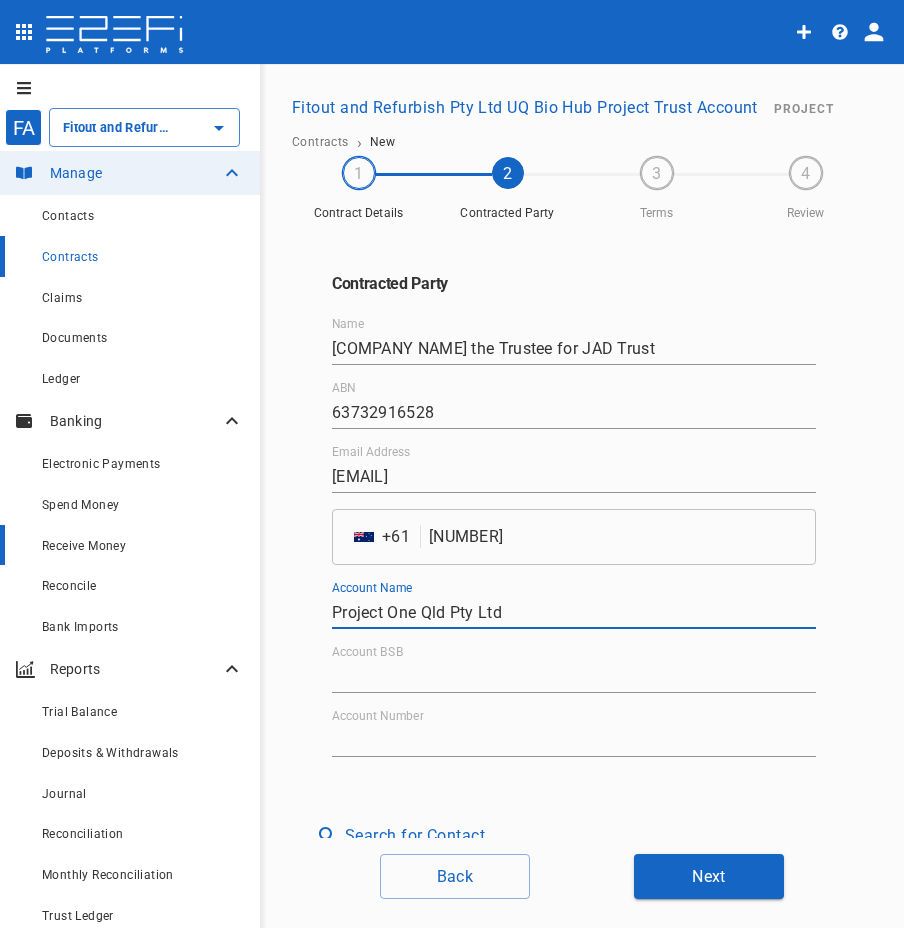 type on "Project One Qld Pty Ltd" 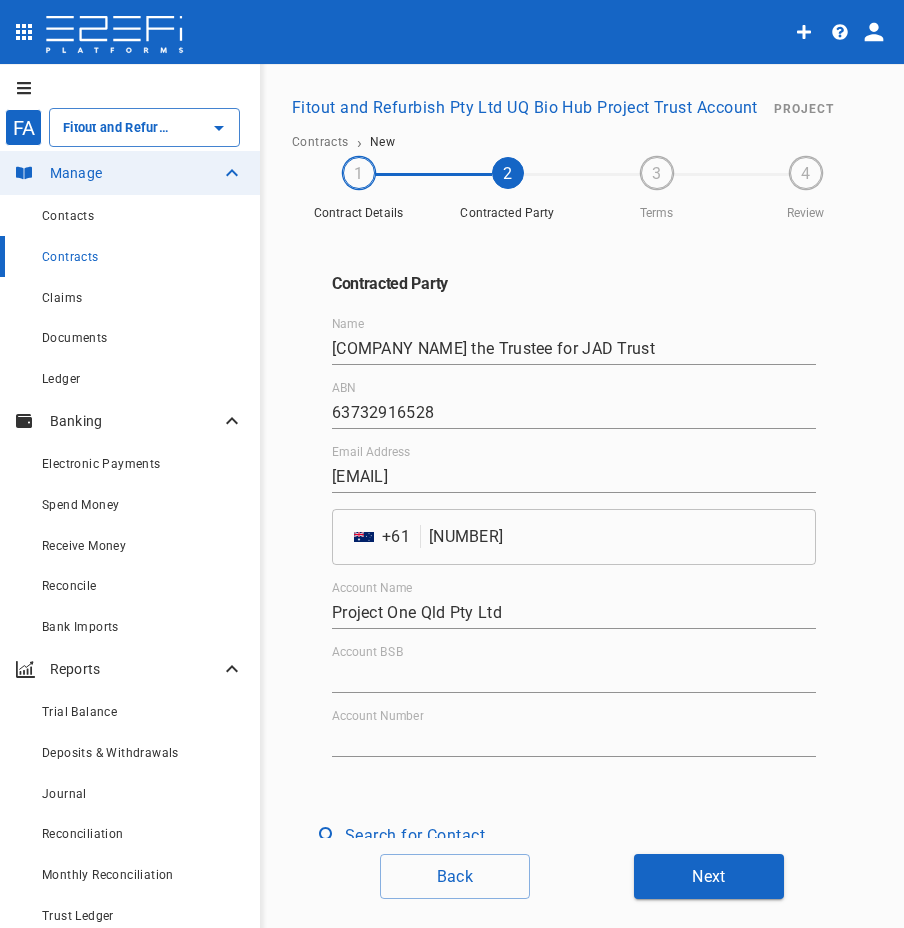 drag, startPoint x: 377, startPoint y: 596, endPoint x: 379, endPoint y: 625, distance: 29.068884 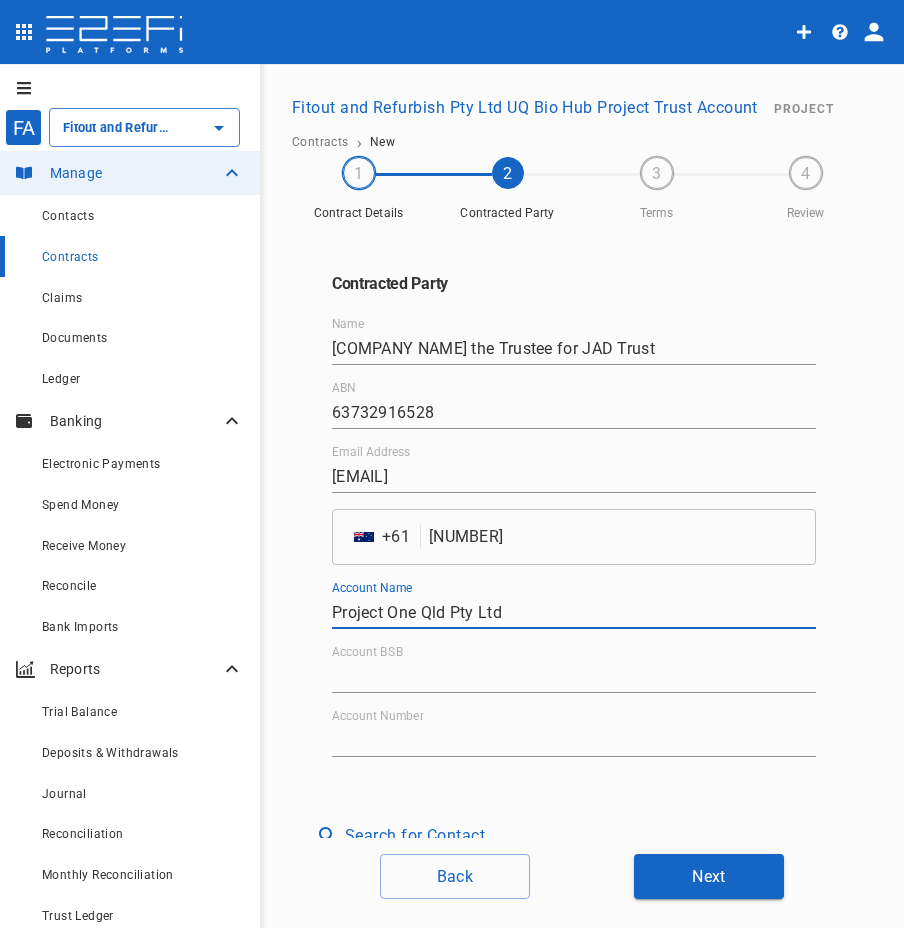 click on "Account BSB" at bounding box center [574, 677] 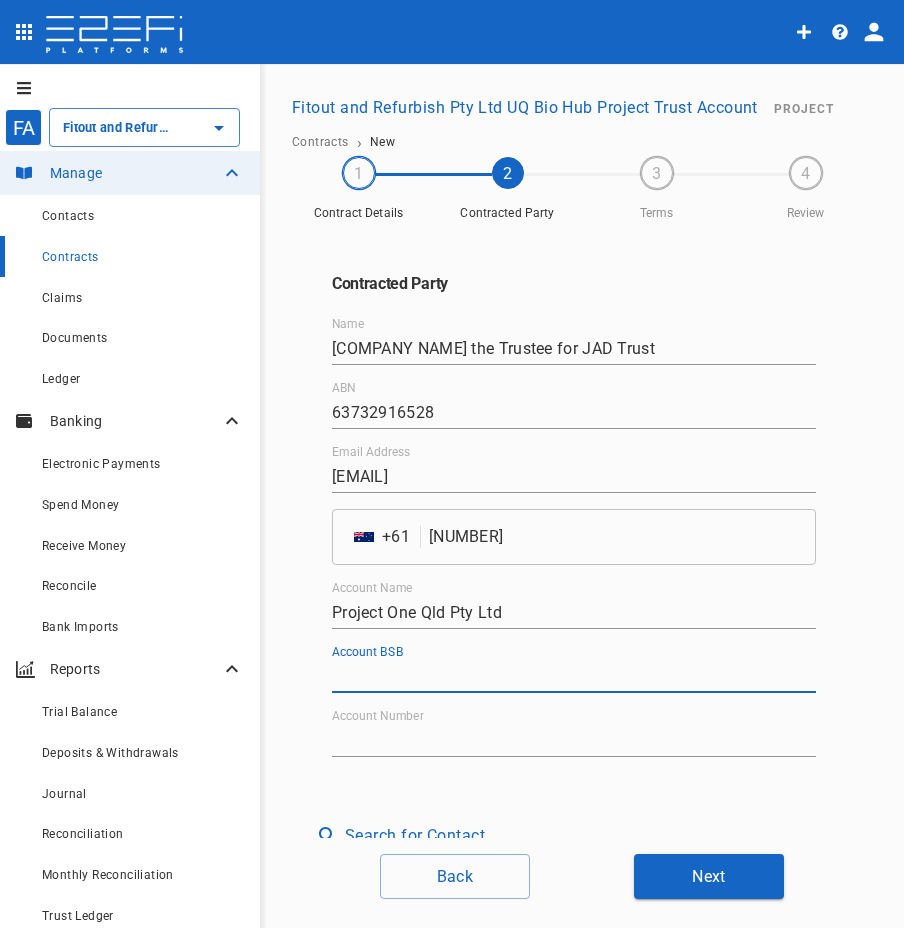 paste on "064844" 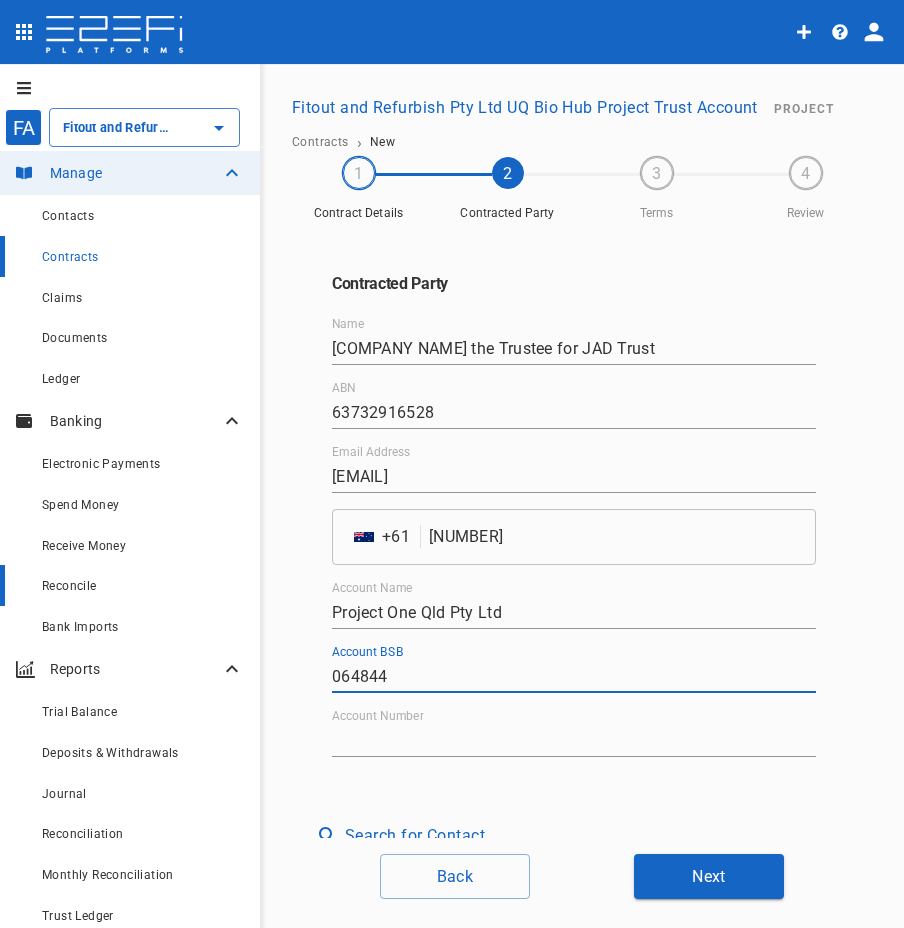 type on "064844" 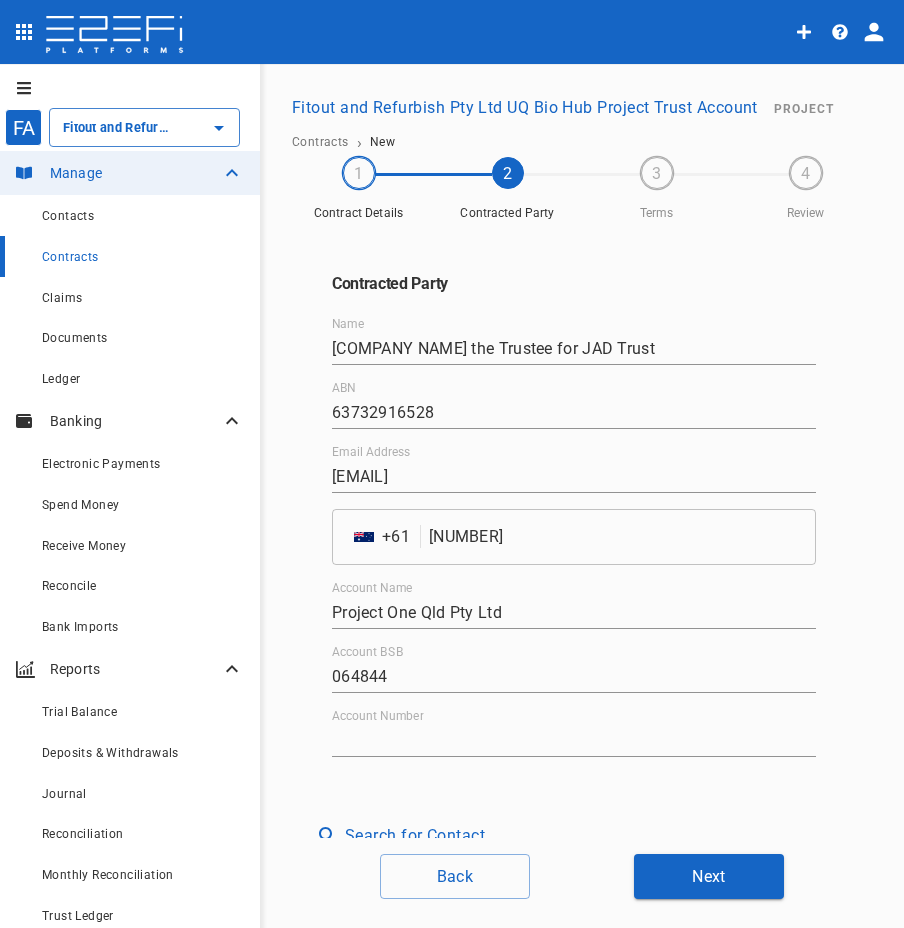 click on "Account Number" at bounding box center (378, 715) 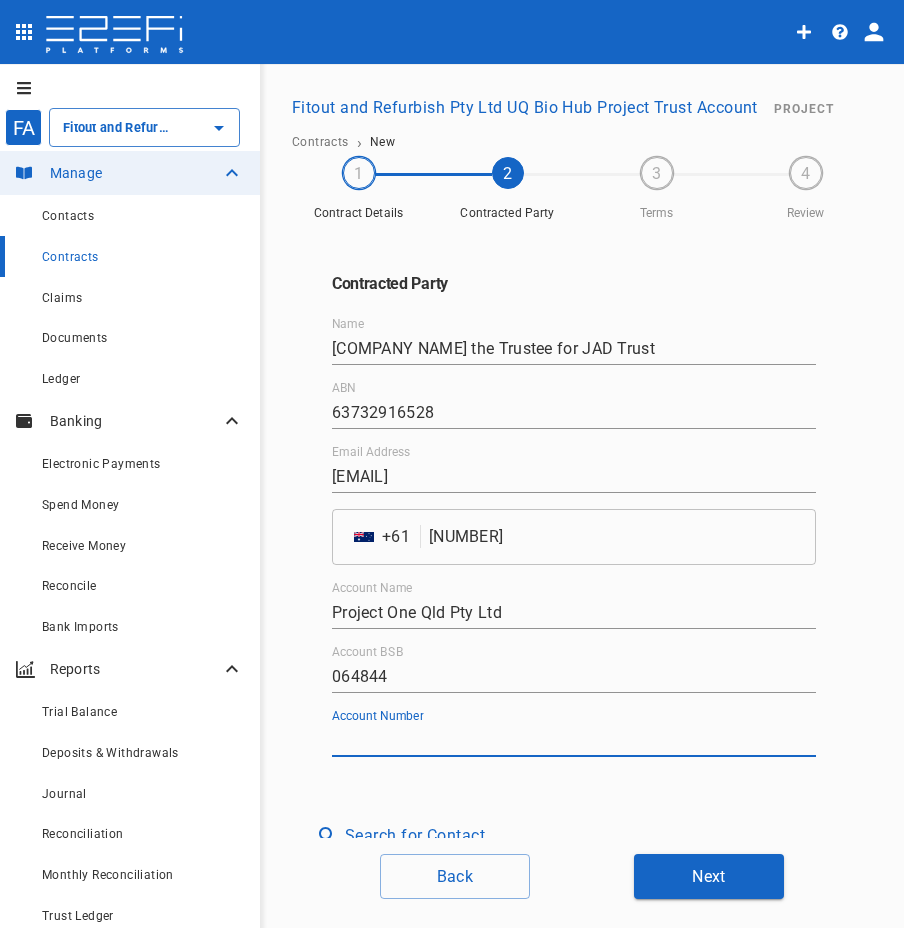 paste on "[ACCOUNT NUMBER]" 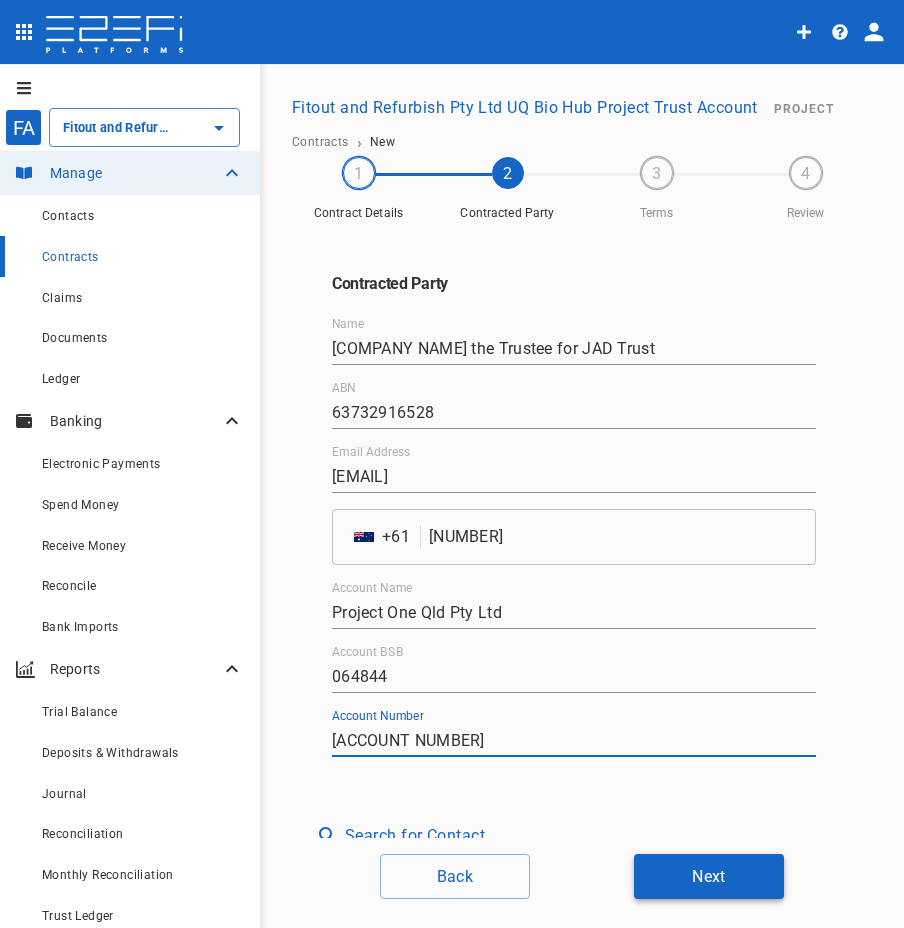 type on "[ACCOUNT NUMBER]" 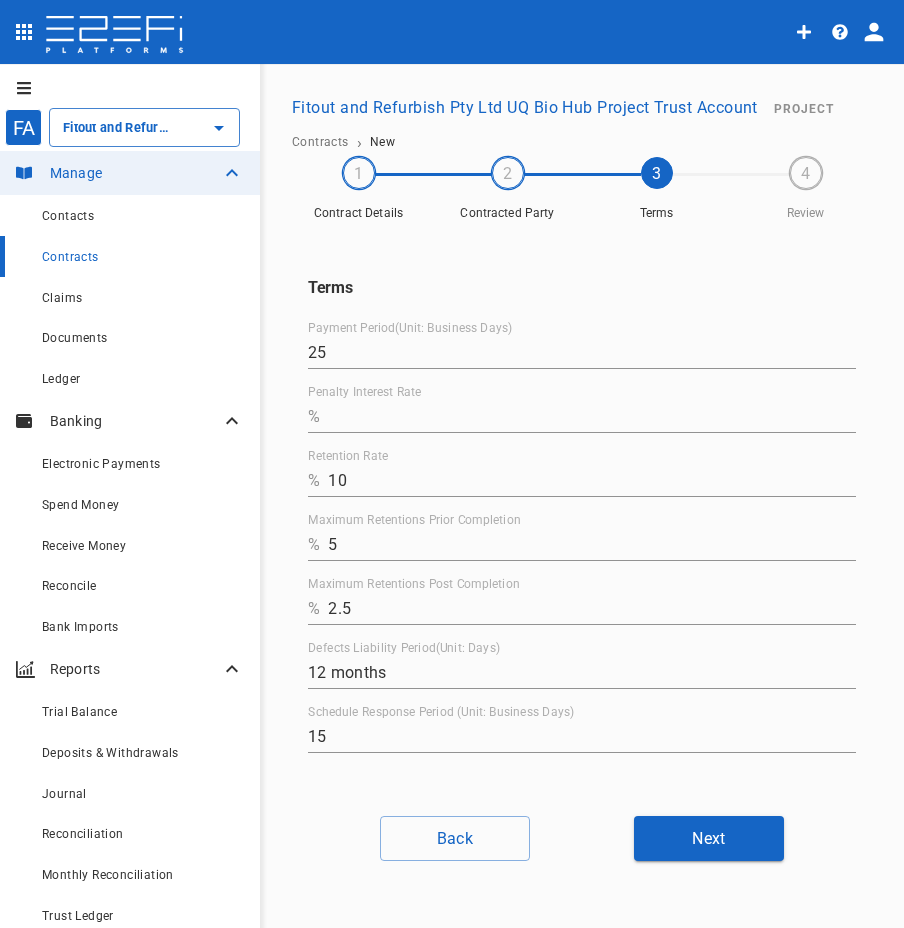 click on "Penalty Interest Rate" at bounding box center (592, 417) 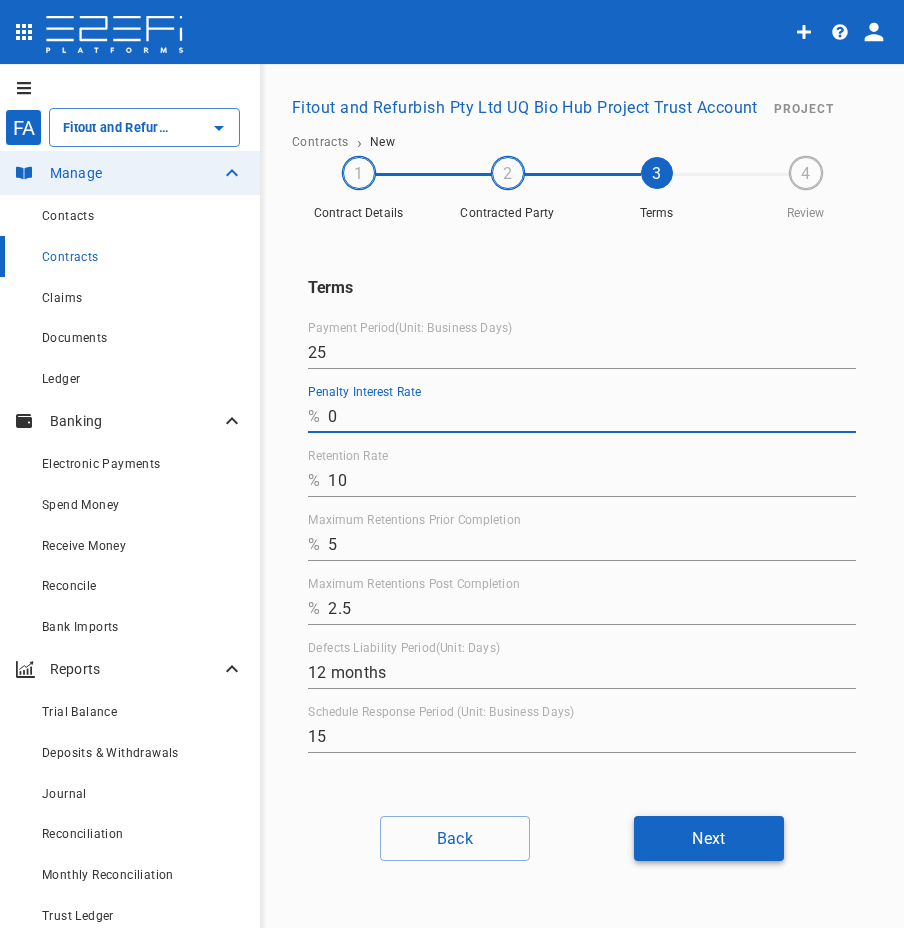 type on "0" 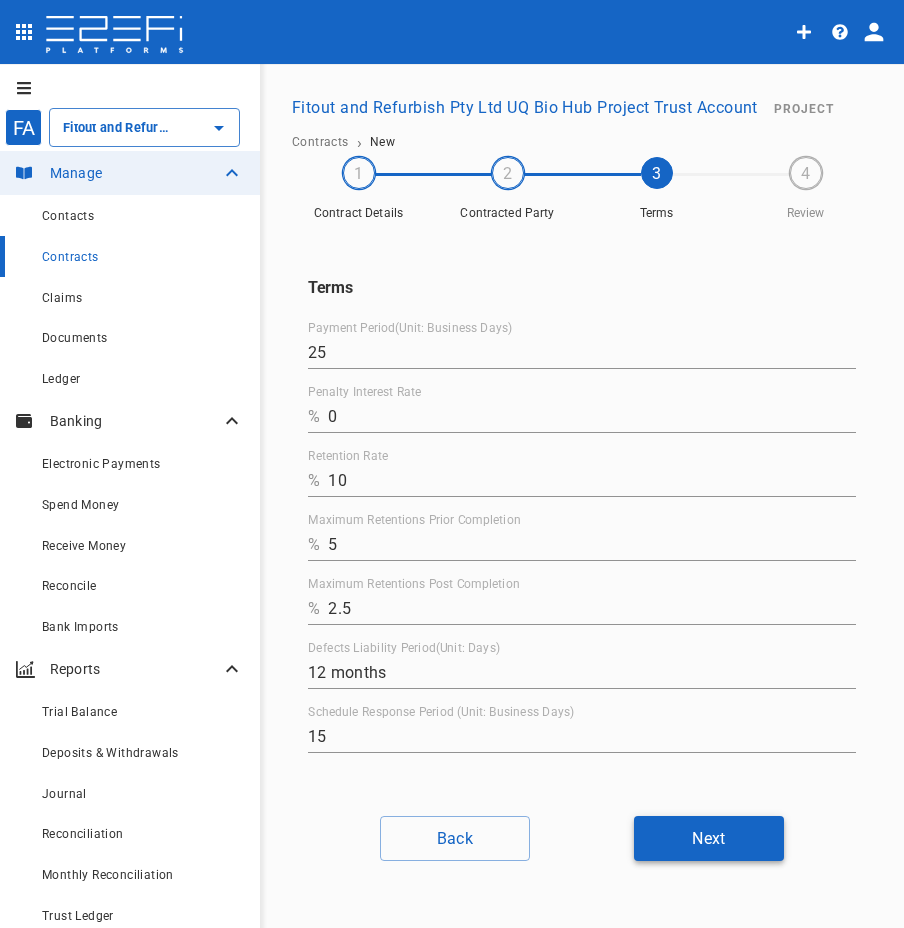 click on "Next" at bounding box center (709, 838) 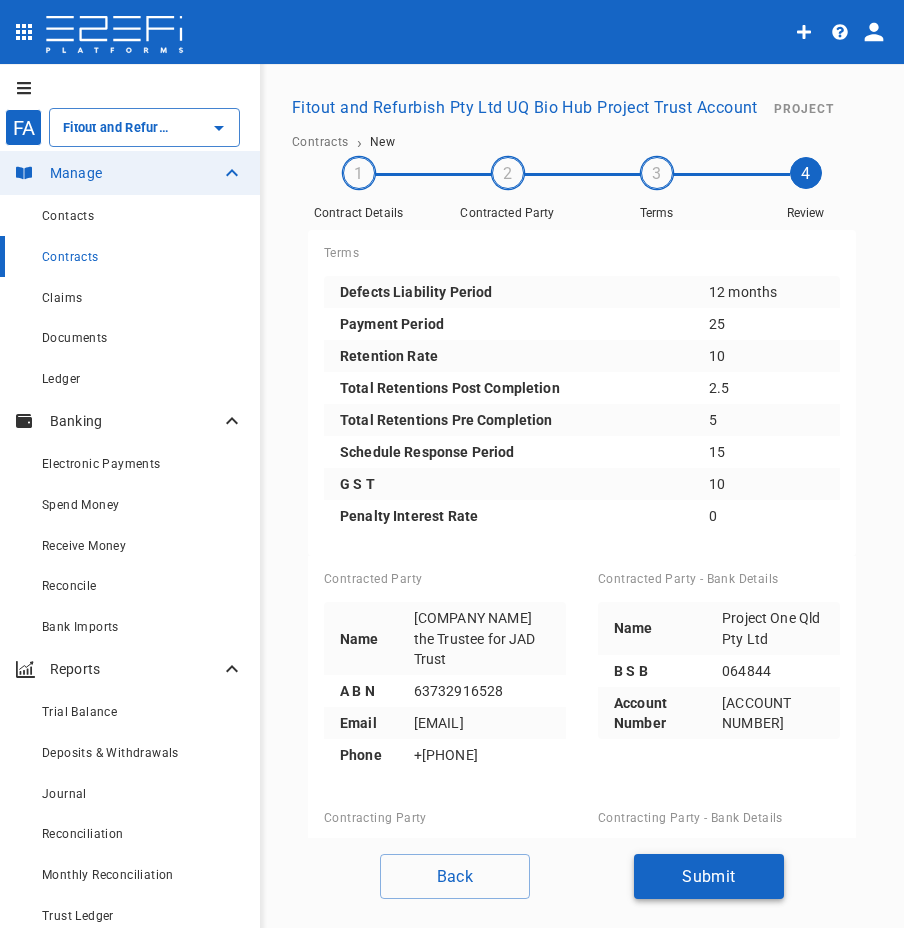 click on "Submit" at bounding box center [709, 876] 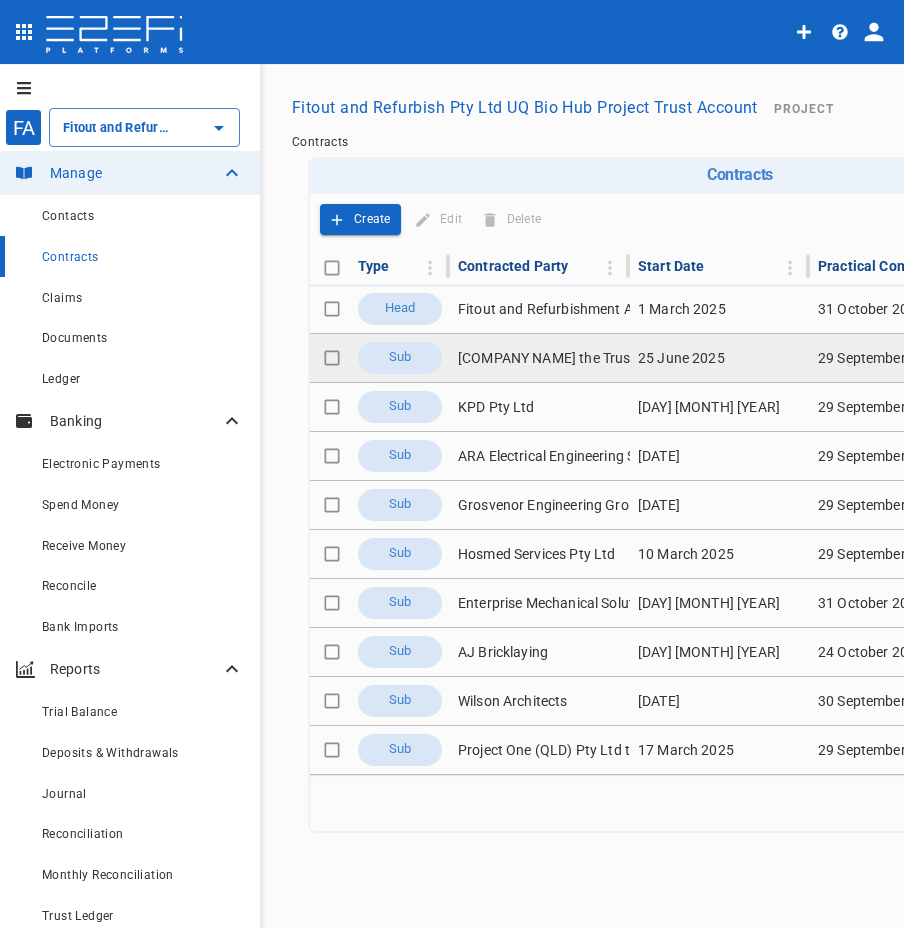 click on "[COMPANY NAME] the Trustee for JAD Trust" at bounding box center (540, 358) 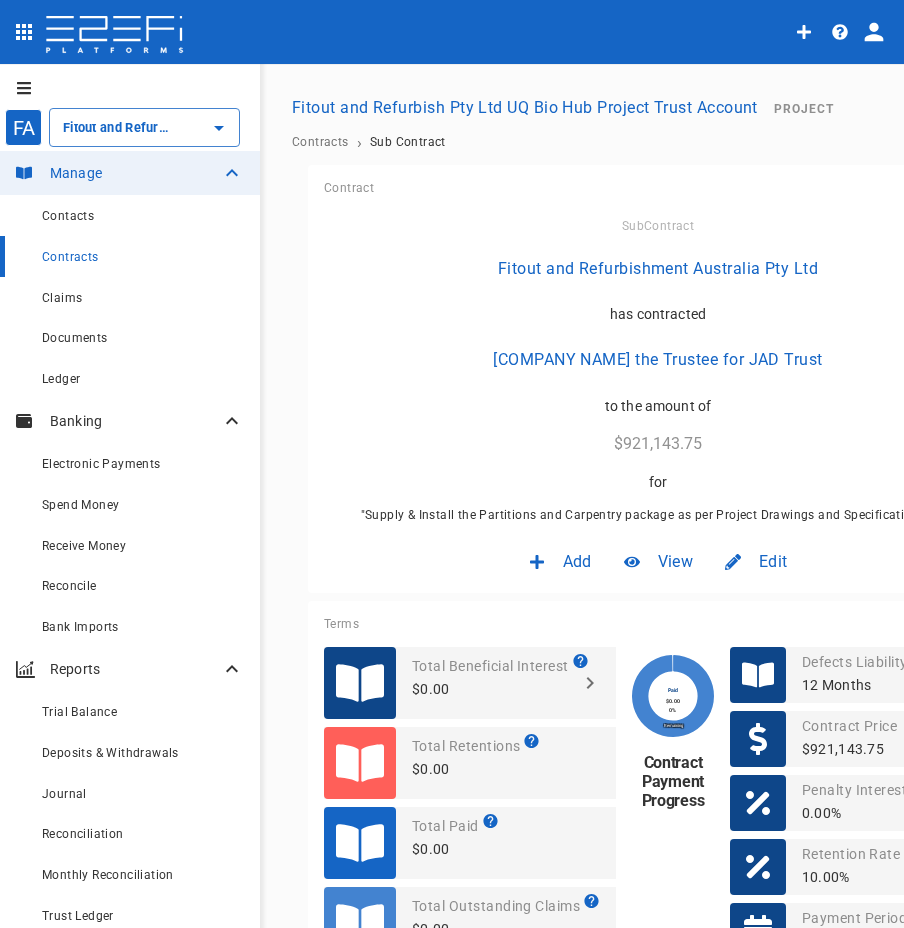 click on "Edit" at bounding box center (773, 561) 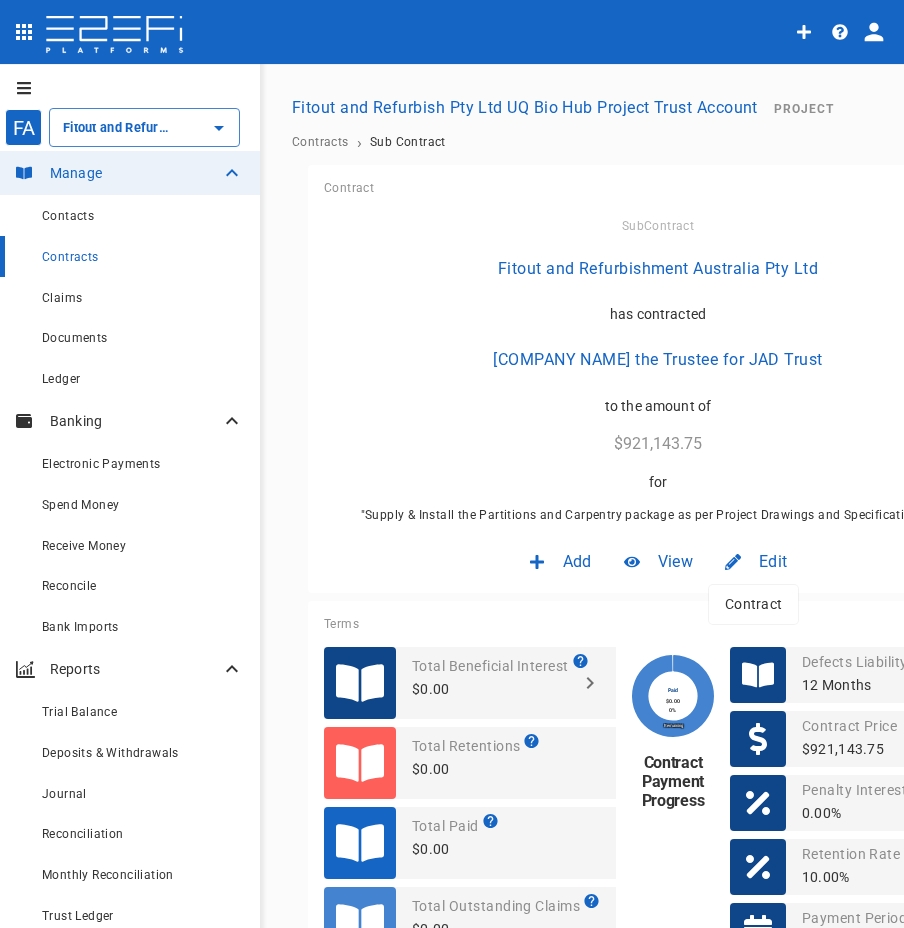 click on "Contract" at bounding box center (753, 604) 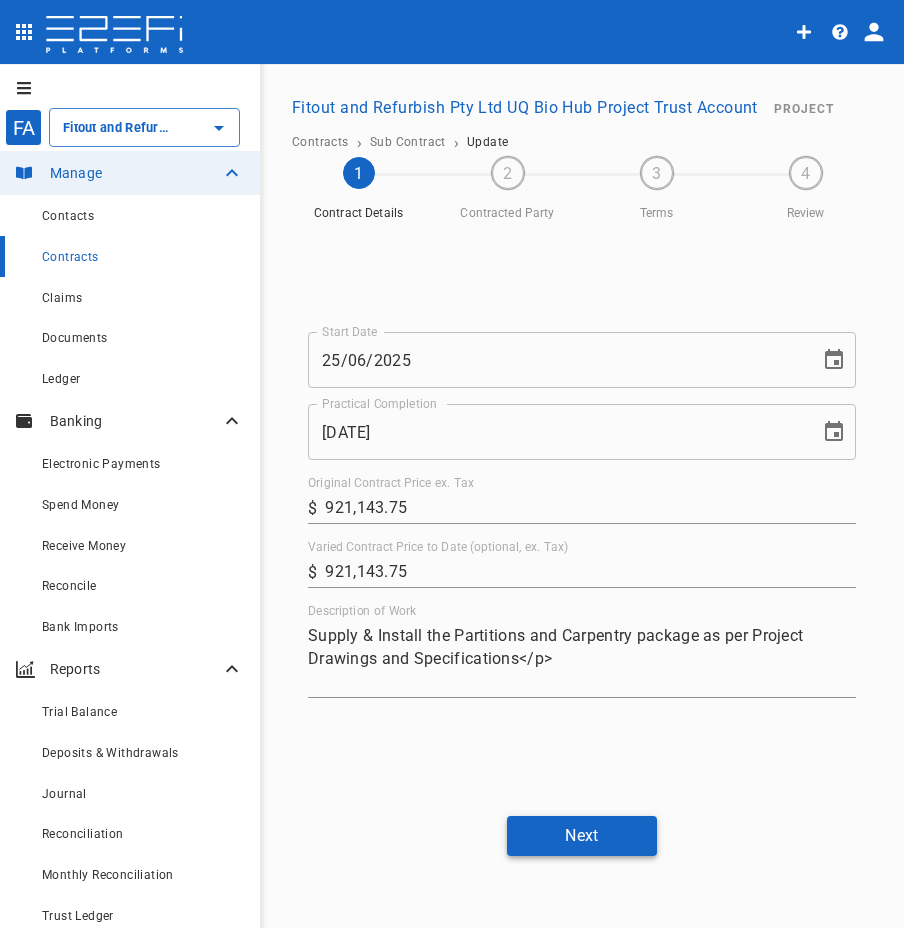 click on "Next" at bounding box center [582, 835] 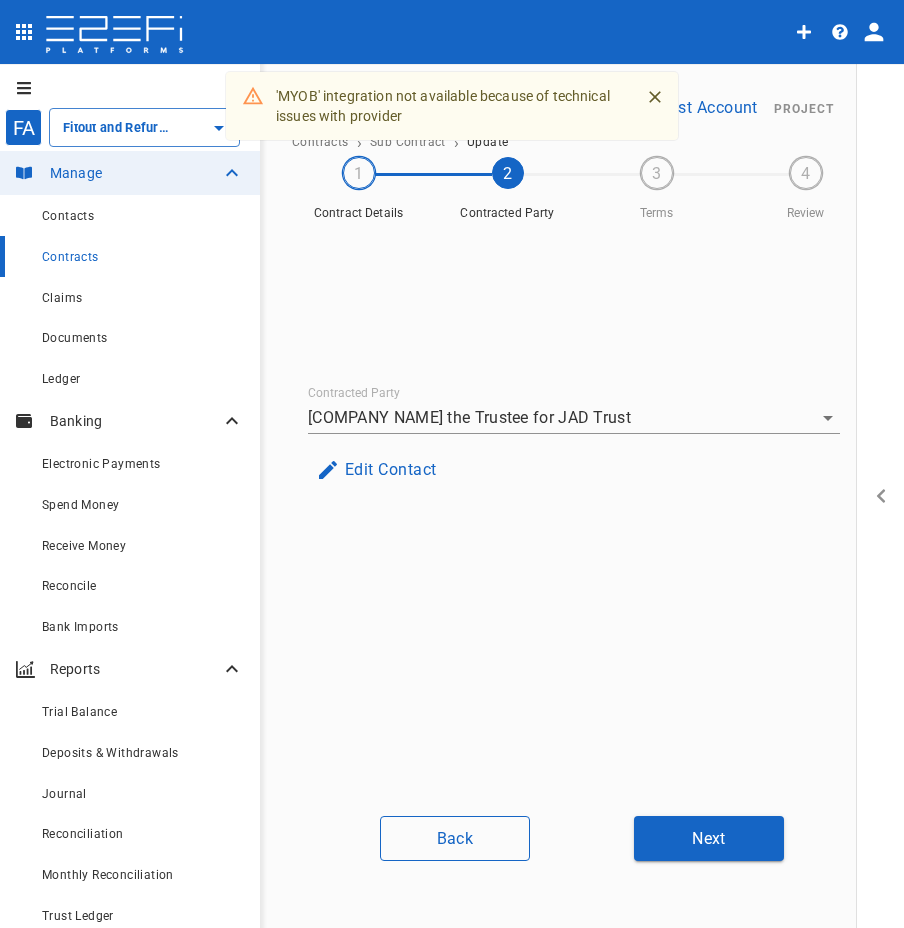 click on "Back" at bounding box center (455, 838) 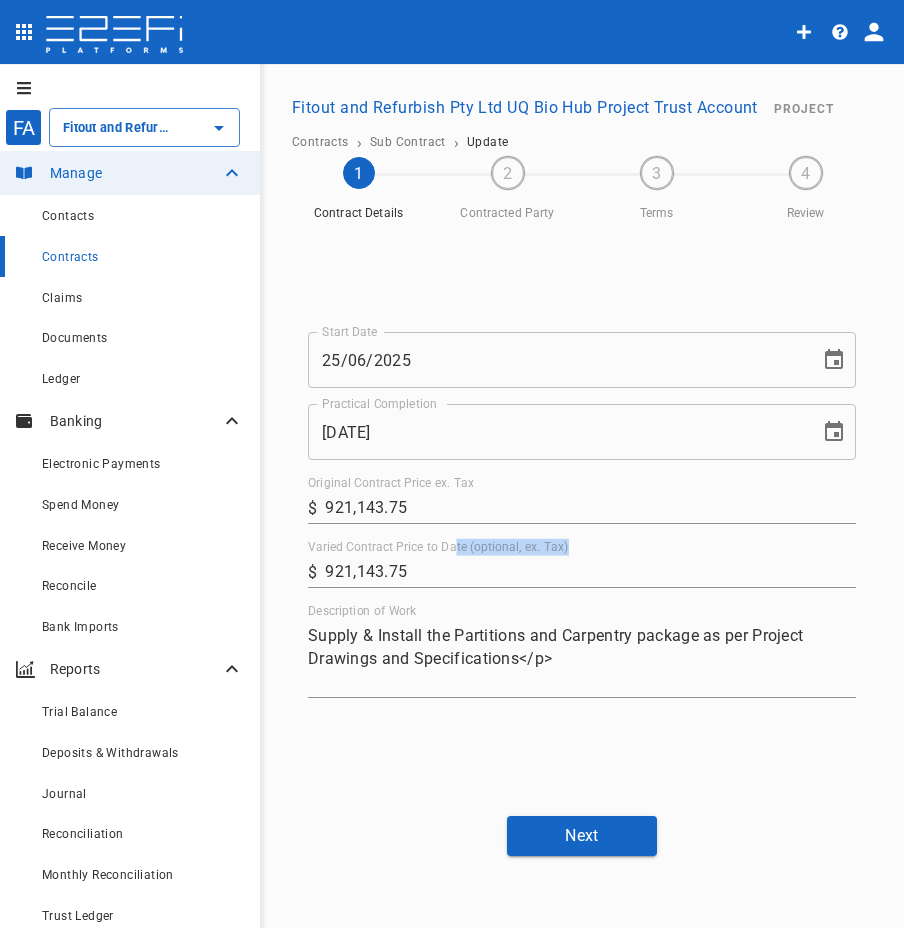 drag, startPoint x: 457, startPoint y: 554, endPoint x: 417, endPoint y: 557, distance: 40.112343 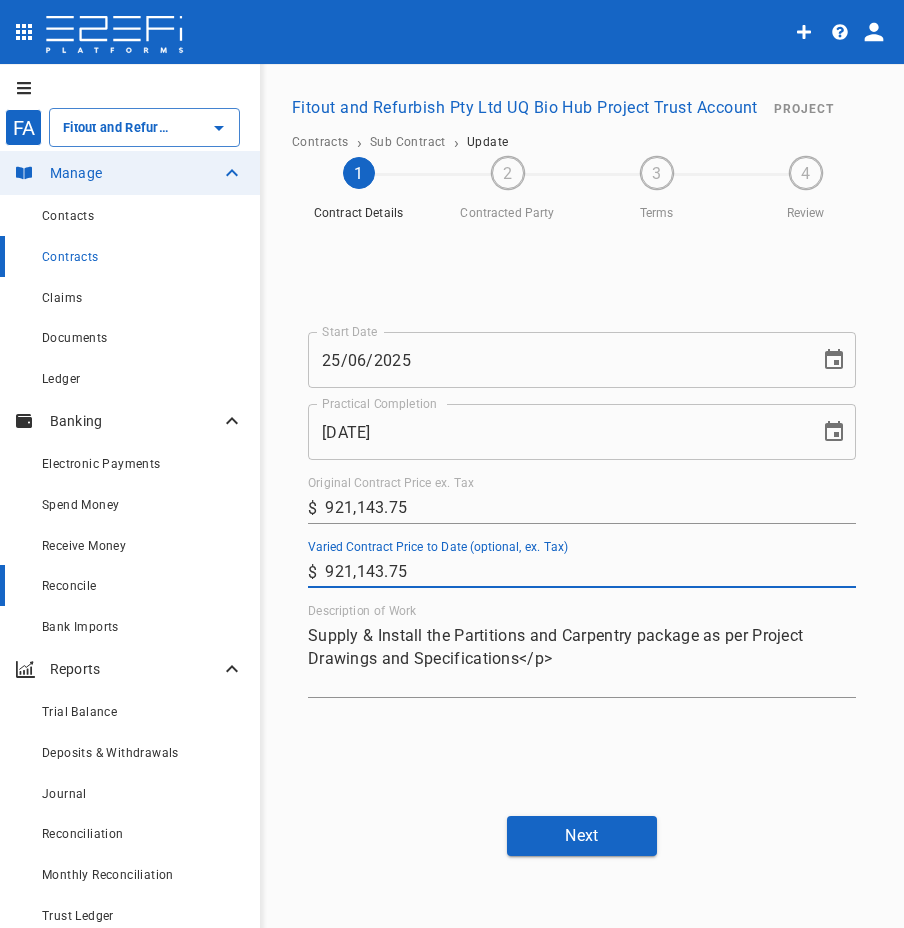 drag, startPoint x: 416, startPoint y: 564, endPoint x: 210, endPoint y: 569, distance: 206.06067 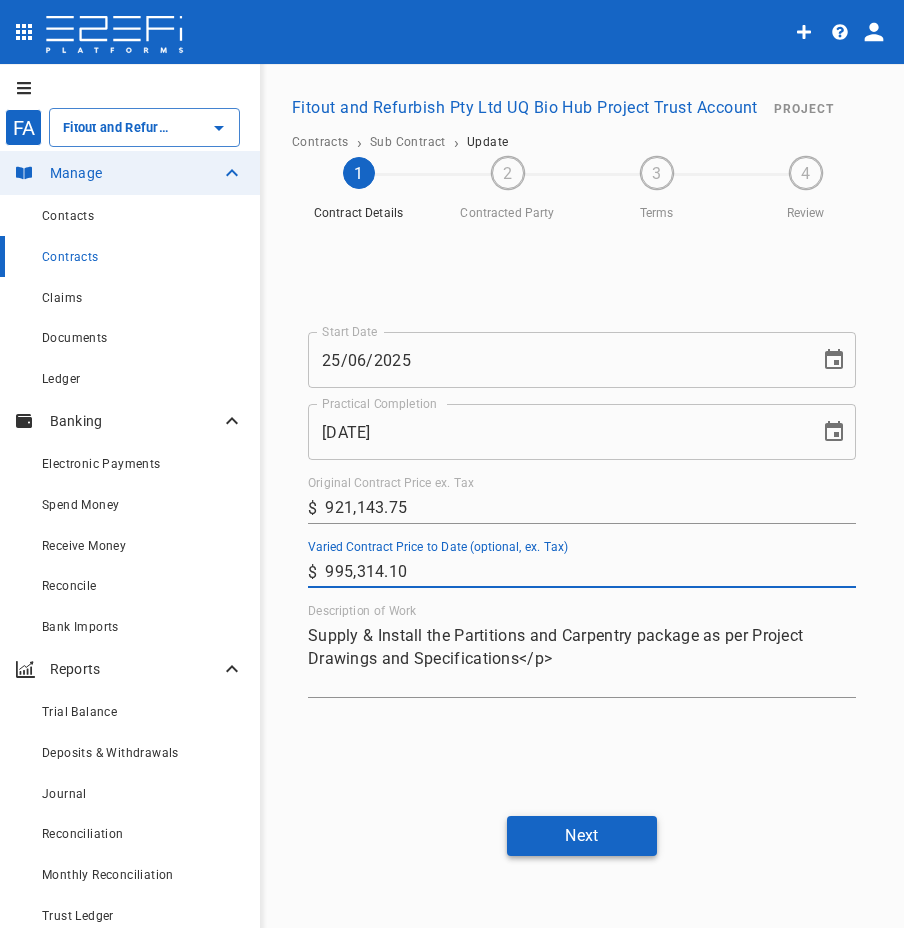 type on "995,314.1" 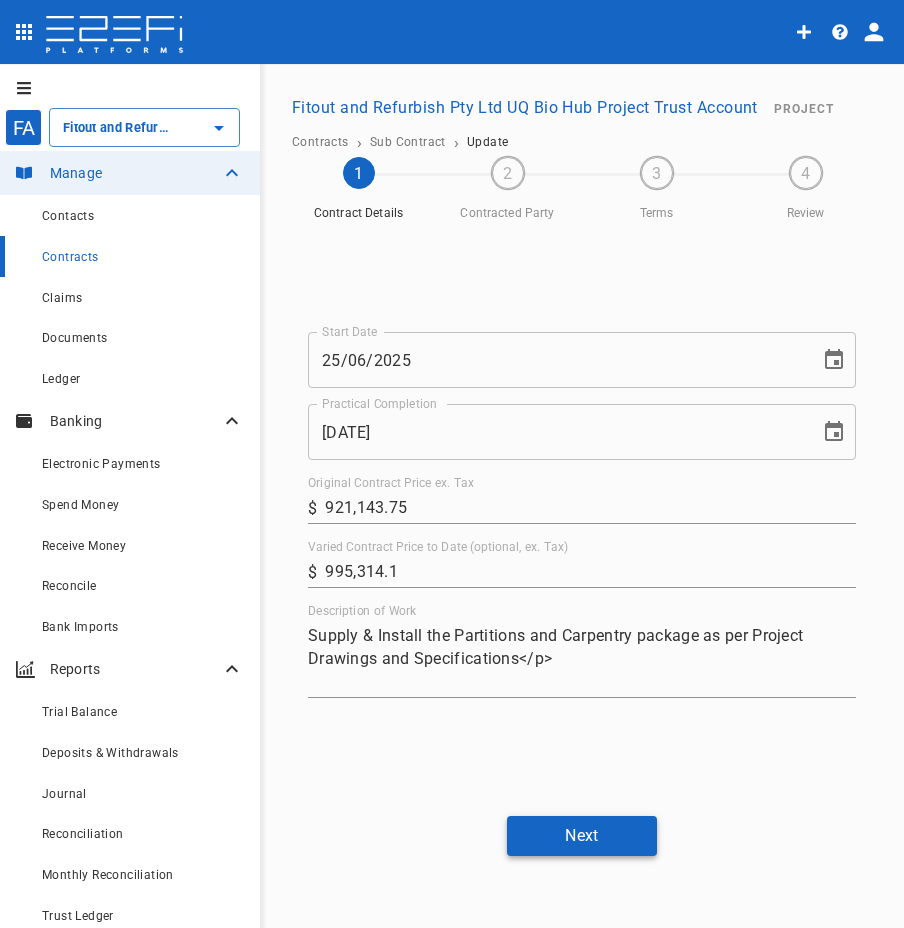 click on "Next" at bounding box center [582, 835] 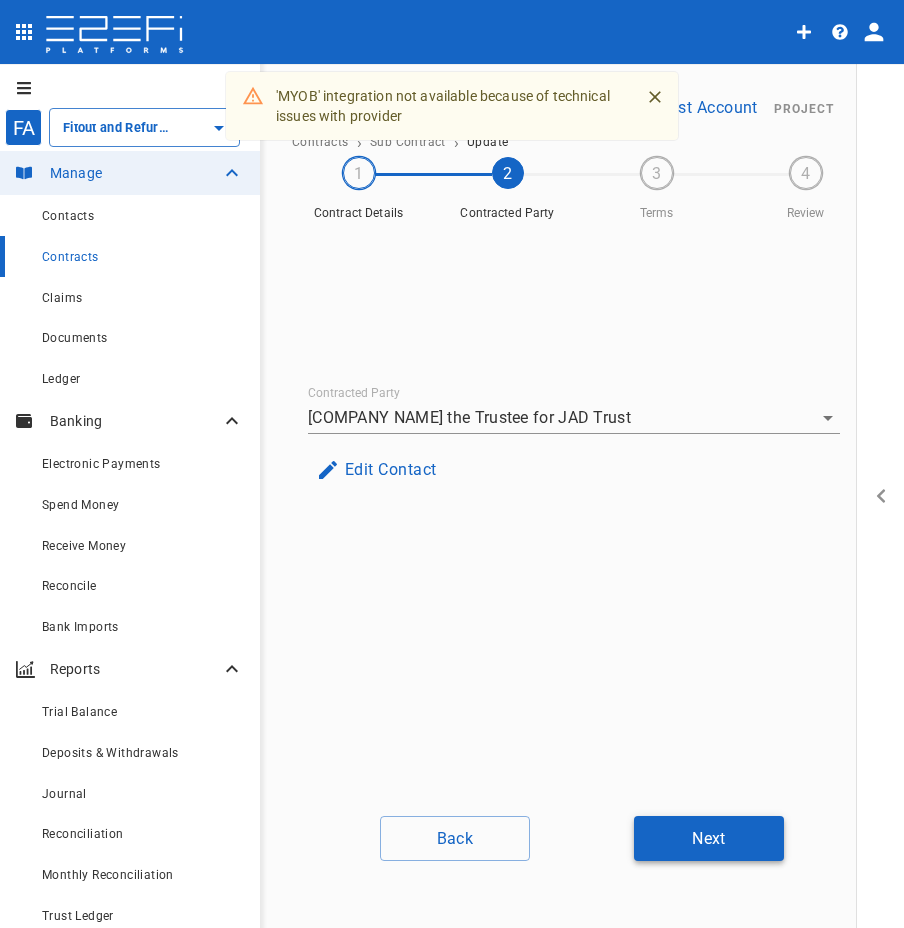 click on "Next" at bounding box center (709, 838) 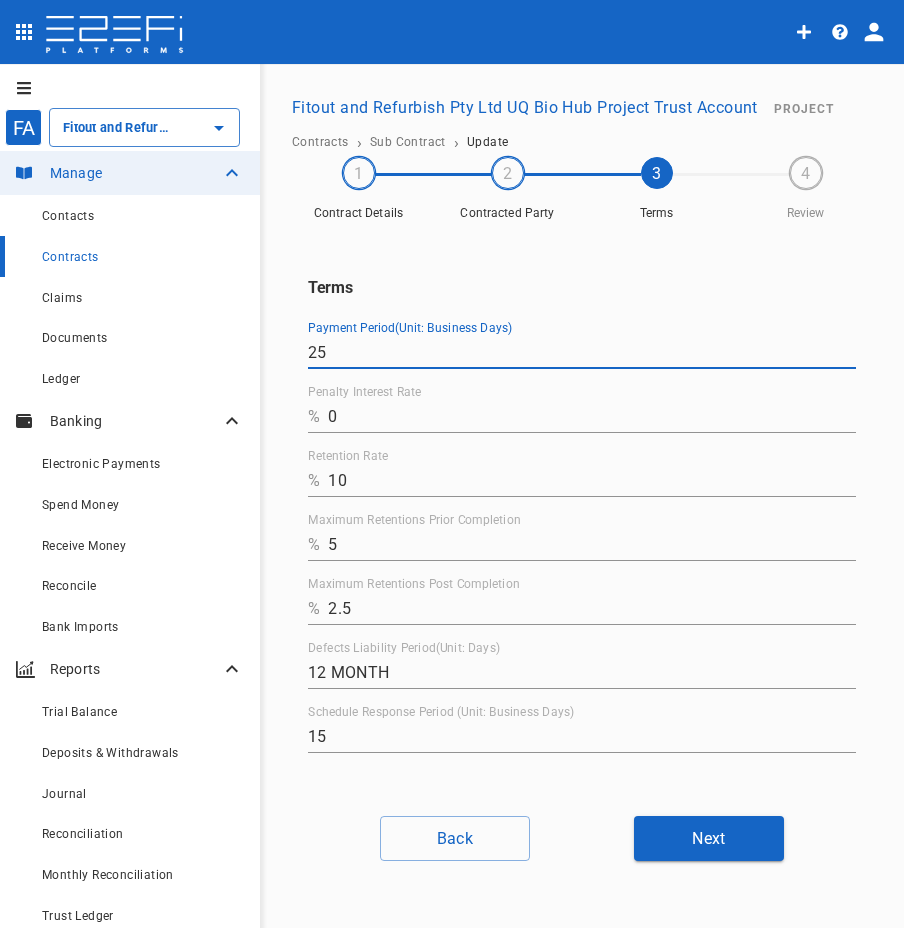 drag, startPoint x: 344, startPoint y: 344, endPoint x: 270, endPoint y: 351, distance: 74.330345 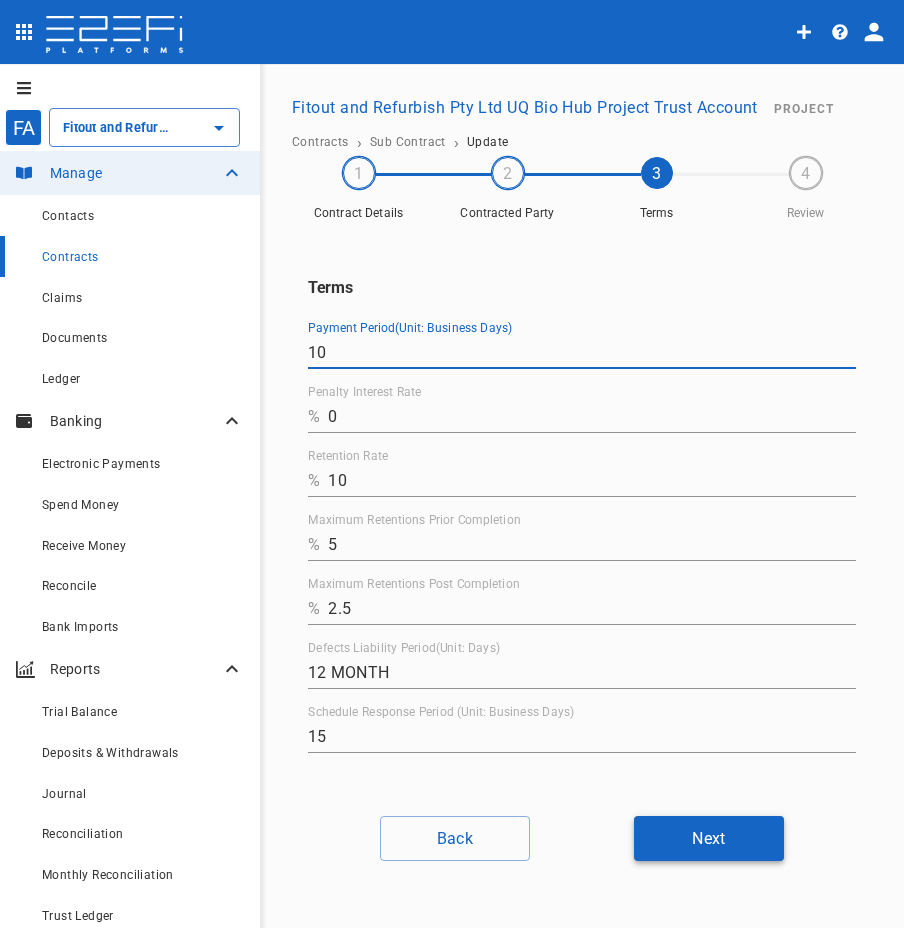 type on "10" 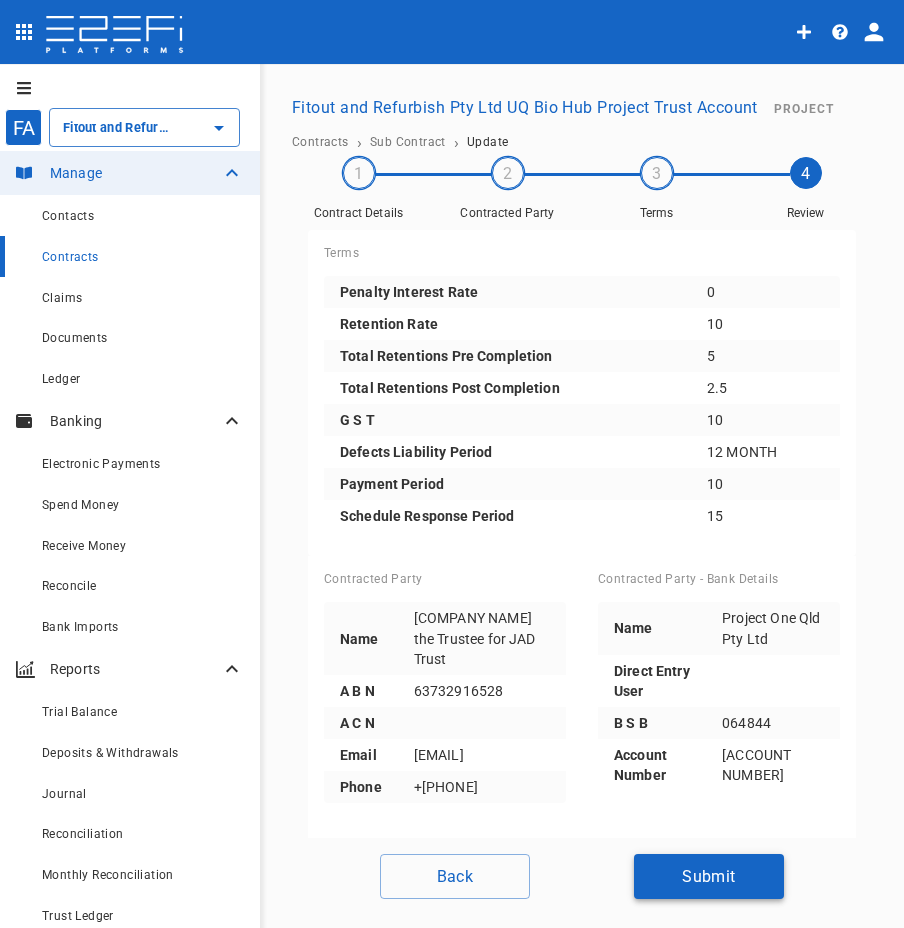 click on "Submit" at bounding box center (709, 876) 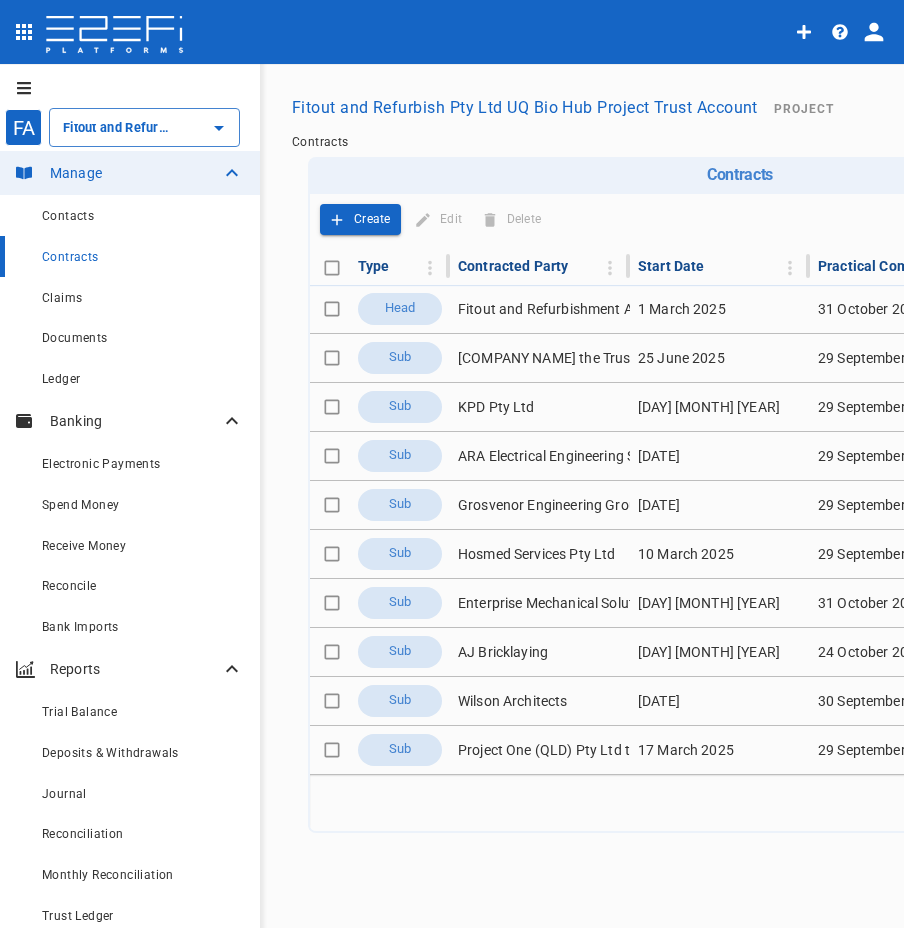 type on "Fitout and Refurbish Pty Ltd UQ Bio Hub Project Trust Account" 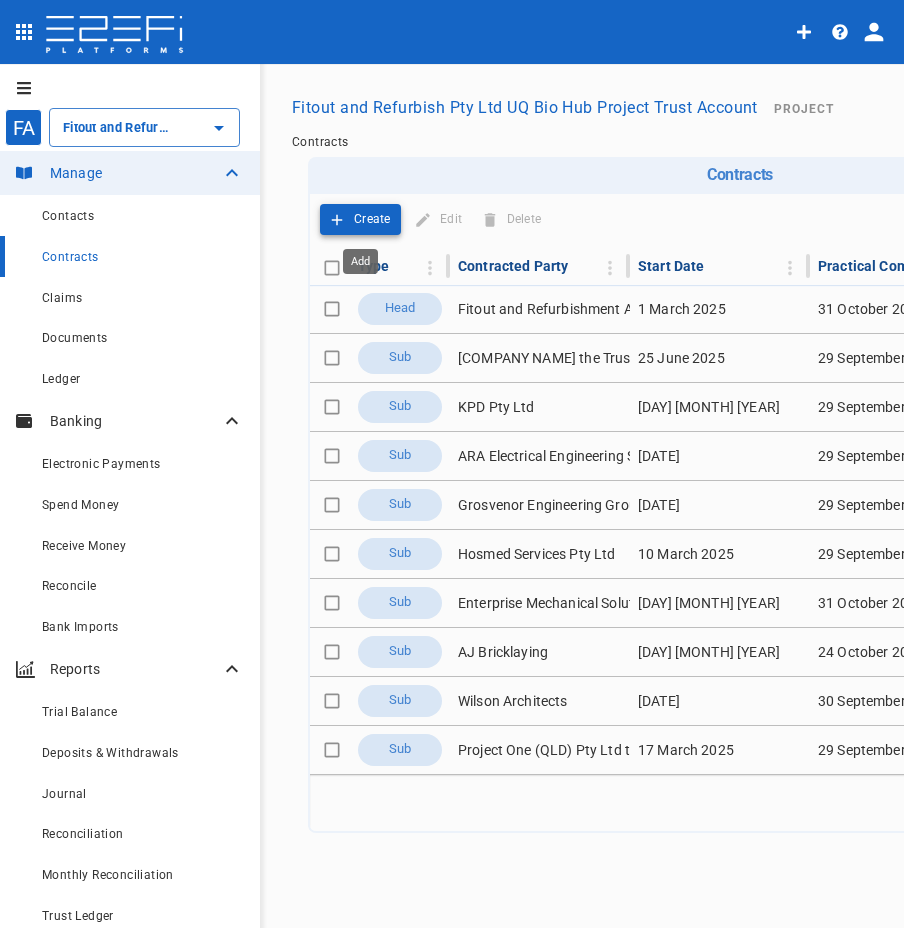 click on "Create" at bounding box center (372, 219) 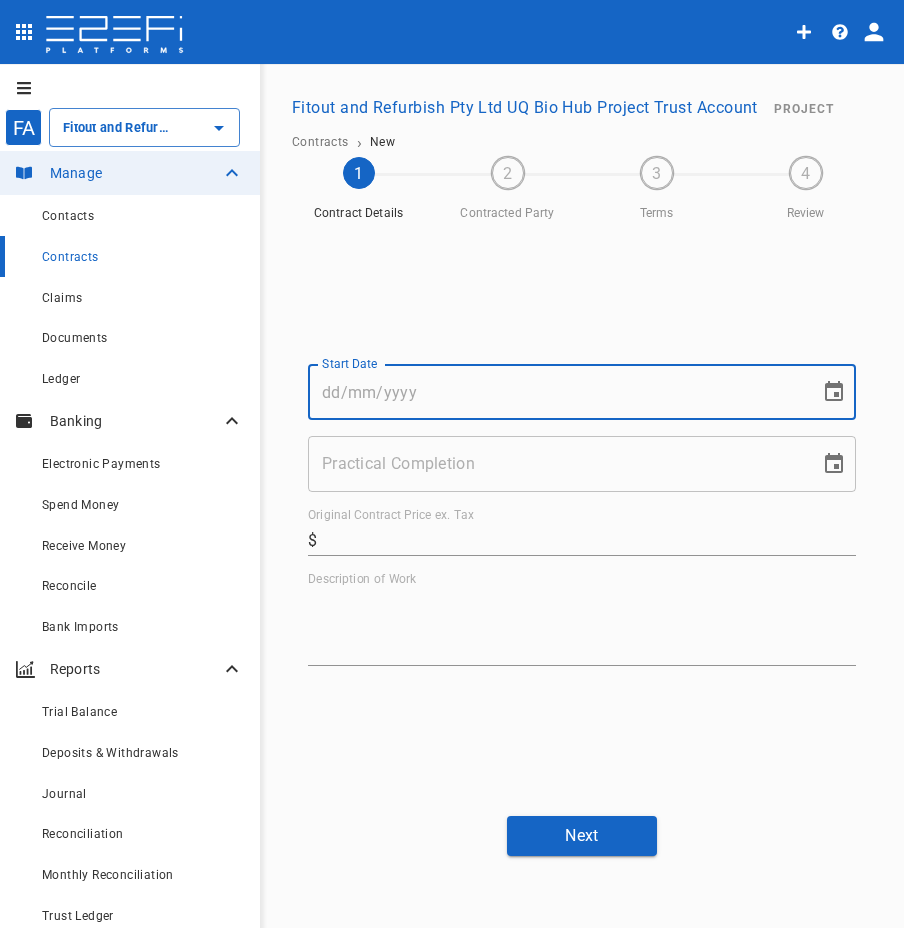 click on "Start Date" at bounding box center (557, 392) 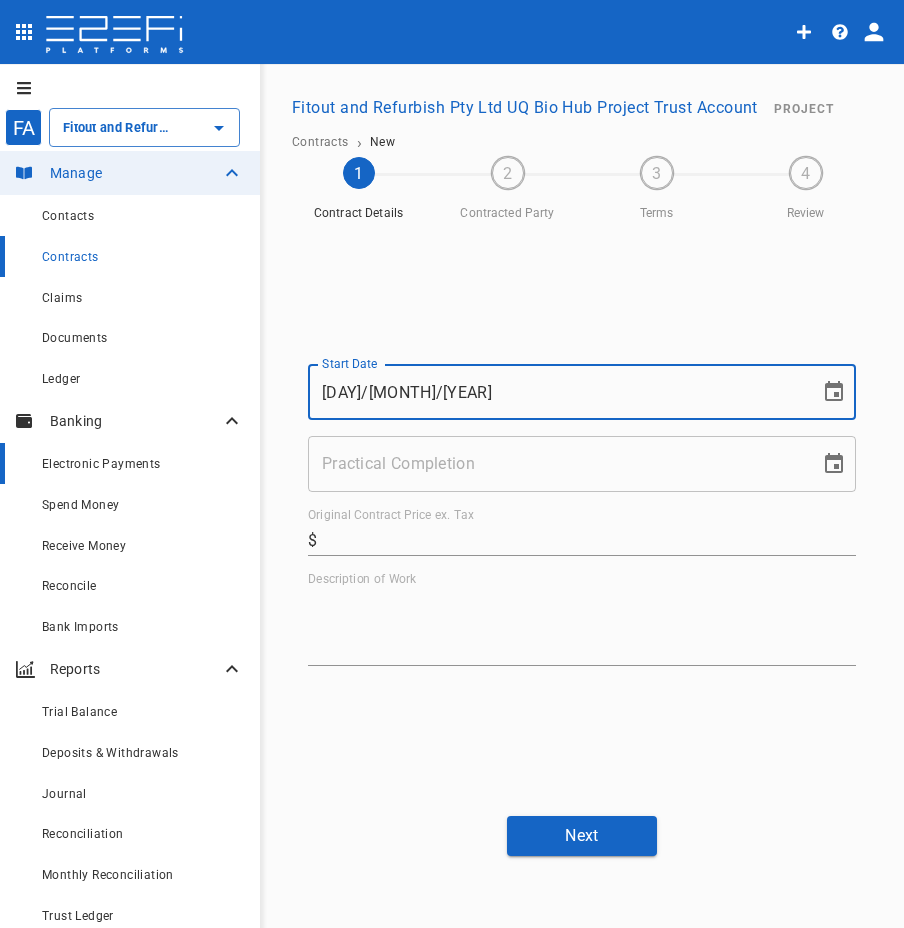 type on "[DAY]/[MONTH]/[YEAR]" 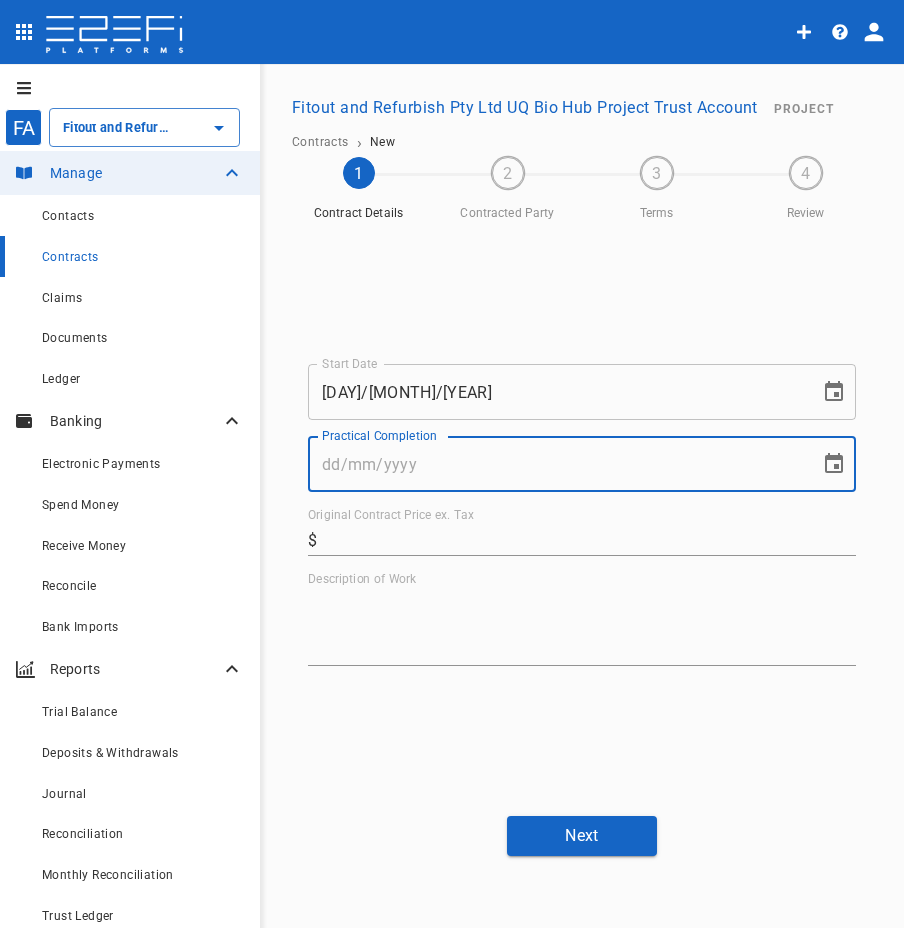 click on "Practical Completion" at bounding box center (557, 464) 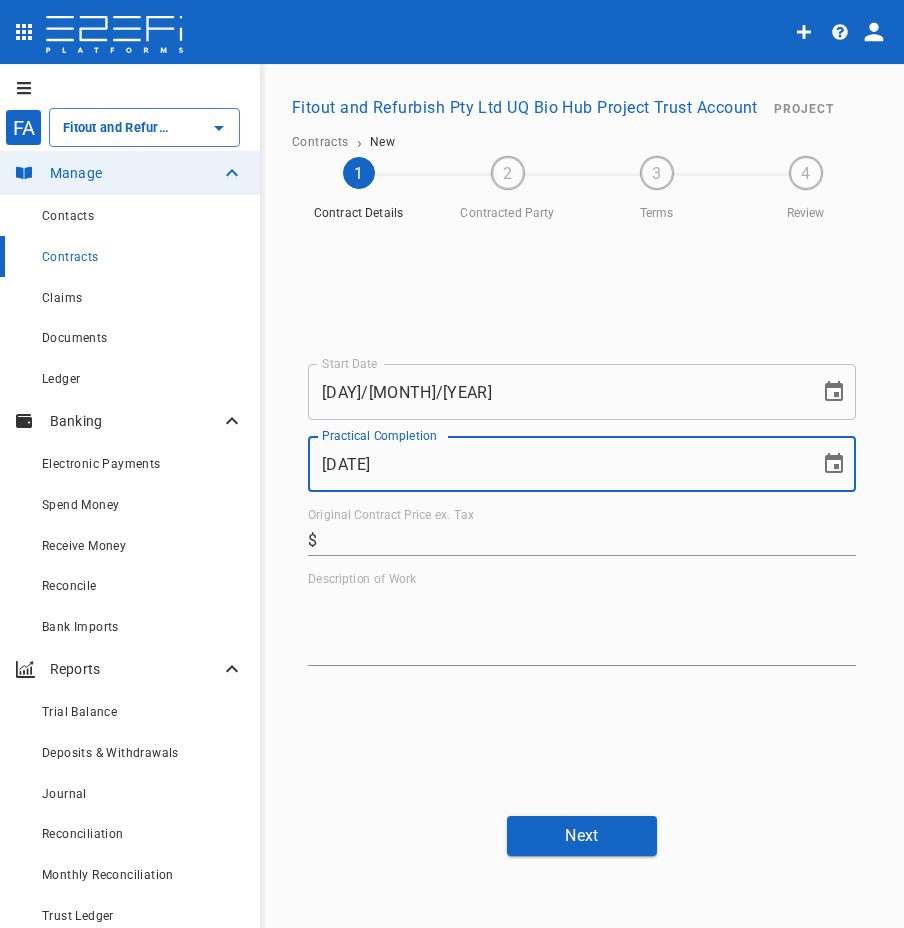type on "[DATE]" 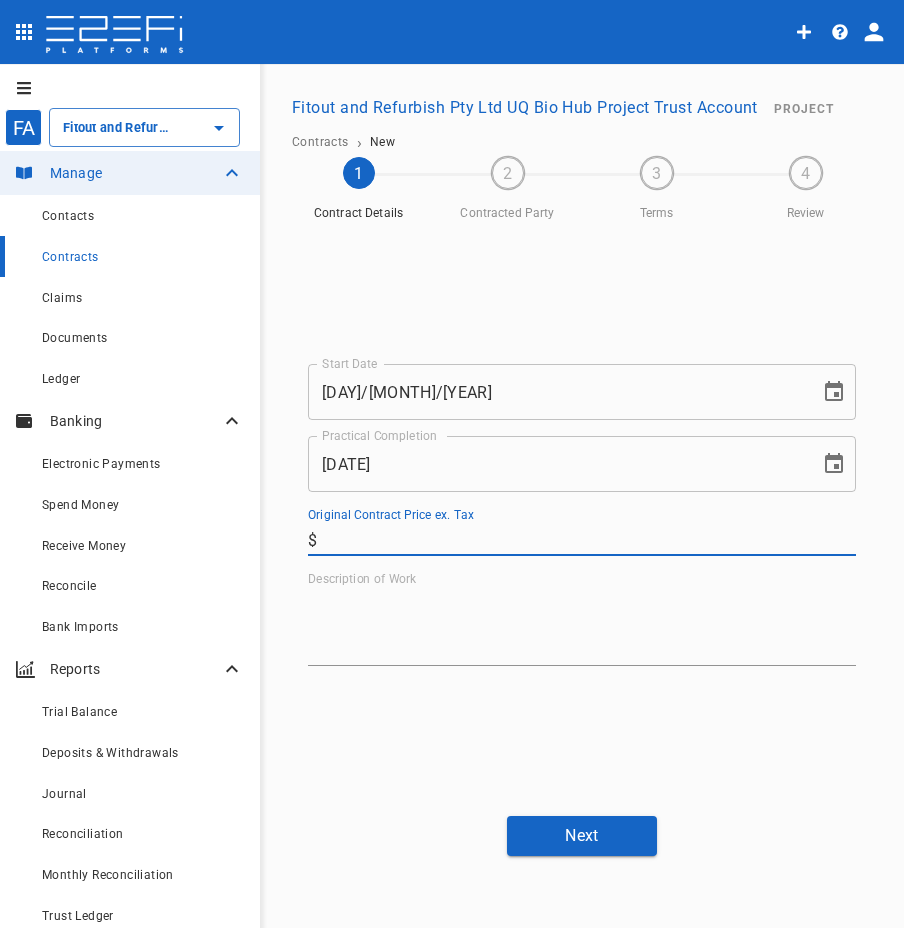 click on "Original Contract Price ex. Tax" at bounding box center (590, 540) 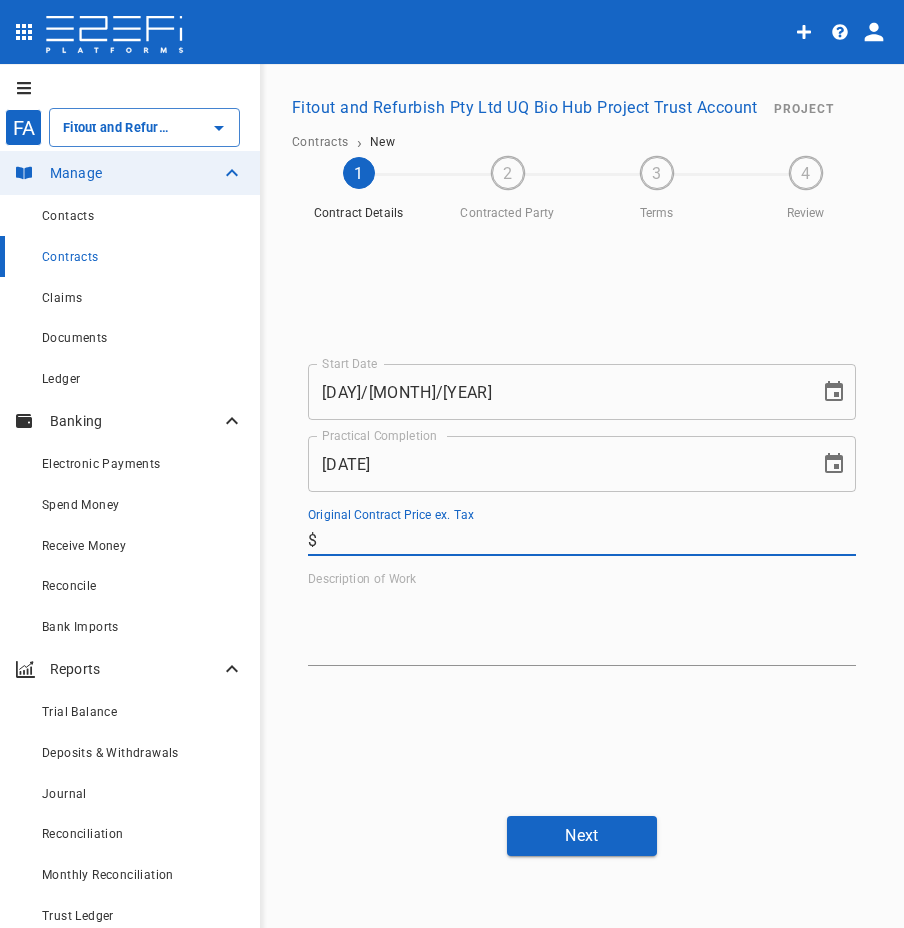click on "Original Contract Price ex. Tax" at bounding box center (590, 540) 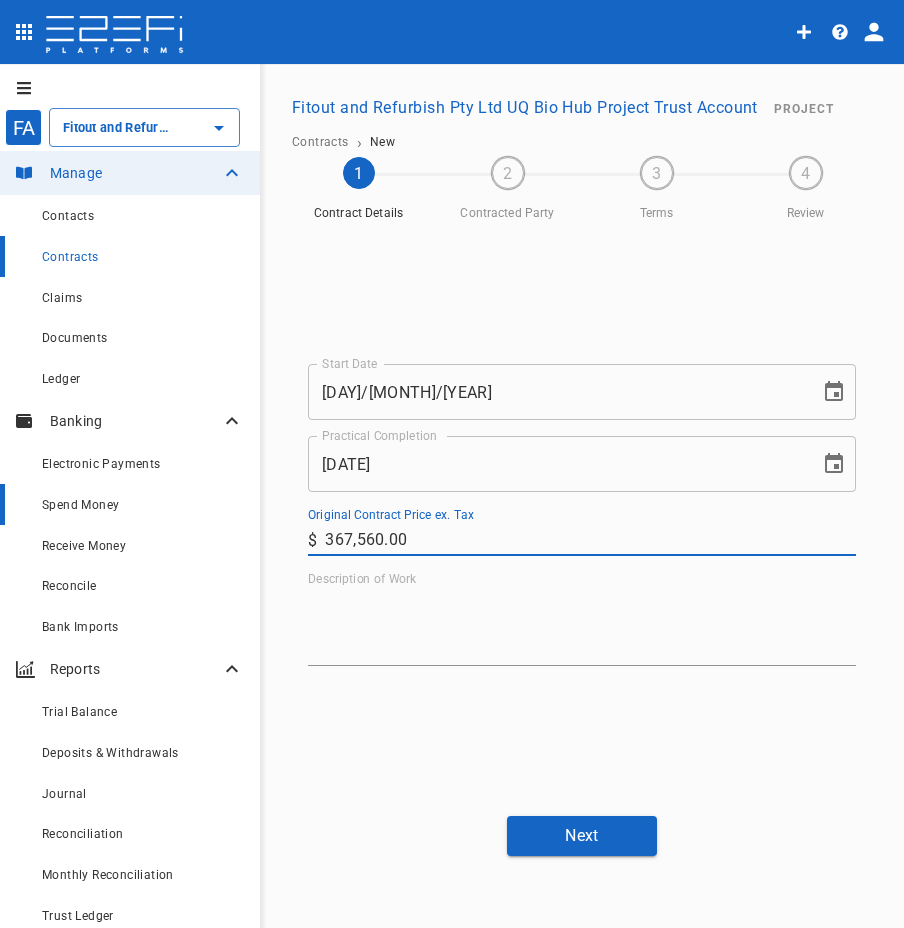 type on "[NUMBER]" 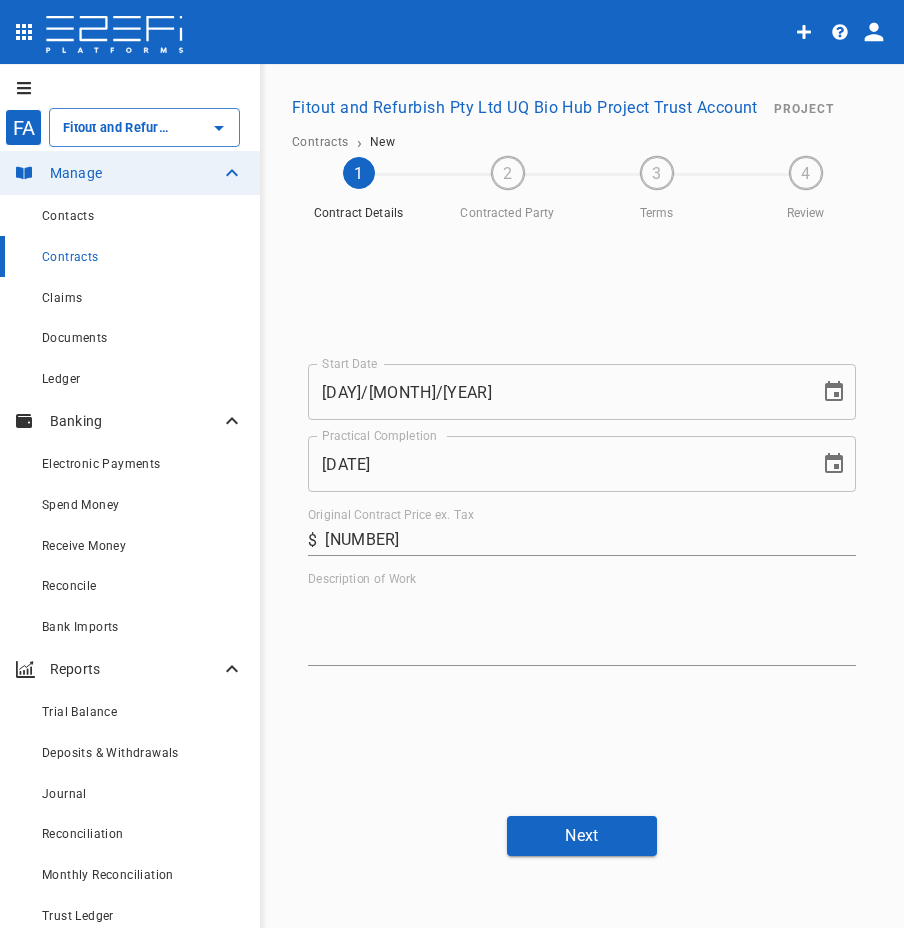 click on "Description of Work" at bounding box center [582, 626] 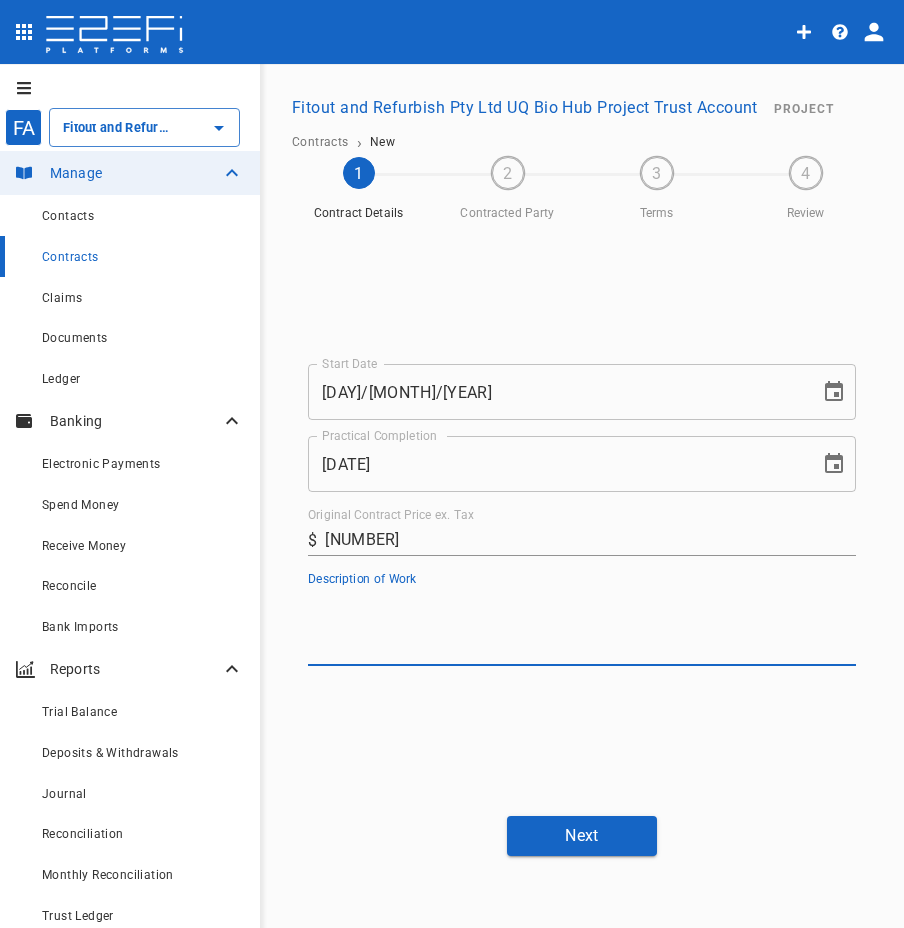paste on "Supply &  Install Hydraulic Services, as per project documentation, specifications and drawings</p>" 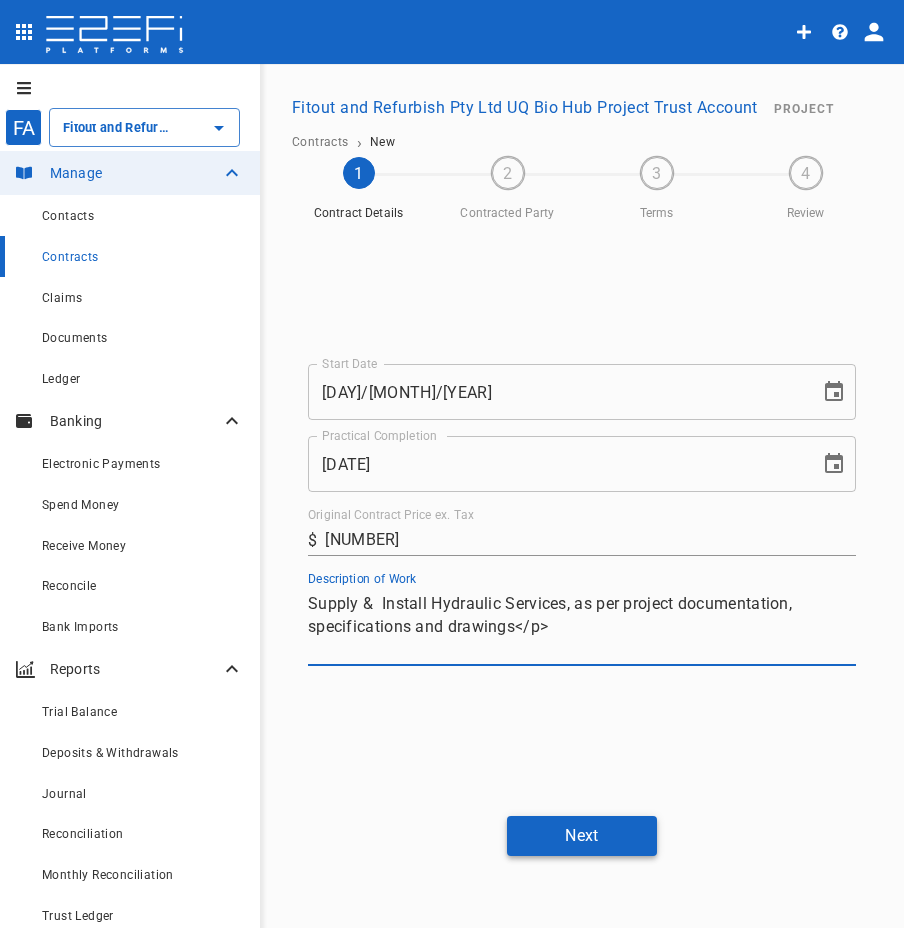 type on "Supply &  Install Hydraulic Services, as per project documentation, specifications and drawings</p>" 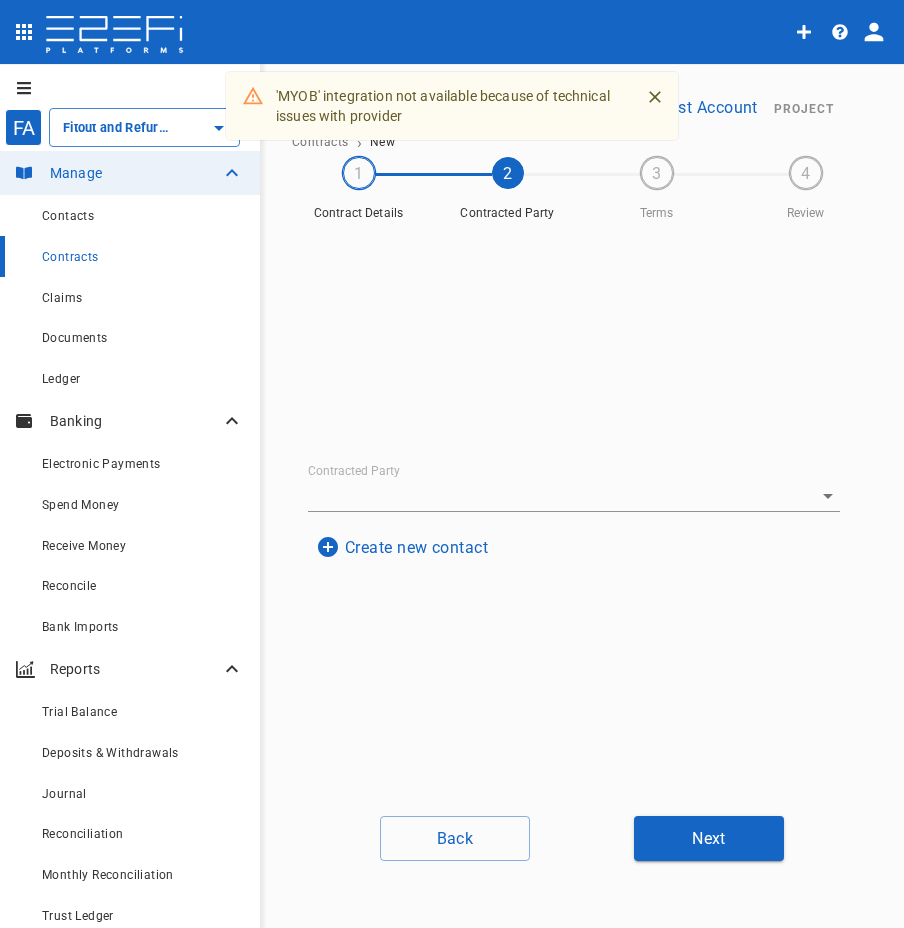 click on "Create new contact" at bounding box center (402, 547) 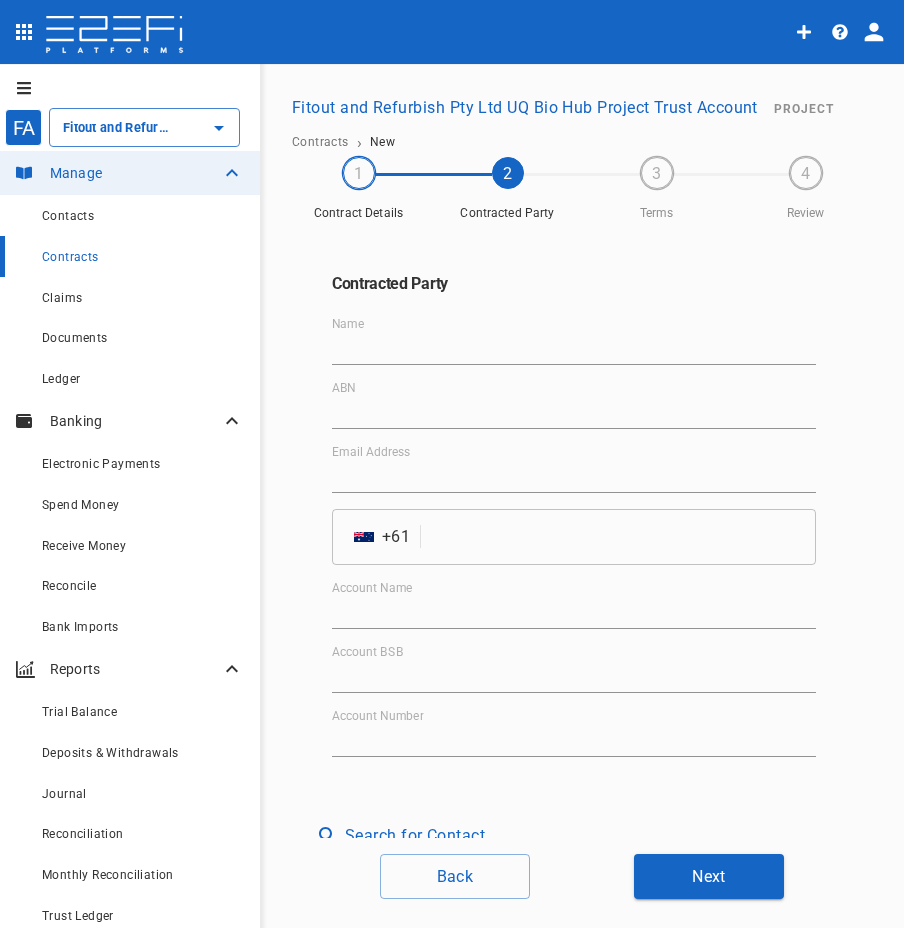 click on "Name" at bounding box center [574, 349] 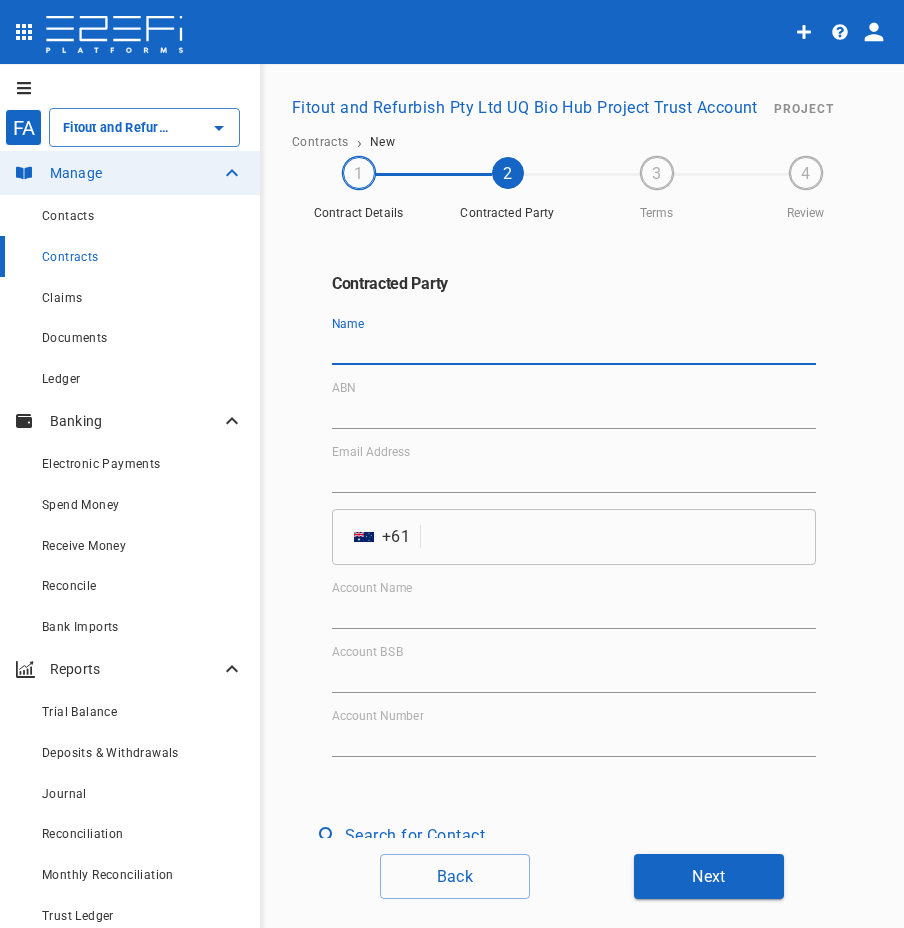 paste on "Axis Plumbing QLD Pty Ltd" 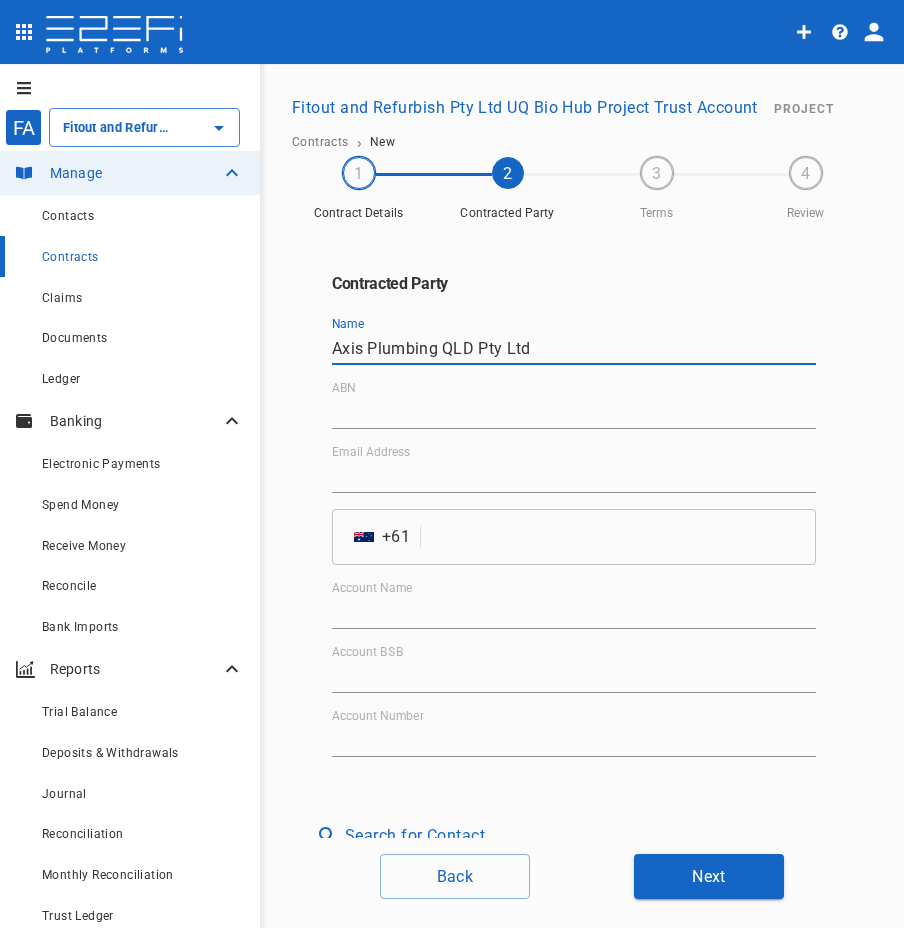 type on "Axis Plumbing QLD Pty Ltd" 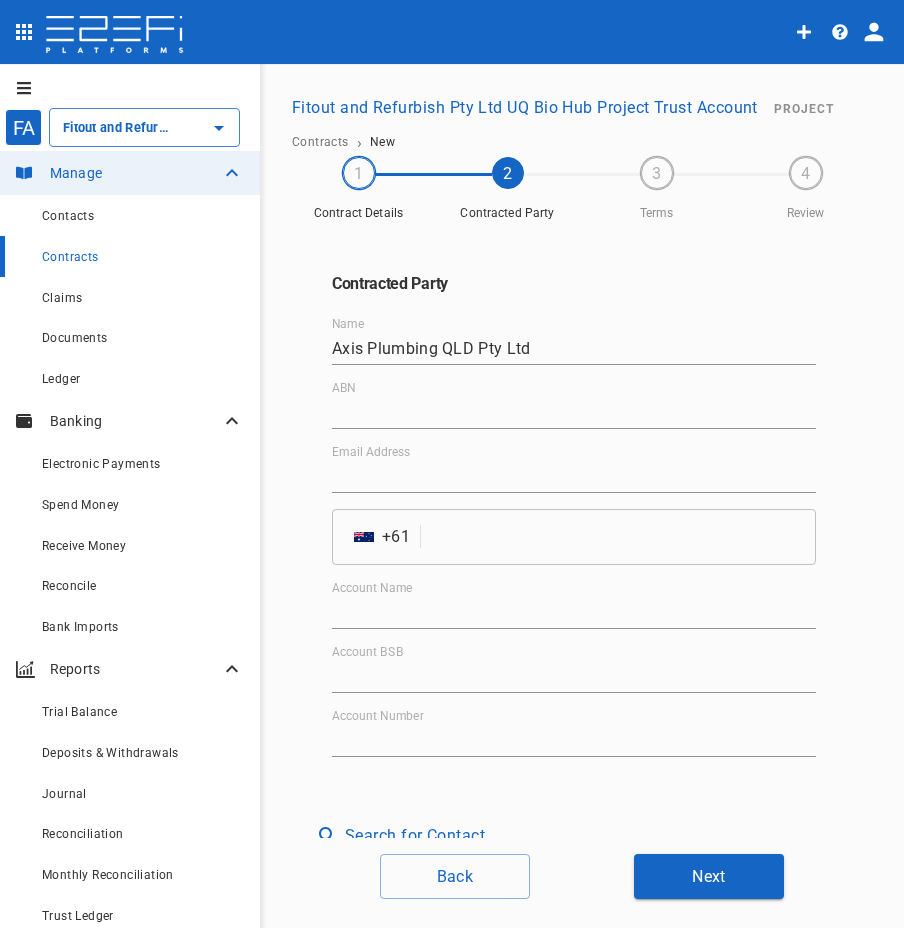 click on "ABN" at bounding box center [574, 405] 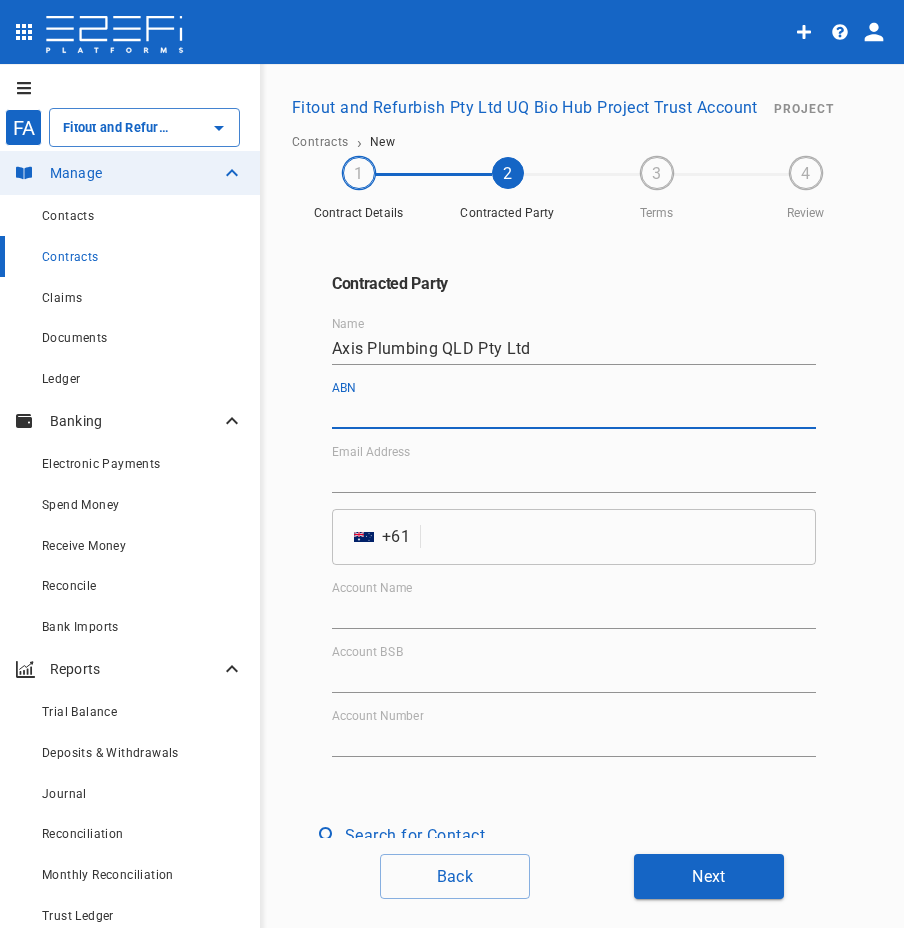 paste on "[PHONE]" 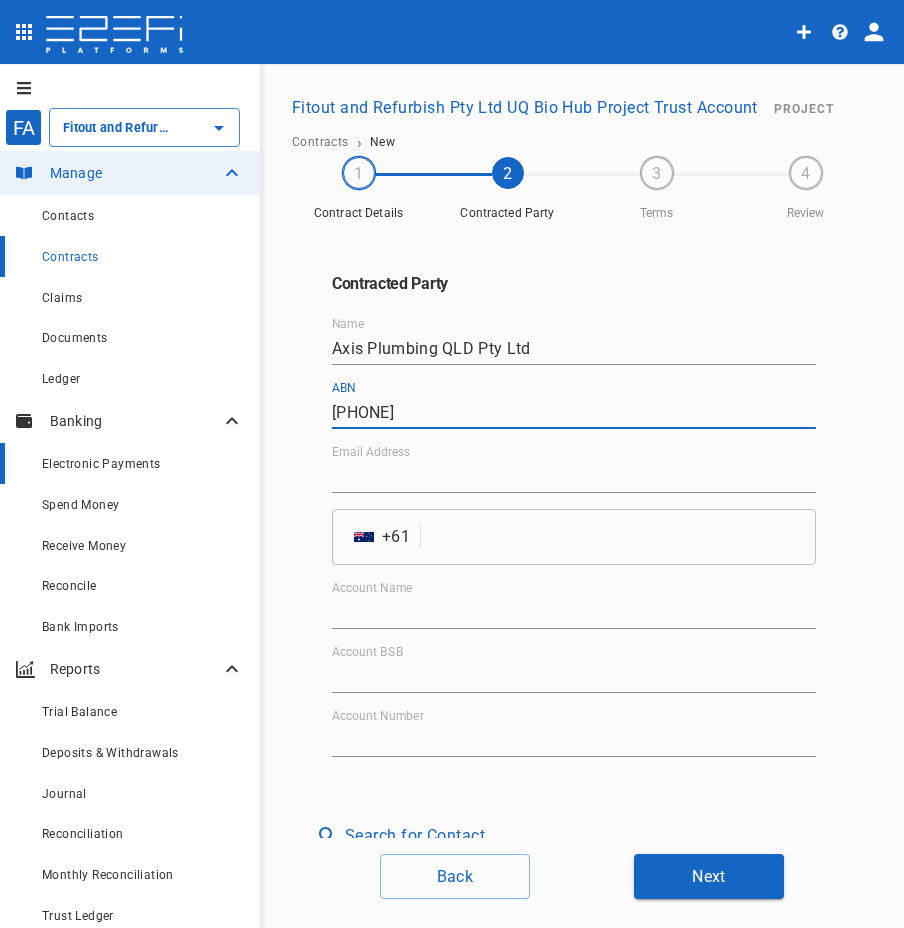 type on "[PHONE]" 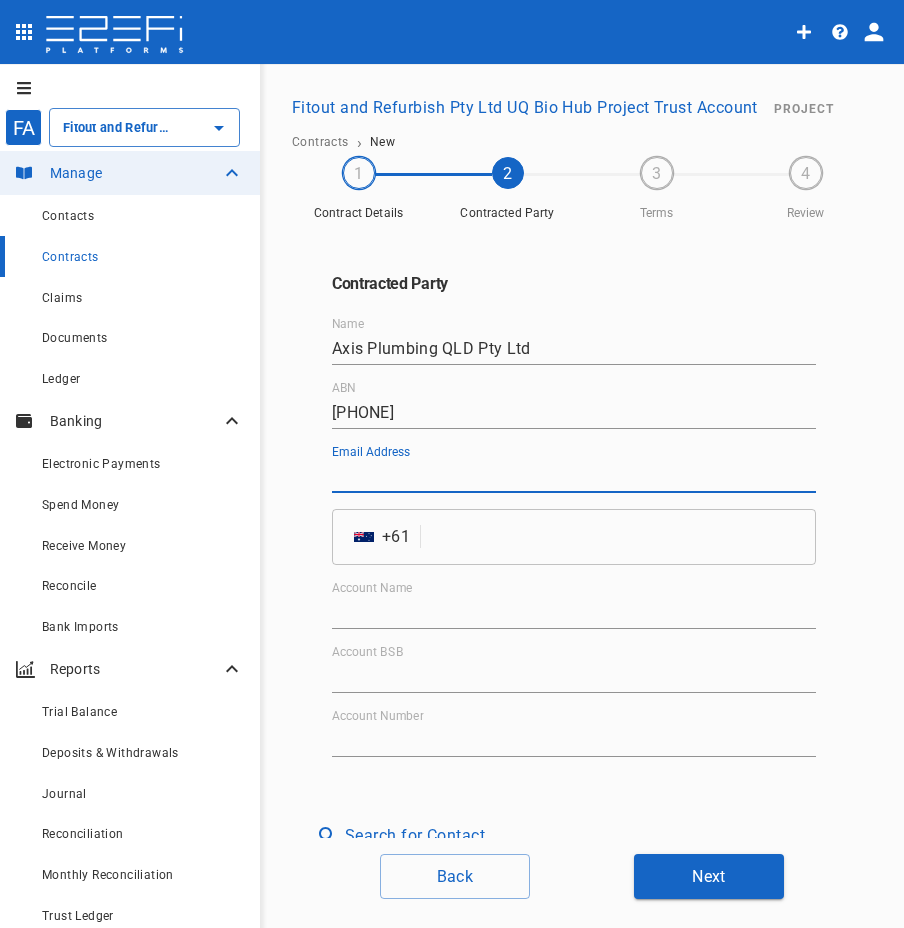 drag, startPoint x: 428, startPoint y: 481, endPoint x: 396, endPoint y: 487, distance: 32.55764 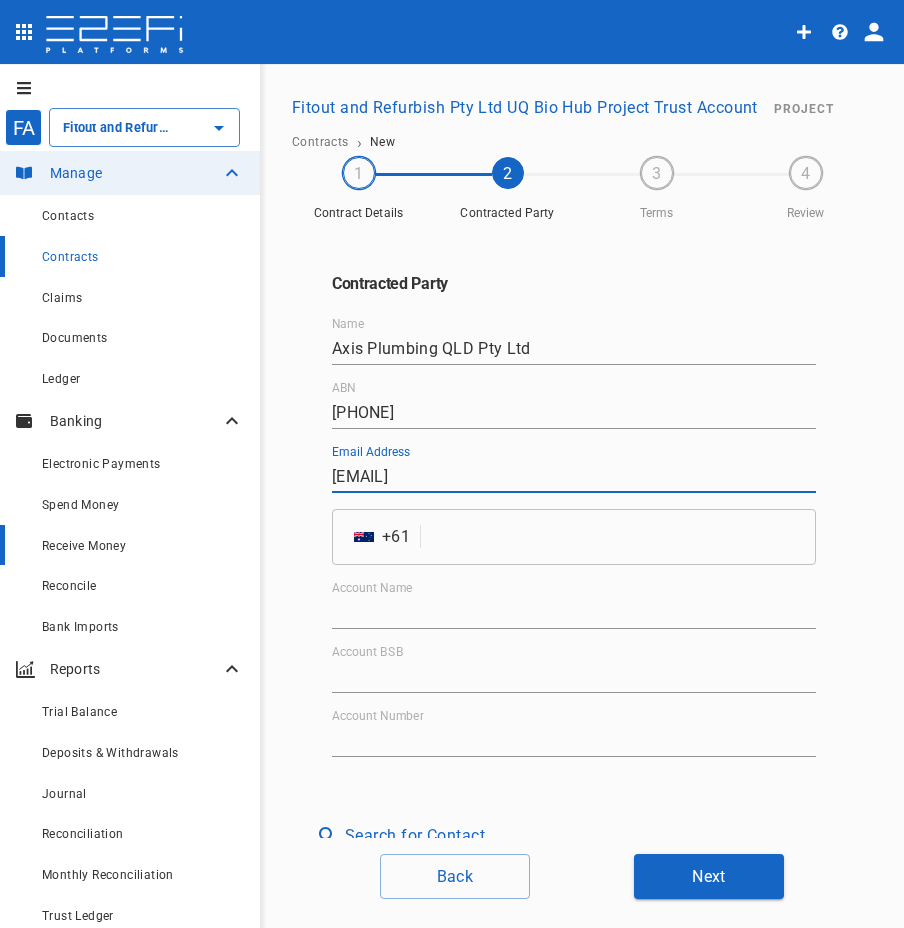 type on "[EMAIL]" 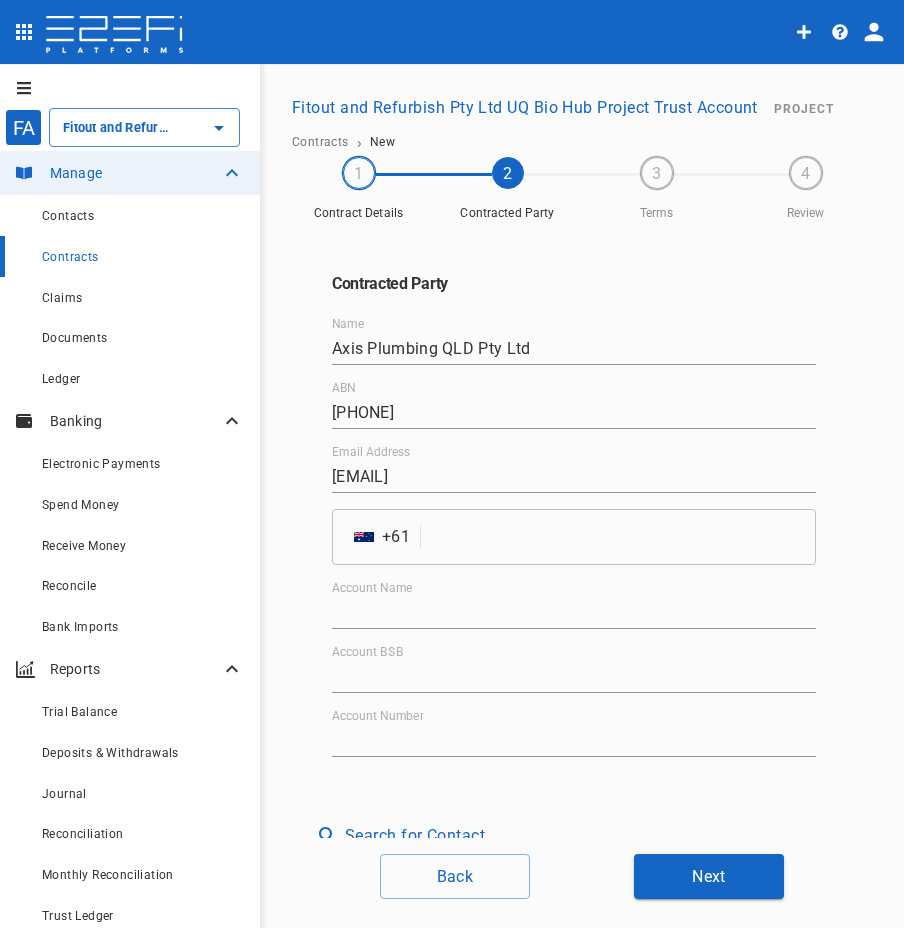 click at bounding box center (622, 537) 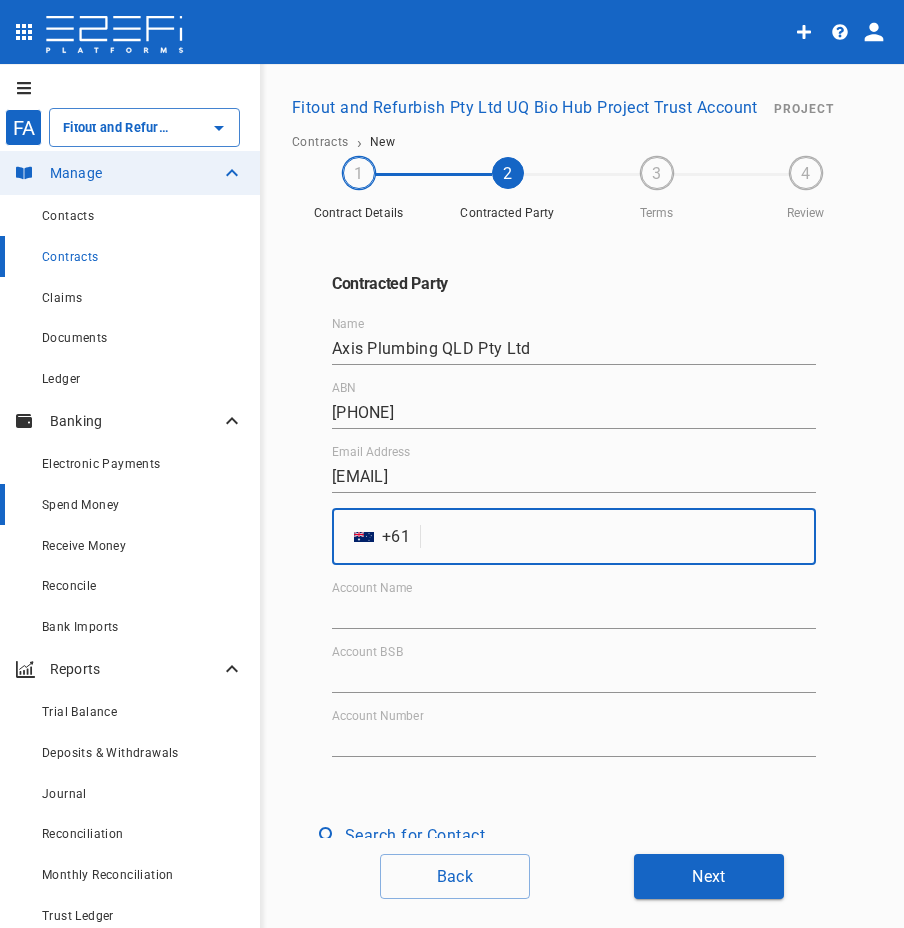 paste on "[NUMBER]" 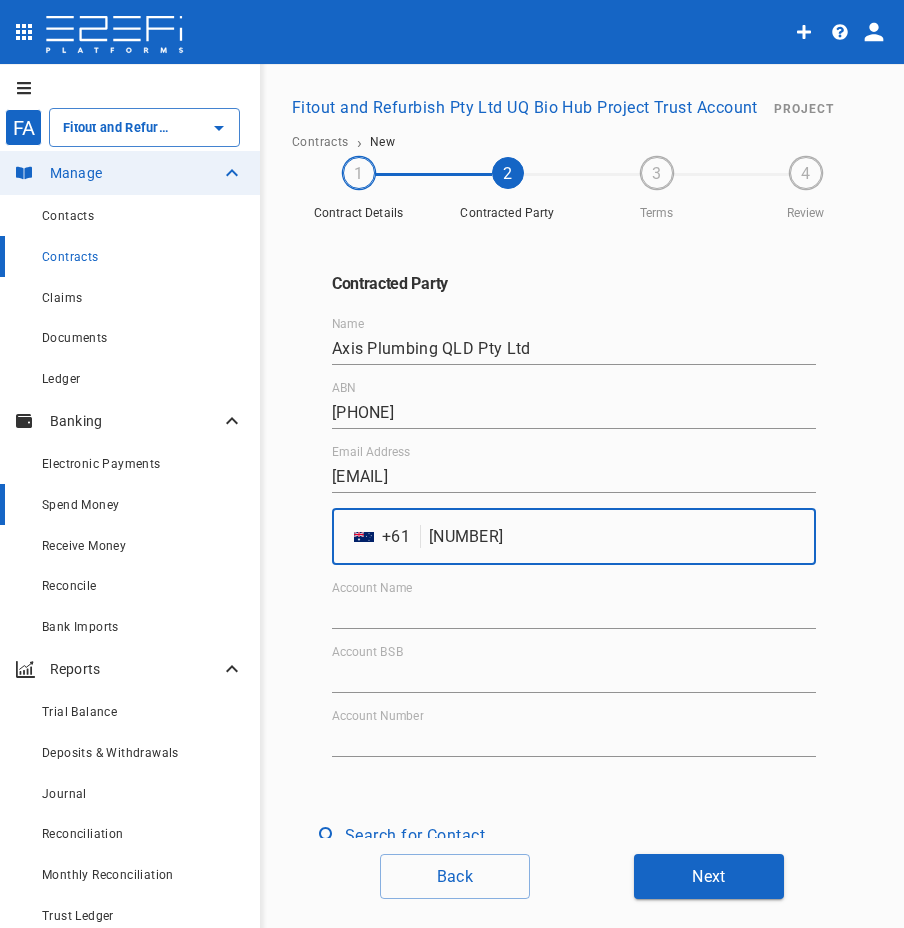 type on "[NUMBER]" 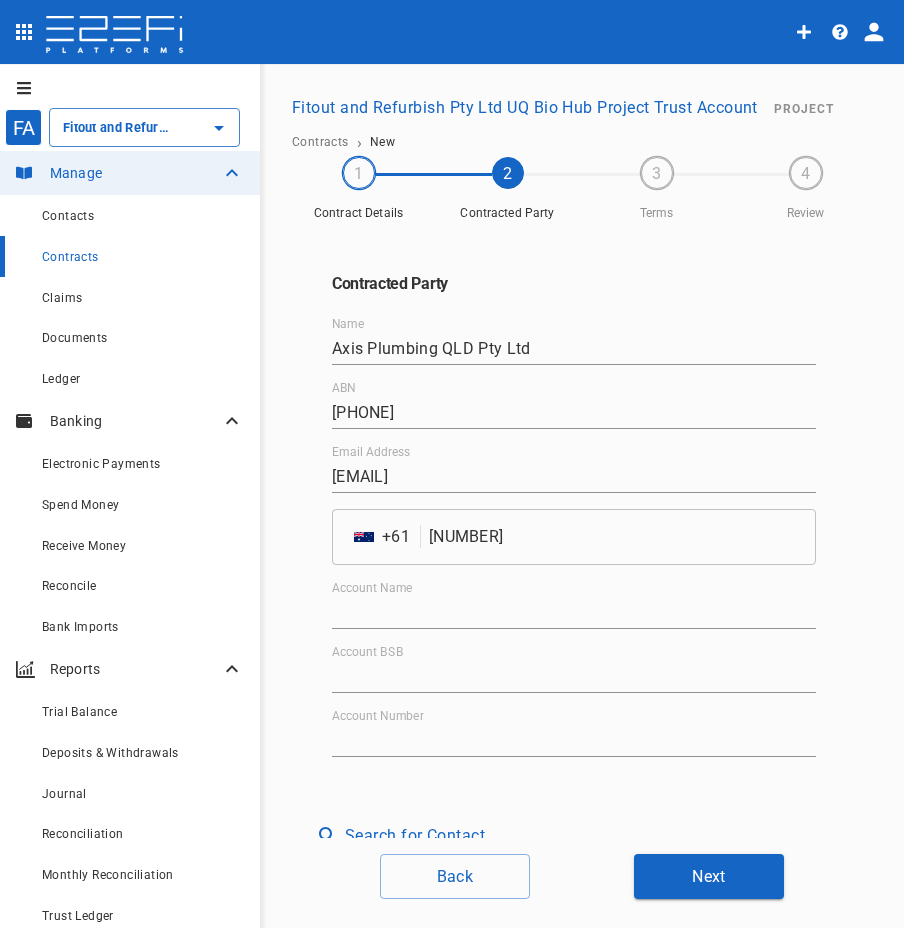 click on "Account Name" at bounding box center (574, 613) 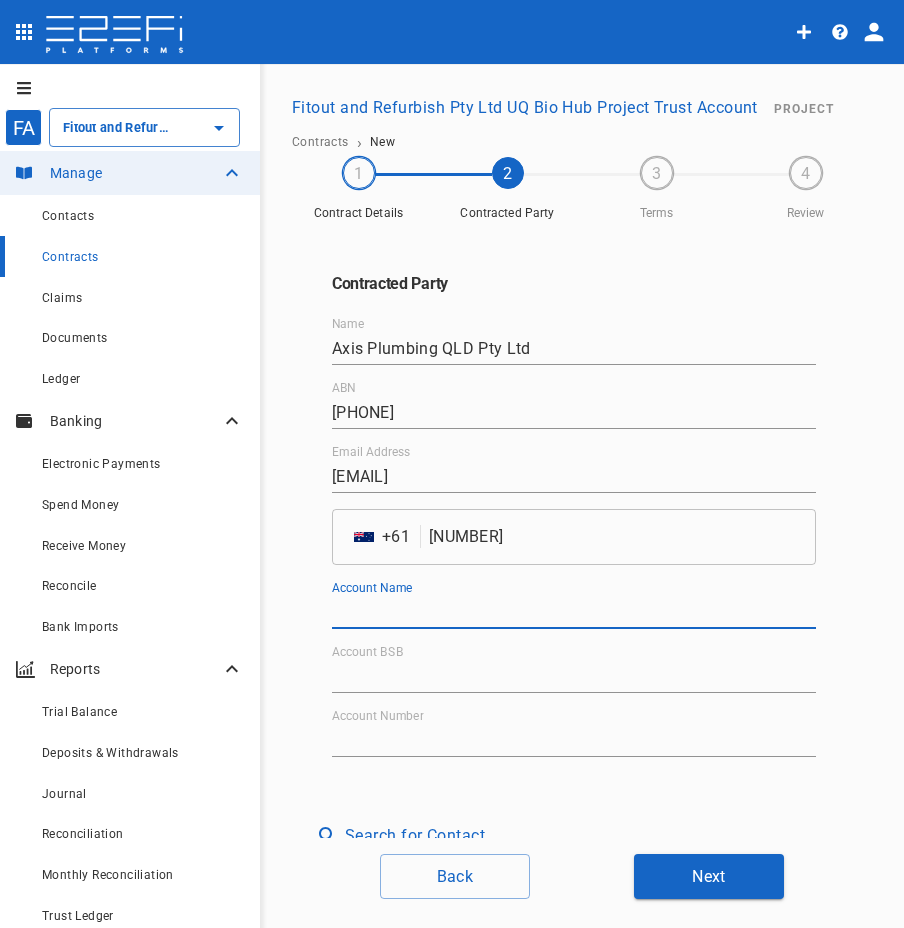 paste on "[COMPANY]" 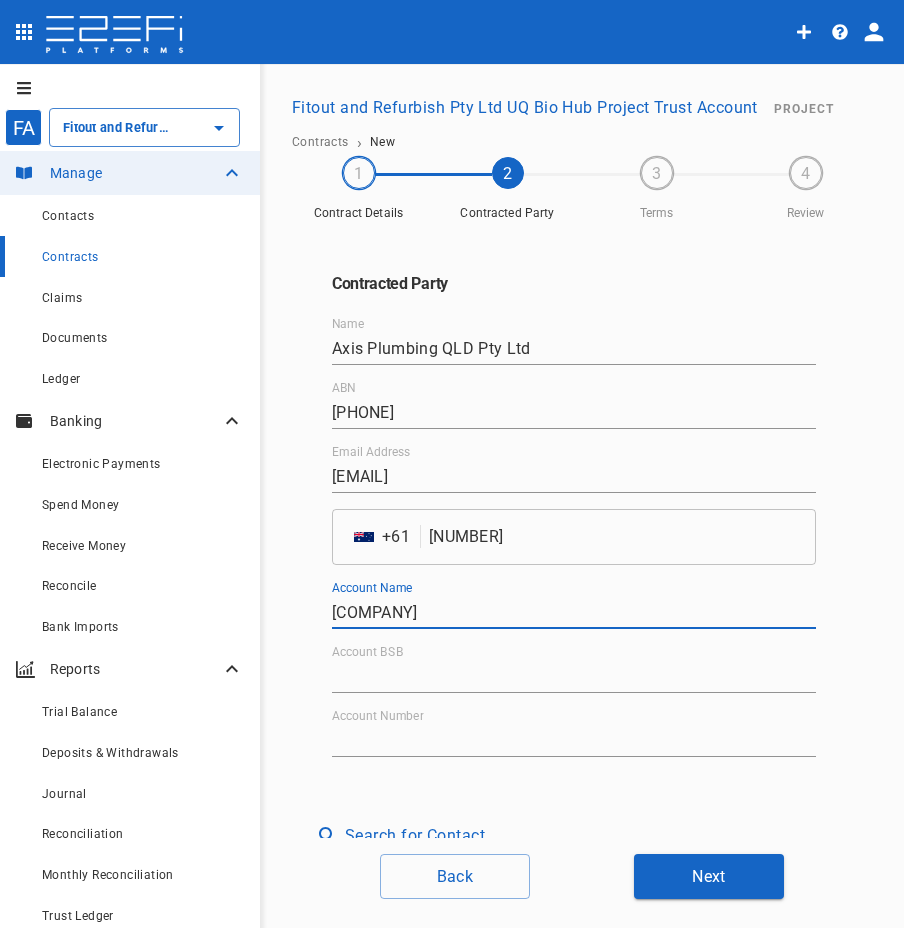 type on "[COMPANY]" 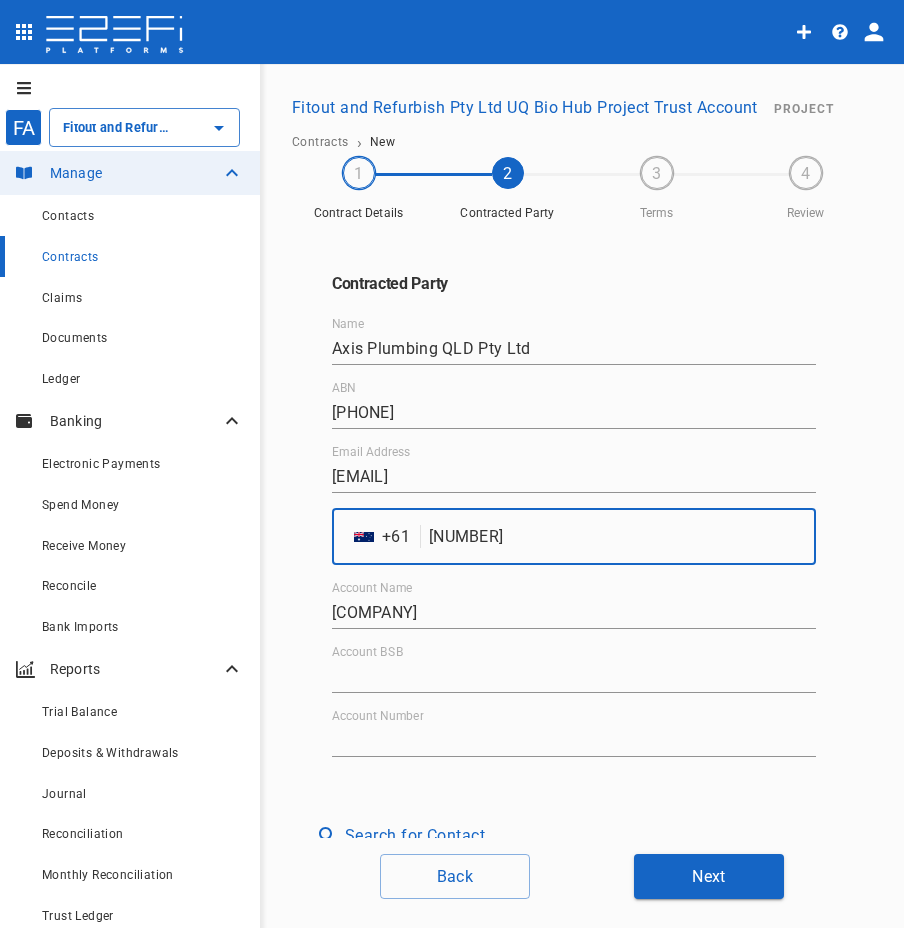 click on "[NUMBER]" at bounding box center [622, 537] 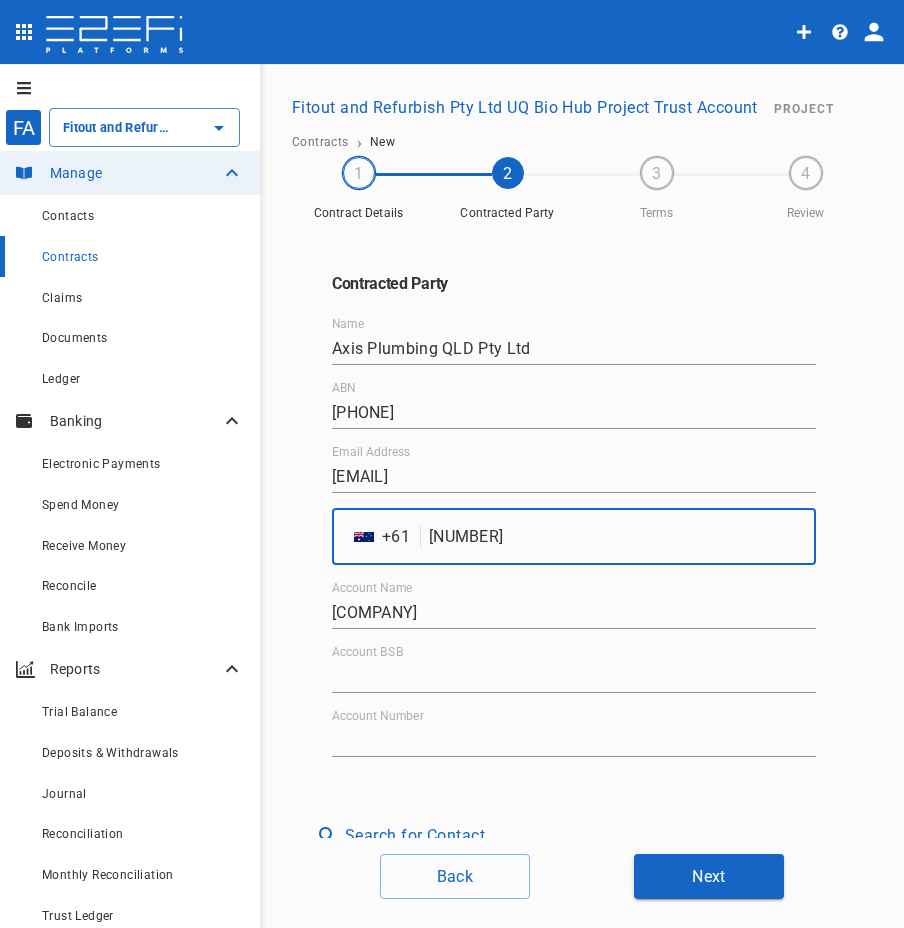 click on "[NUMBER]" at bounding box center [622, 537] 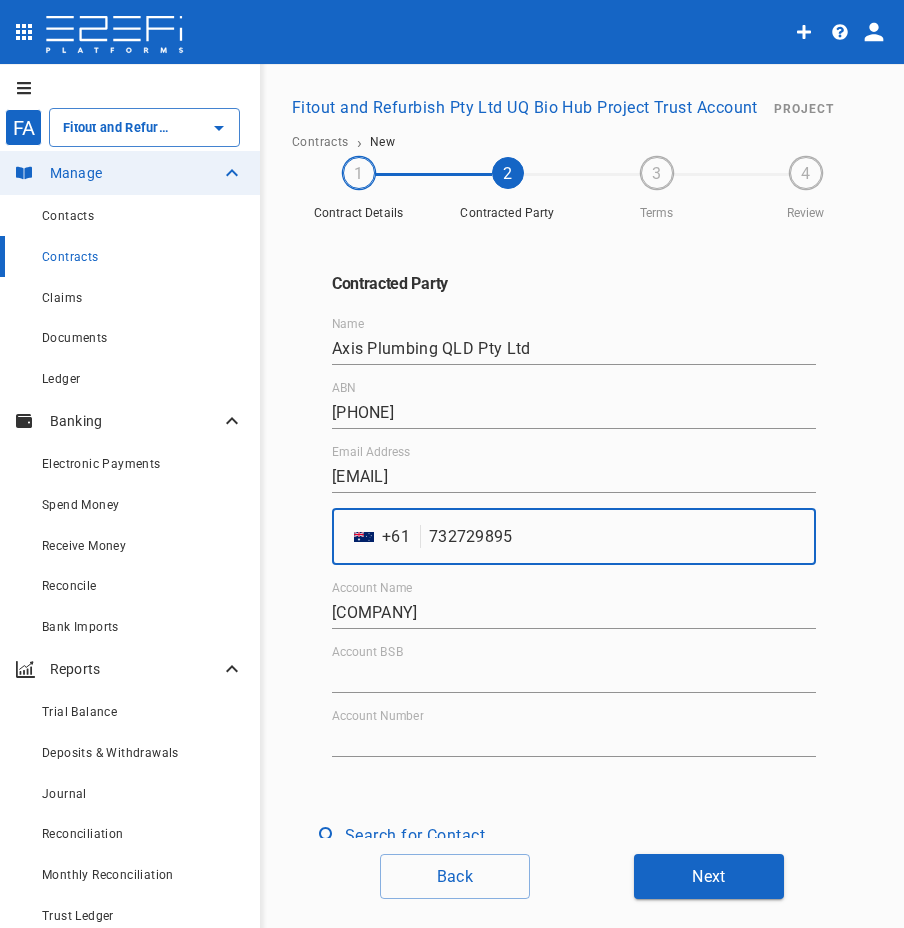 type on "732729895" 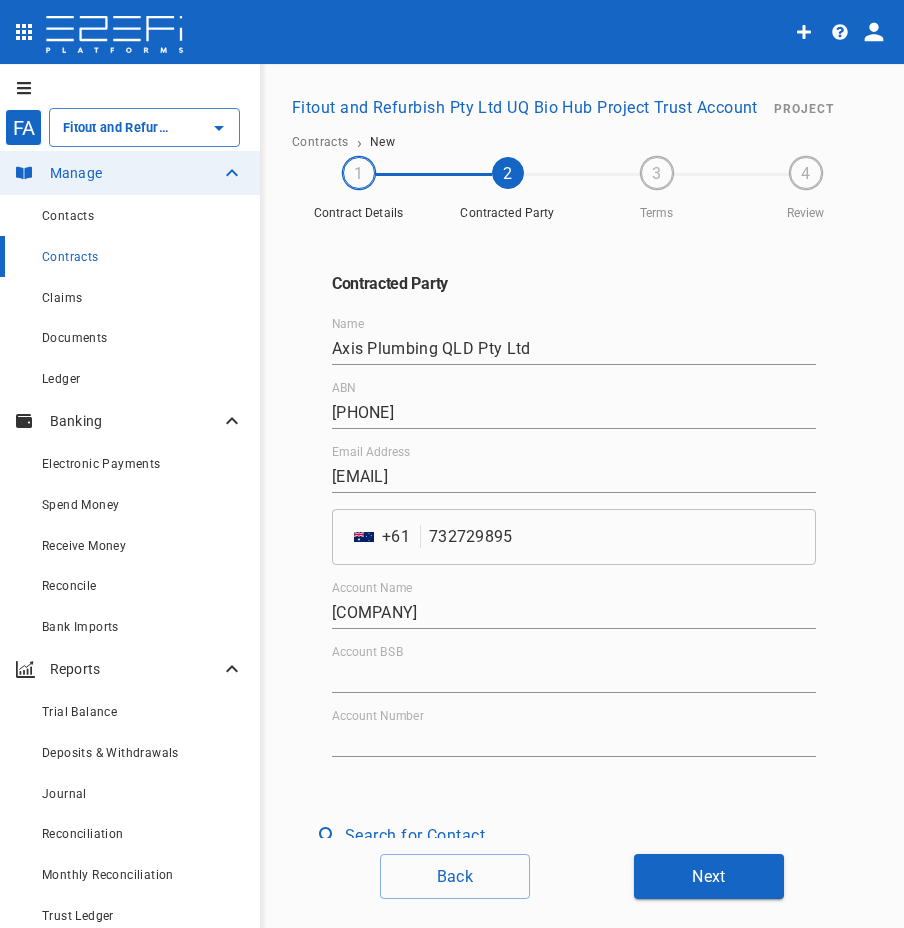 click on "Account BSB" at bounding box center [574, 677] 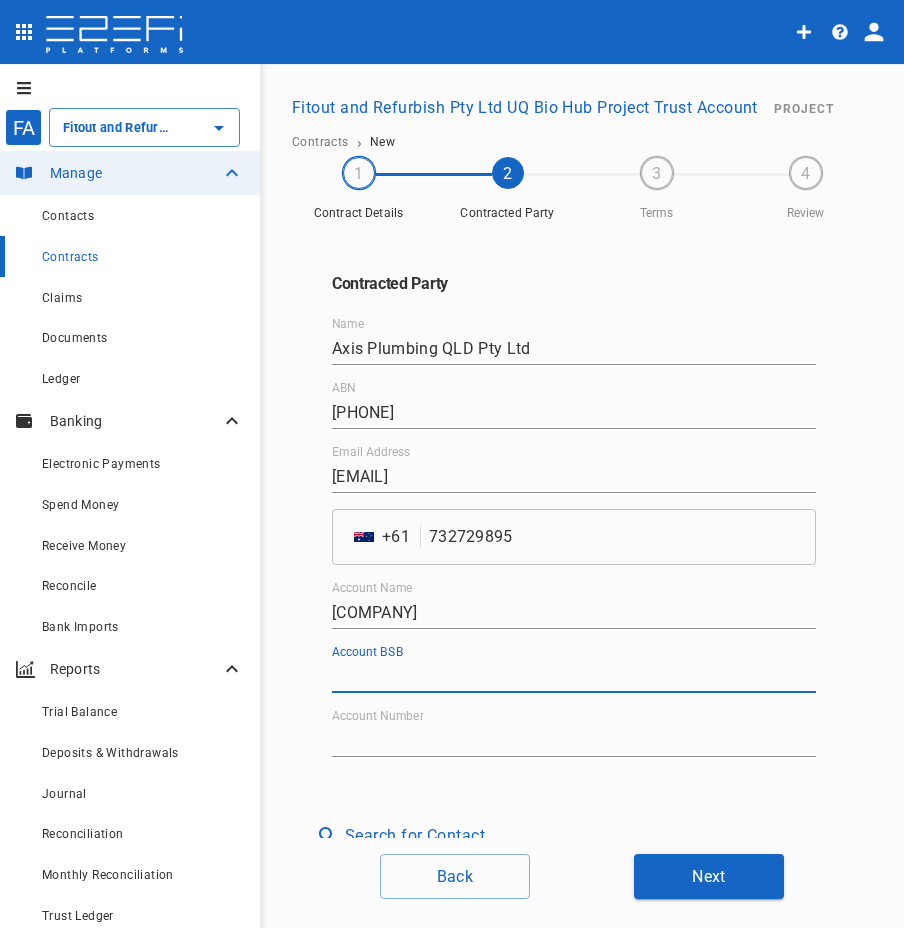 paste on "064000" 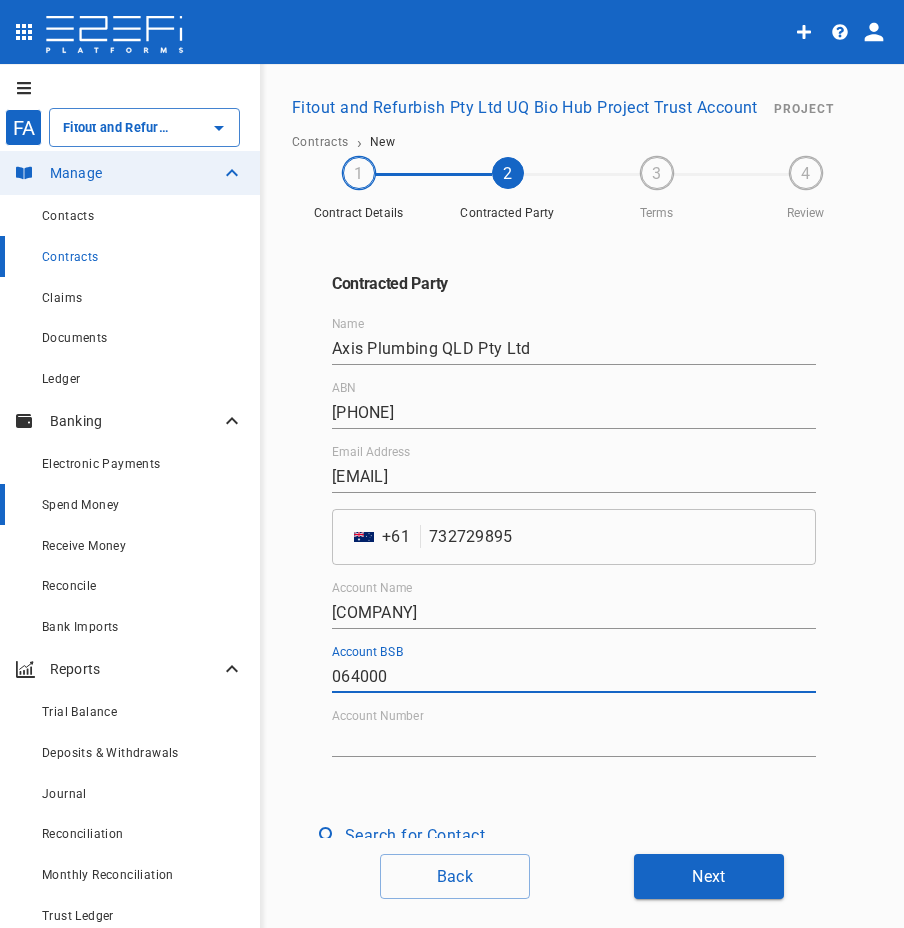 type on "064000" 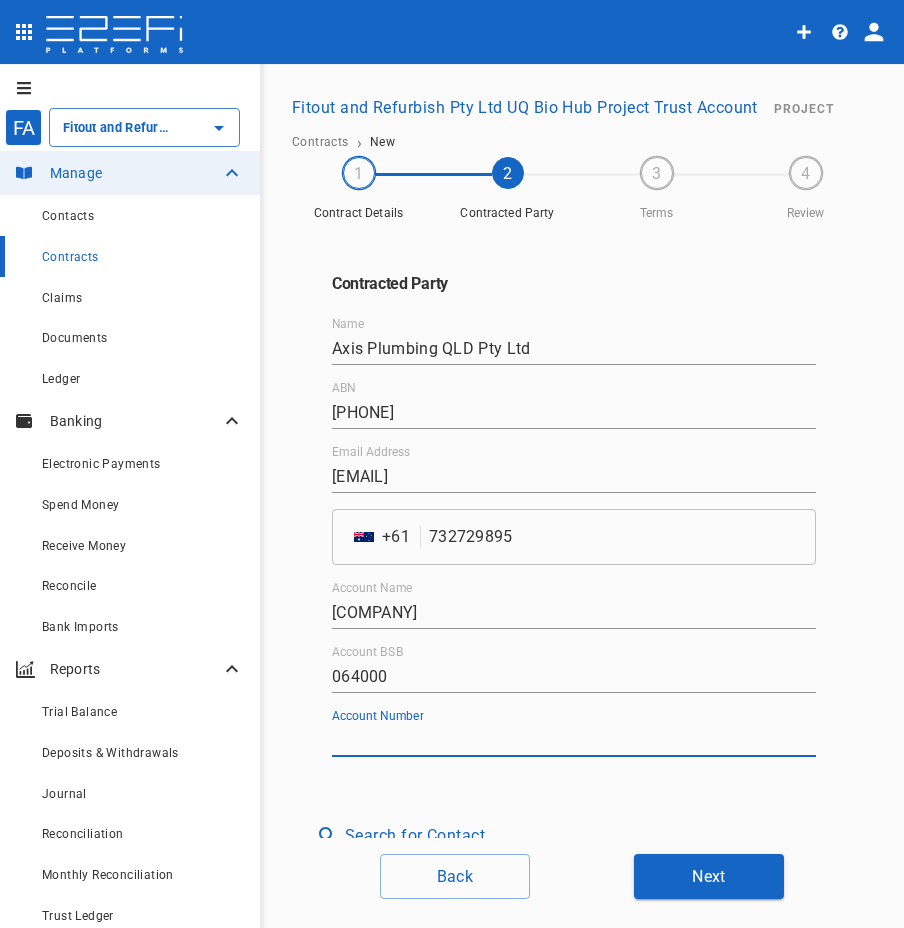 click on "Account Number" at bounding box center [574, 741] 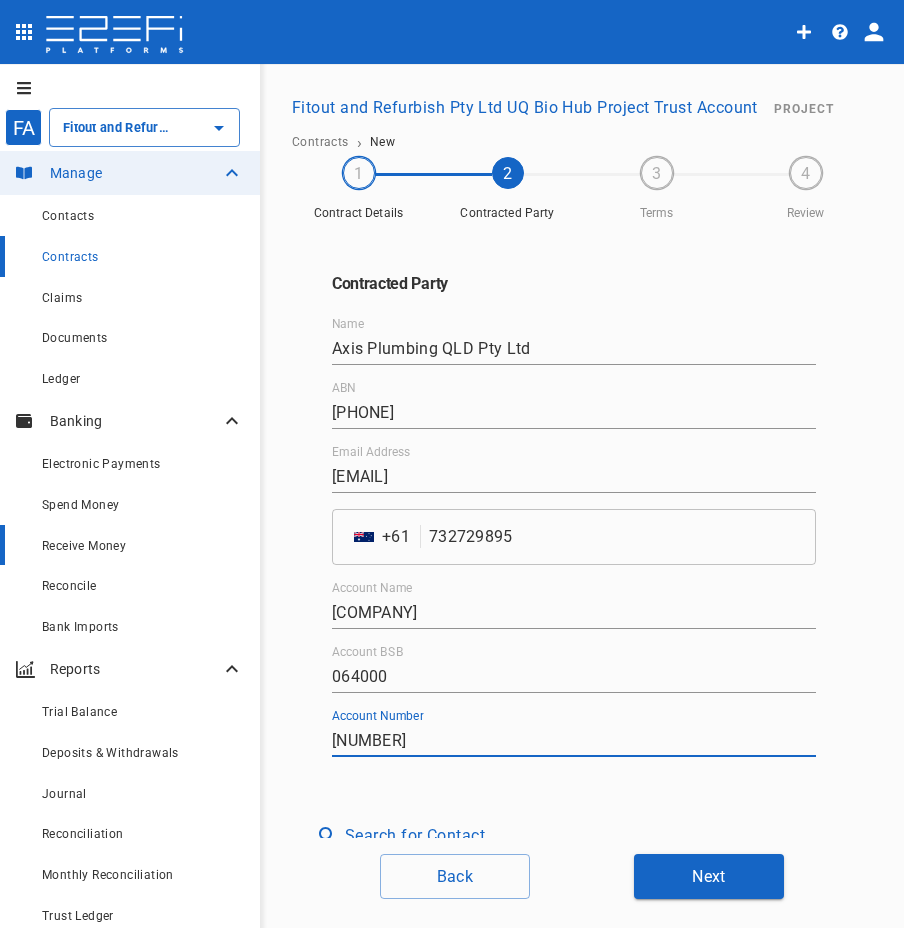 type on "[NUMBER]" 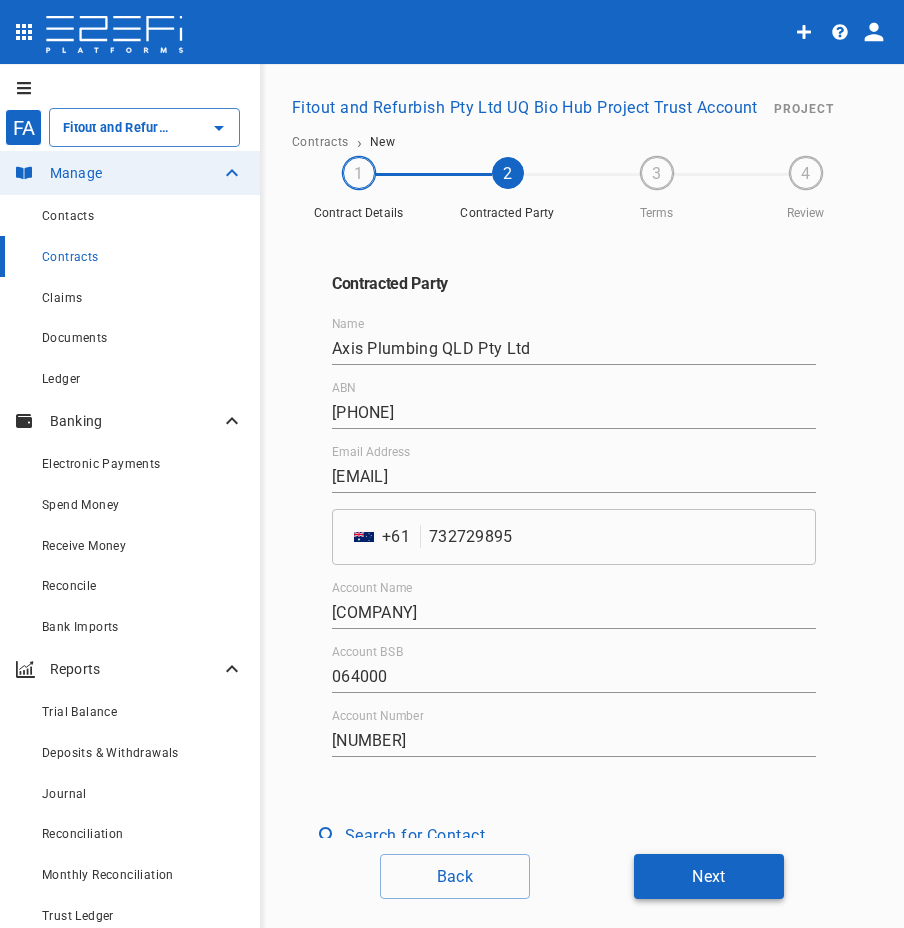 click on "Next" at bounding box center (709, 876) 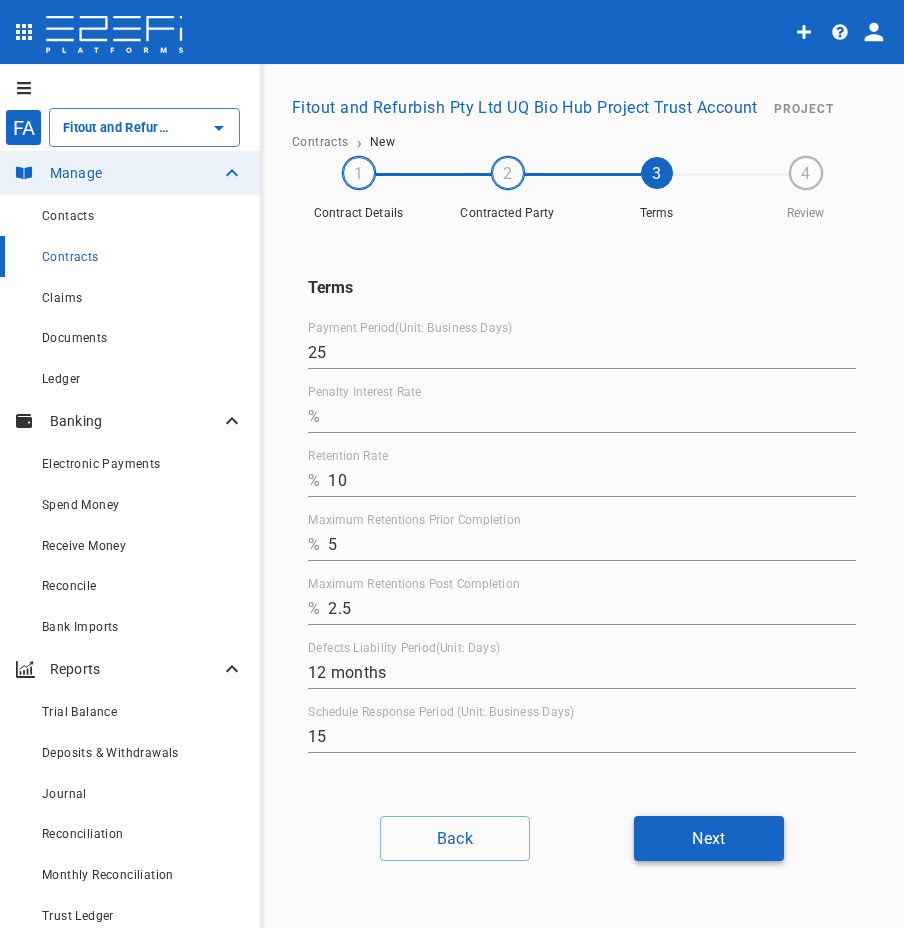 click on "Next" at bounding box center [709, 838] 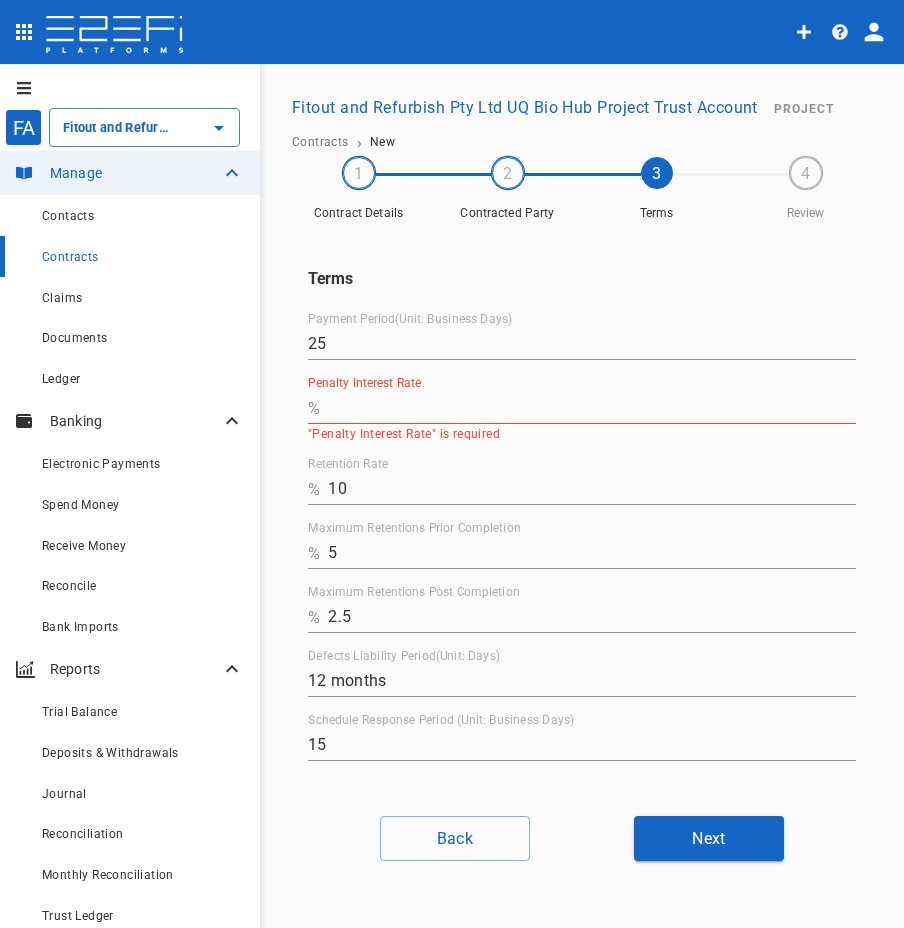click on "Penalty Interest Rate" at bounding box center [592, 408] 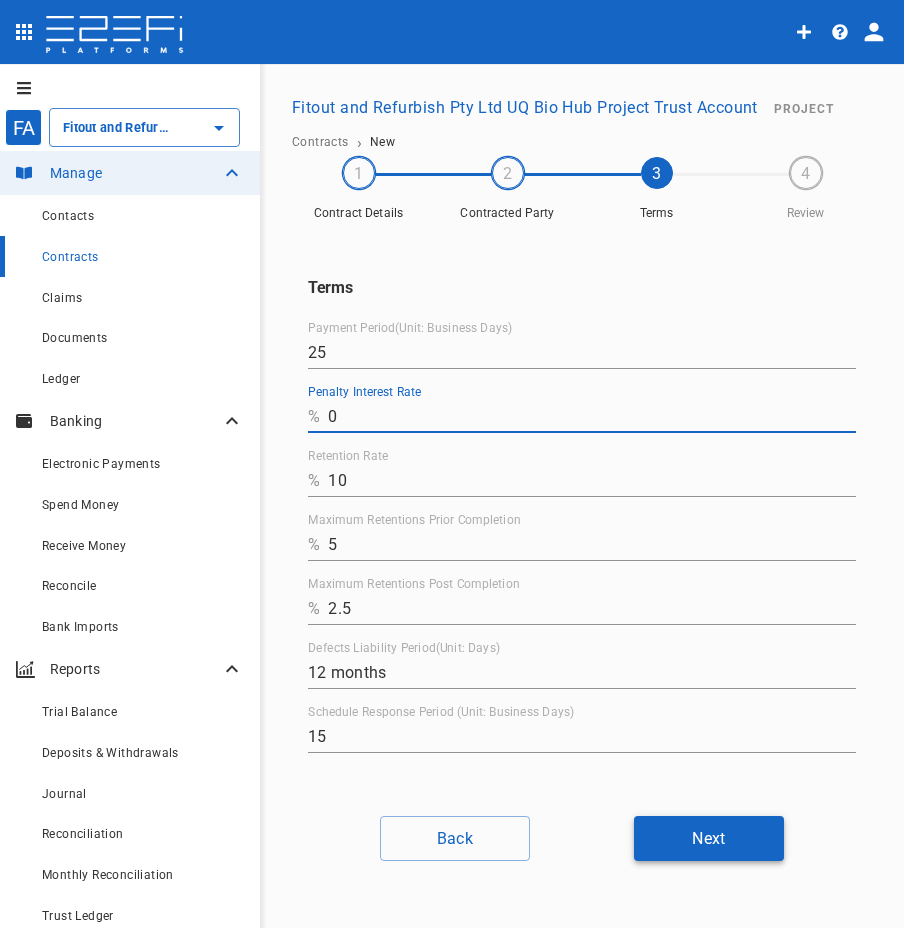 type on "0" 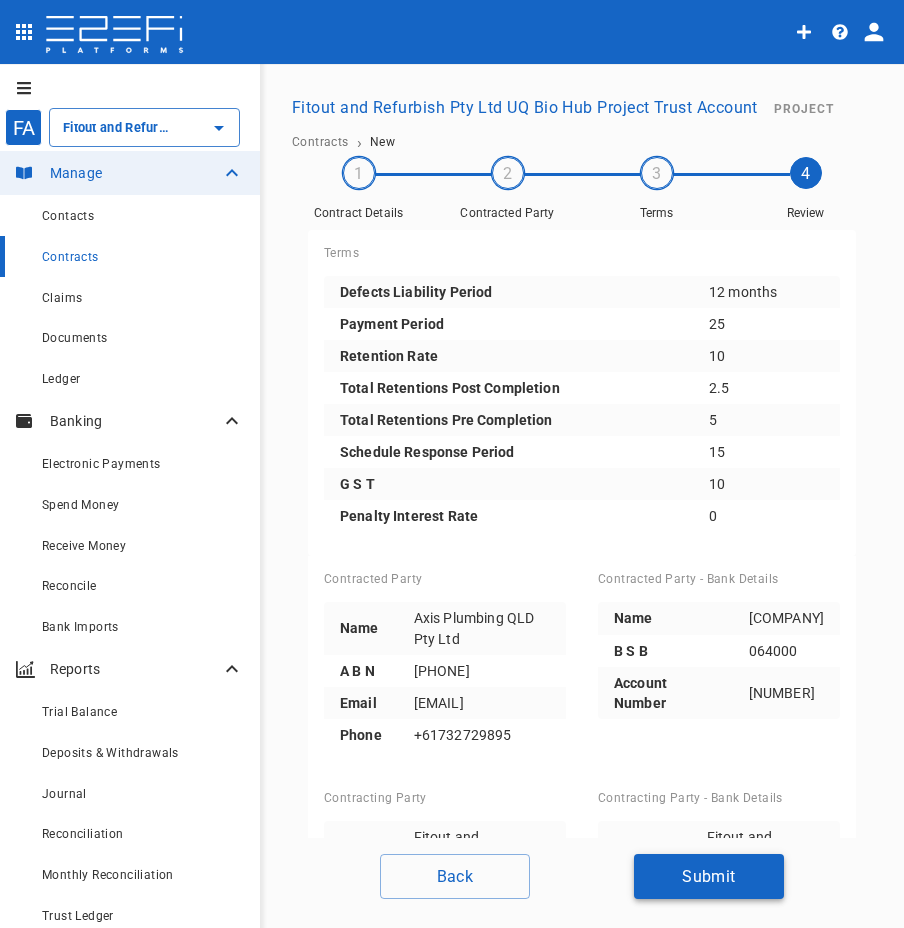 click on "Submit" at bounding box center (709, 876) 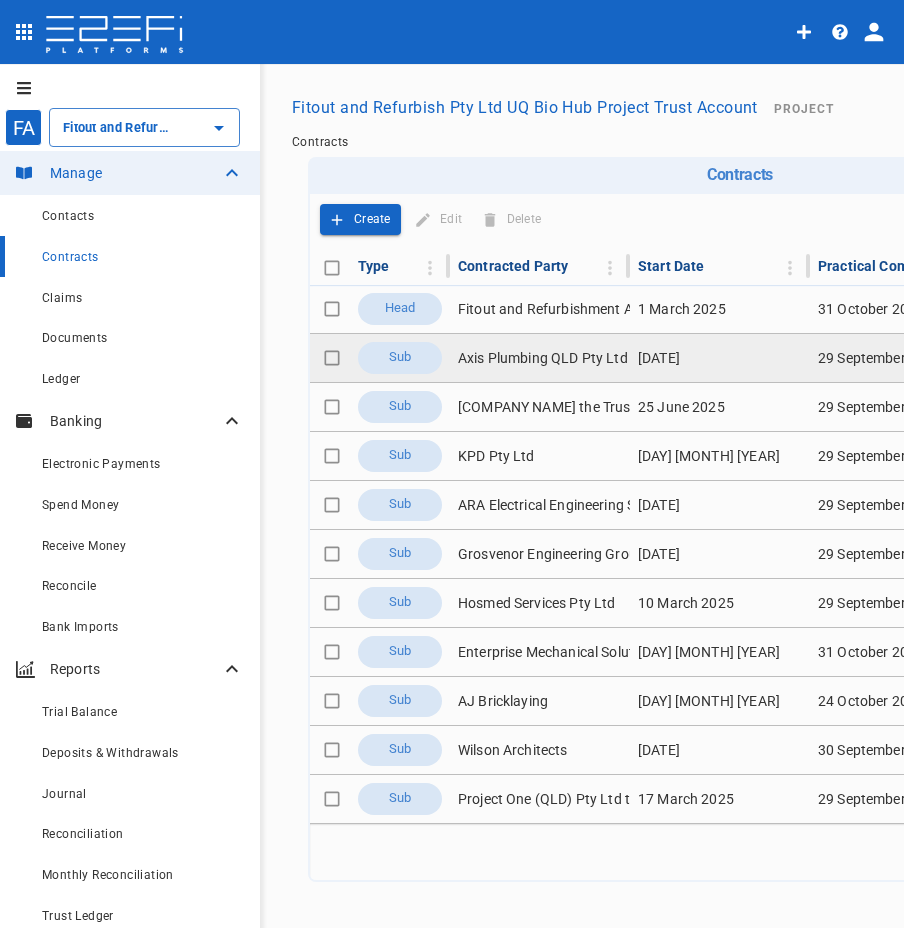 click on "Axis Plumbing QLD Pty Ltd" at bounding box center [540, 358] 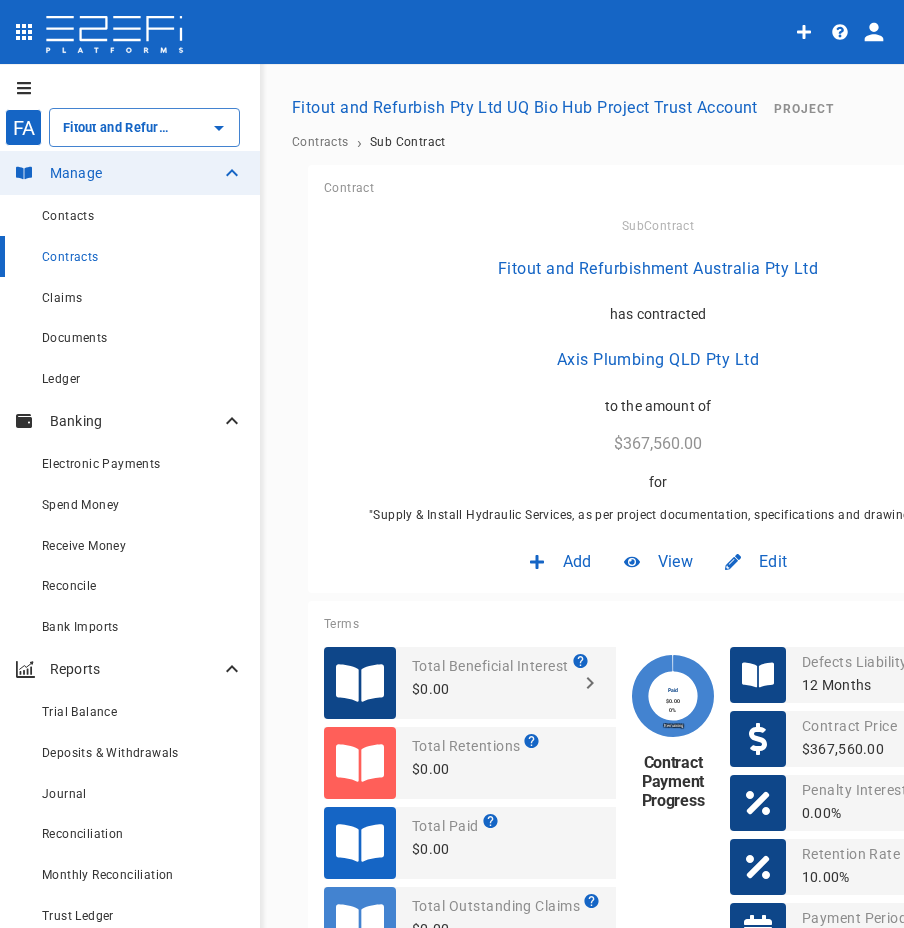 click at bounding box center [742, 562] 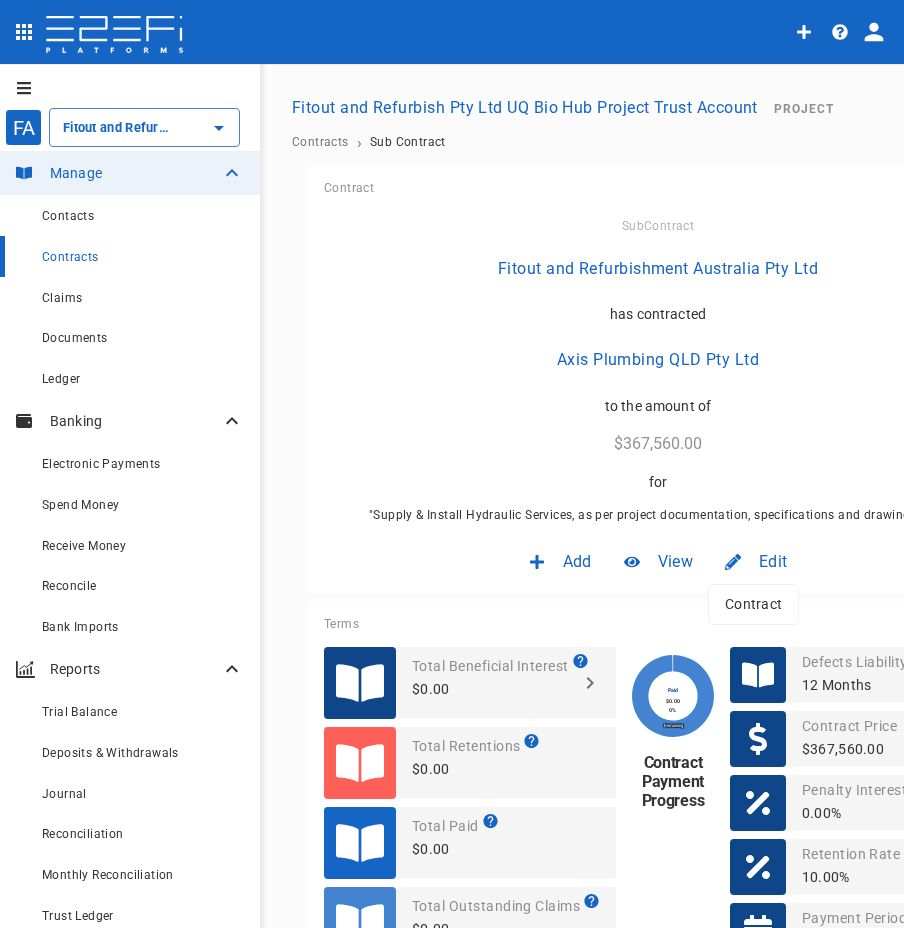 click on "Contract" at bounding box center (753, 604) 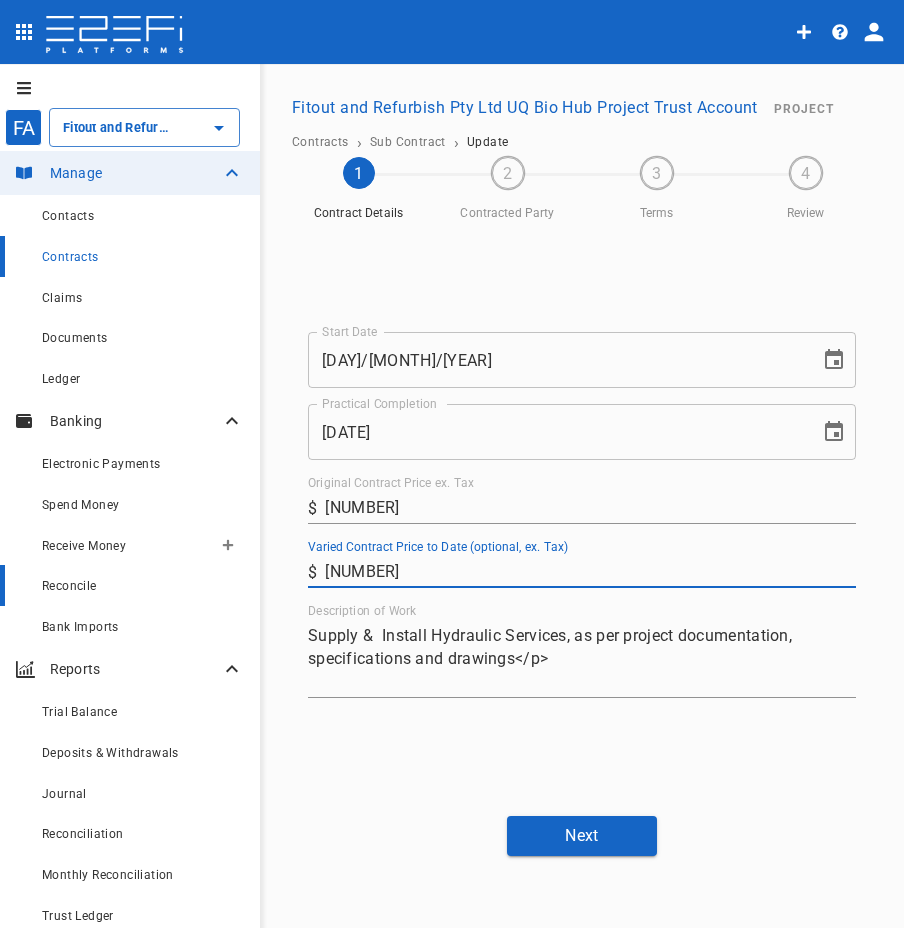 drag, startPoint x: 490, startPoint y: 564, endPoint x: 228, endPoint y: 601, distance: 264.5997 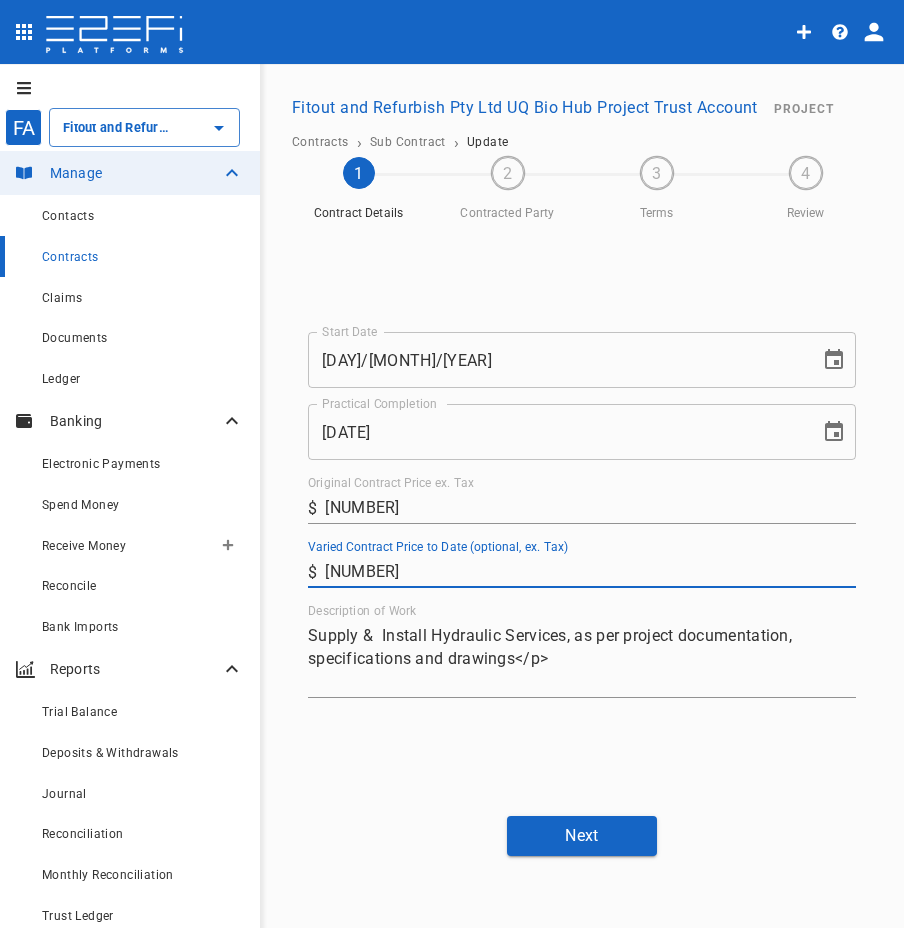 paste on "79,743.9" 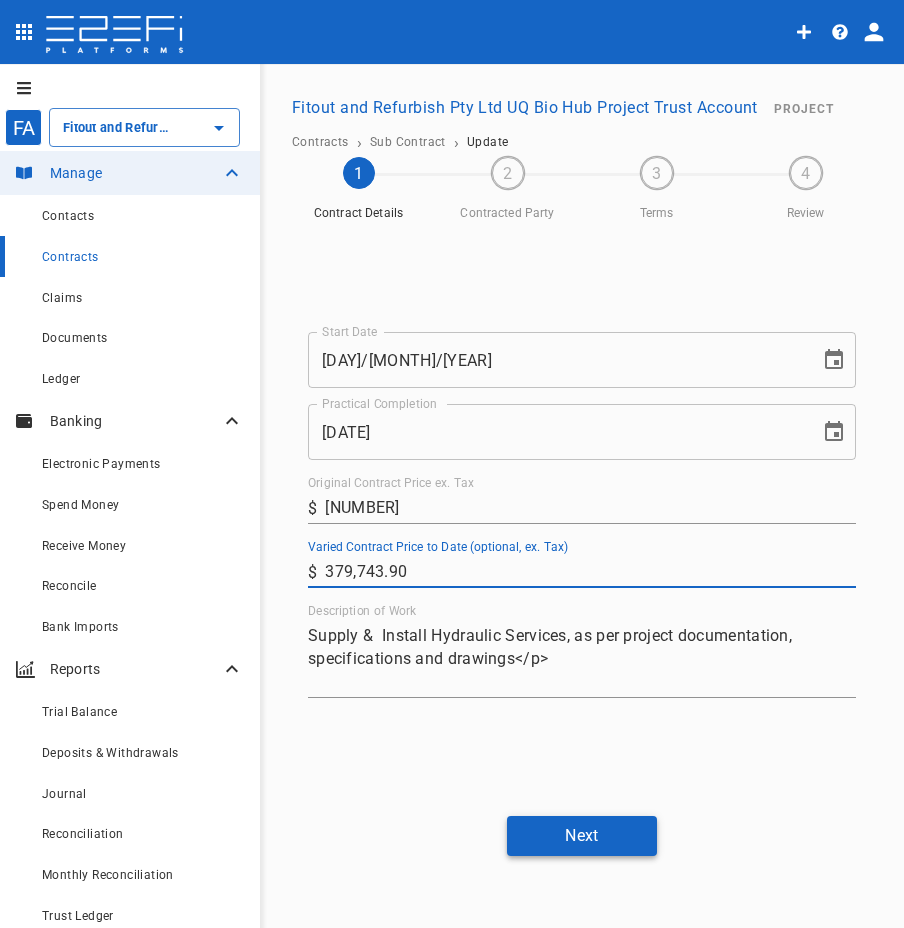 type on "[PRICE]" 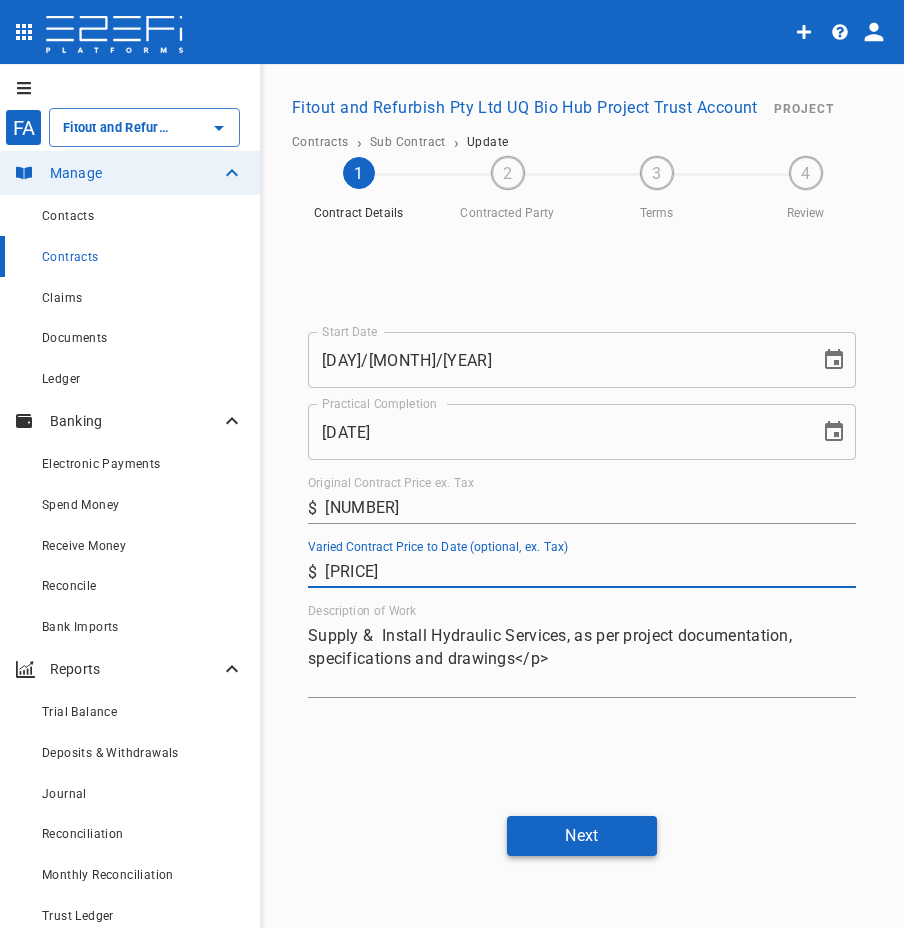 click on "Next" at bounding box center [582, 835] 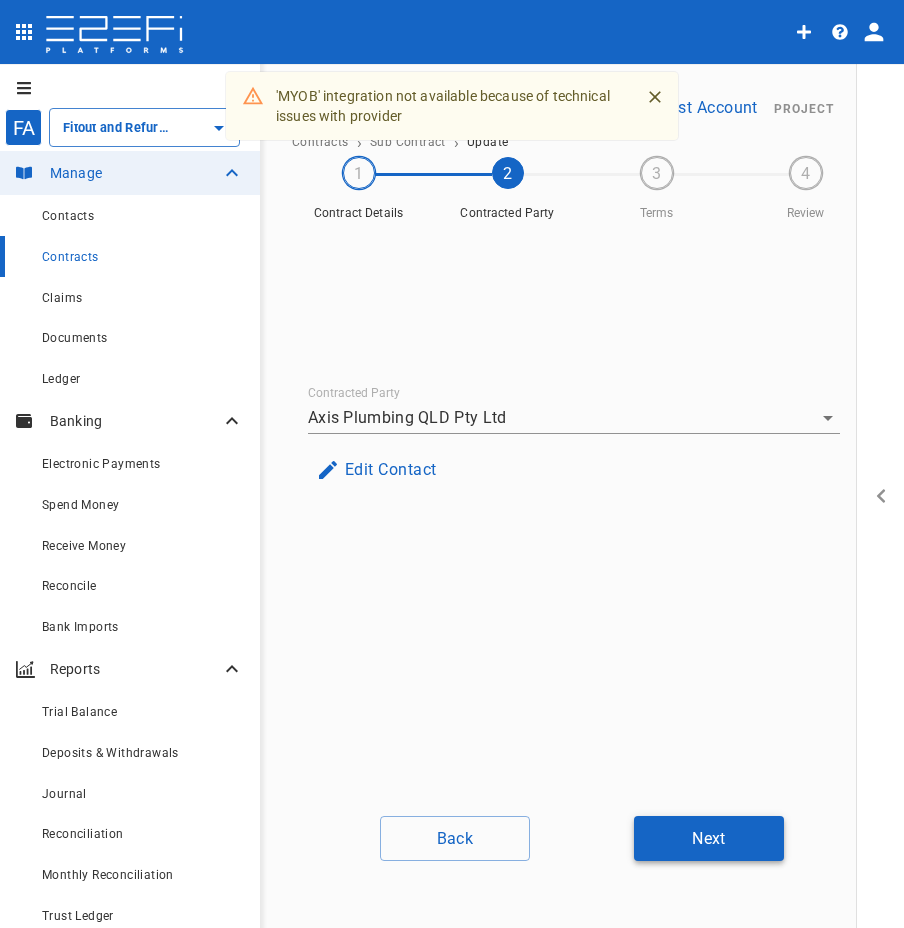 click on "Next" at bounding box center [709, 838] 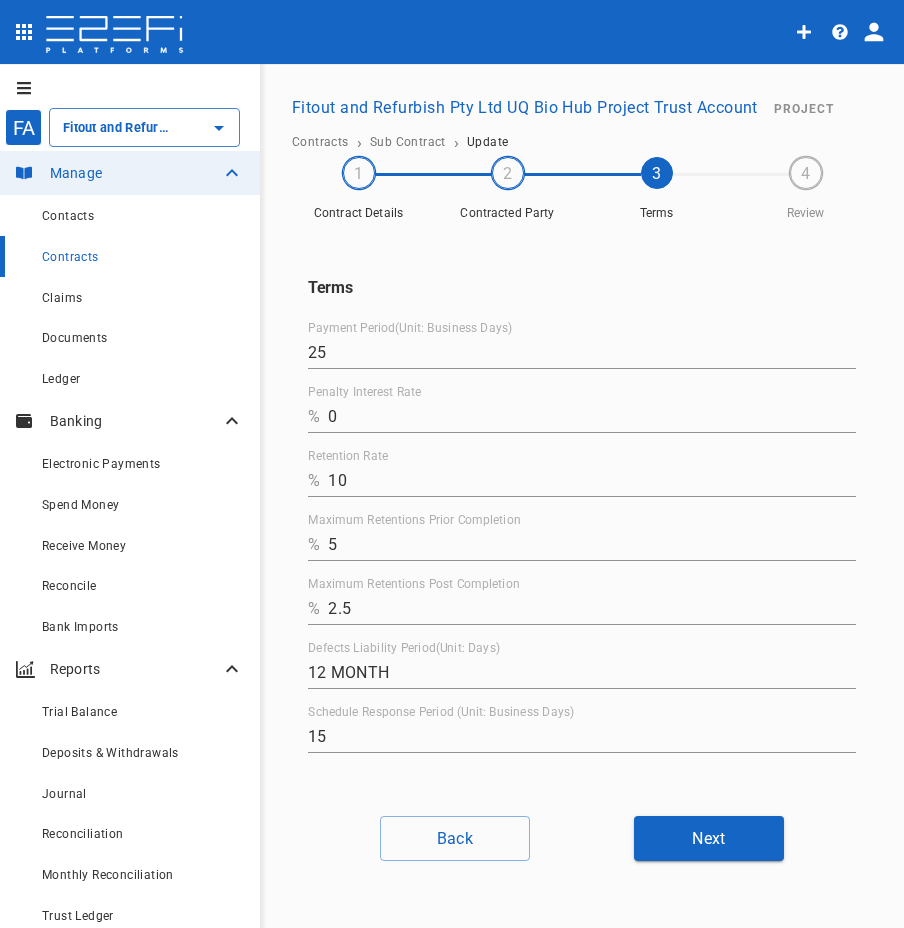 click on "Next" at bounding box center (709, 838) 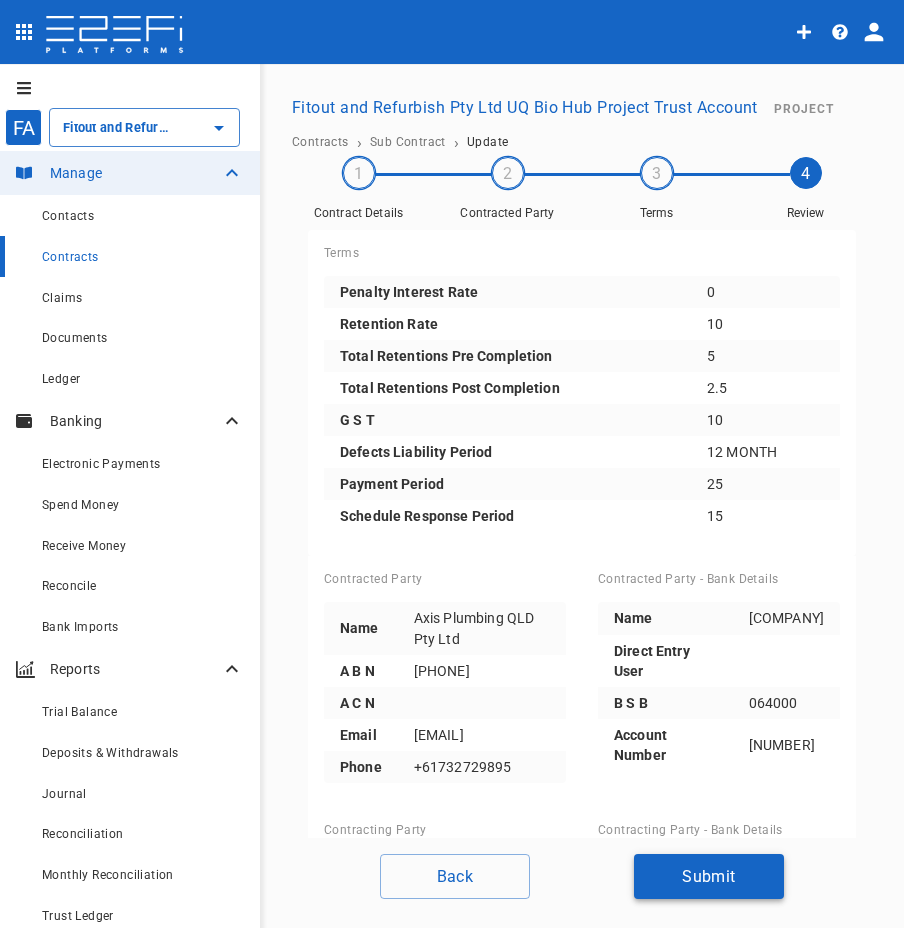 click on "Submit" at bounding box center (709, 876) 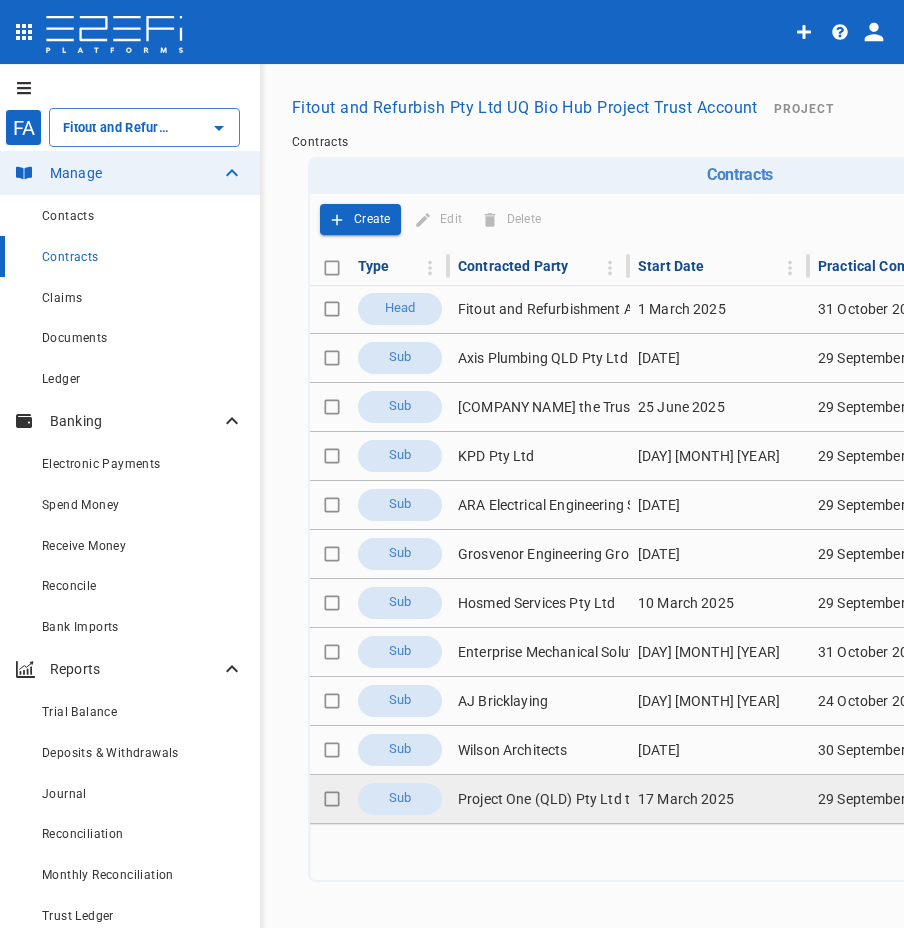 click on "Project One (QLD) Pty Ltd the Trustee for JAD Trust" at bounding box center (540, 799) 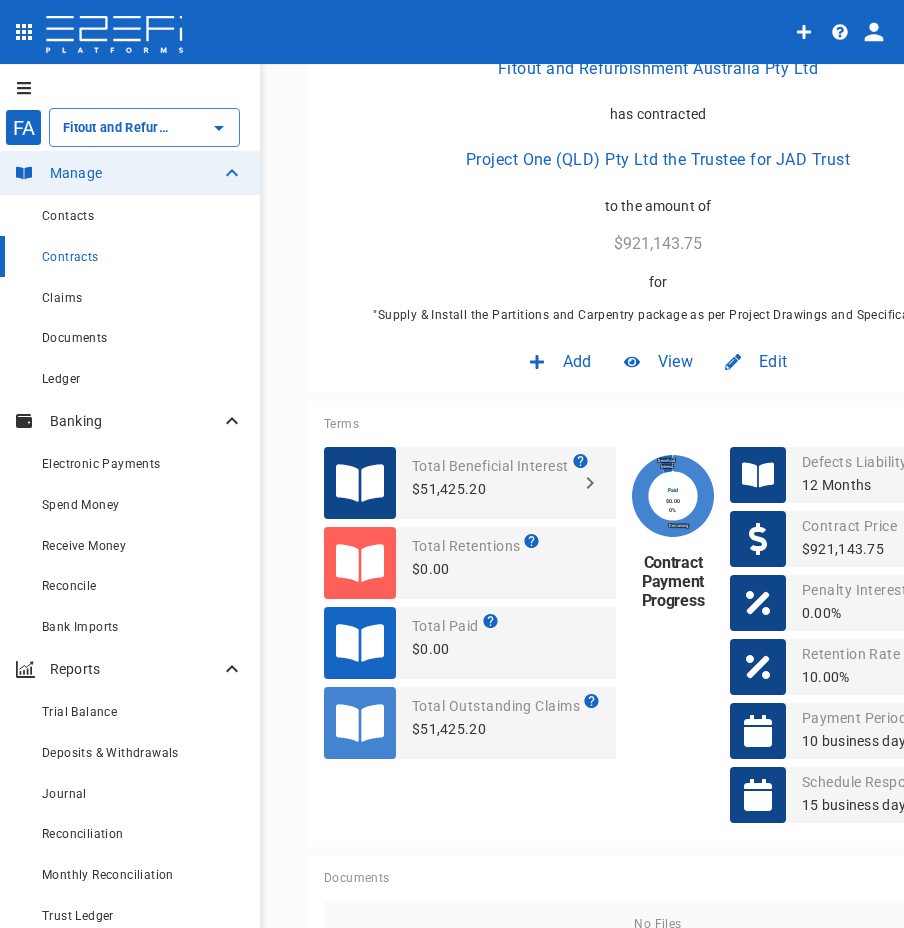 scroll, scrollTop: 0, scrollLeft: 0, axis: both 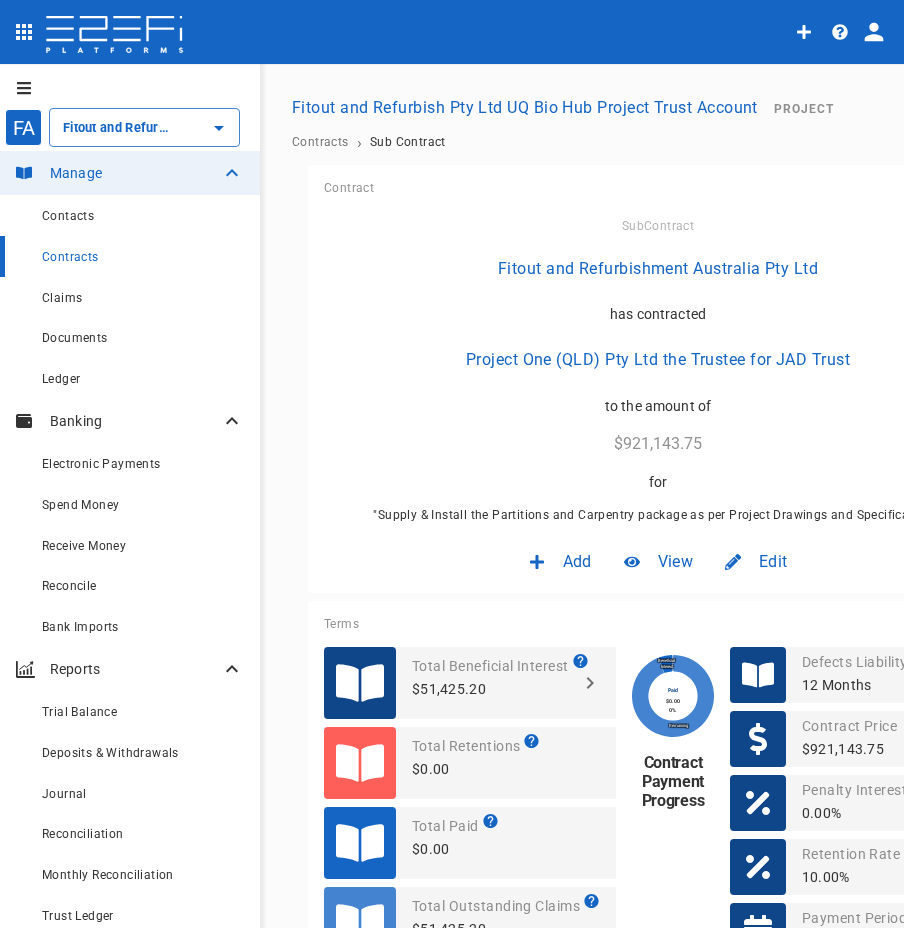 click on "Contracts" at bounding box center [143, 256] 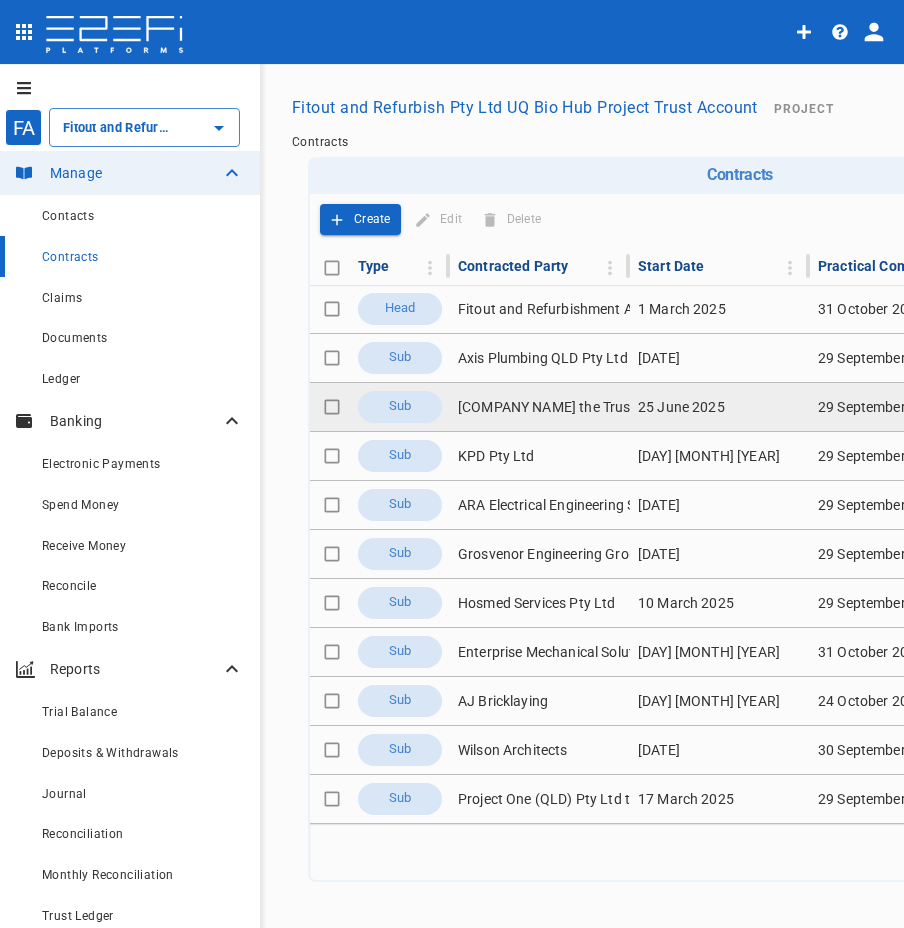 type on "Fitout and Refurbish Pty Ltd UQ Bio Hub Project Trust Account" 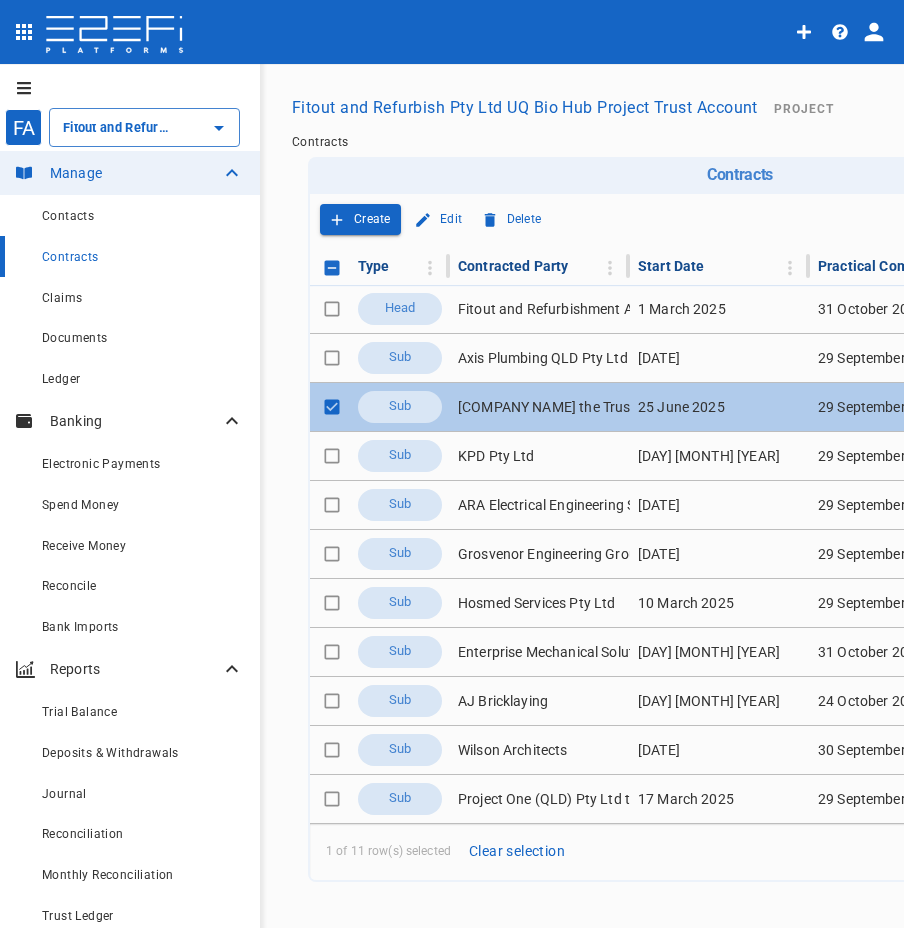 click on "Delete" at bounding box center (524, 219) 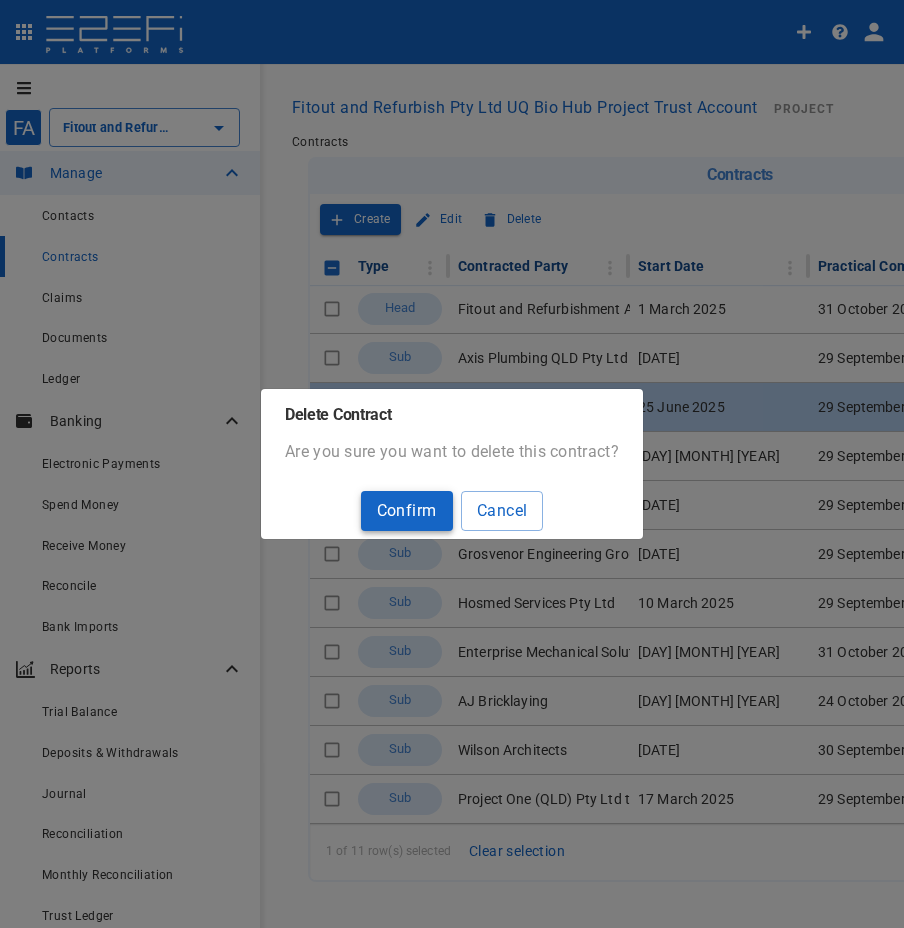 click on "Confirm" at bounding box center (407, 510) 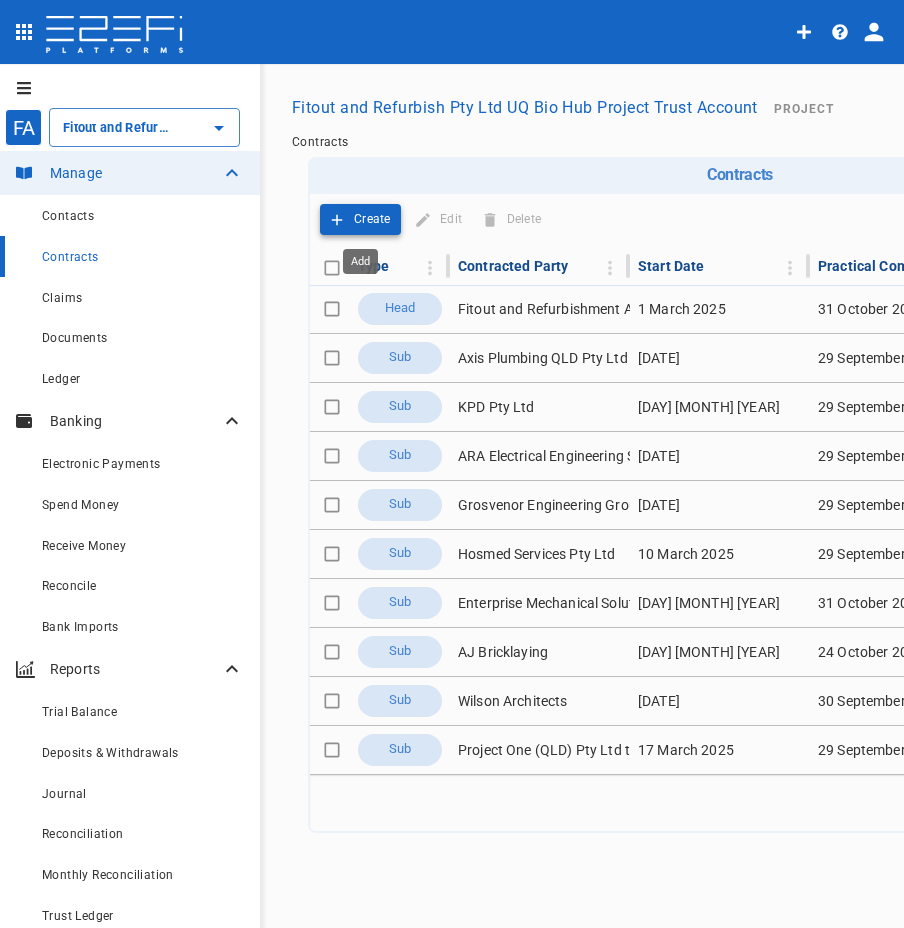 click on "Create" at bounding box center (372, 219) 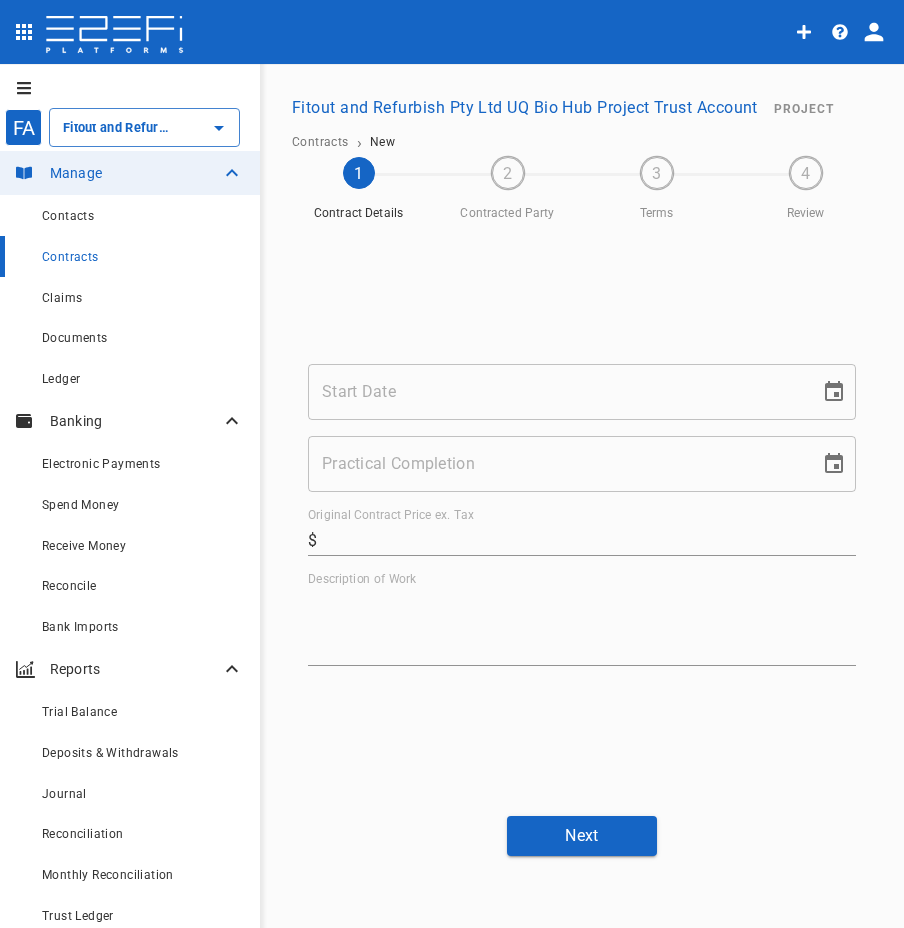 click on "Start Date" at bounding box center [557, 392] 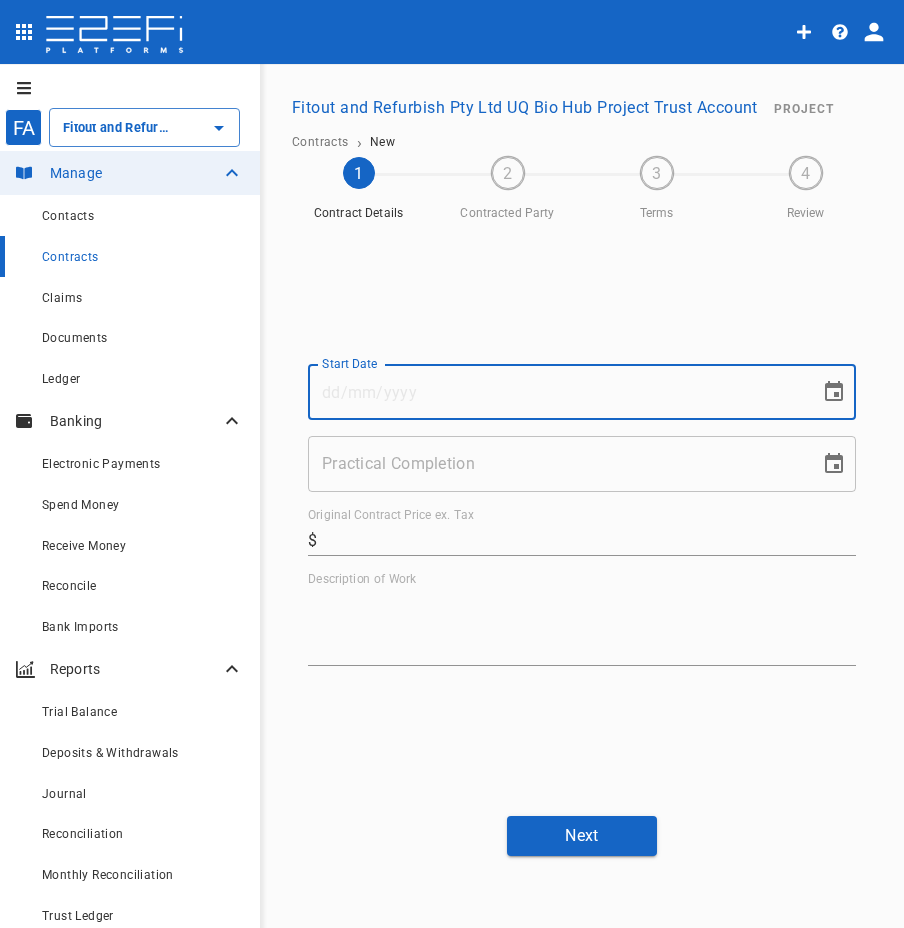 paste on "25/06/2025" 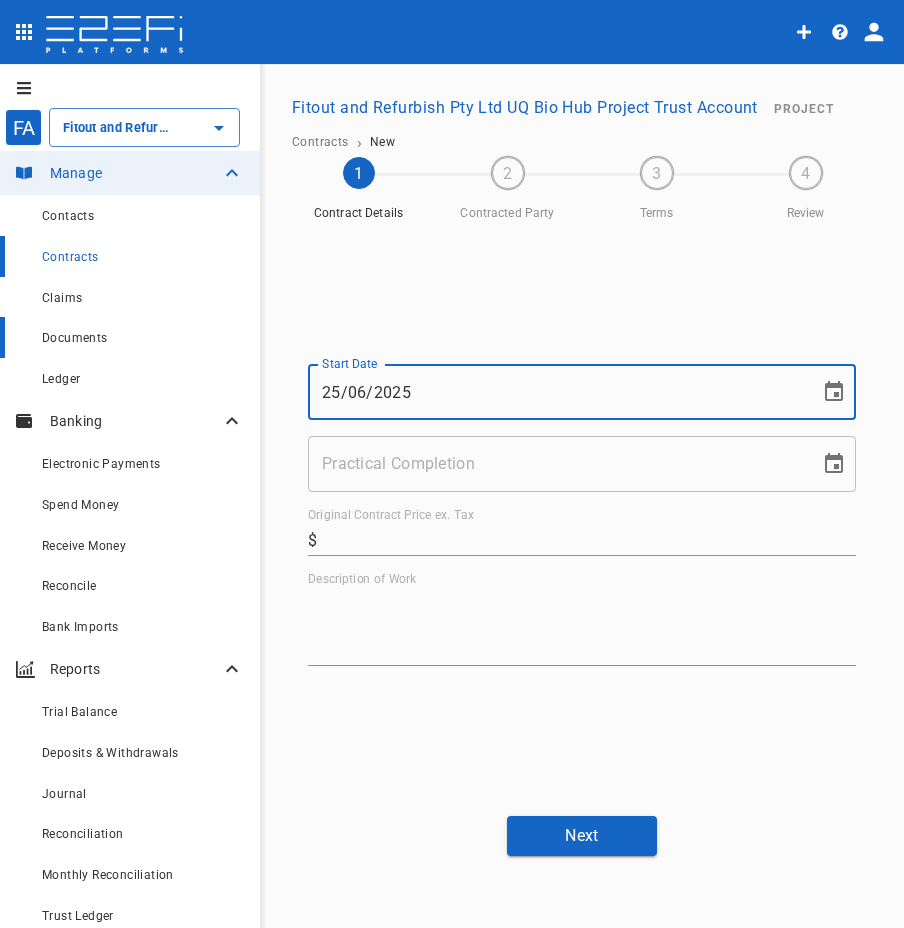 type on "25/06/2025" 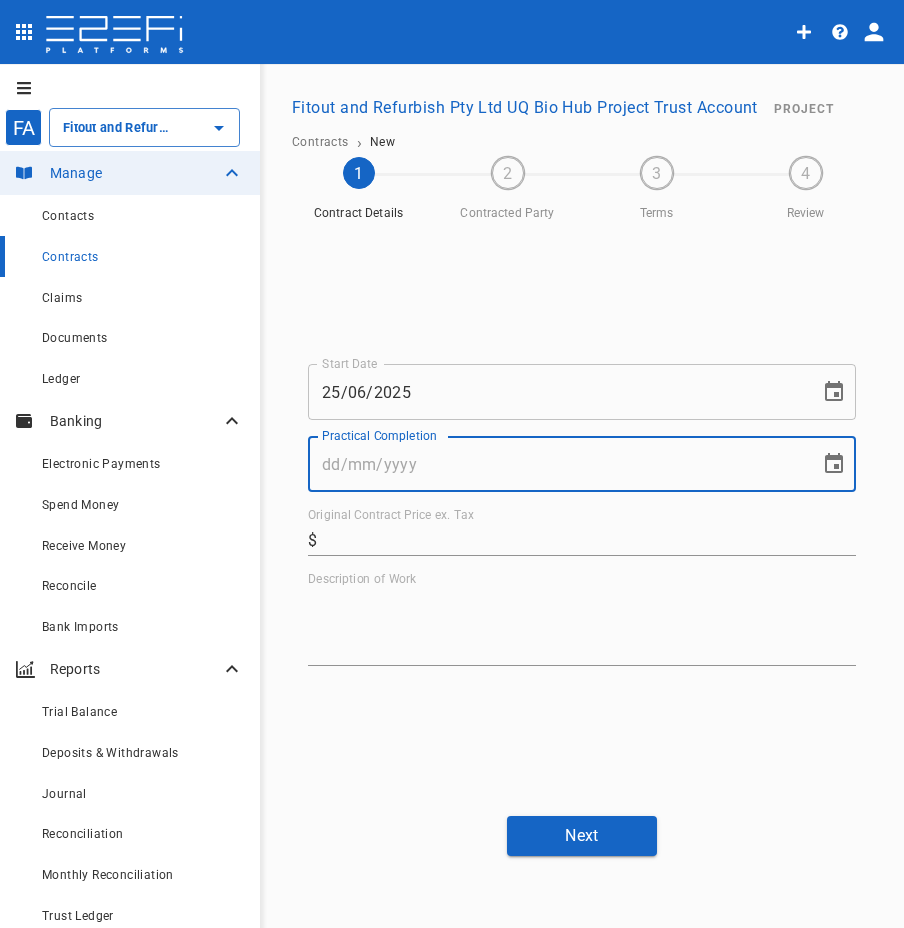 click on "Practical Completion" at bounding box center (557, 464) 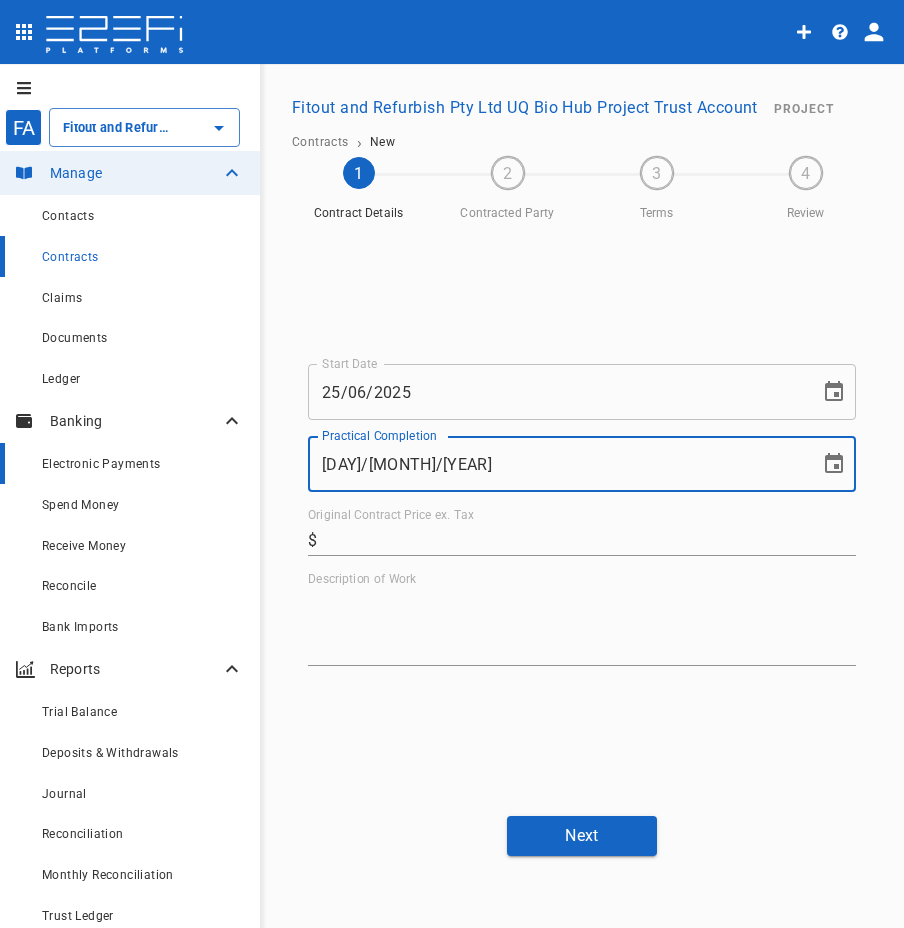 type on "[DAY]/[MONTH]/[YEAR]" 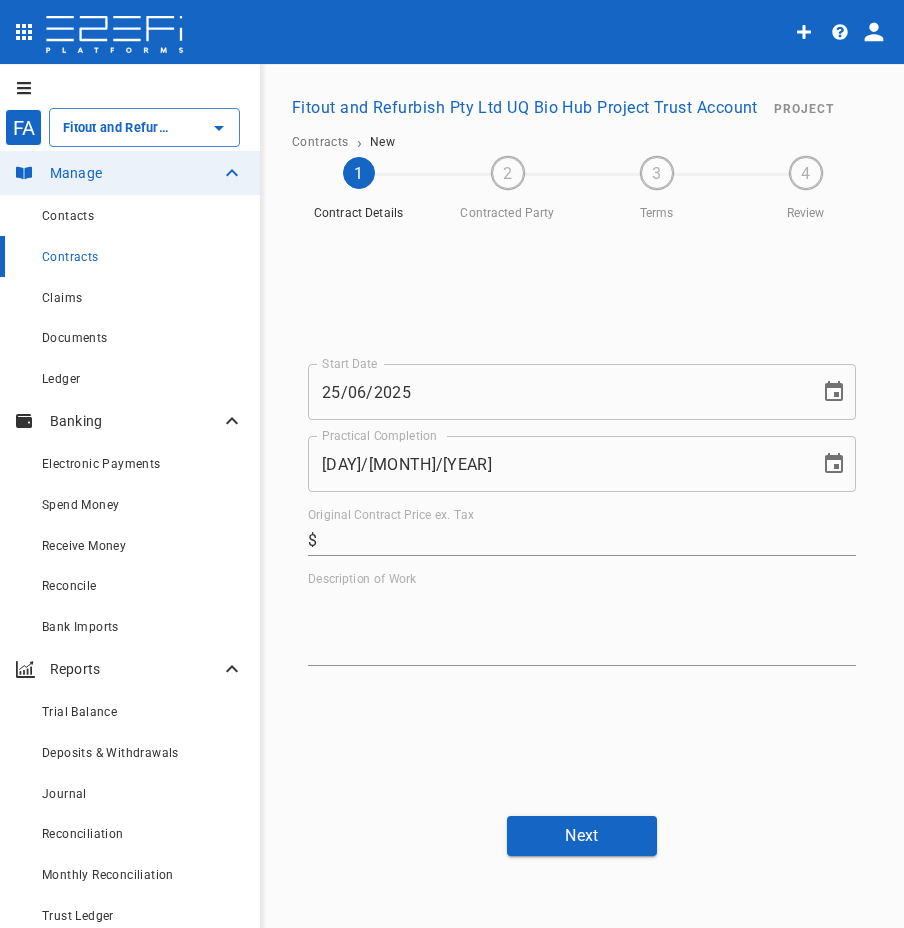 click on "Original Contract Price ex. Tax" at bounding box center (590, 540) 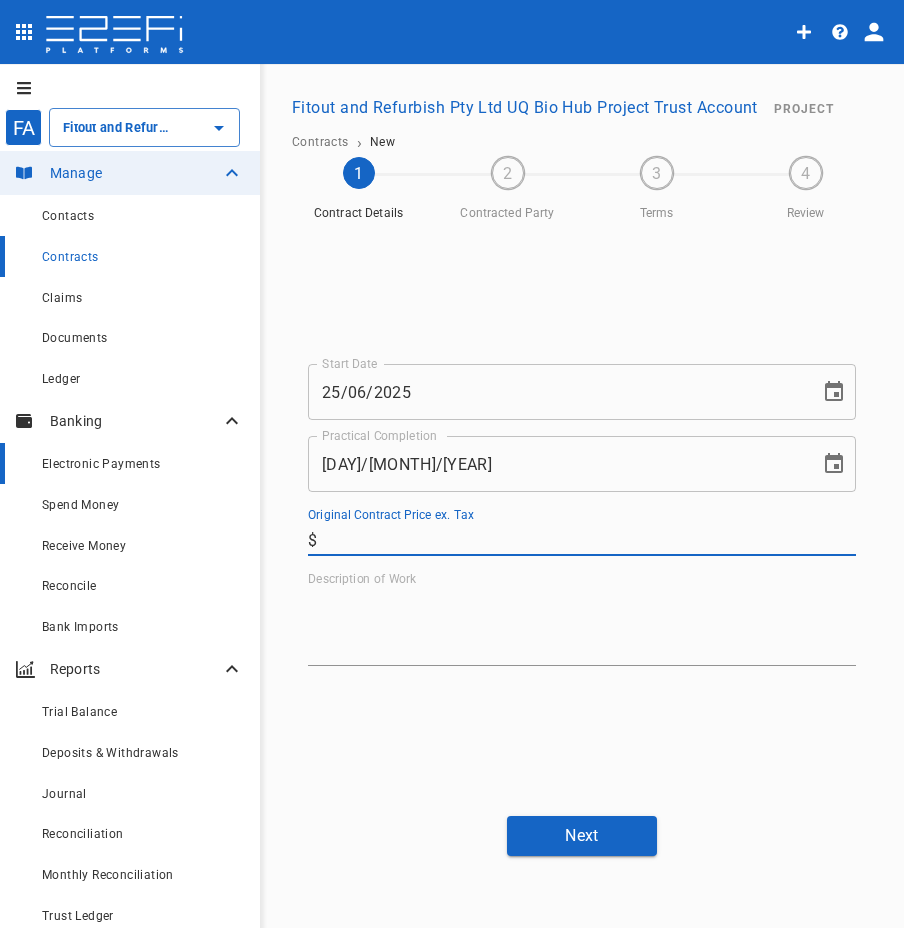 paste on "574,857.25" 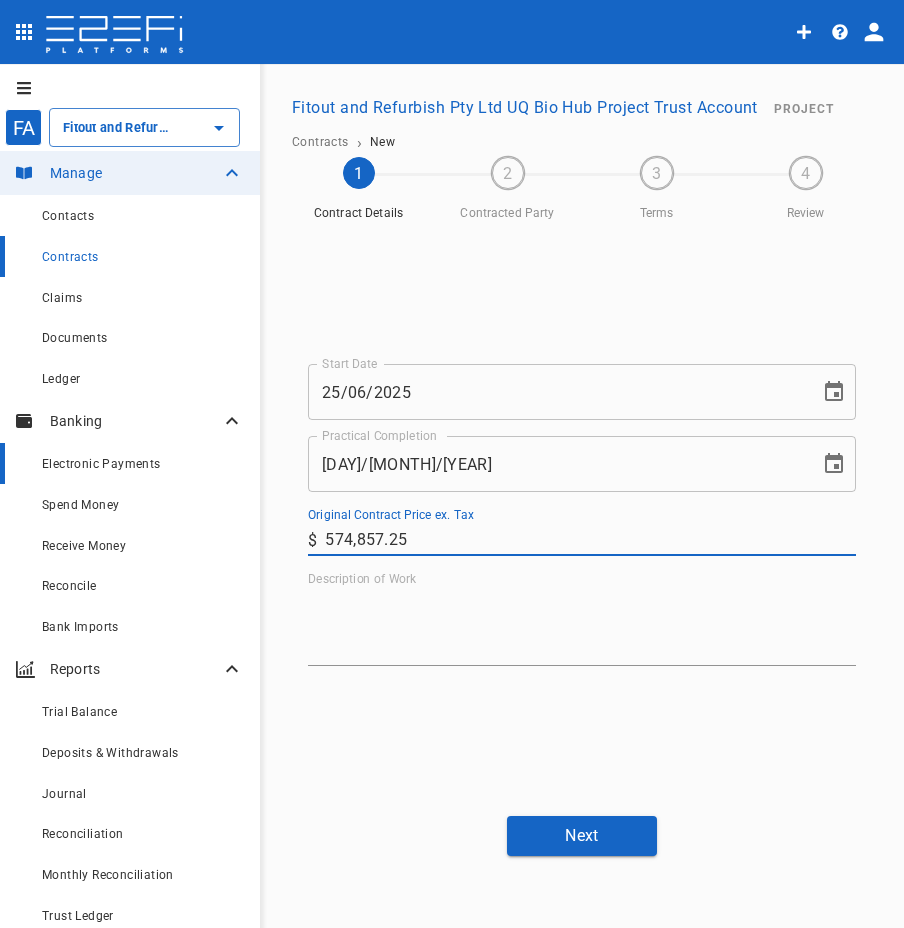 type on "574,857.25" 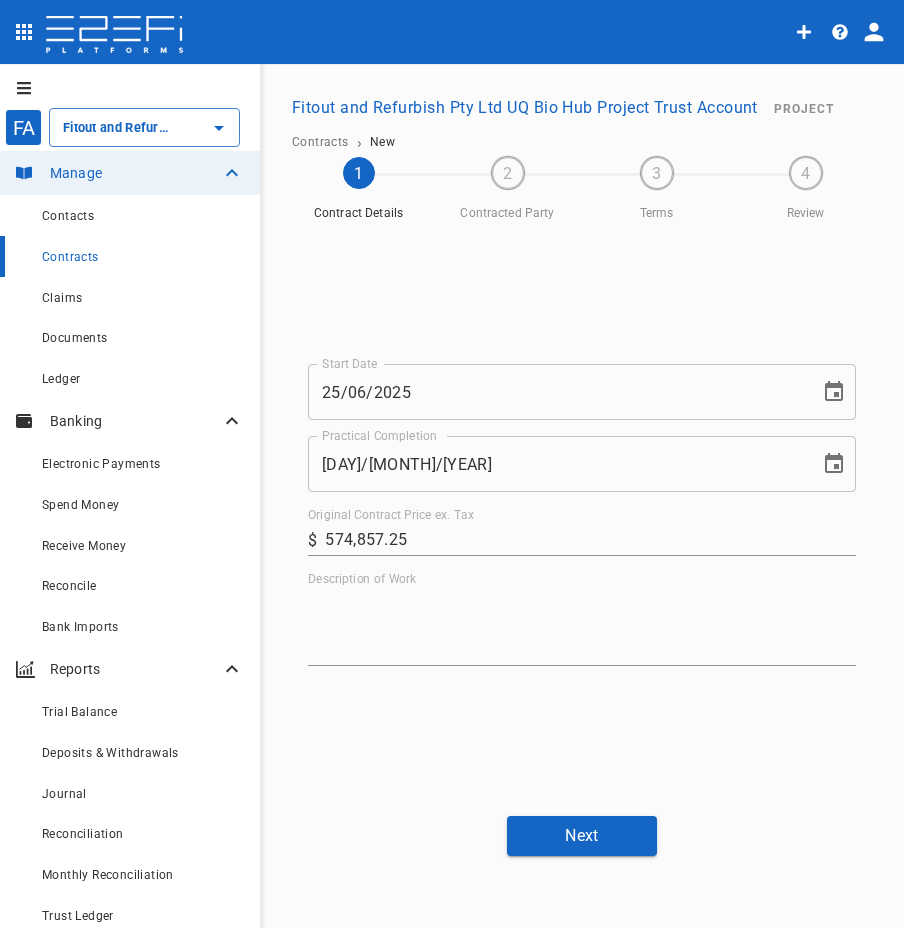 click on "Description of Work" at bounding box center (582, 626) 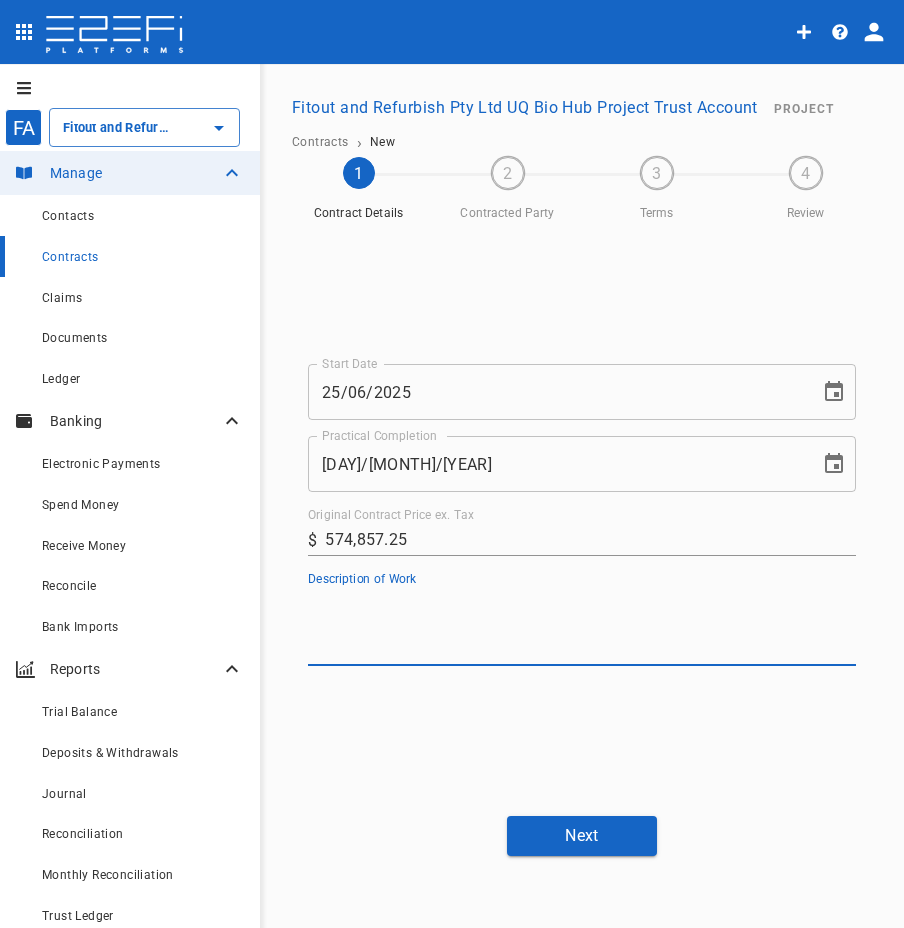 paste on "Supply & Install Ventilated Enclosures, as per specifications, acoustic report, FER and drawings</p>" 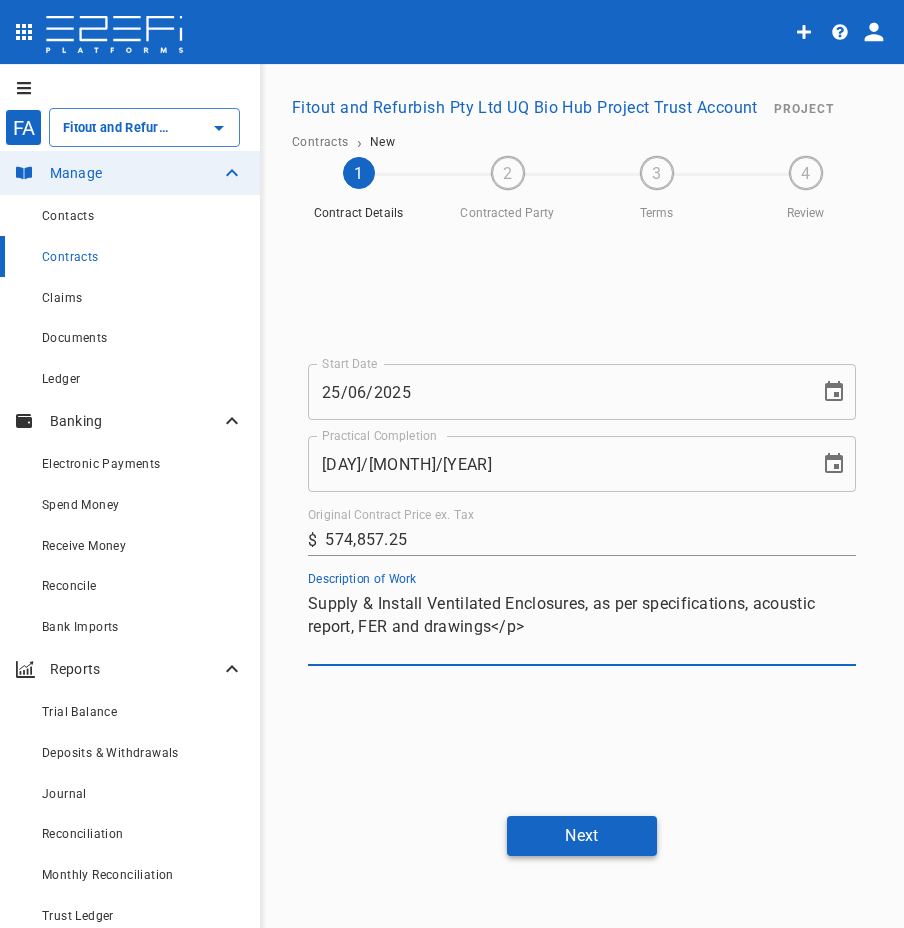 type on "Supply & Install Ventilated Enclosures, as per specifications, acoustic report, FER and drawings</p>" 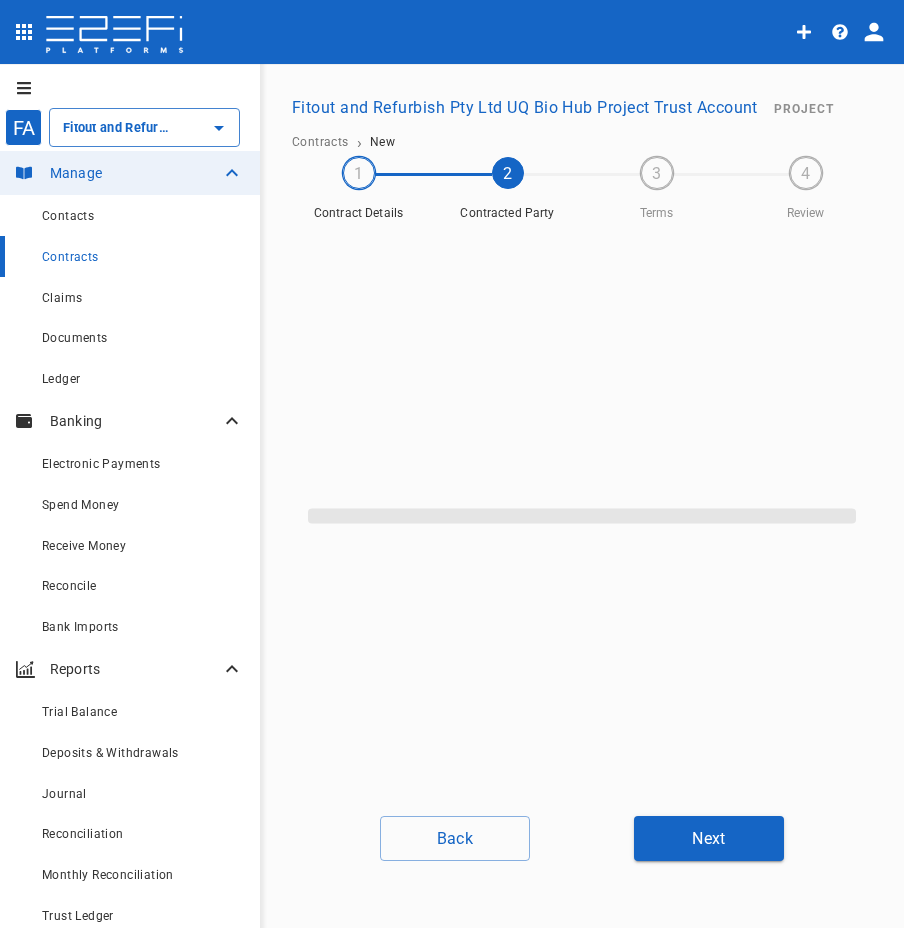 click at bounding box center (582, 515) 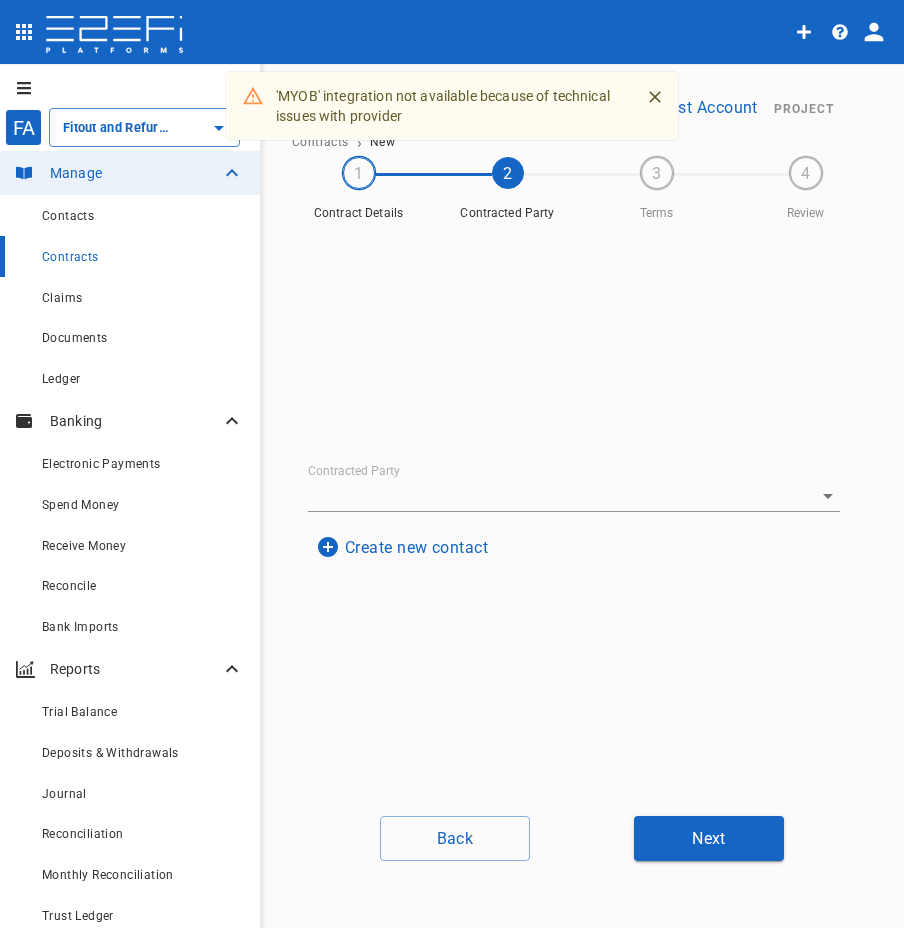 click on "Create new contact" at bounding box center (402, 547) 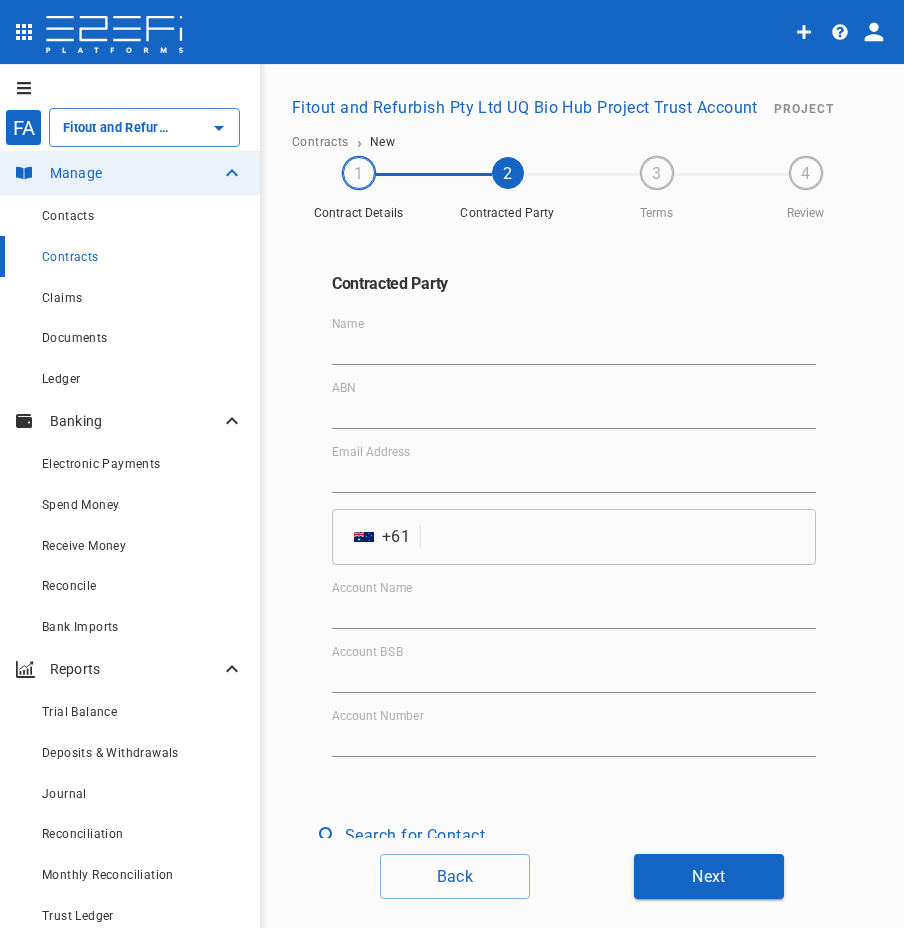 click on "Name" at bounding box center (574, 349) 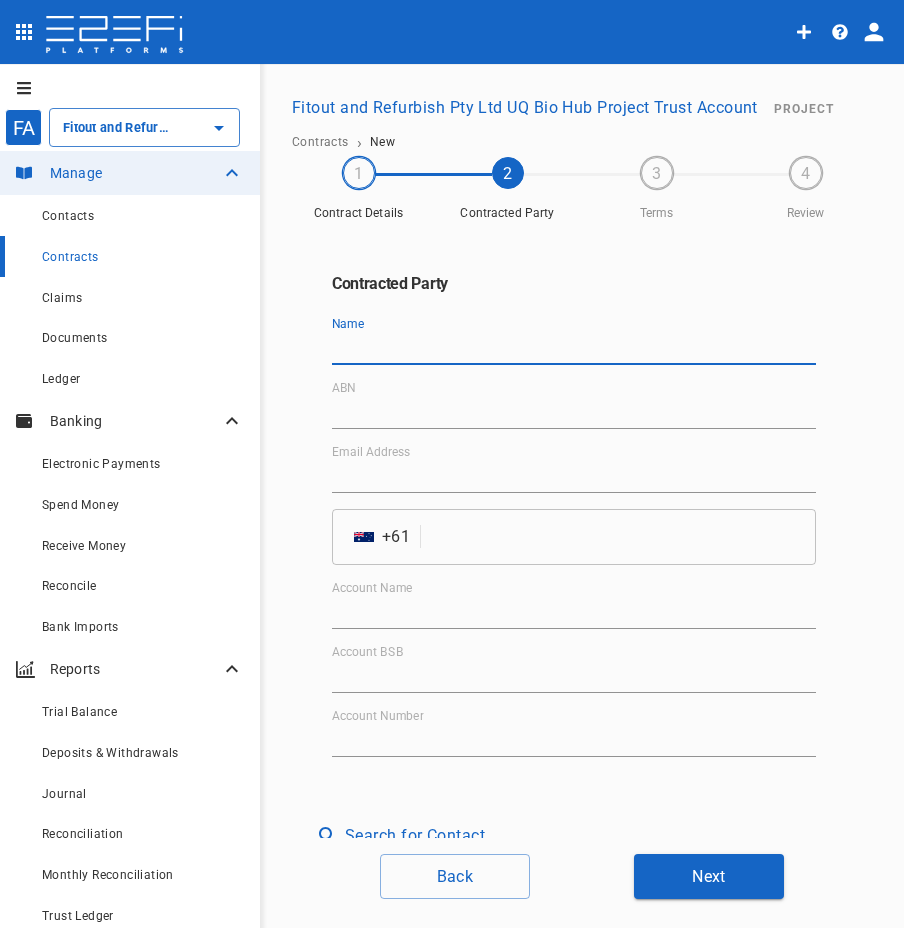 paste on "Science 2 Medical Pty Ltd" 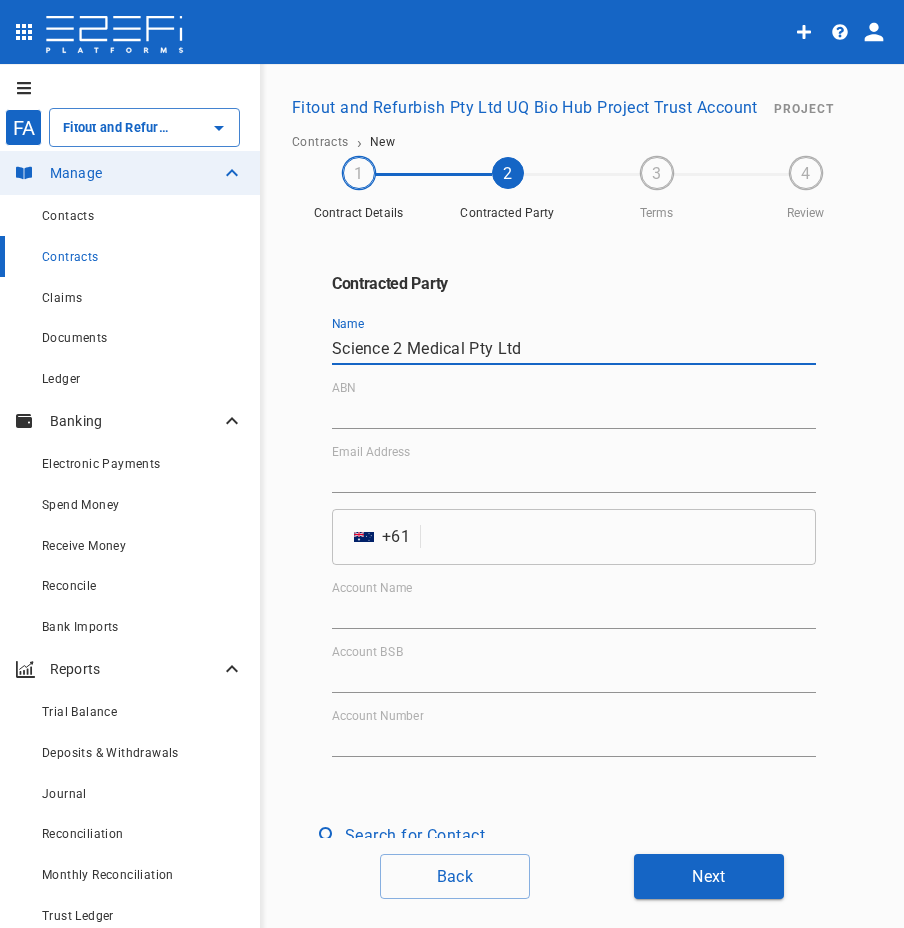 type on "Science 2 Medical Pty Ltd" 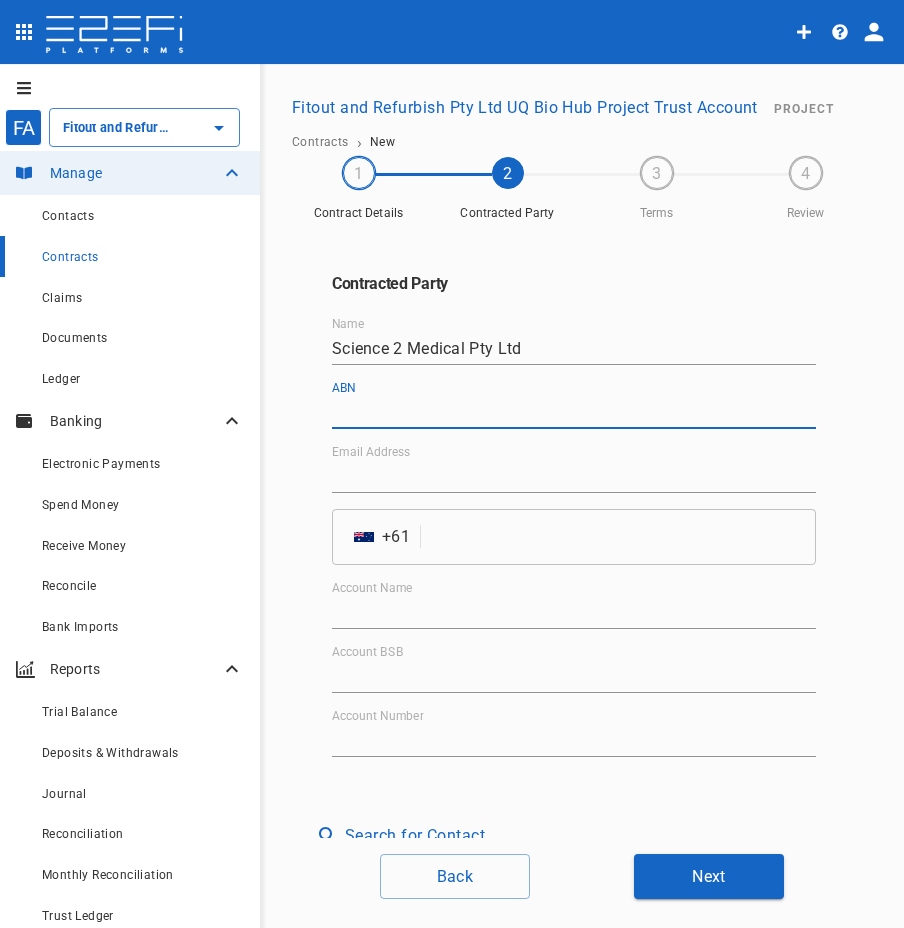 click on "ABN" at bounding box center [574, 413] 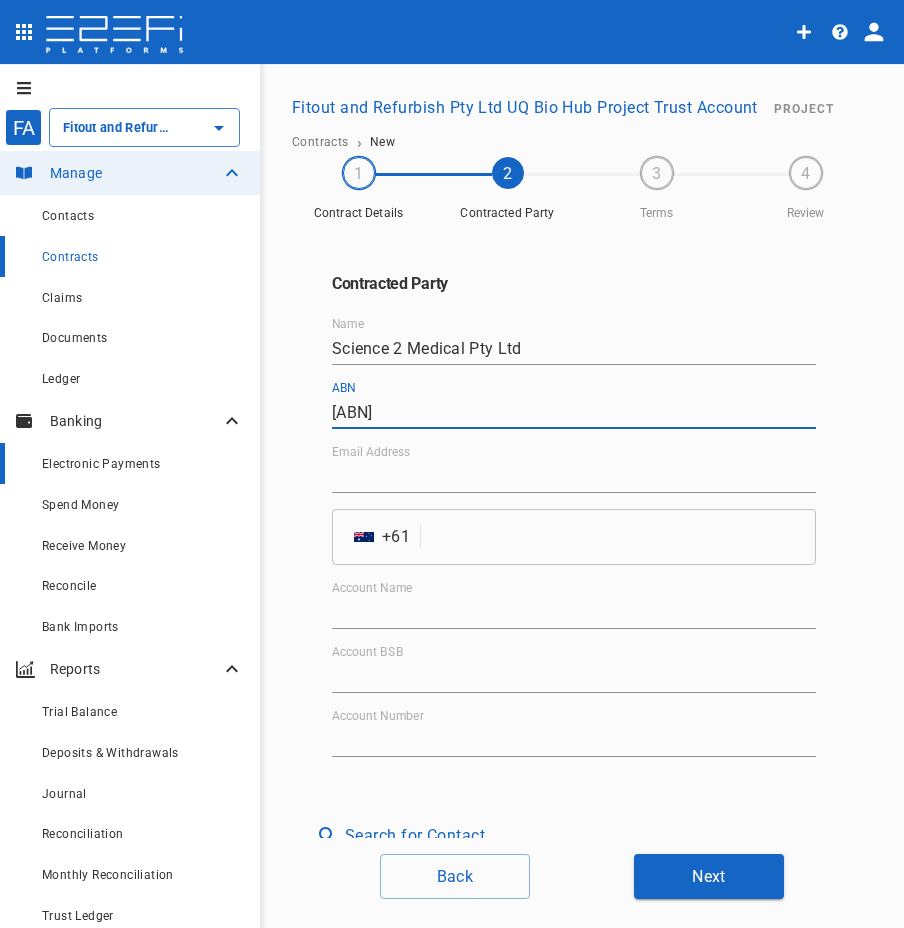 type on "[ABN]" 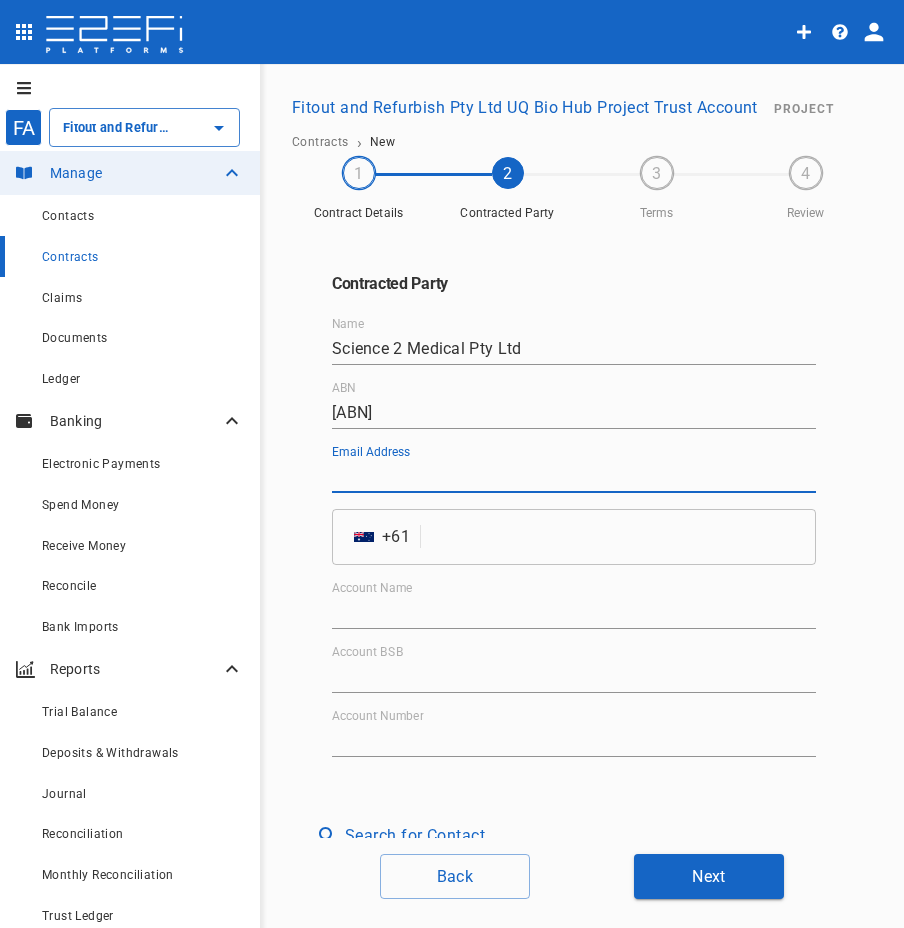 click on "Email Address" at bounding box center [574, 477] 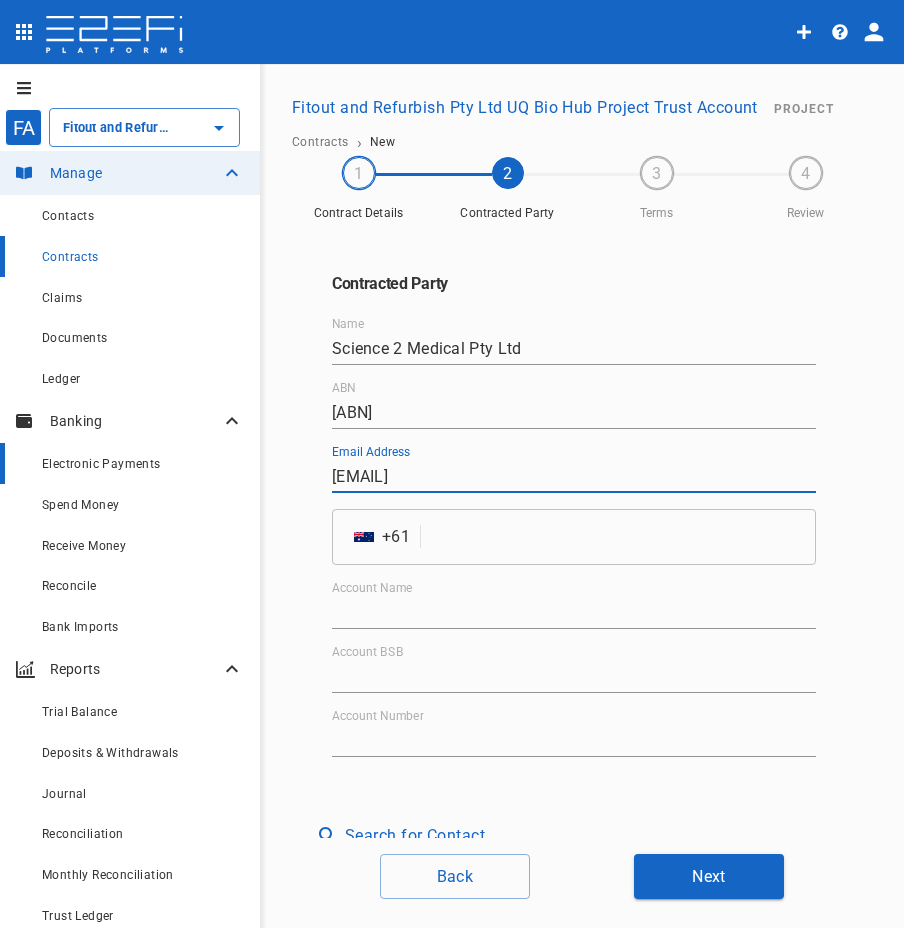 type on "[EMAIL]" 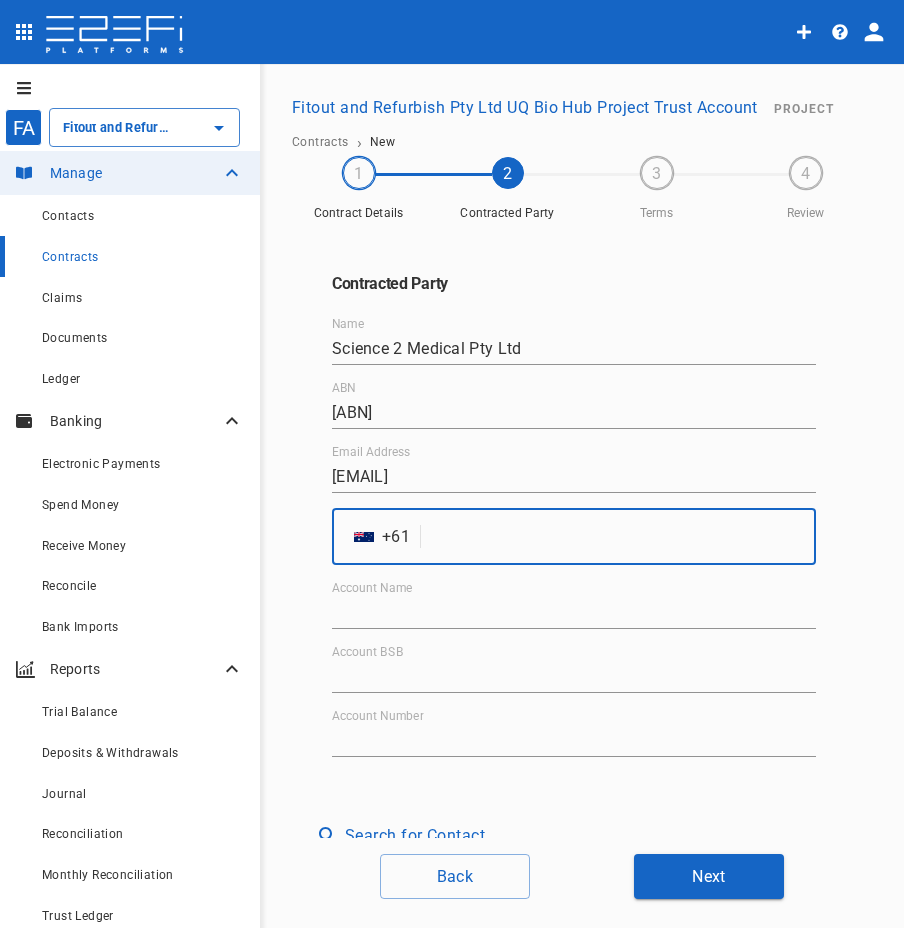 click at bounding box center [622, 537] 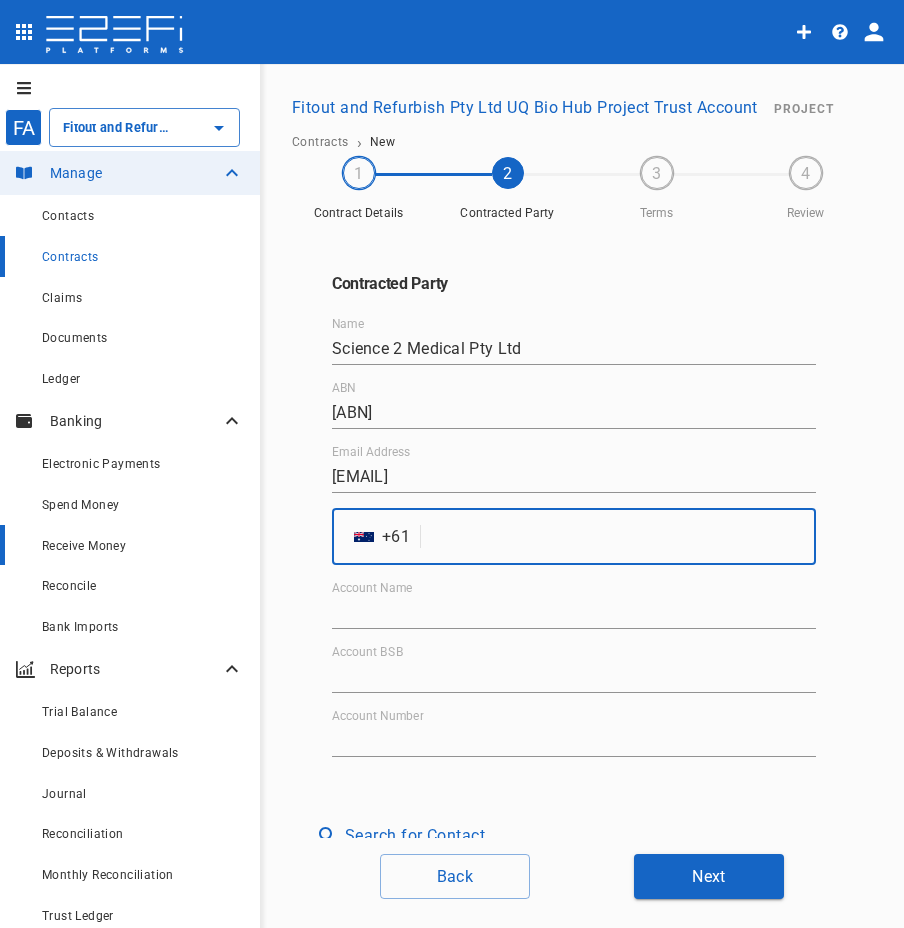 paste on "[PHONE]" 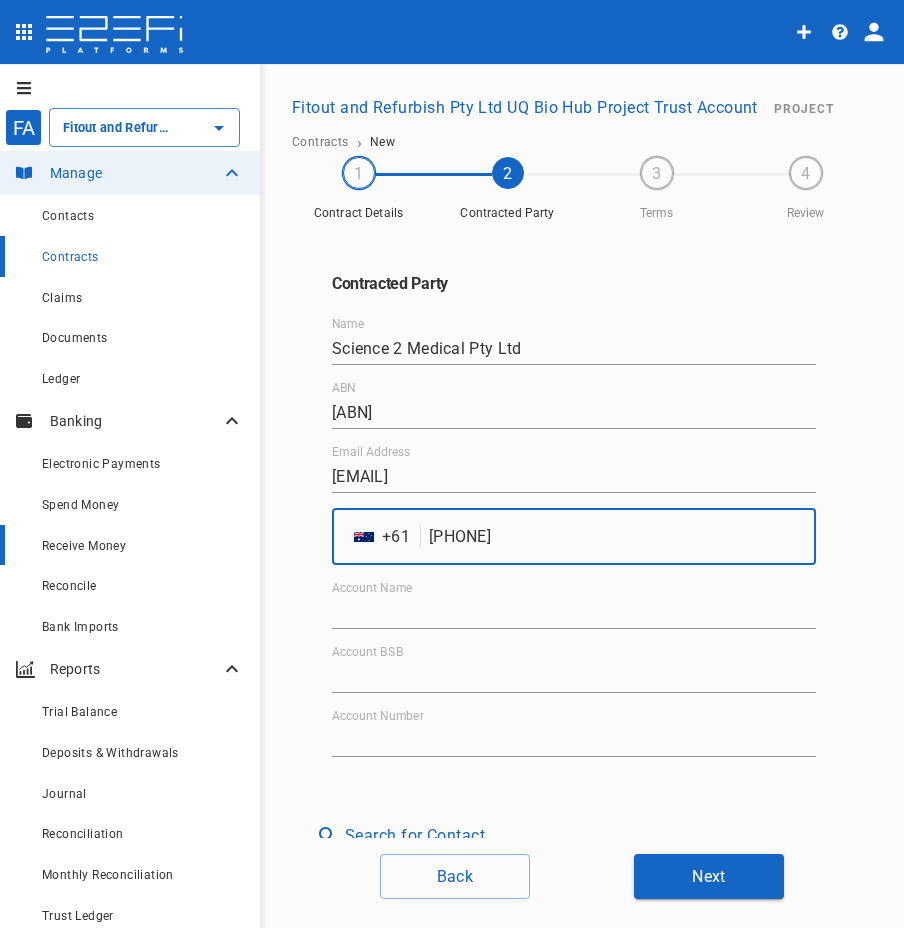 type on "[PHONE]" 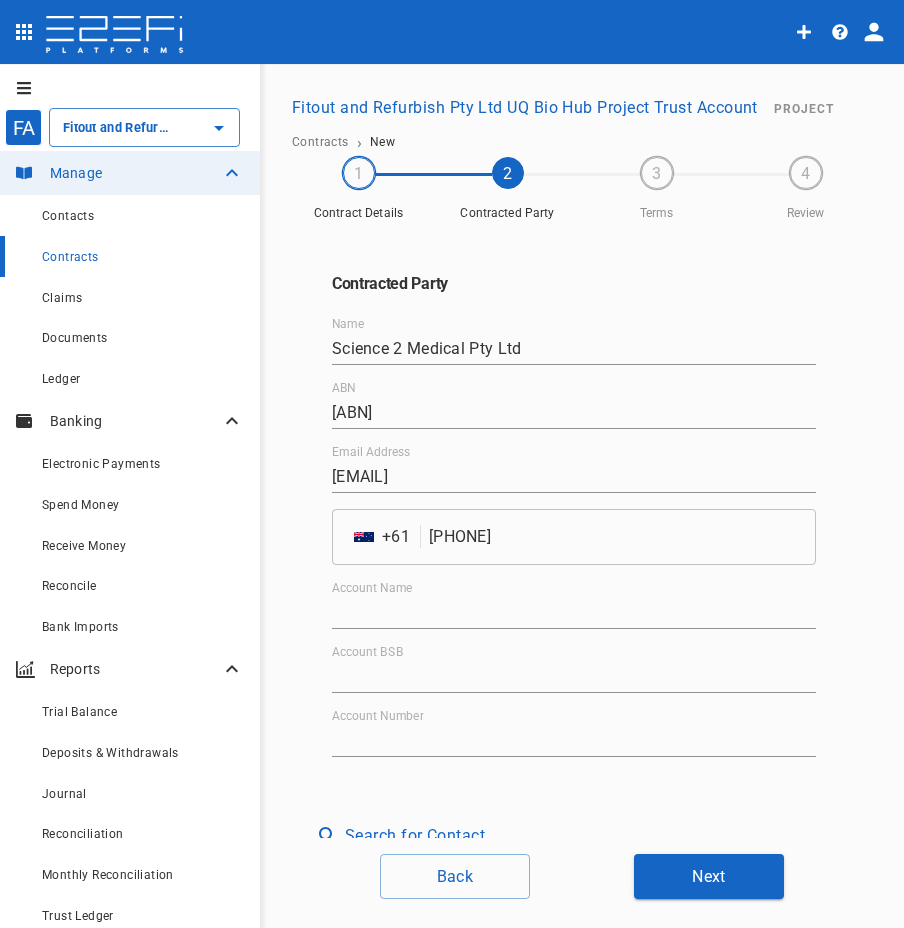 click on "Account Name" at bounding box center [574, 605] 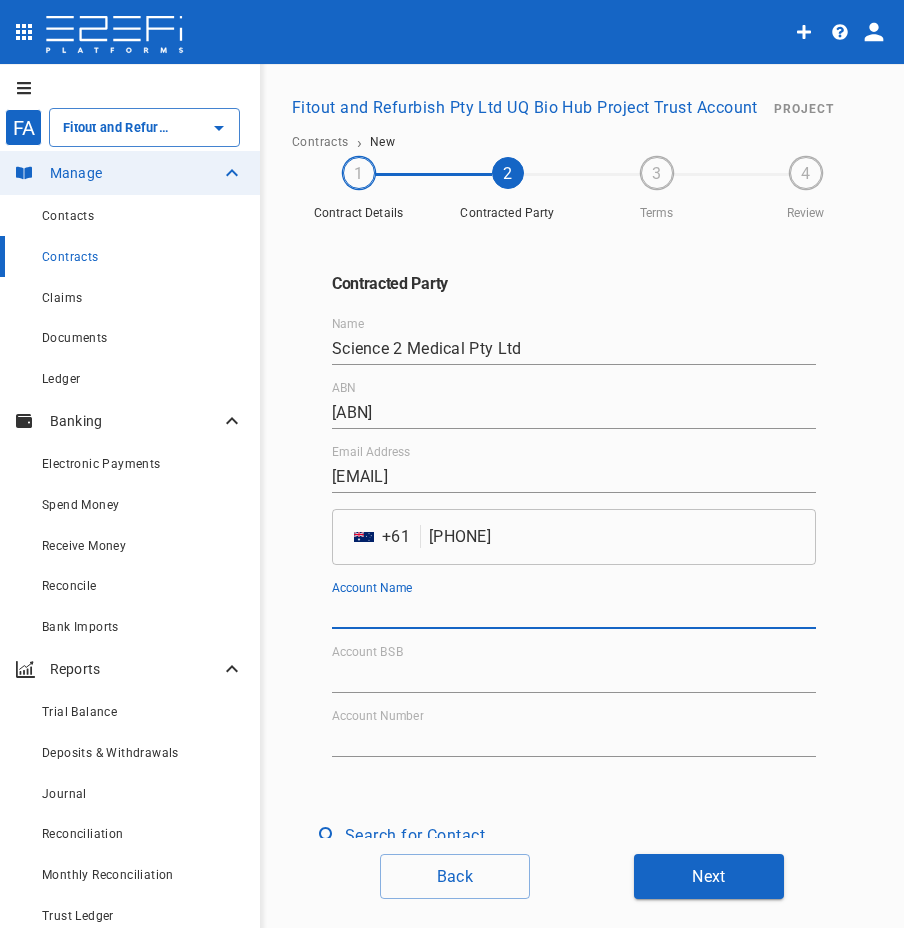 click on "Account Name" at bounding box center [574, 613] 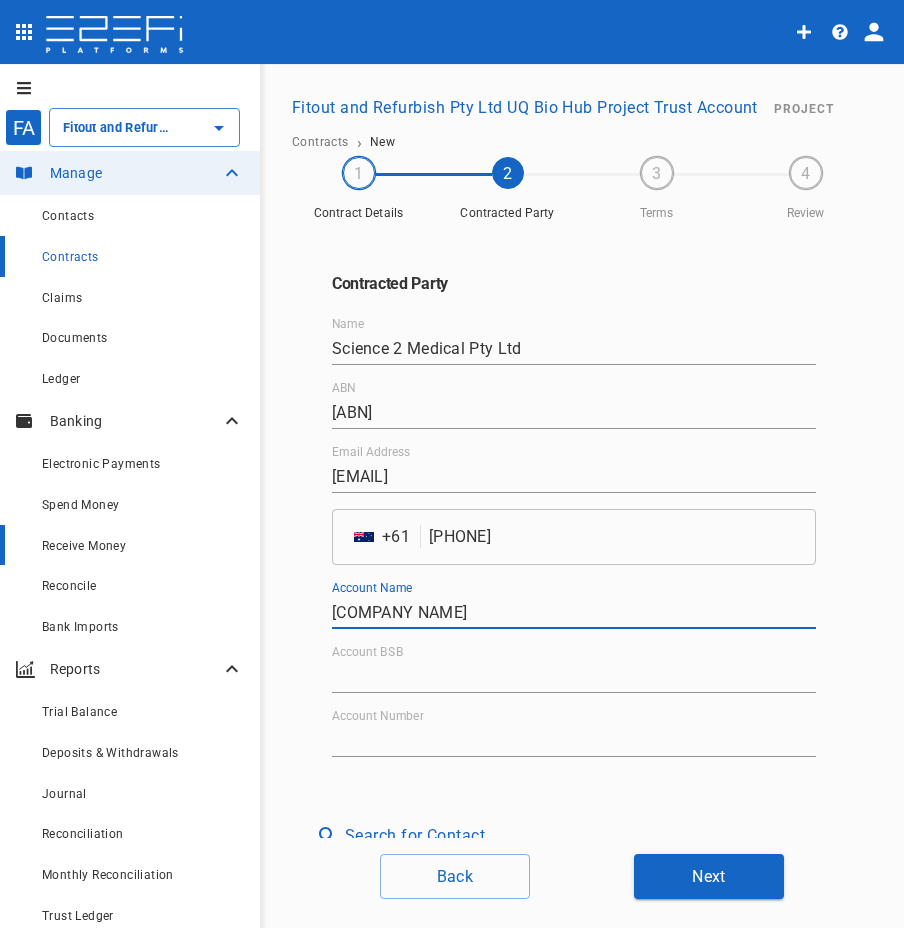 type on "[COMPANY NAME]" 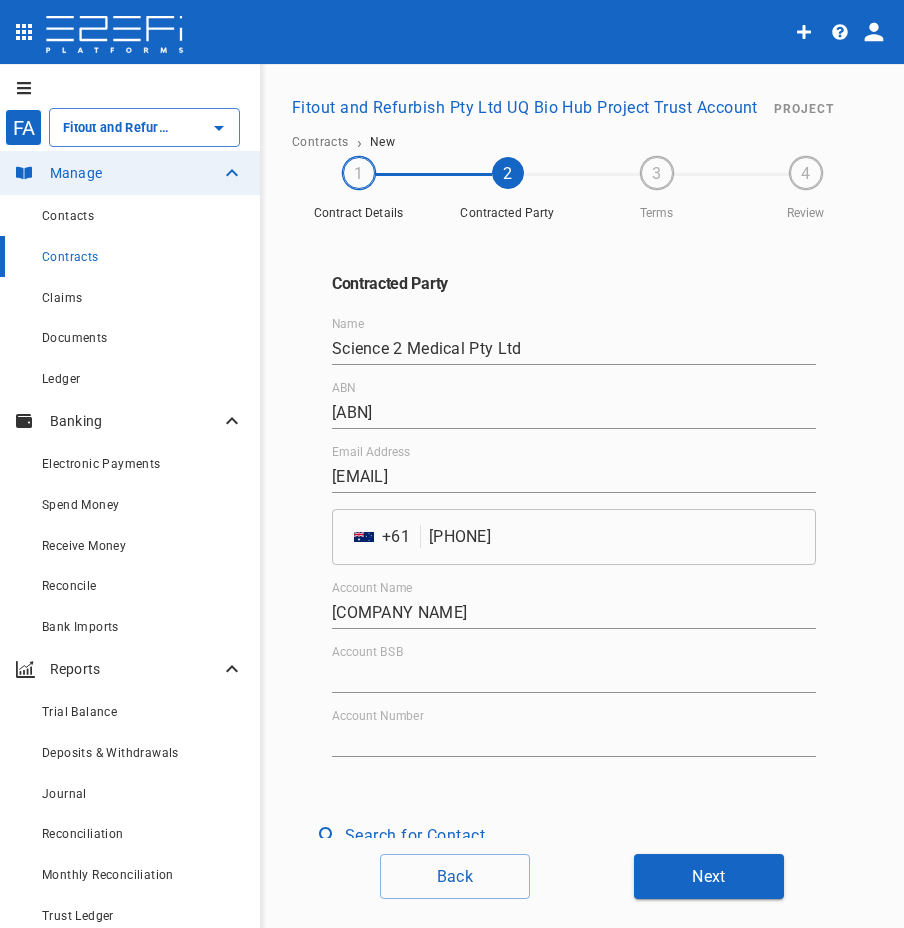 click on "Account BSB" at bounding box center (574, 677) 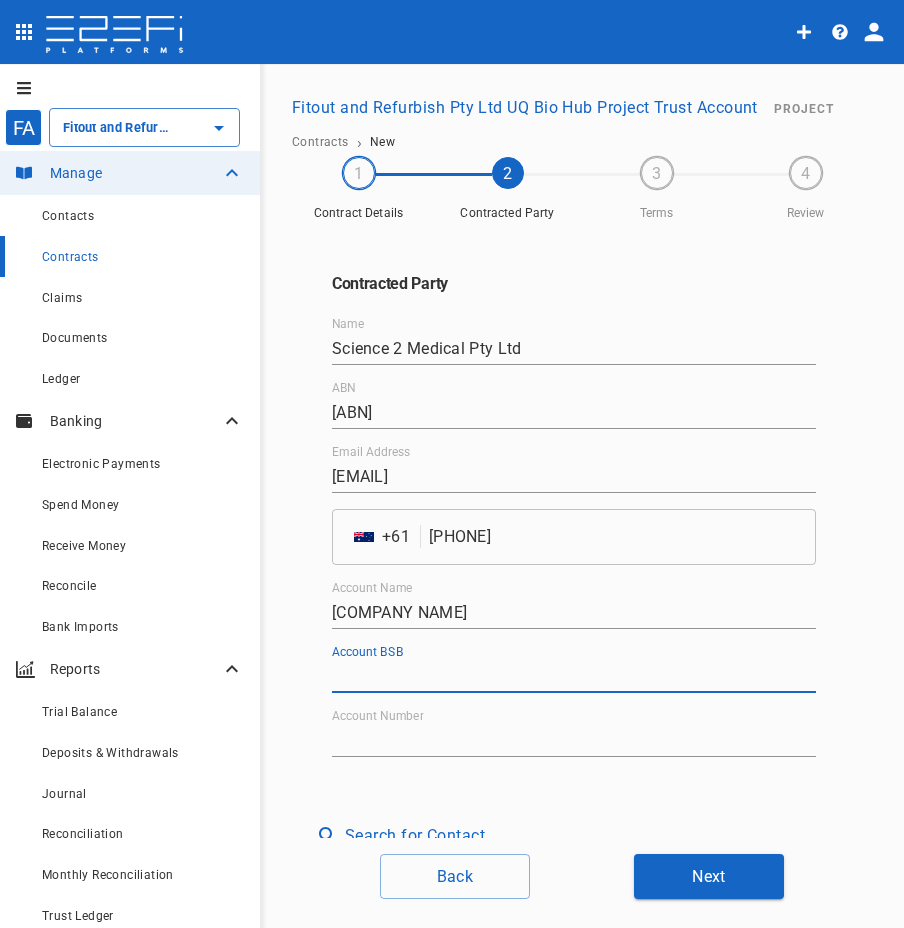paste on "124001" 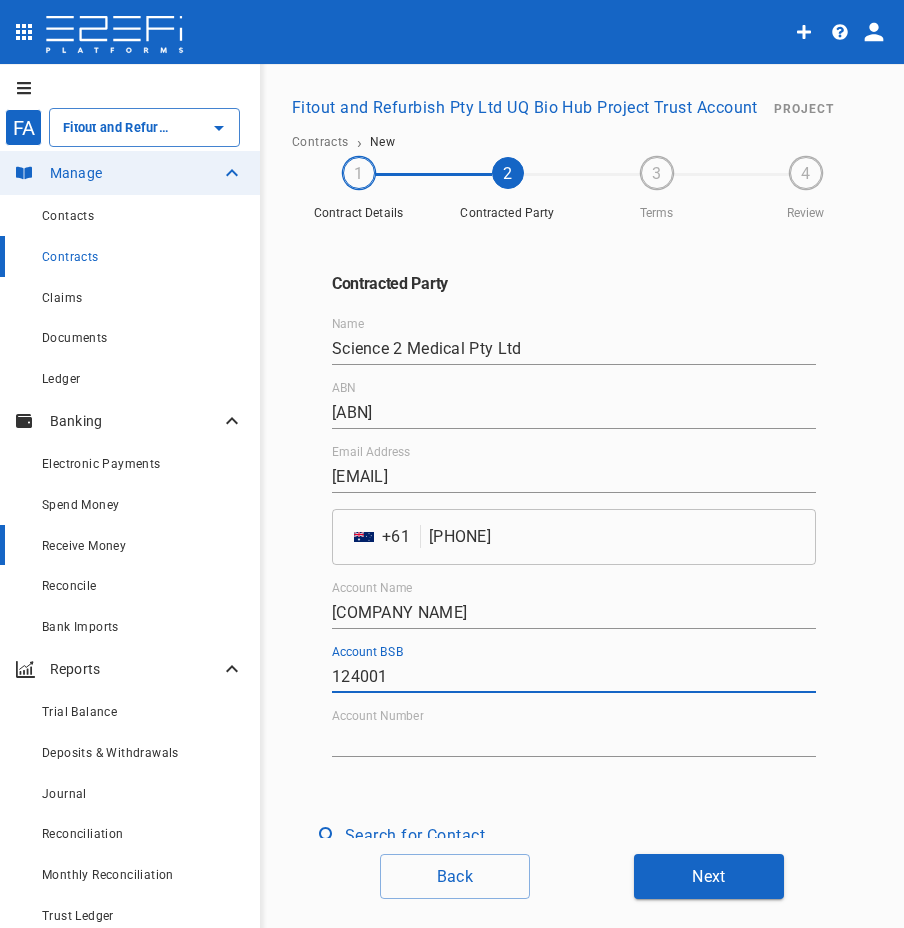 type on "124001" 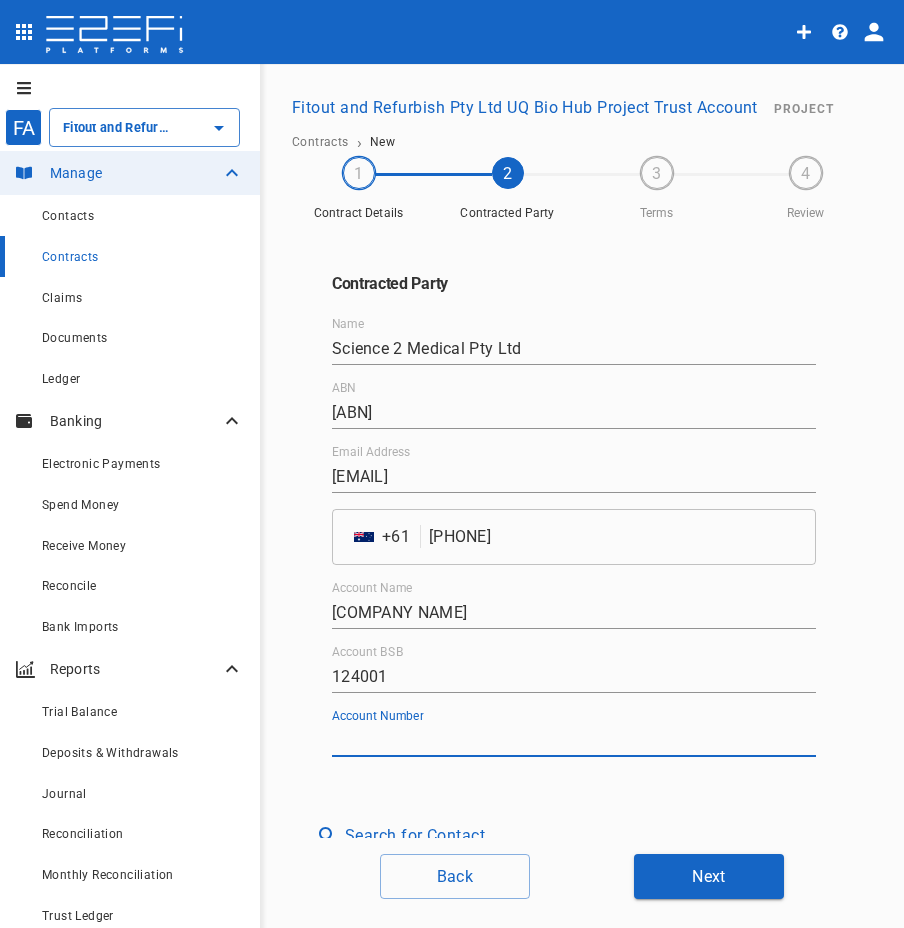 click on "Account Number" at bounding box center [574, 741] 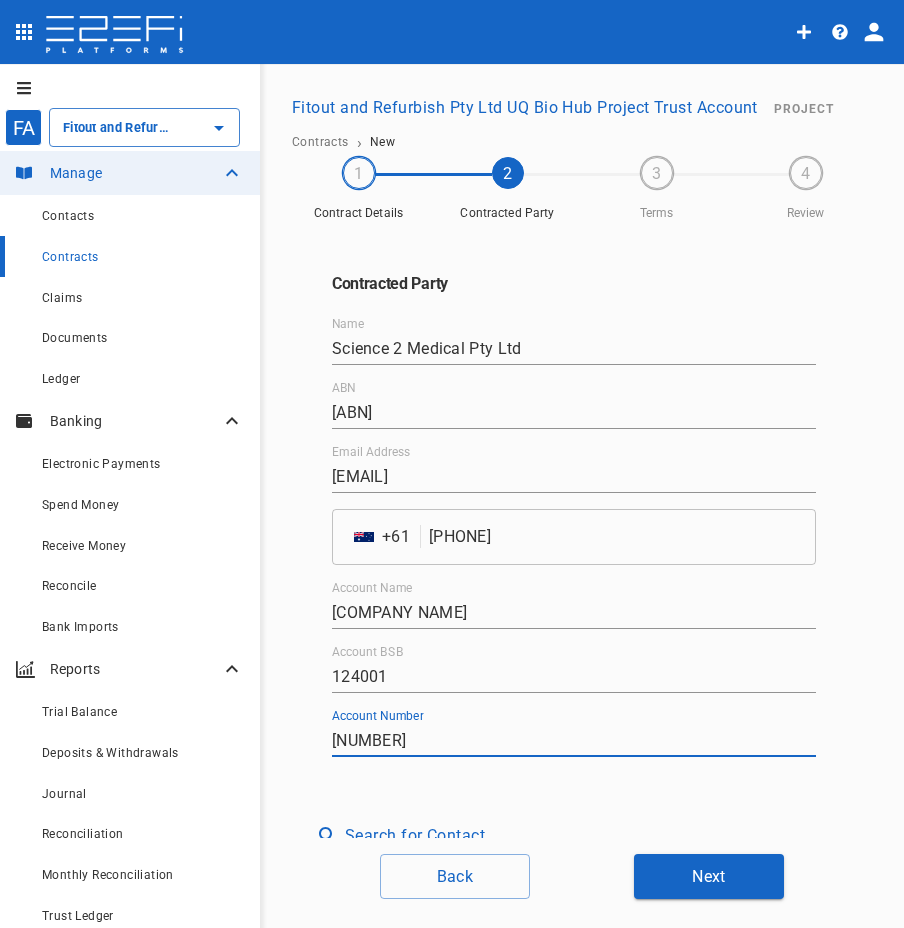 type on "[NUMBER]" 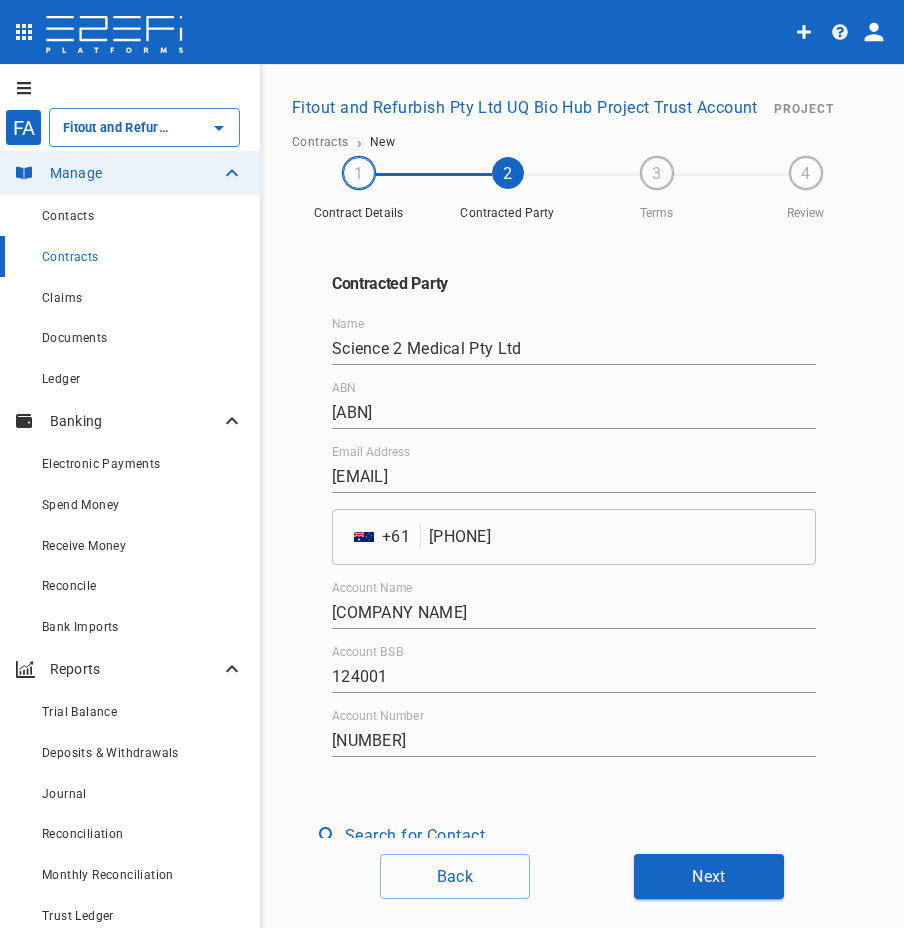 type 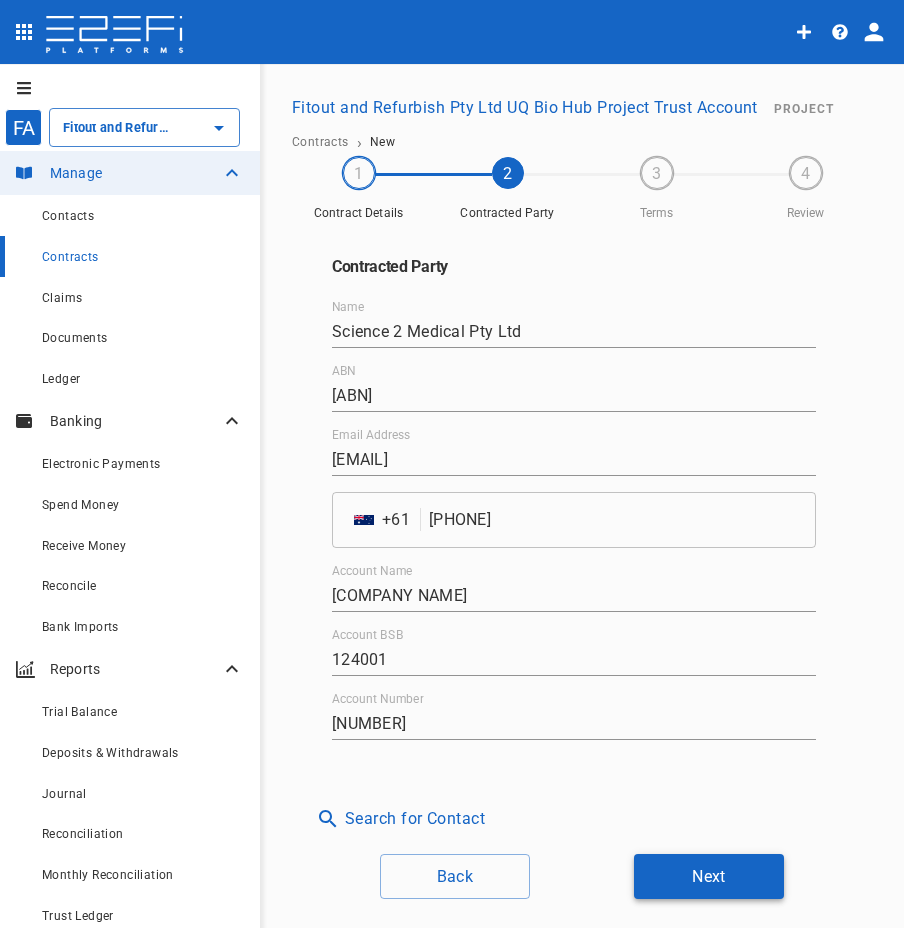 click on "Next" at bounding box center (709, 876) 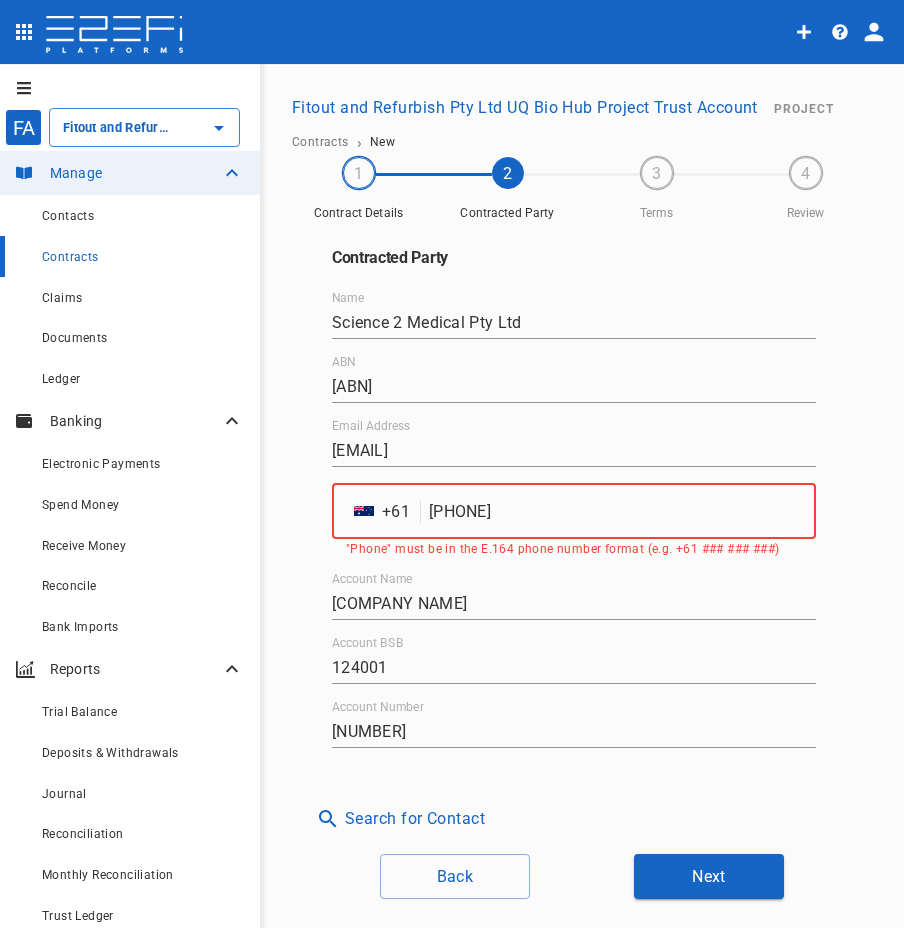 click on "[PHONE]" at bounding box center (622, 511) 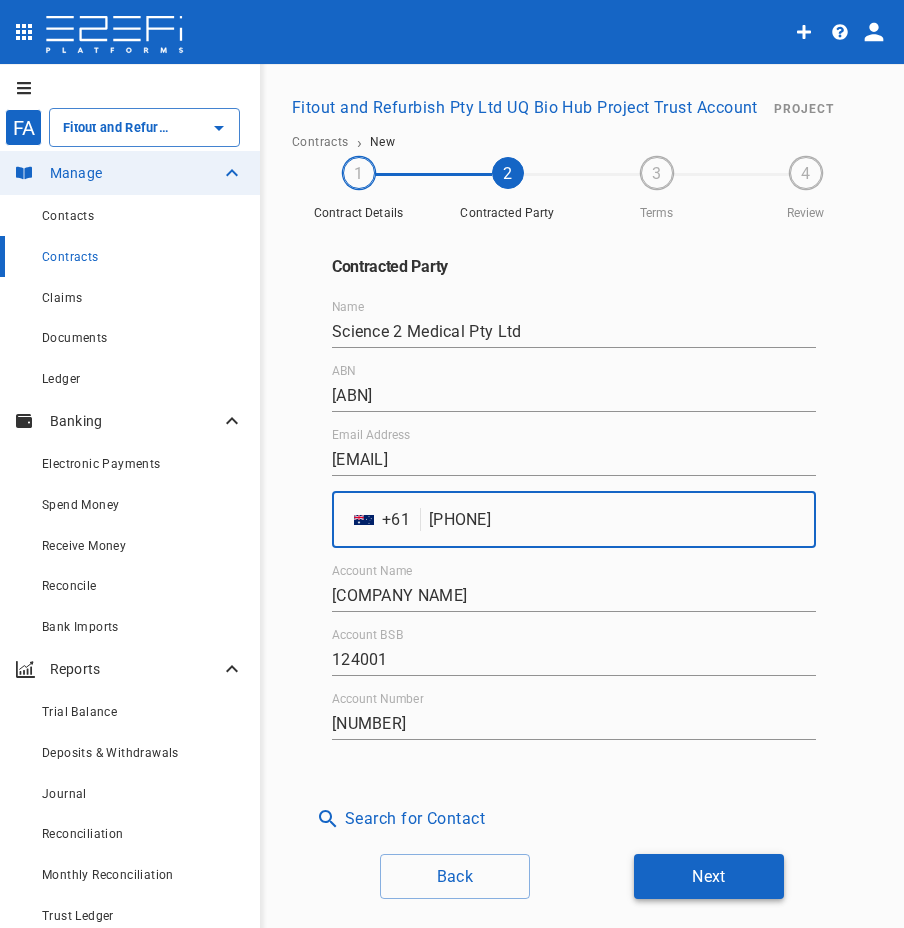 type on "[PHONE]" 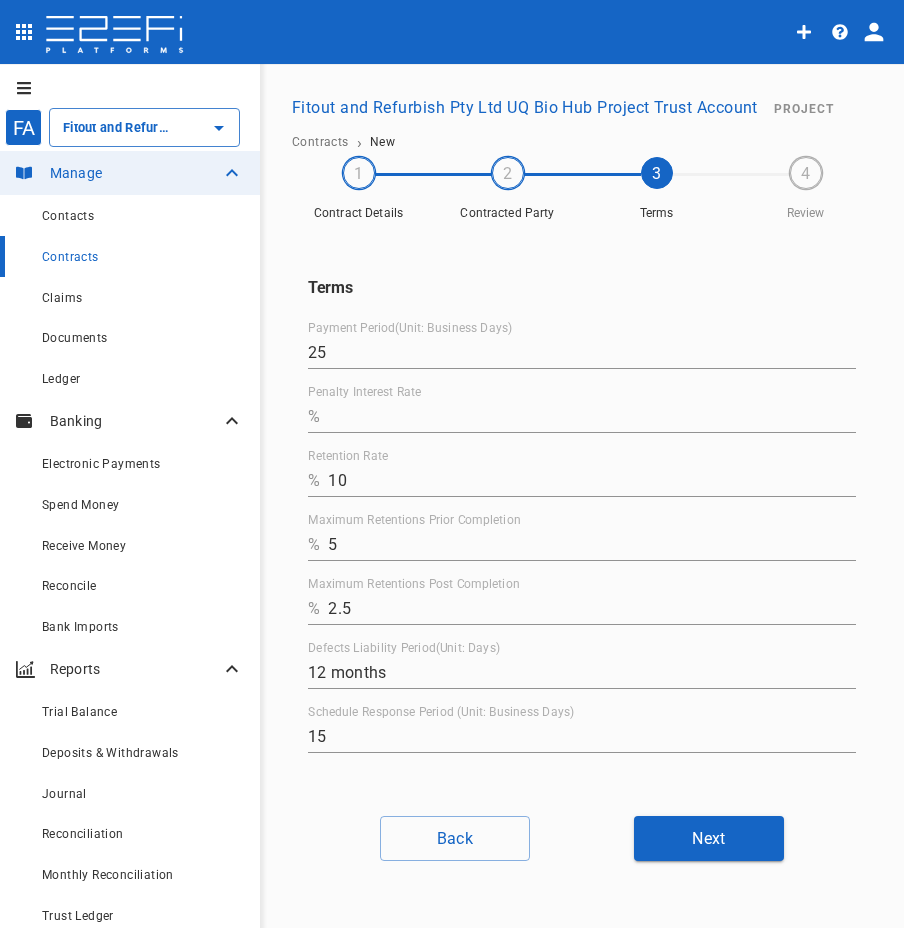 click on "Penalty Interest Rate" at bounding box center [592, 417] 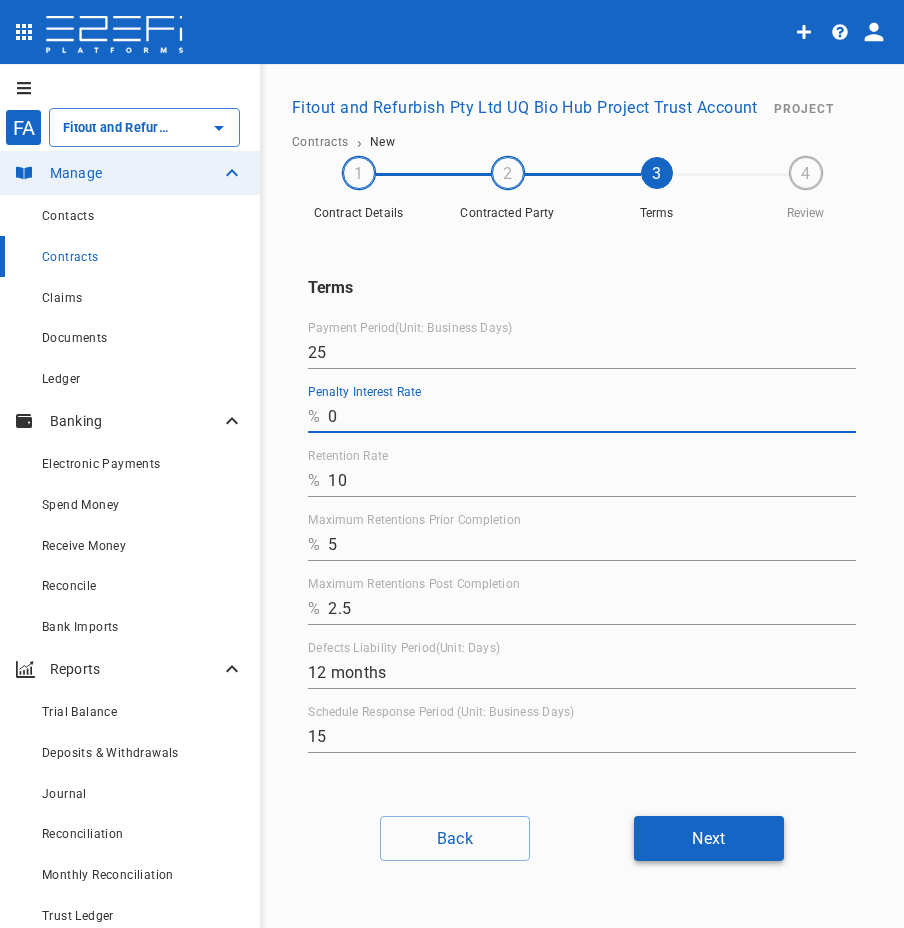 type on "0" 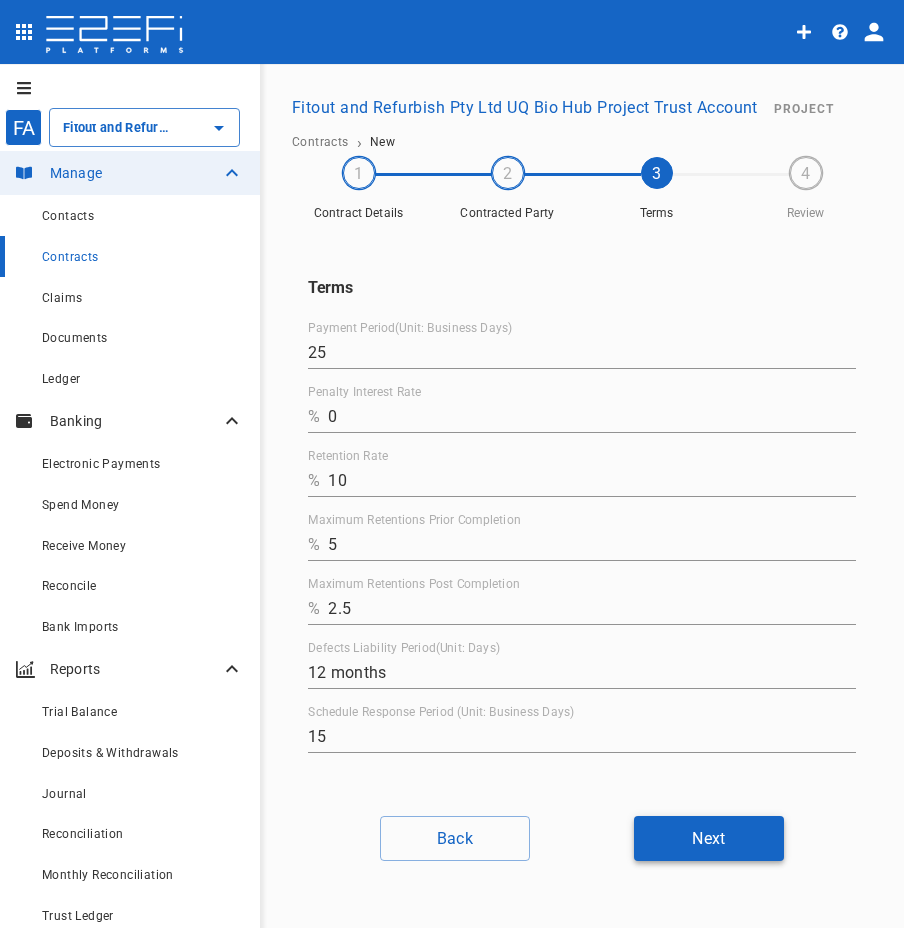 click on "Next" at bounding box center [709, 838] 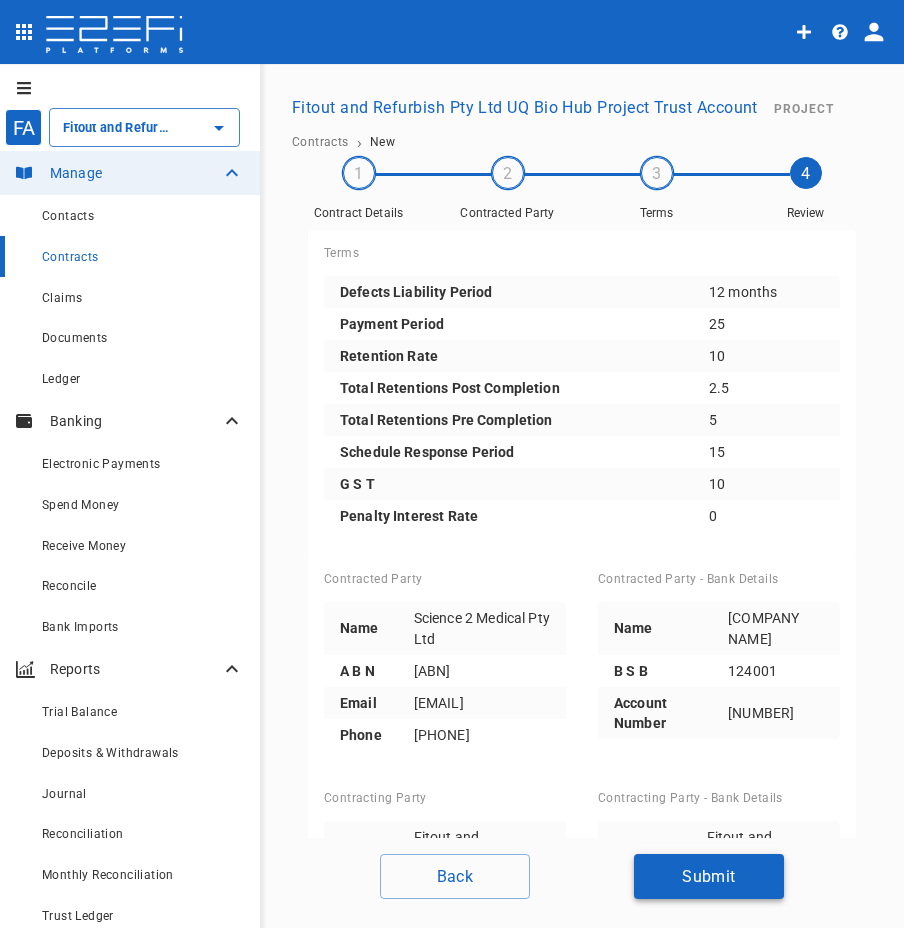 click on "Submit" at bounding box center [709, 876] 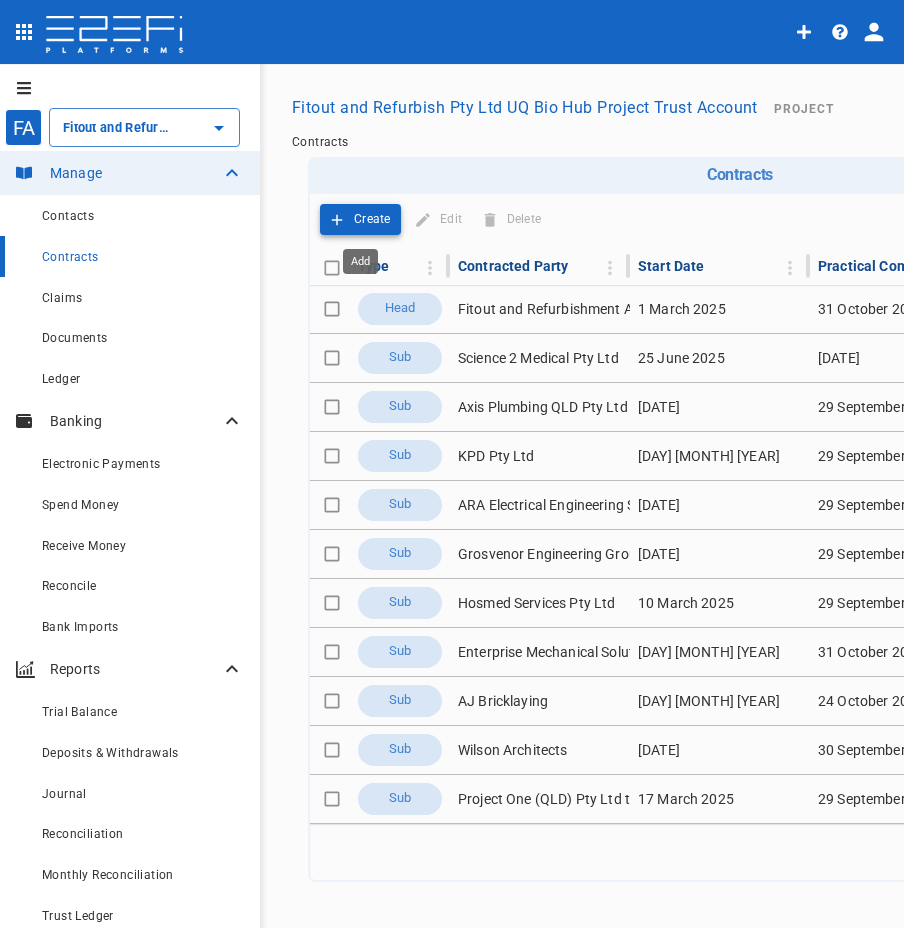 click on "Create" at bounding box center [372, 219] 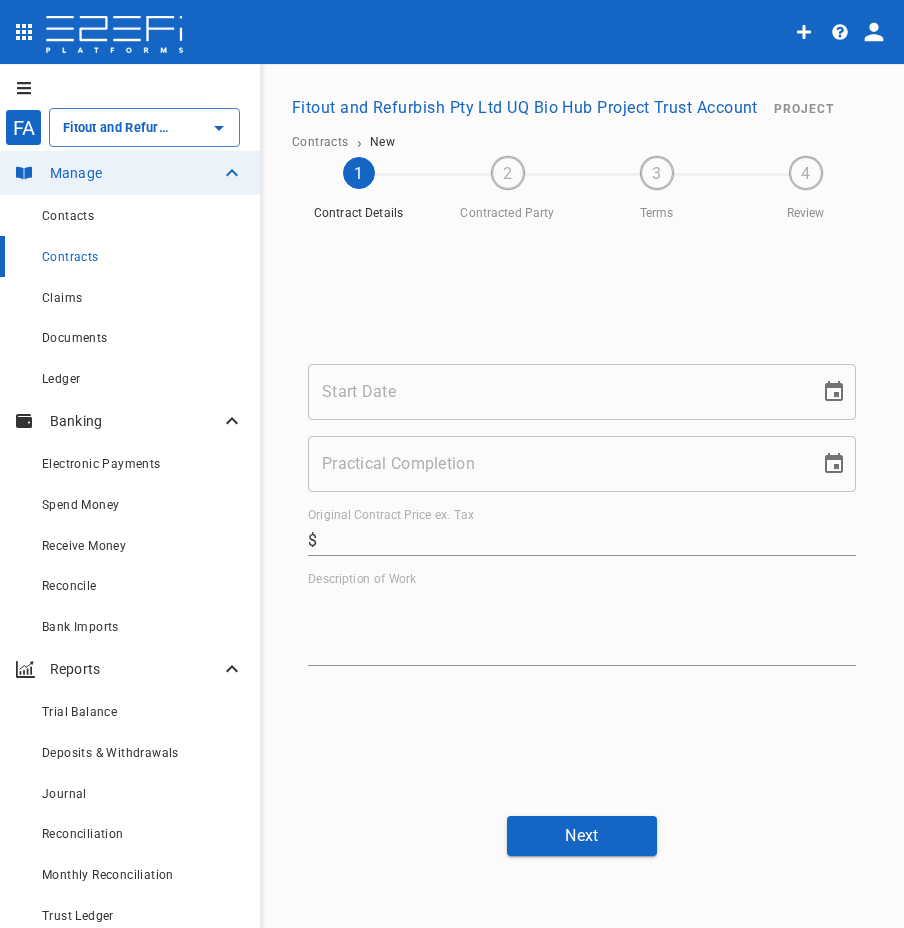 drag, startPoint x: 494, startPoint y: 375, endPoint x: 484, endPoint y: 376, distance: 10.049875 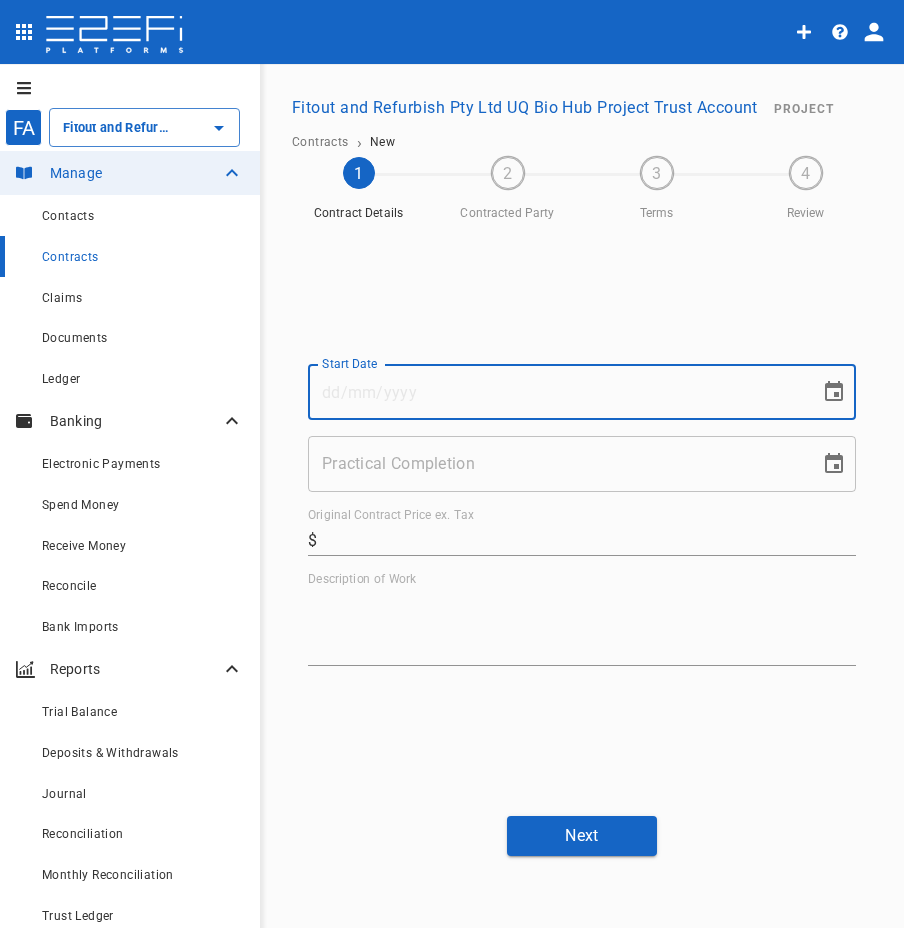 paste on "10/07/2025" 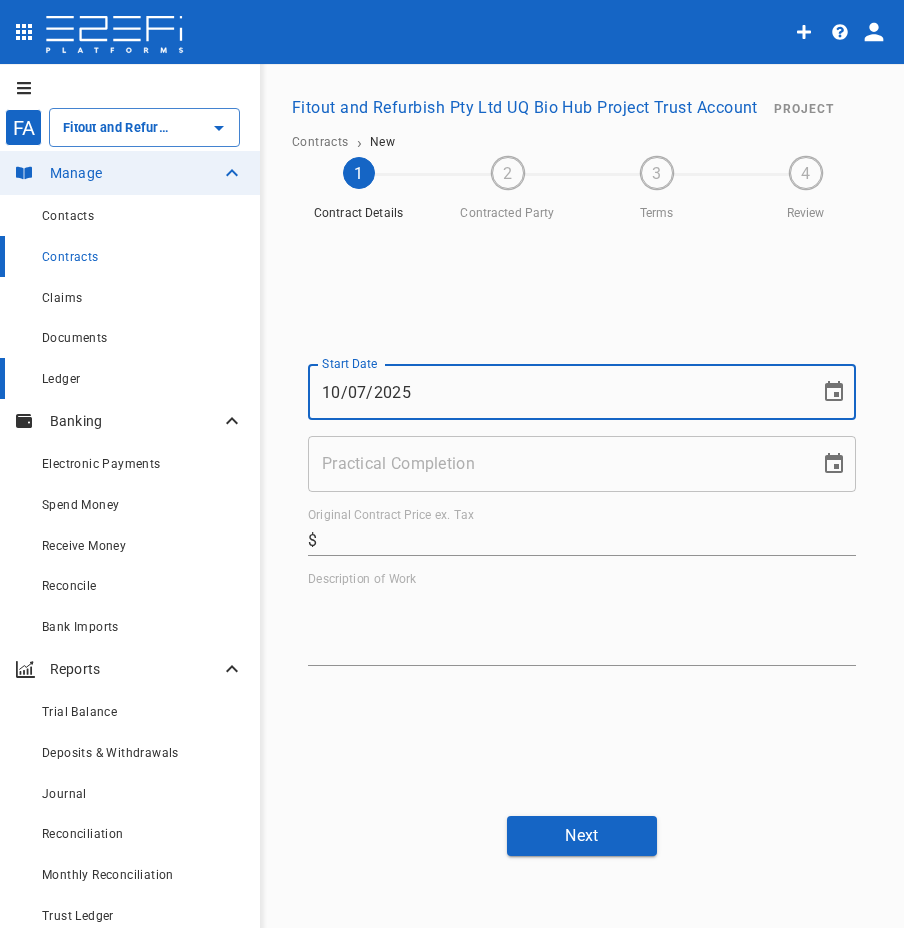 type on "10/07/2025" 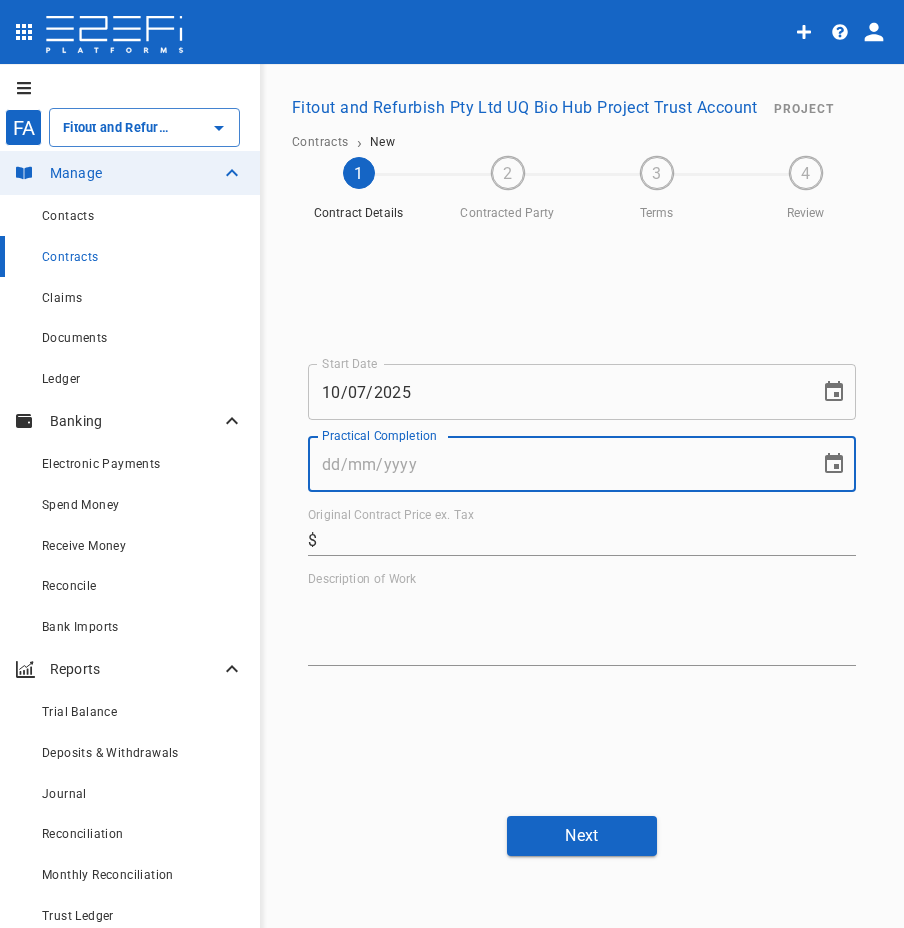 click on "Practical Completion" at bounding box center (557, 464) 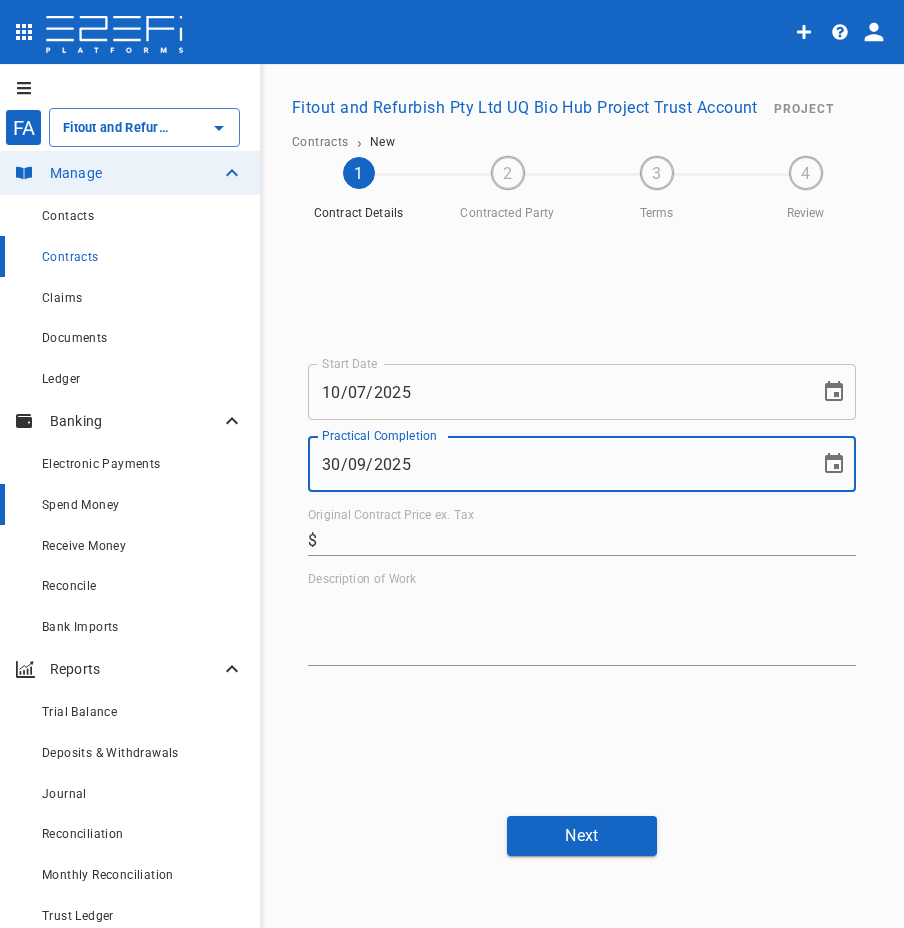 type on "30/09/2025" 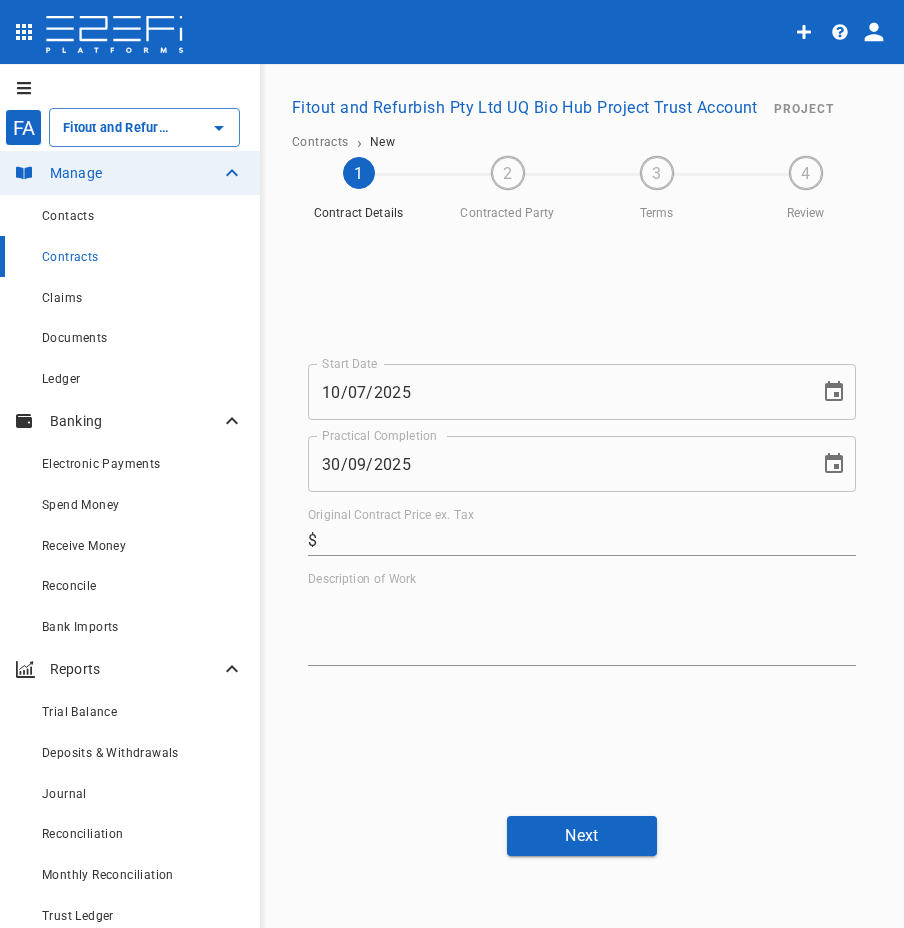 click on "Original Contract Price ex. Tax" at bounding box center [590, 540] 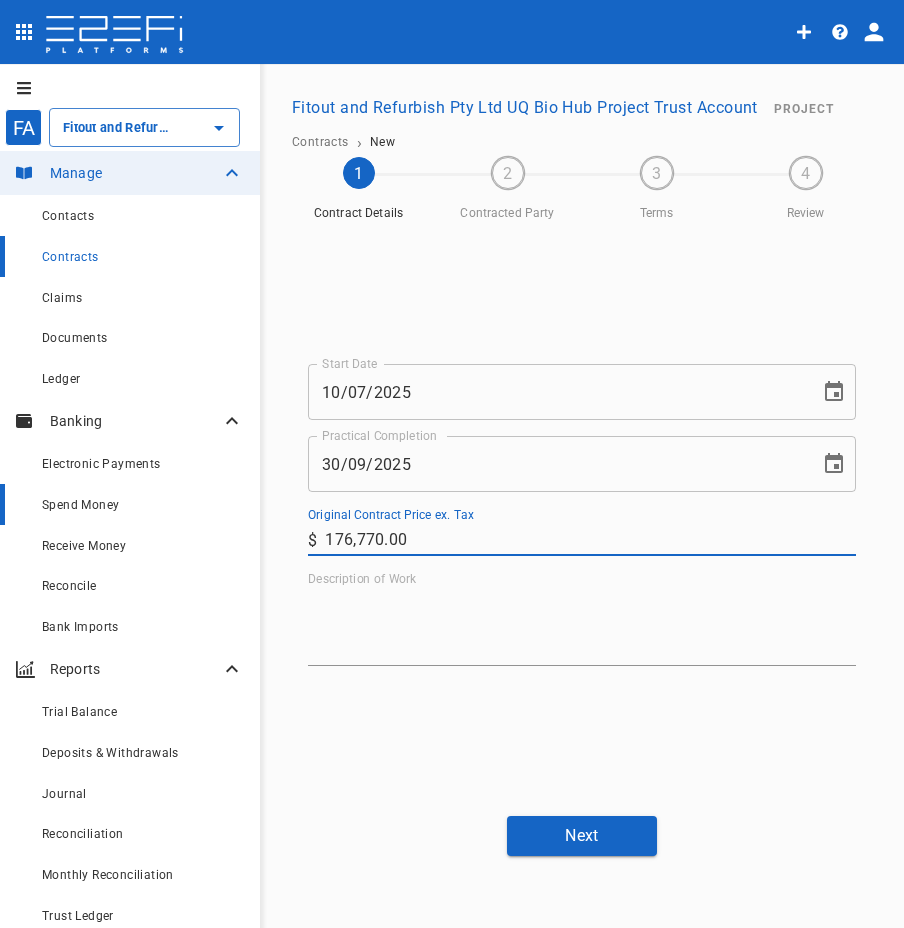 type on "176,770" 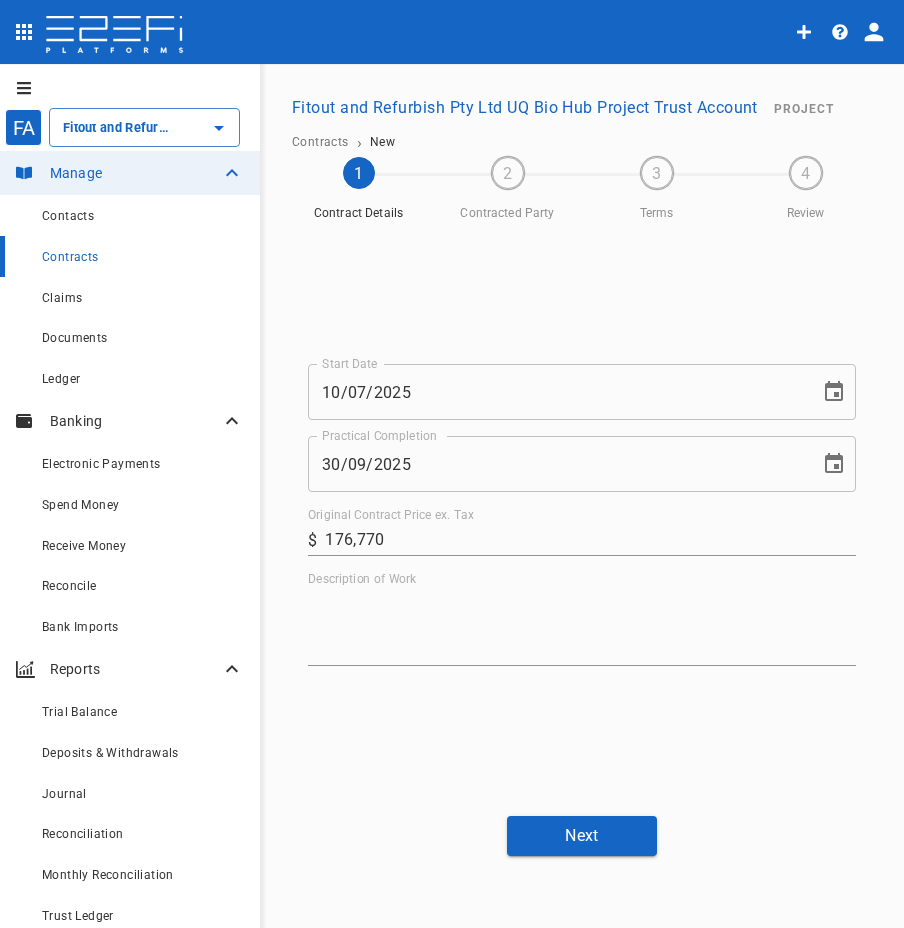 click on "Description of Work" at bounding box center [582, 626] 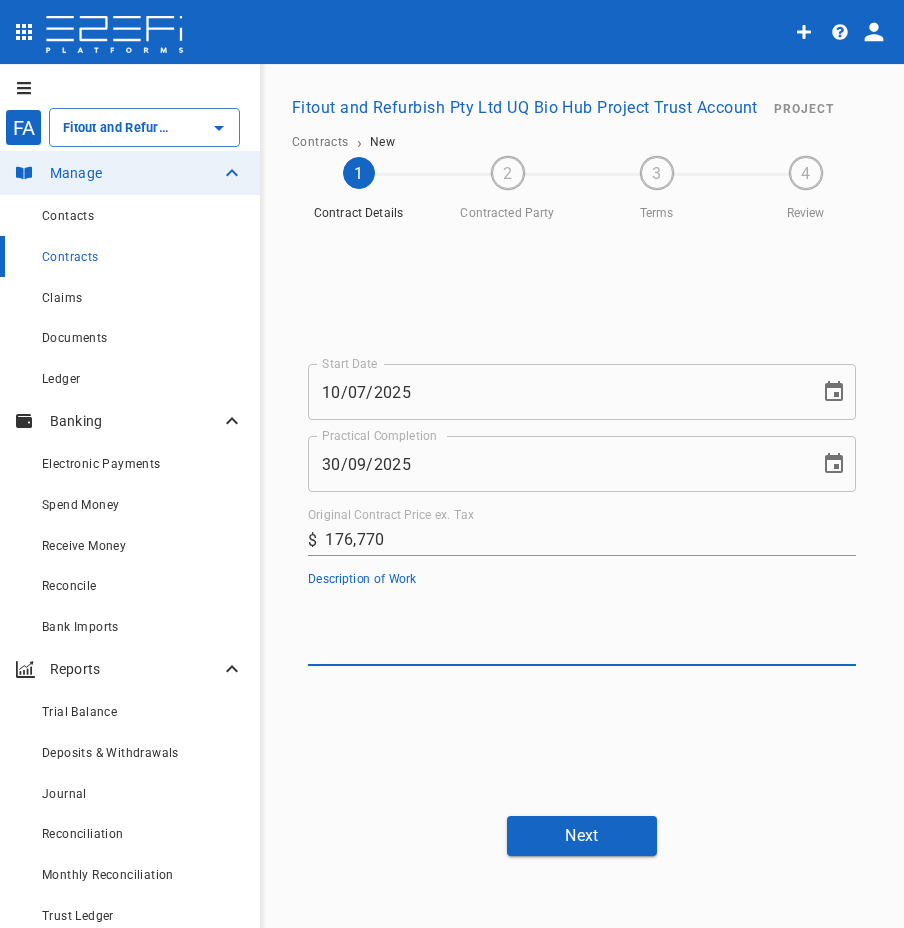paste on "Supply and Install Glazing, as per specifications, drawings, acoustic report and FER</p>" 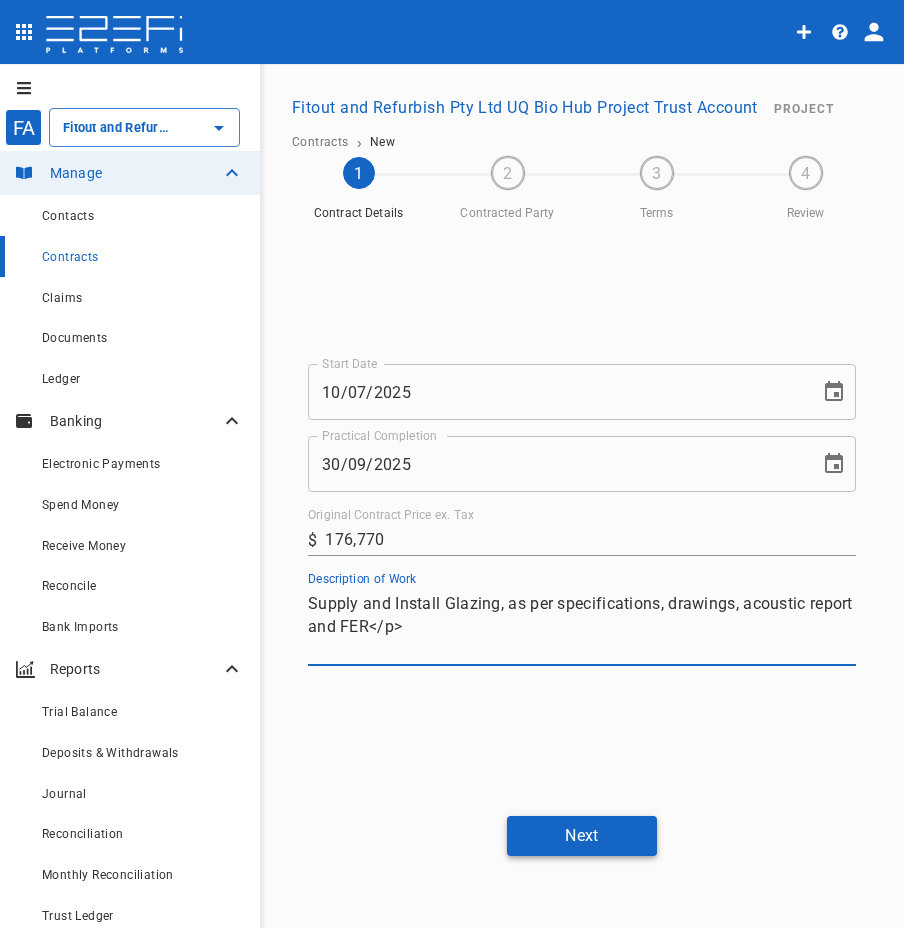 type on "Supply and Install Glazing, as per specifications, drawings, acoustic report and FER</p>" 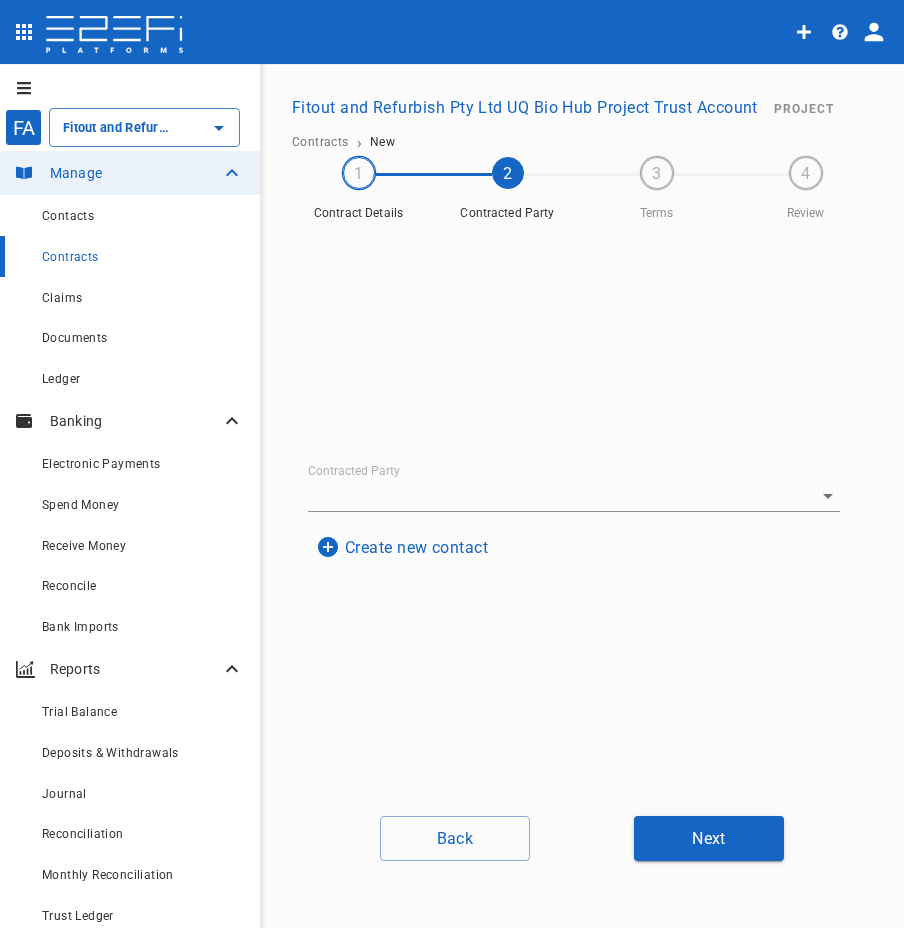 click on "Create new contact" at bounding box center (402, 547) 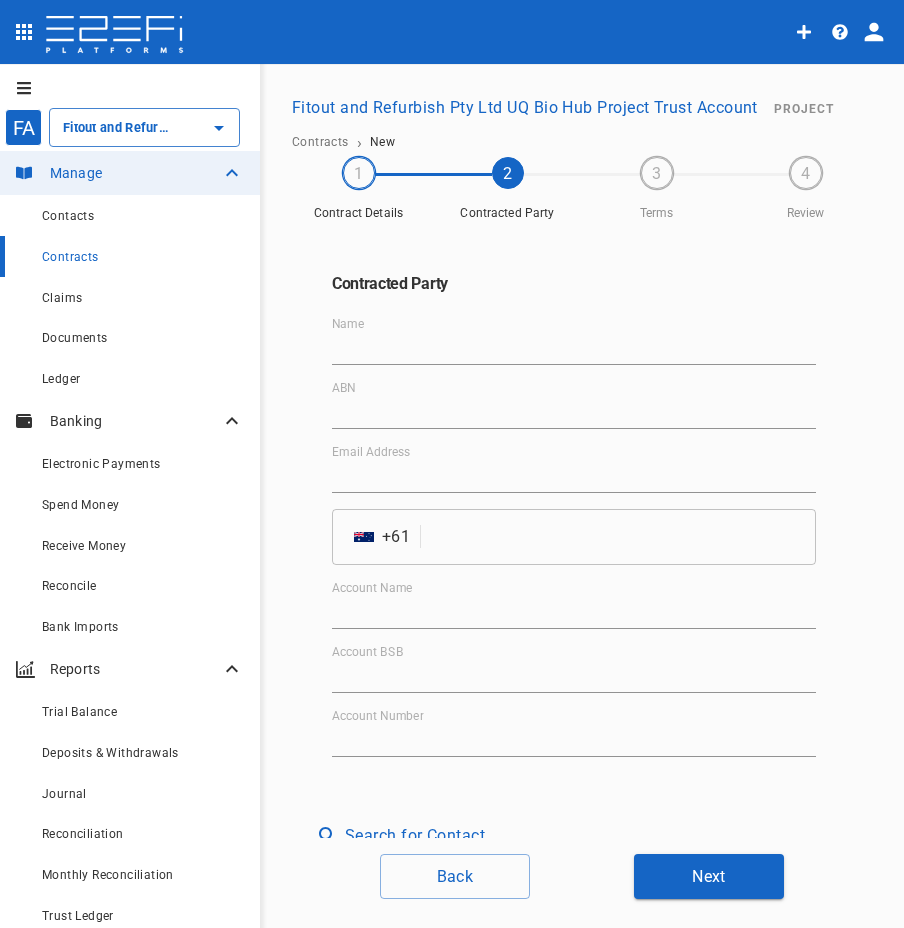 click on "Name" at bounding box center (574, 341) 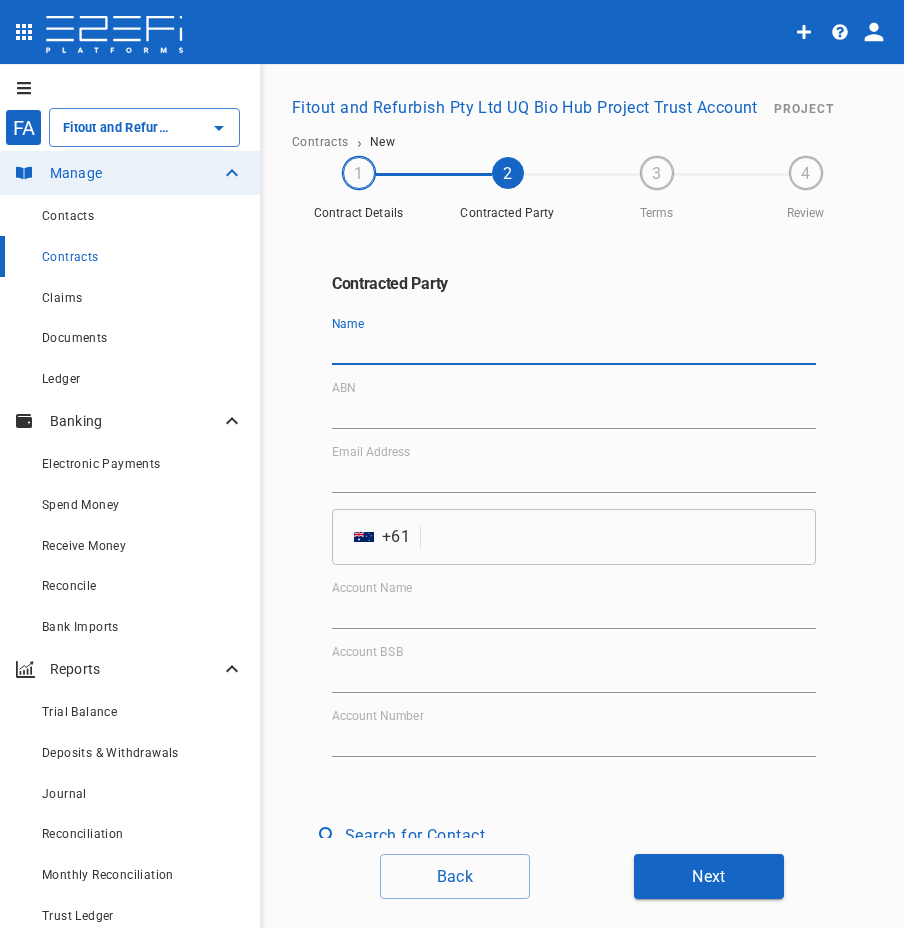 paste on "Fitout Glass & Aluminium Pty Ltd" 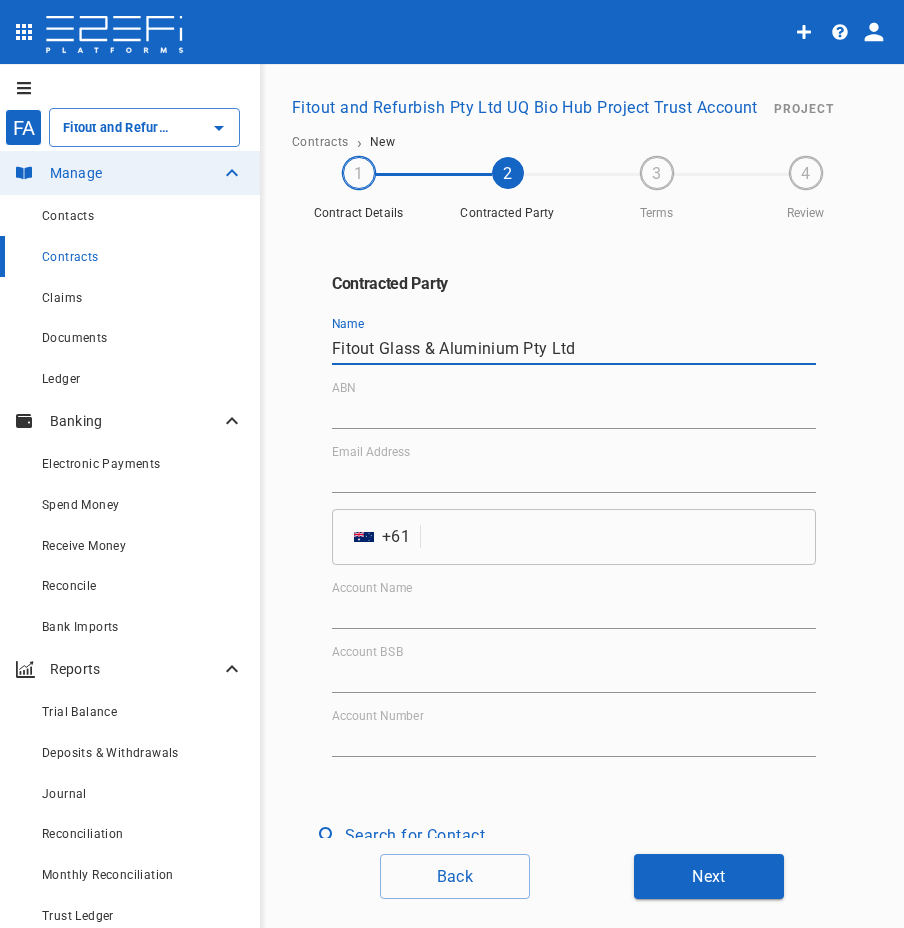 type on "Fitout Glass & Aluminium Pty Ltd" 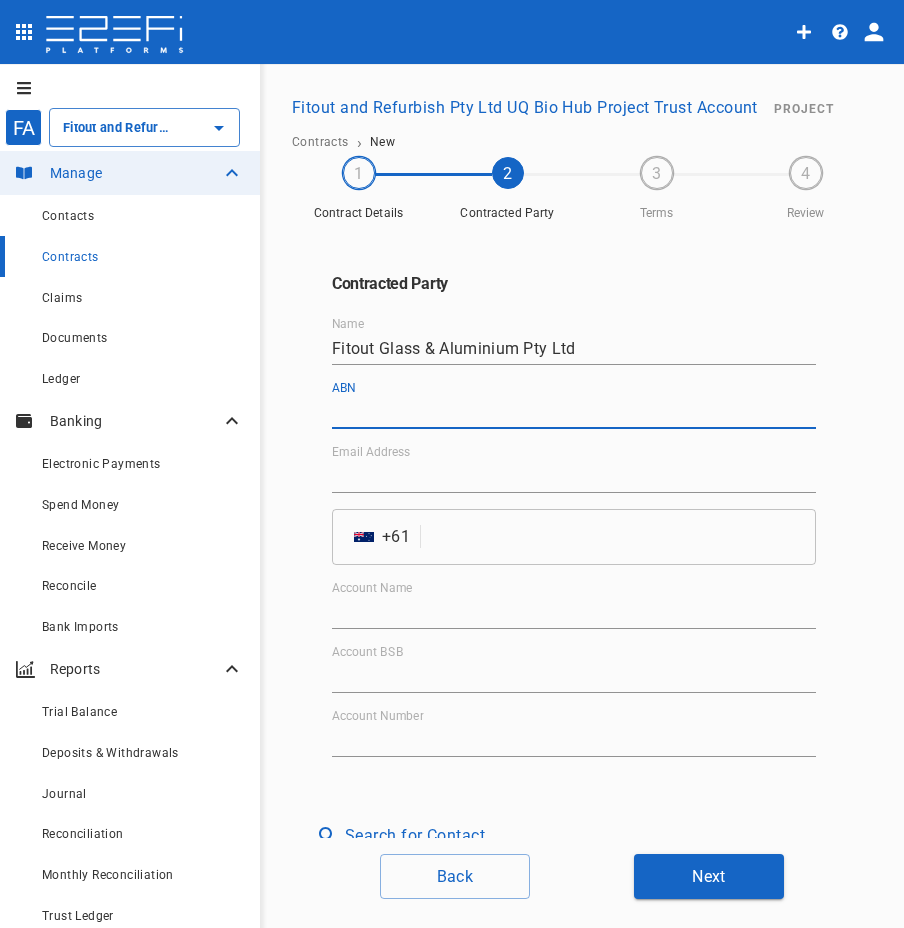click on "ABN" at bounding box center (574, 413) 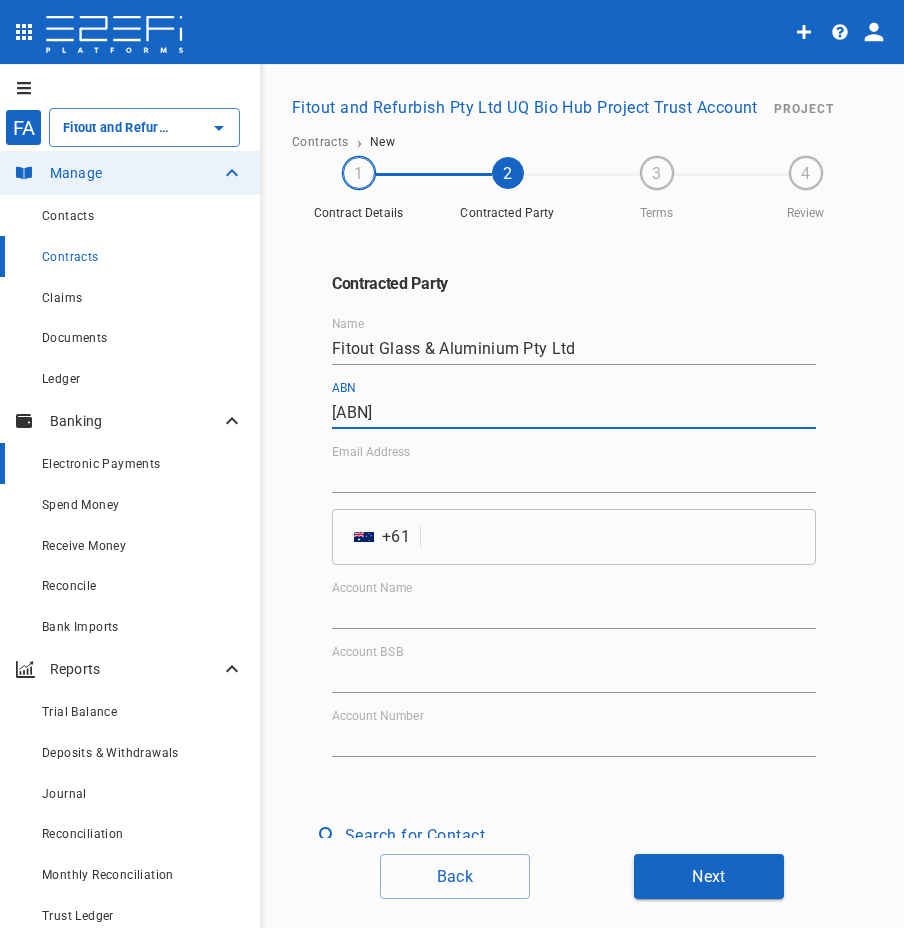 type on "[ABN]" 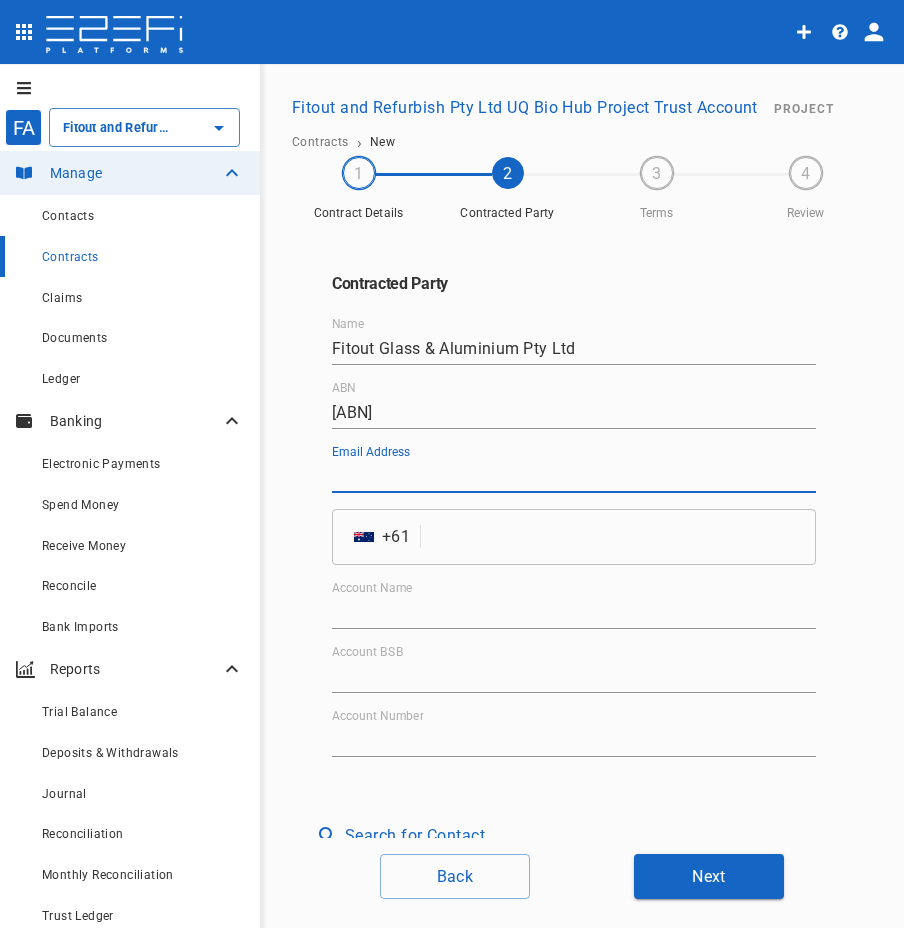 click on "Email Address" at bounding box center (574, 477) 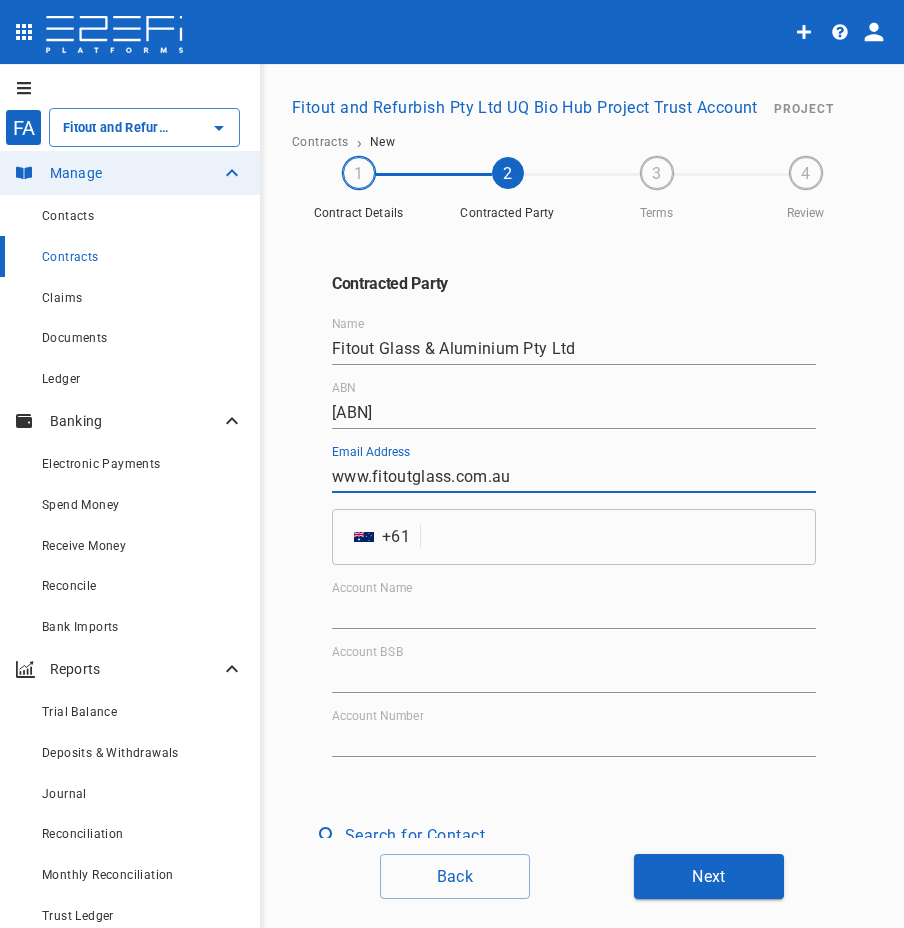 type on "www.fitoutglass.com.au" 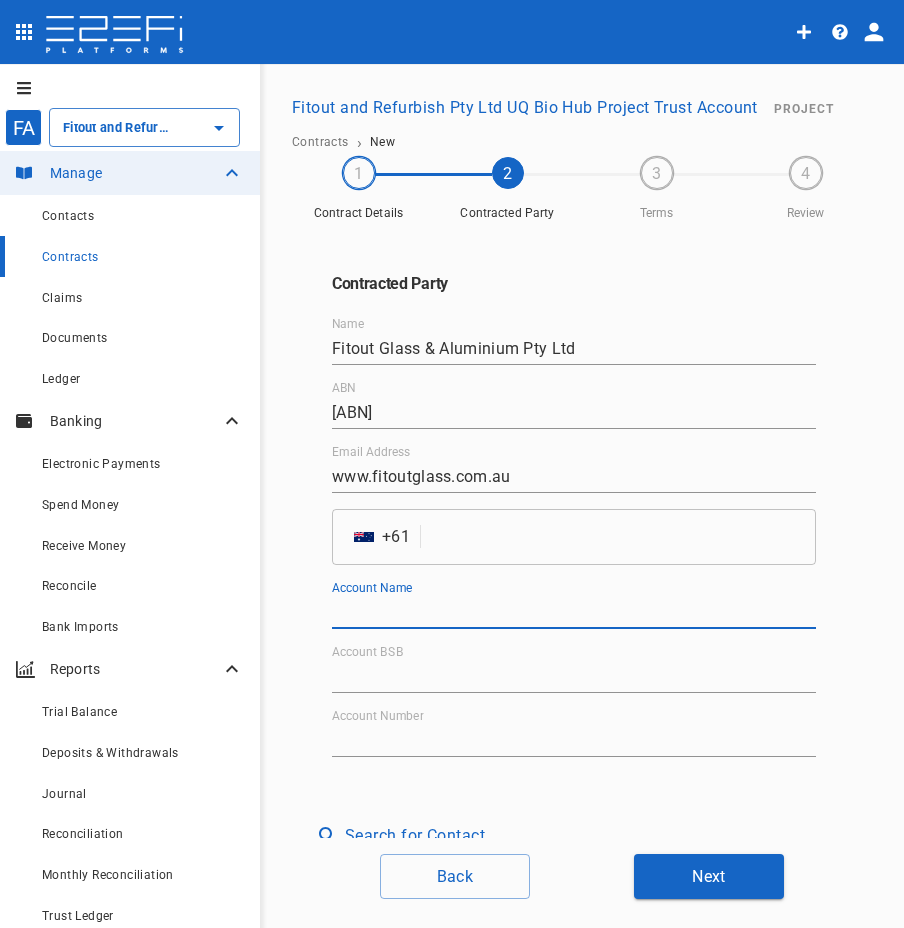 click at bounding box center [622, 537] 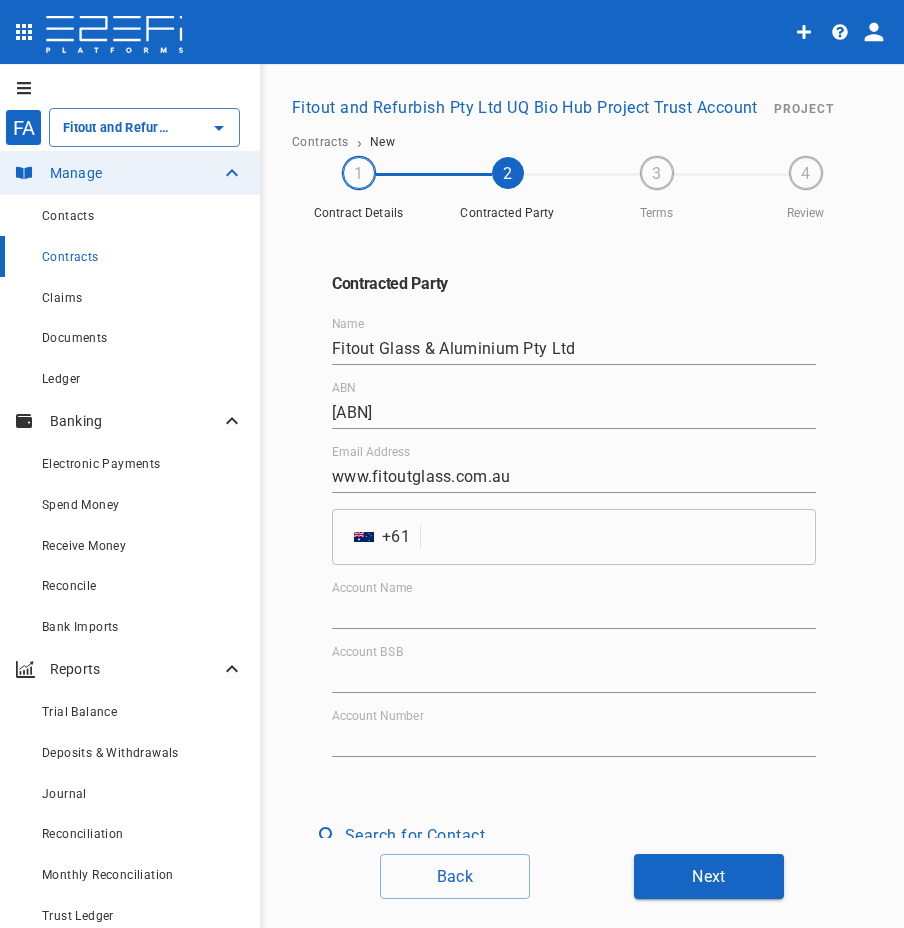 click at bounding box center [622, 537] 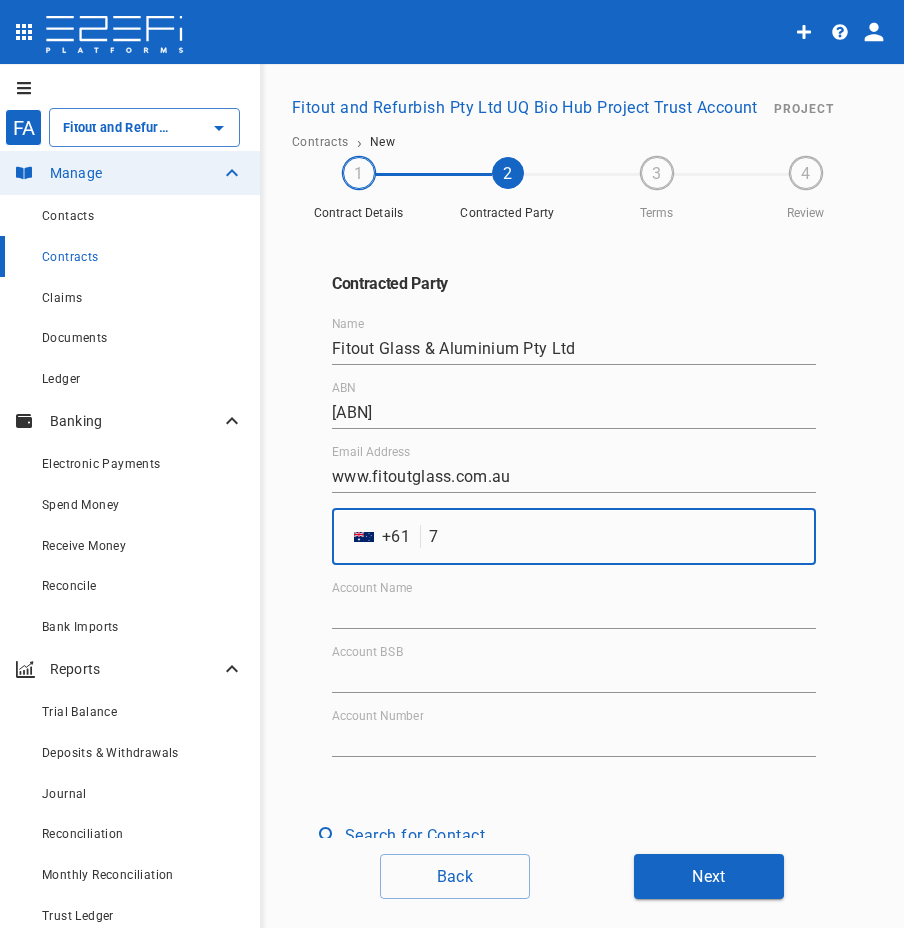 paste on "[PHONE]" 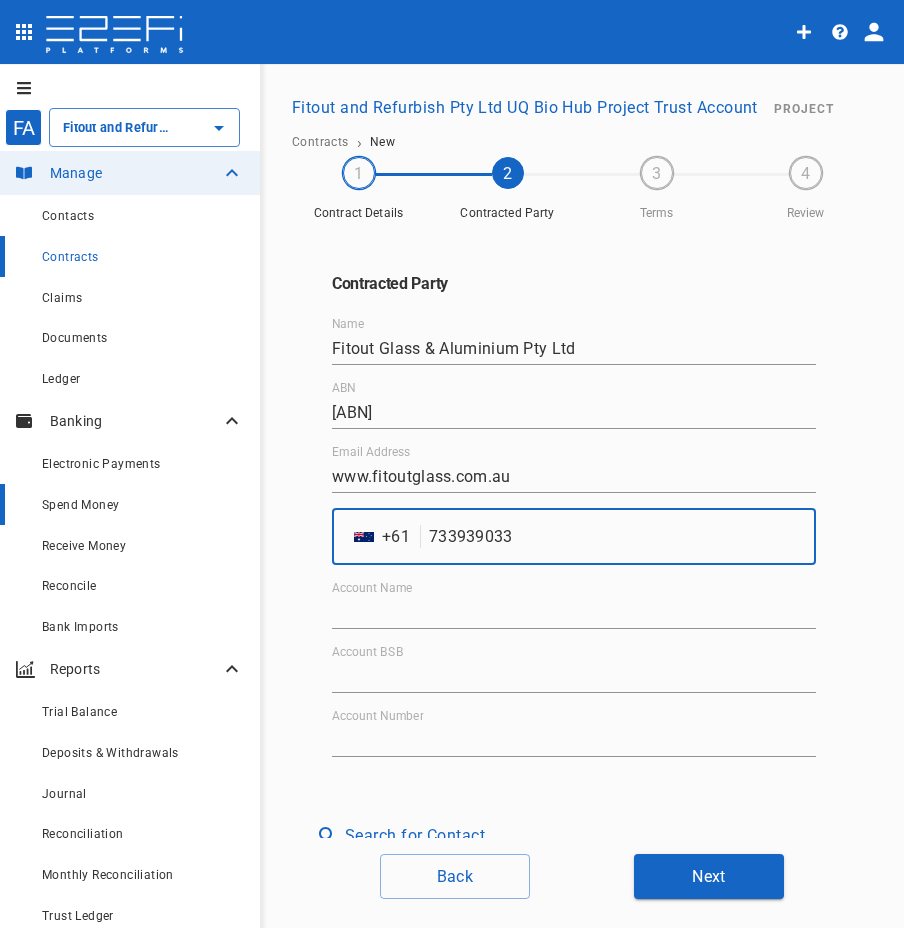 type on "733939033" 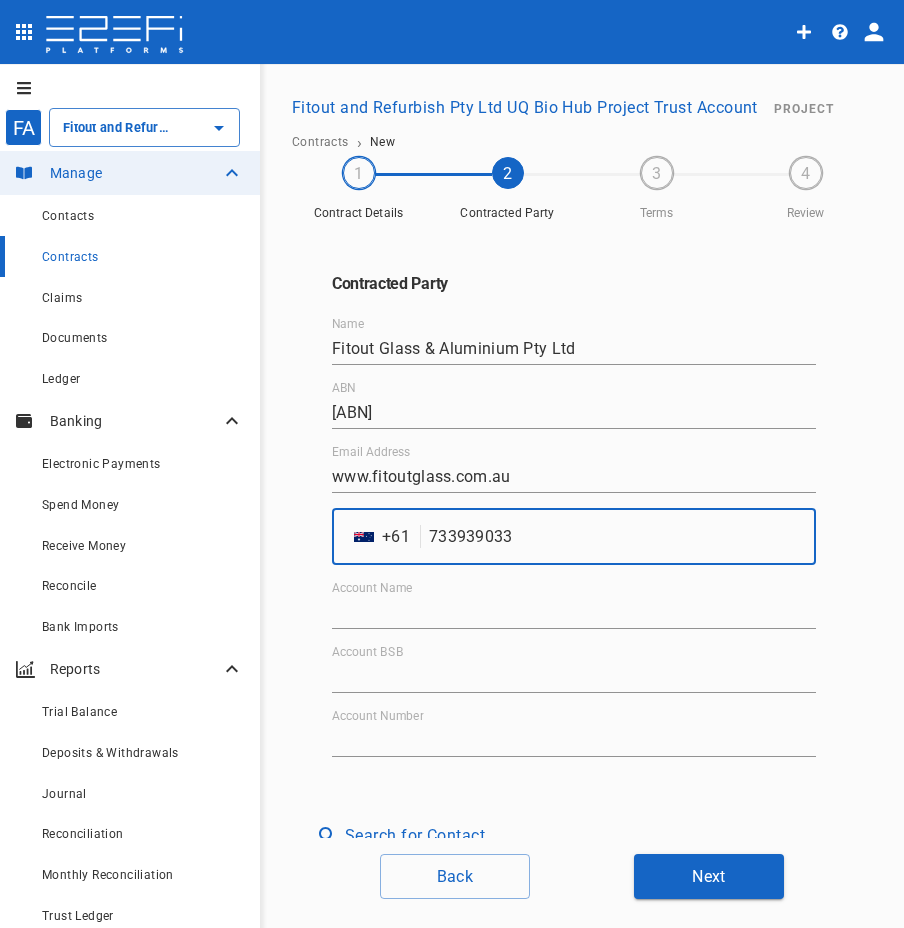 click on "Account Name" at bounding box center (574, 613) 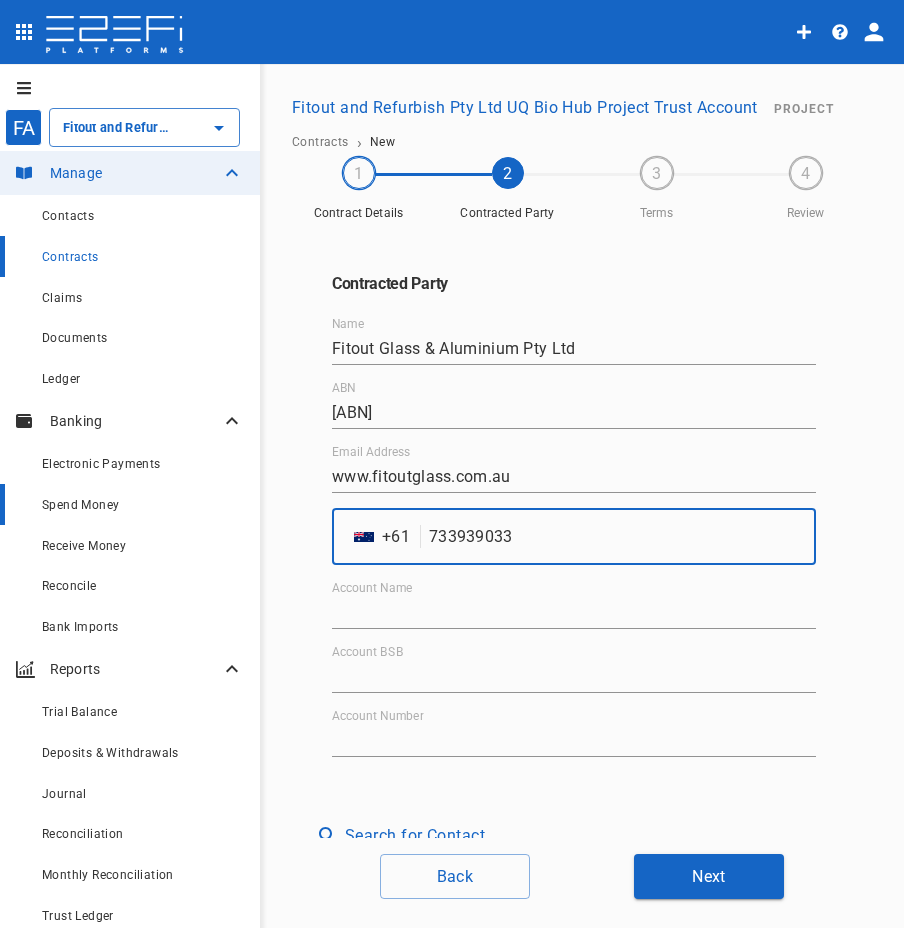 paste 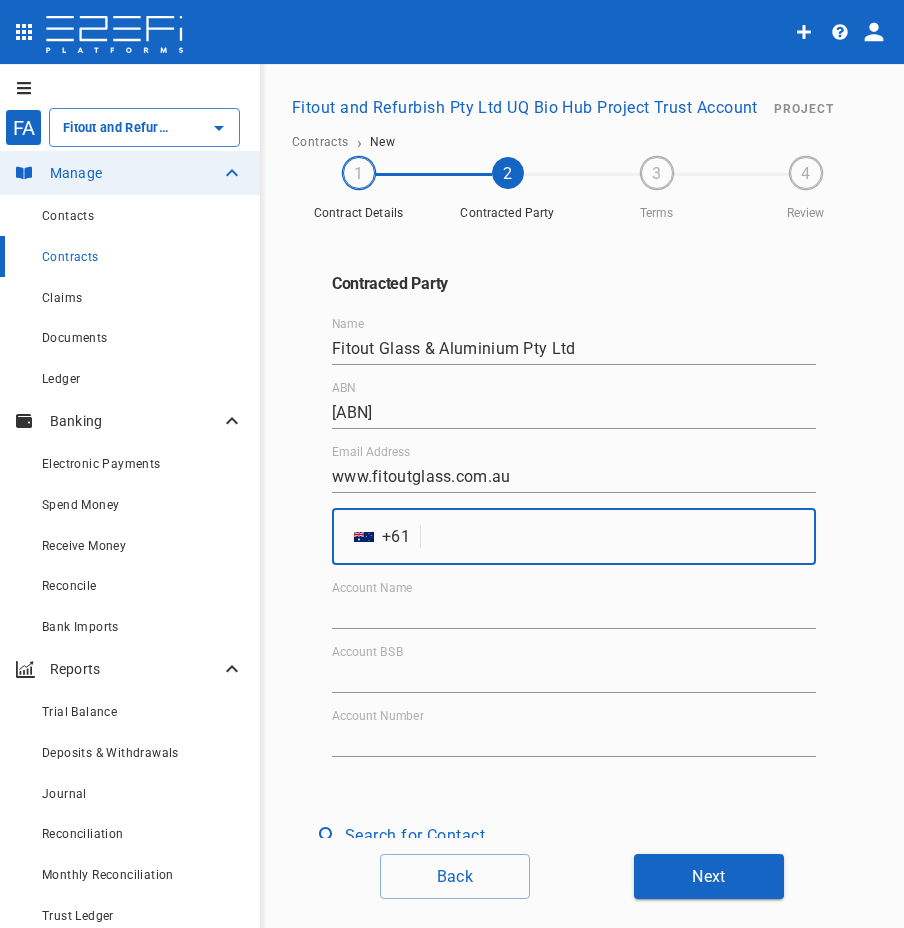 type 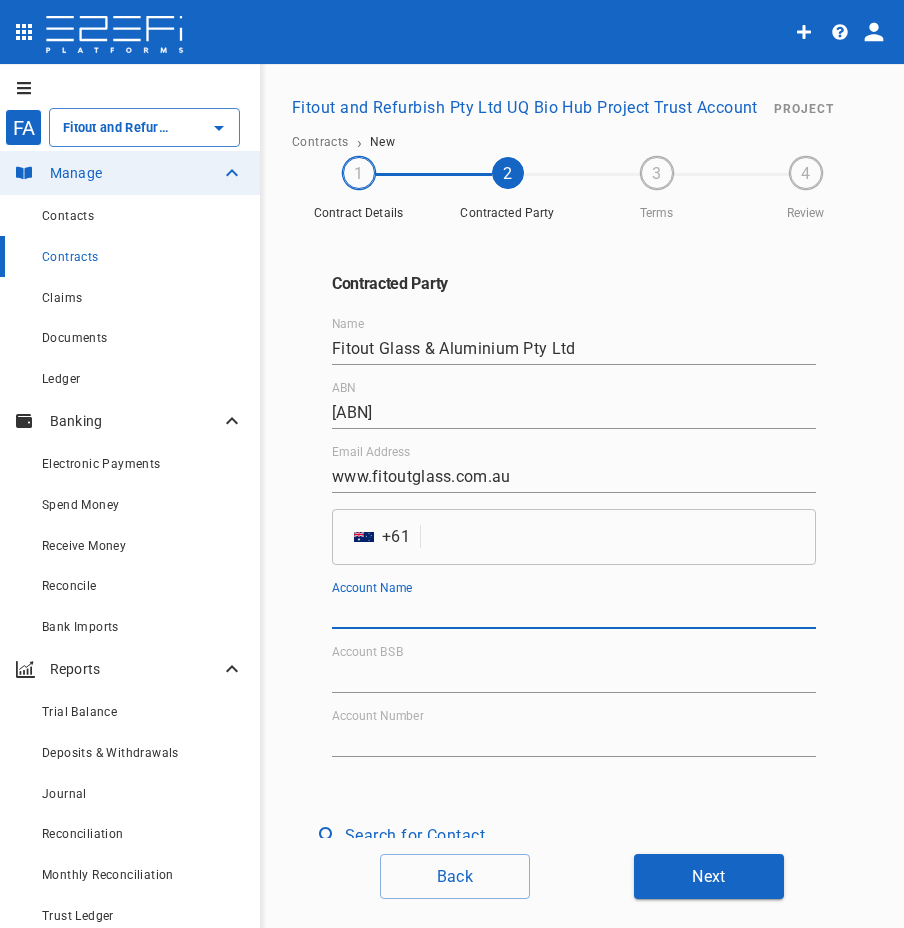 paste on "Fitout Glass & Aluminium Pty Ltd" 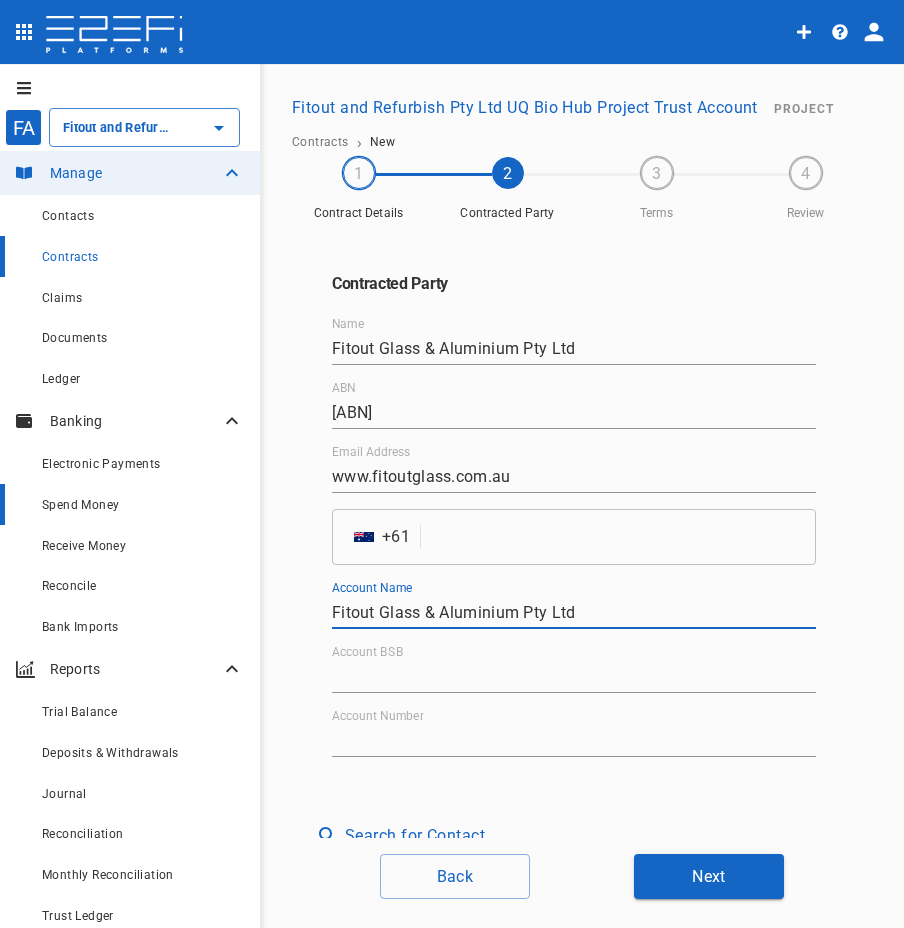 type on "Fitout Glass & Aluminium Pty Ltd" 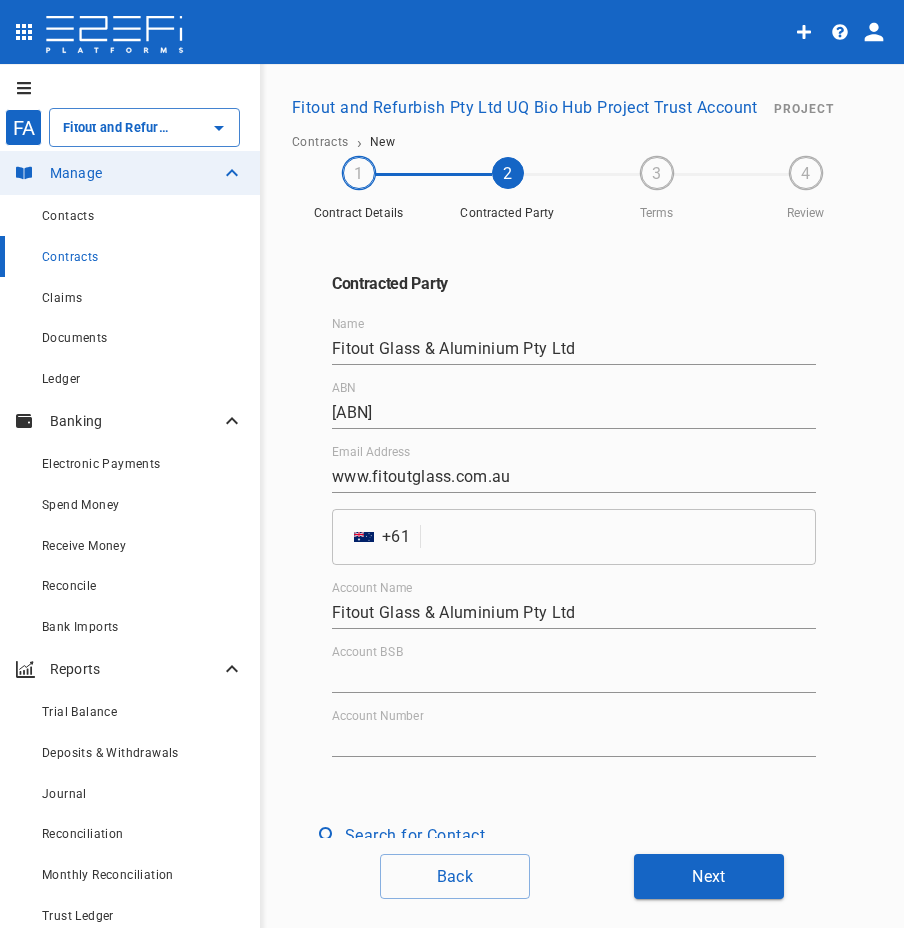 click at bounding box center (622, 537) 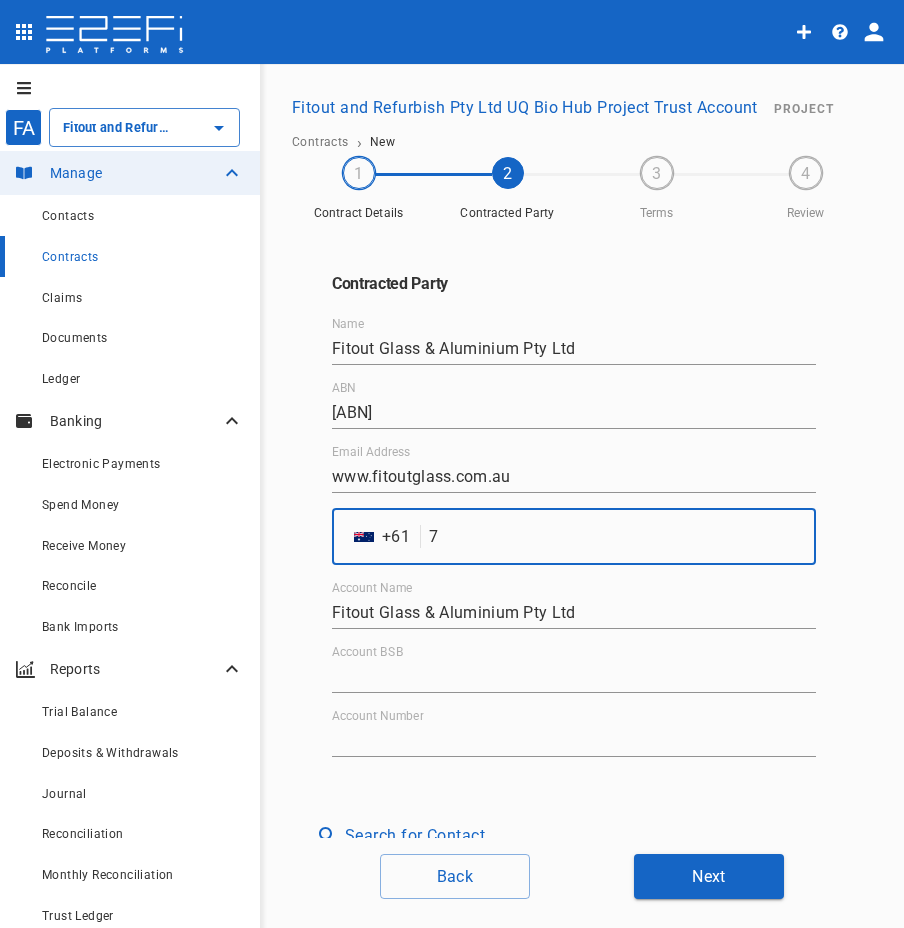 paste on "[PHONE]" 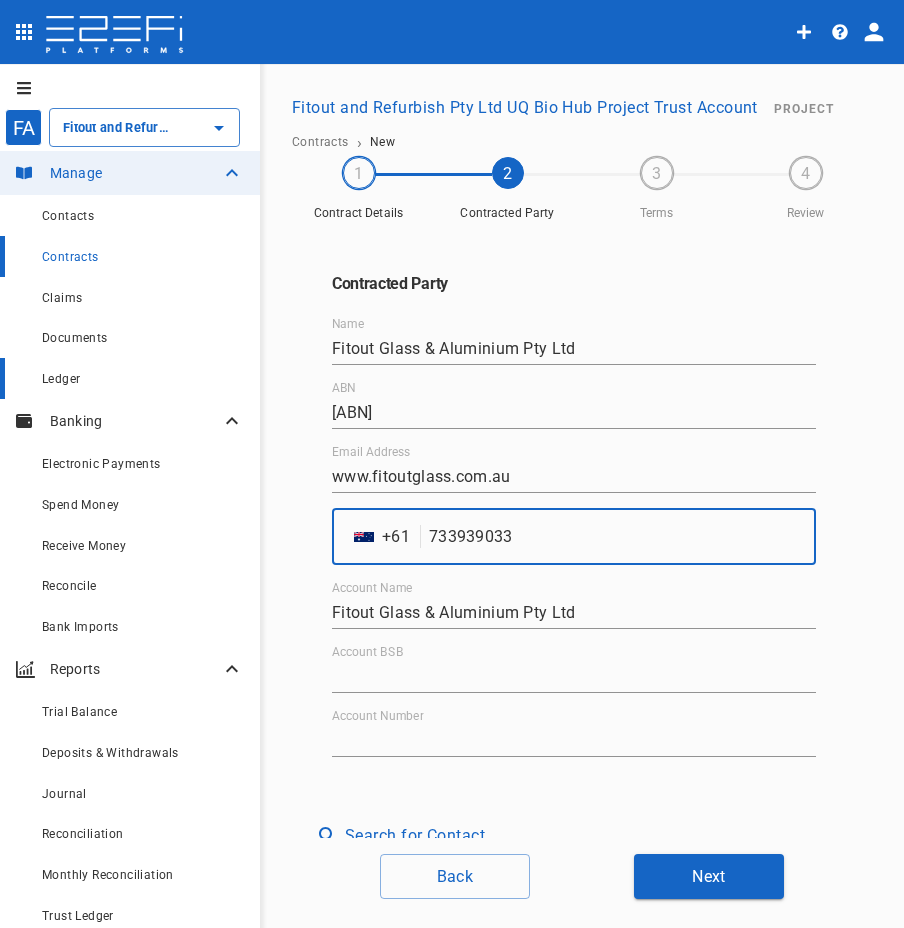 type on "733939033" 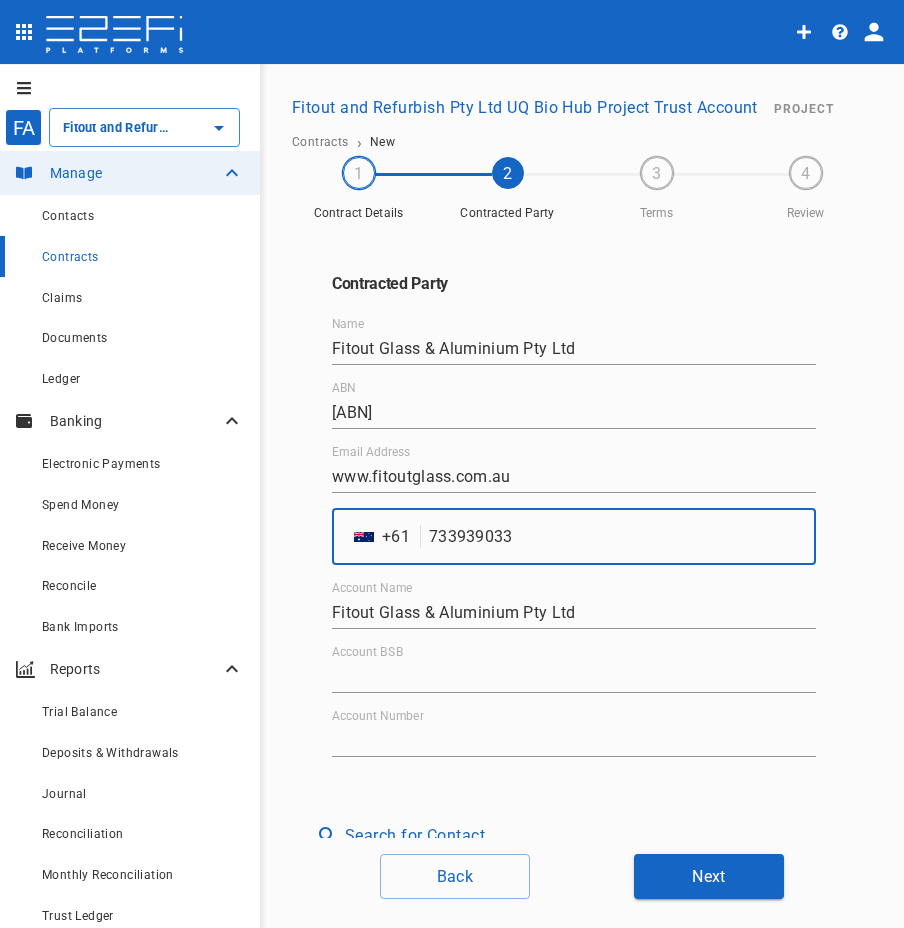 click on "Account BSB" at bounding box center (574, 669) 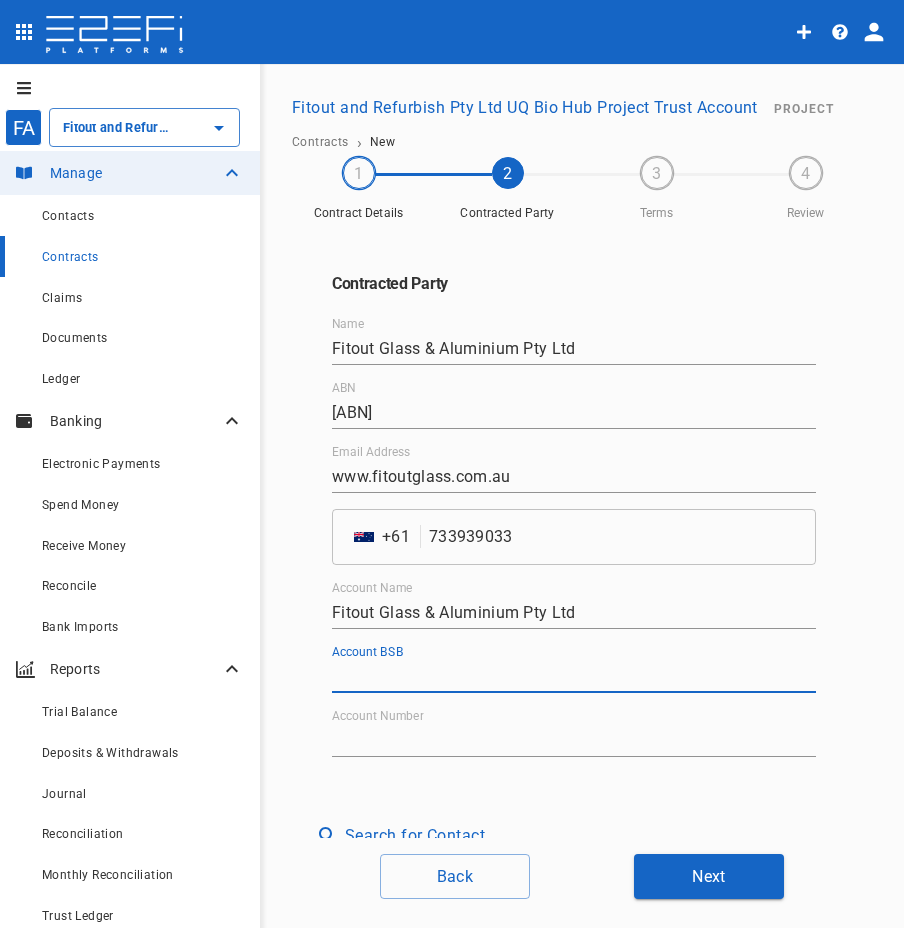 paste on "[NUMBER]" 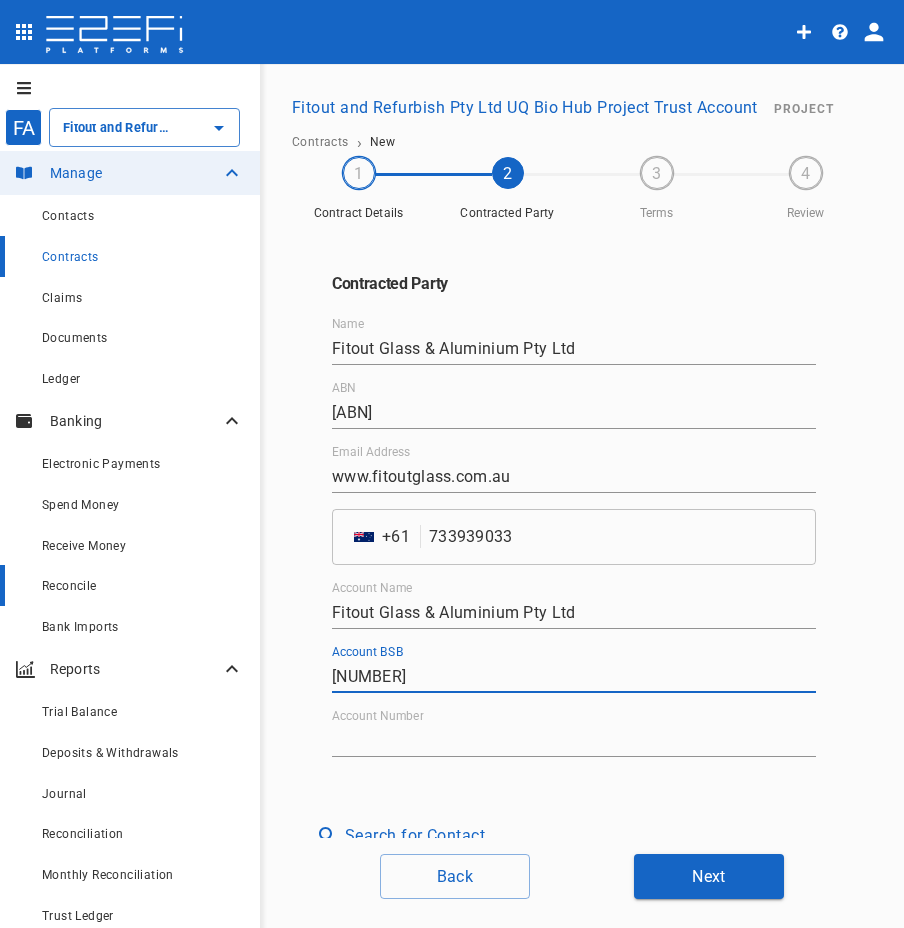 type on "[NUMBER]" 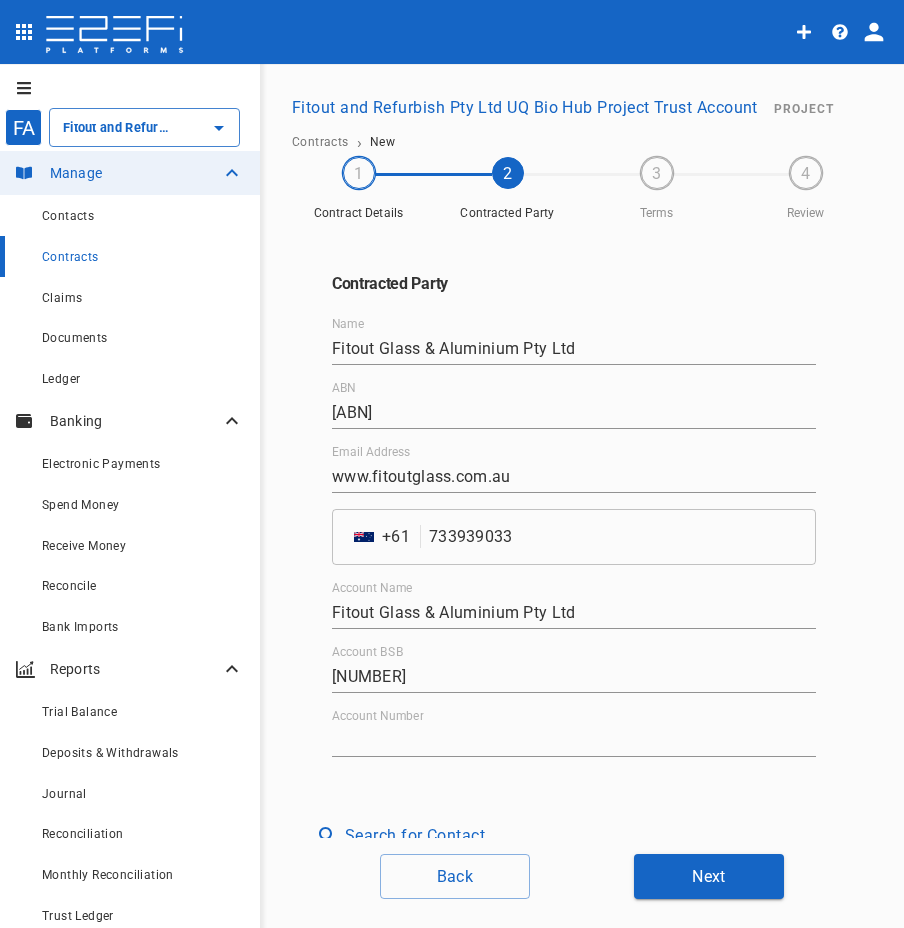 click on "Account Number" at bounding box center [574, 741] 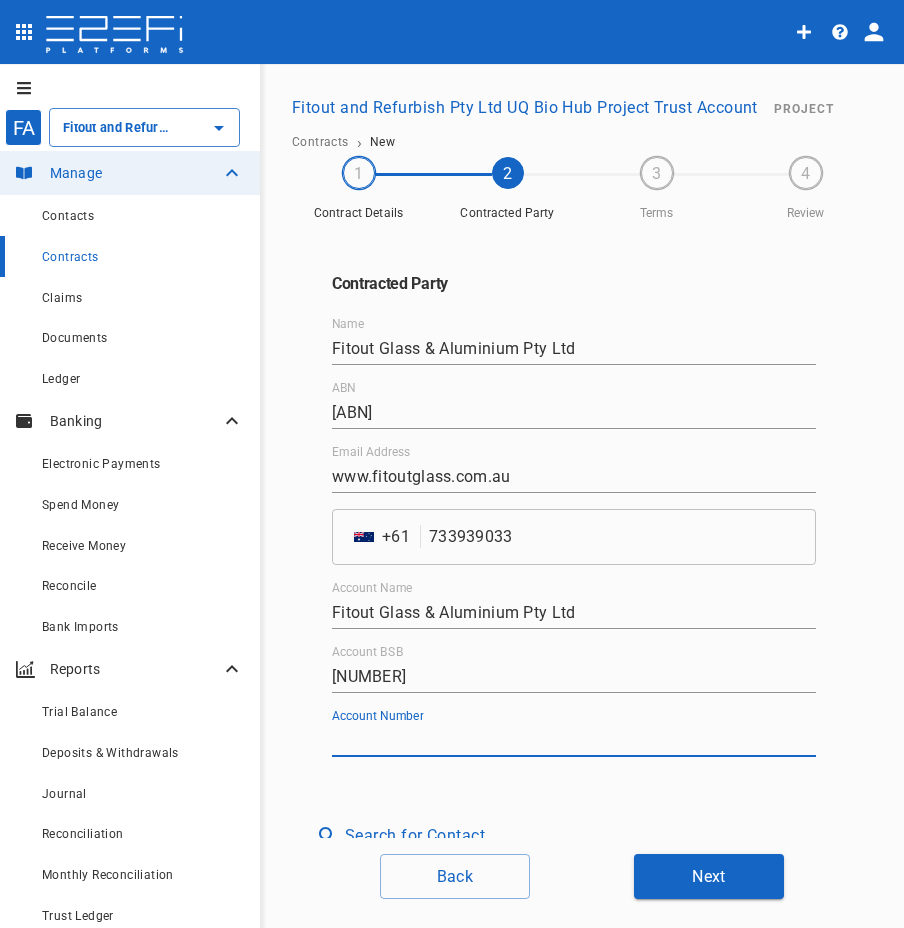 paste on "10342759" 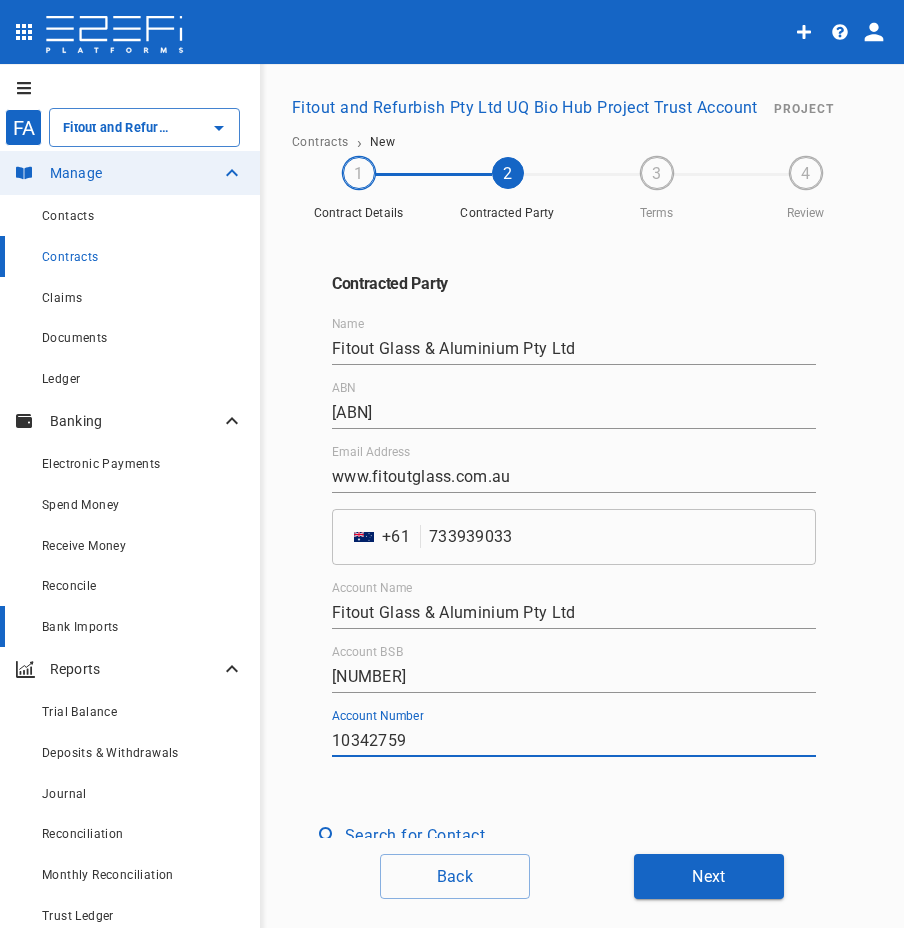 type on "10342759" 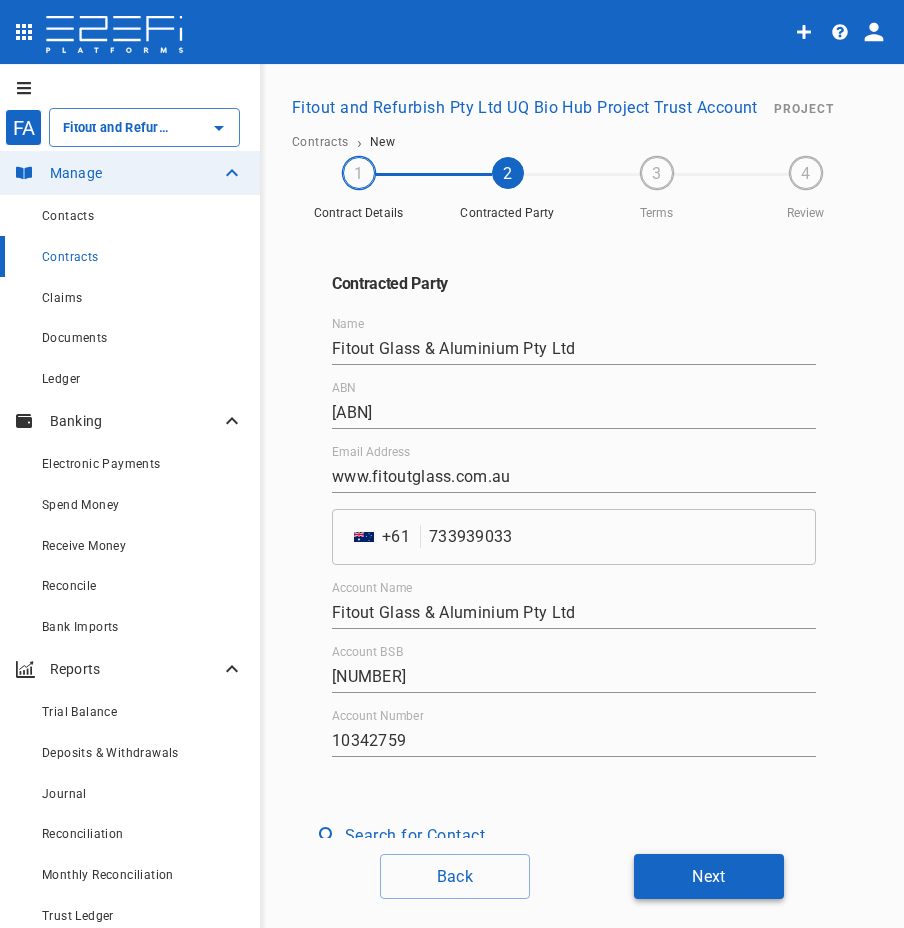 click on "Next" at bounding box center (709, 876) 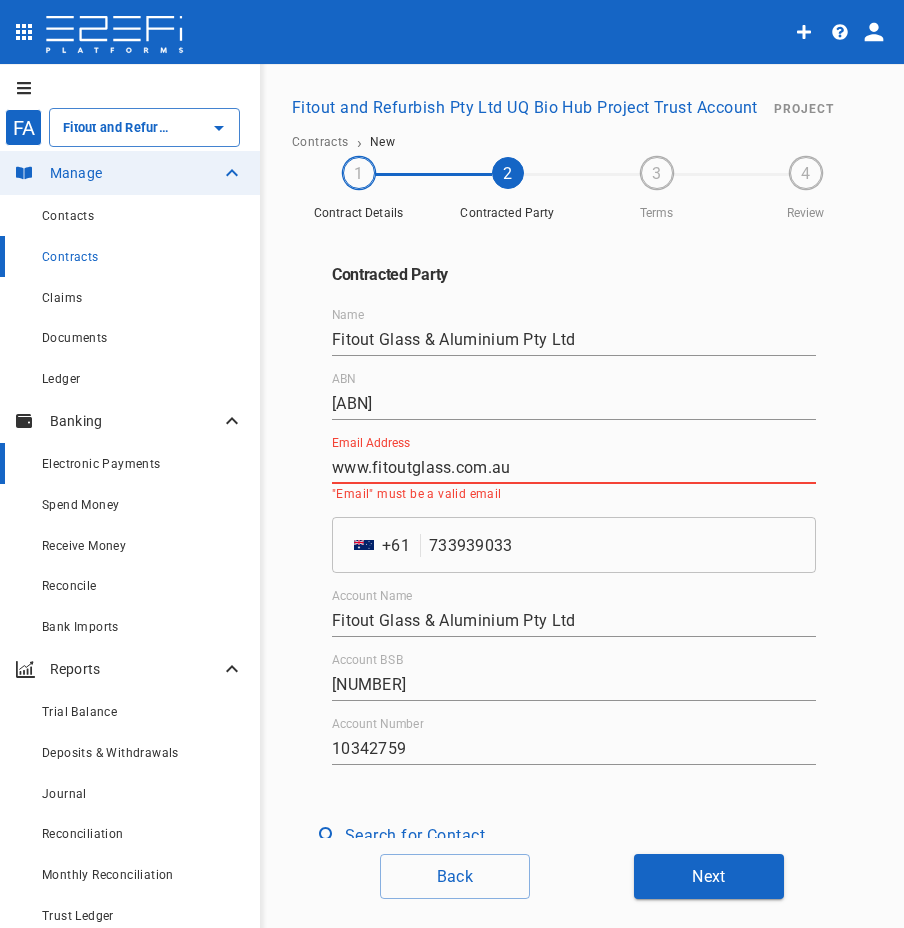 drag, startPoint x: 513, startPoint y: 468, endPoint x: 232, endPoint y: 449, distance: 281.6416 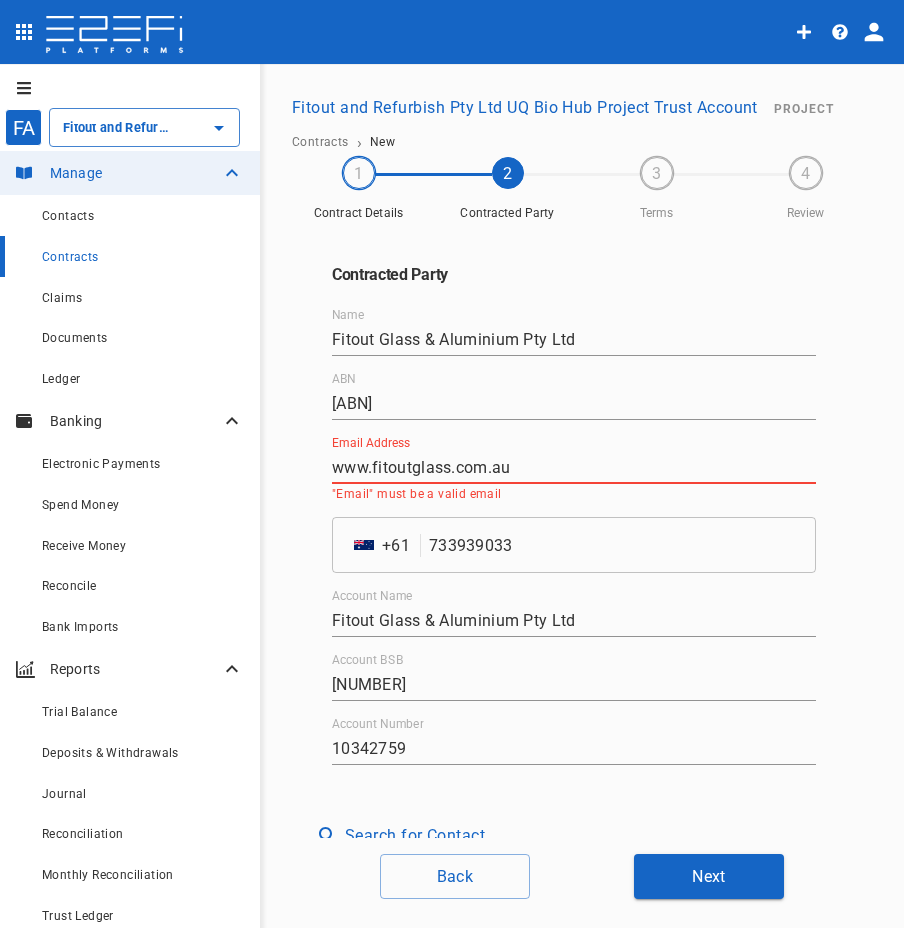 paste on "info@[REDACTED]" 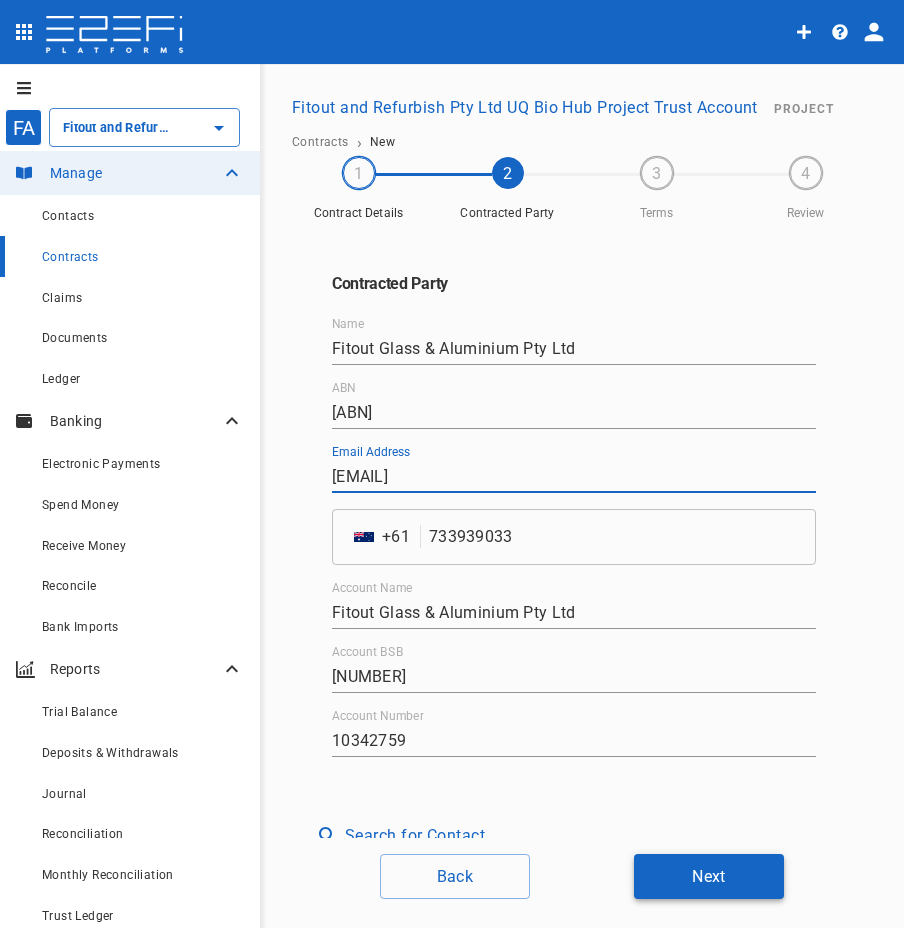 type on "[EMAIL]" 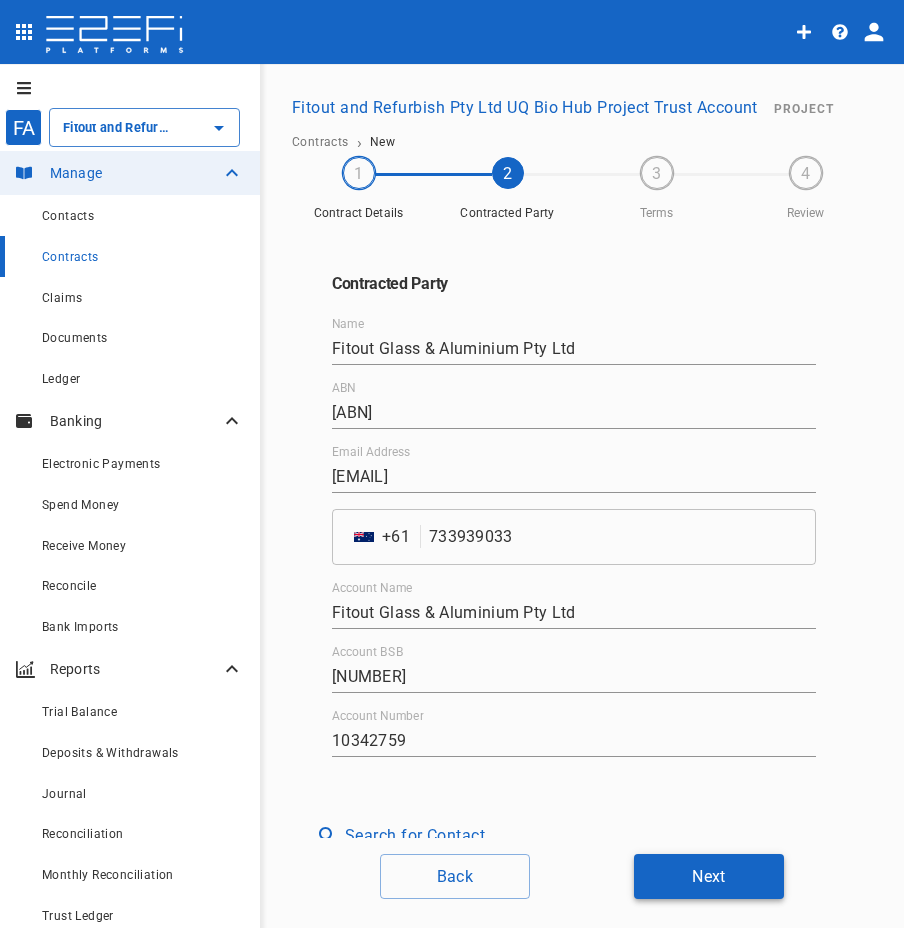 click on "Next" at bounding box center (709, 876) 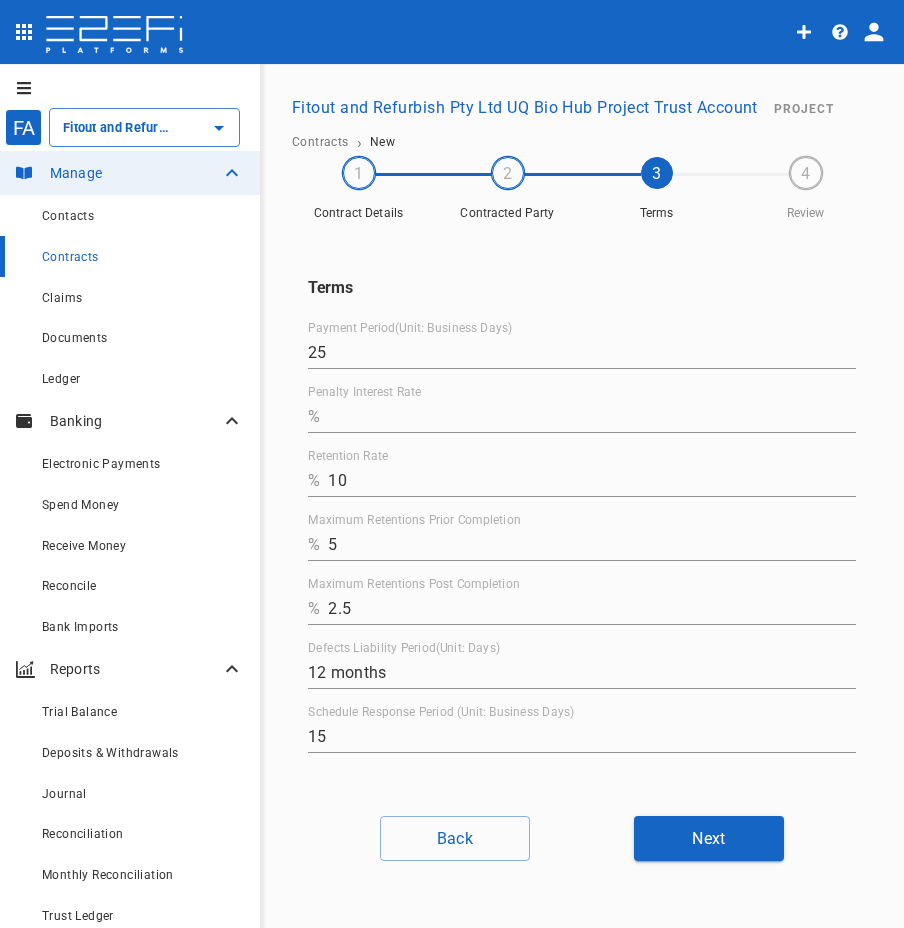click on "Penalty Interest Rate" at bounding box center [592, 417] 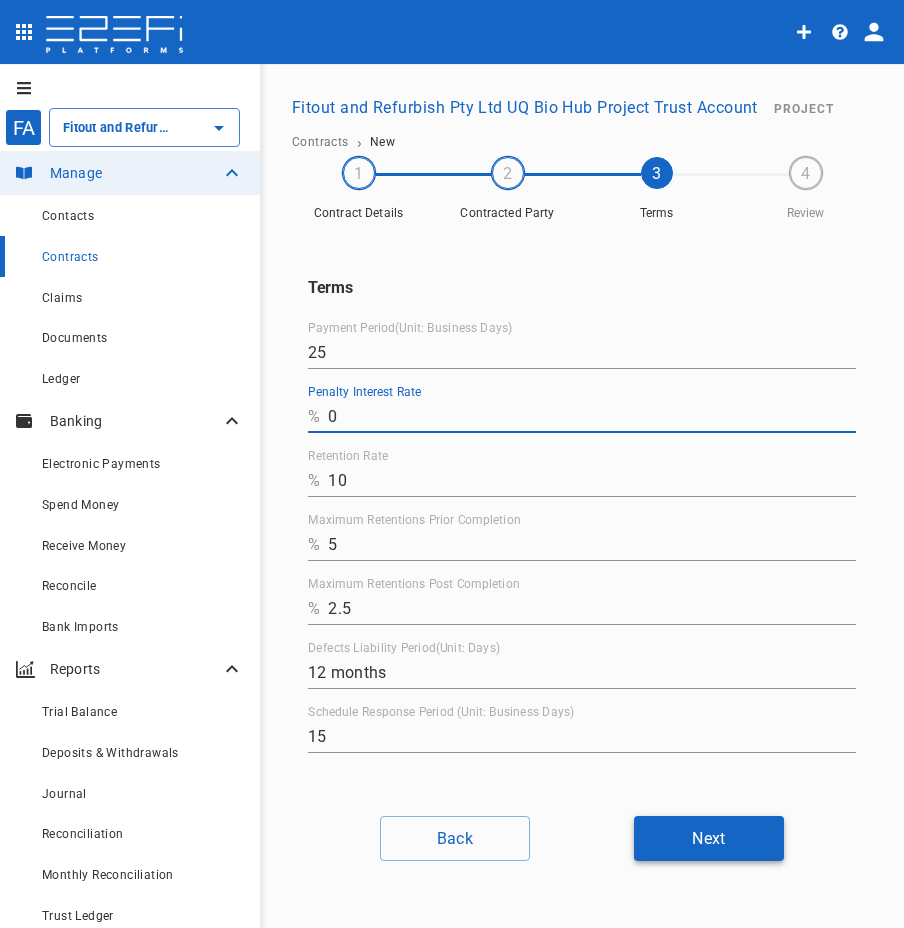 type on "0" 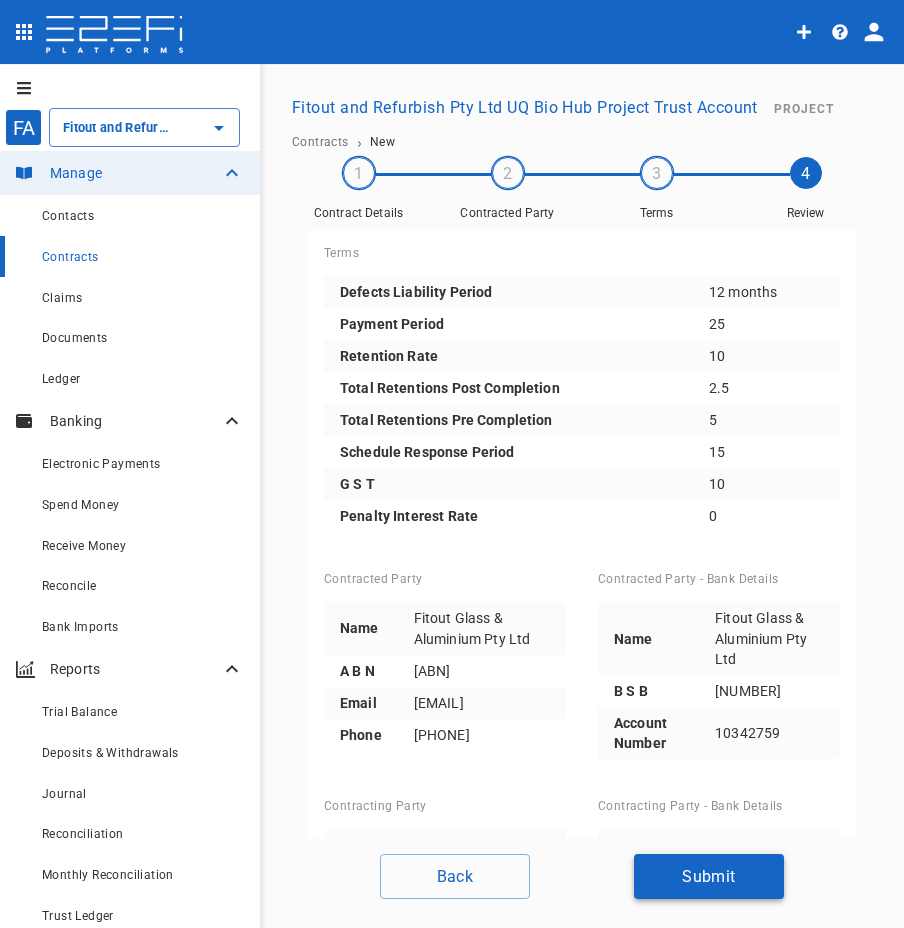 click on "Submit" at bounding box center (709, 876) 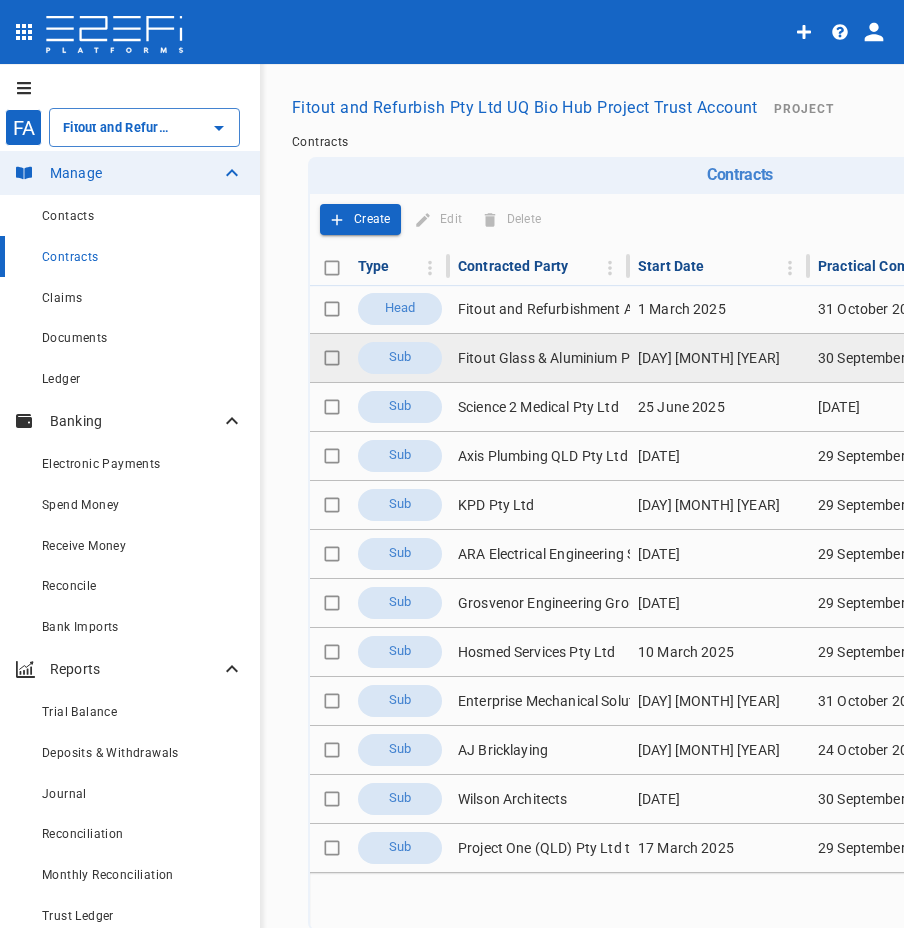 click on "Fitout Glass & Aluminium Pty Ltd" at bounding box center [540, 358] 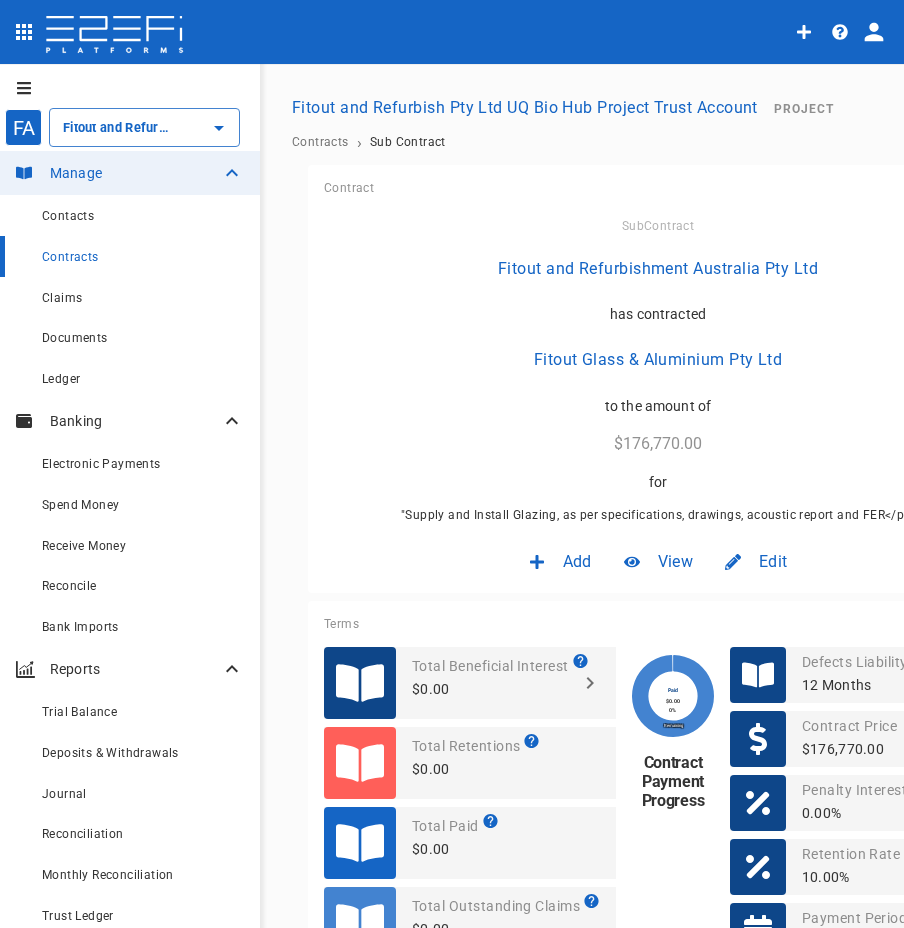click on "Edit" at bounding box center [756, 561] 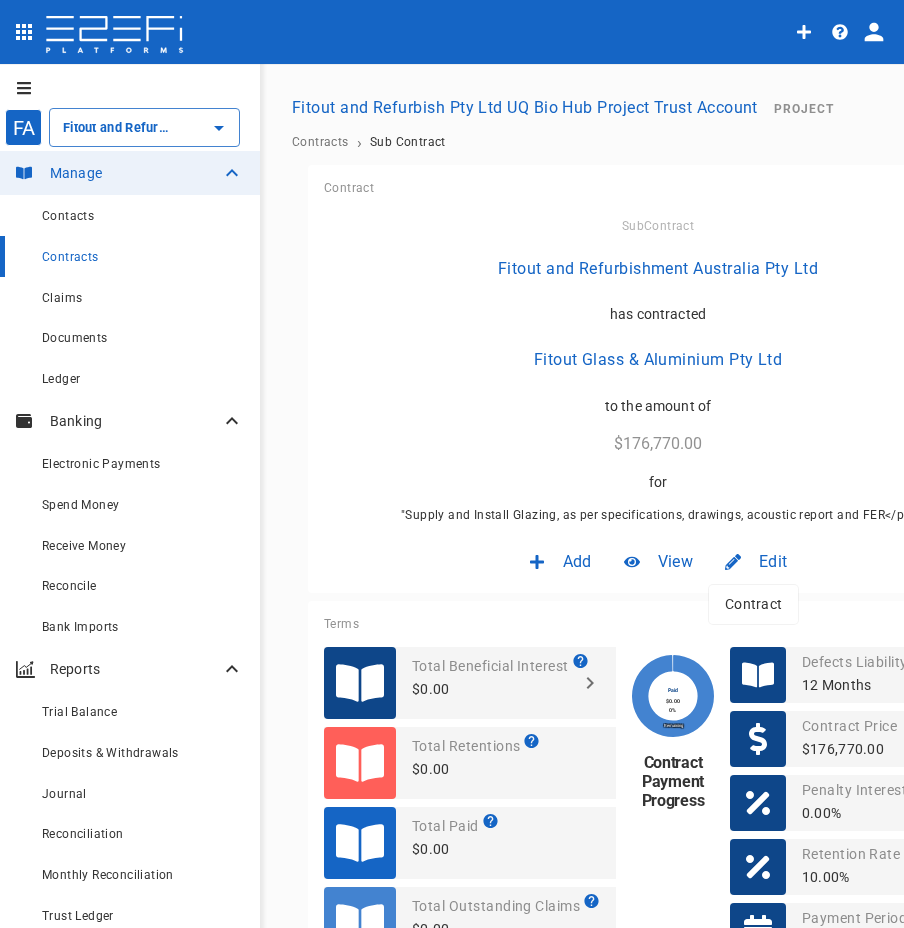 click on "Contract" at bounding box center (753, 604) 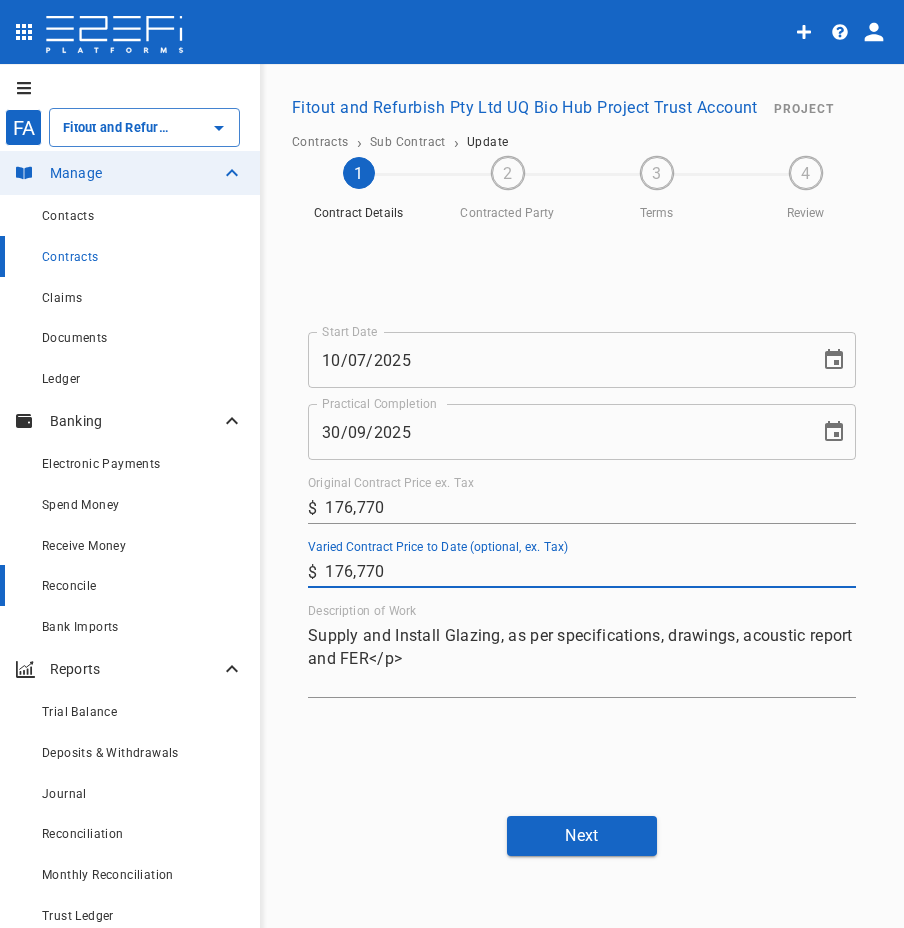 drag, startPoint x: 477, startPoint y: 585, endPoint x: 228, endPoint y: 569, distance: 249.51352 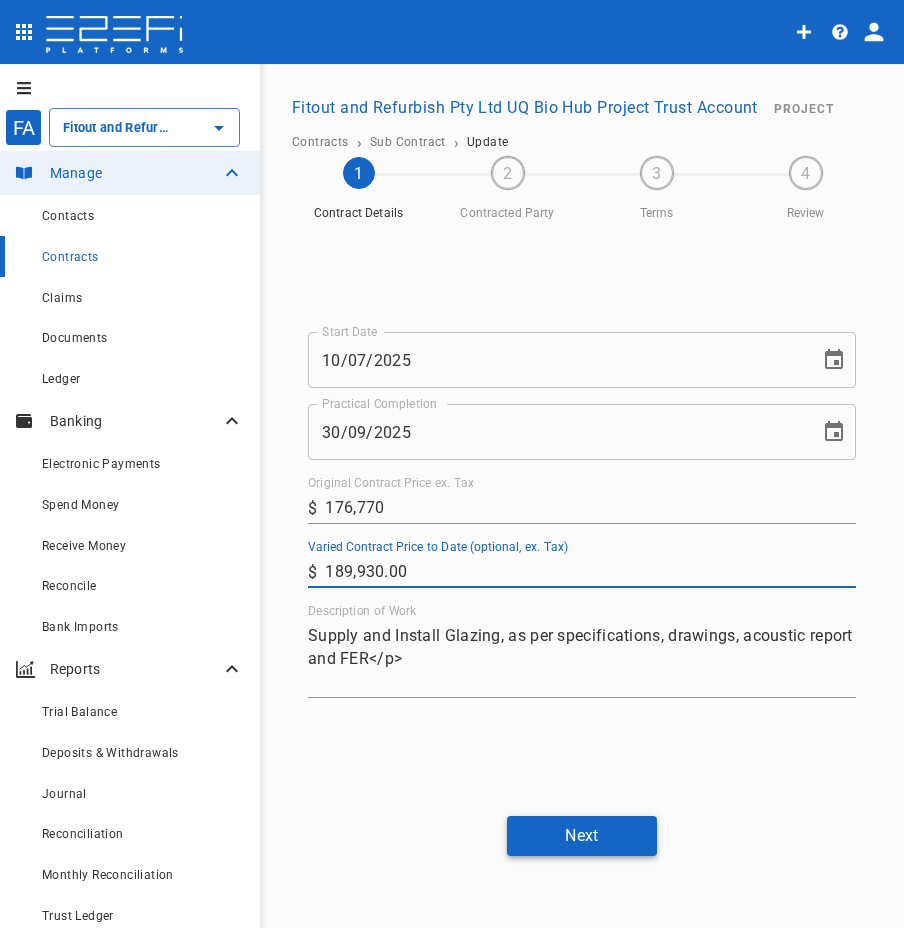 type on "189,930" 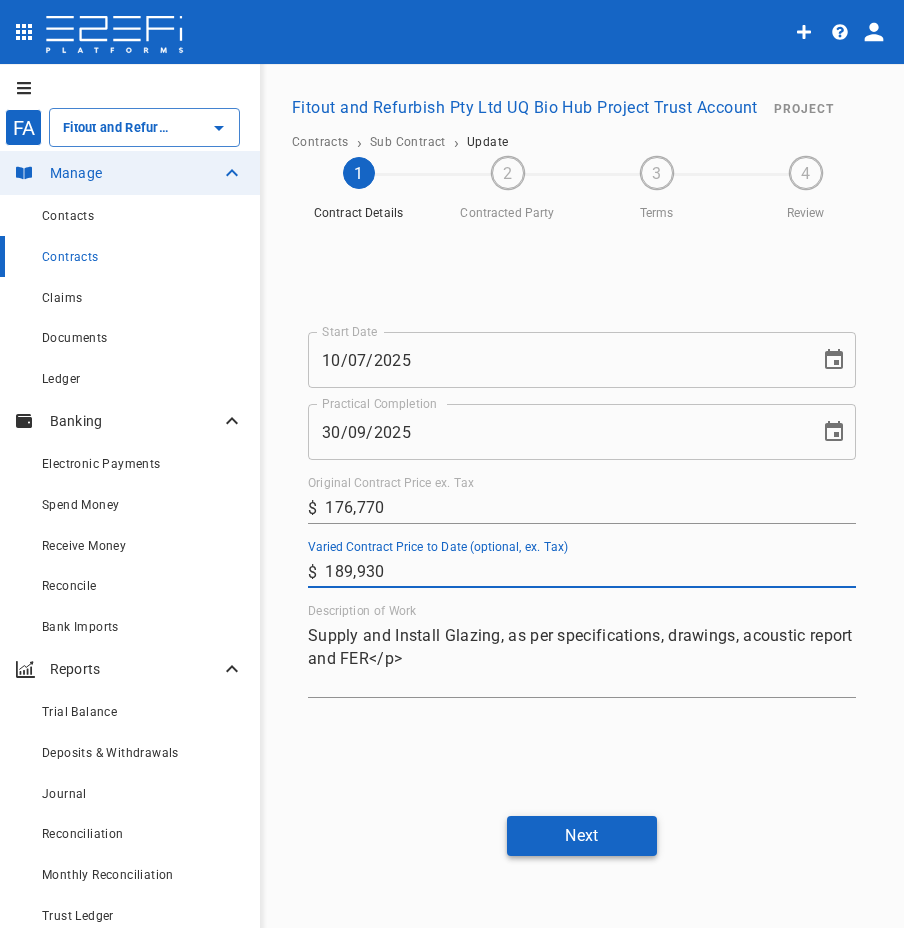 click on "Next" at bounding box center [582, 835] 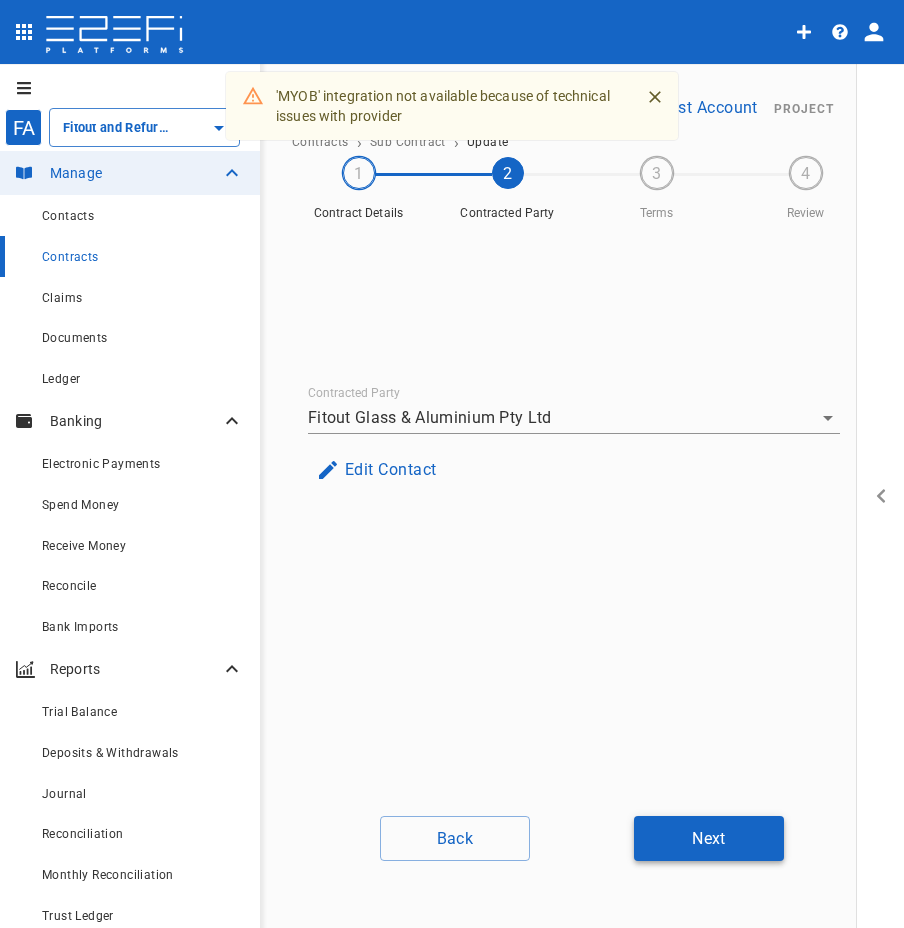 click on "Next" at bounding box center [709, 838] 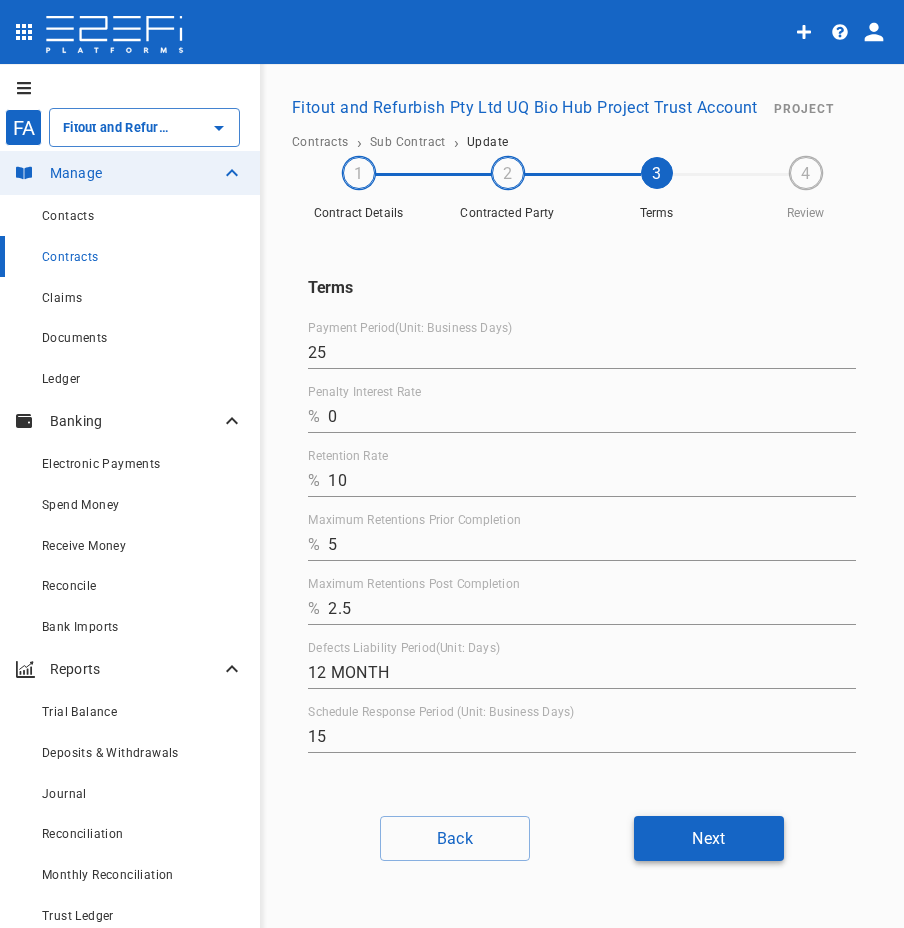click on "Next" at bounding box center [709, 838] 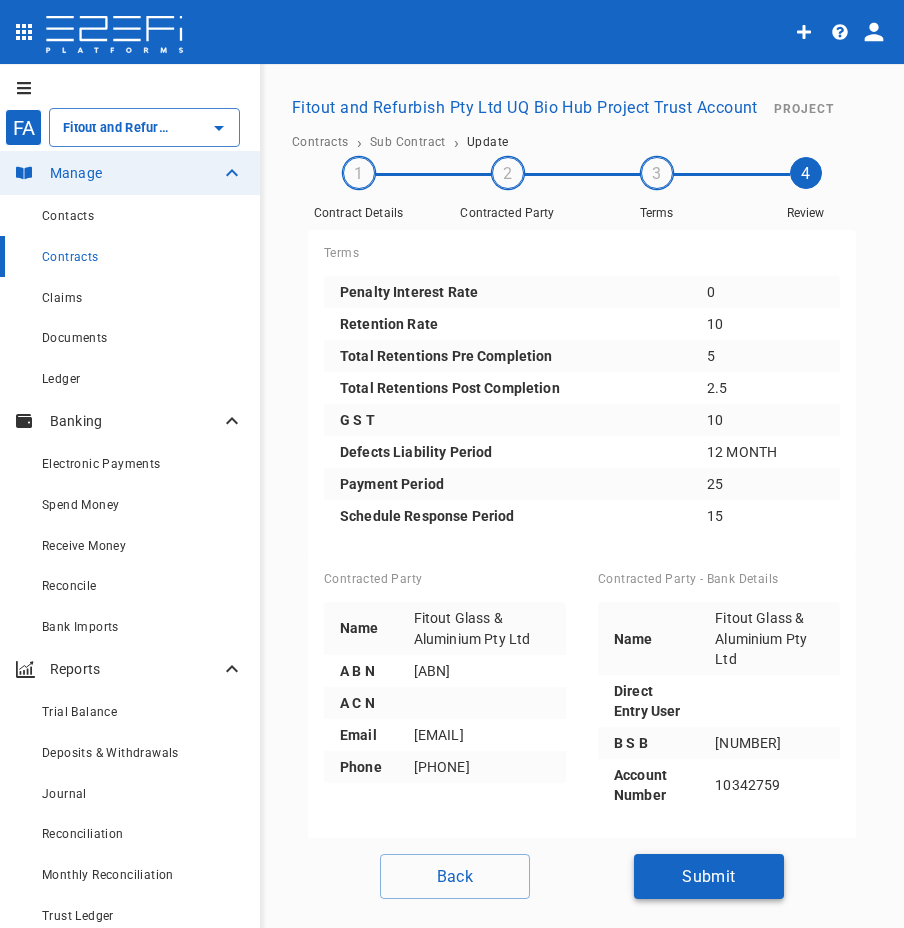 click on "Submit" at bounding box center (709, 876) 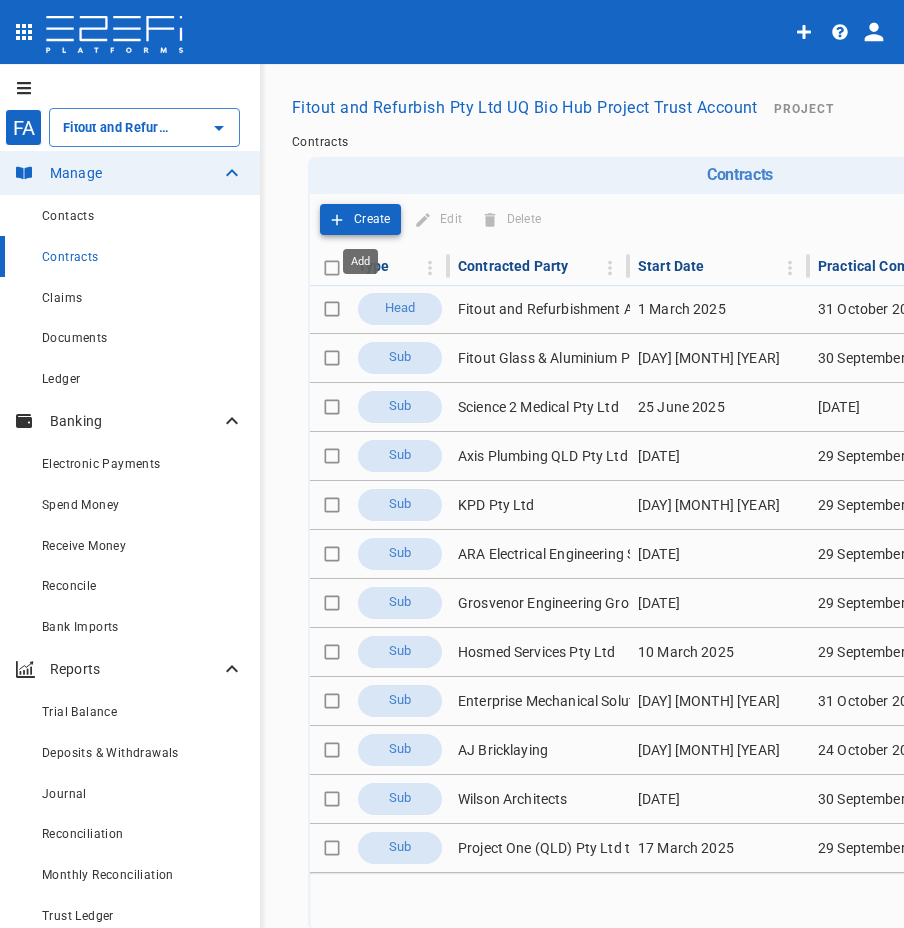 click on "Create" at bounding box center [372, 219] 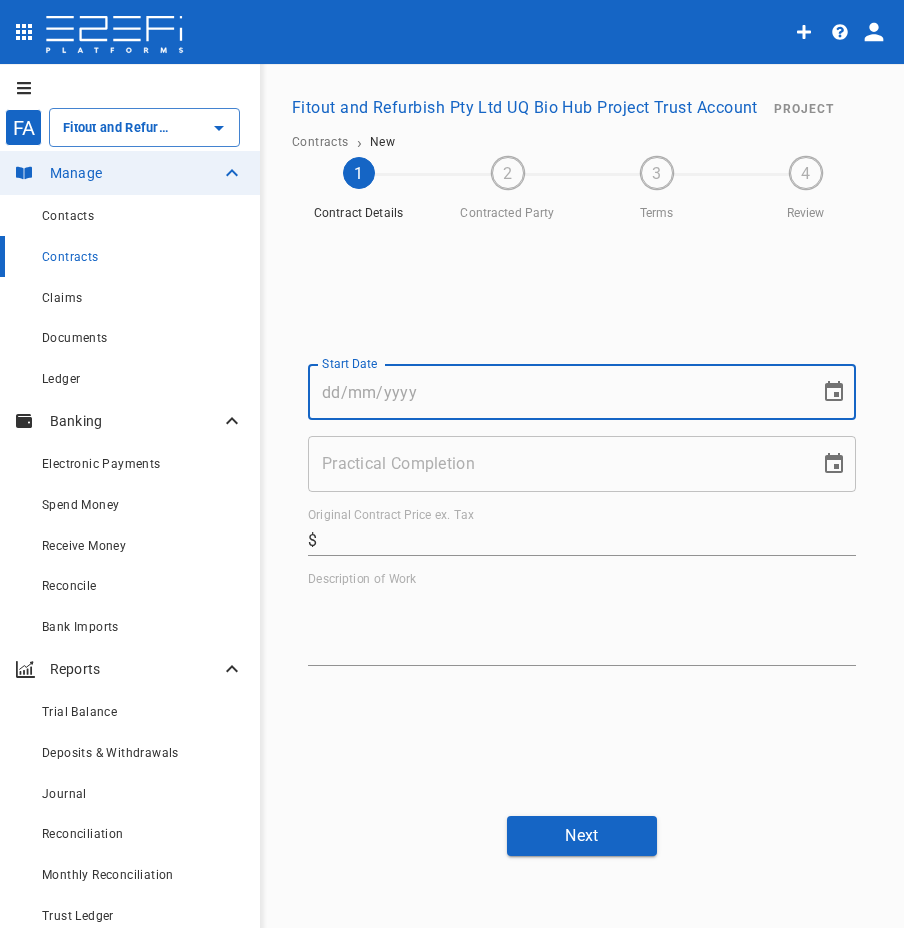 click on "Start Date" at bounding box center [557, 392] 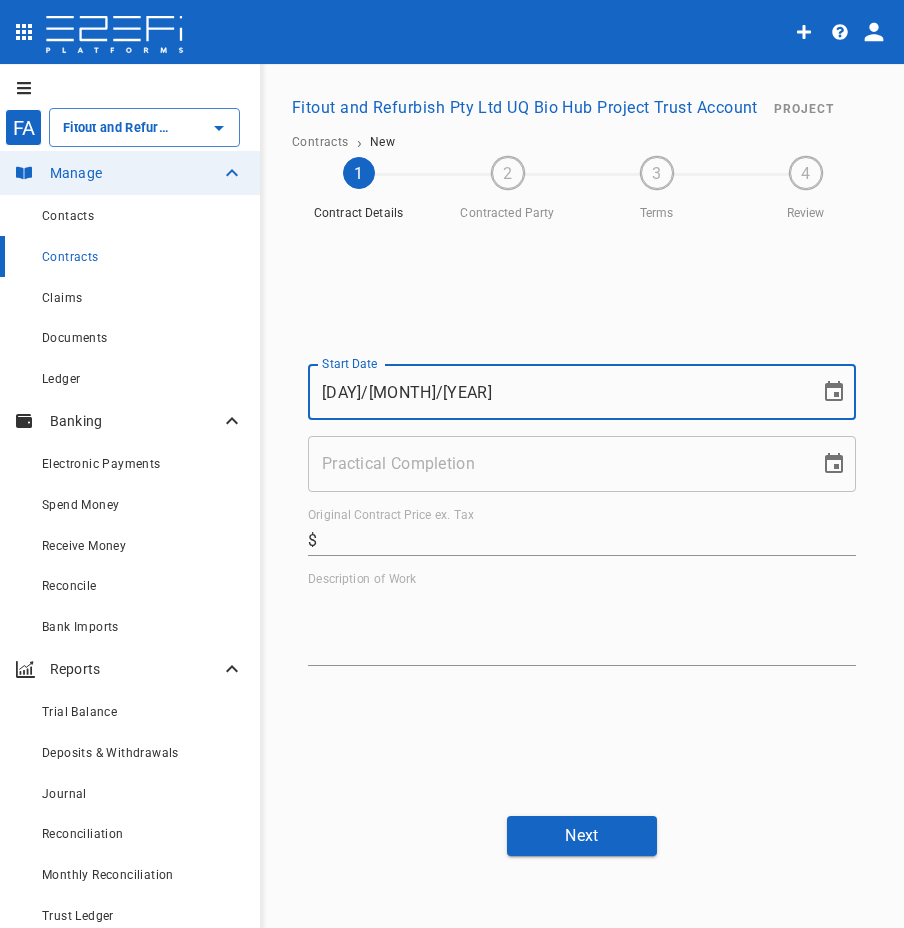 type on "[DAY]/[MONTH]/[YEAR]" 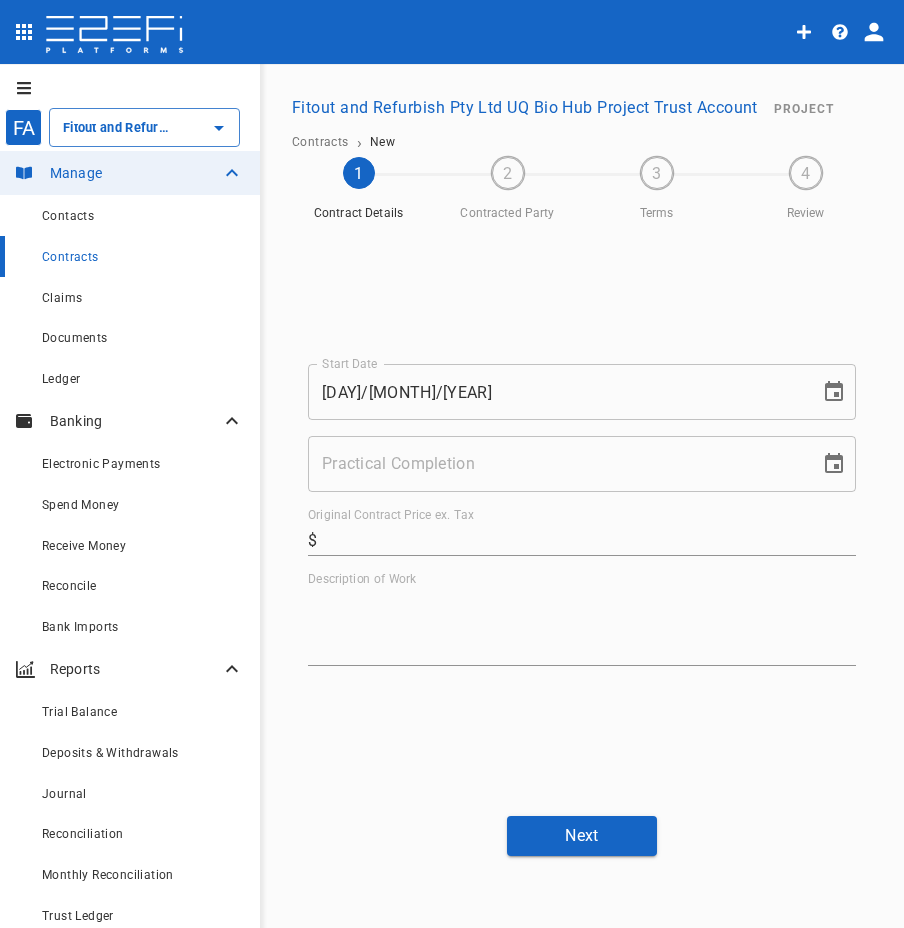 click on "Practical Completion" at bounding box center [557, 464] 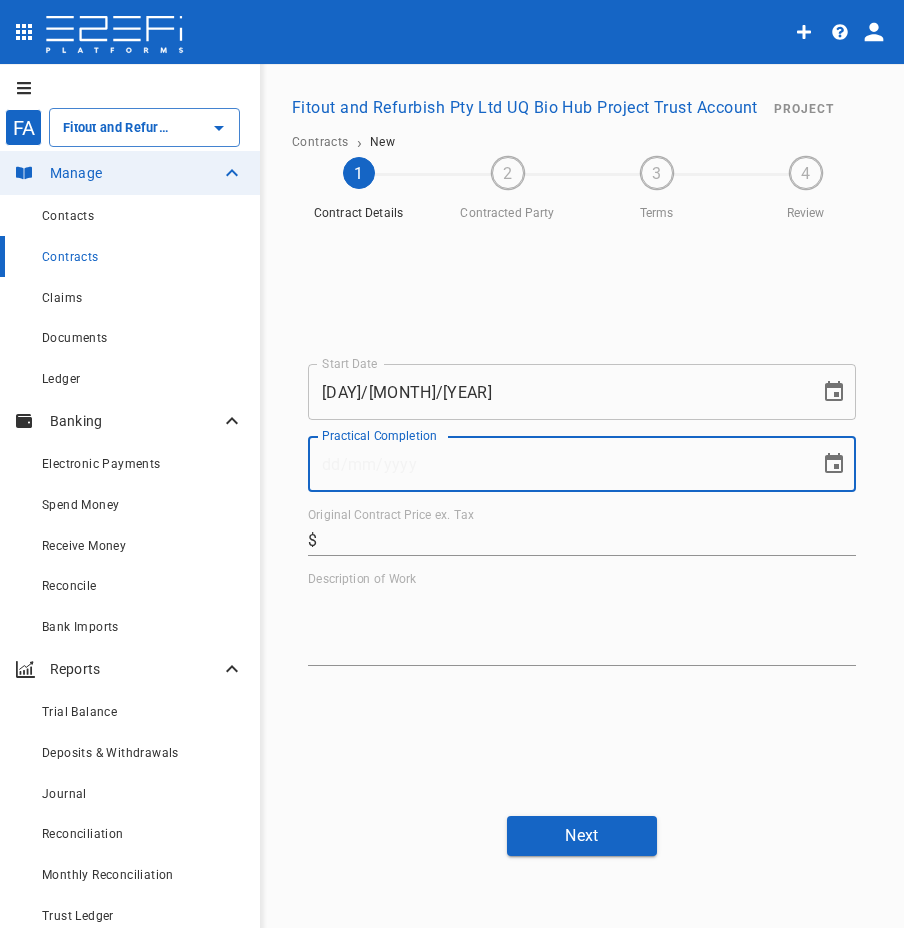 paste 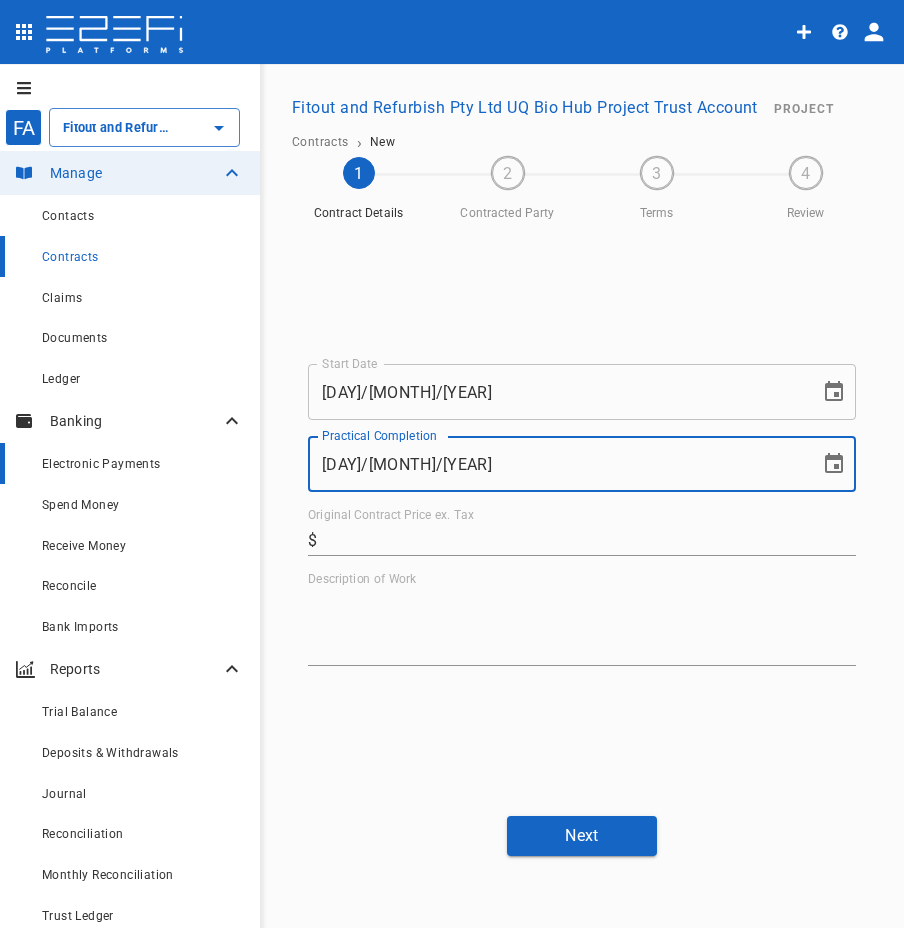 type on "[DAY]/[MONTH]/[YEAR]" 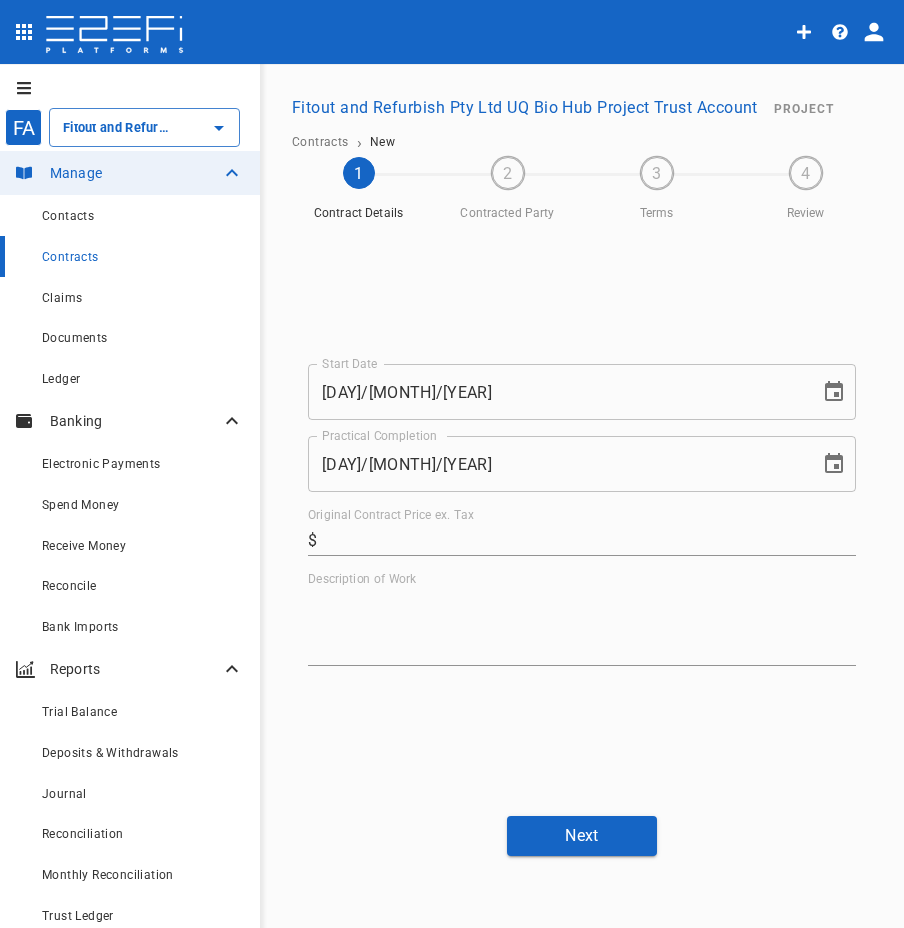 click on "Original Contract Price ex. Tax" at bounding box center (590, 540) 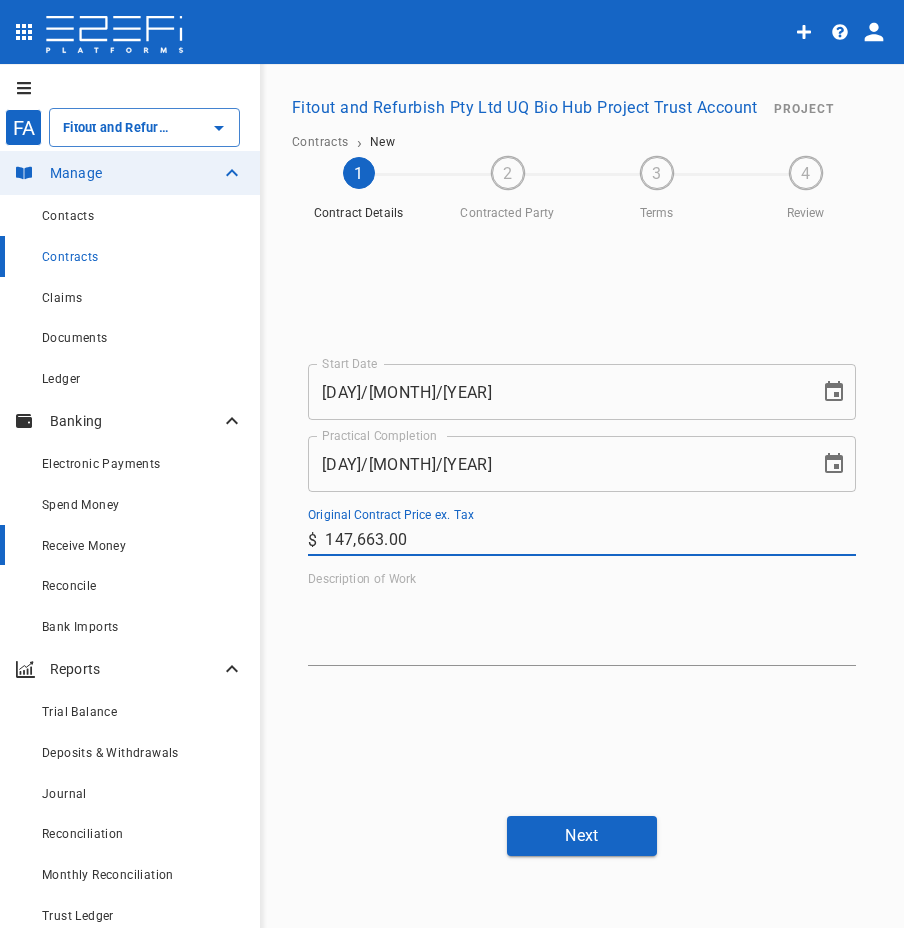 type on "[NUMBER]" 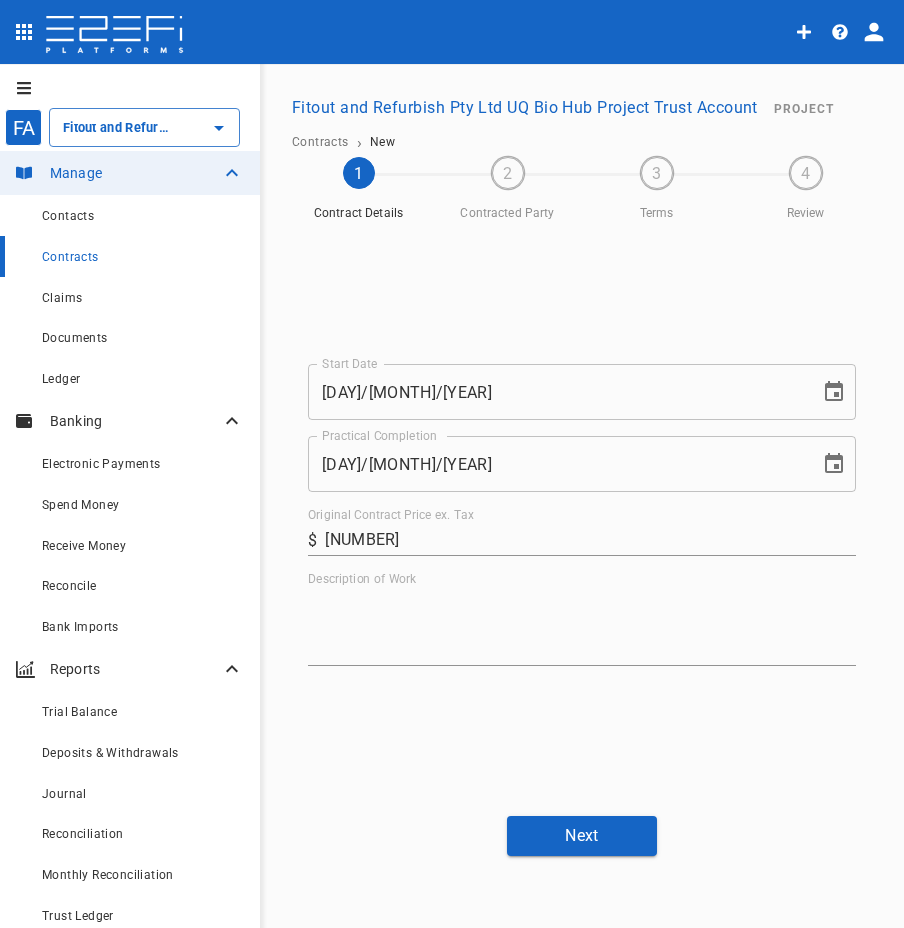 click on "Description of Work" at bounding box center (582, 626) 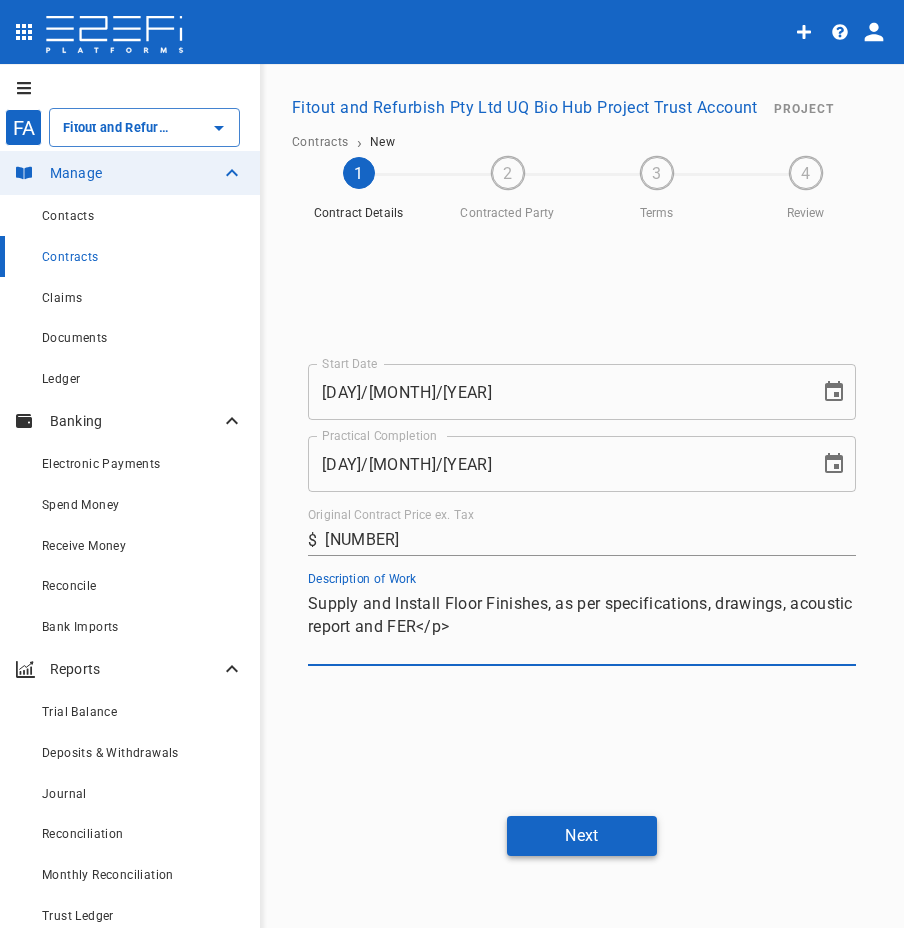 type on "Supply and Install Floor Finishes, as per specifications, drawings, acoustic report and FER</p>" 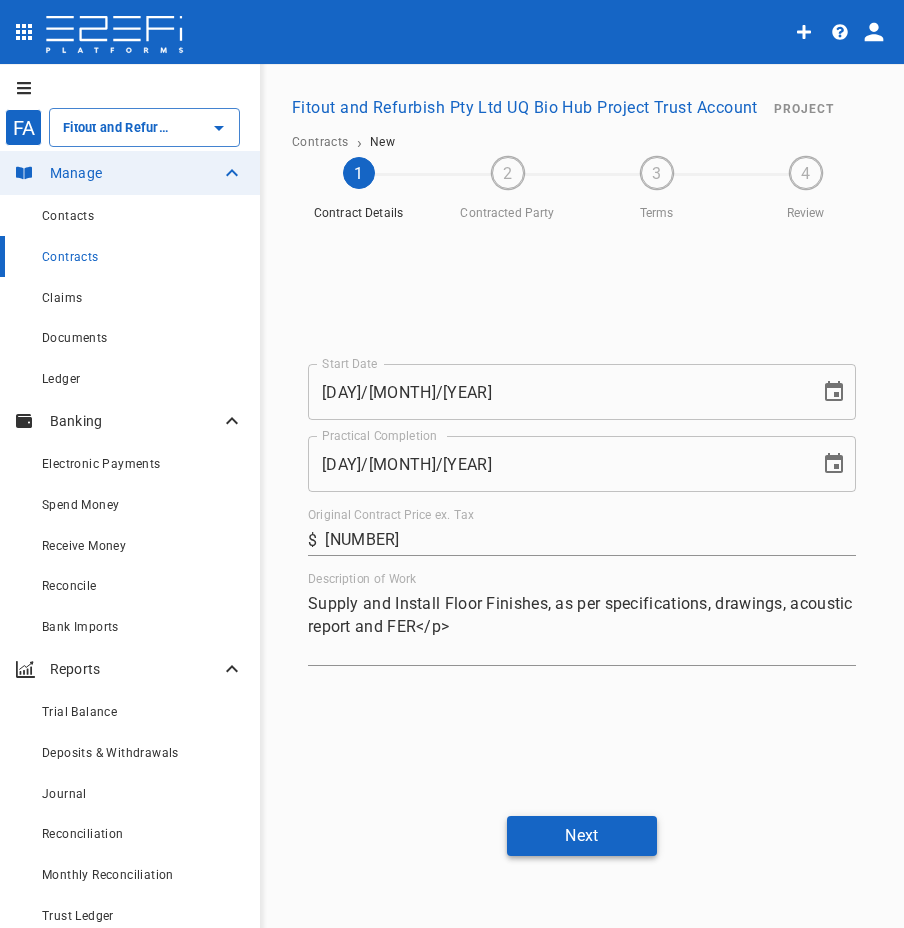 click on "Next" at bounding box center (582, 835) 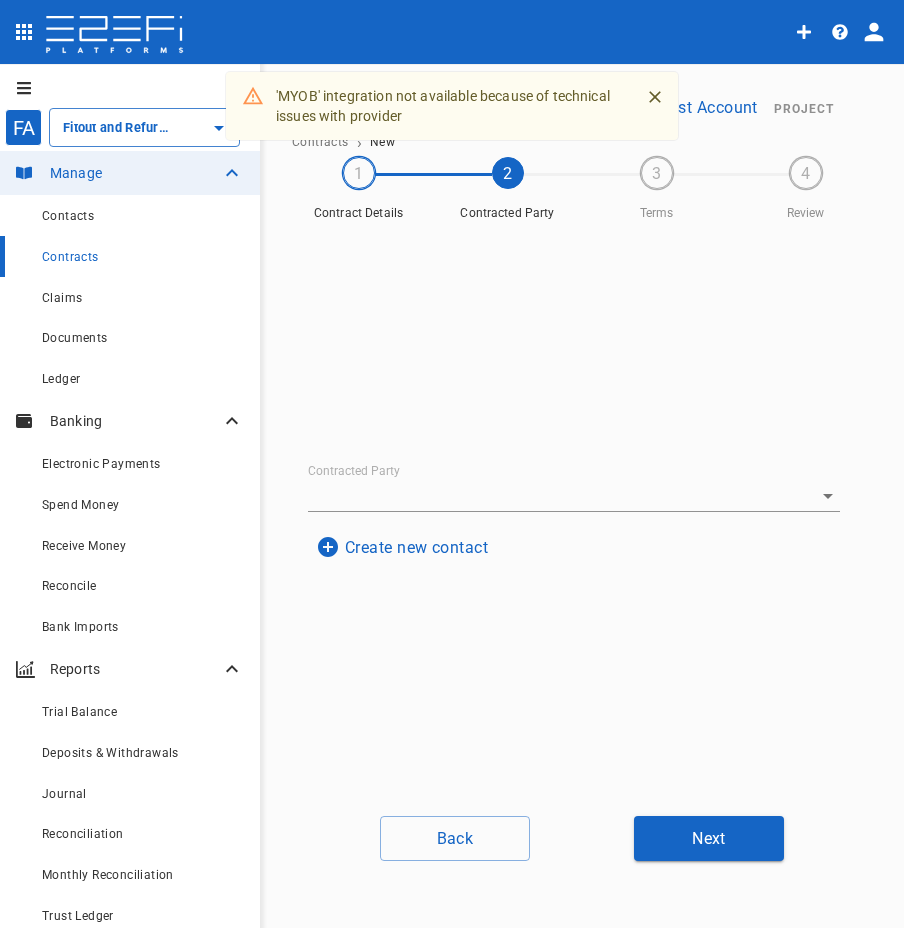 click on "Create new contact" at bounding box center [402, 547] 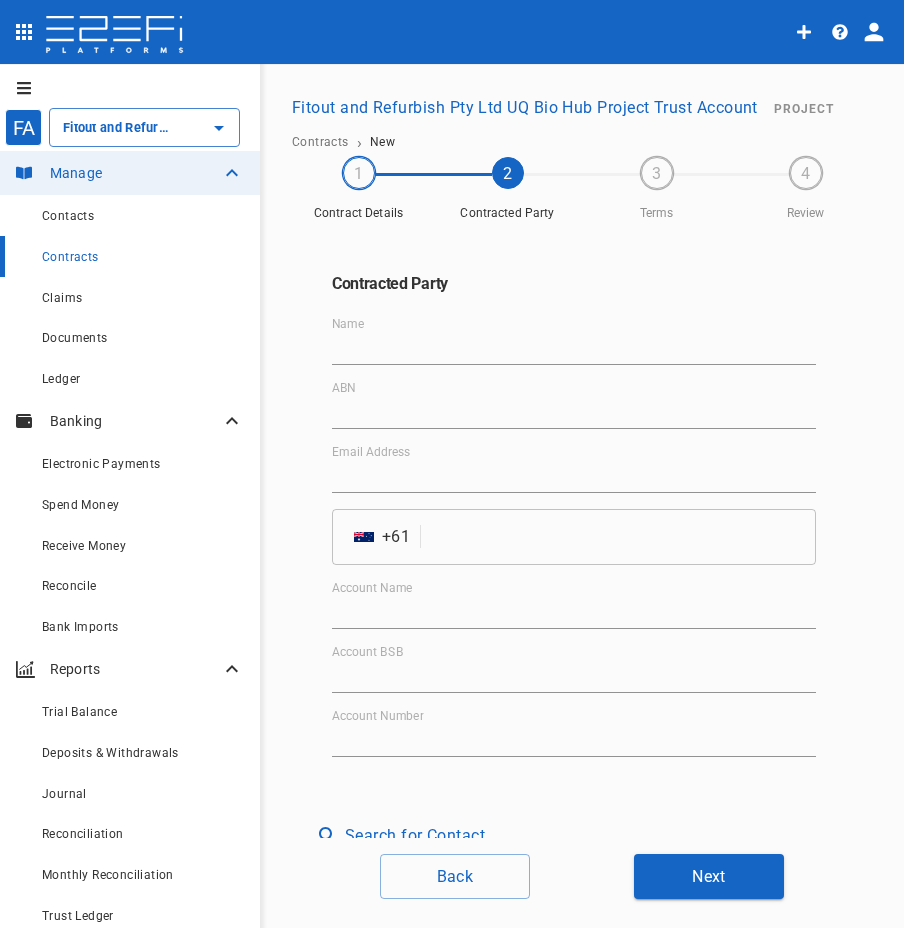 click on "Name" at bounding box center (574, 349) 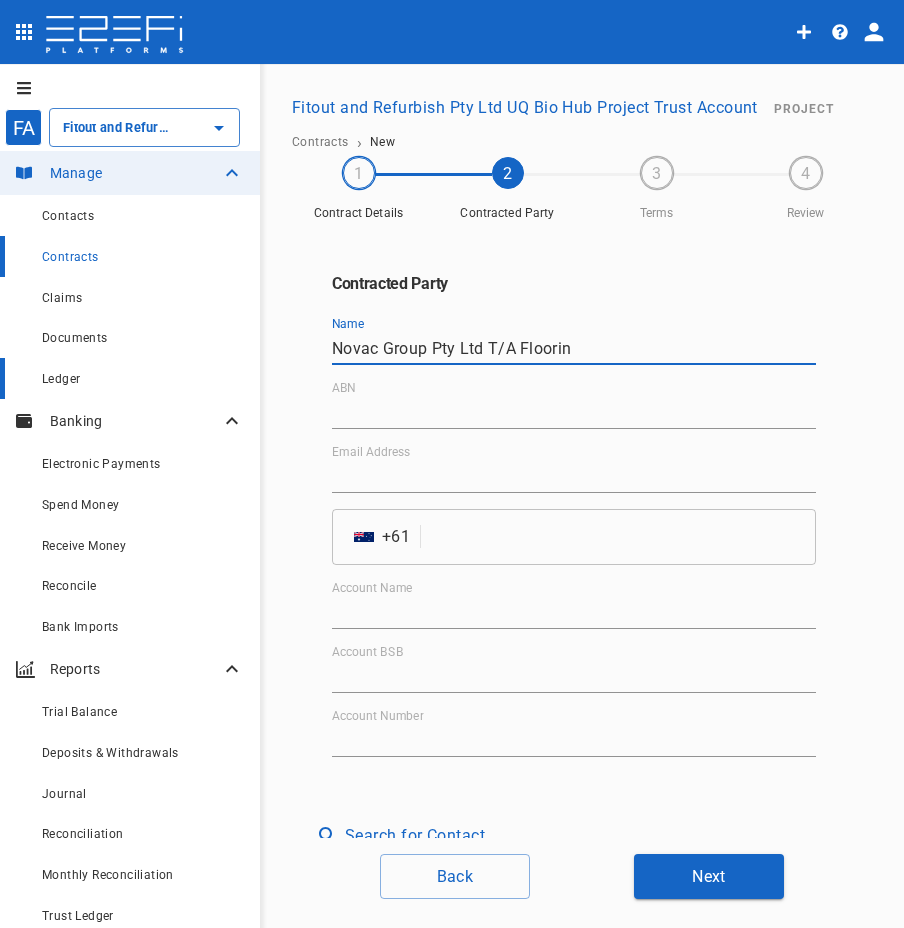 type on "Novac Group Pty Ltd T/A Floorin" 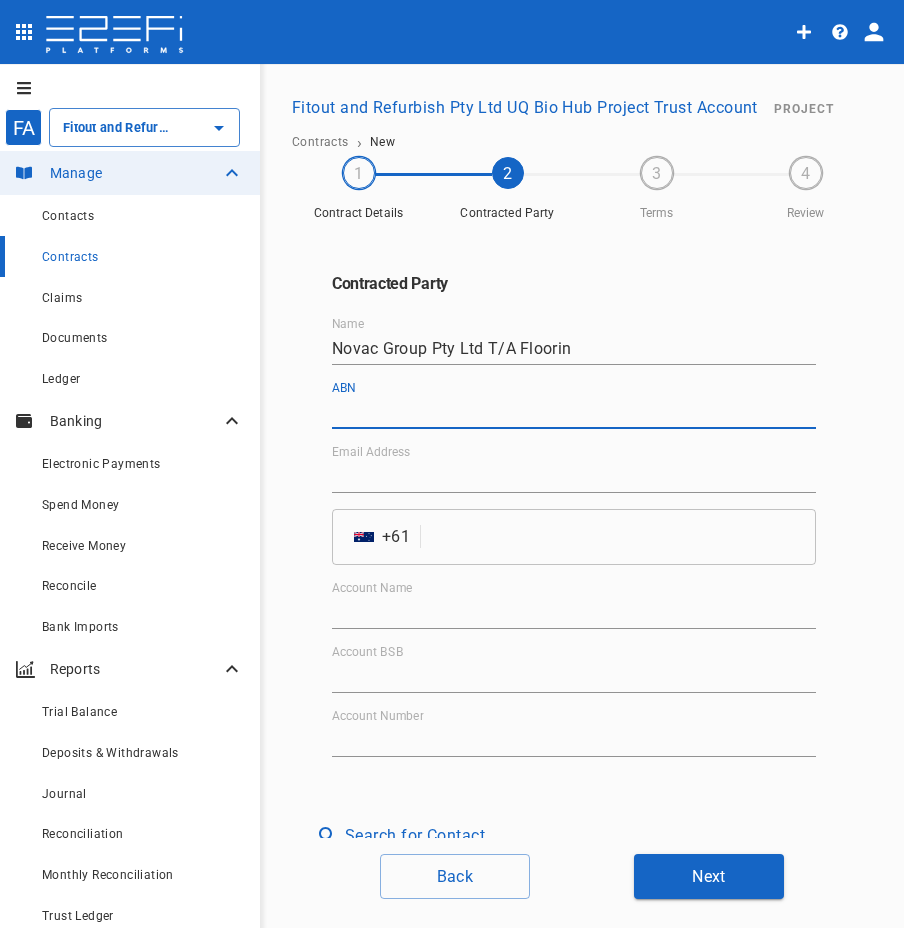 click on "ABN" at bounding box center (574, 413) 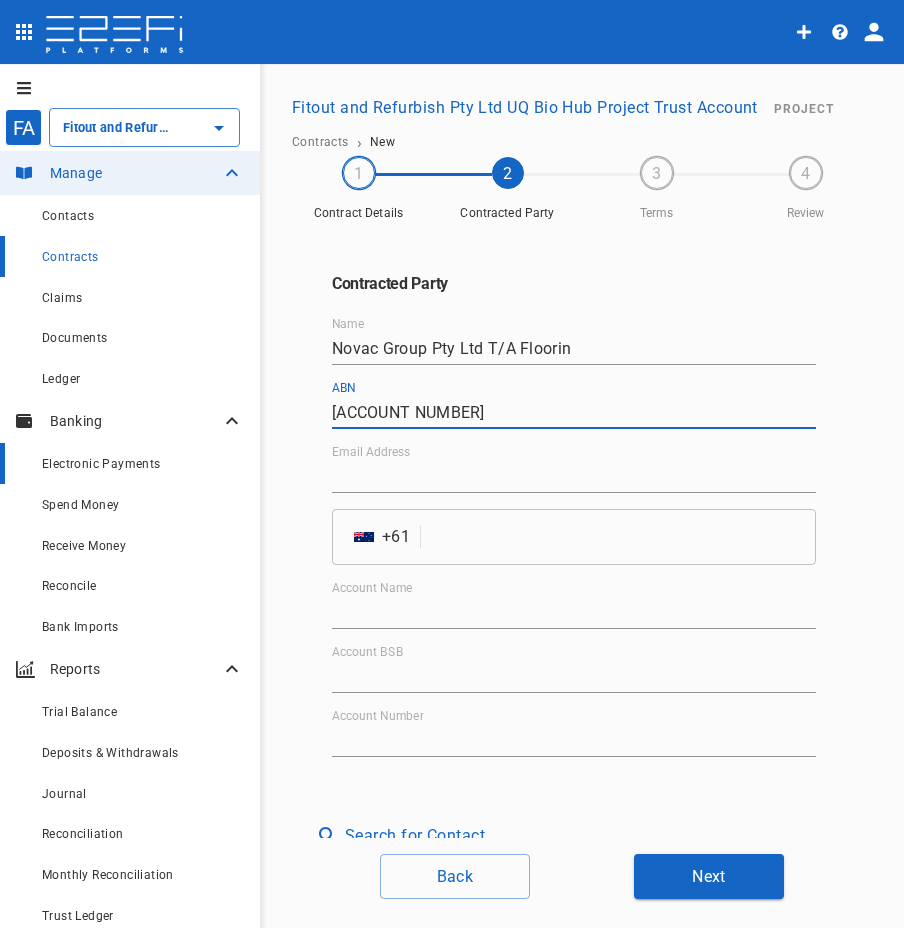 type on "[ACCOUNT NUMBER]" 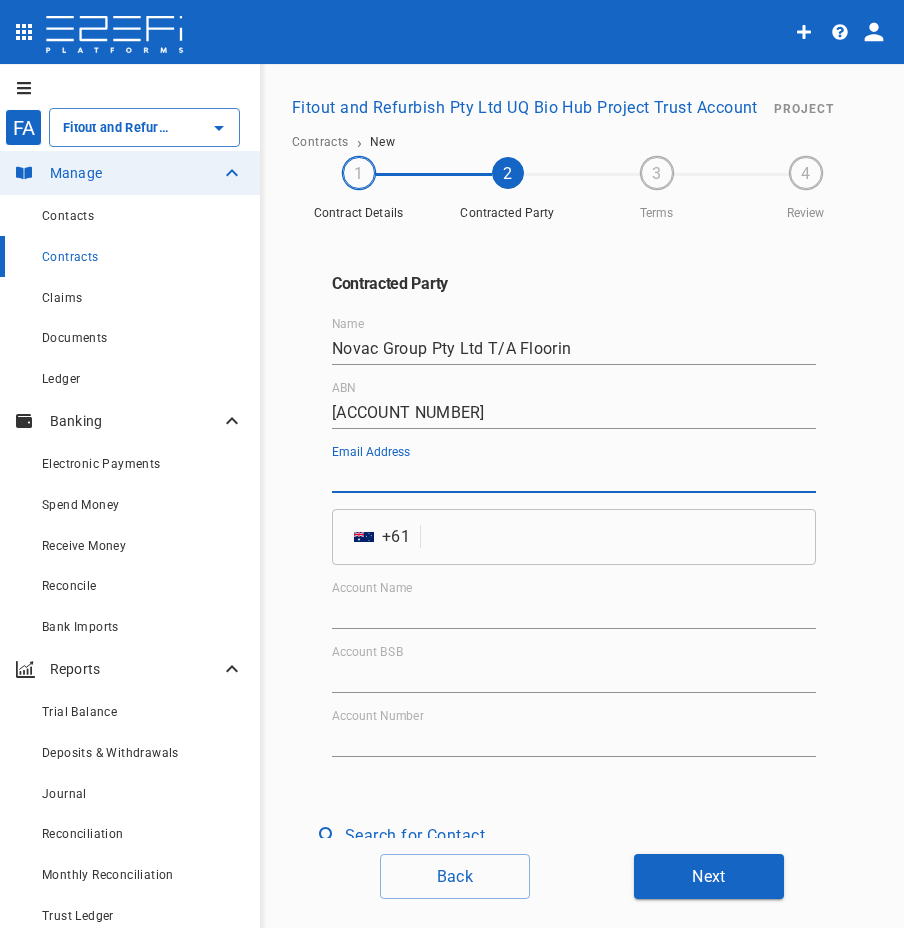 click on "Email Address" at bounding box center [574, 477] 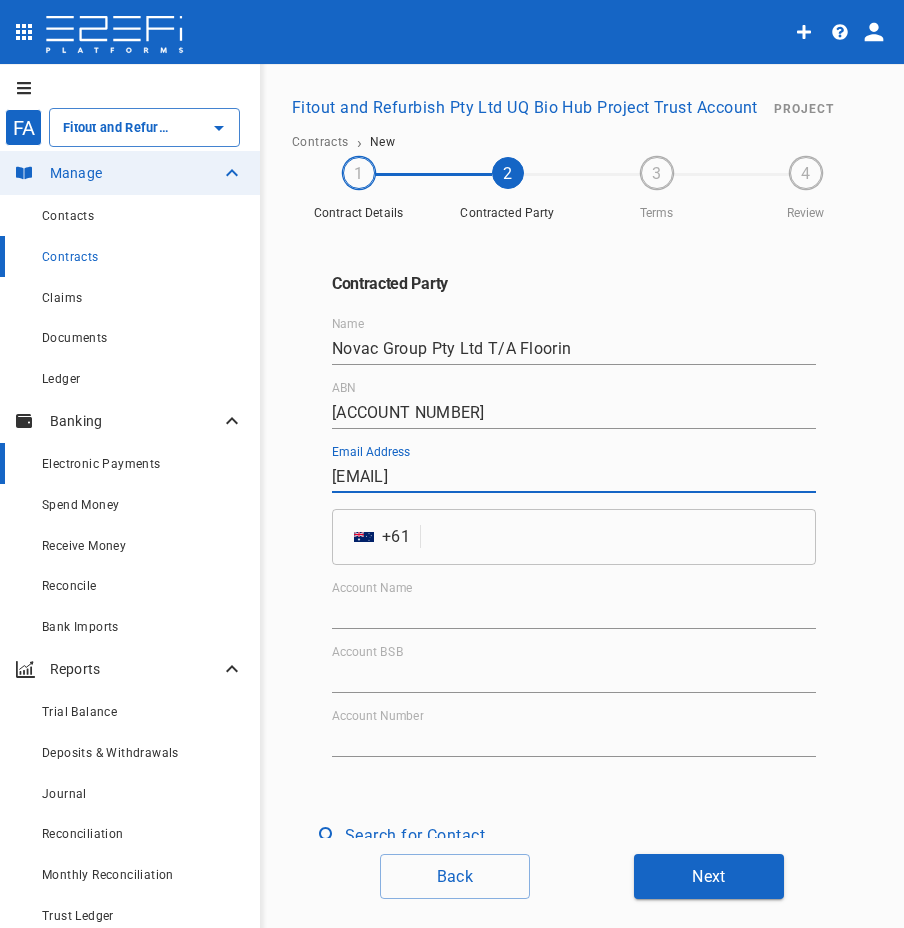 type on "[EMAIL]" 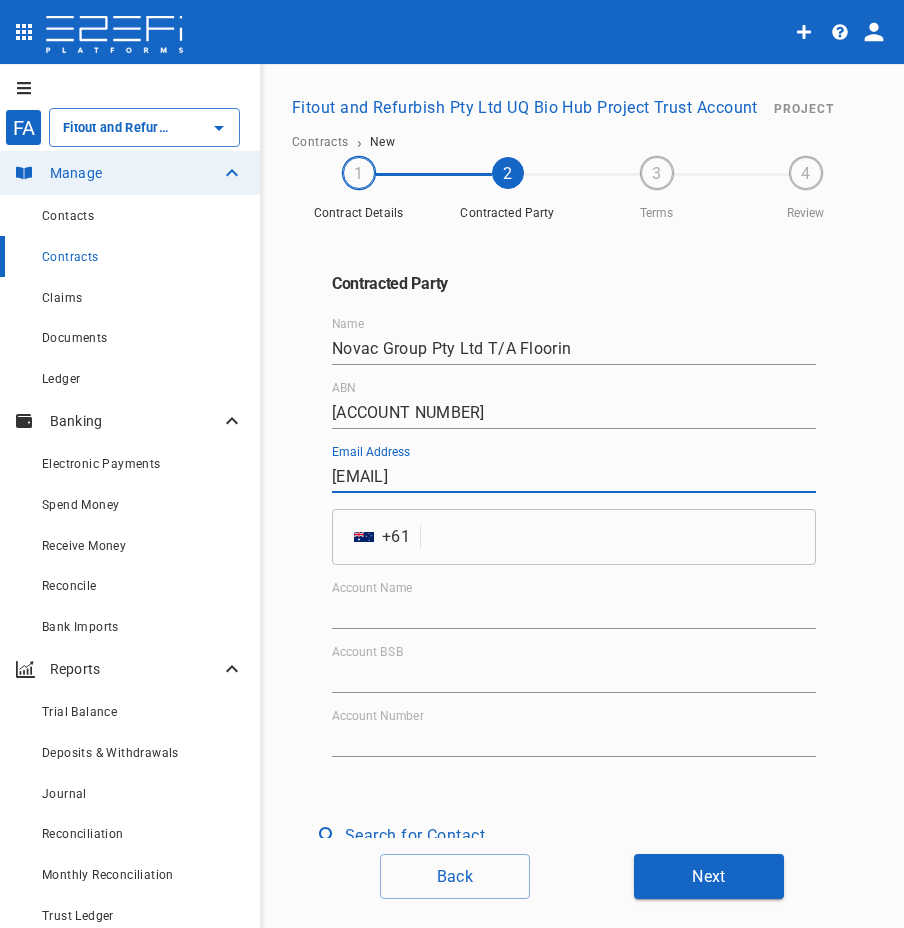 drag, startPoint x: 531, startPoint y: 481, endPoint x: 391, endPoint y: 481, distance: 140 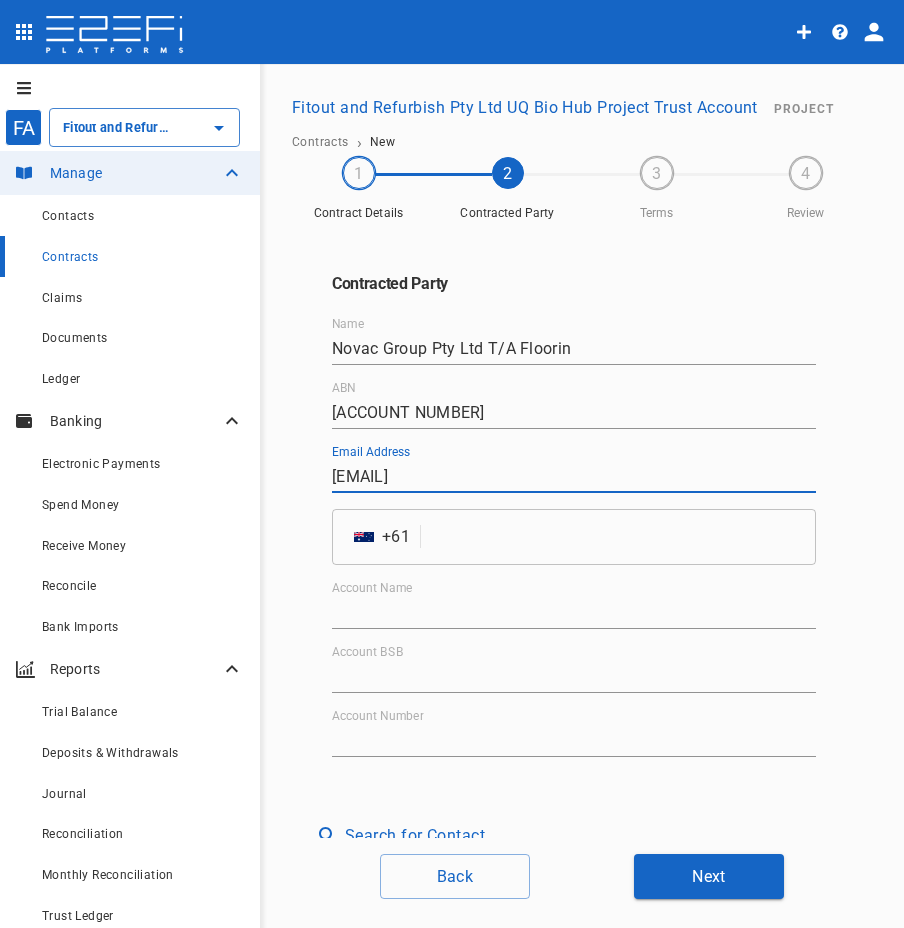 click at bounding box center (622, 537) 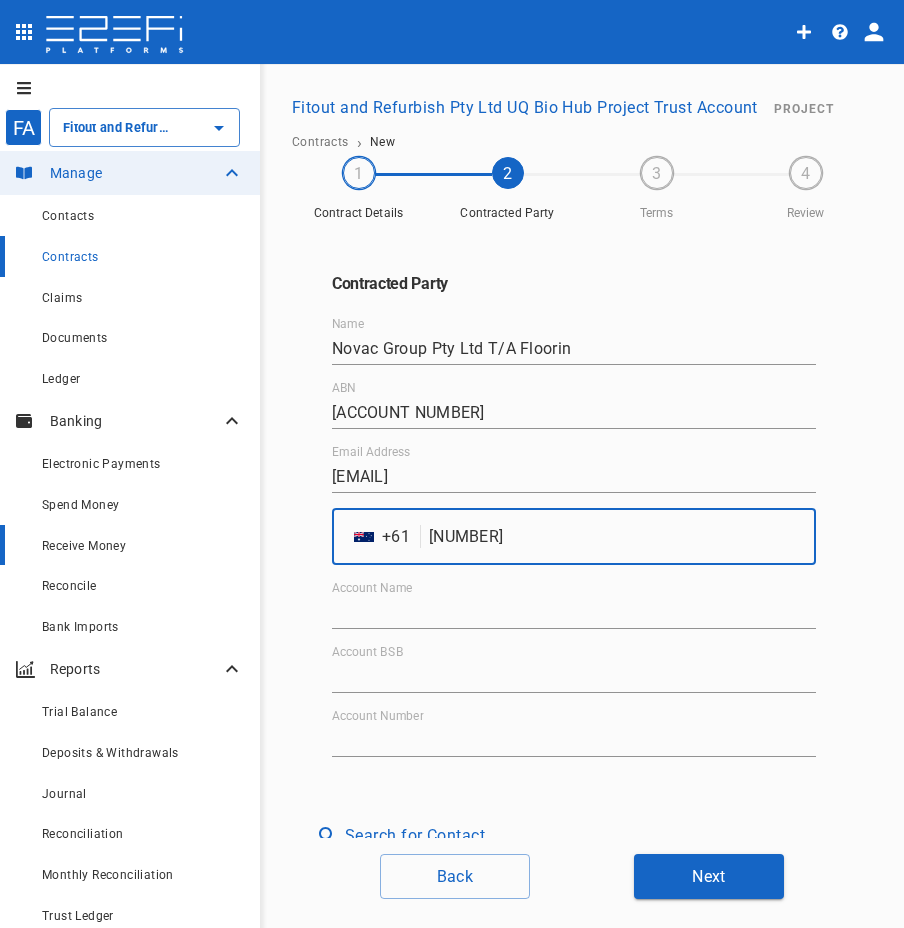 type on "[NUMBER]" 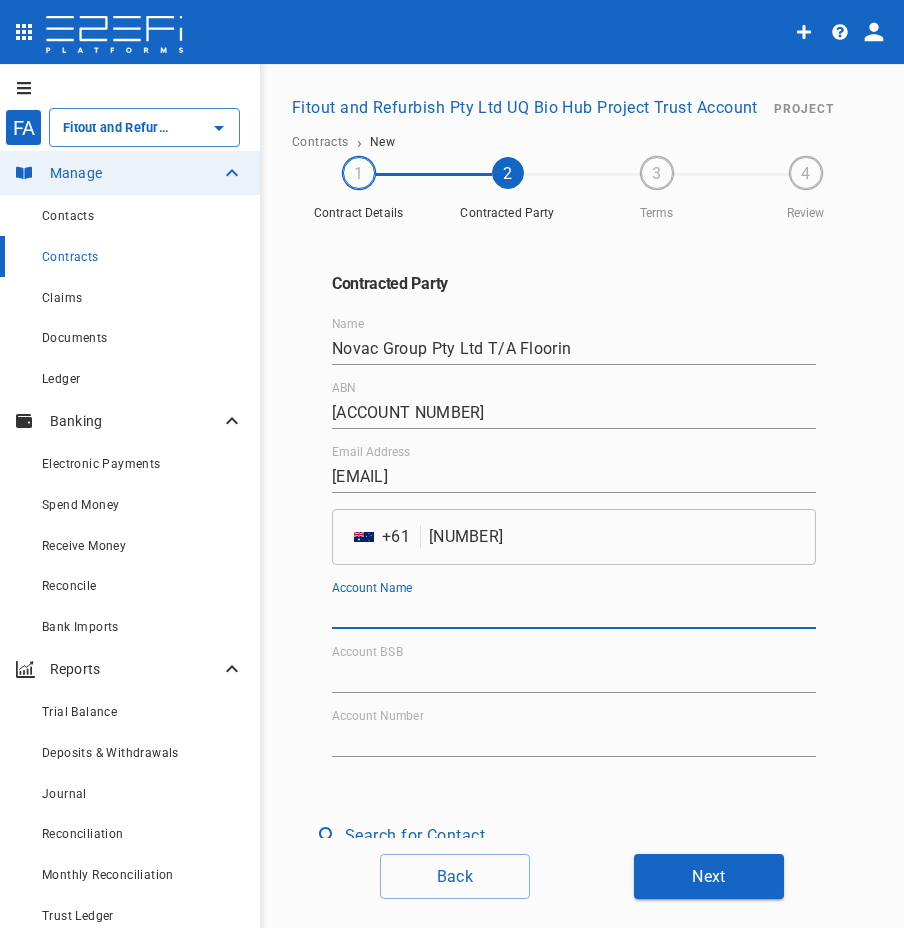 drag, startPoint x: 445, startPoint y: 610, endPoint x: 412, endPoint y: 606, distance: 33.24154 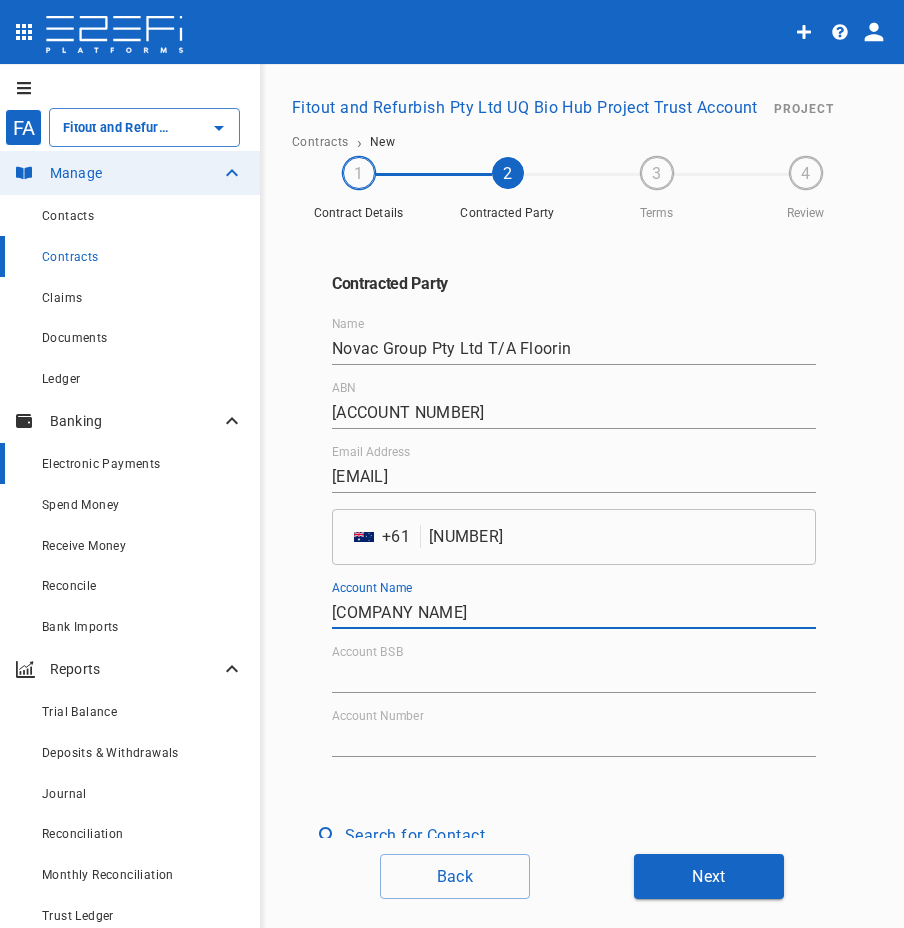 type on "[COMPANY NAME]" 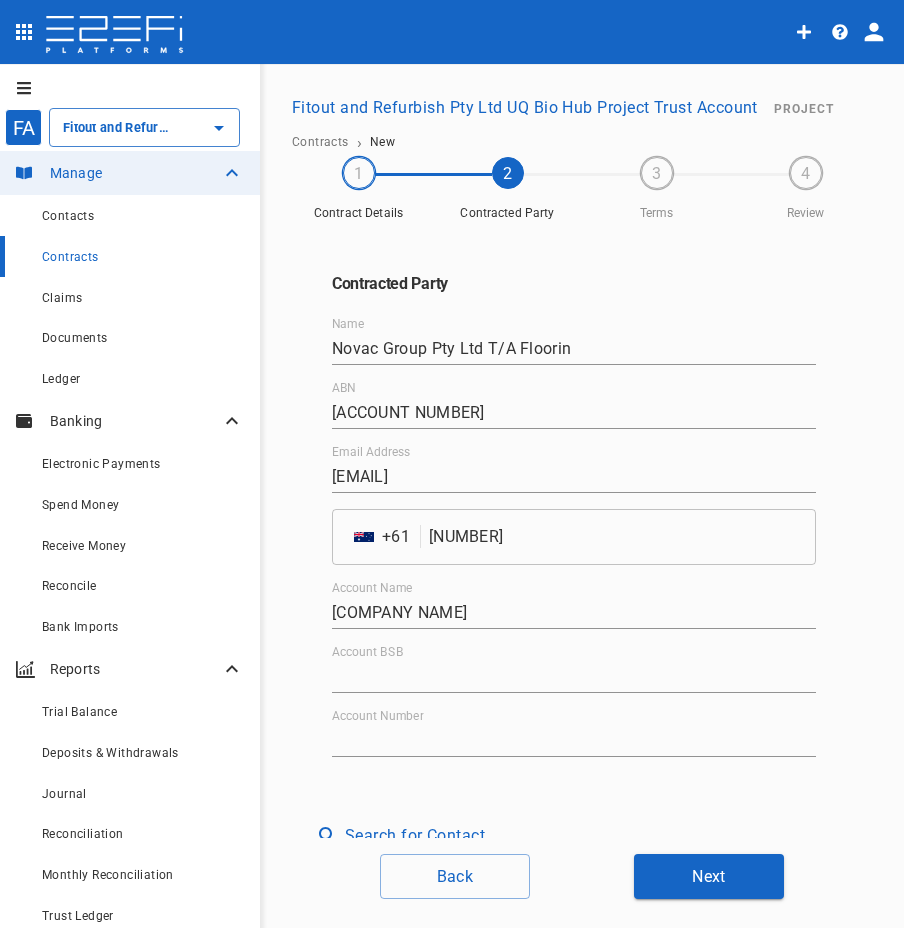 click on "Account BSB" at bounding box center (574, 677) 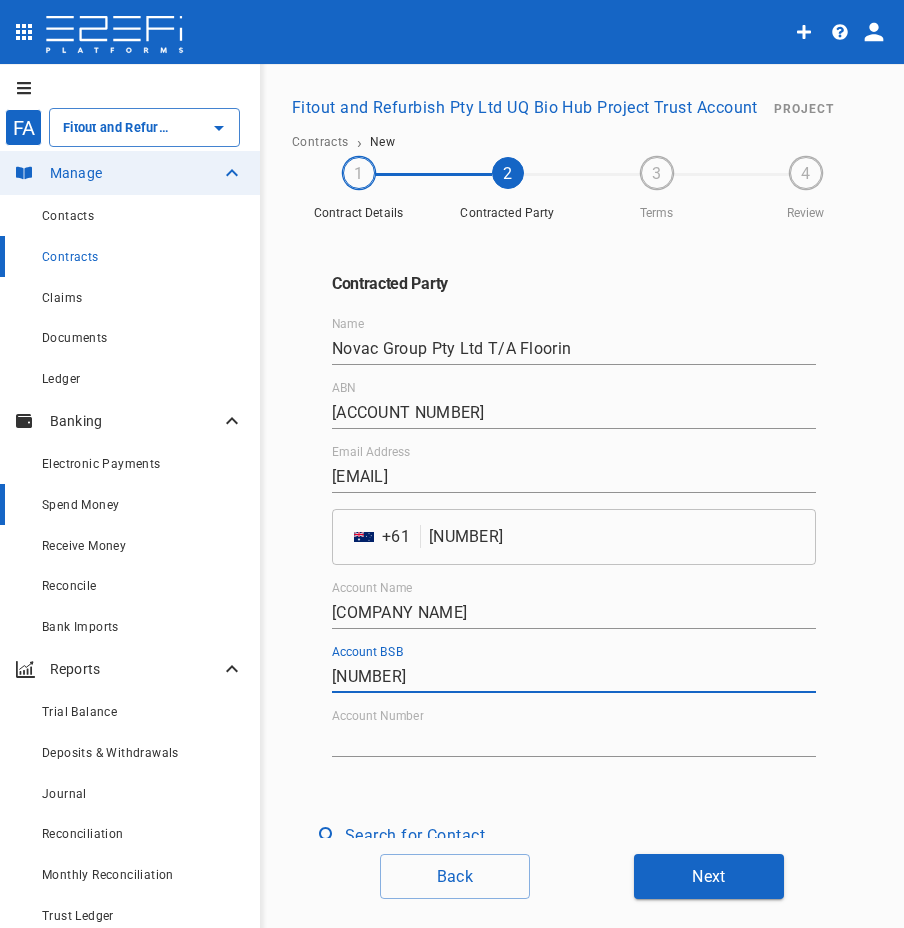 type on "[NUMBER]" 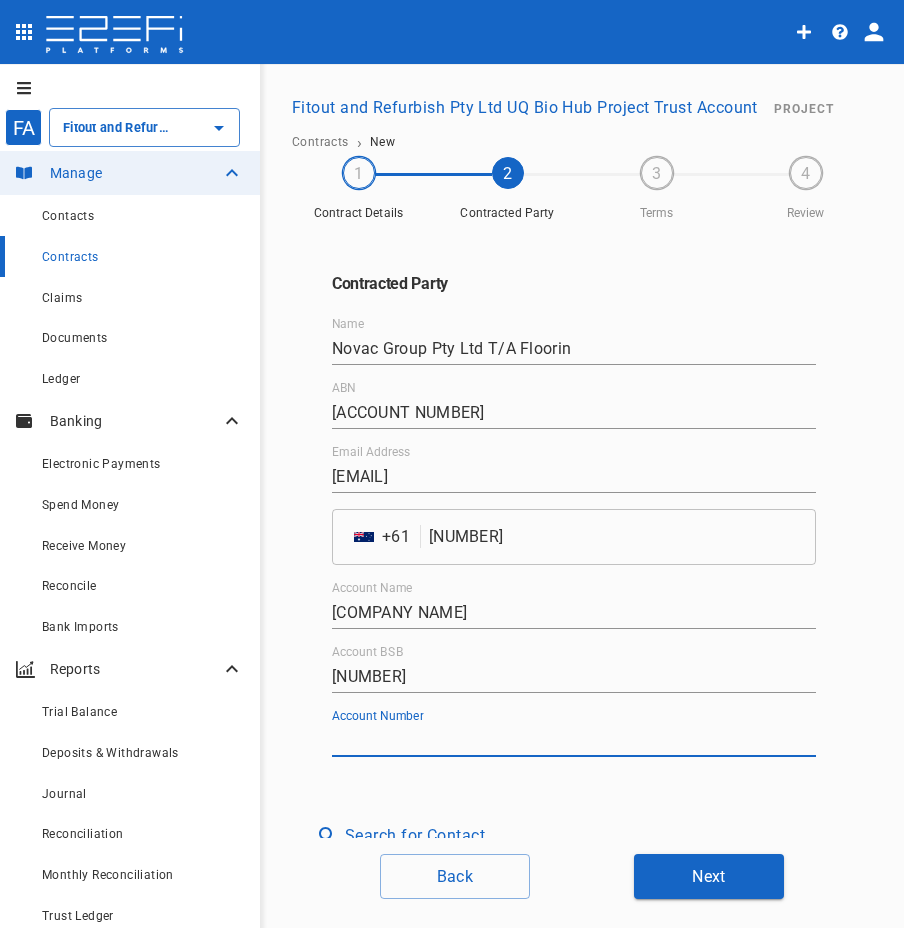 drag, startPoint x: 424, startPoint y: 735, endPoint x: 522, endPoint y: 768, distance: 103.40696 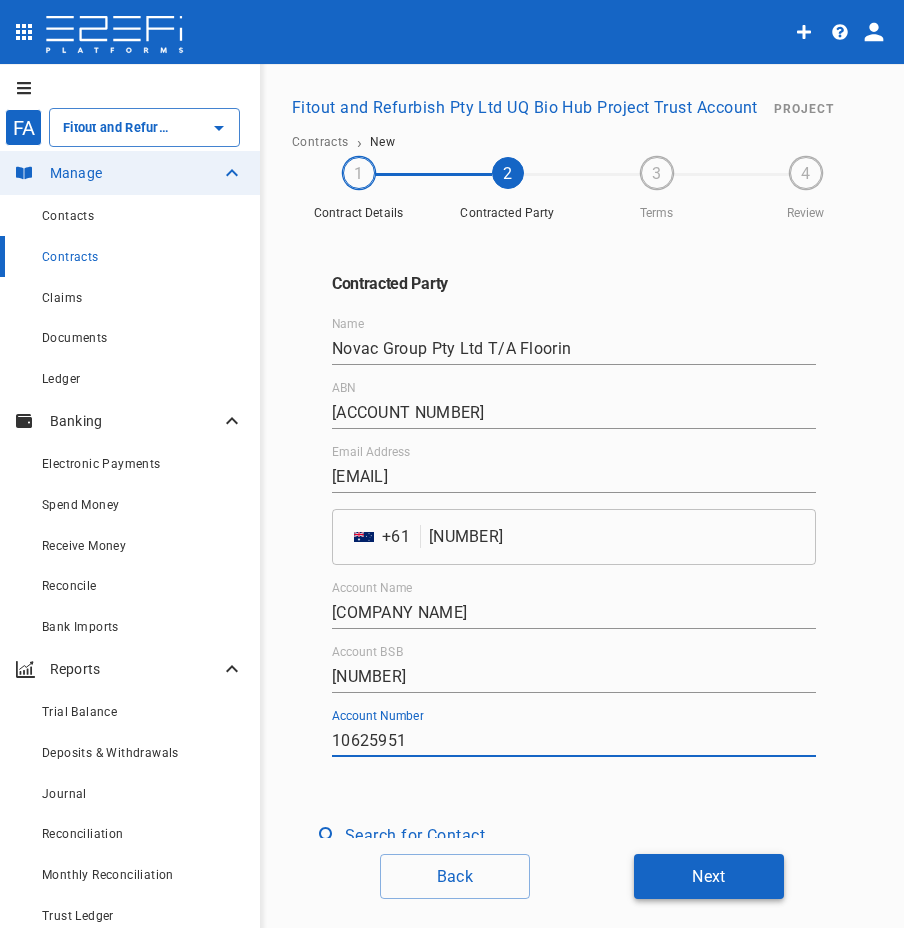 type on "10625951" 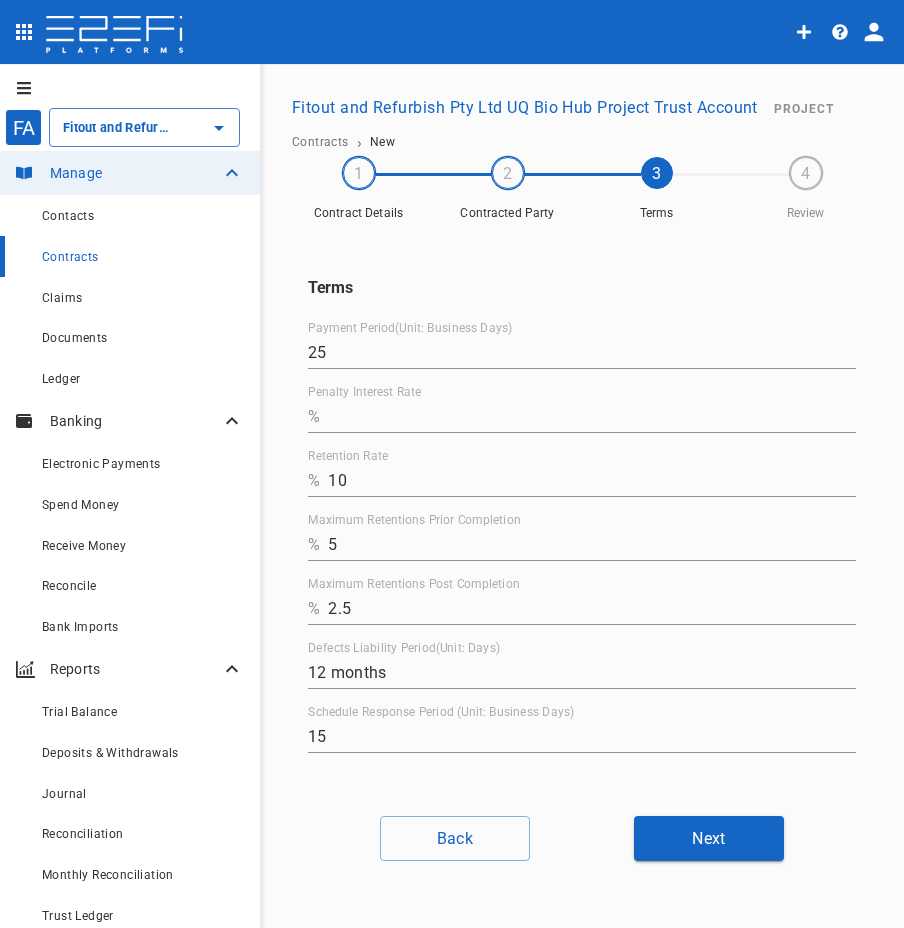 click on "Penalty Interest Rate" at bounding box center (592, 417) 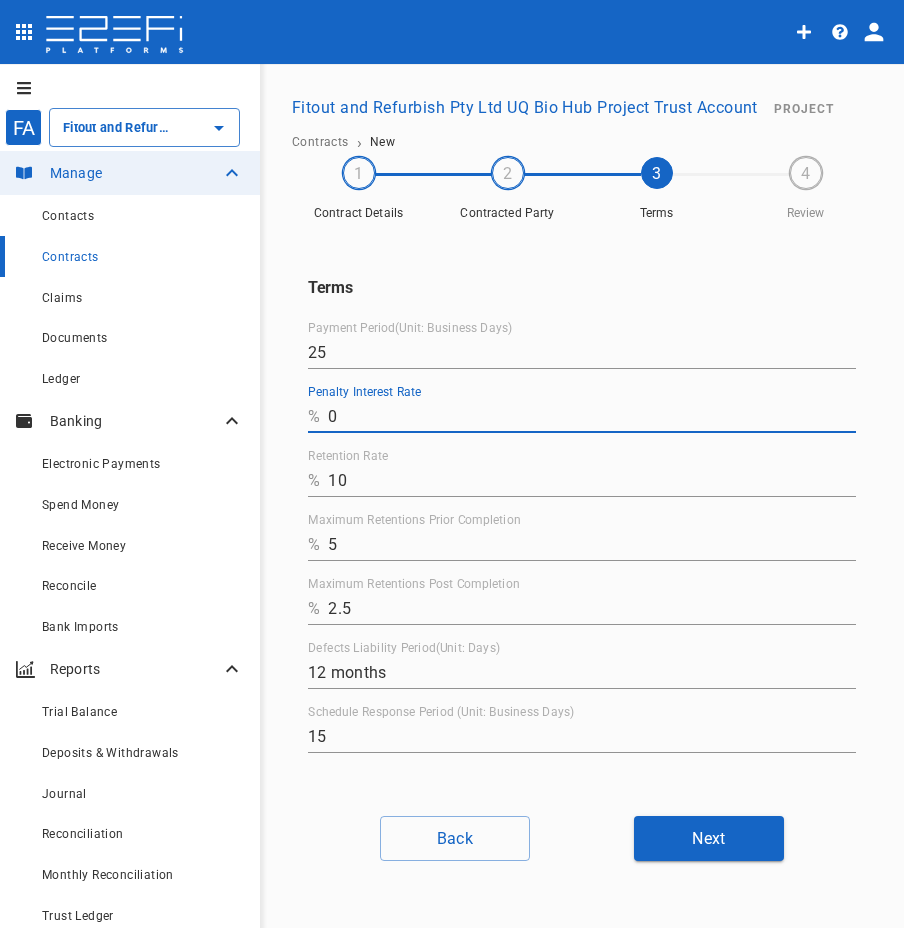 type on "0" 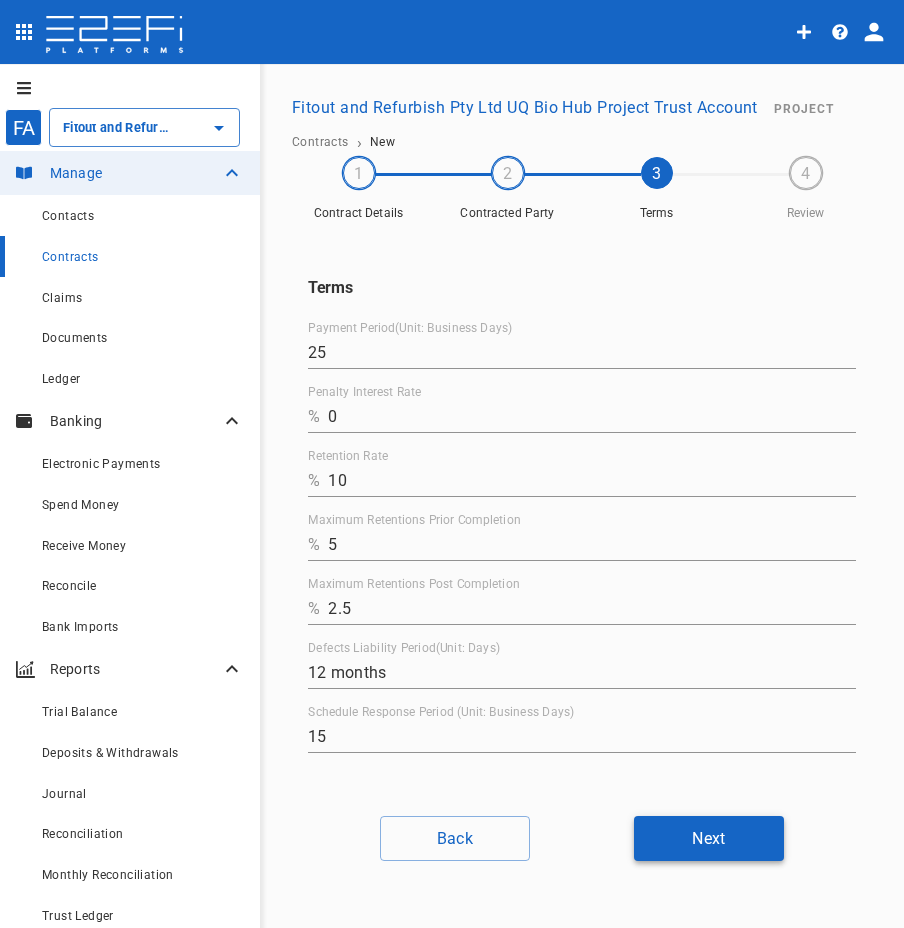 click on "Next" at bounding box center (709, 838) 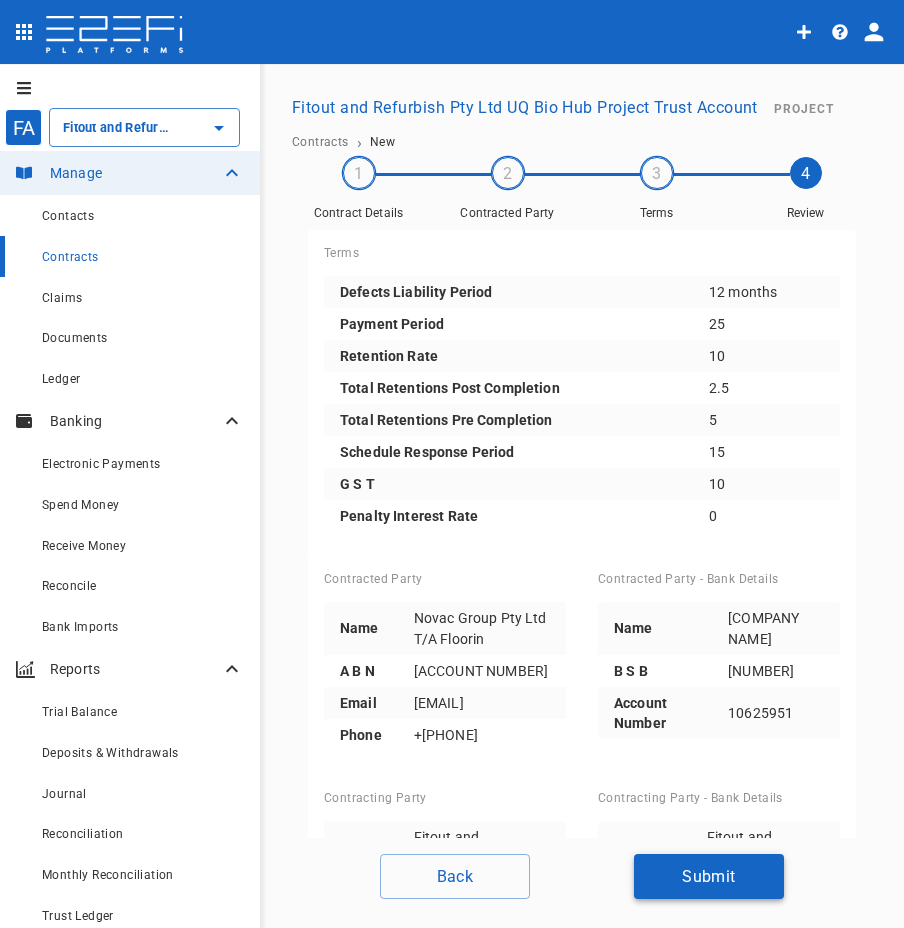 click on "Submit" at bounding box center (709, 876) 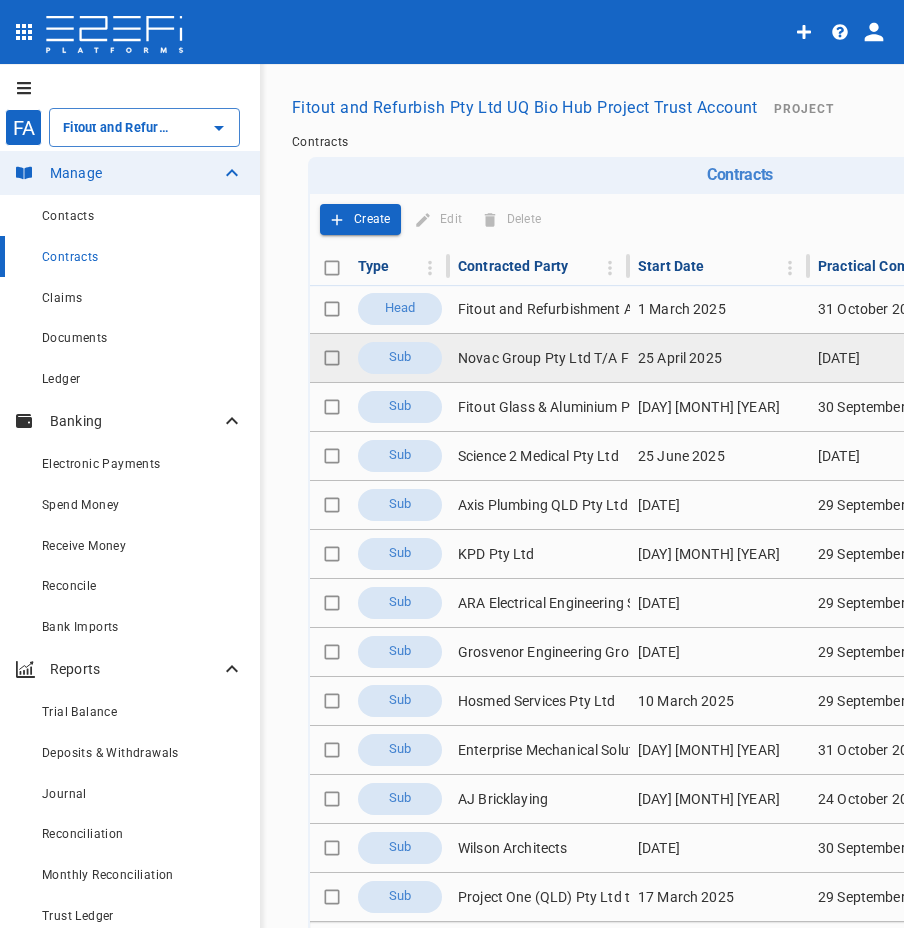 click on "Novac Group Pty Ltd T/A Floorin" at bounding box center (540, 358) 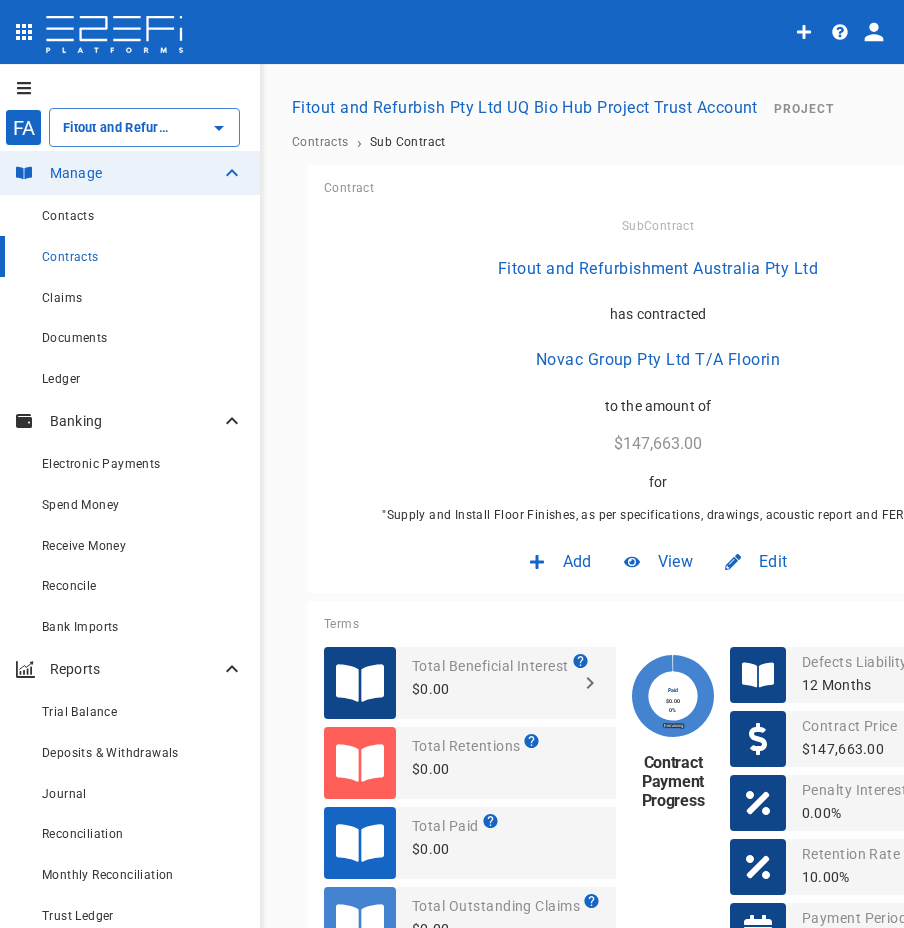 click on "Edit" at bounding box center [756, 561] 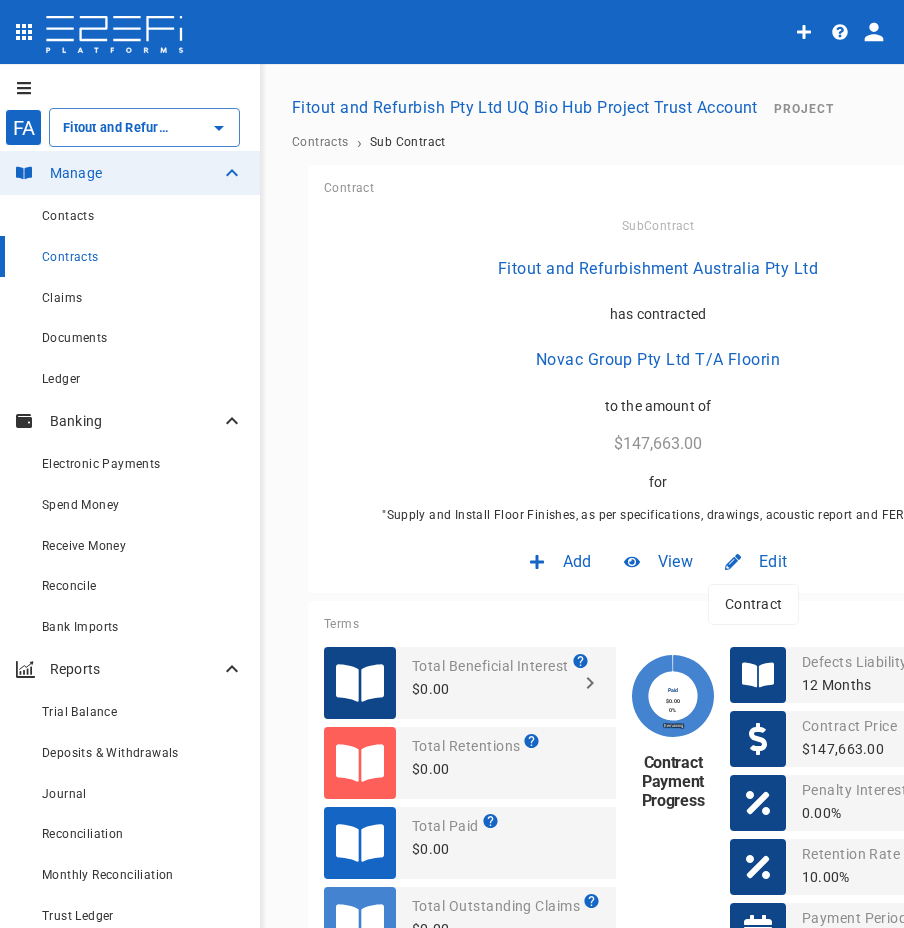 click on "Contract" at bounding box center (753, 604) 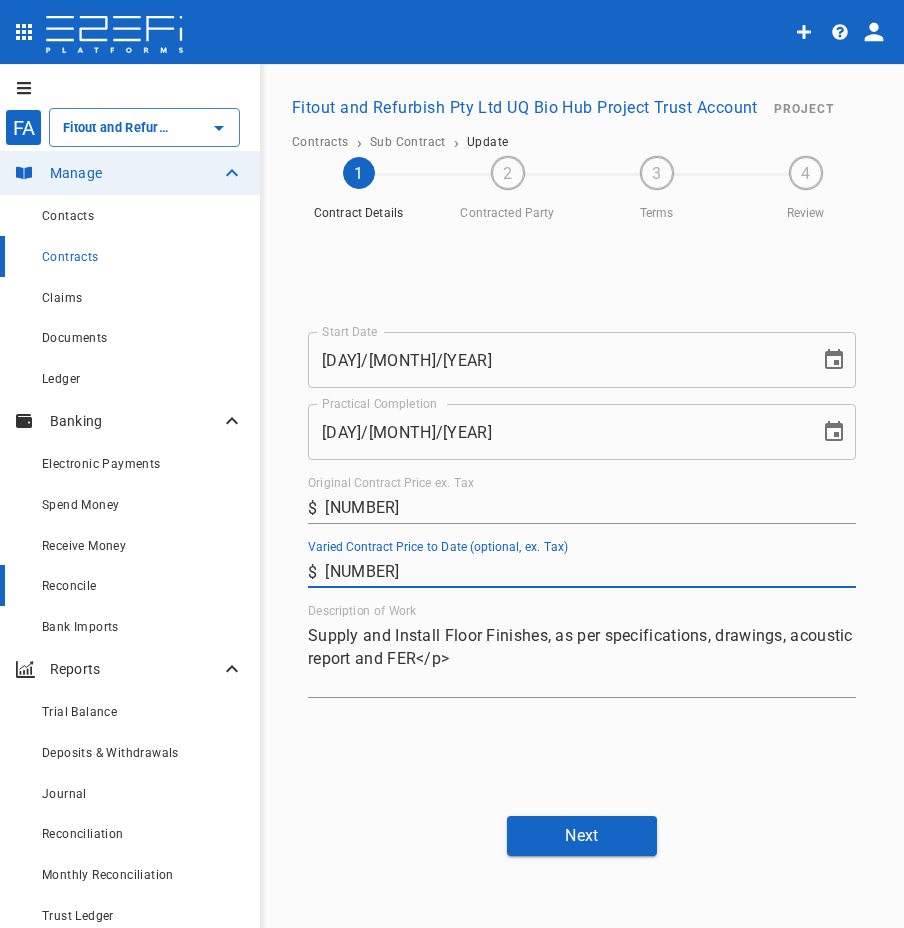 drag, startPoint x: 406, startPoint y: 568, endPoint x: 202, endPoint y: 568, distance: 204 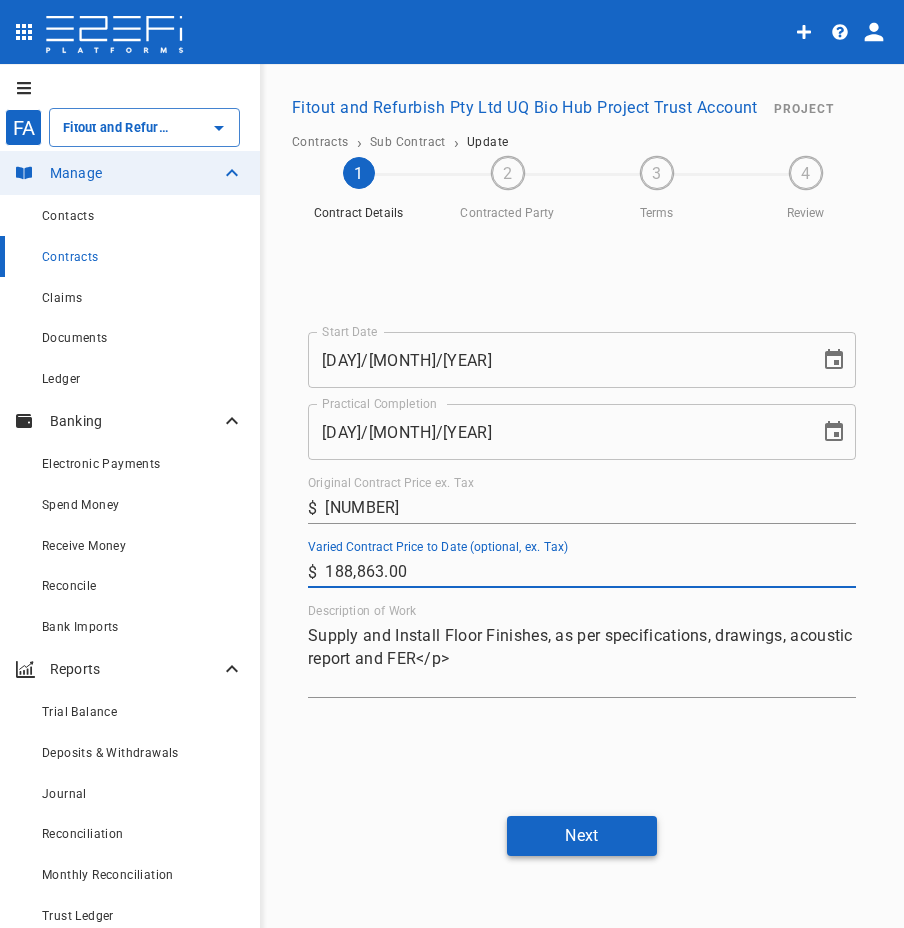 type on "188,863" 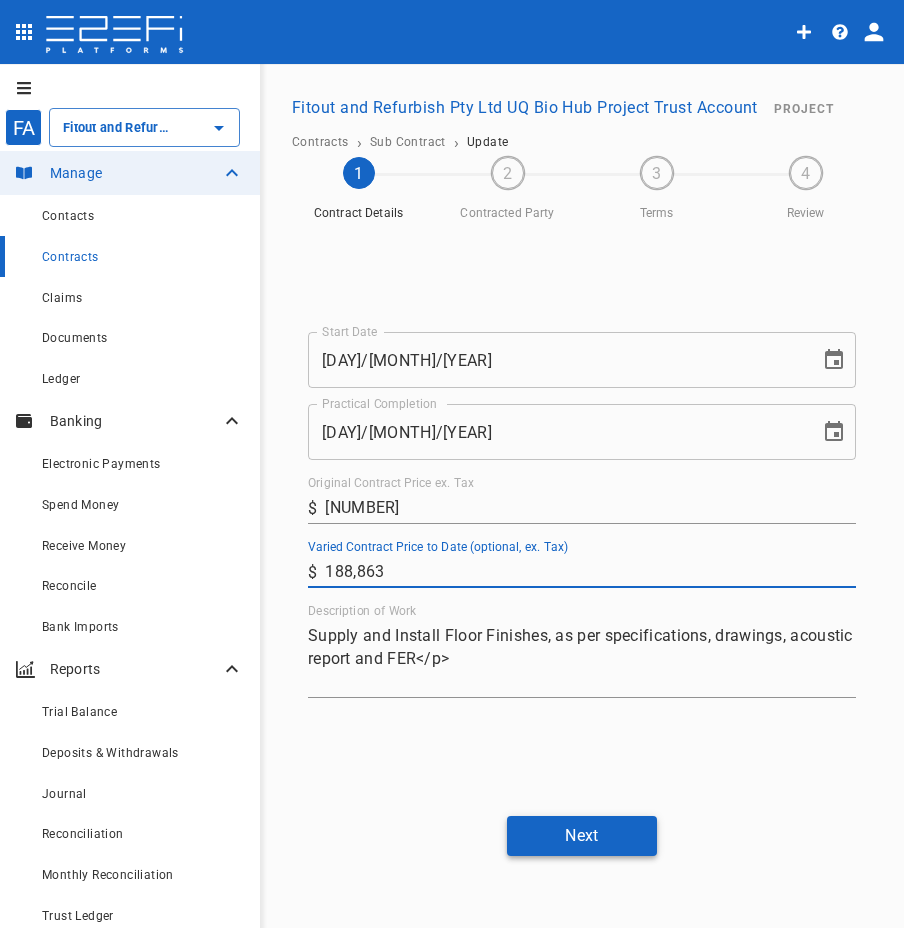 click on "Next" at bounding box center [582, 835] 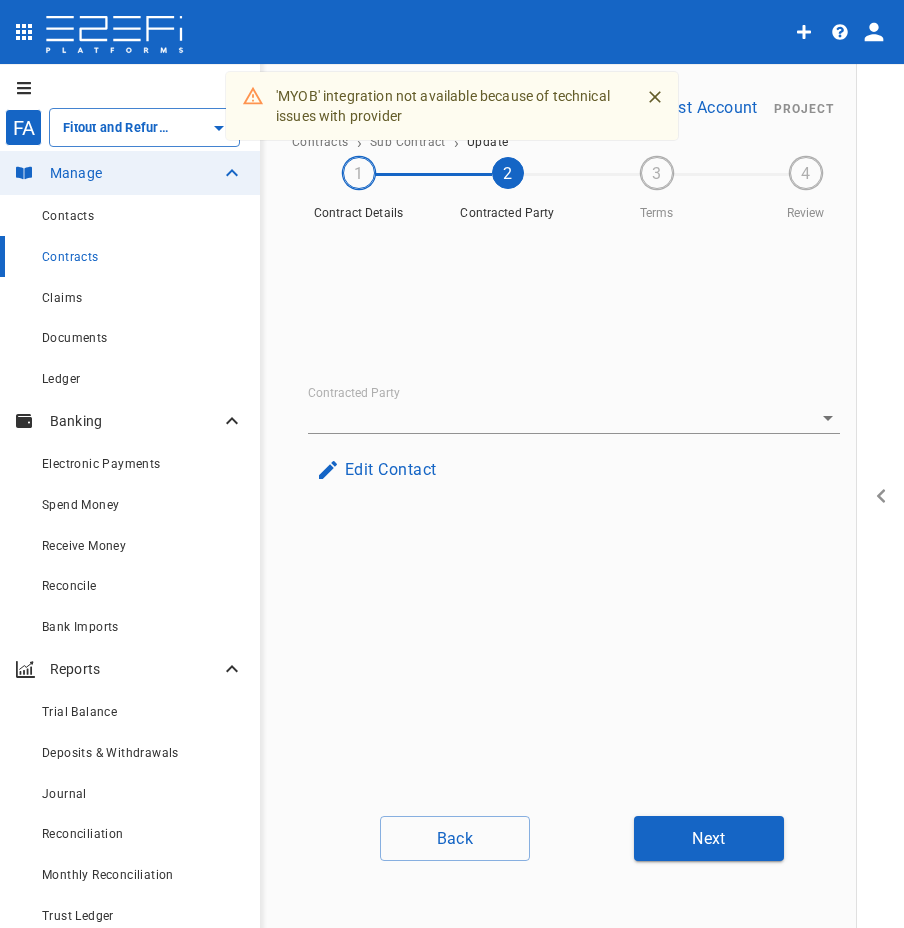 type on "Novac Group Pty Ltd T/A Floorin" 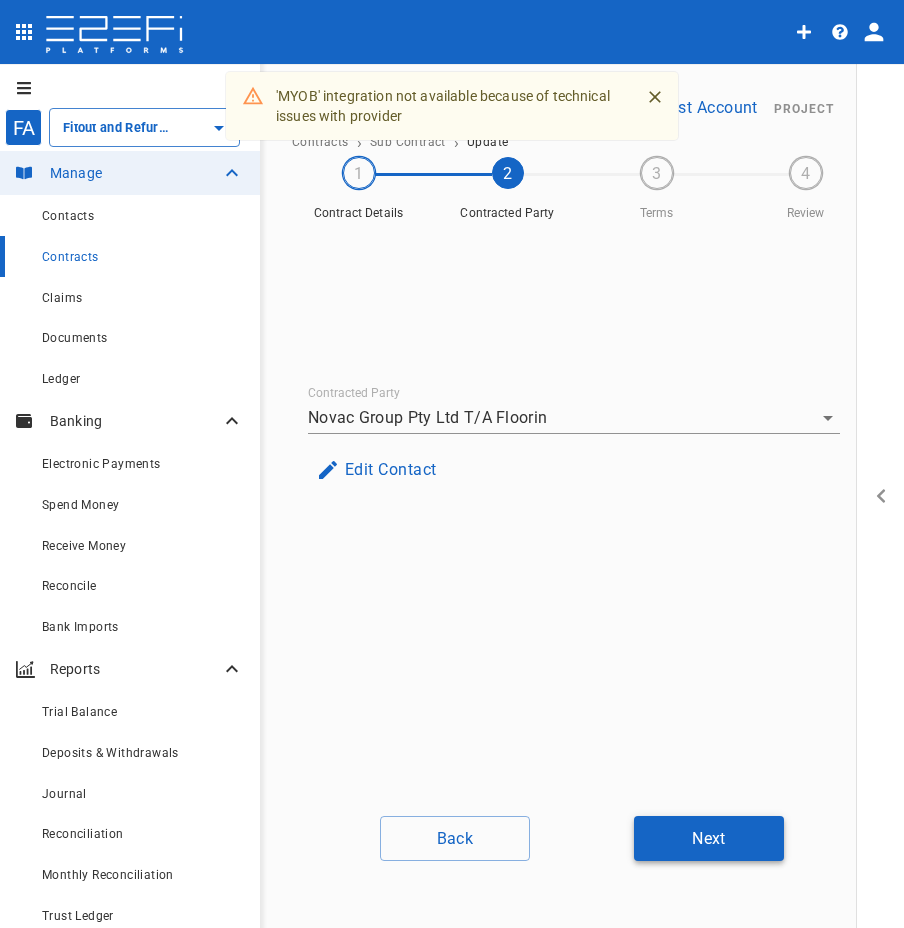 click on "Next" at bounding box center [709, 838] 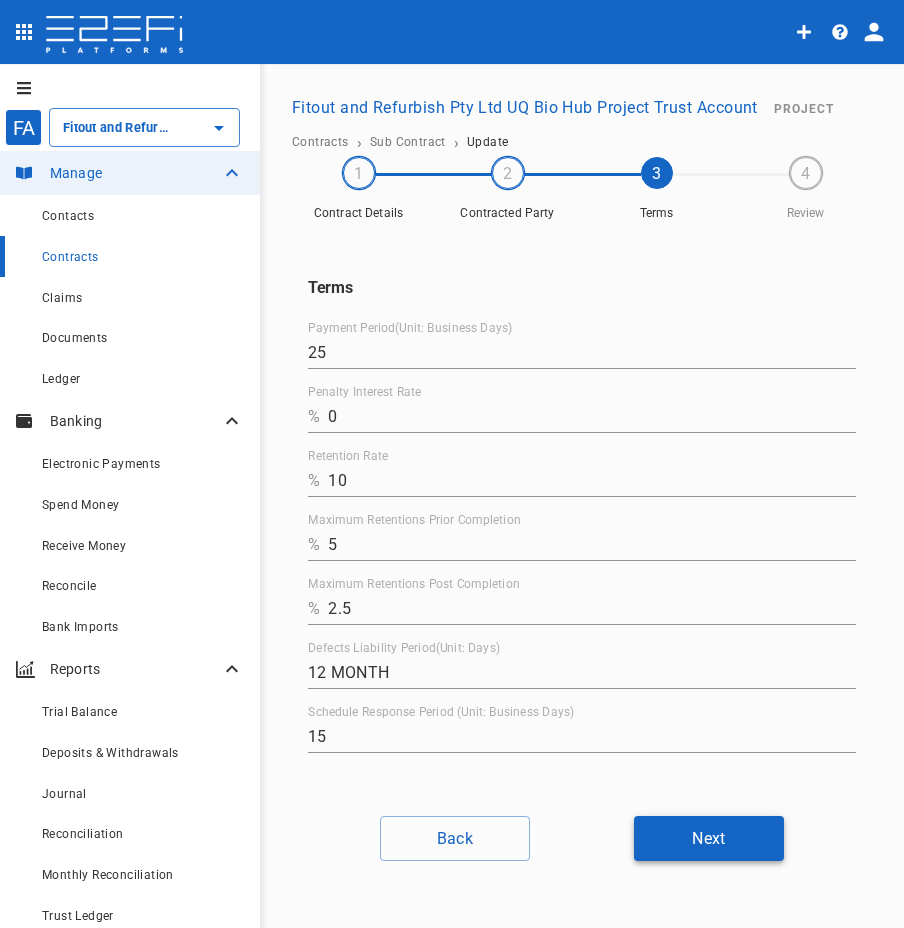 click on "Next" at bounding box center (709, 838) 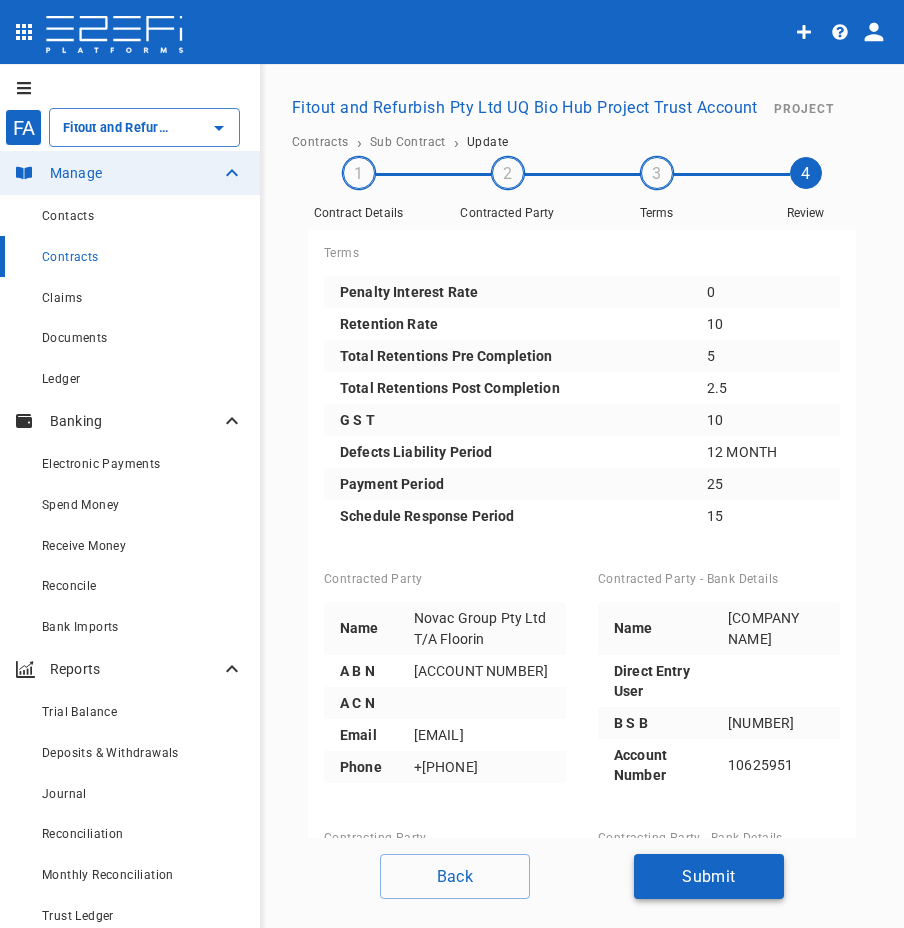click on "Submit" at bounding box center (709, 876) 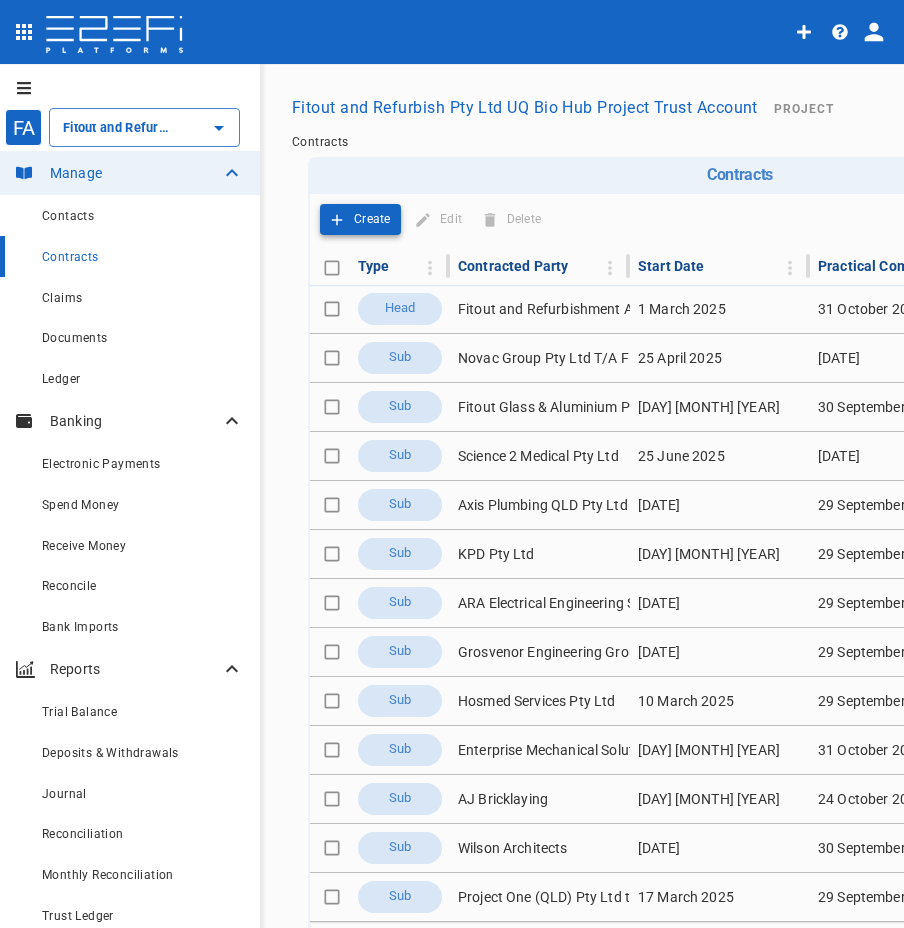 click on "Create" at bounding box center [372, 219] 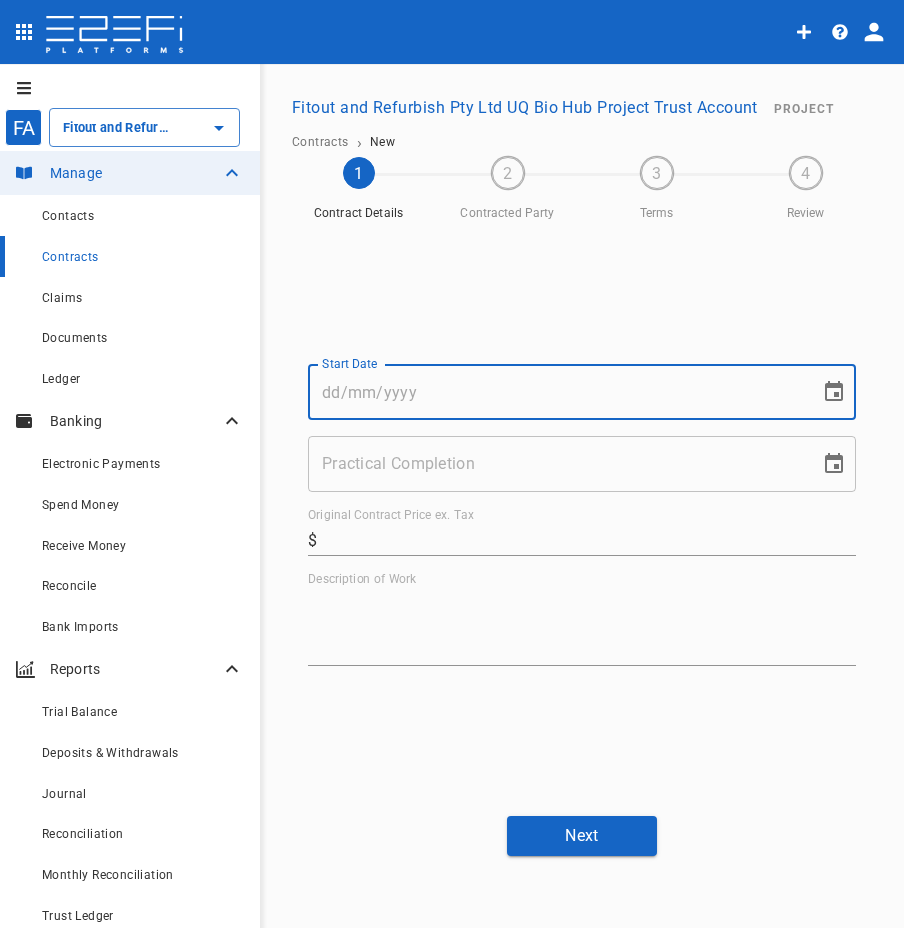 click on "Start Date" at bounding box center (557, 392) 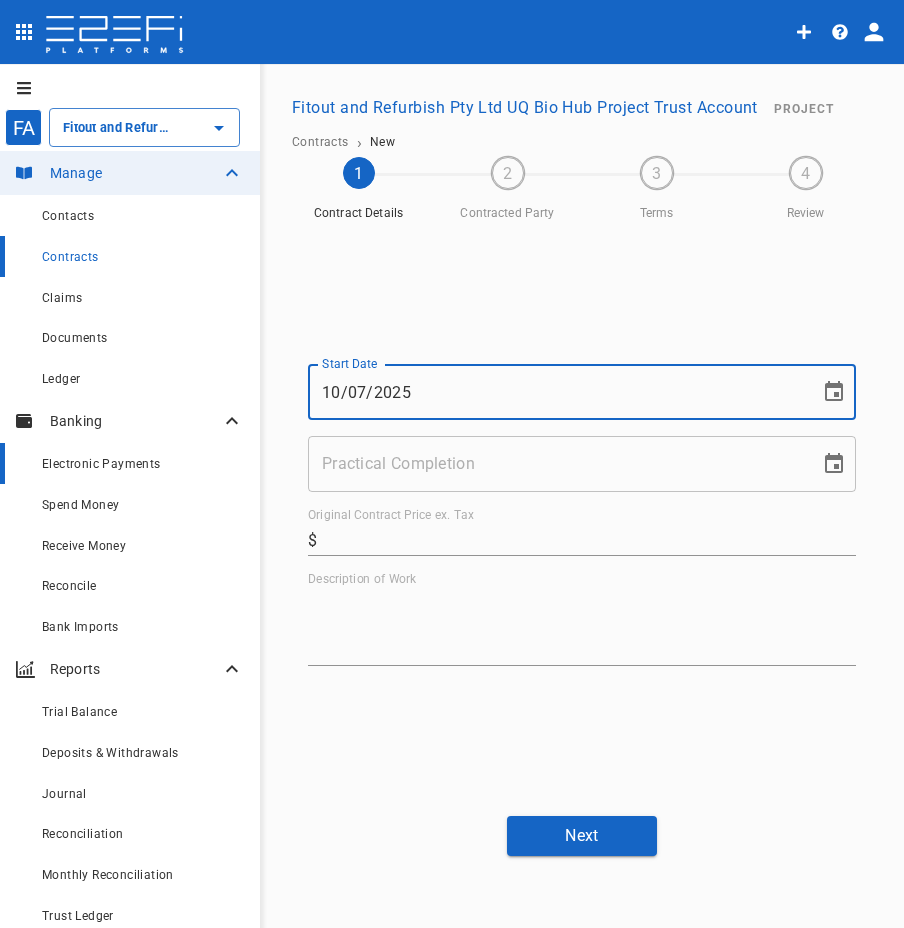 type on "10/07/2025" 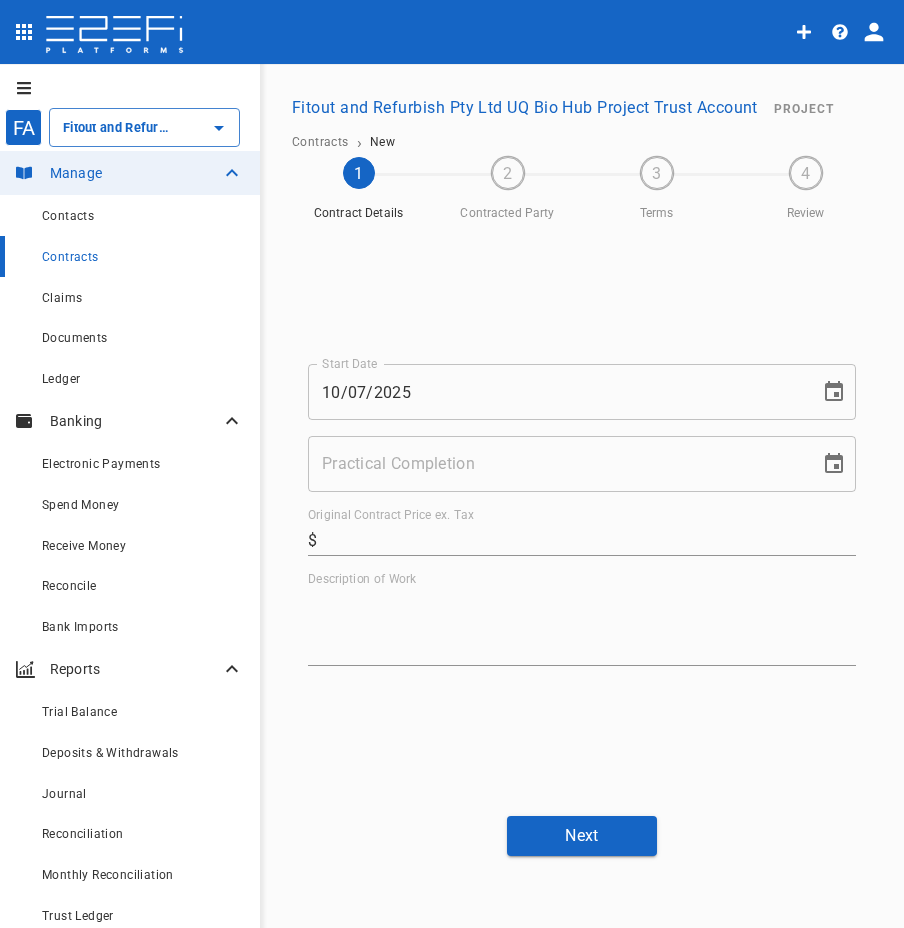 click on "Practical Completion Practical Completion" at bounding box center [582, 464] 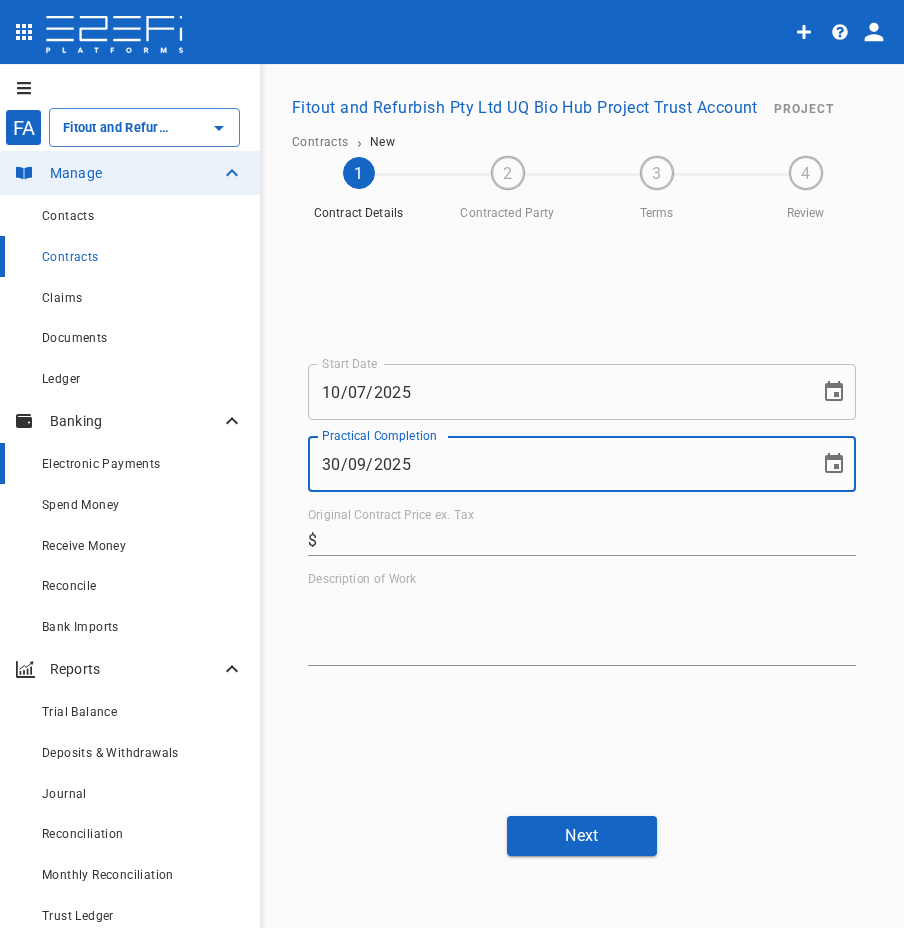 type on "30/09/2025" 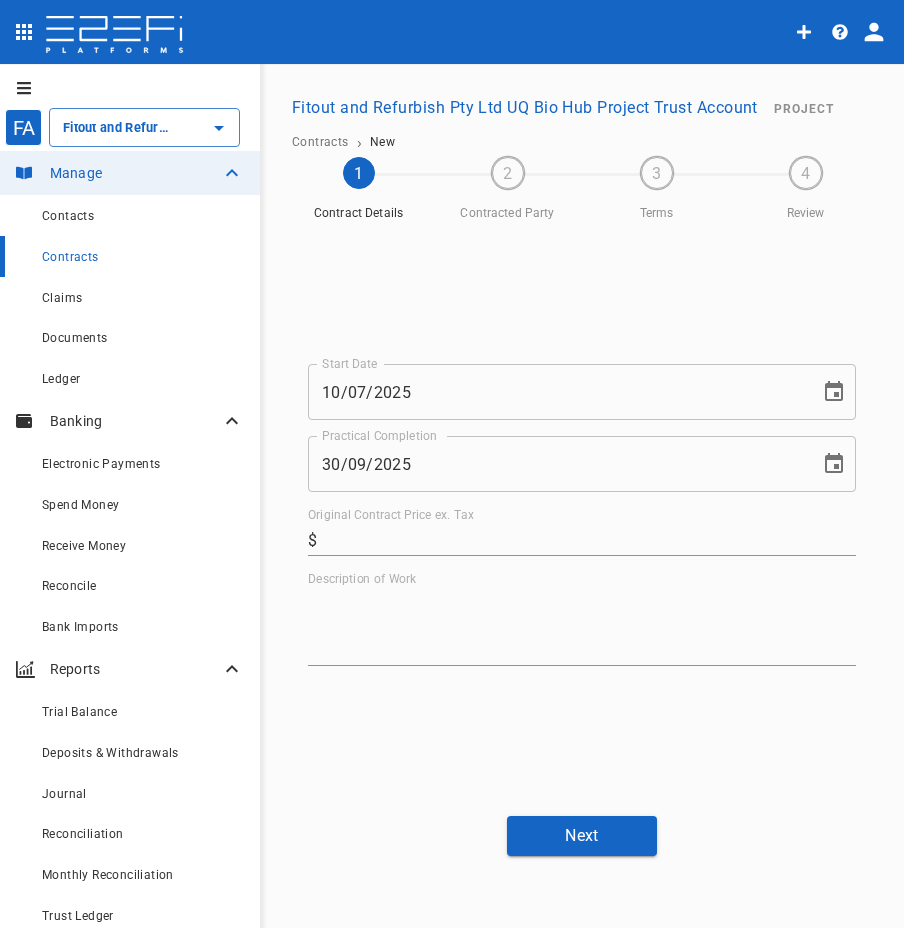 click on "Original Contract Price ex. Tax" at bounding box center (590, 540) 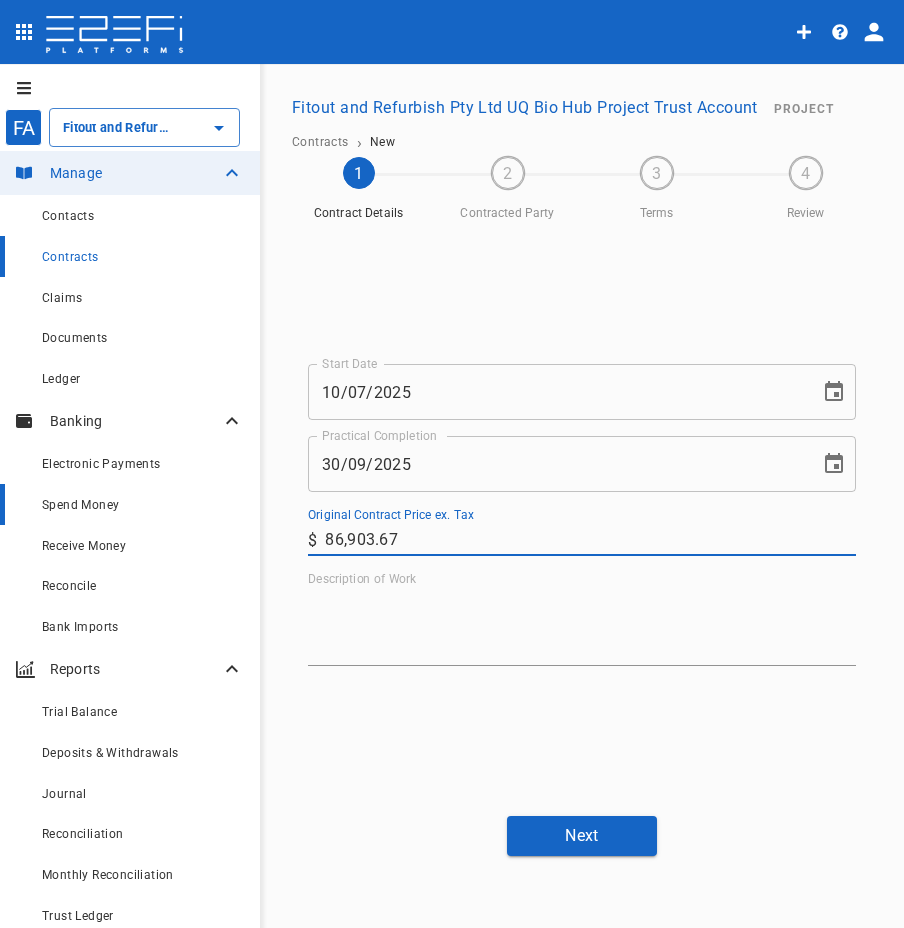 type on "86,903.67" 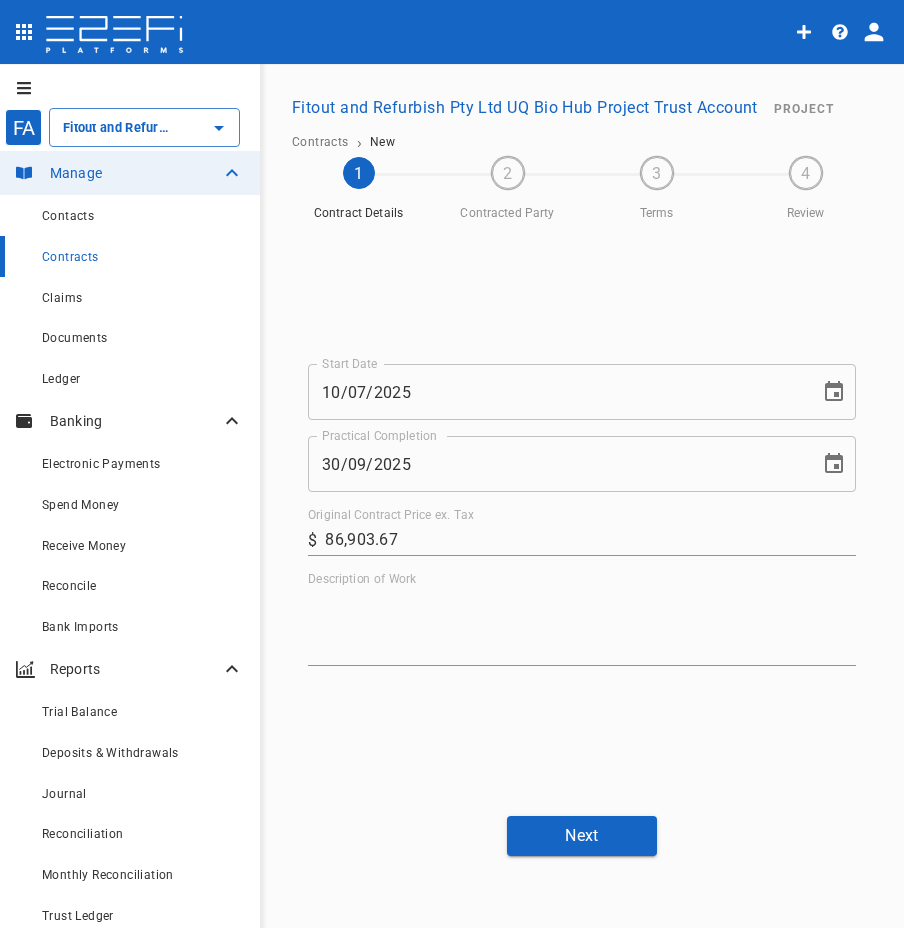 click on "Description of Work" at bounding box center (582, 626) 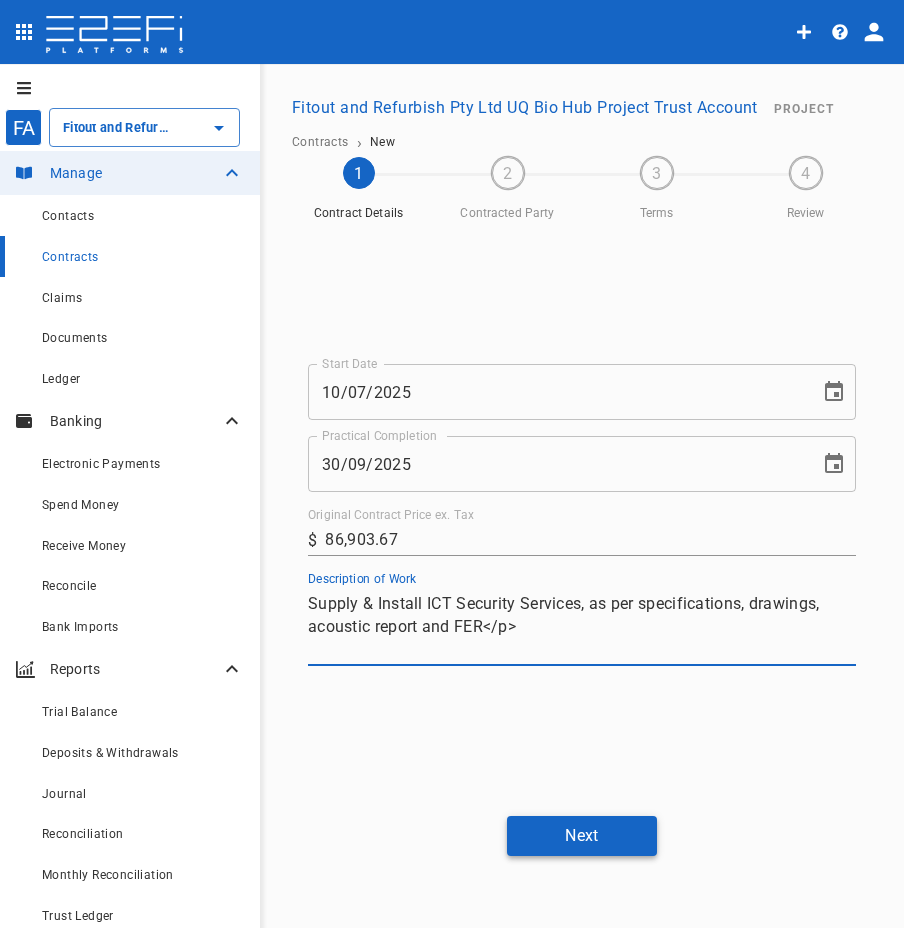 type on "Supply & Install ICT Security Services, as per specifications, drawings, acoustic report and FER</p>" 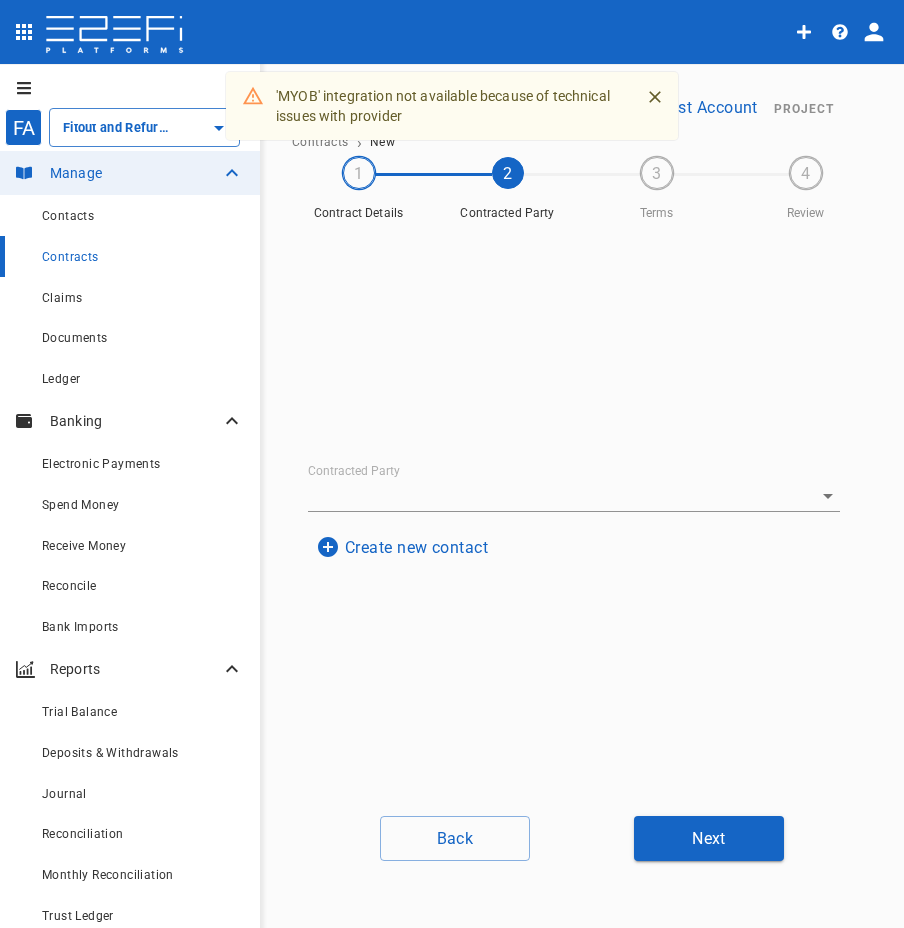 click on "Create new contact" at bounding box center [402, 547] 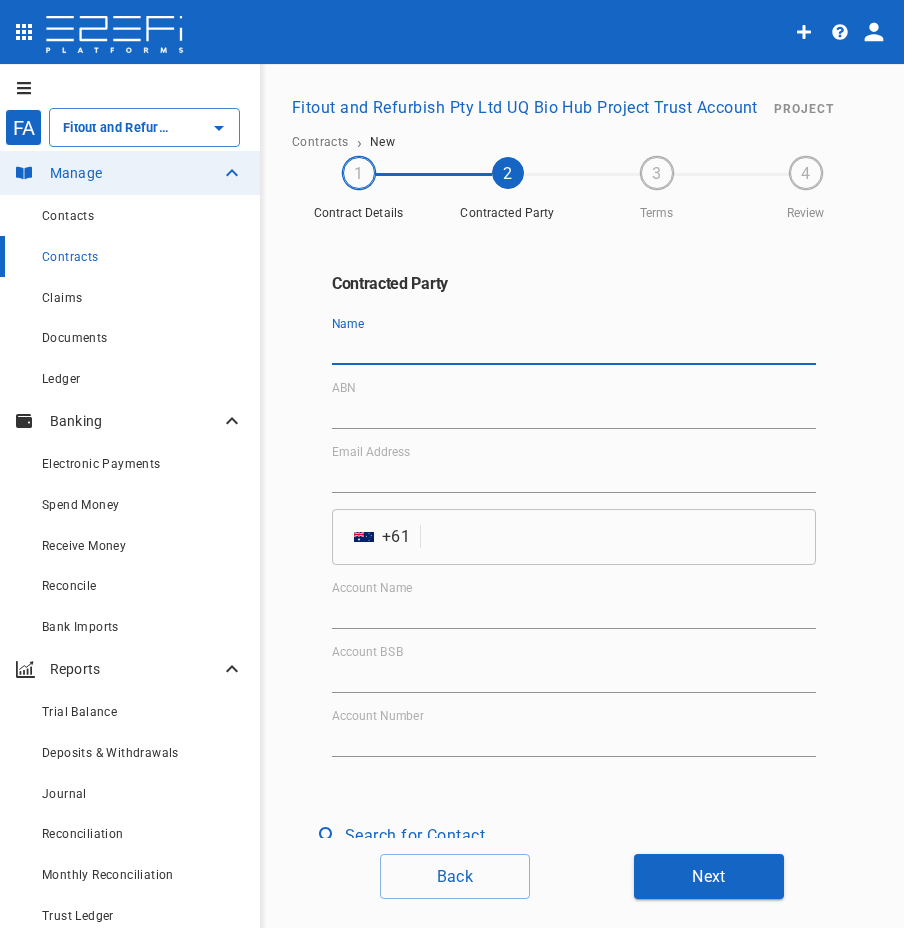drag, startPoint x: 371, startPoint y: 350, endPoint x: 394, endPoint y: 380, distance: 37.802116 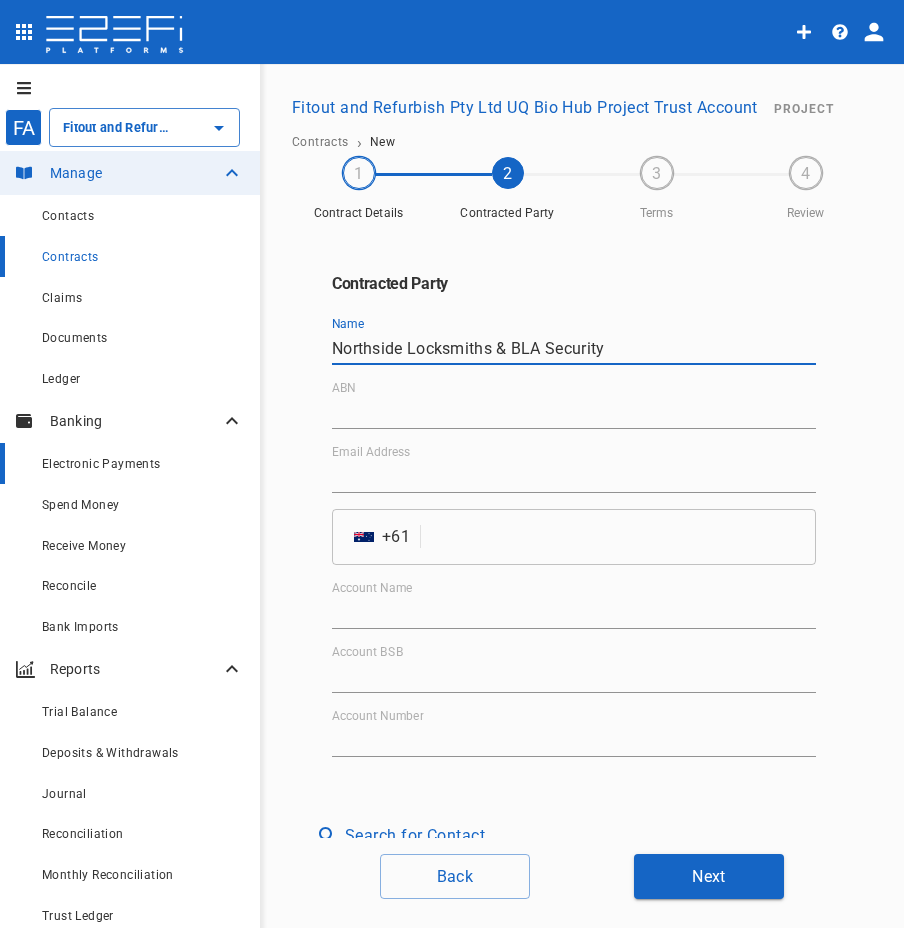 type on "Northside Locksmiths & BLA Security" 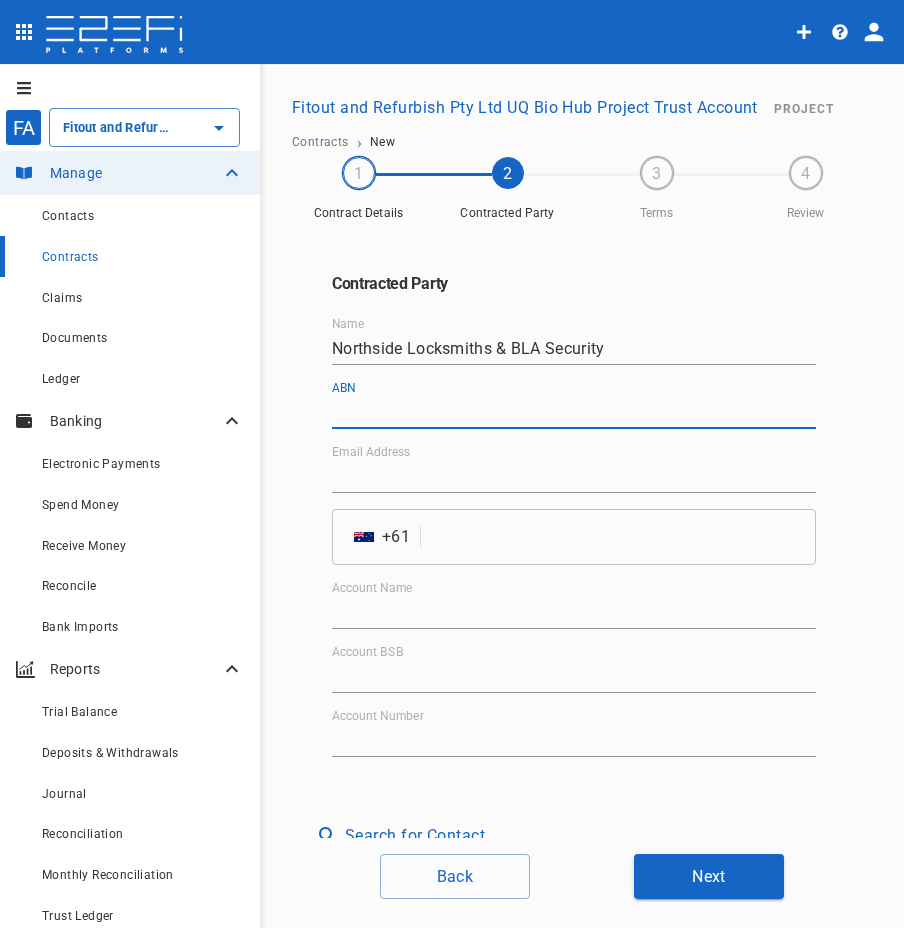 drag, startPoint x: 418, startPoint y: 396, endPoint x: 406, endPoint y: 400, distance: 12.649111 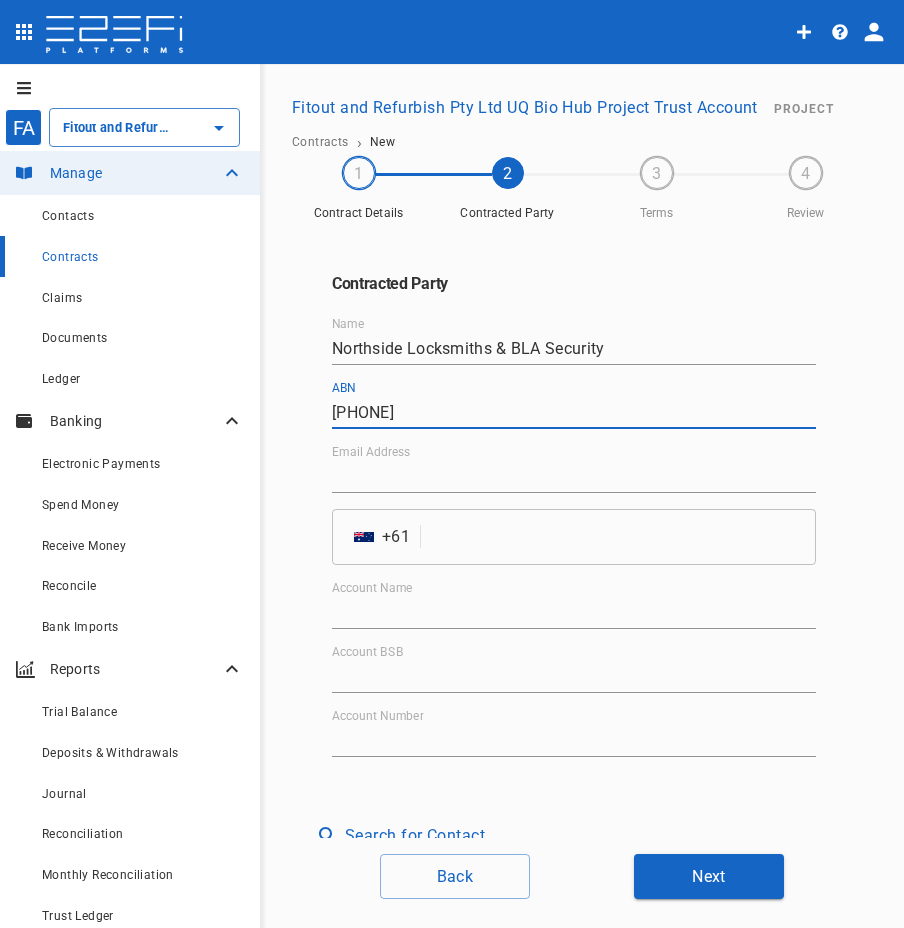 type on "[PHONE]" 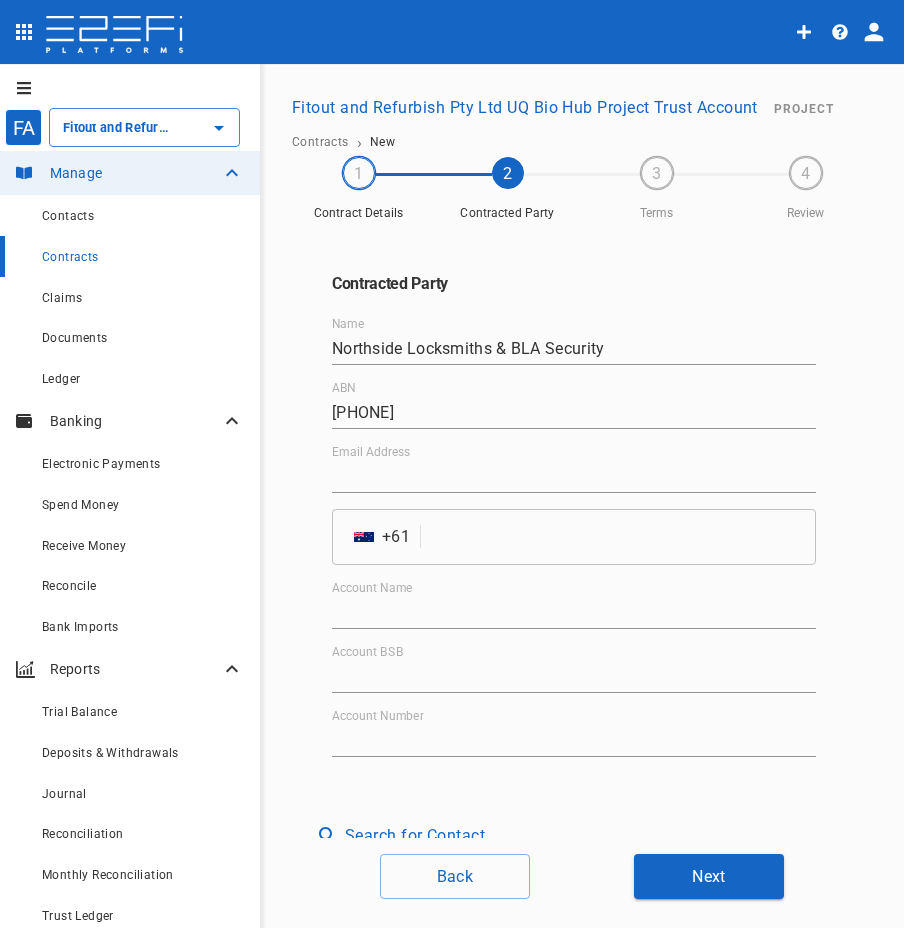 click on "Email Address" at bounding box center (574, 477) 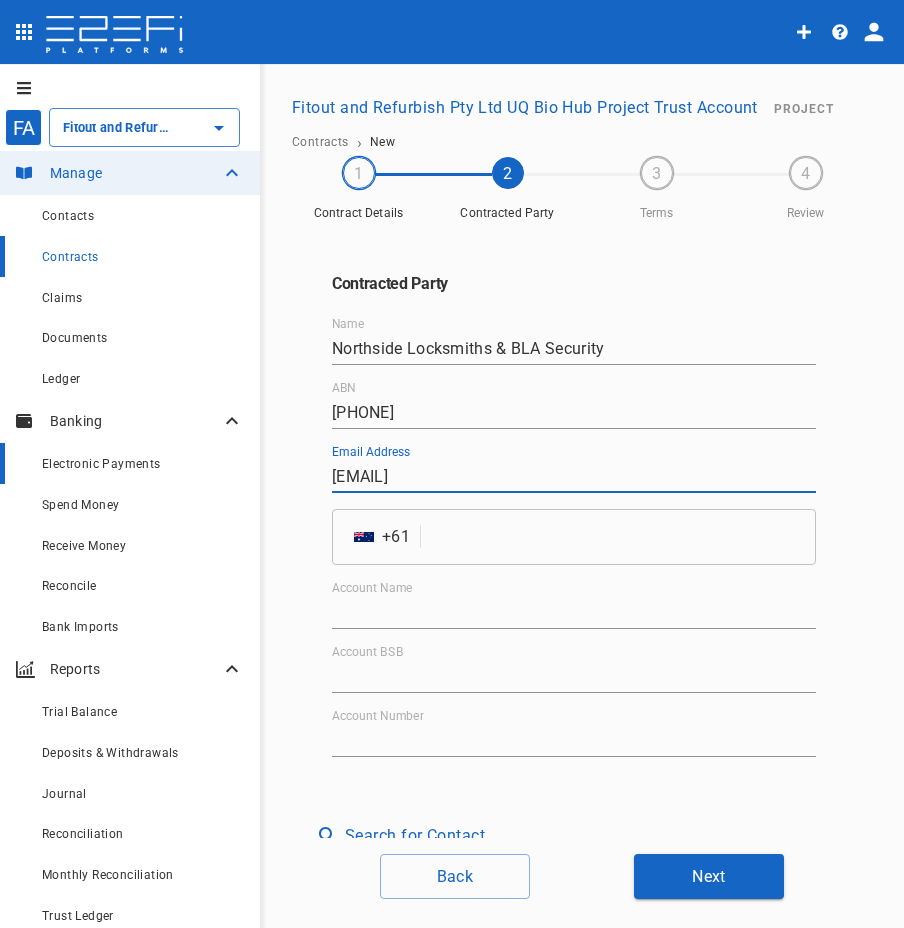 type on "[EMAIL]" 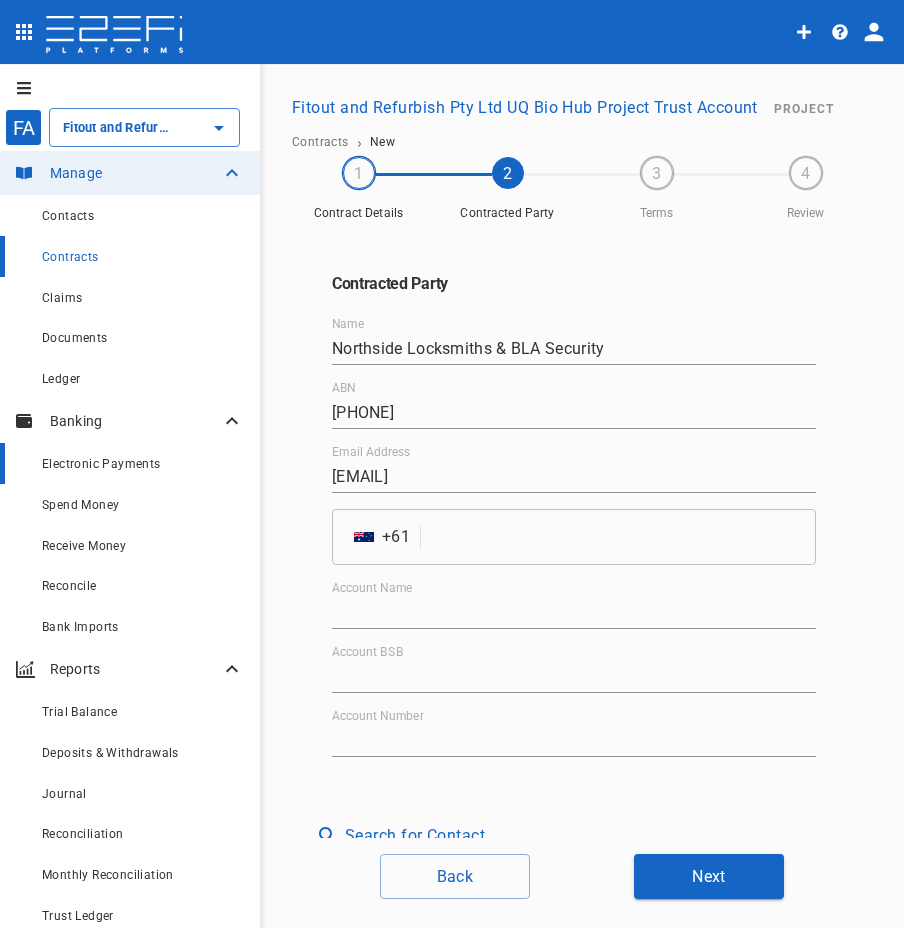 type 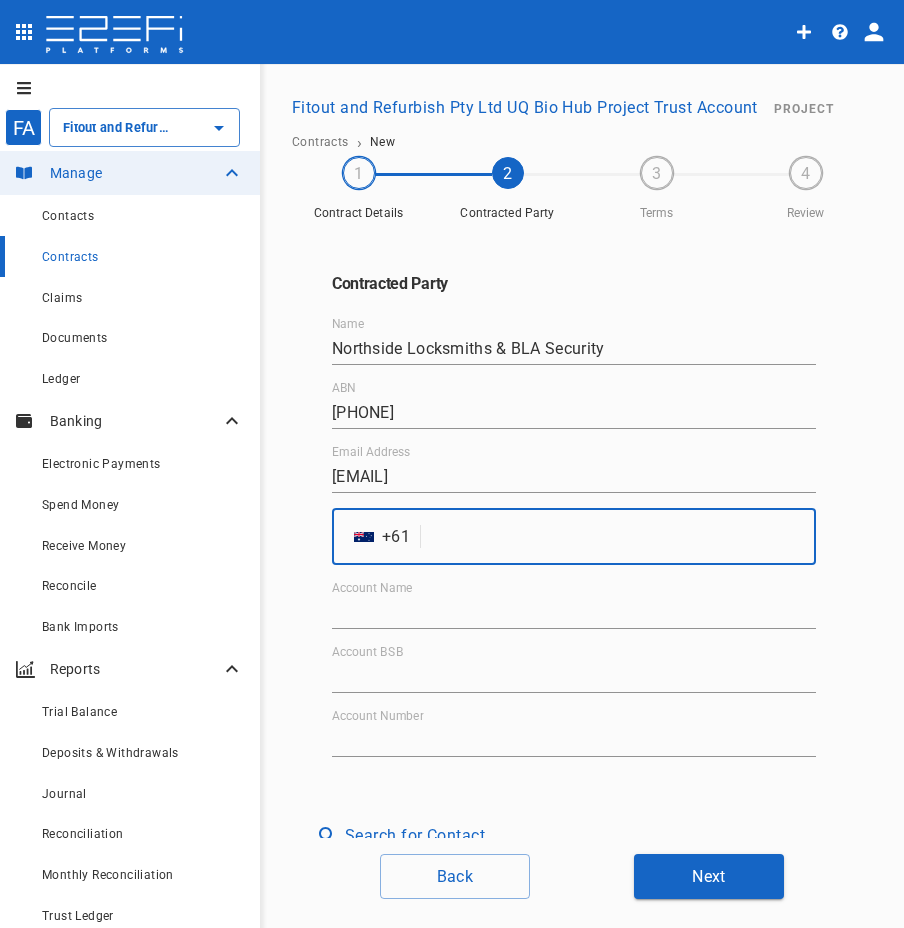 click at bounding box center [622, 537] 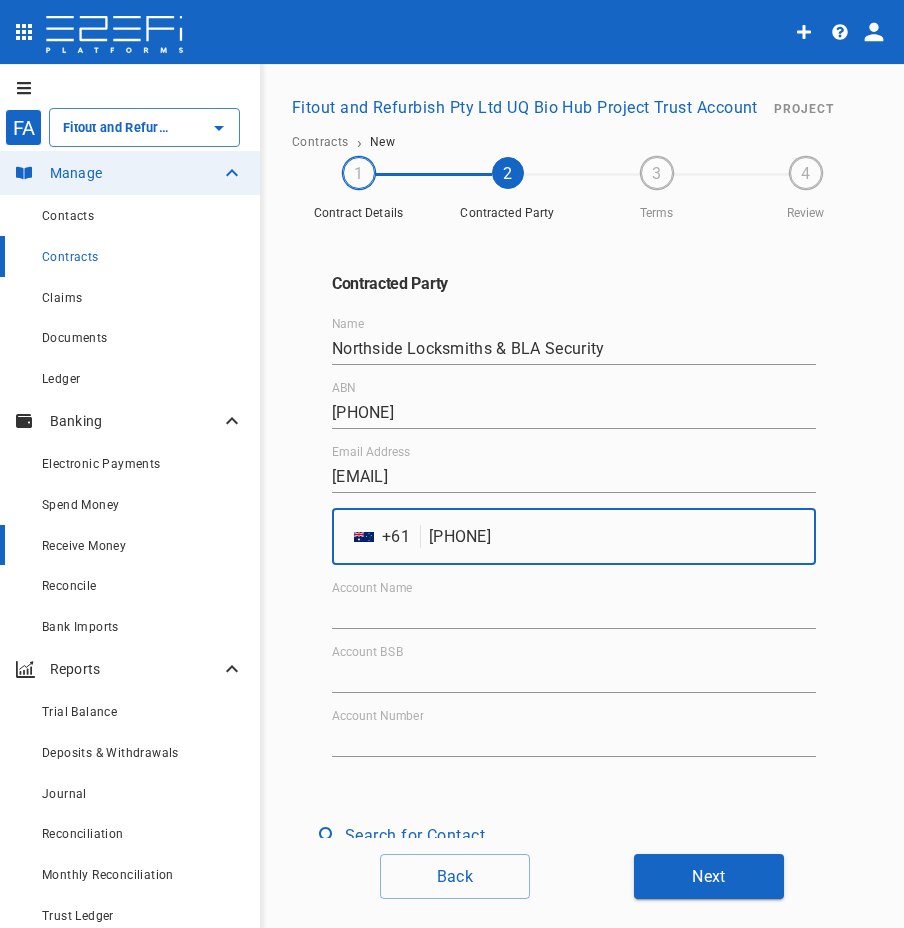 type on "[PHONE]" 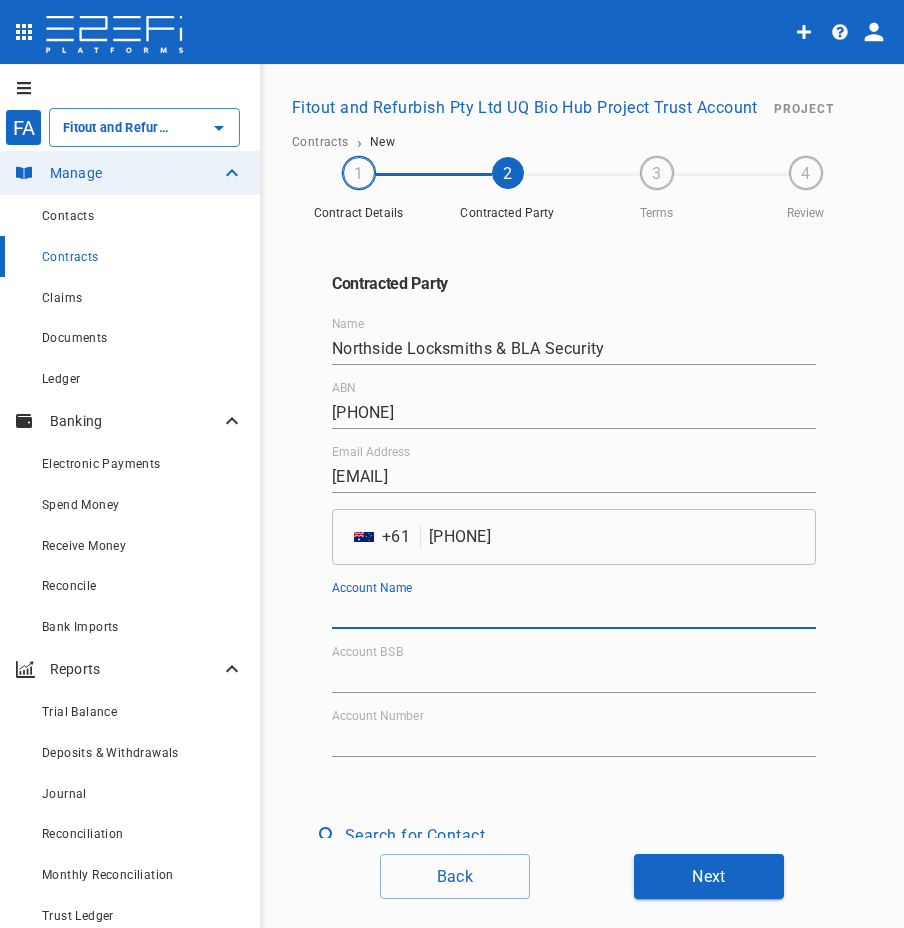 click on "Account Name" at bounding box center [574, 613] 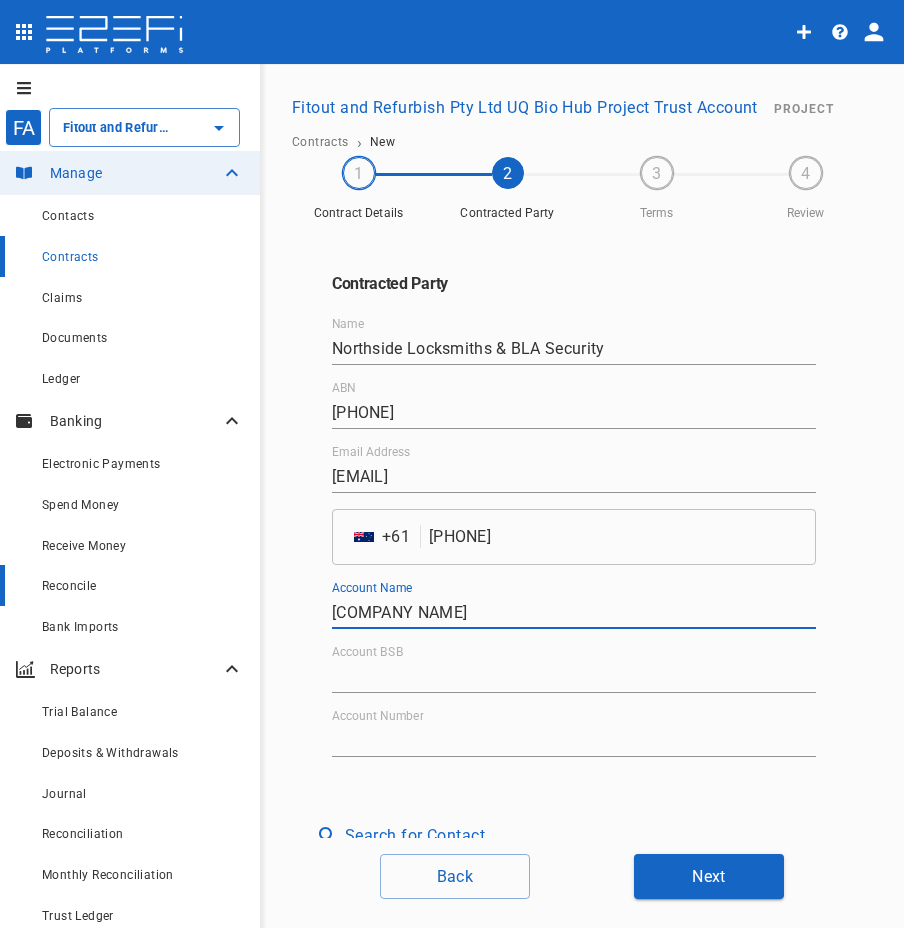 type on "[COMPANY NAME]" 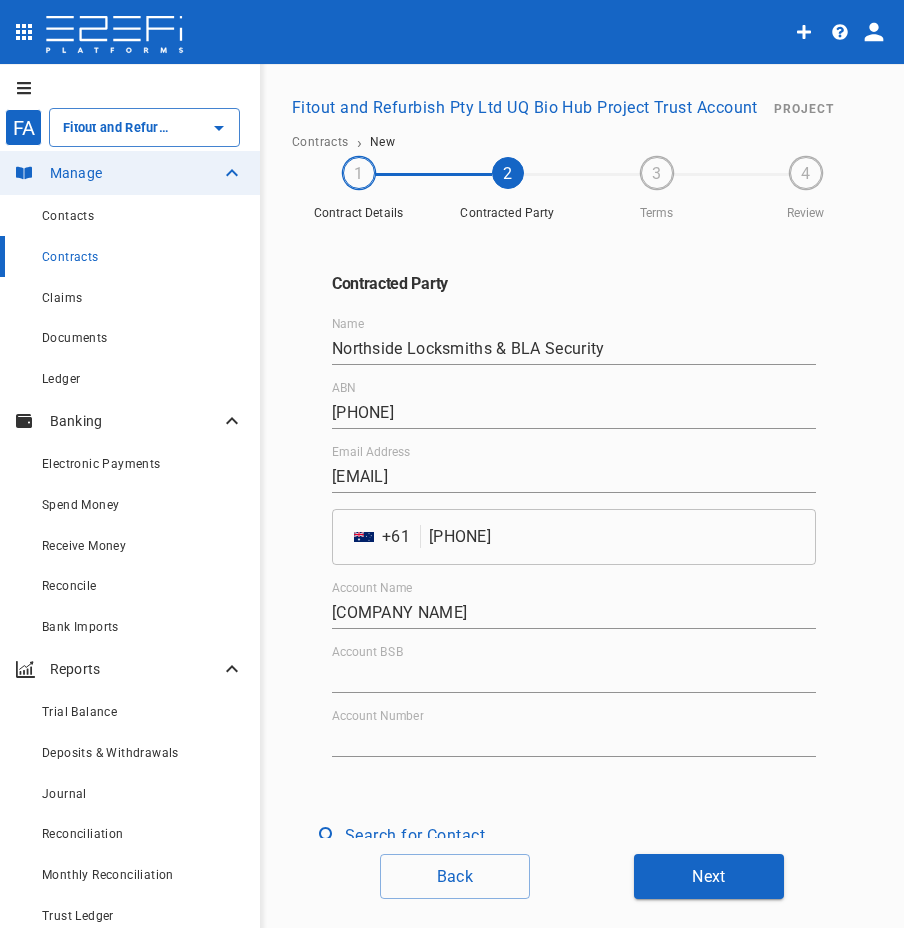 drag, startPoint x: 441, startPoint y: 676, endPoint x: 395, endPoint y: 665, distance: 47.296936 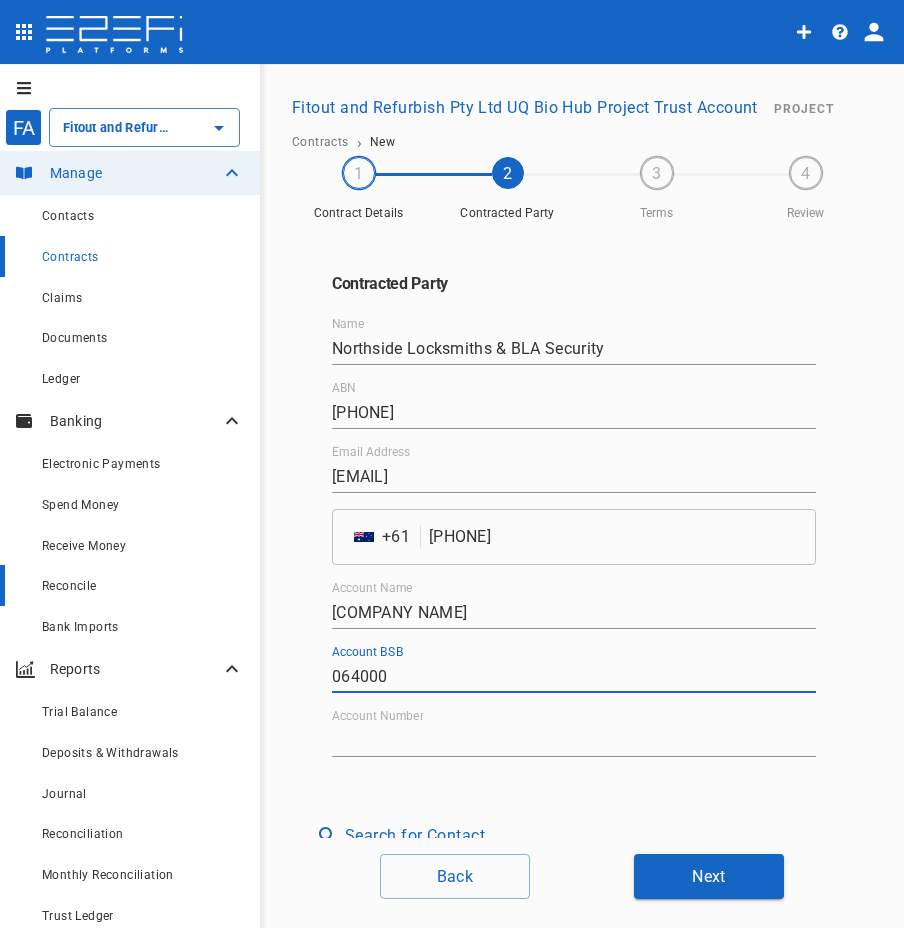 type 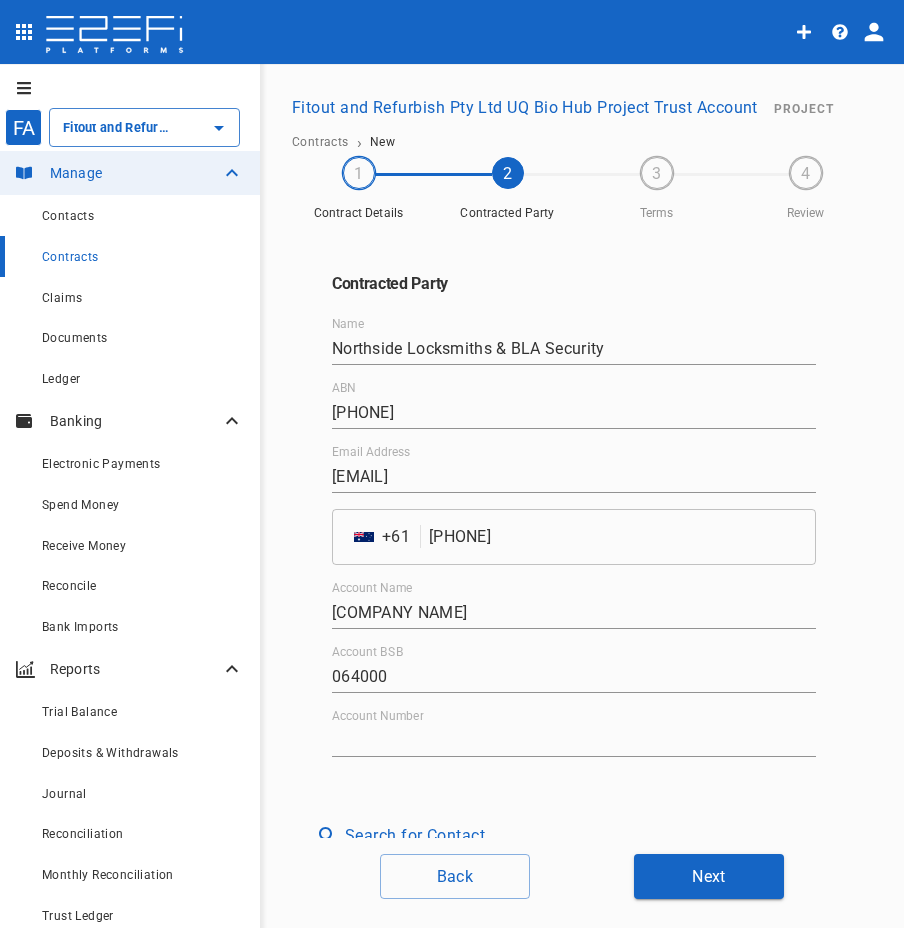 click on "Account Number" at bounding box center [574, 733] 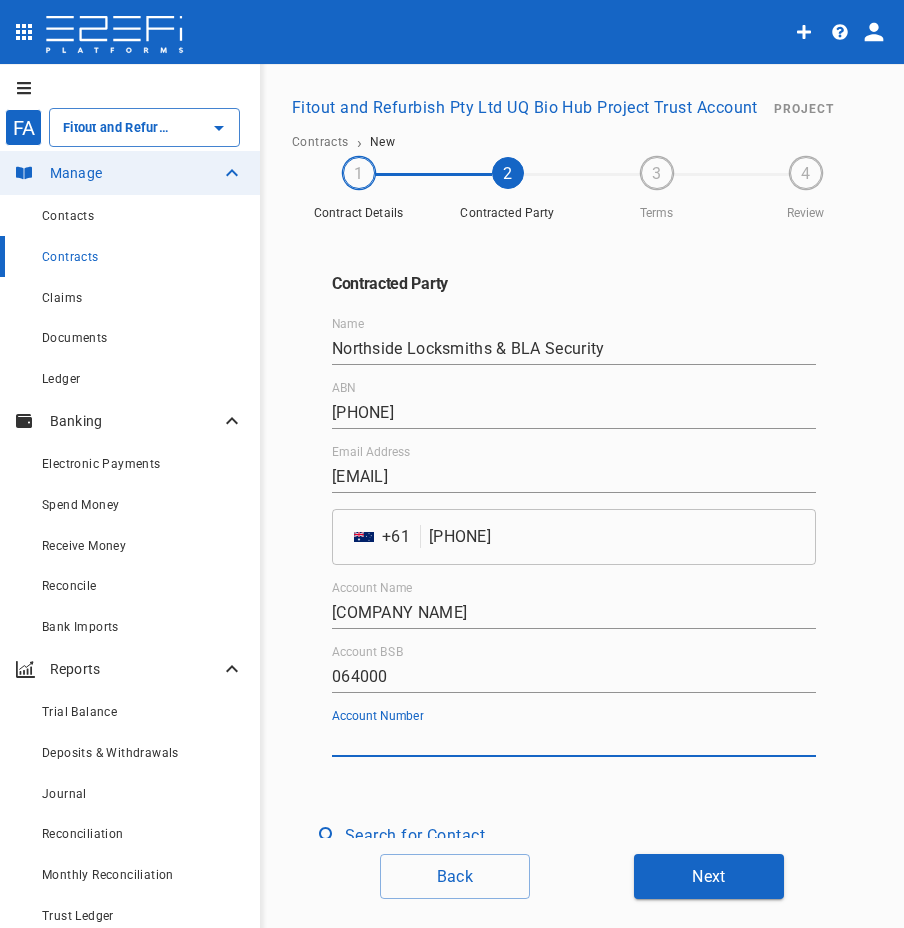 click on "Account Number" at bounding box center [574, 741] 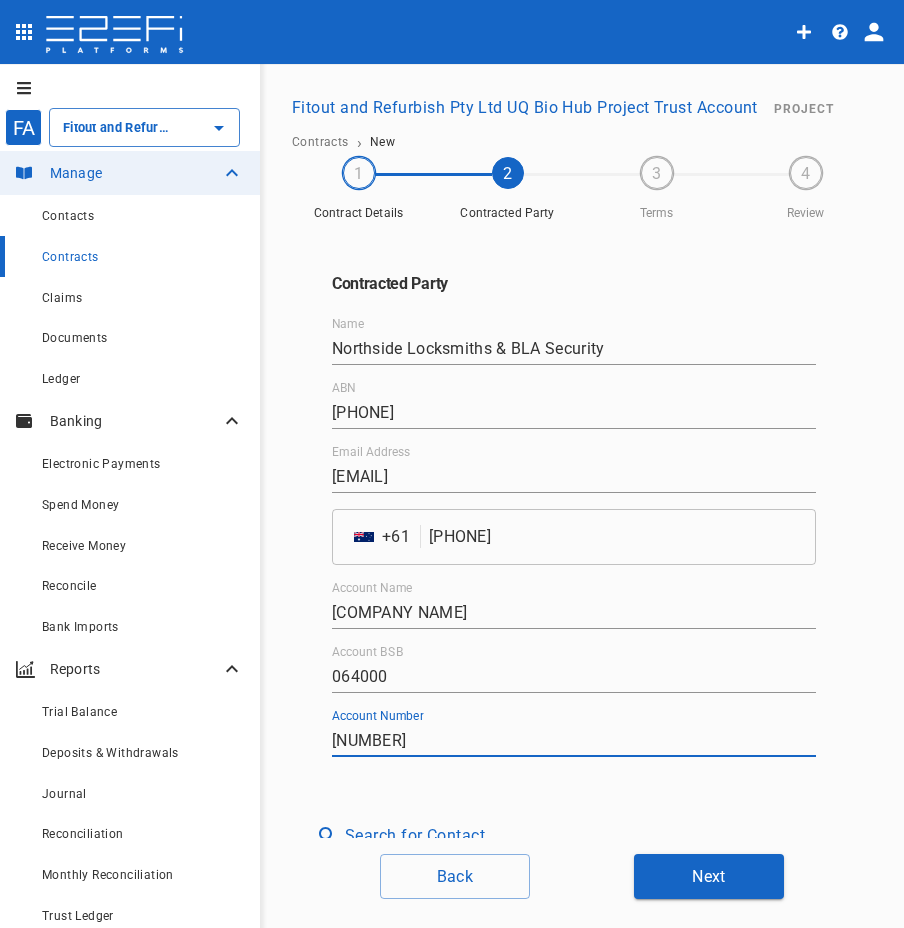 click on "Next" at bounding box center (709, 876) 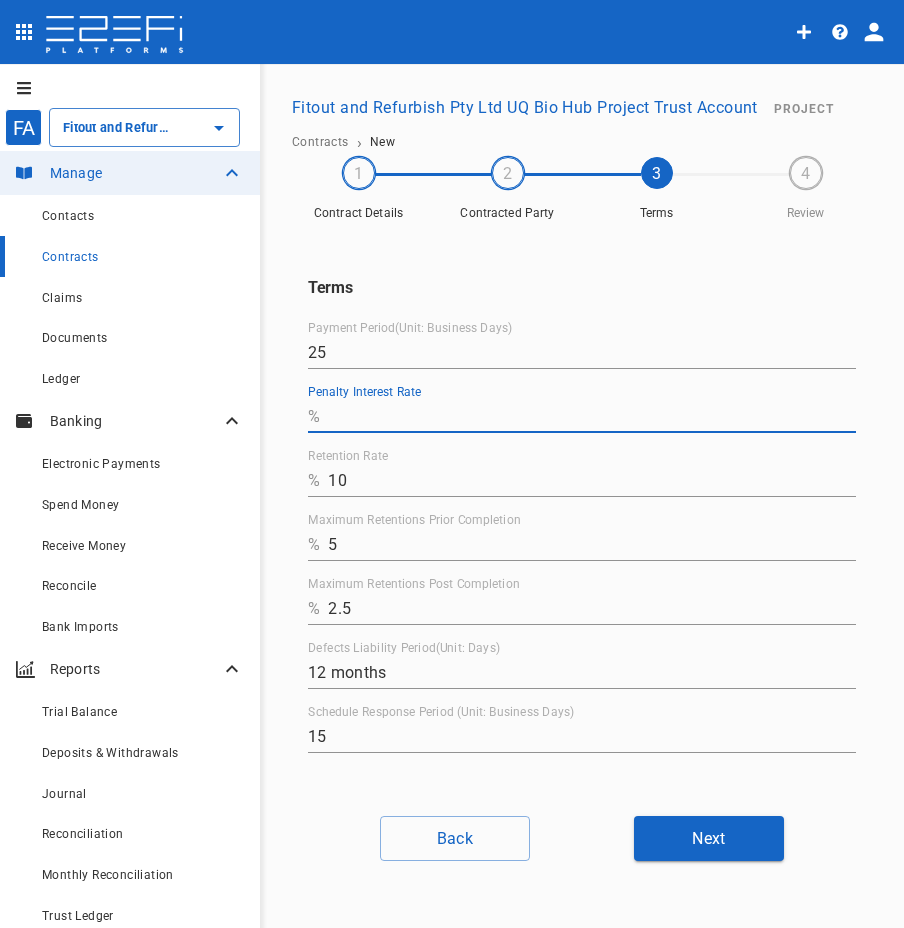 click on "Penalty Interest Rate" at bounding box center (592, 417) 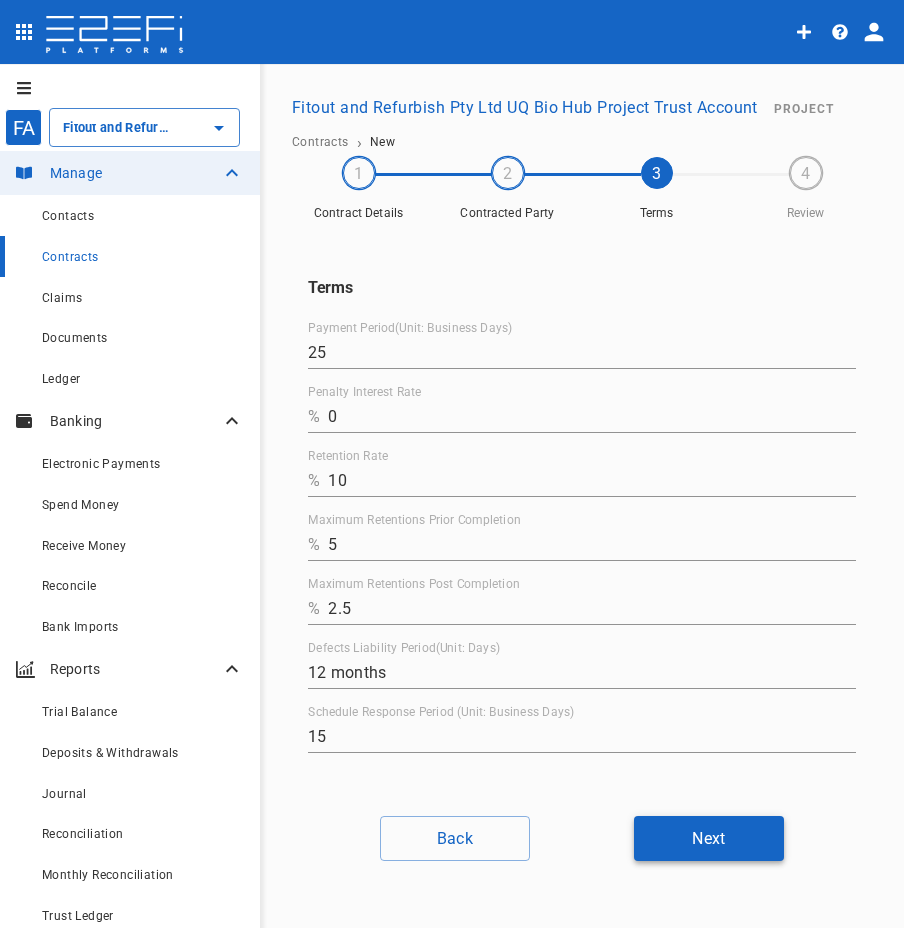 click on "Next" at bounding box center [709, 838] 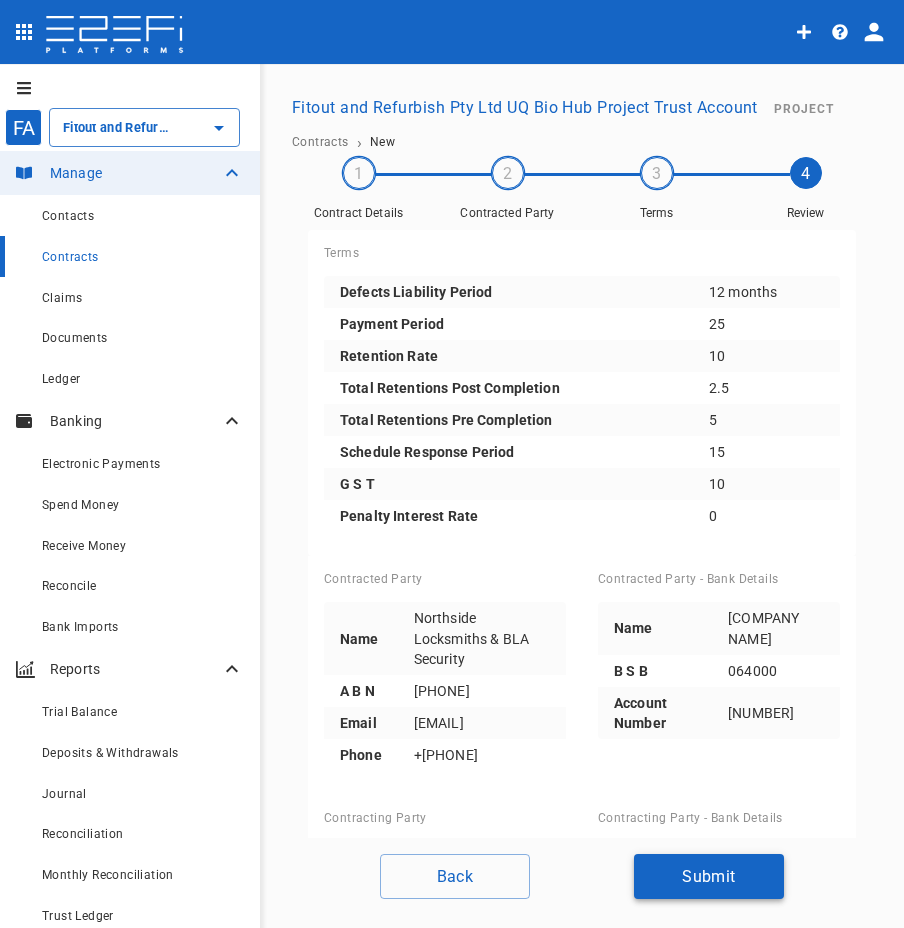 click on "Submit" at bounding box center (709, 876) 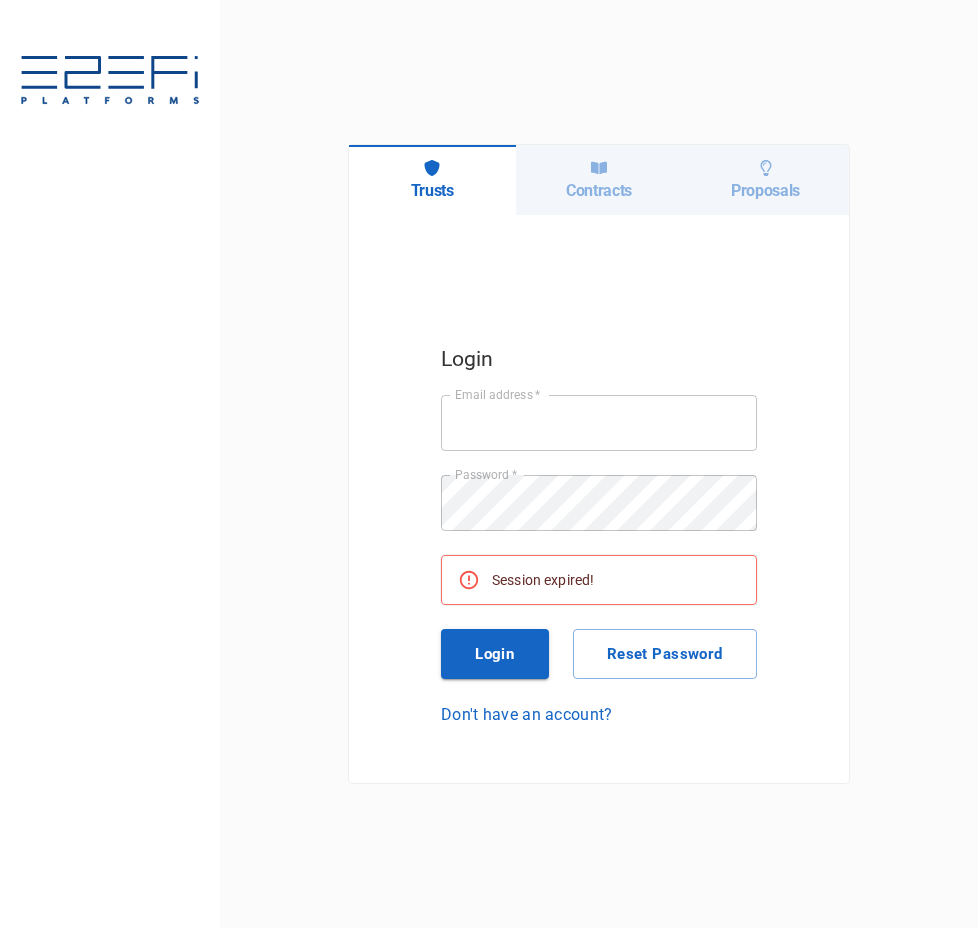 scroll, scrollTop: 0, scrollLeft: 0, axis: both 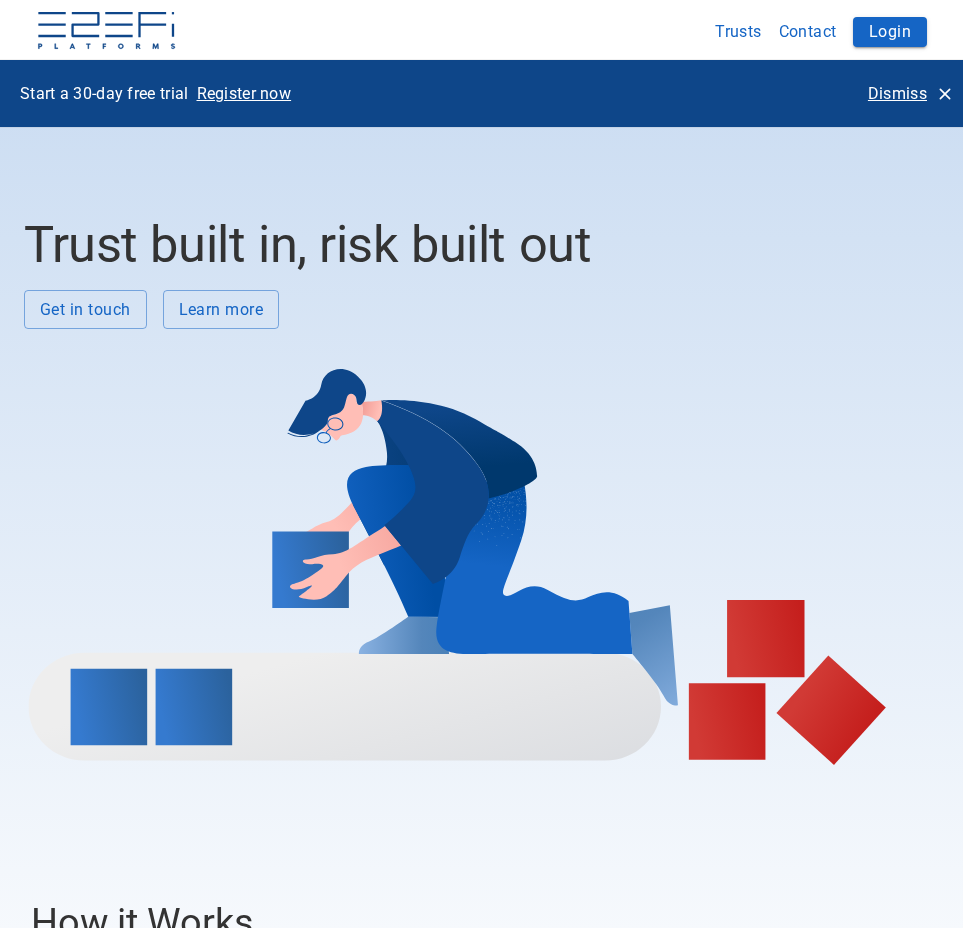 click on "Dismiss" at bounding box center (897, 93) 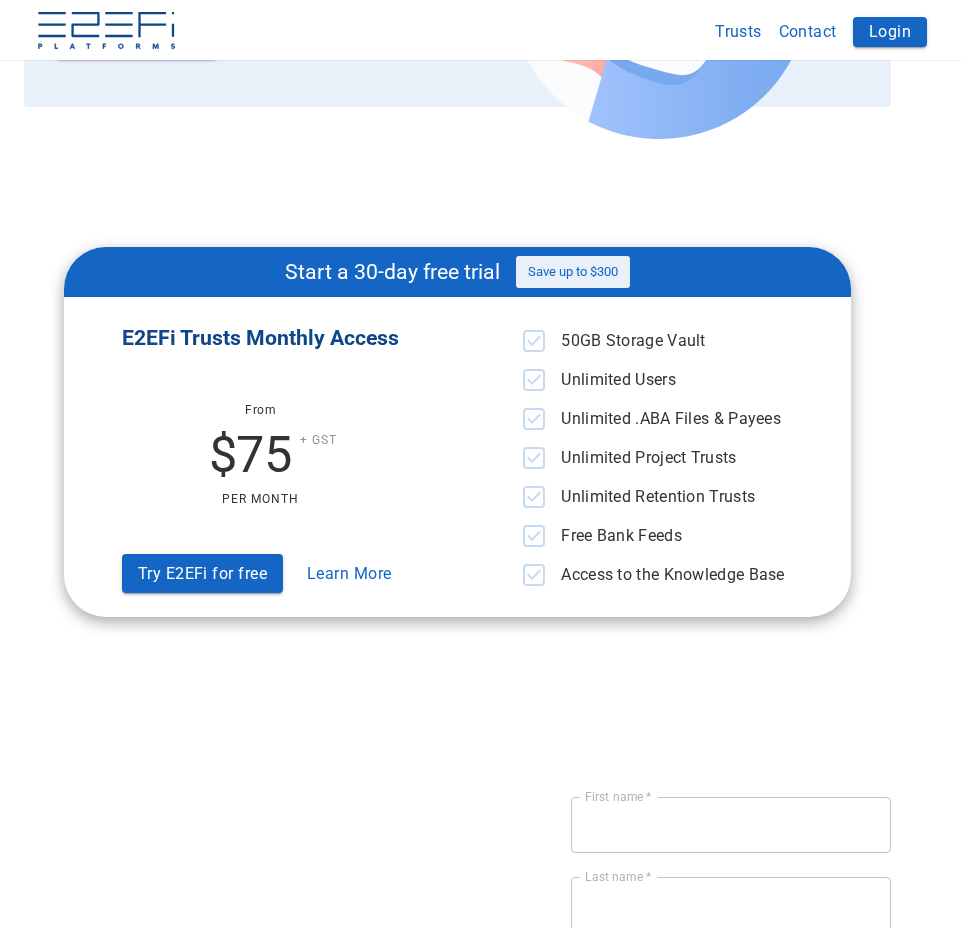 scroll, scrollTop: 5679, scrollLeft: 0, axis: vertical 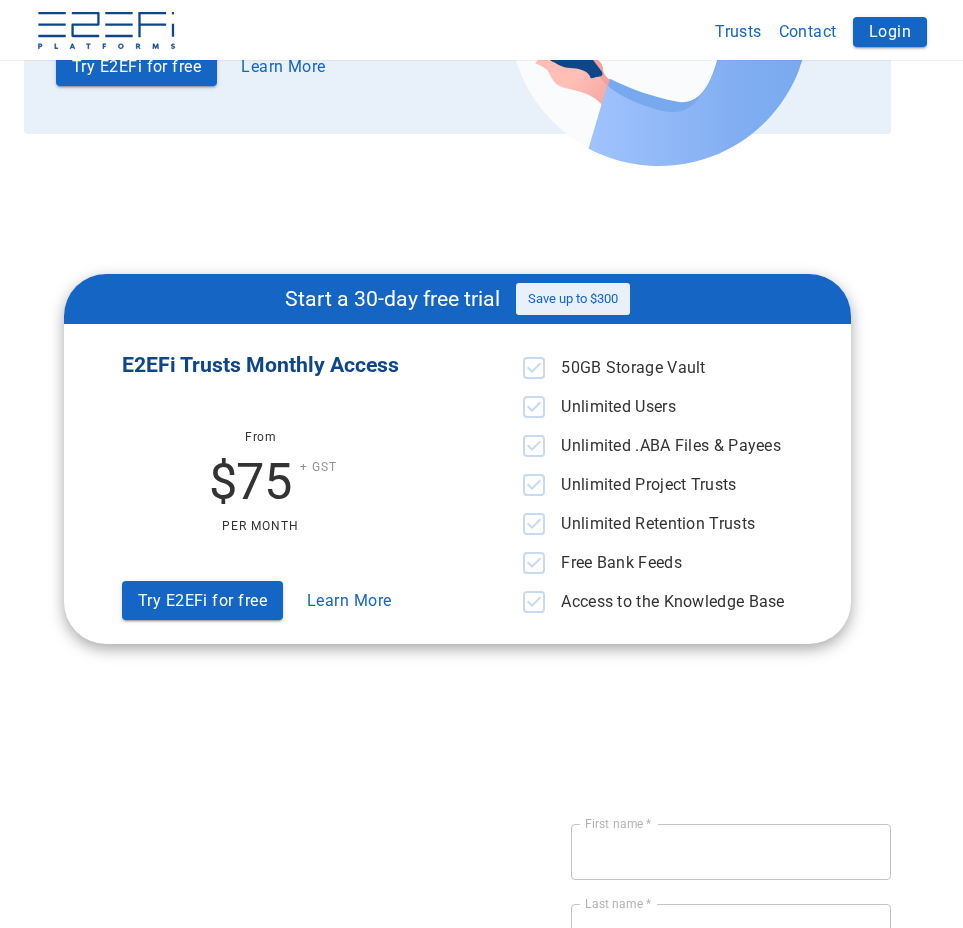 click on "Learn More" at bounding box center [349, 600] 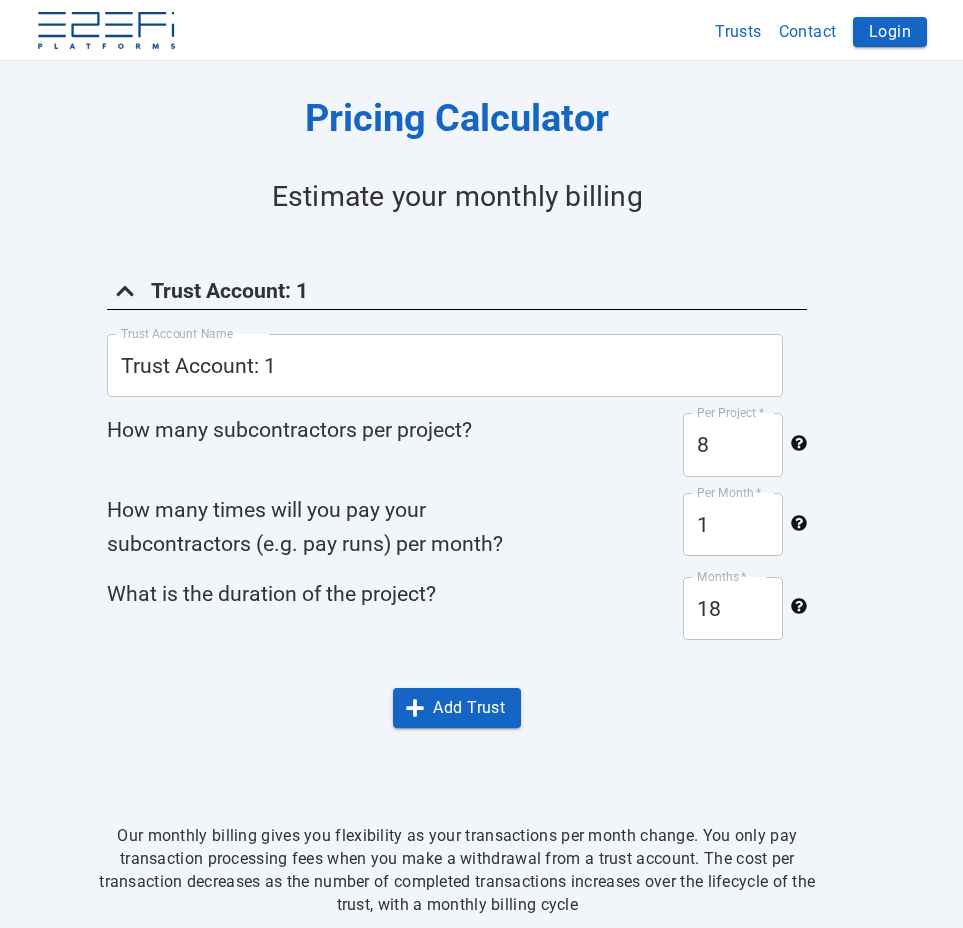 scroll, scrollTop: 1500, scrollLeft: 0, axis: vertical 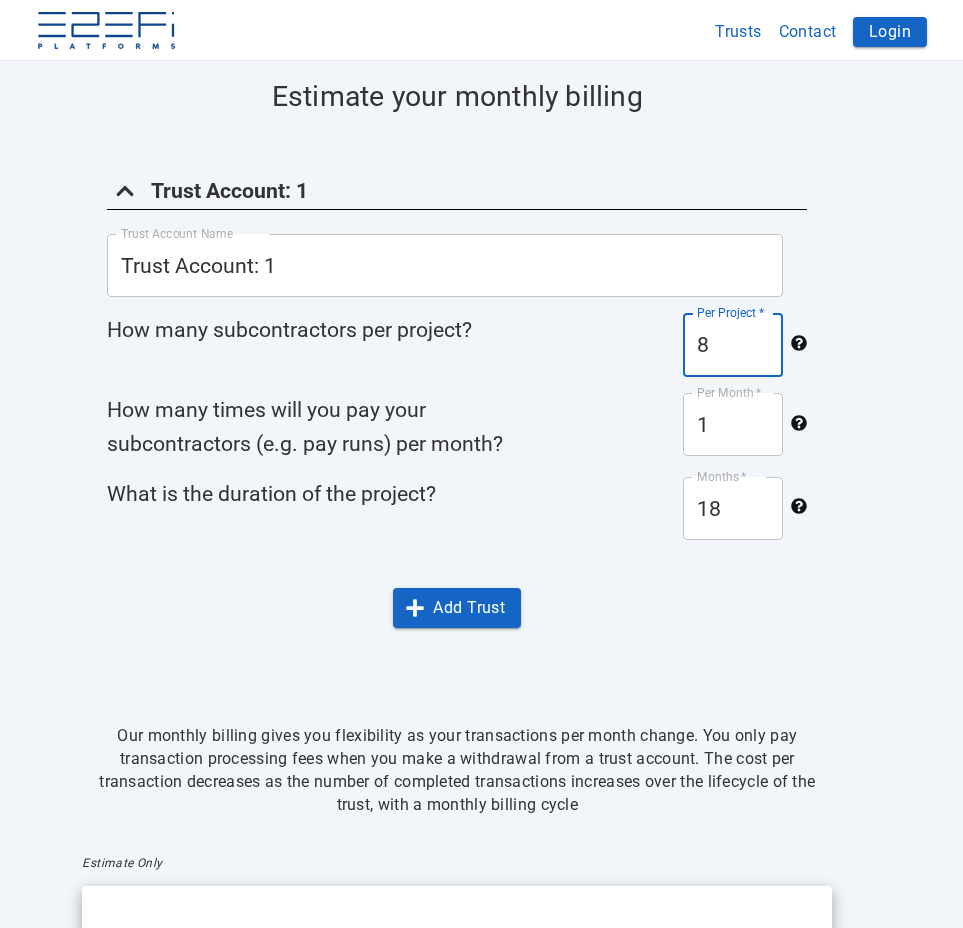 drag, startPoint x: 728, startPoint y: 348, endPoint x: 679, endPoint y: 348, distance: 49 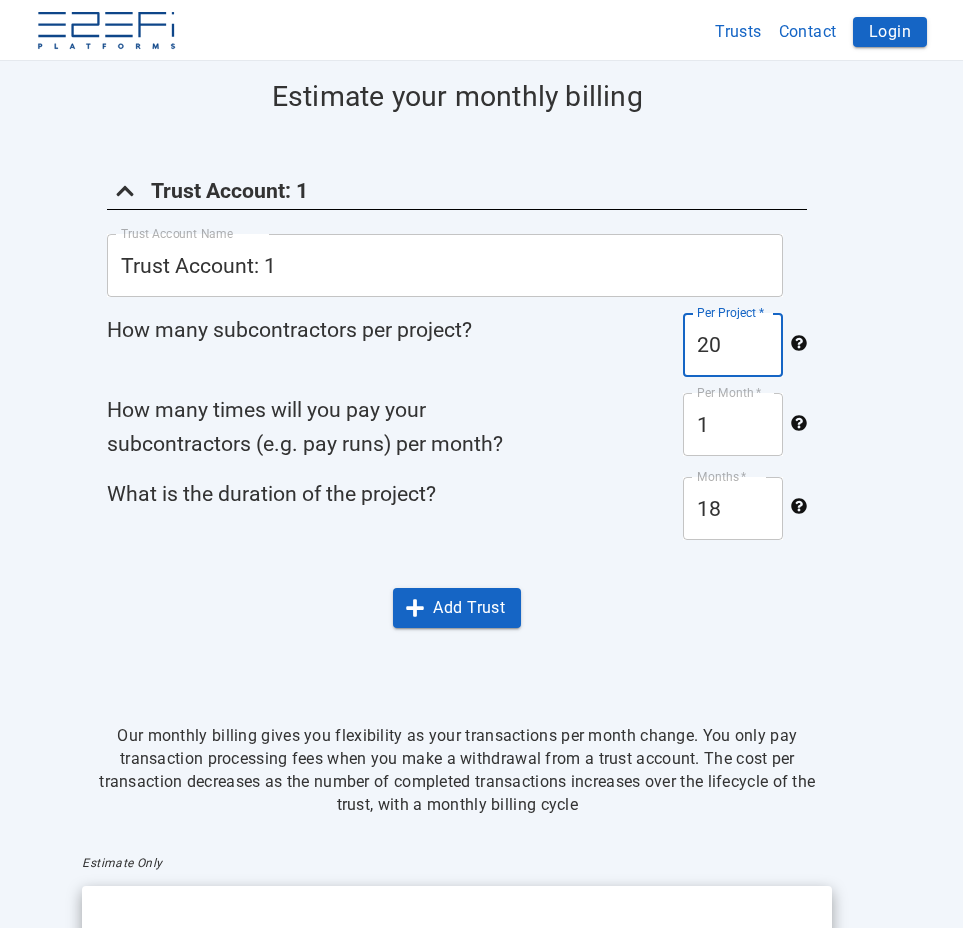 type on "20" 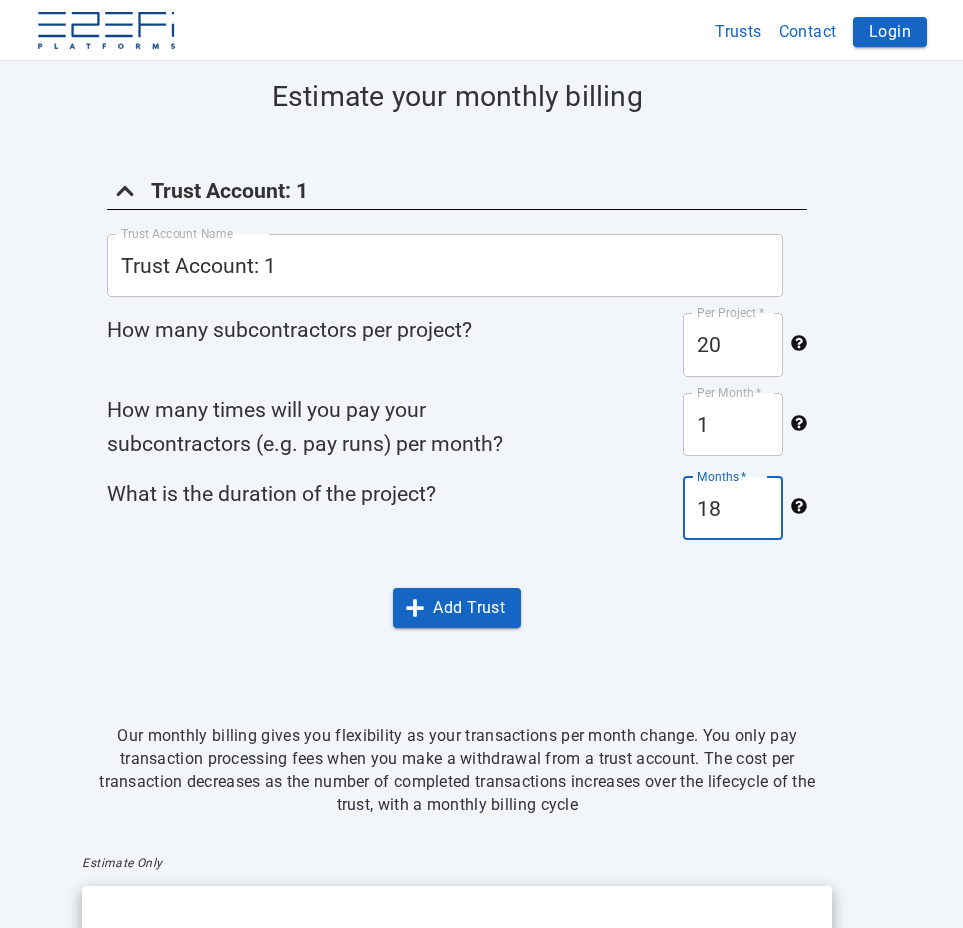 drag, startPoint x: 735, startPoint y: 516, endPoint x: 665, endPoint y: 515, distance: 70.00714 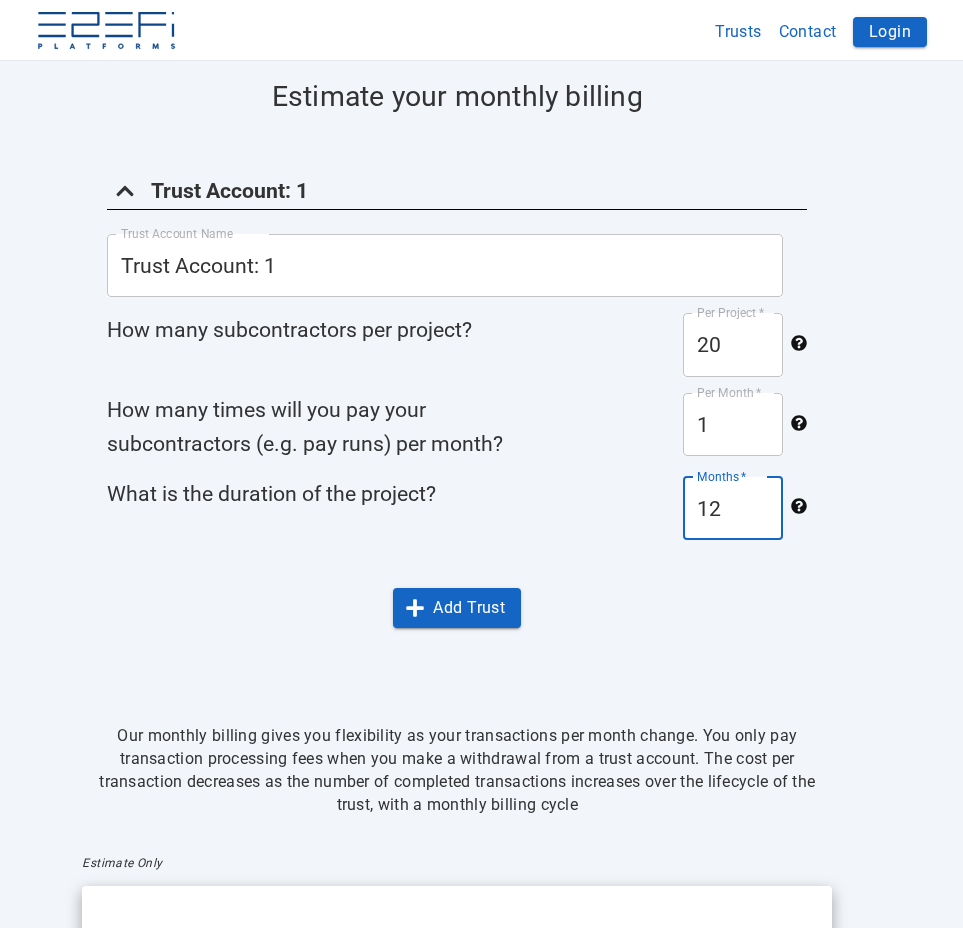 type on "12" 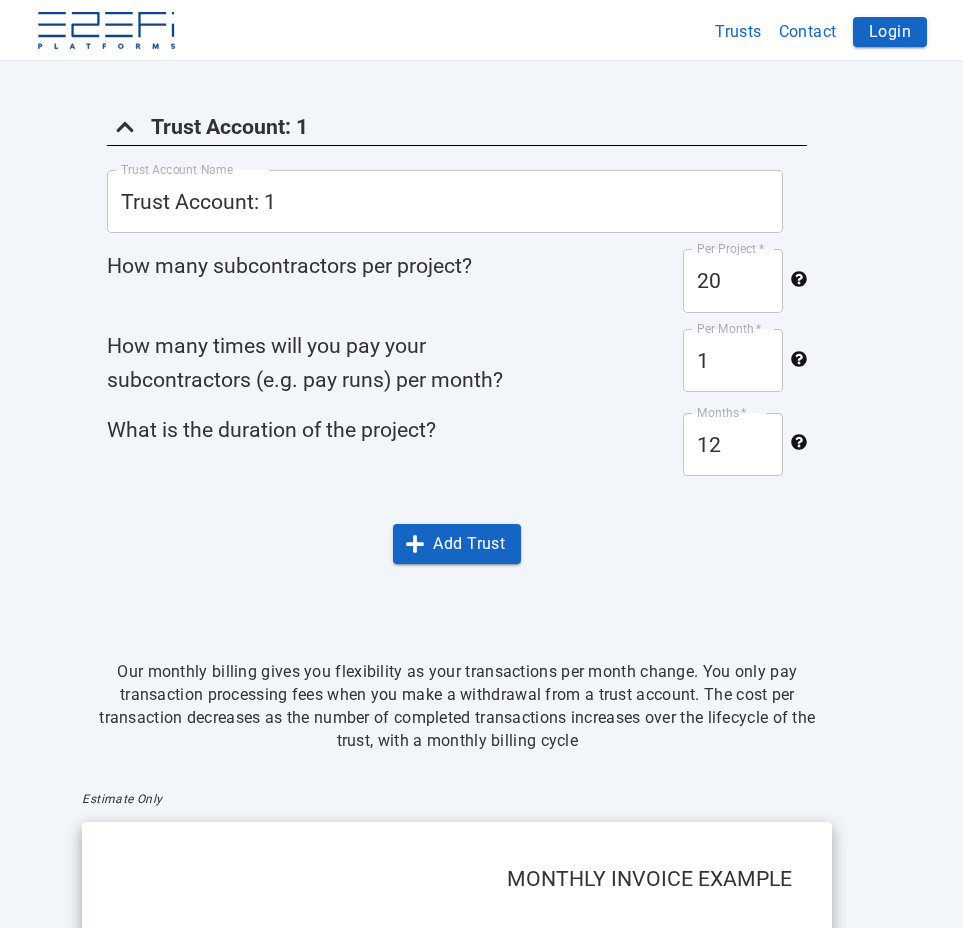 scroll, scrollTop: 1500, scrollLeft: 0, axis: vertical 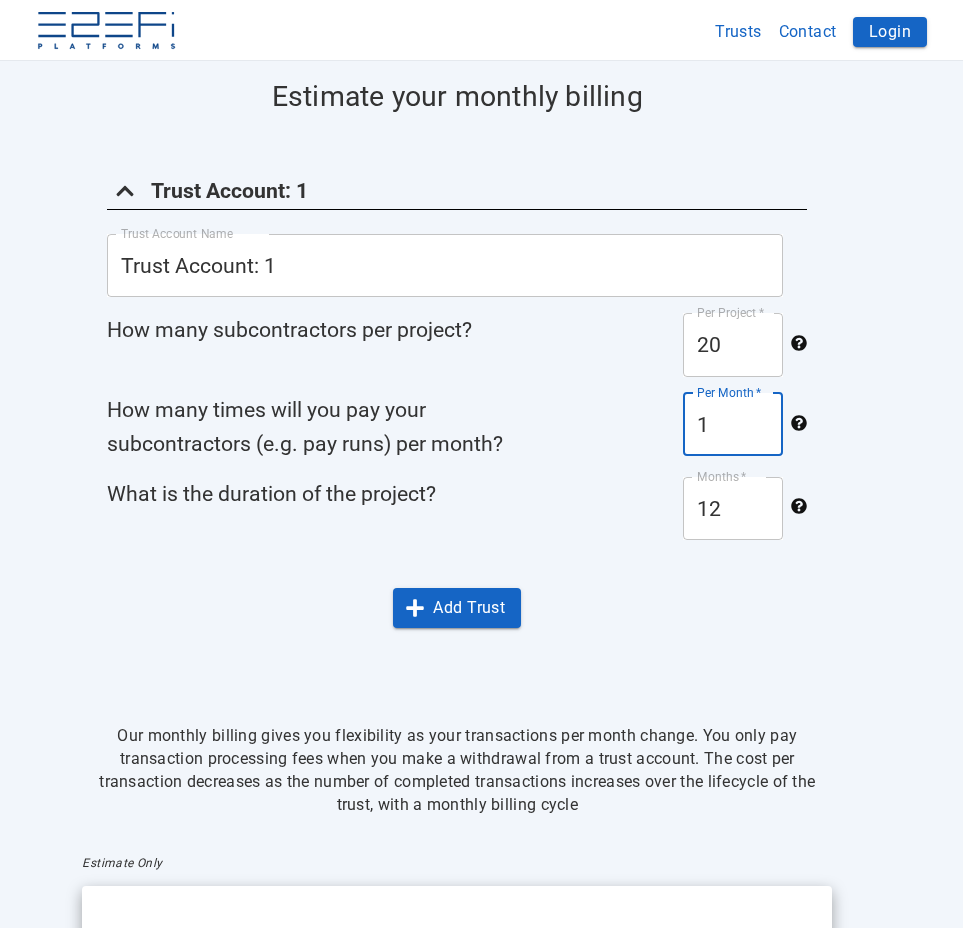 drag, startPoint x: 722, startPoint y: 434, endPoint x: 656, endPoint y: 431, distance: 66.068146 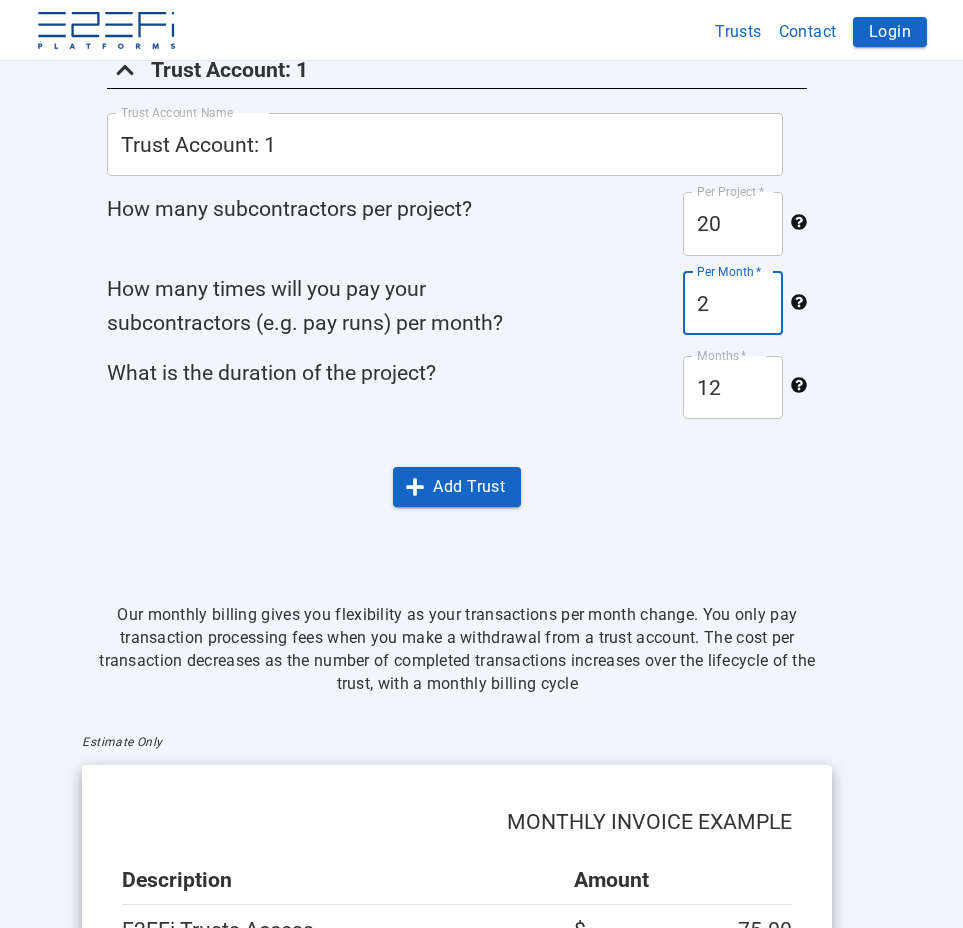 scroll, scrollTop: 1600, scrollLeft: 0, axis: vertical 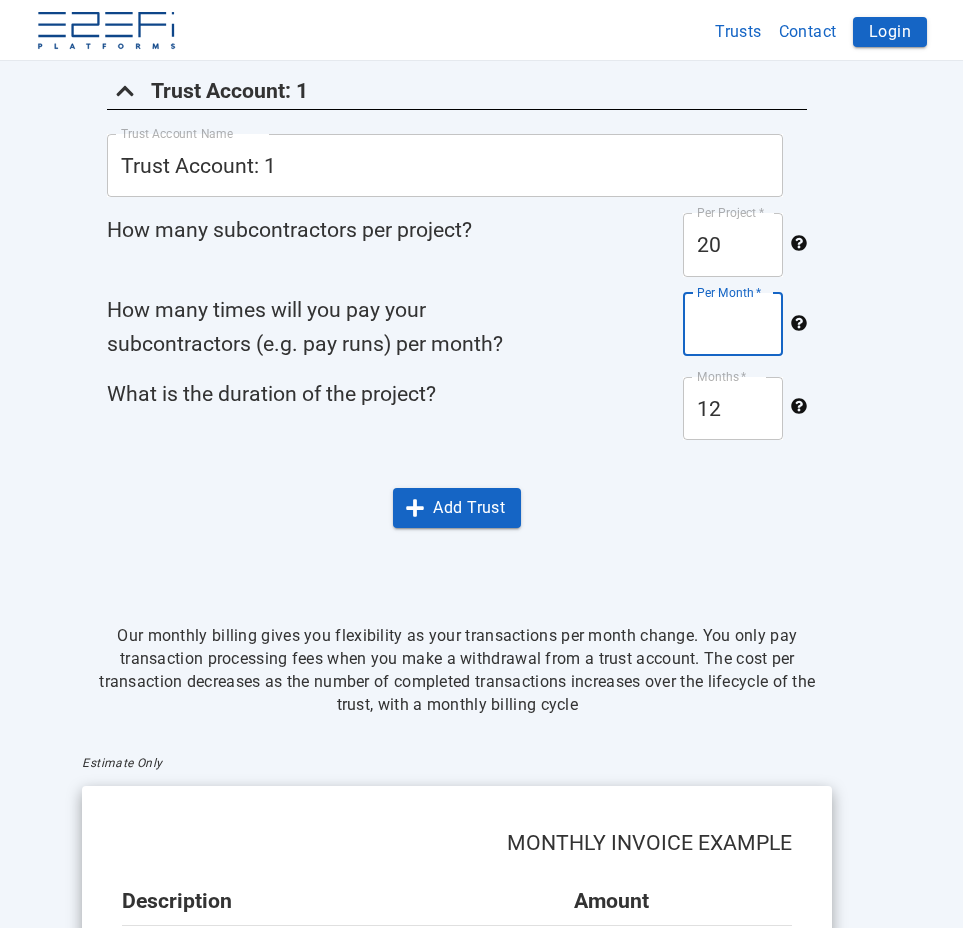 type on "1" 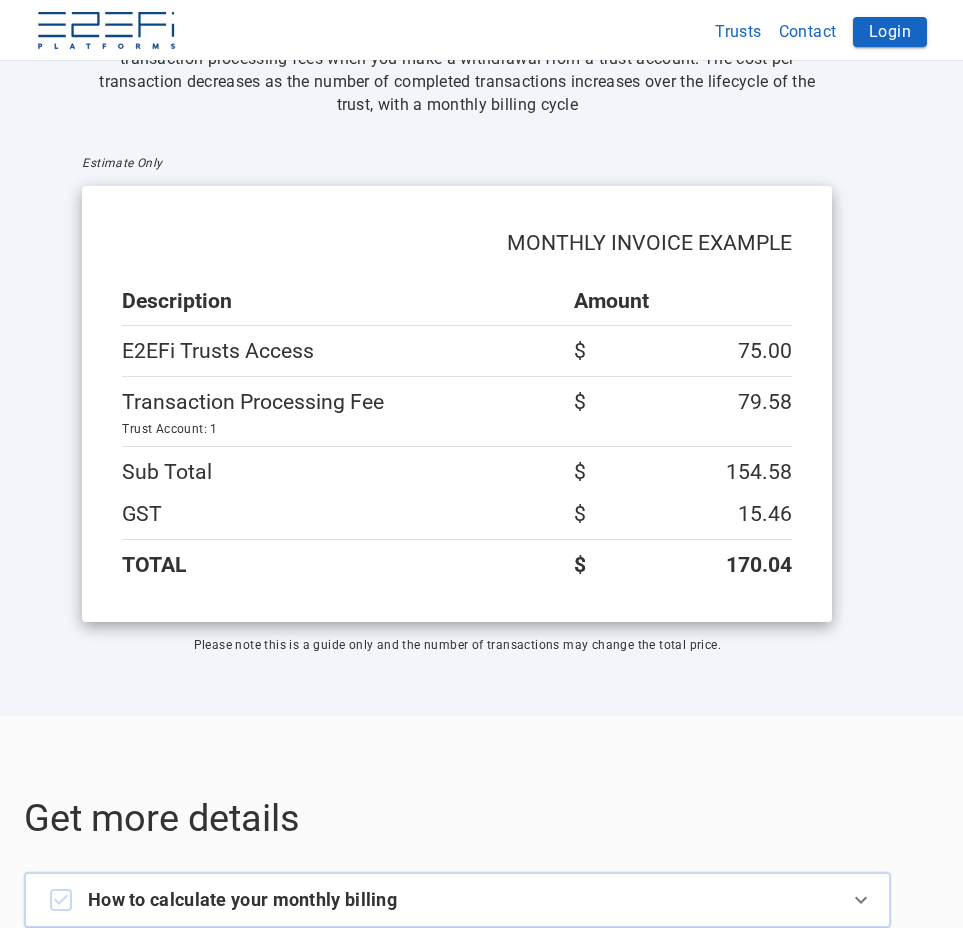 scroll, scrollTop: 1700, scrollLeft: 0, axis: vertical 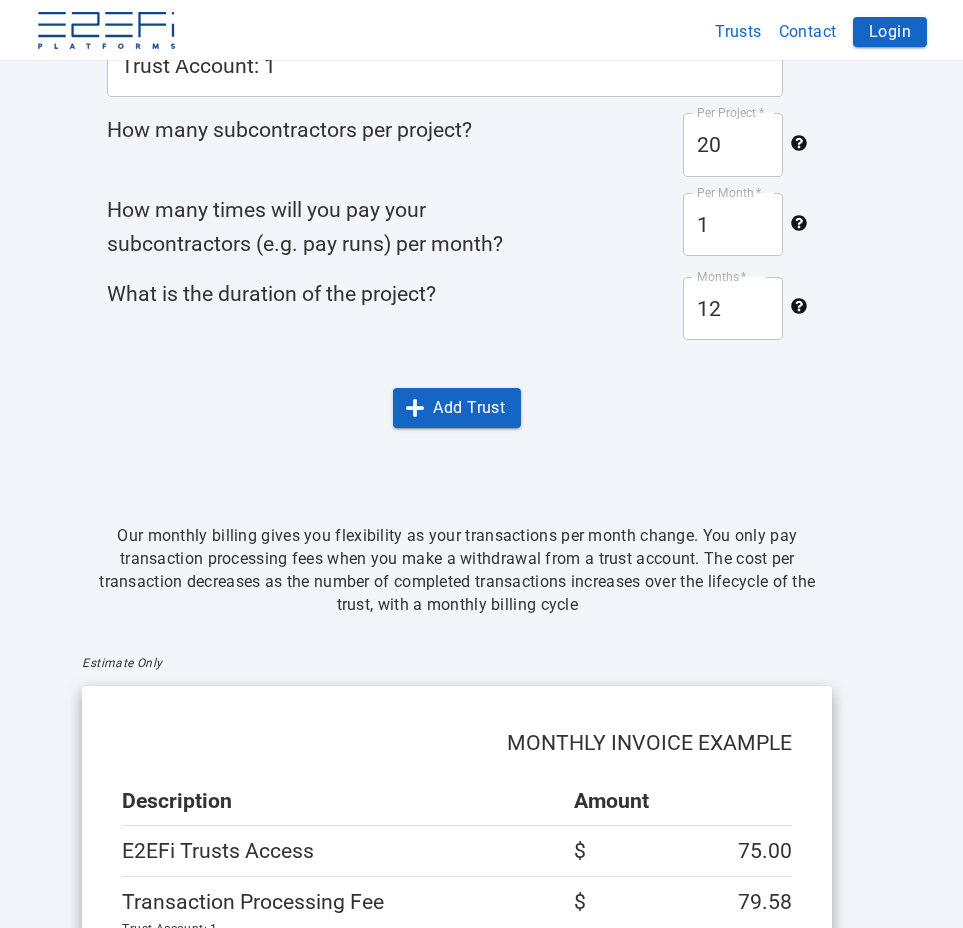 drag, startPoint x: 483, startPoint y: 416, endPoint x: 650, endPoint y: 635, distance: 275.40878 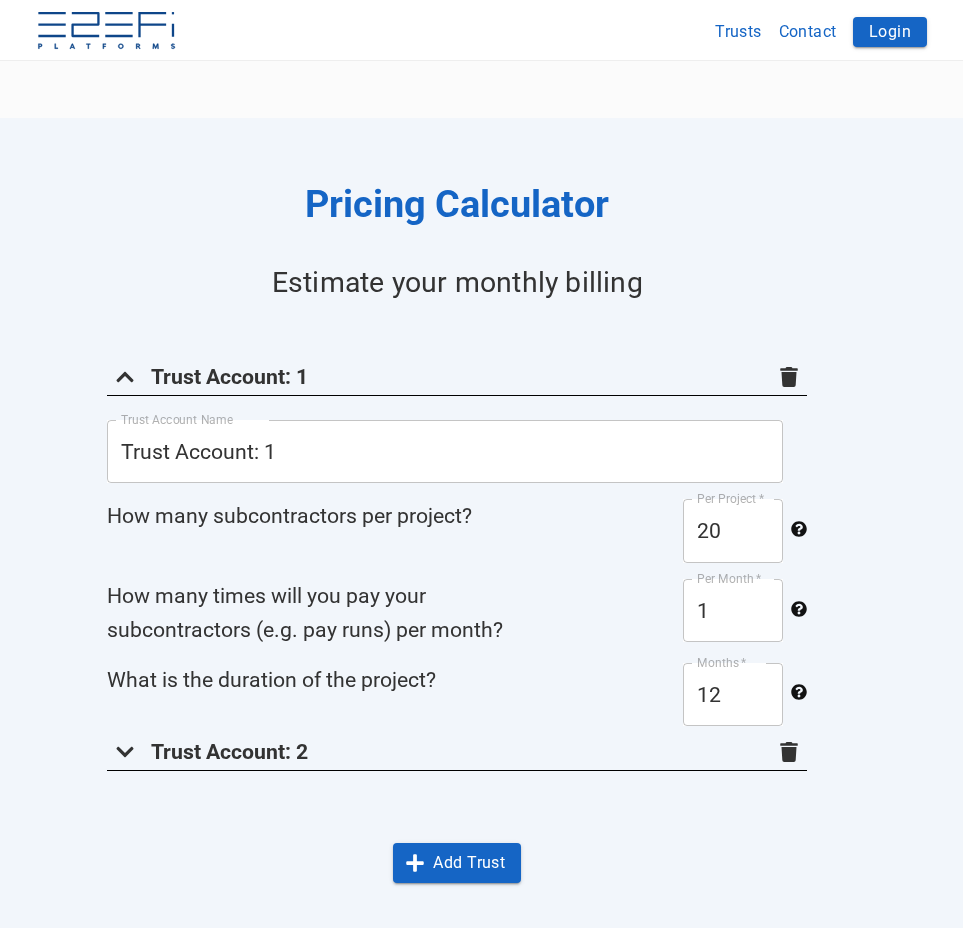 scroll, scrollTop: 1500, scrollLeft: 0, axis: vertical 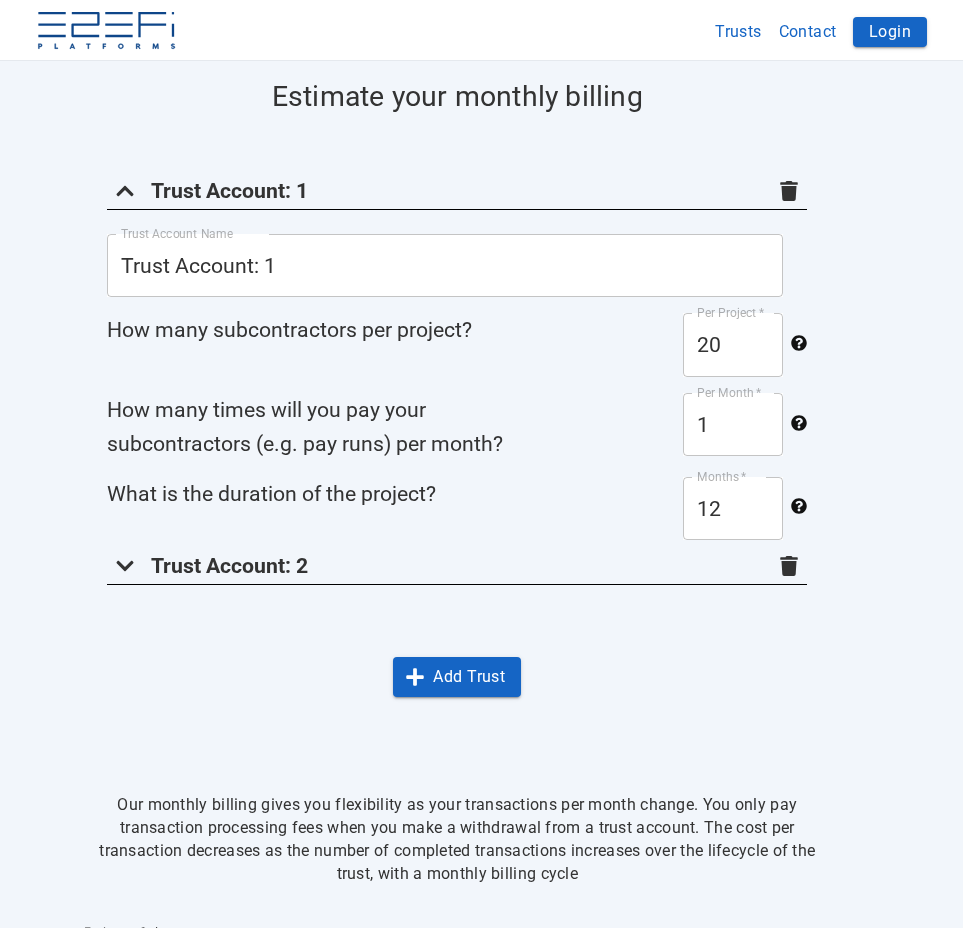 click 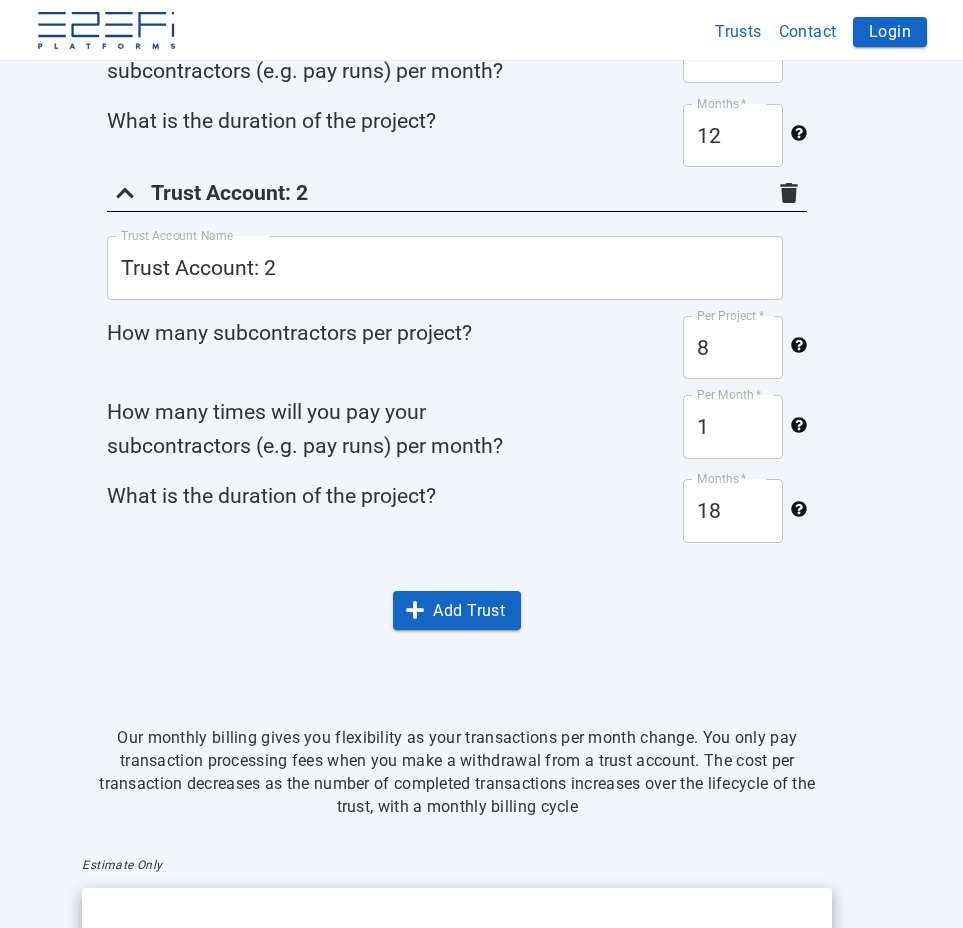 scroll, scrollTop: 1900, scrollLeft: 0, axis: vertical 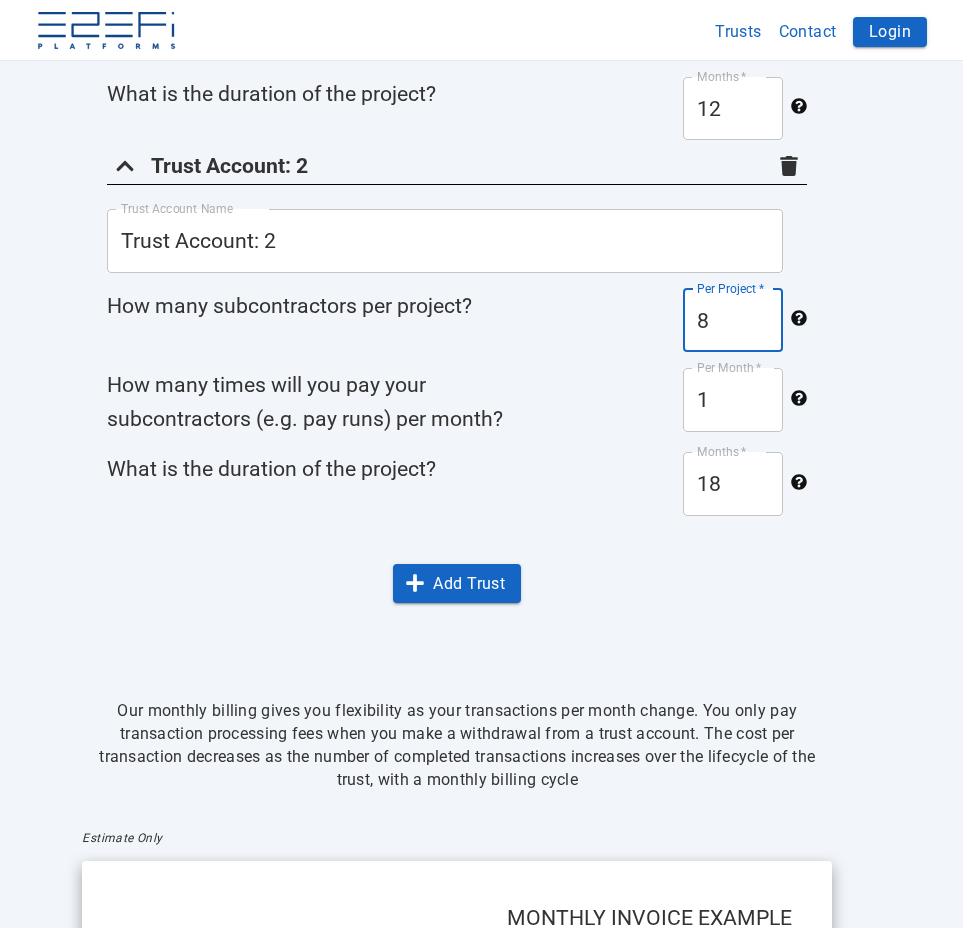 drag, startPoint x: 726, startPoint y: 316, endPoint x: 669, endPoint y: 319, distance: 57.07889 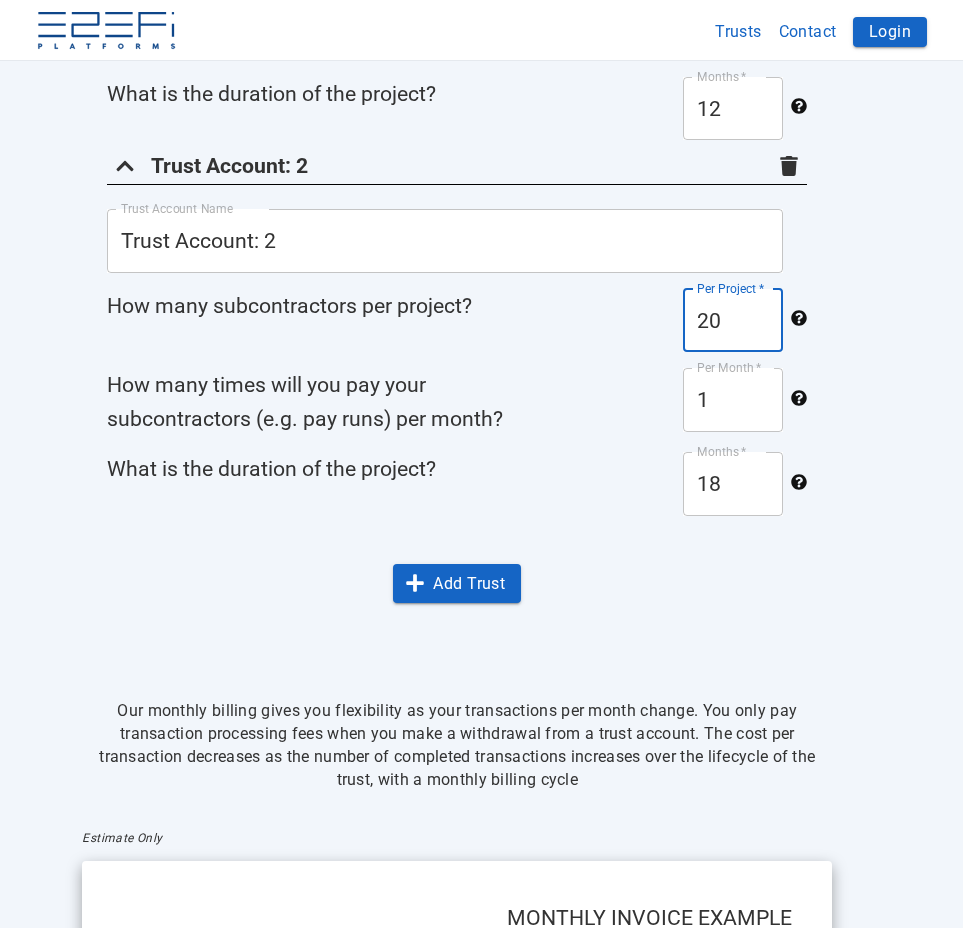 type on "20" 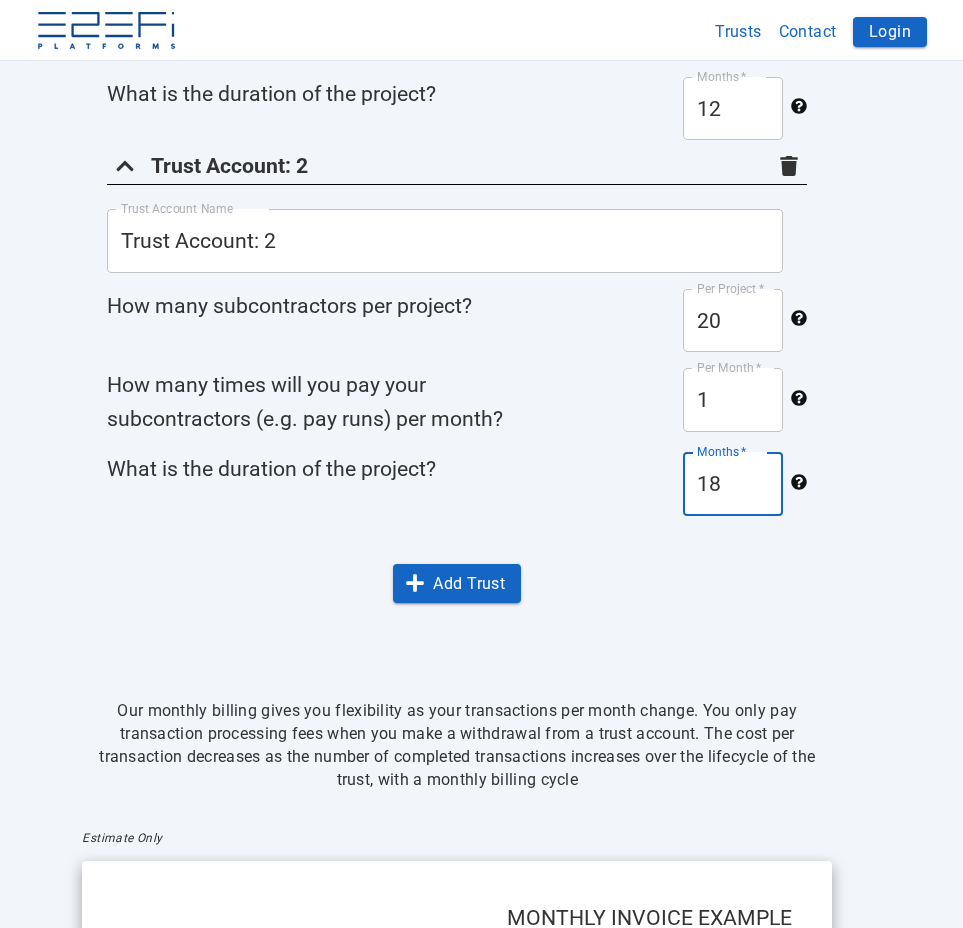 drag, startPoint x: 738, startPoint y: 488, endPoint x: 688, endPoint y: 488, distance: 50 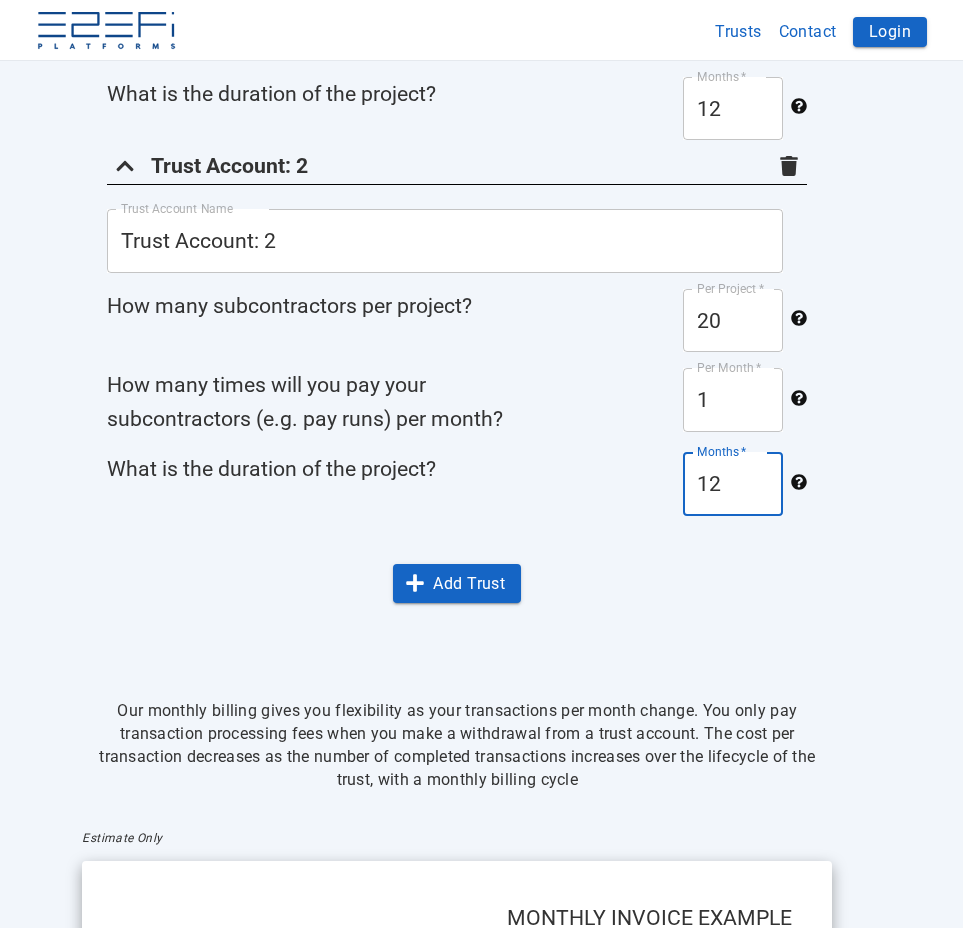 type on "12" 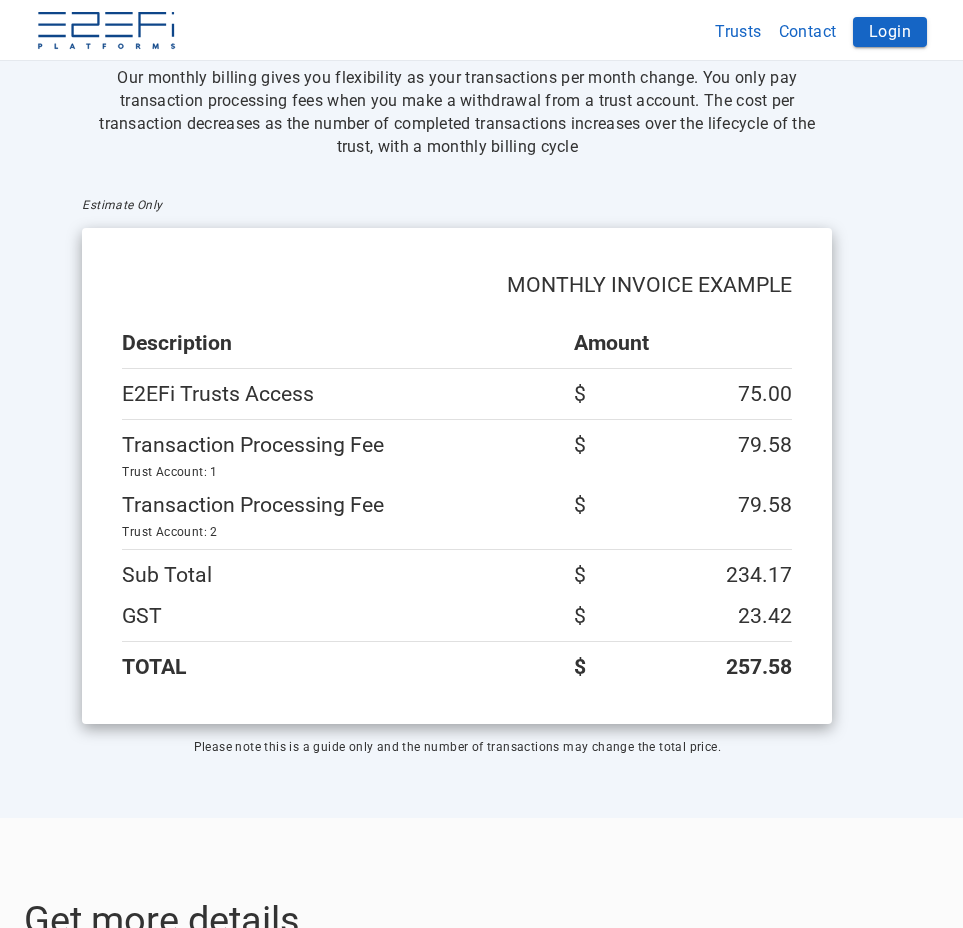 scroll, scrollTop: 2600, scrollLeft: 0, axis: vertical 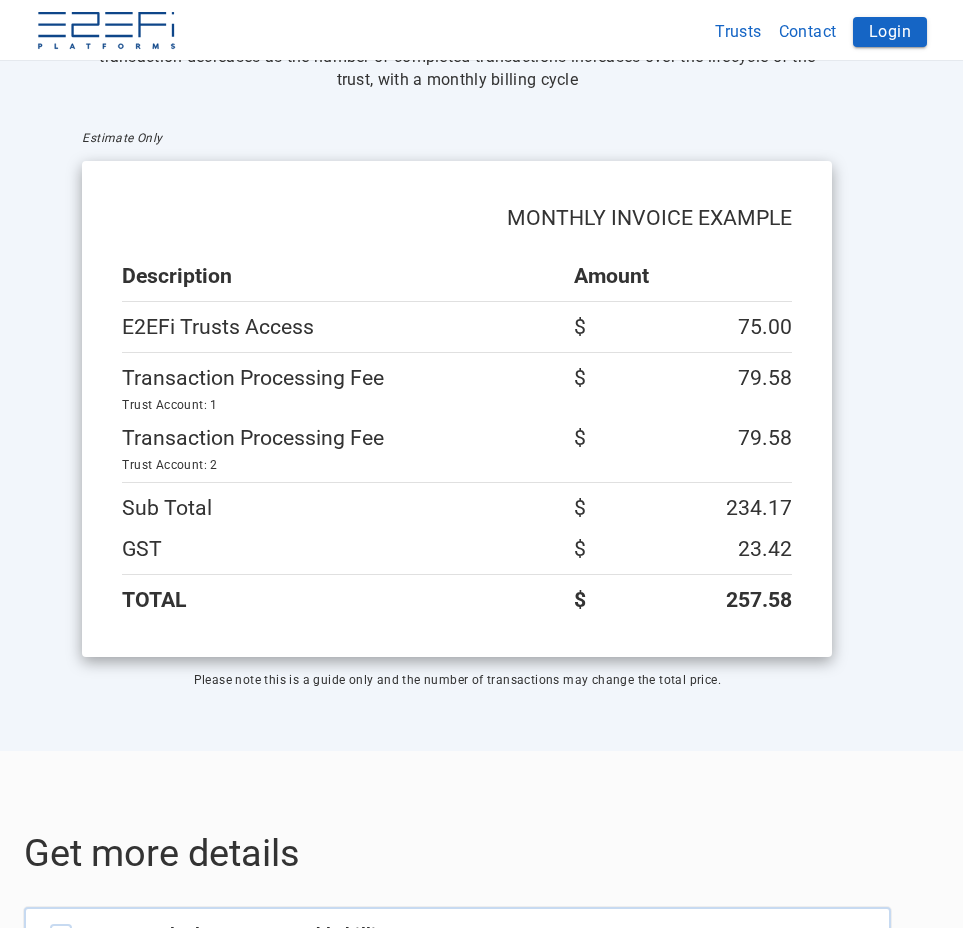 click on "Pricing Calculator Estimate your monthly billing Trust Account: 1 Trust Account Name Trust Account: 1 Trust Account Name How many subcontractors per project? Per Project   * 20 Per Project   * How many times will you pay your subcontractors (e.g. pay runs) per month? Per Month   * 1 Per Month   * What is the duration of the project? Months   * 12 Months   * Trust Account: 2 Trust Account Name Trust Account: 2 Trust Account Name How many subcontractors per project? Per Project   * 20 Per Project   * How many times will you pay your subcontractors (e.g. pay runs) per month? Per Month   * 1 Per Month   * What is the duration of the project? Months   * 12 Months   * Add Trust Our monthly billing gives you flexibility as your transactions per month change. You only pay transaction processing fees when you make a withdrawal from a trust account. The cost per transaction decreases as the number of completed transactions increases over the lifecycle of the trust, with a monthly billing cycle $" at bounding box center [457, -209] 